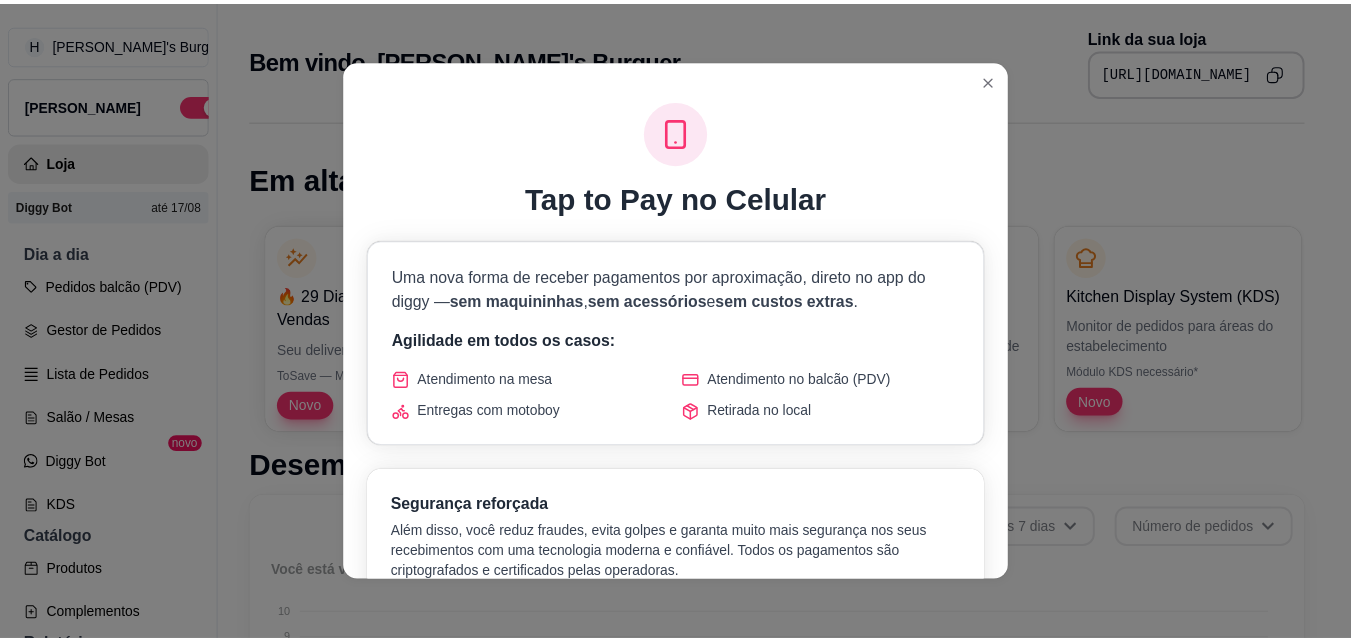 scroll, scrollTop: 0, scrollLeft: 0, axis: both 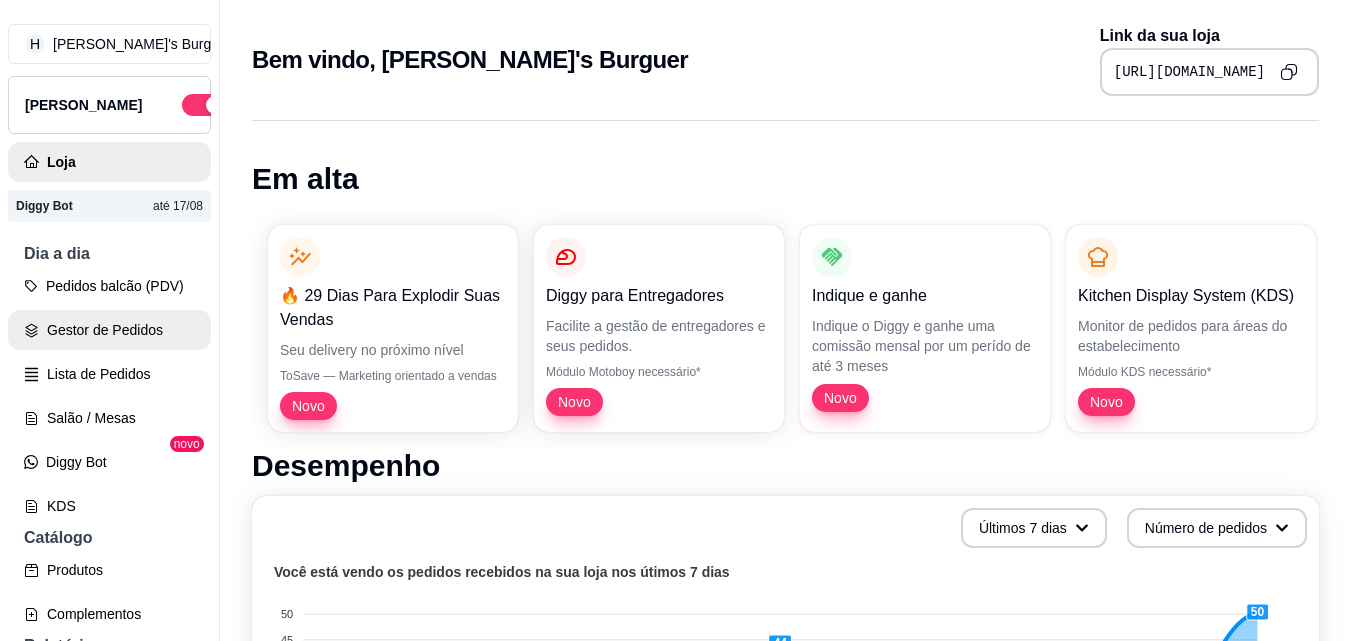click on "Gestor de Pedidos" at bounding box center [109, 330] 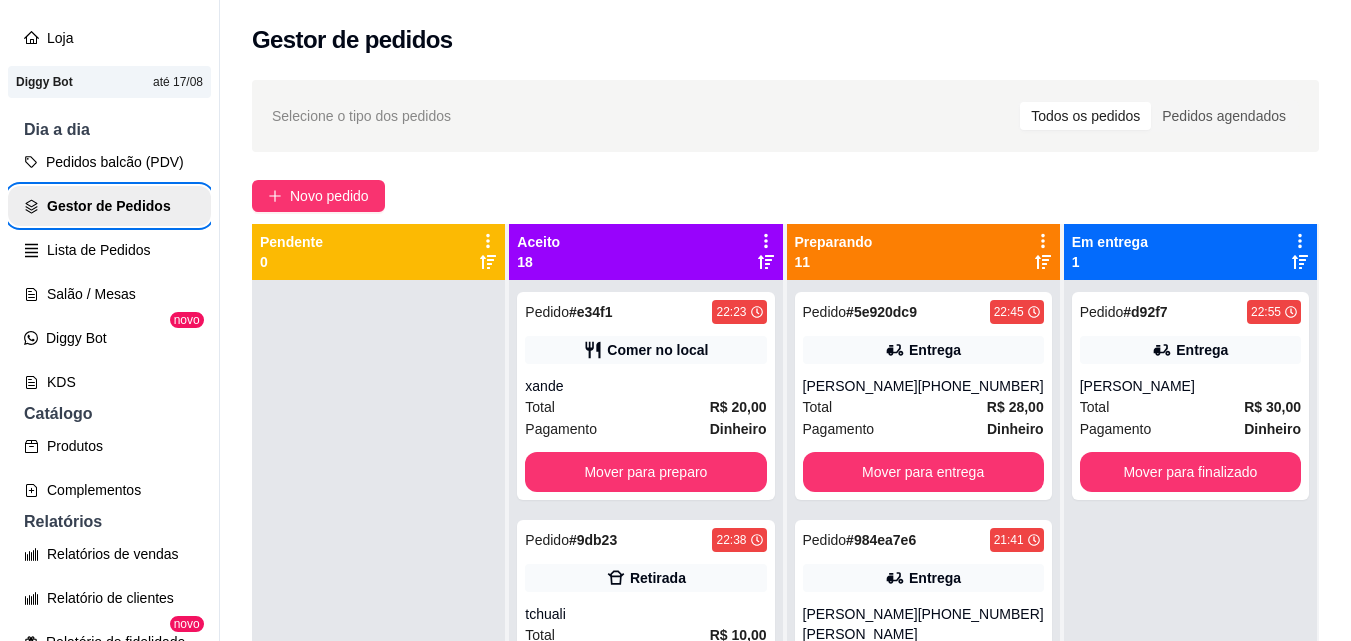 scroll, scrollTop: 160, scrollLeft: 0, axis: vertical 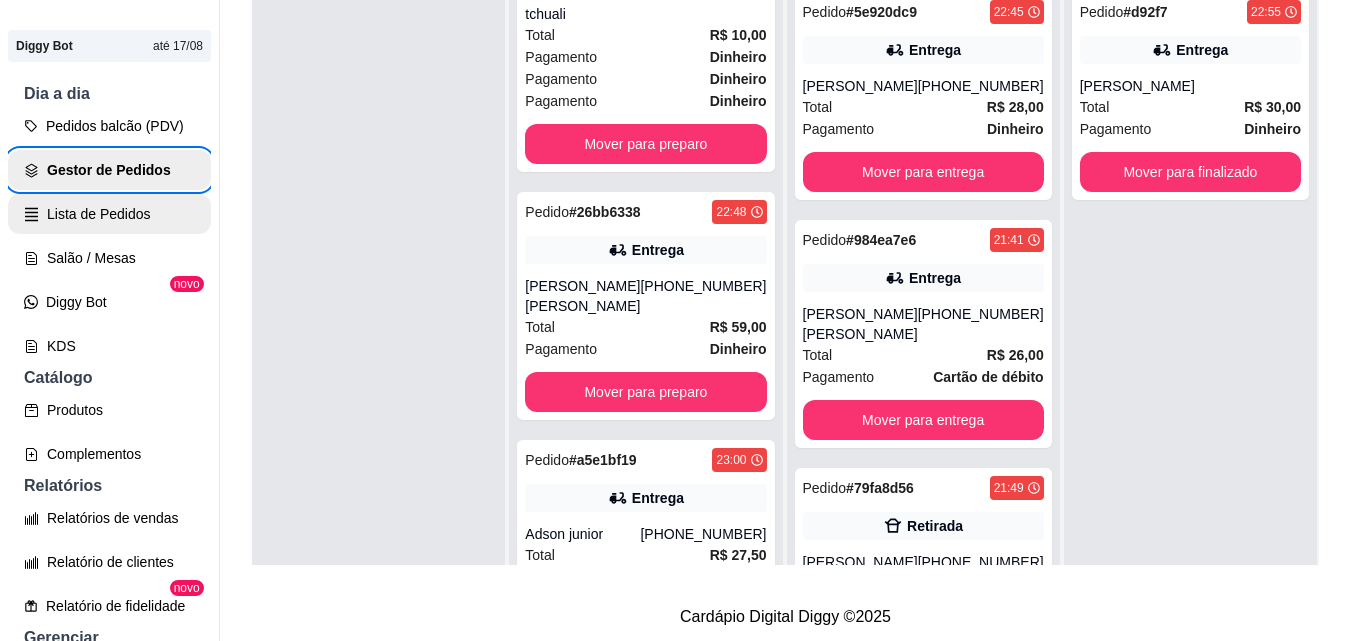 click on "Lista de Pedidos" at bounding box center (109, 214) 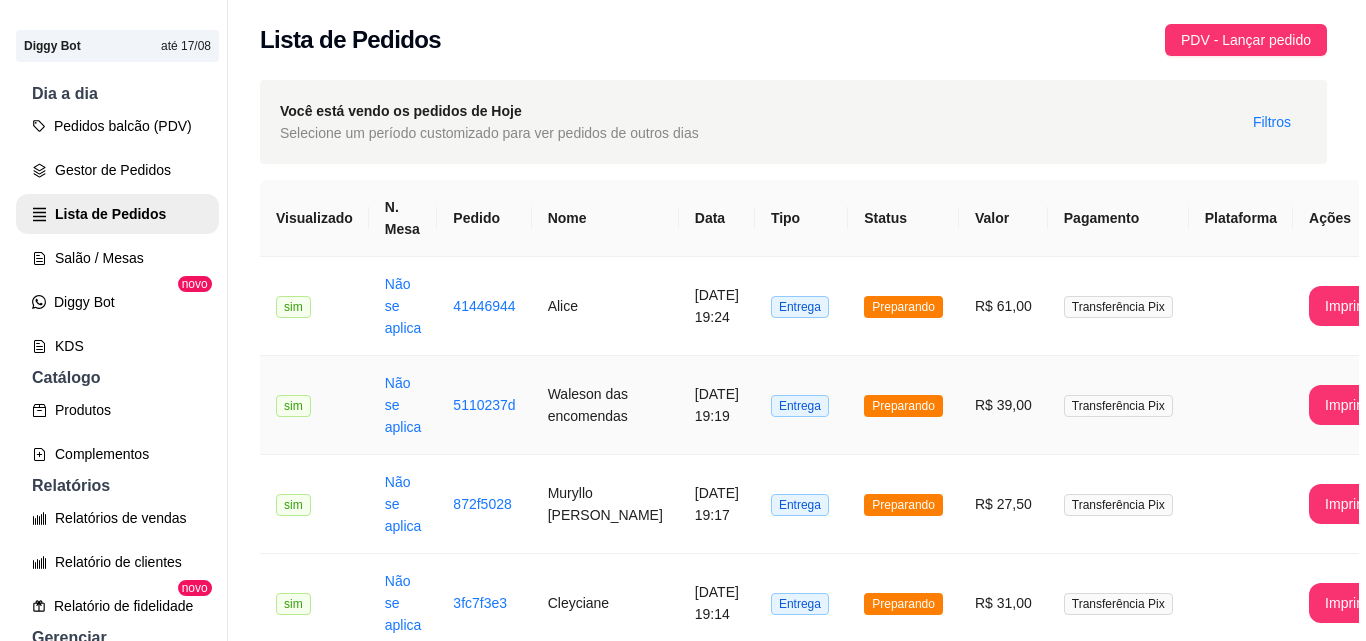 scroll, scrollTop: 100, scrollLeft: 0, axis: vertical 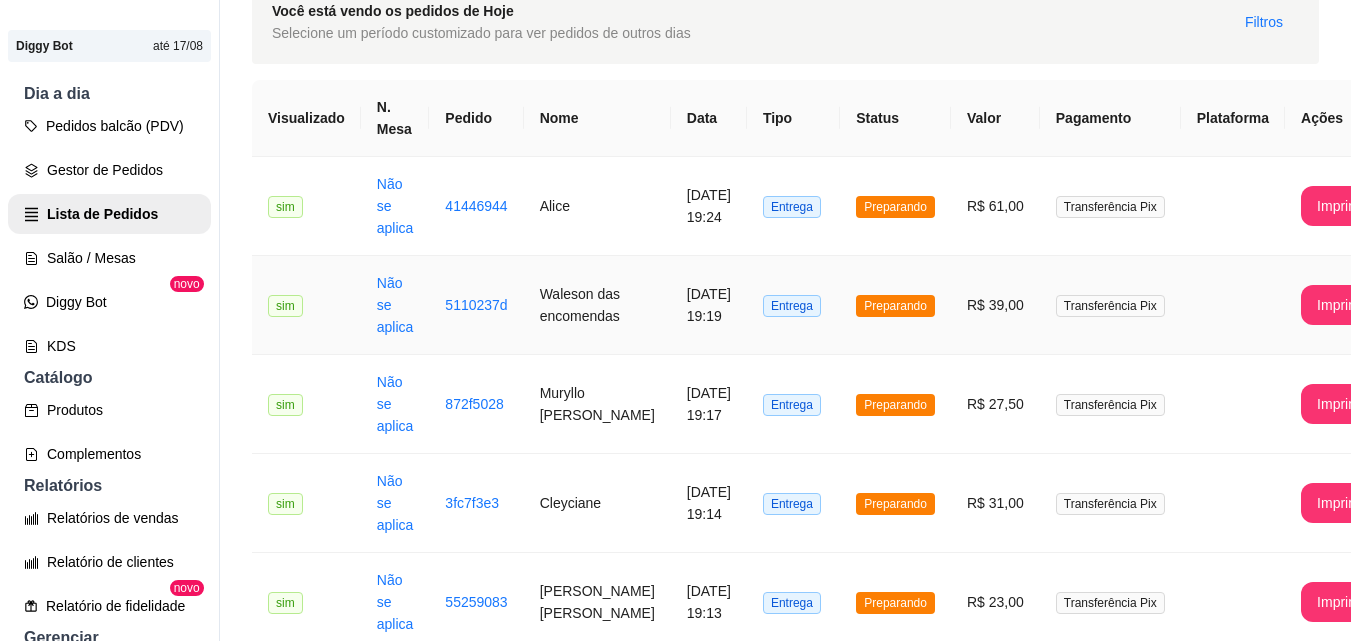 click on "Preparando" at bounding box center [895, 305] 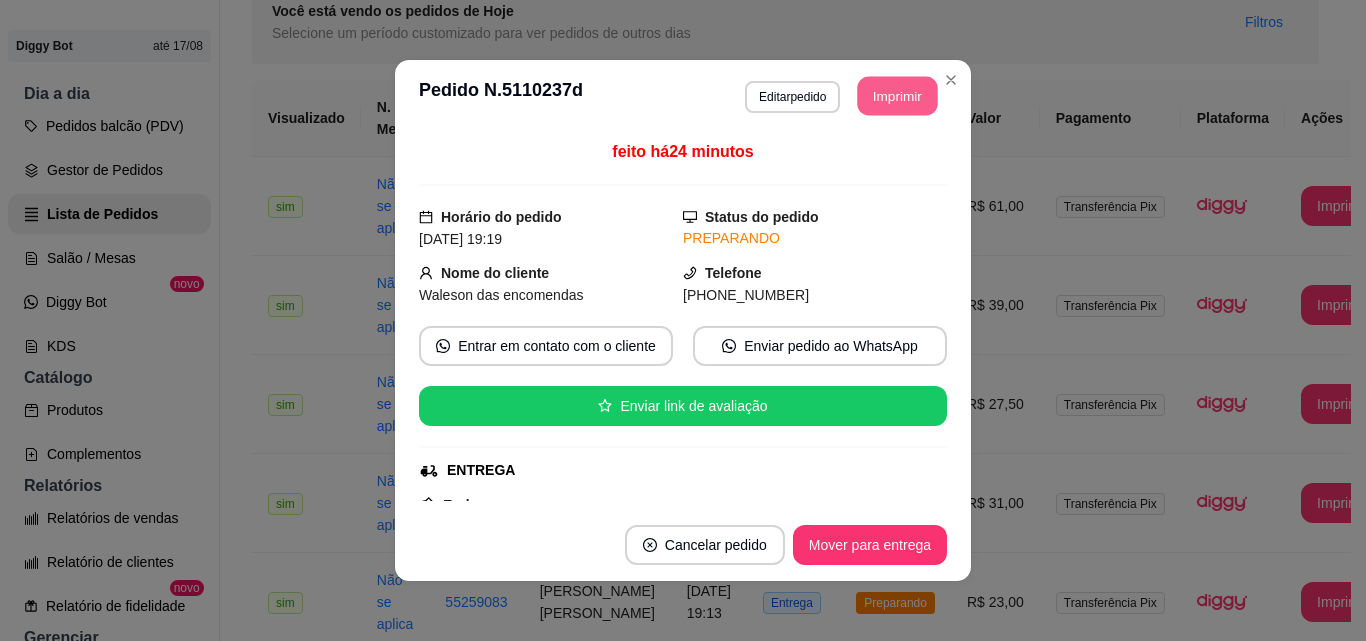 click on "Imprimir" at bounding box center (898, 96) 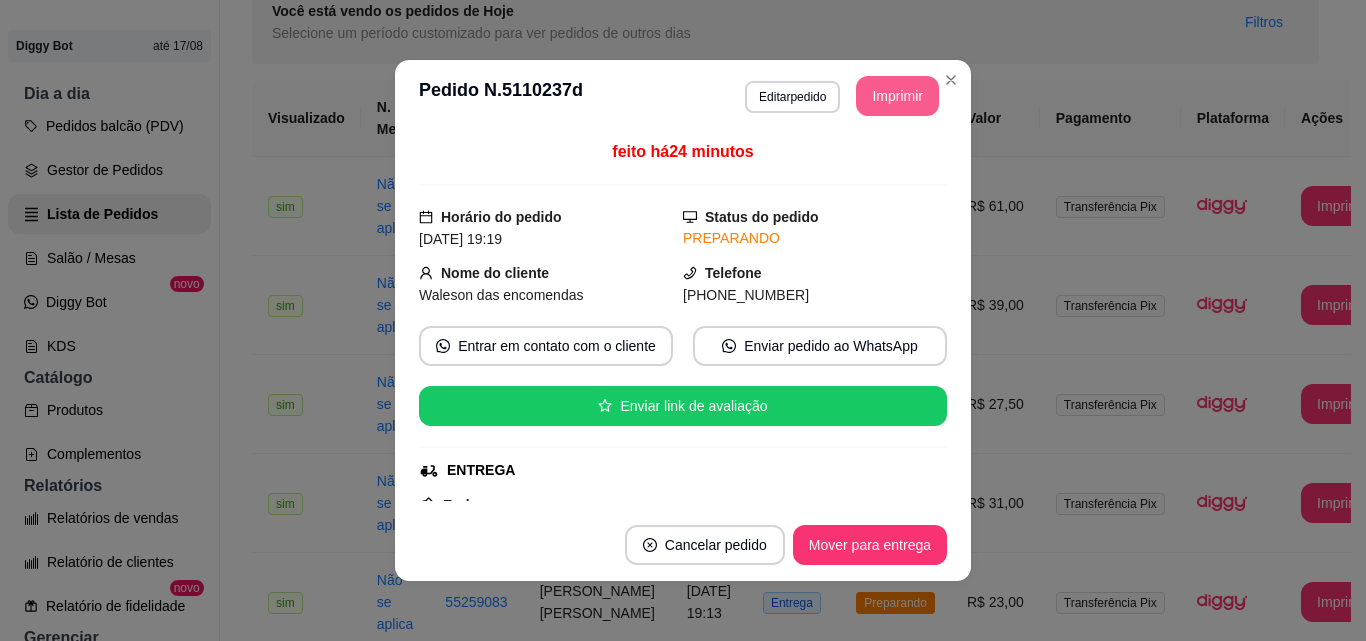 scroll, scrollTop: 0, scrollLeft: 0, axis: both 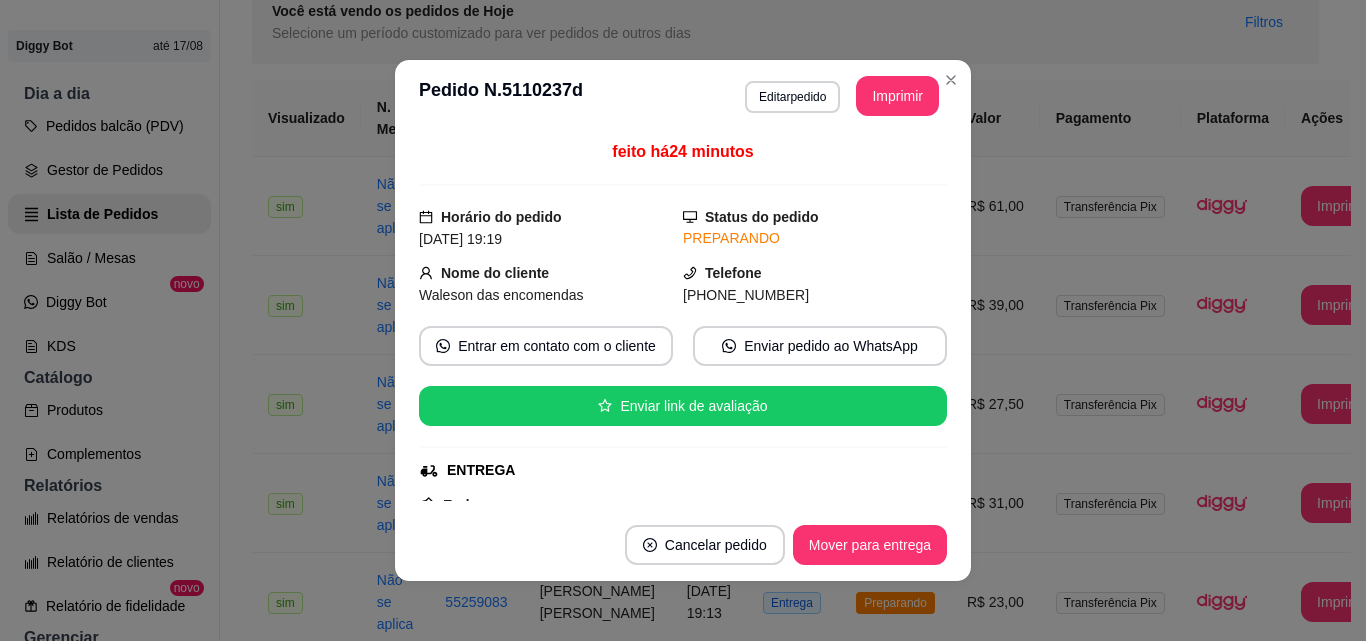 type 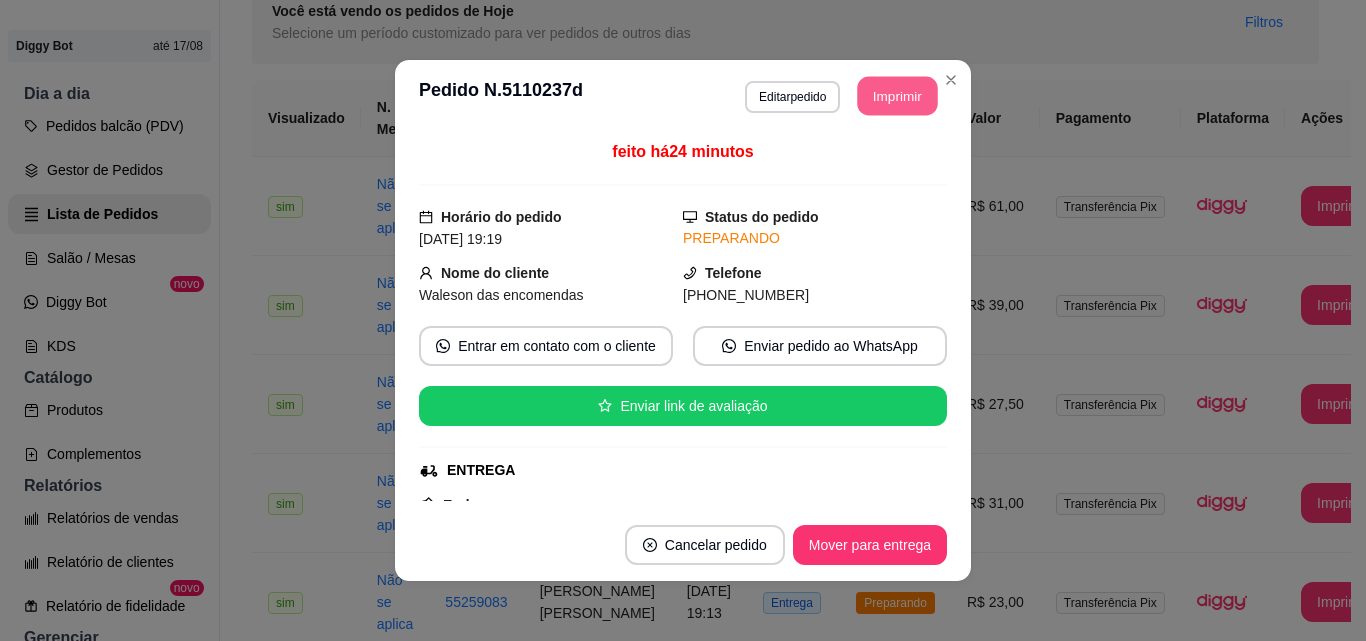 click on "Imprimir" at bounding box center [898, 96] 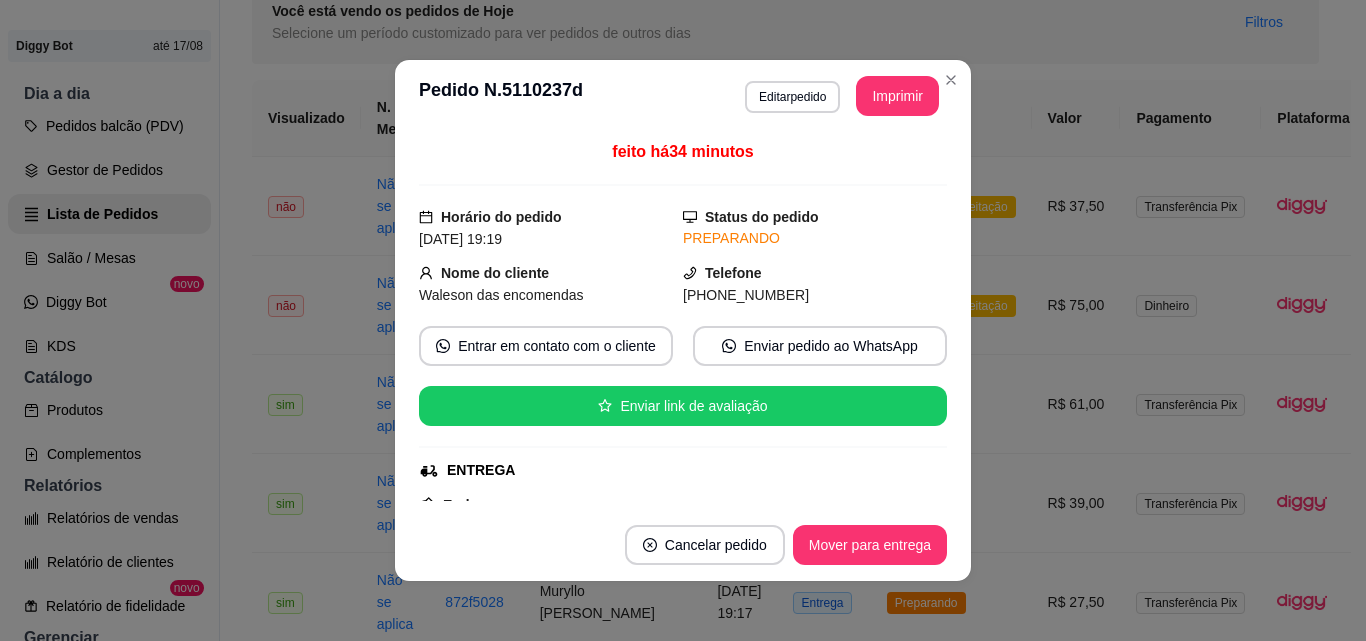 scroll, scrollTop: 0, scrollLeft: 0, axis: both 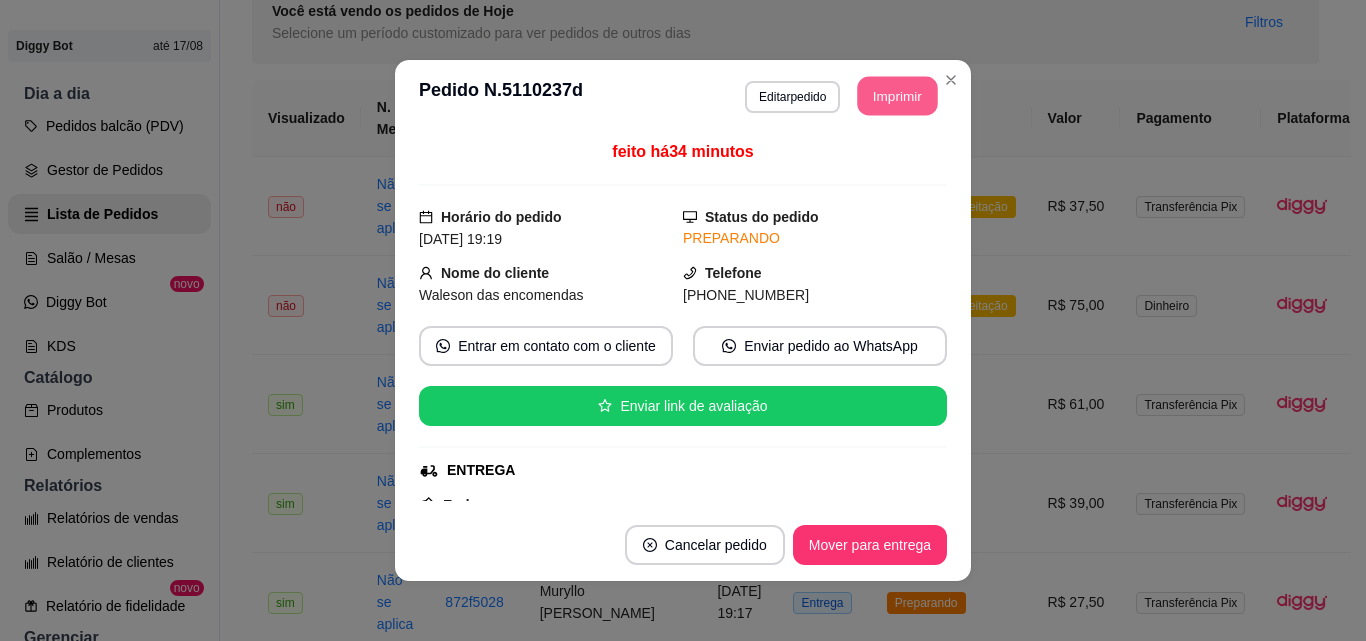 click on "Imprimir" at bounding box center [898, 96] 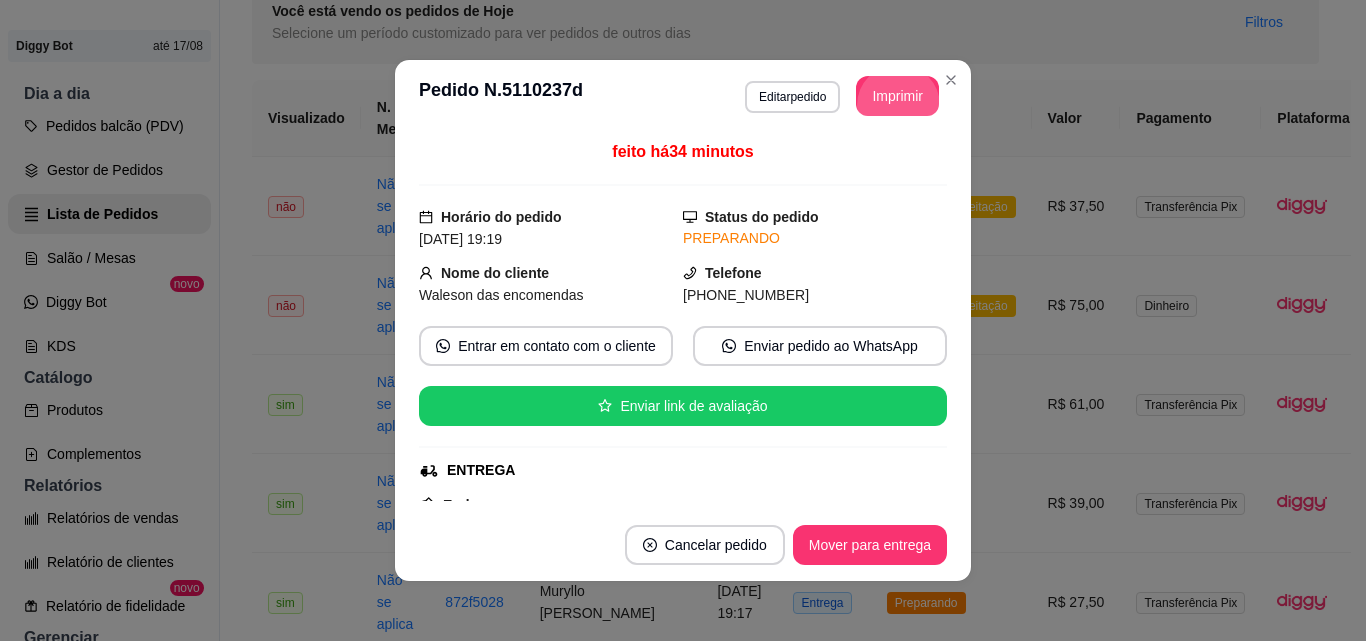 scroll, scrollTop: 0, scrollLeft: 0, axis: both 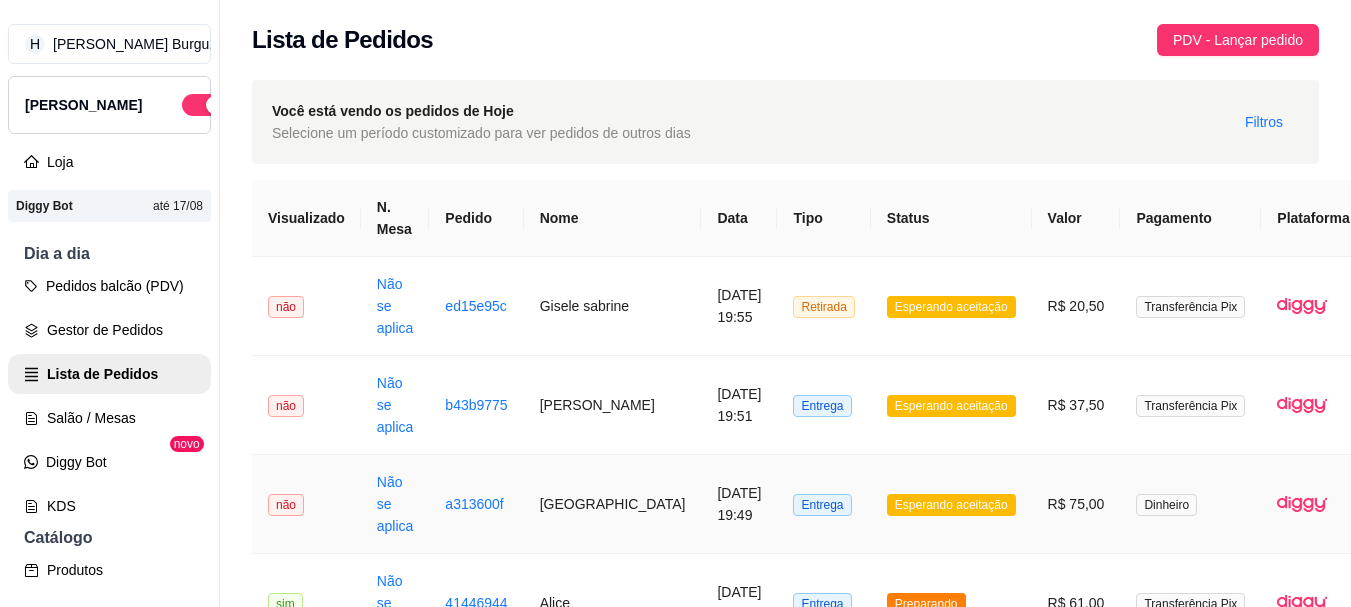 click on "Esperando aceitação" at bounding box center (951, 504) 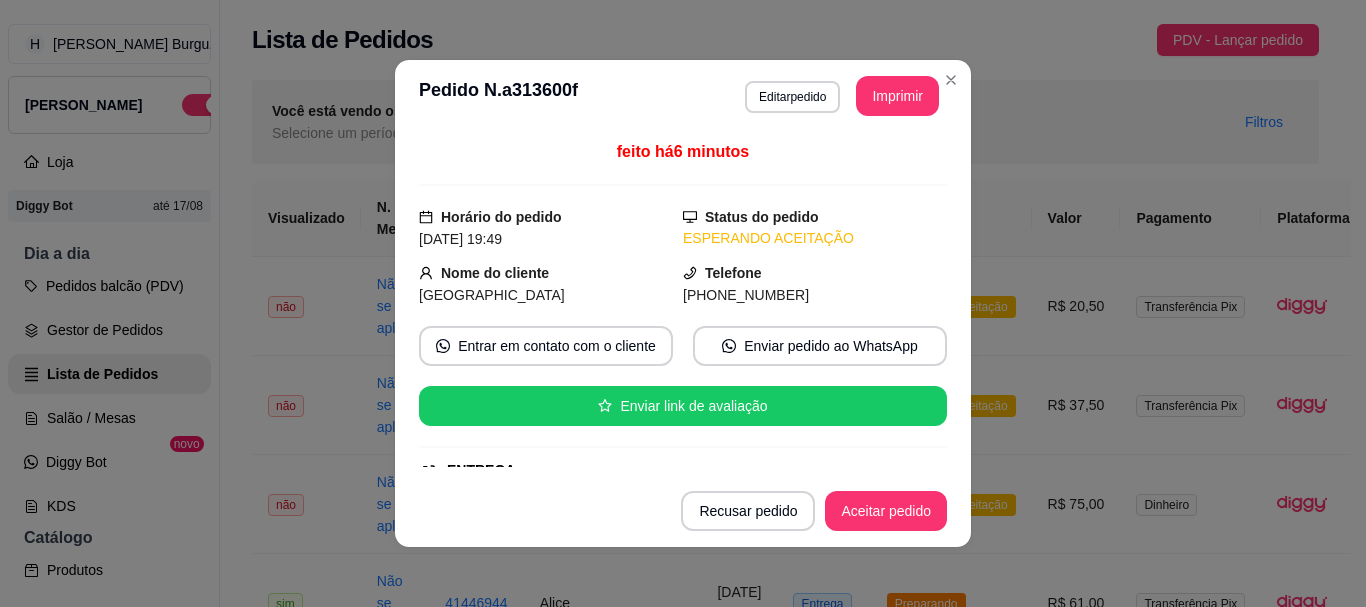 drag, startPoint x: 891, startPoint y: 127, endPoint x: 890, endPoint y: 111, distance: 16.03122 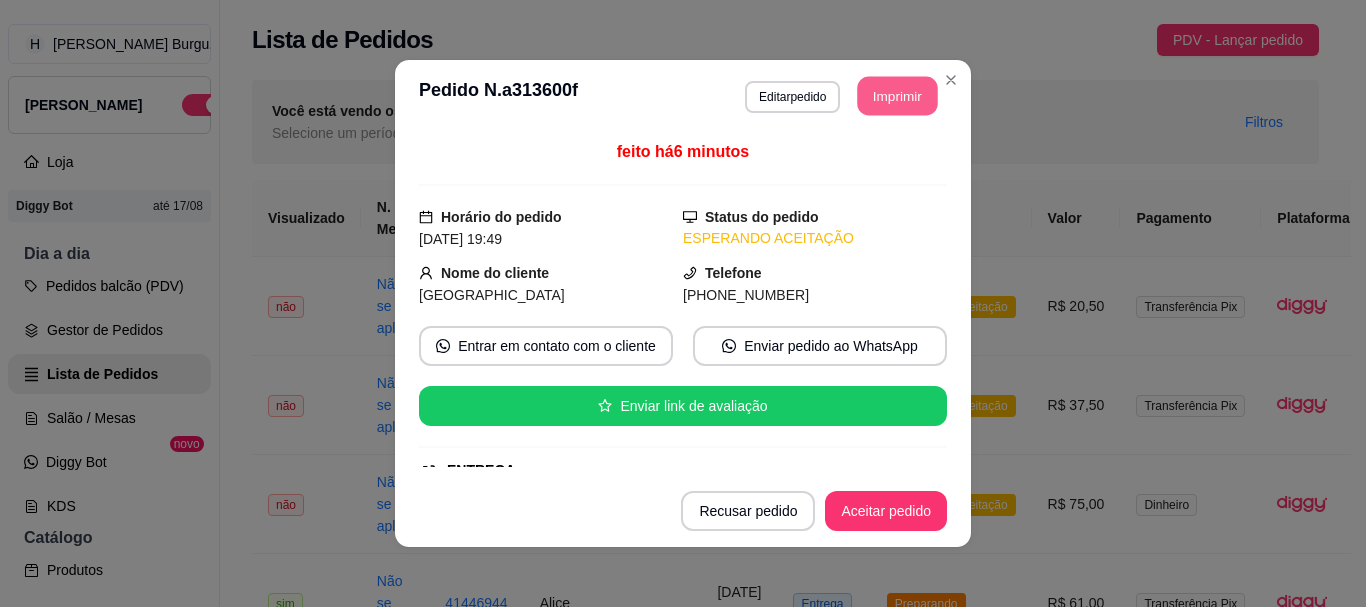 click on "Imprimir" at bounding box center [898, 96] 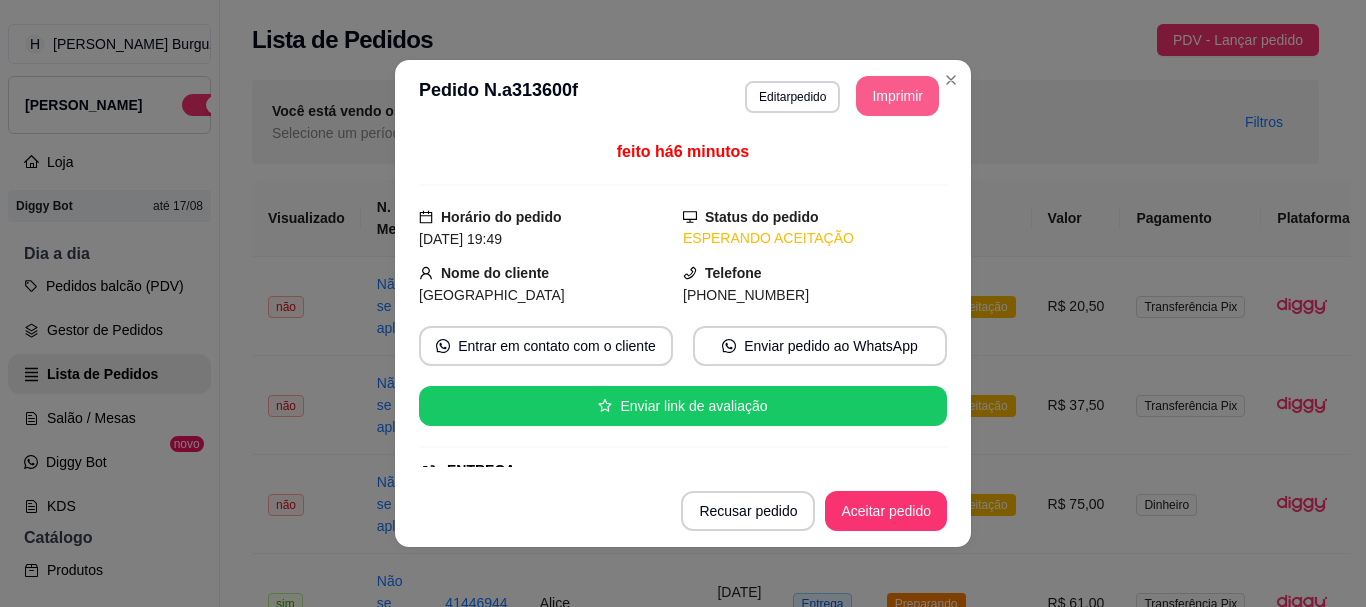 scroll, scrollTop: 0, scrollLeft: 0, axis: both 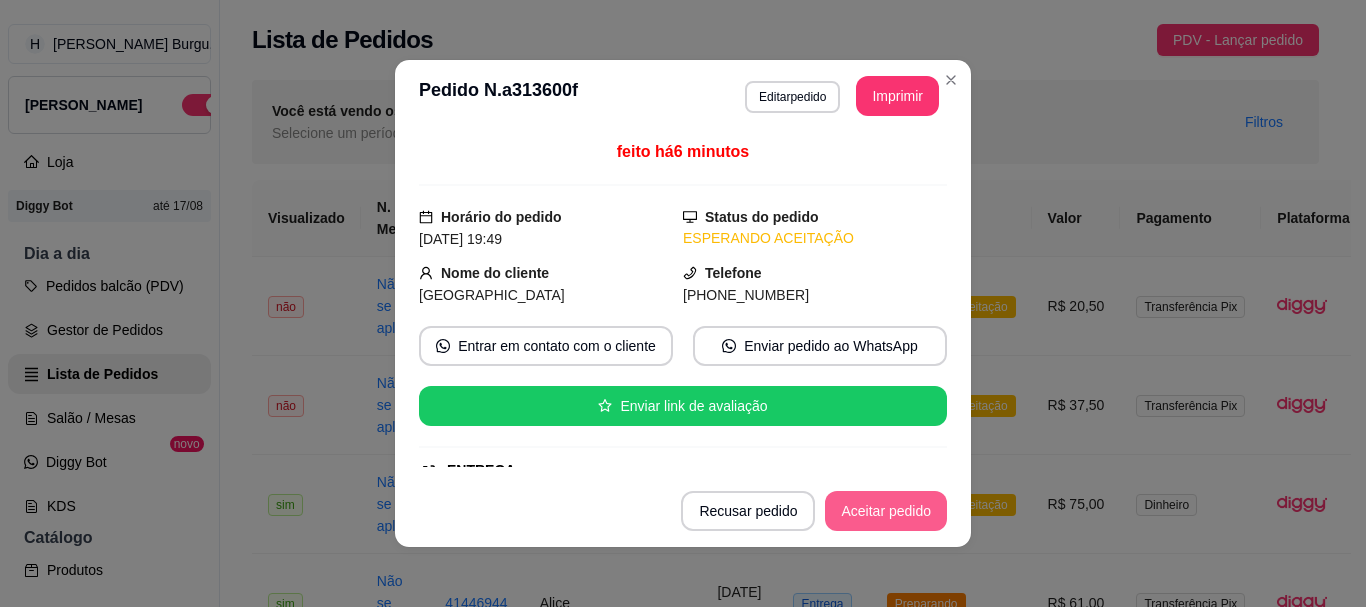 click on "Aceitar pedido" at bounding box center (886, 511) 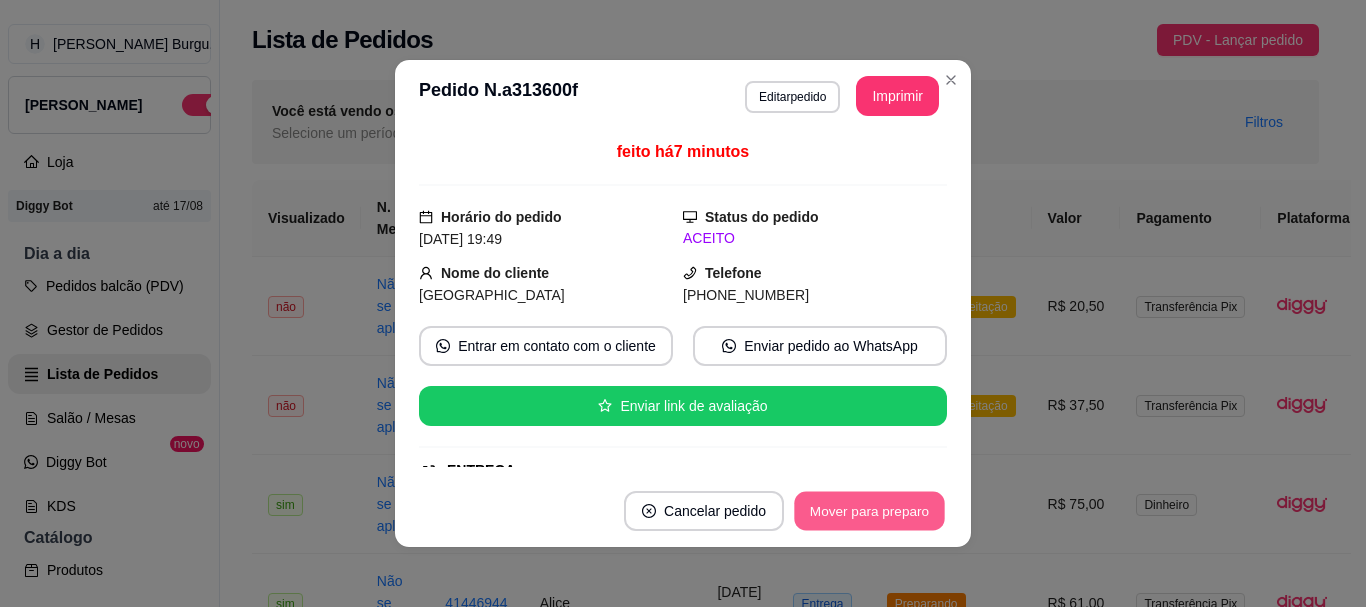 click on "Mover para preparo" at bounding box center (869, 511) 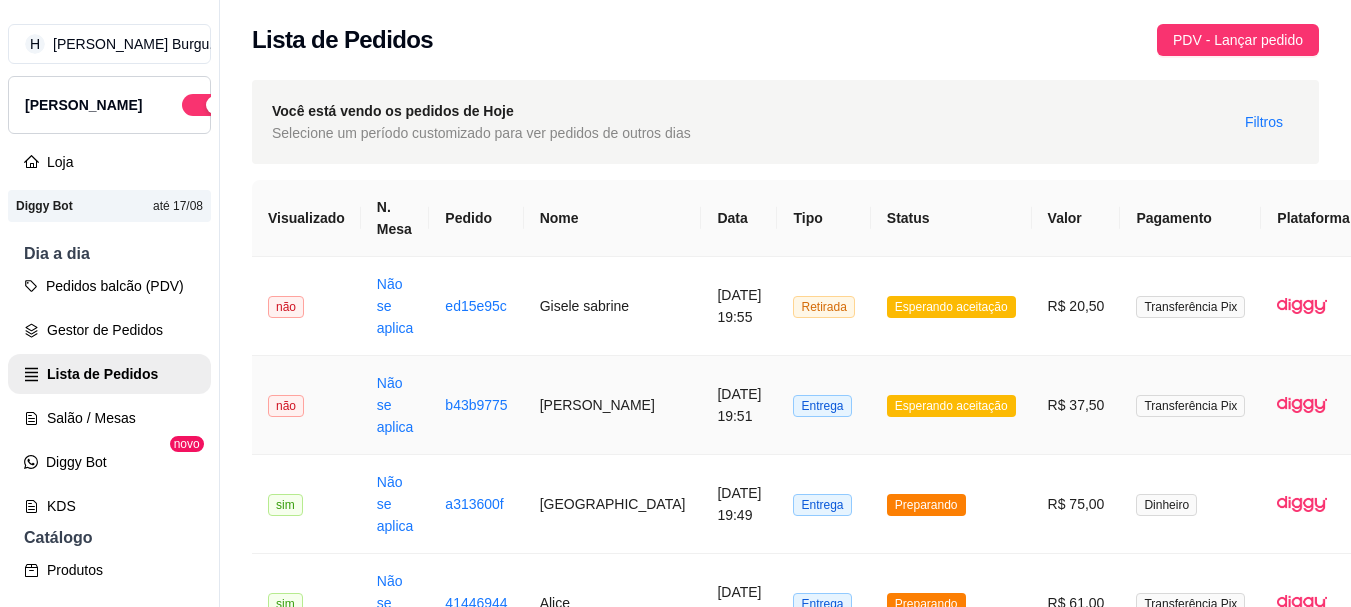 click on "R$ 37,50" at bounding box center (1076, 405) 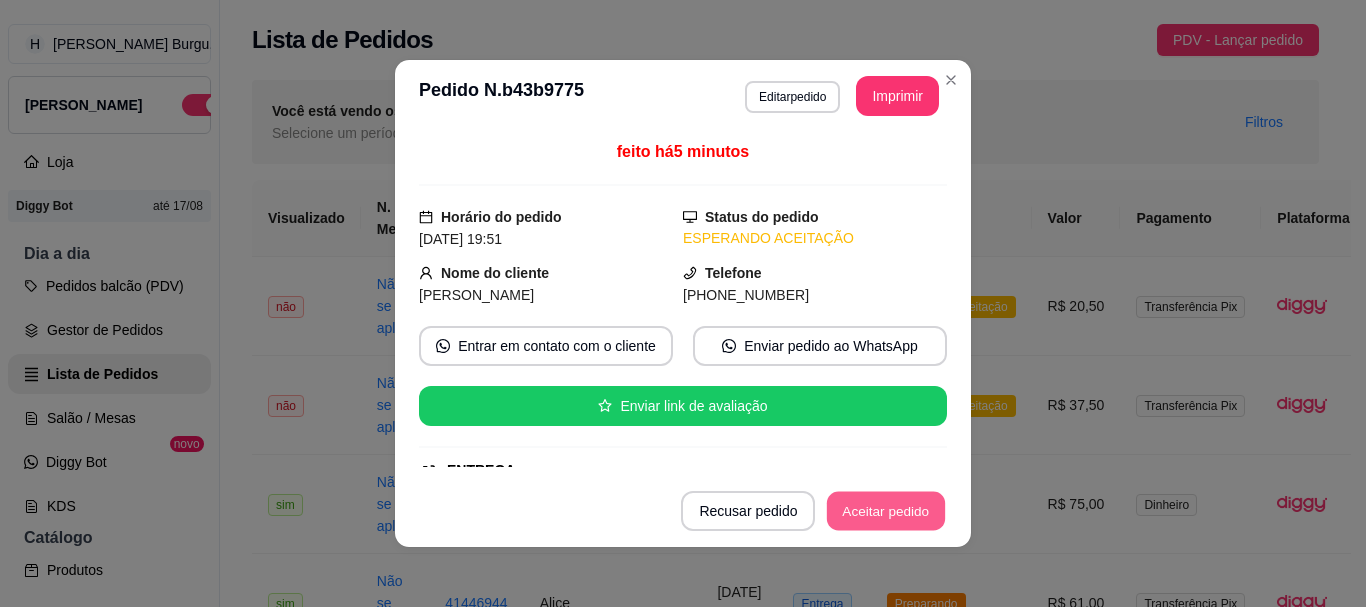 click on "Aceitar pedido" at bounding box center [886, 511] 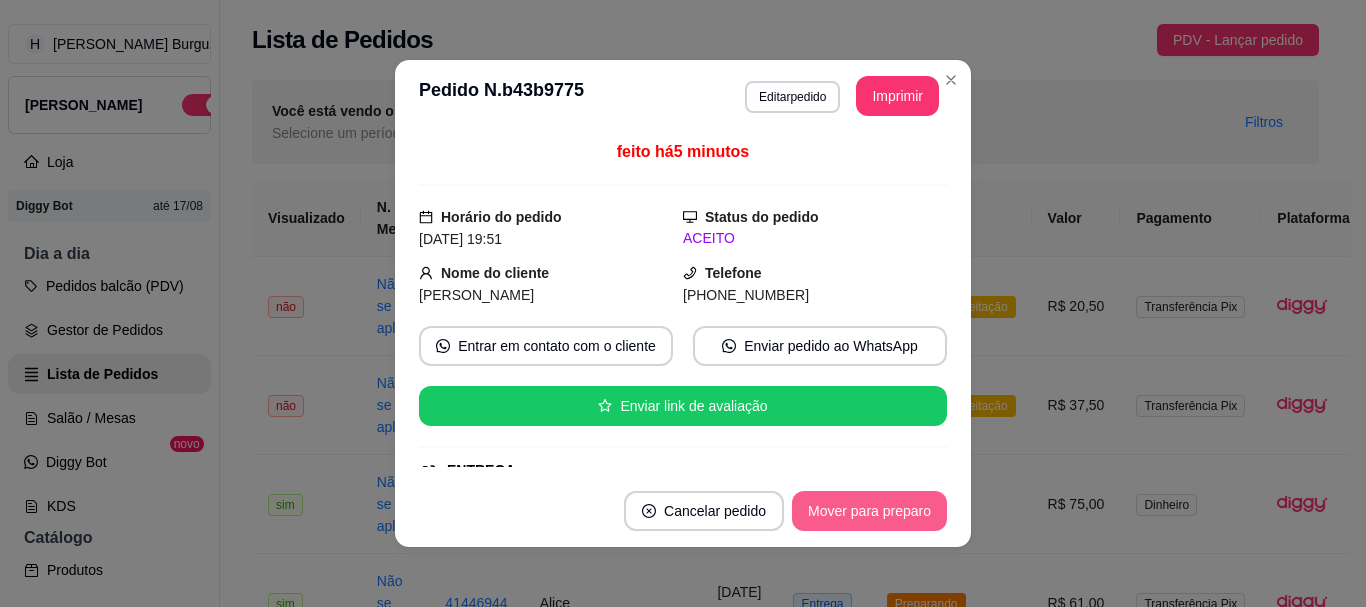 click on "Mover para preparo" at bounding box center [869, 511] 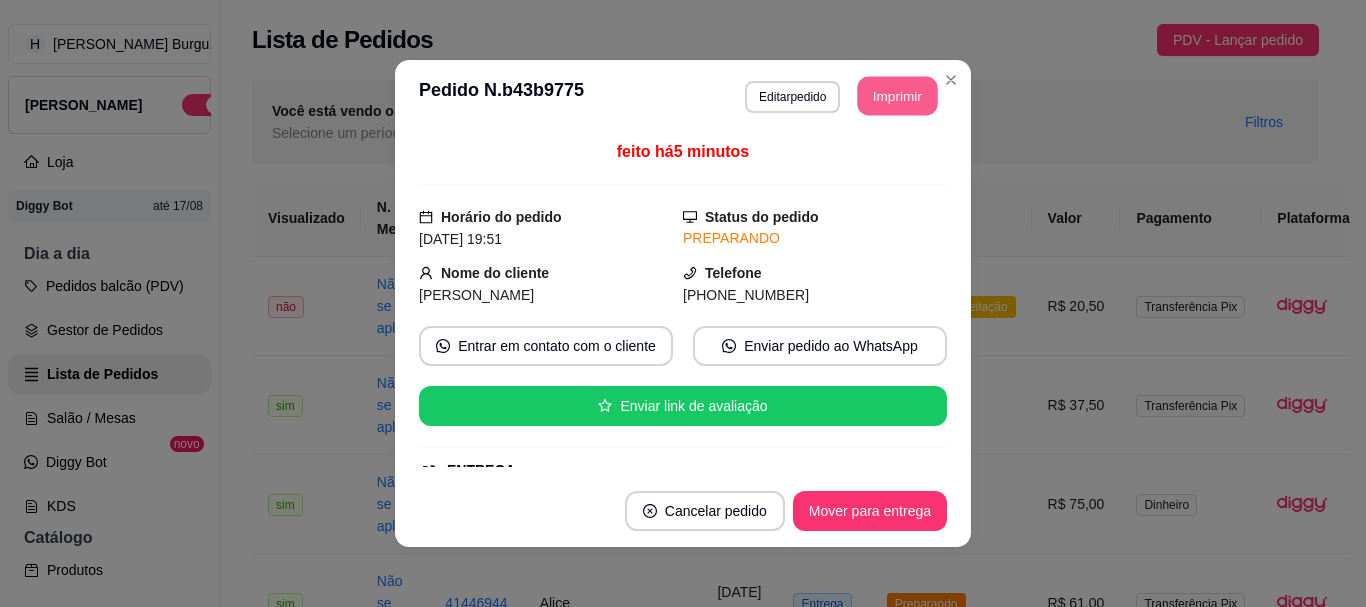 click on "Imprimir" at bounding box center [898, 96] 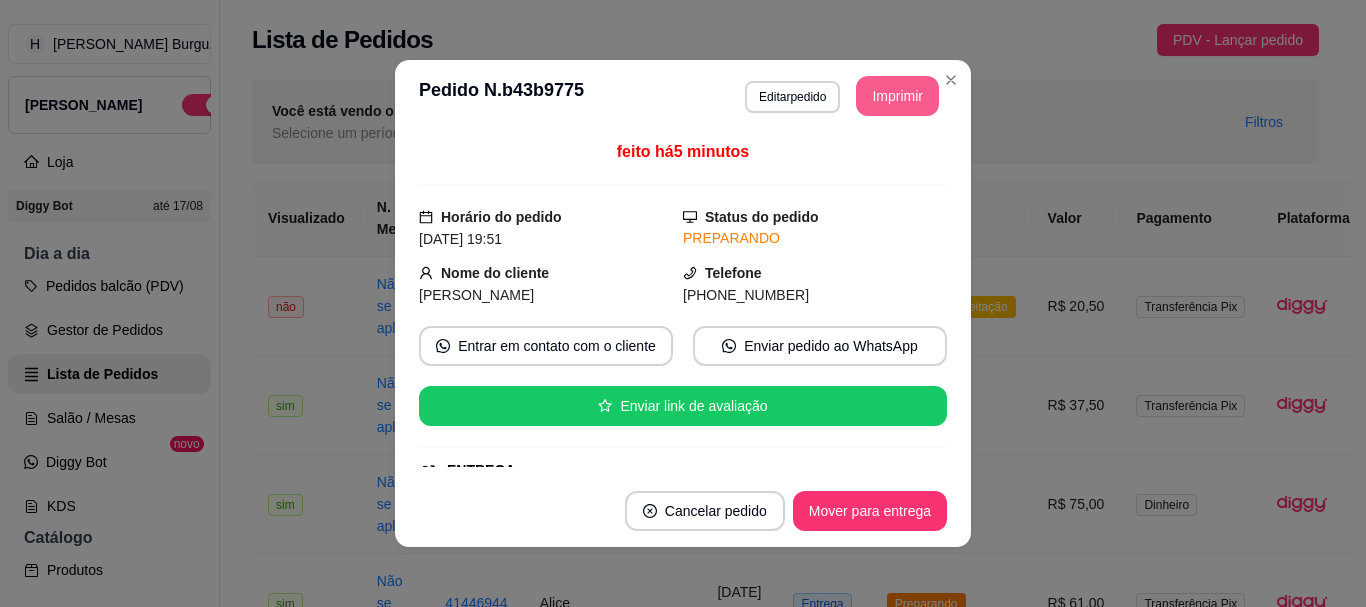 scroll, scrollTop: 0, scrollLeft: 0, axis: both 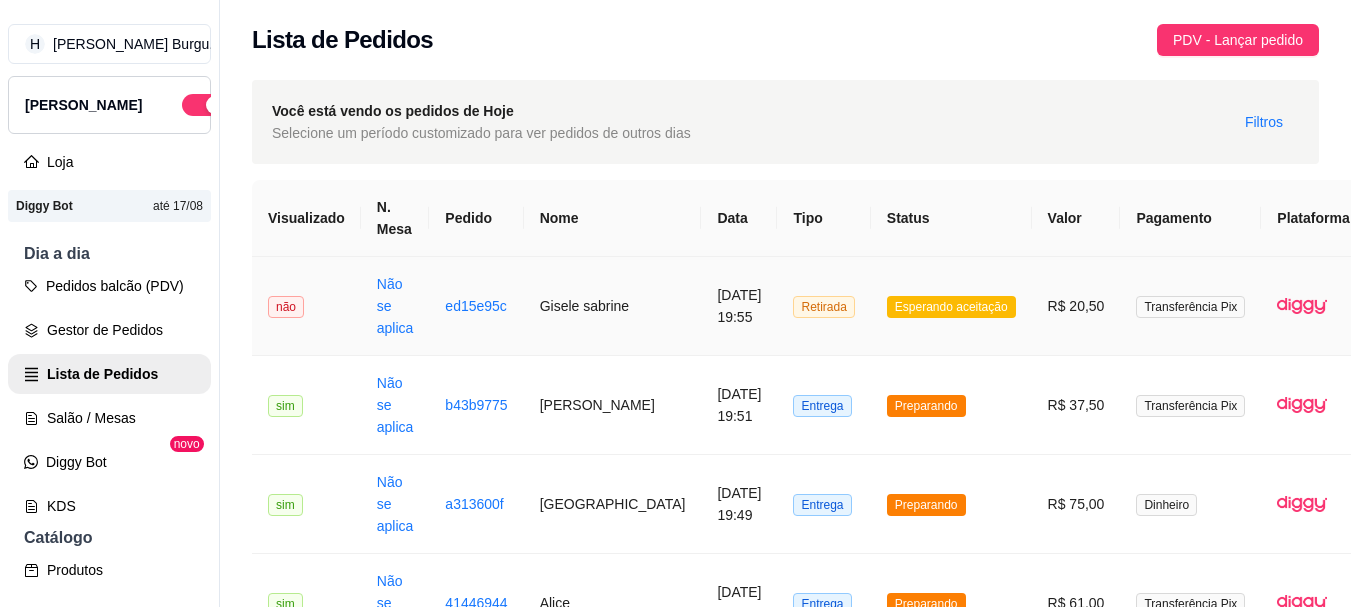 click on "Esperando aceitação" at bounding box center (951, 306) 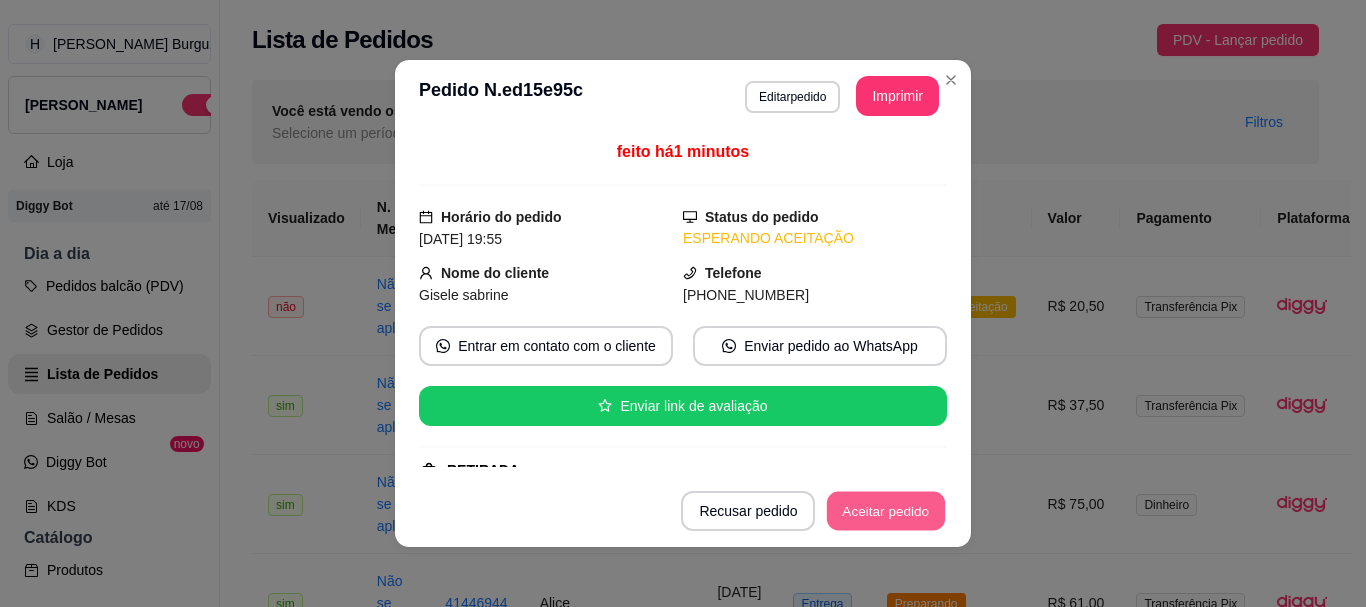 click on "Aceitar pedido" at bounding box center (886, 511) 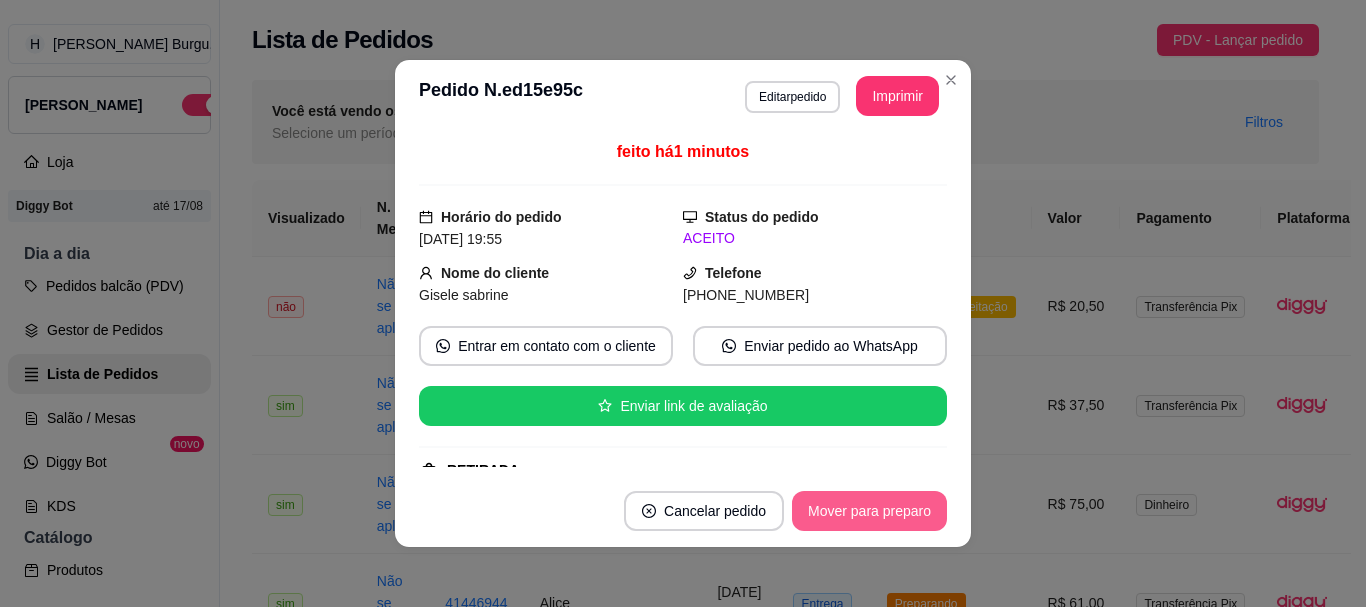 click on "Mover para preparo" at bounding box center (869, 511) 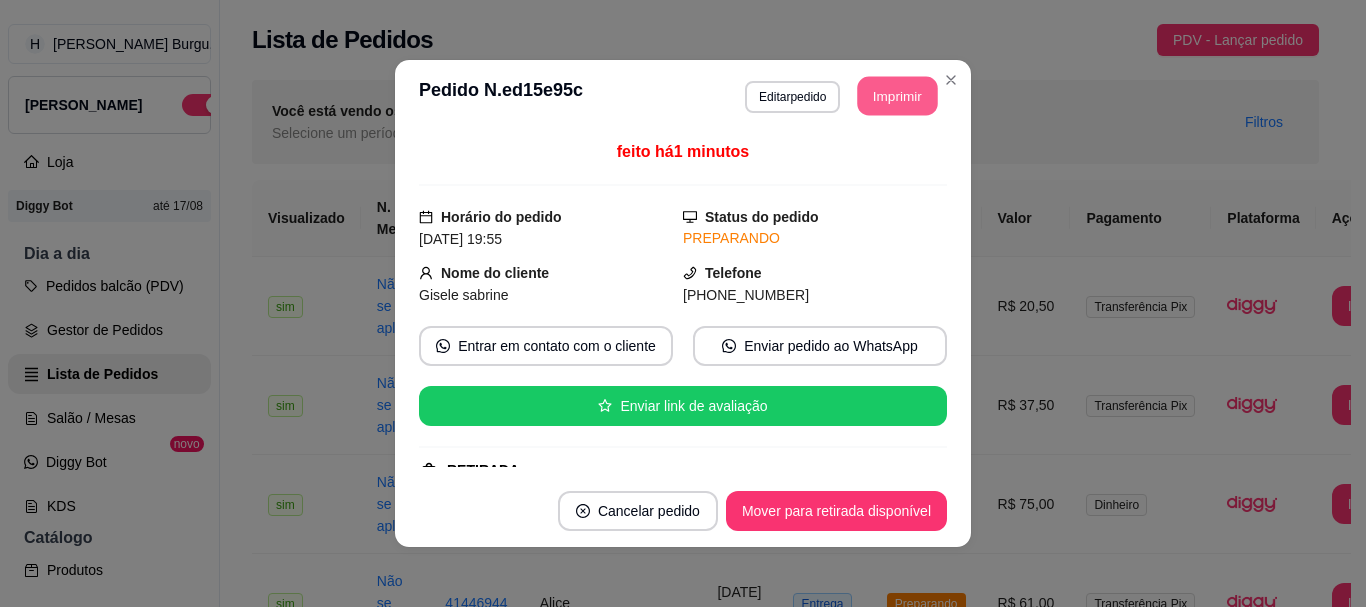 click on "Imprimir" at bounding box center [898, 96] 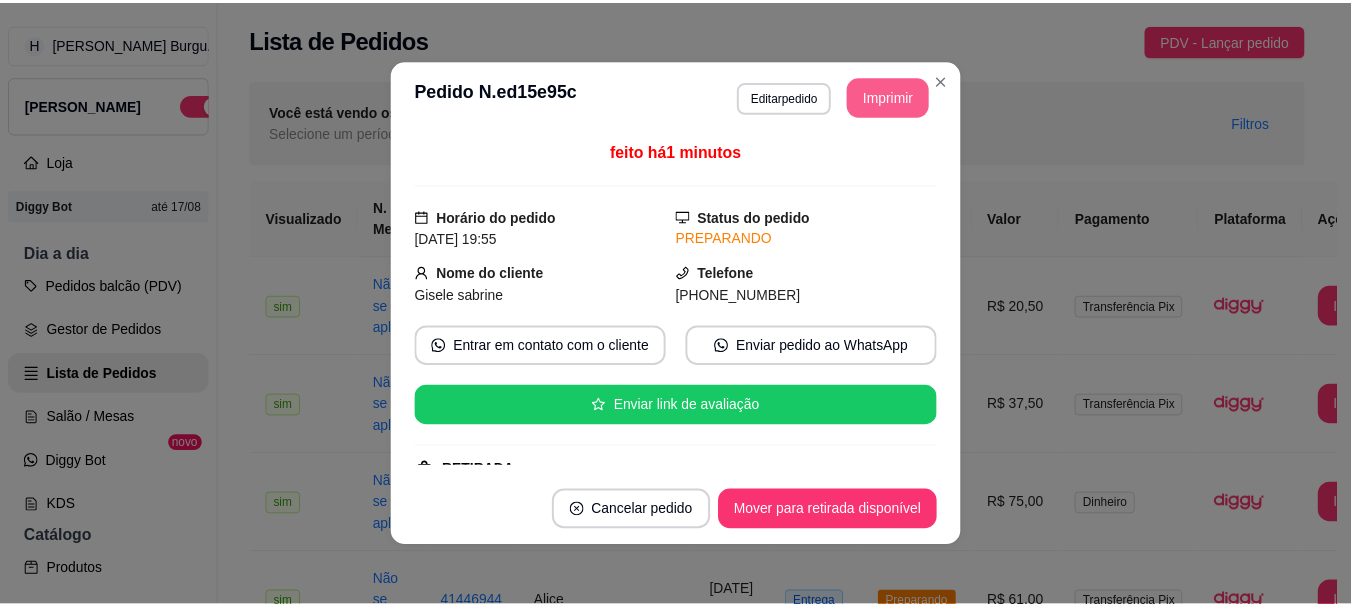 scroll, scrollTop: 0, scrollLeft: 0, axis: both 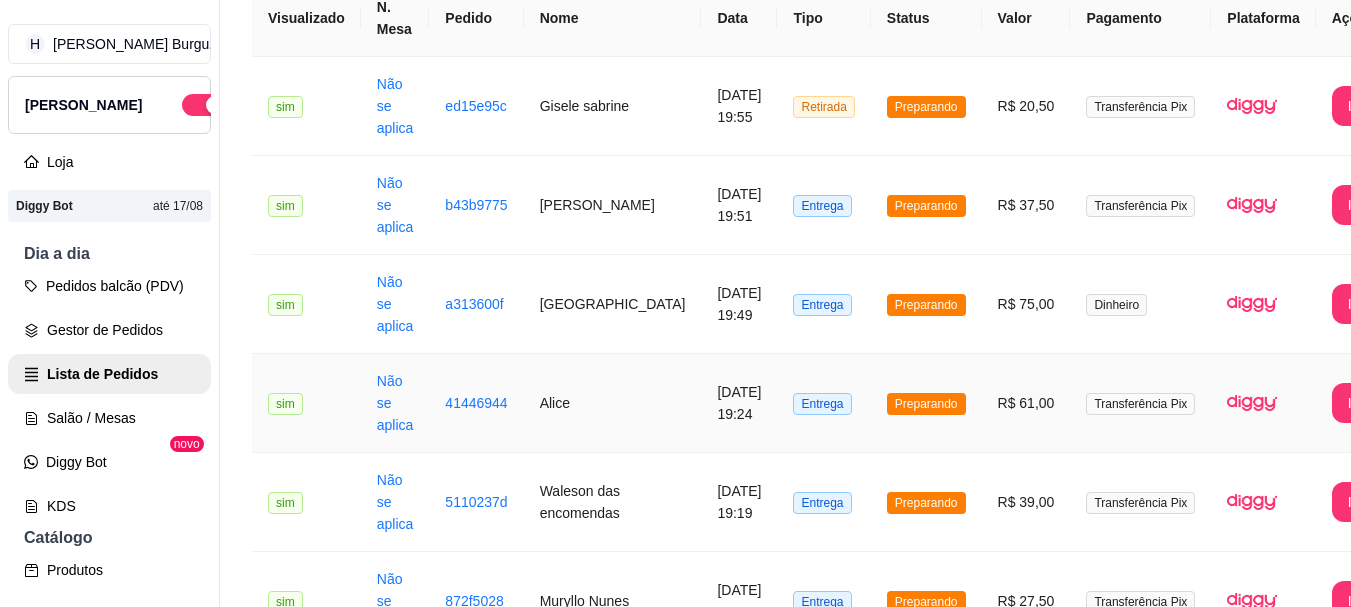 click on "Preparando" at bounding box center (926, 403) 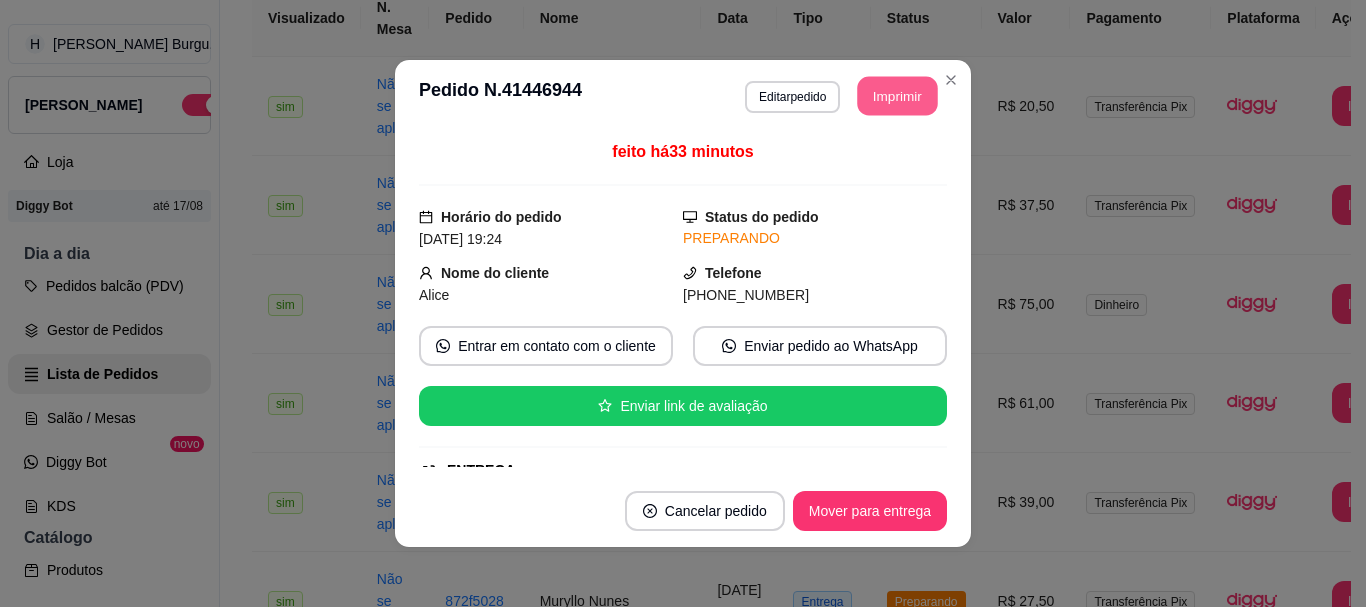 click on "Imprimir" at bounding box center [898, 96] 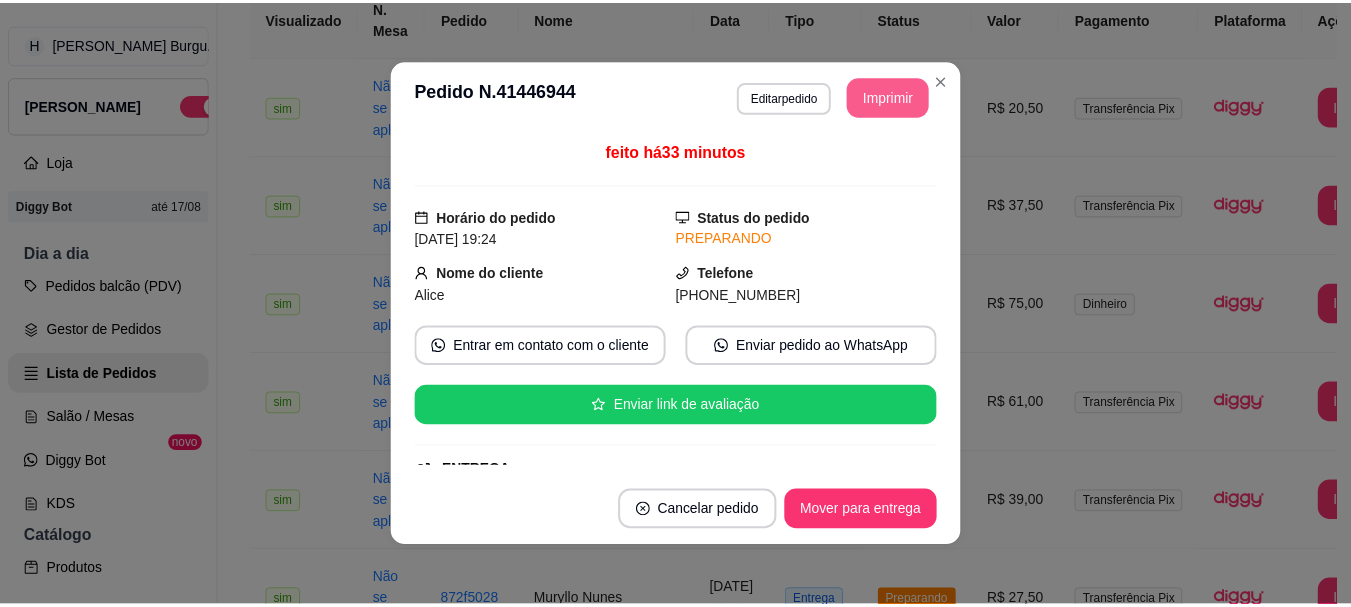 scroll, scrollTop: 0, scrollLeft: 0, axis: both 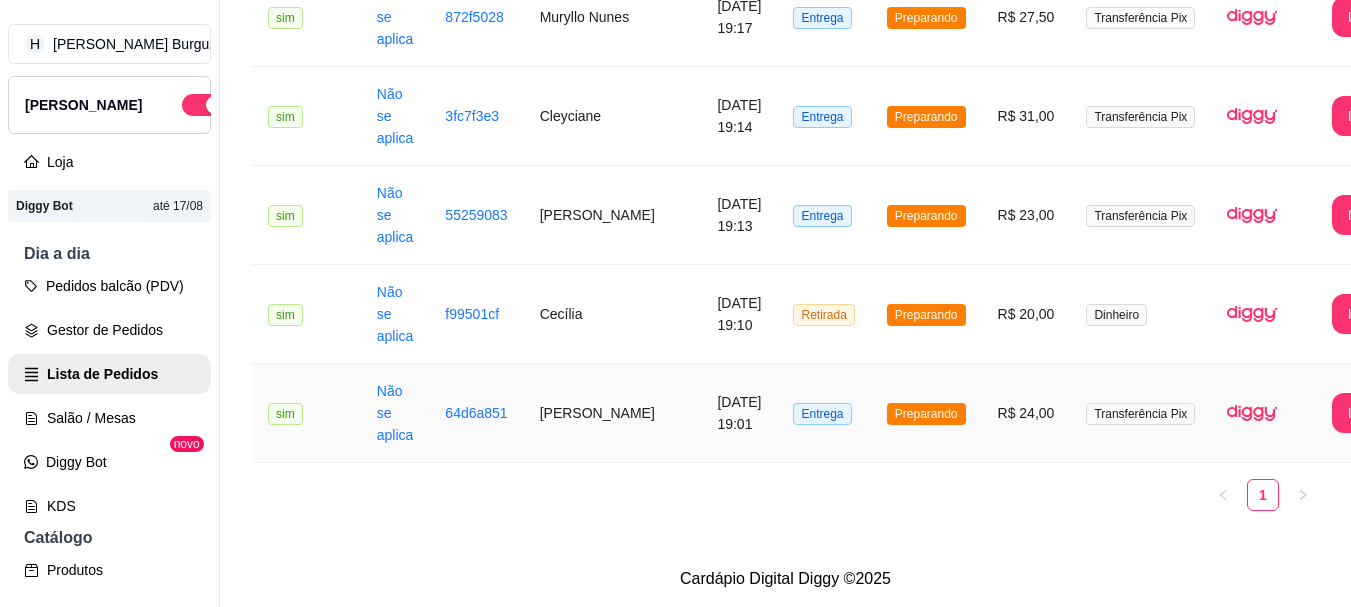 click on "Preparando" at bounding box center [926, 413] 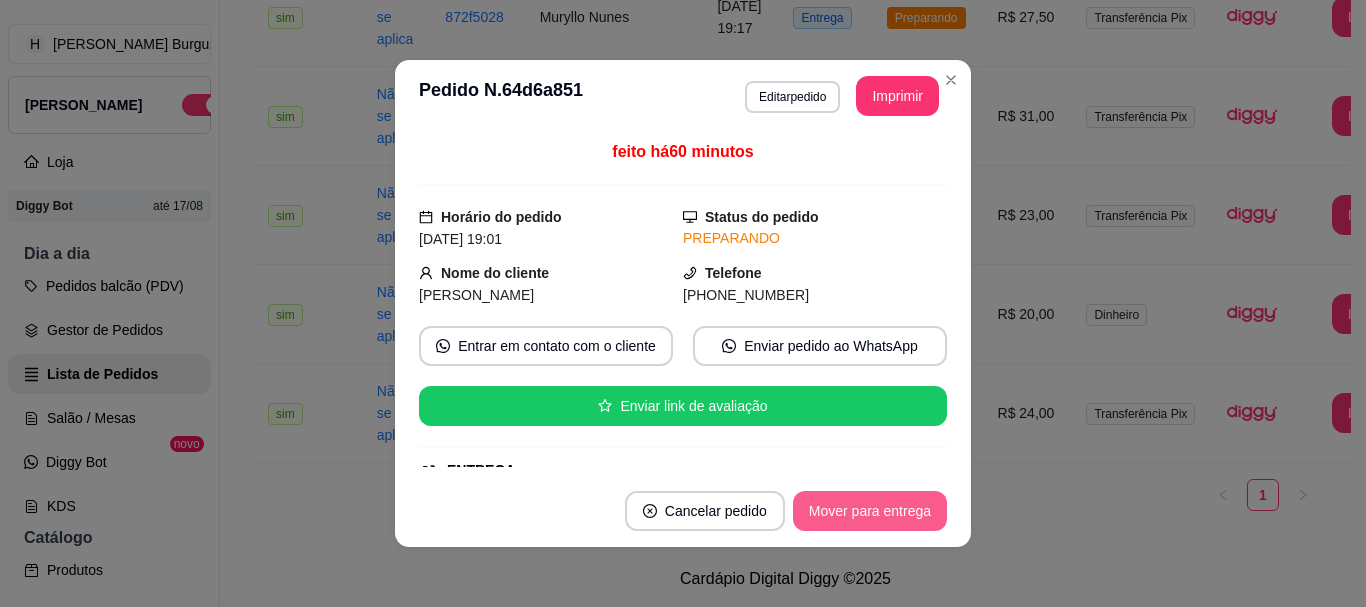 click on "Mover para entrega" at bounding box center (870, 511) 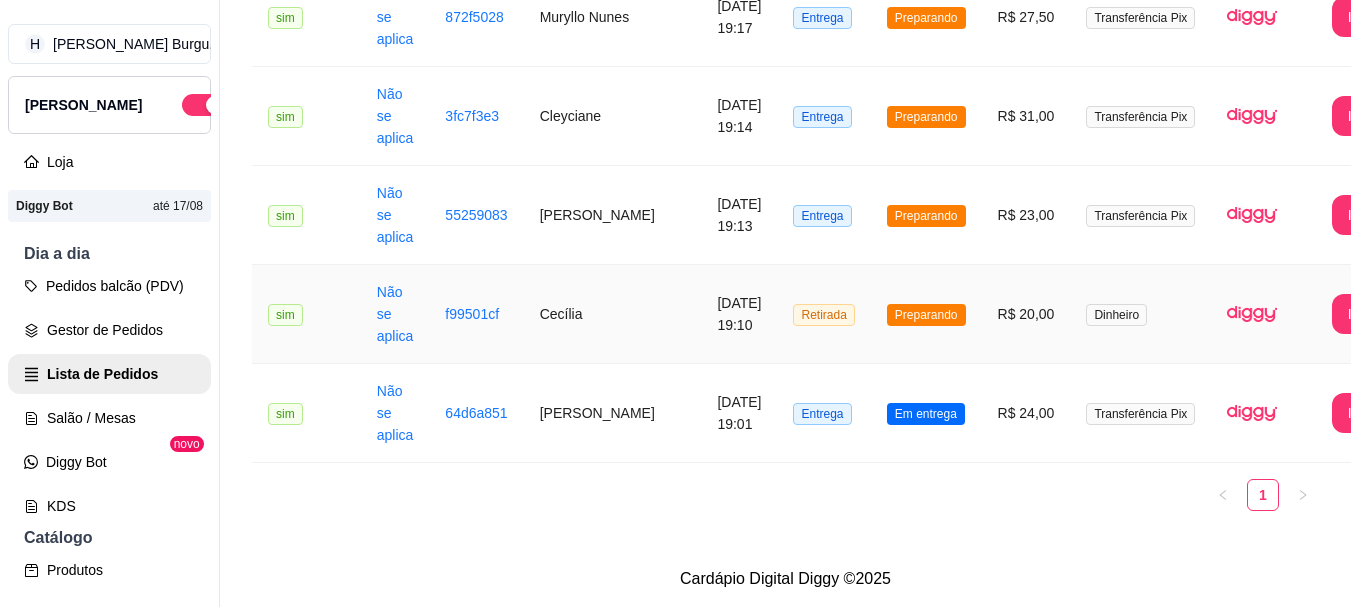 click on "Preparando" at bounding box center [926, 314] 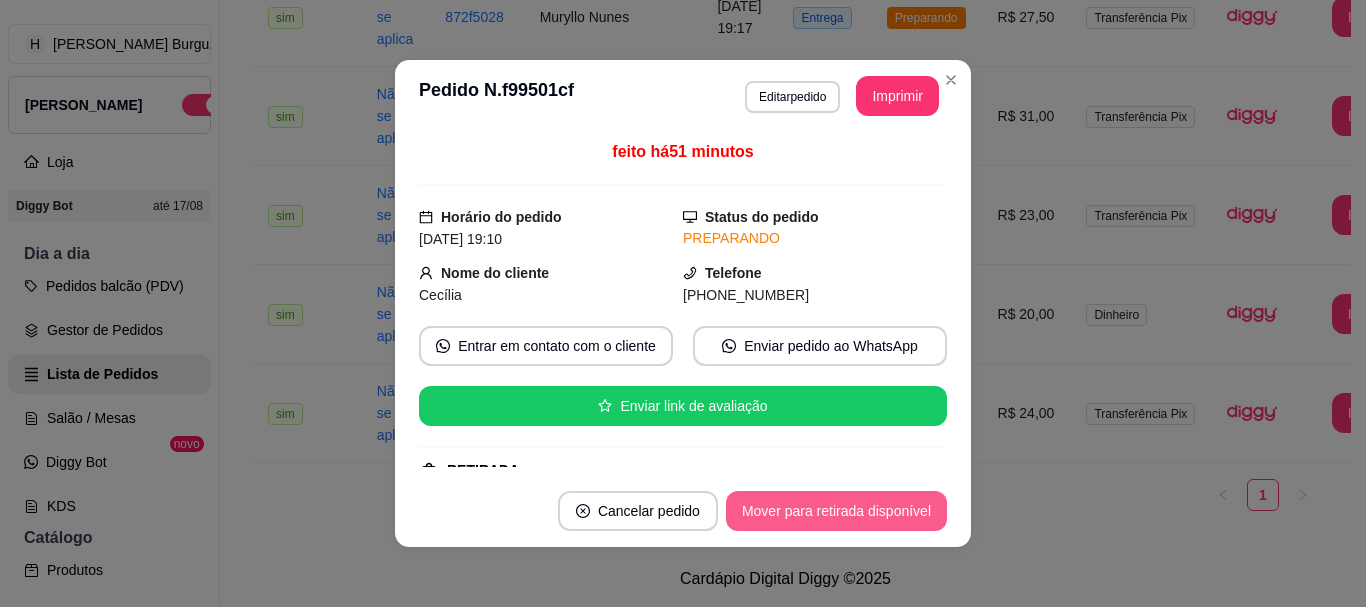 click on "Mover para retirada disponível" at bounding box center [836, 511] 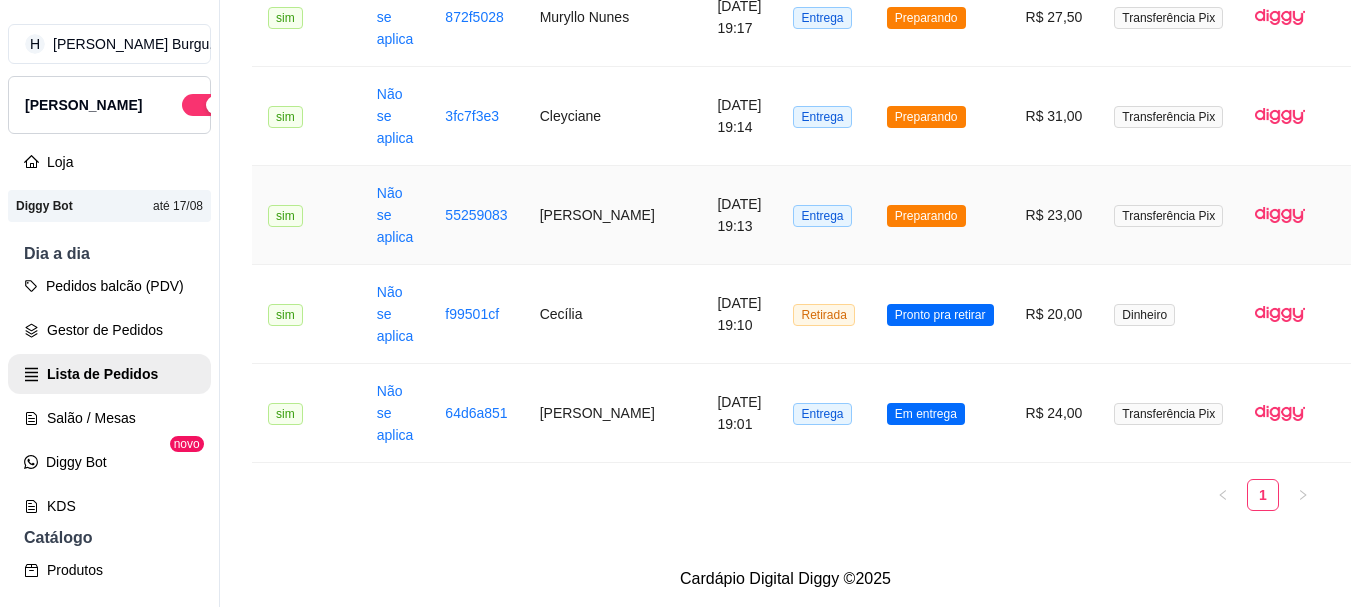 click on "Preparando" at bounding box center (940, 215) 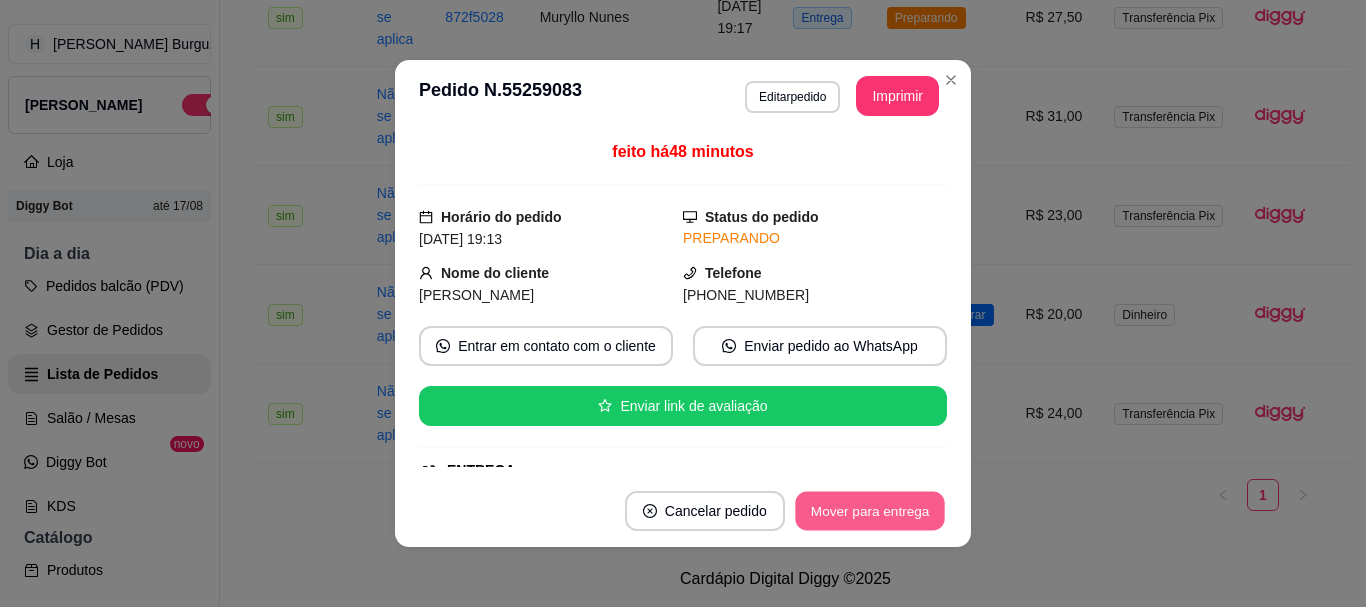 click on "Mover para entrega" at bounding box center [870, 511] 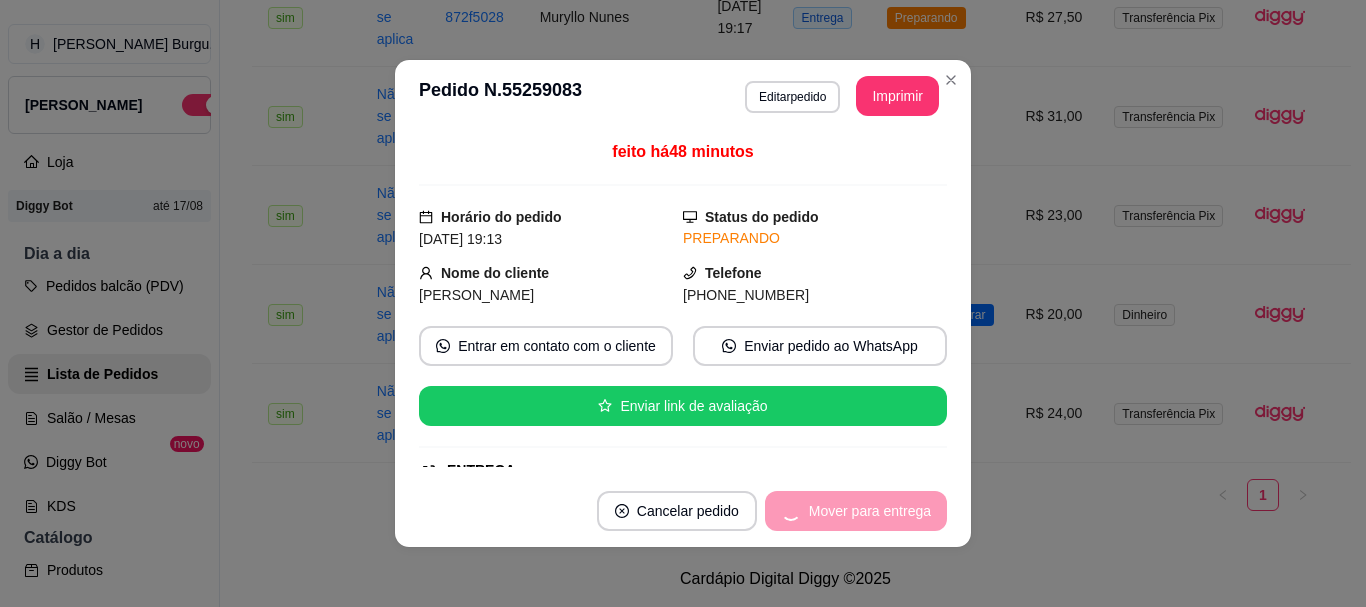 click on "Mover para entrega" at bounding box center [856, 511] 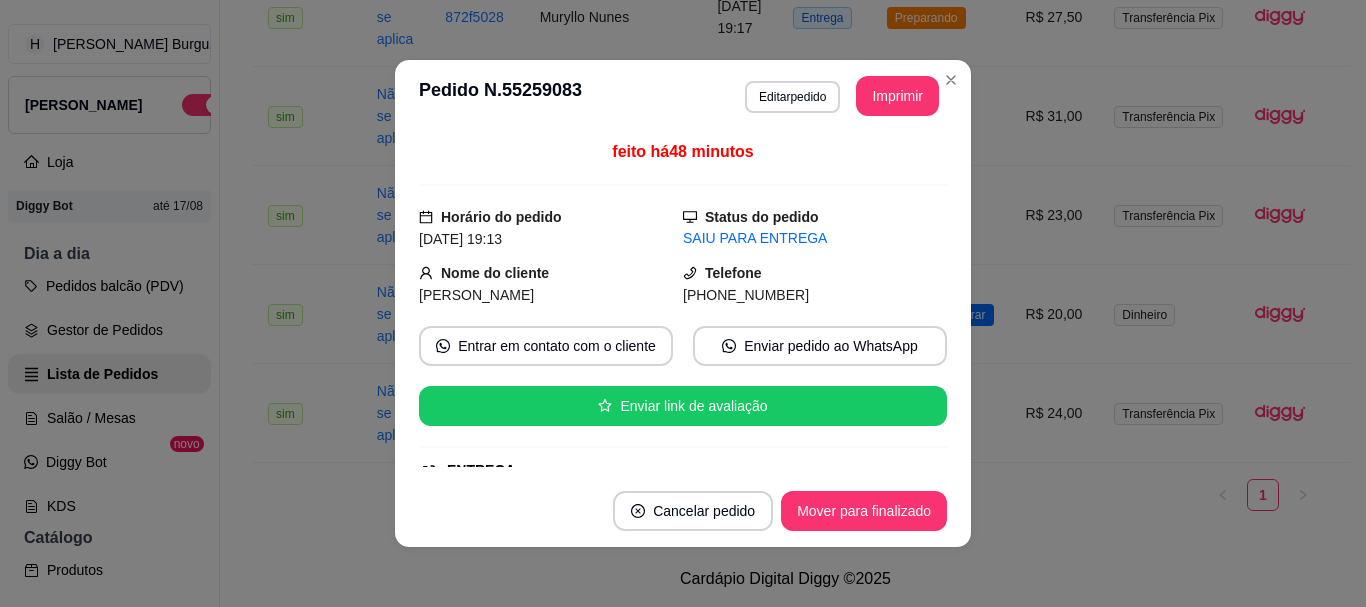 click on "**********" at bounding box center (683, 96) 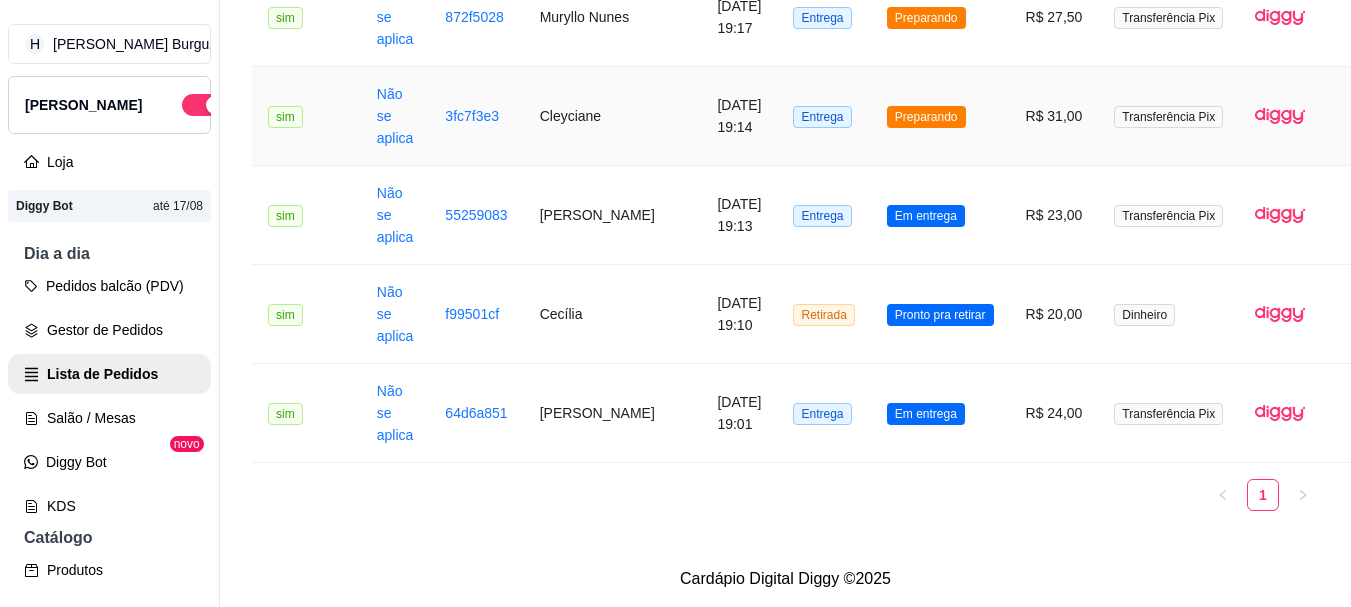 click on "Preparando" at bounding box center [940, 116] 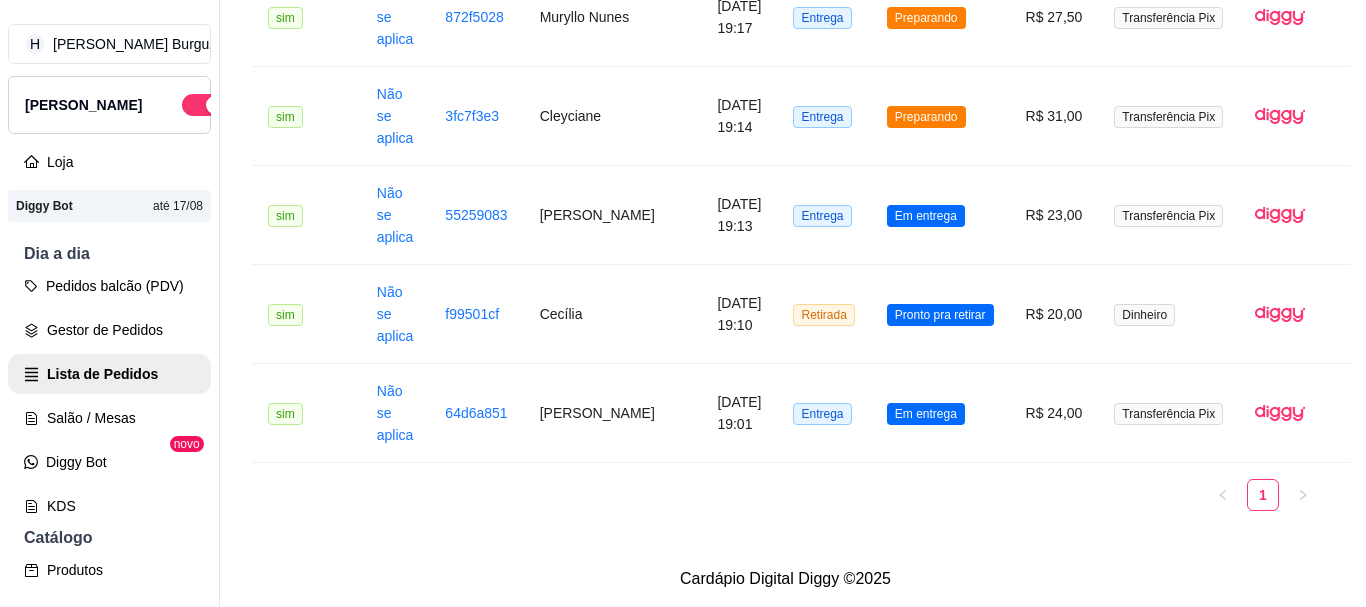 click on "Mover para entrega" at bounding box center (870, 511) 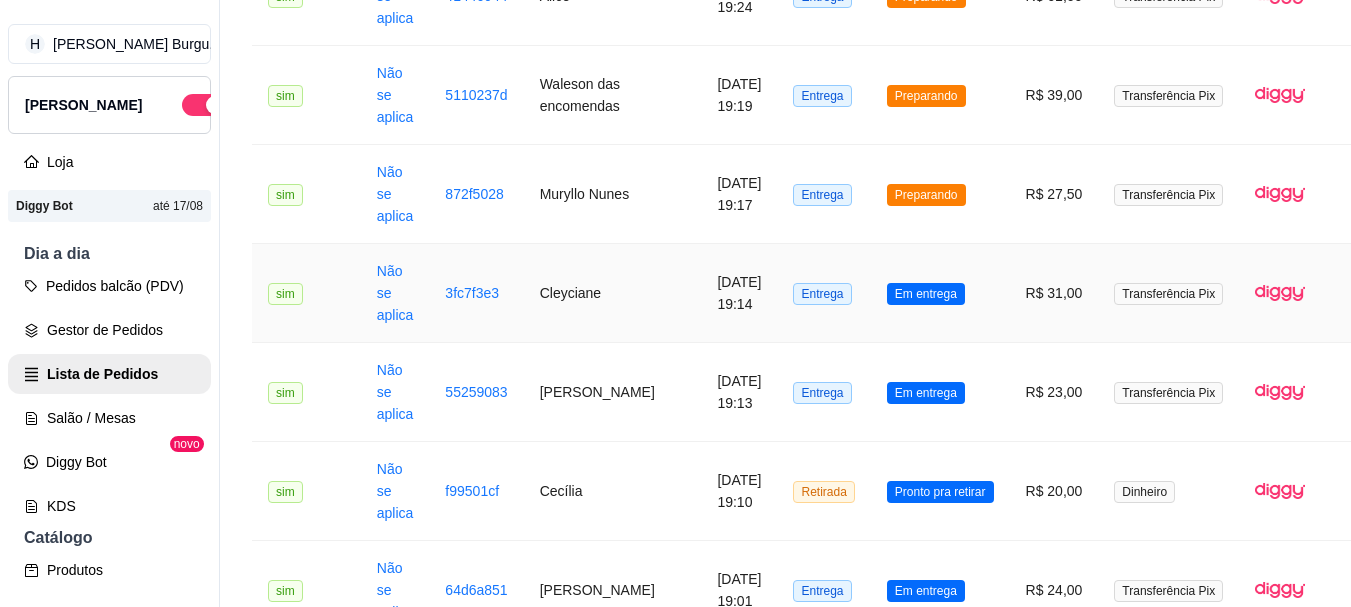 scroll, scrollTop: 599, scrollLeft: 0, axis: vertical 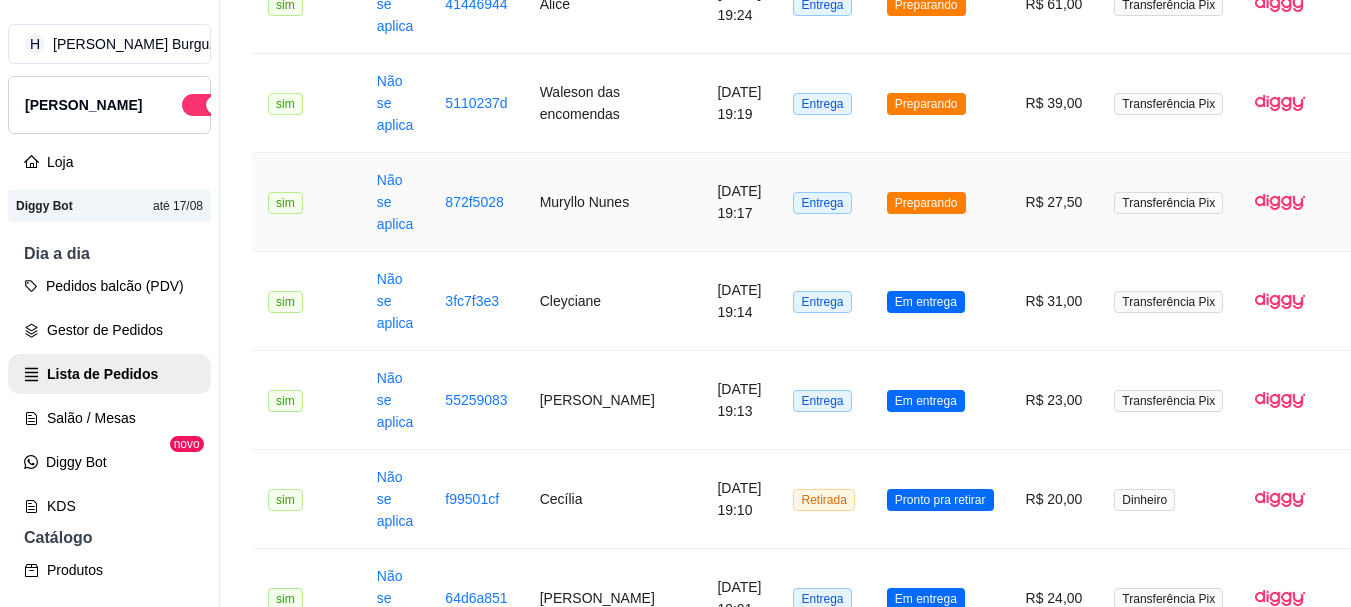 click on "Preparando" at bounding box center [940, 202] 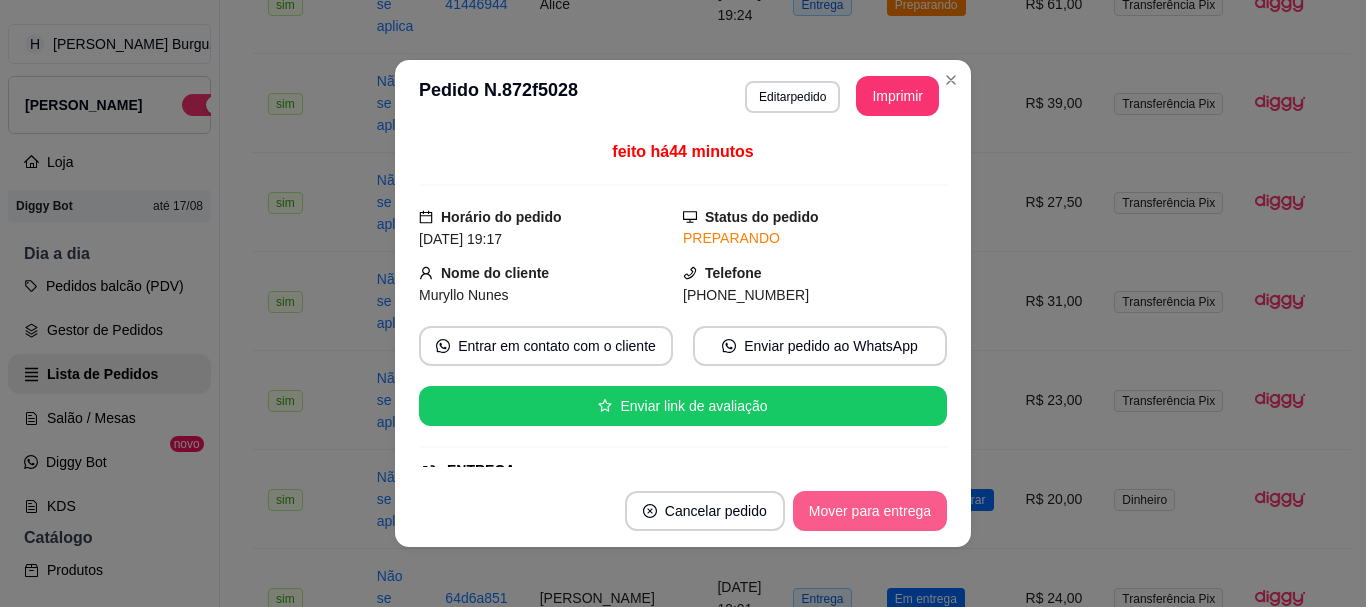click on "Mover para entrega" at bounding box center [870, 511] 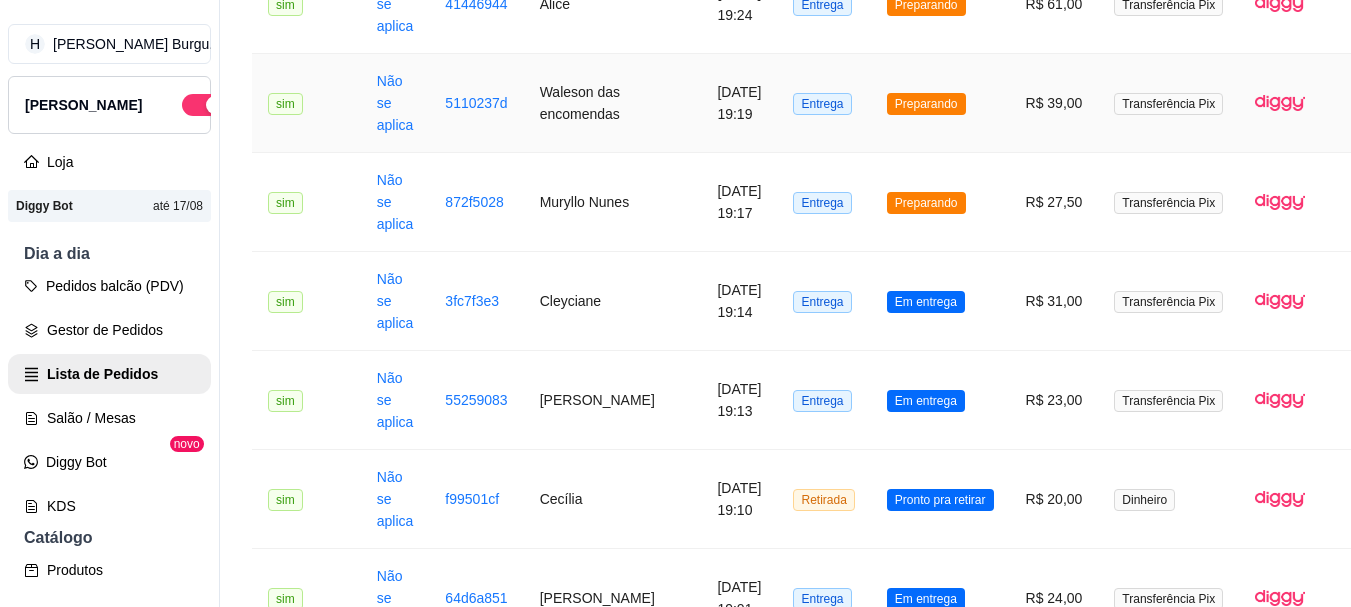 click on "Entrega" at bounding box center (823, 103) 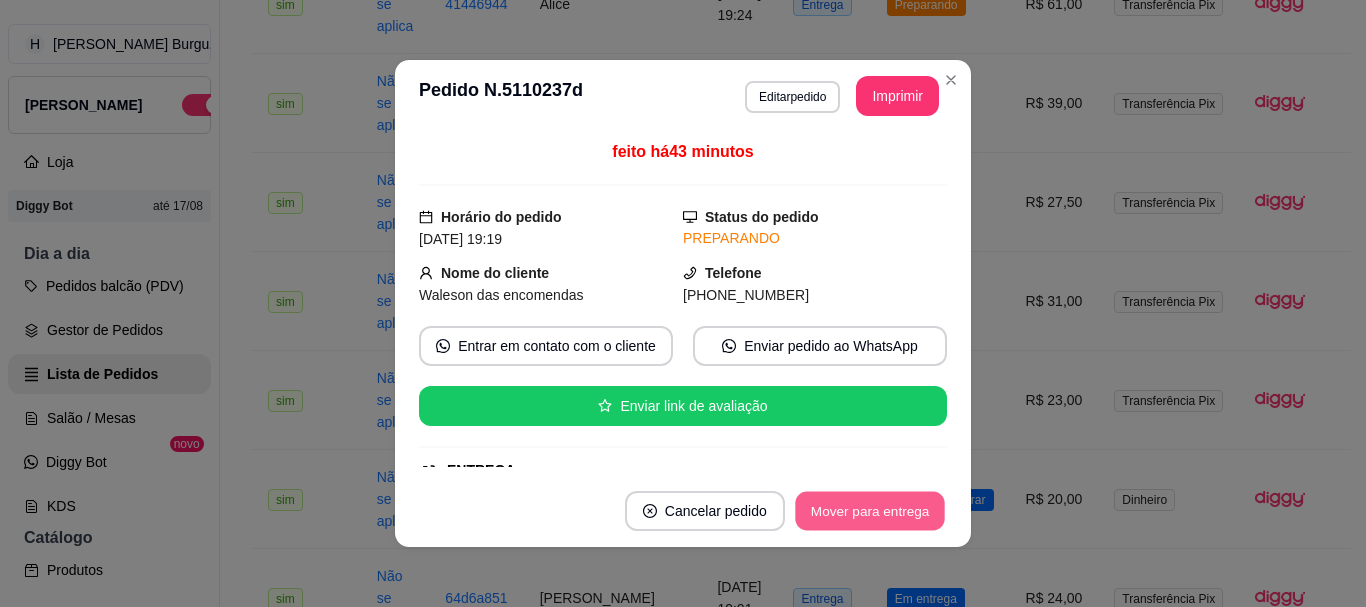 click on "Mover para entrega" at bounding box center [870, 511] 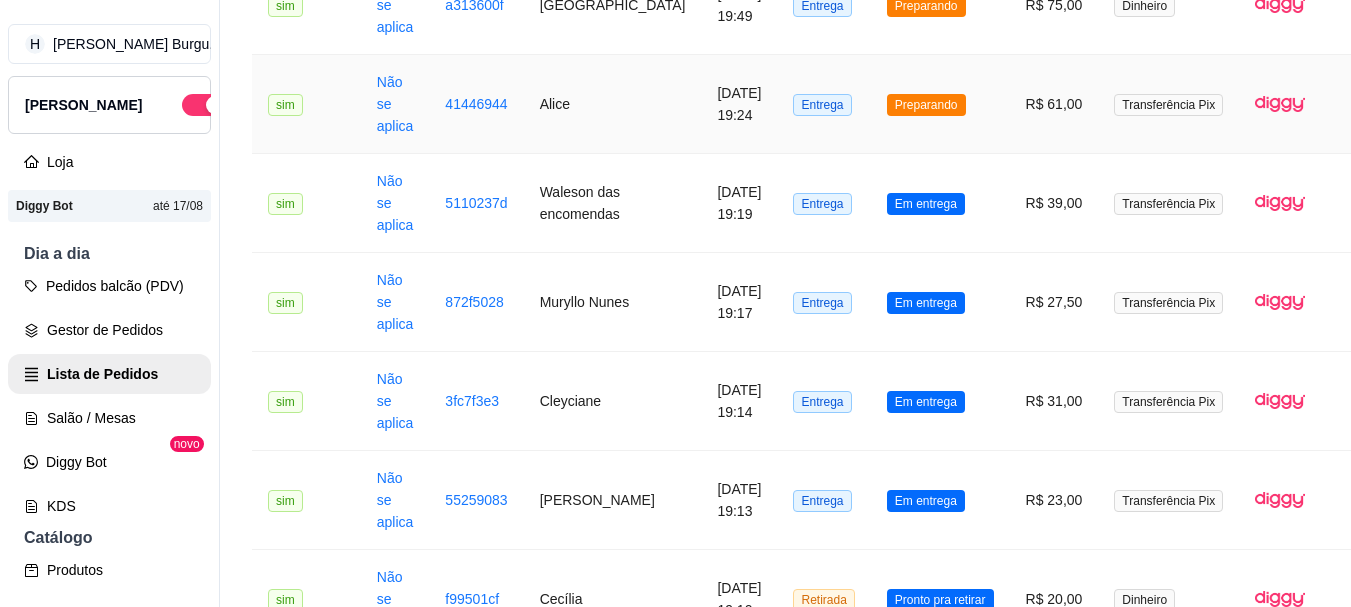 scroll, scrollTop: 399, scrollLeft: 0, axis: vertical 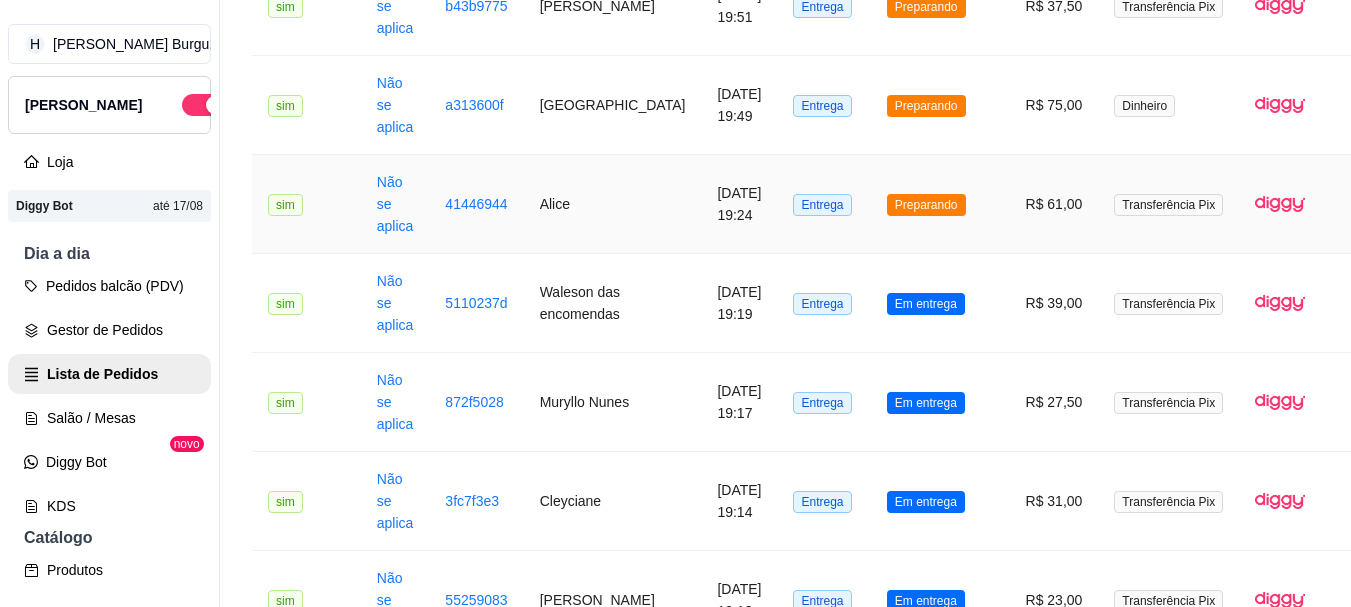 click on "Preparando" at bounding box center (940, 204) 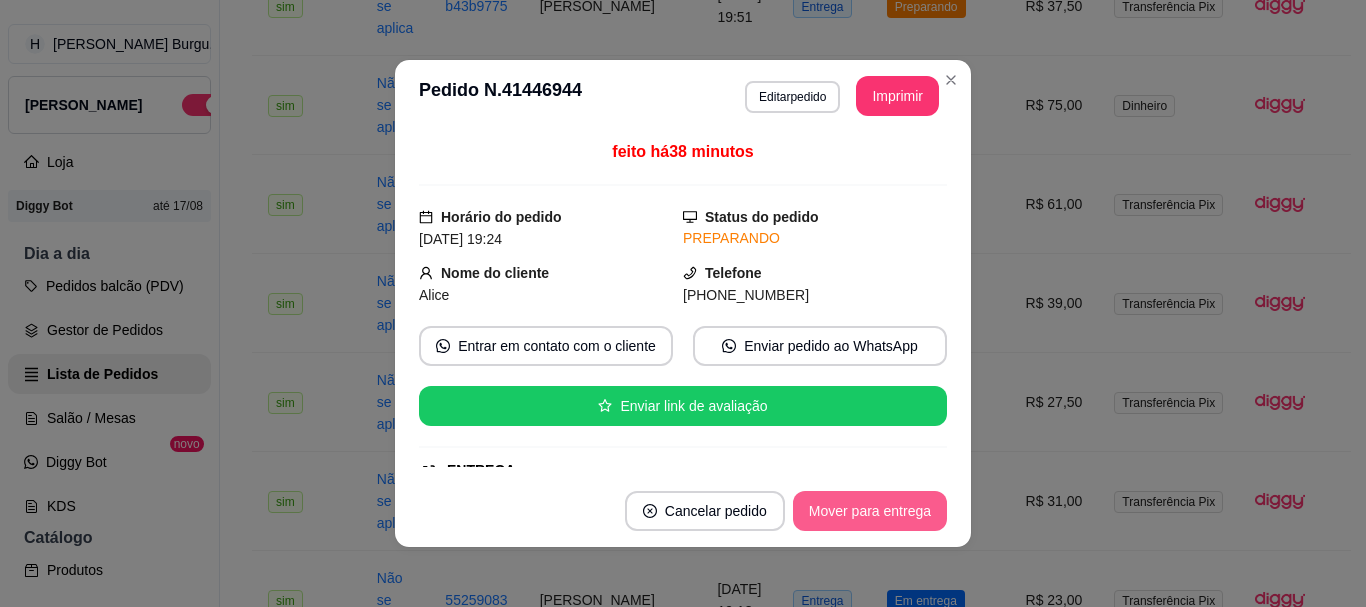 click on "Mover para entrega" at bounding box center [870, 511] 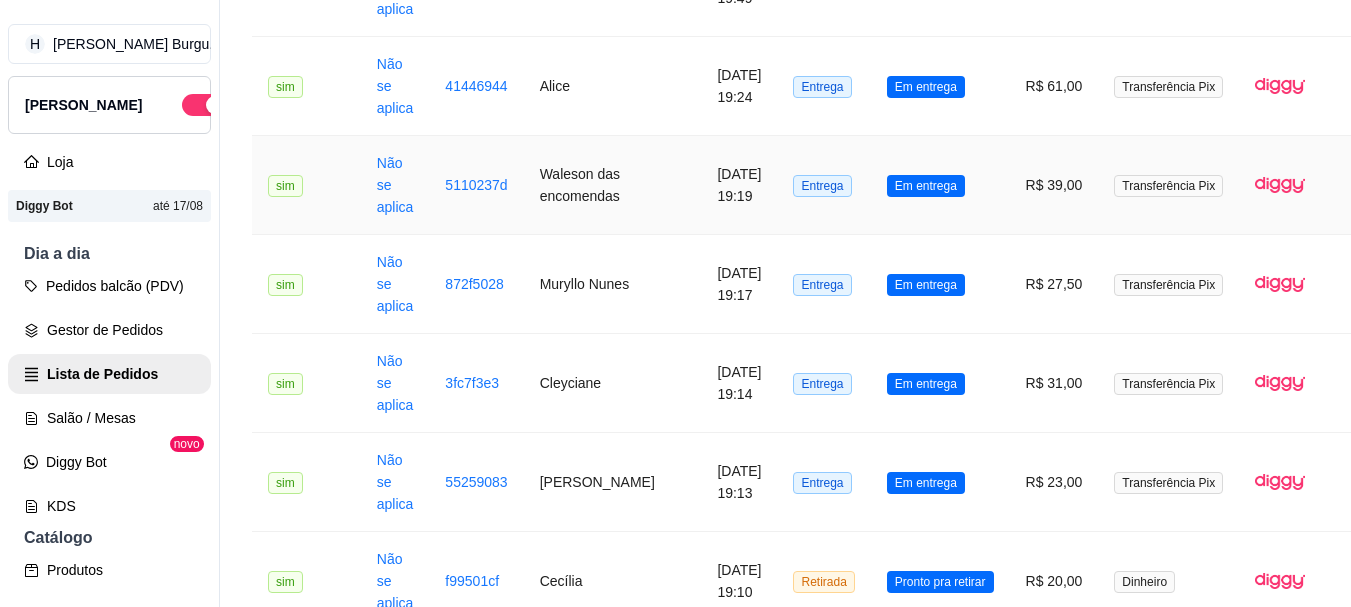 scroll, scrollTop: 699, scrollLeft: 0, axis: vertical 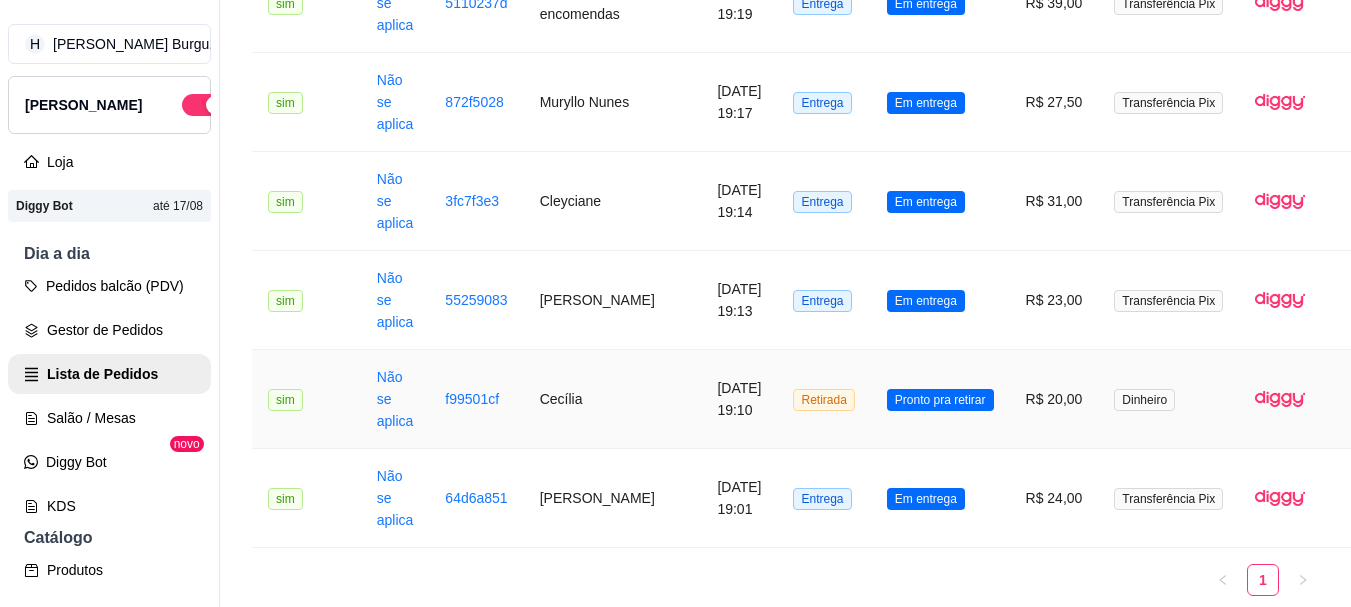 click on "Pronto pra retirar" at bounding box center (940, 399) 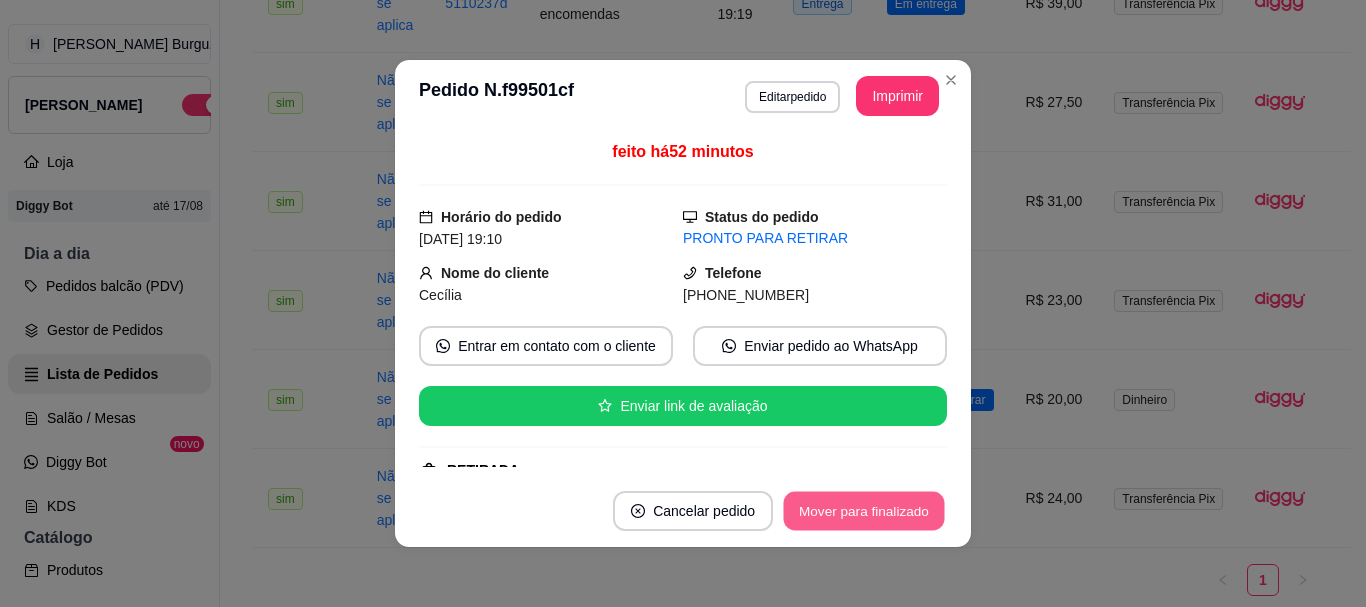 click on "Mover para finalizado" at bounding box center [864, 511] 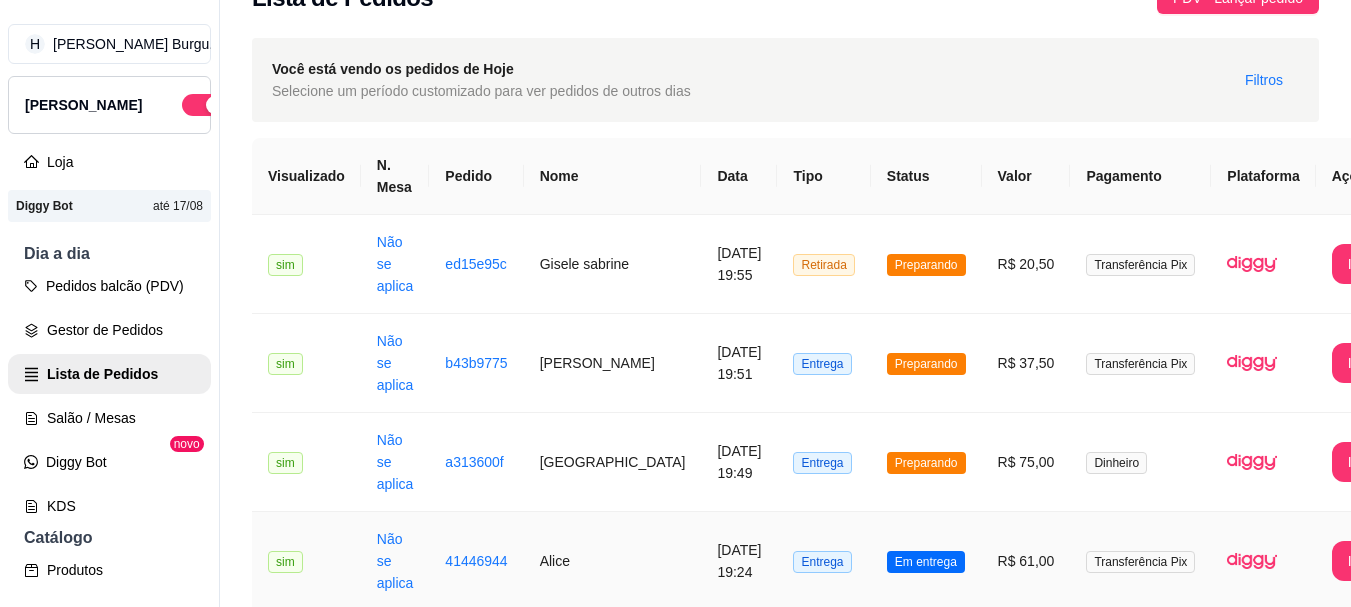 scroll, scrollTop: 0, scrollLeft: 0, axis: both 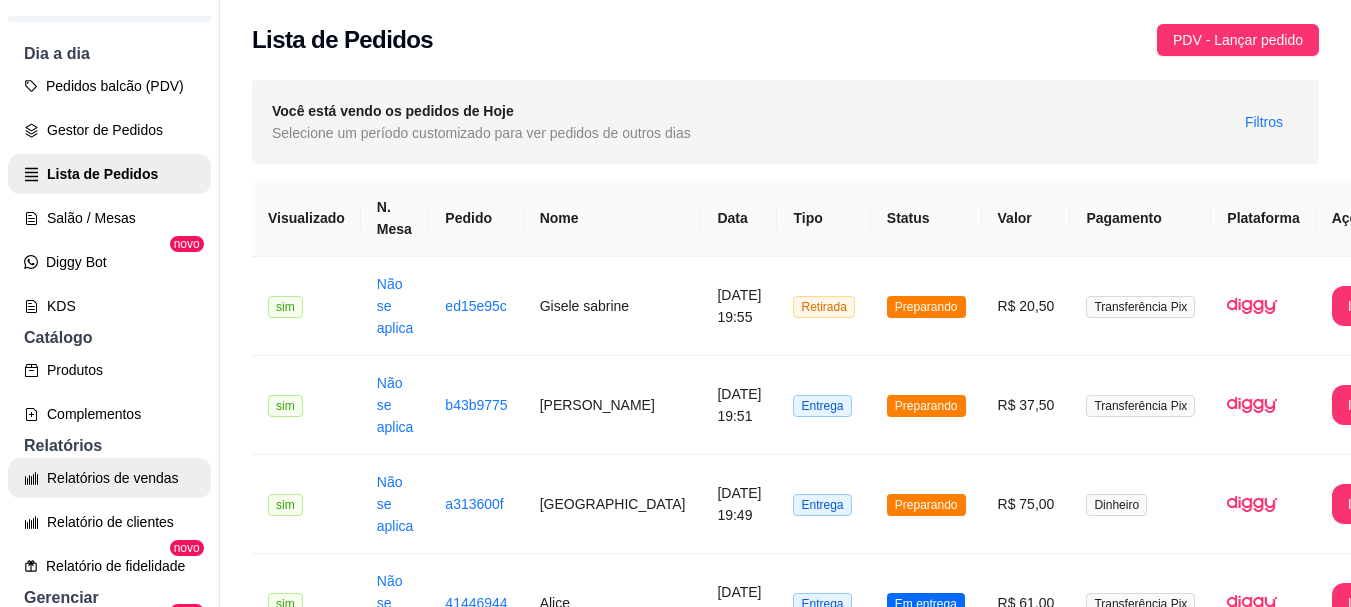 click on "Relatórios de vendas" at bounding box center [109, 478] 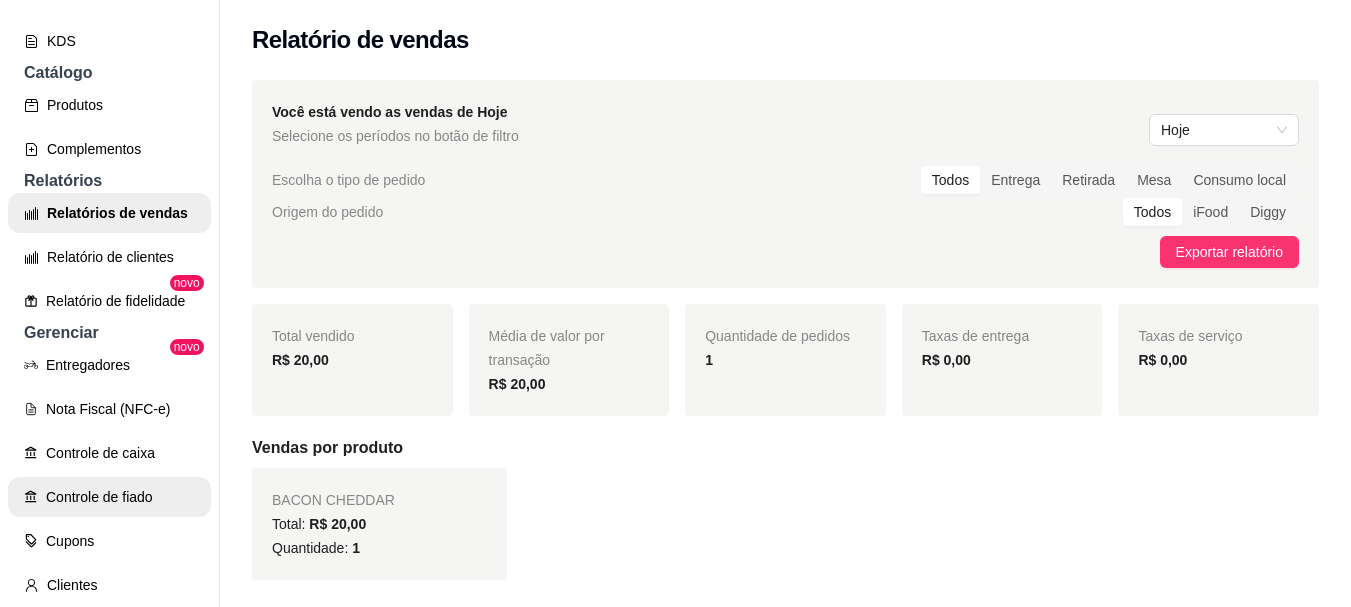 scroll, scrollTop: 500, scrollLeft: 0, axis: vertical 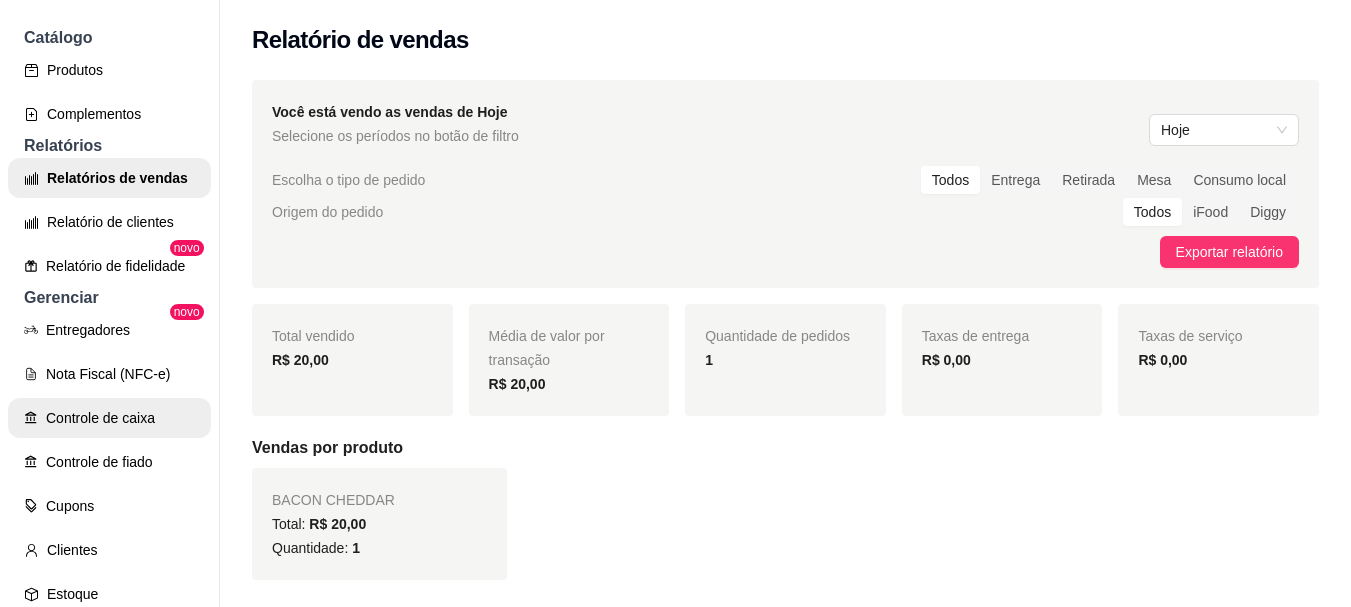 click on "Controle de caixa" at bounding box center [109, 418] 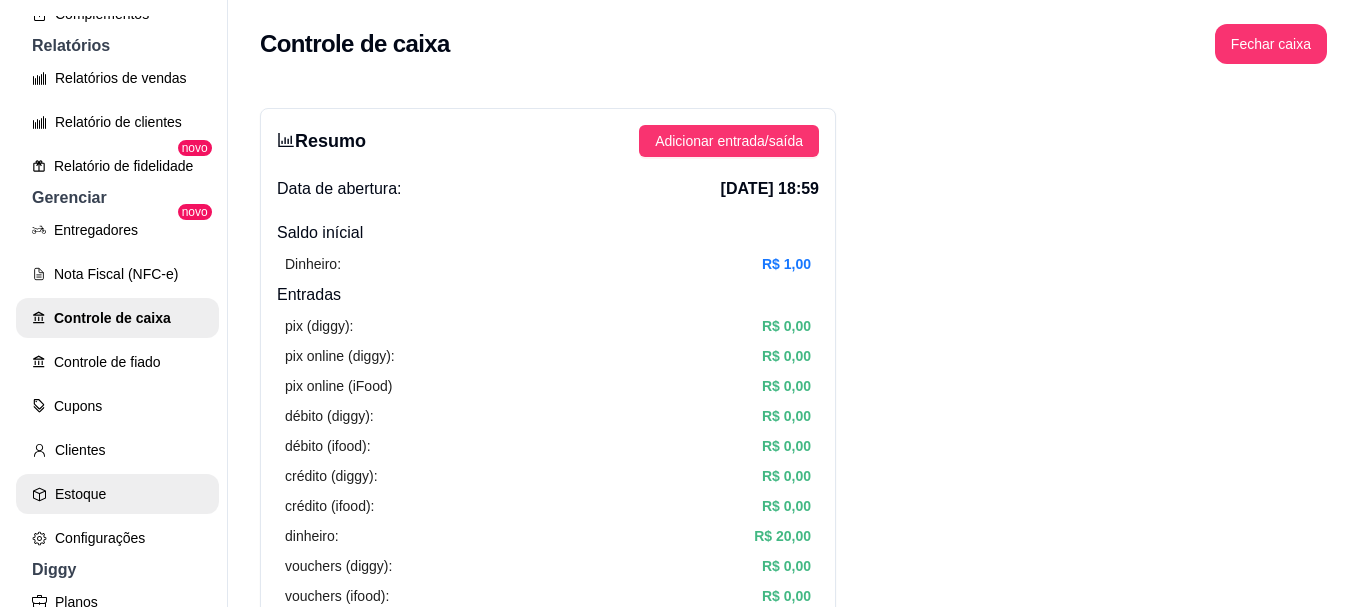 scroll, scrollTop: 763, scrollLeft: 0, axis: vertical 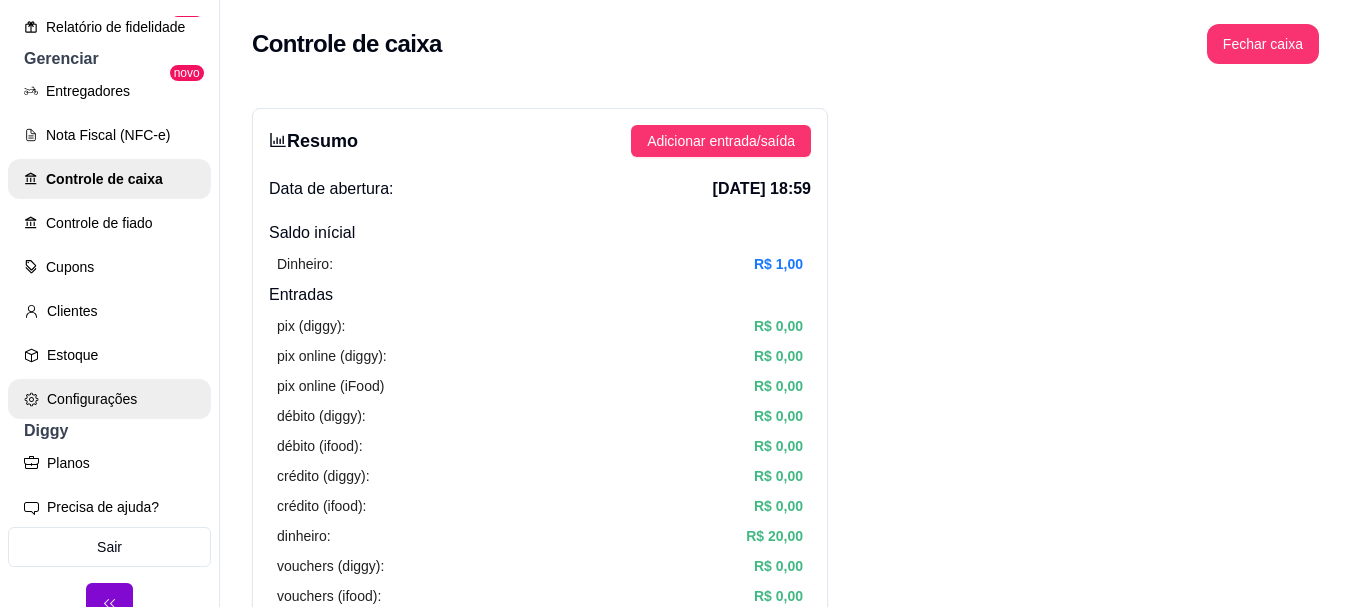 click on "Configurações" at bounding box center [109, 399] 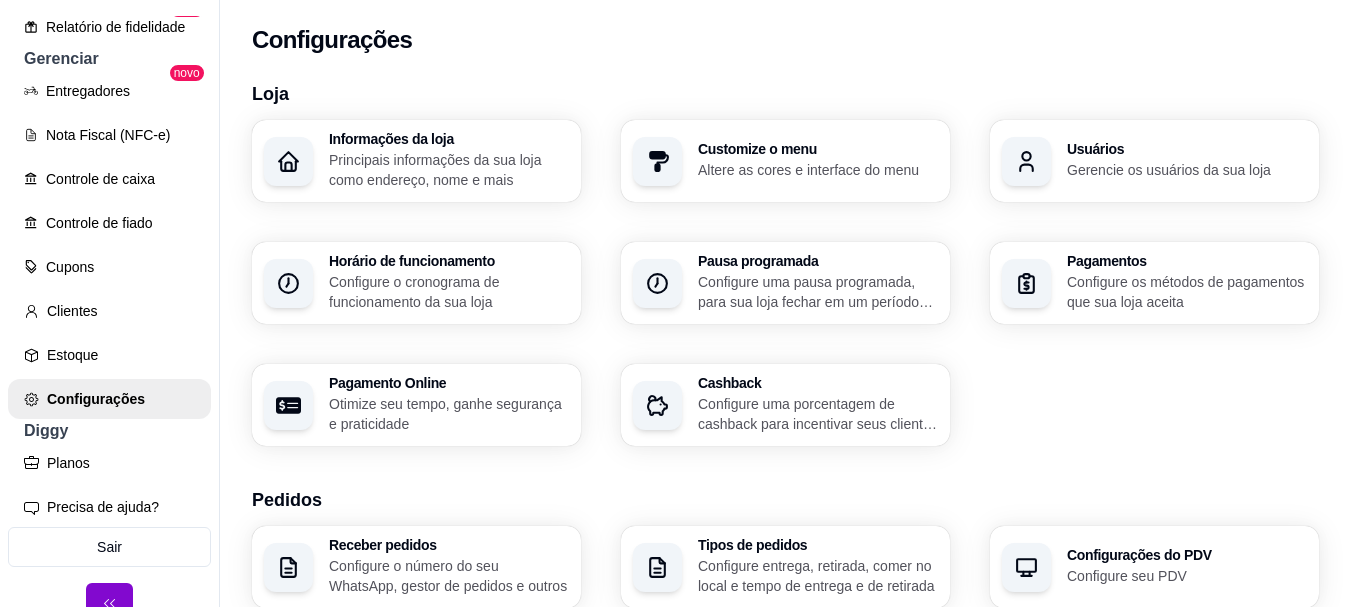 click on "Pagamentos Configure os métodos de pagamentos que sua loja aceita" at bounding box center [1154, 283] 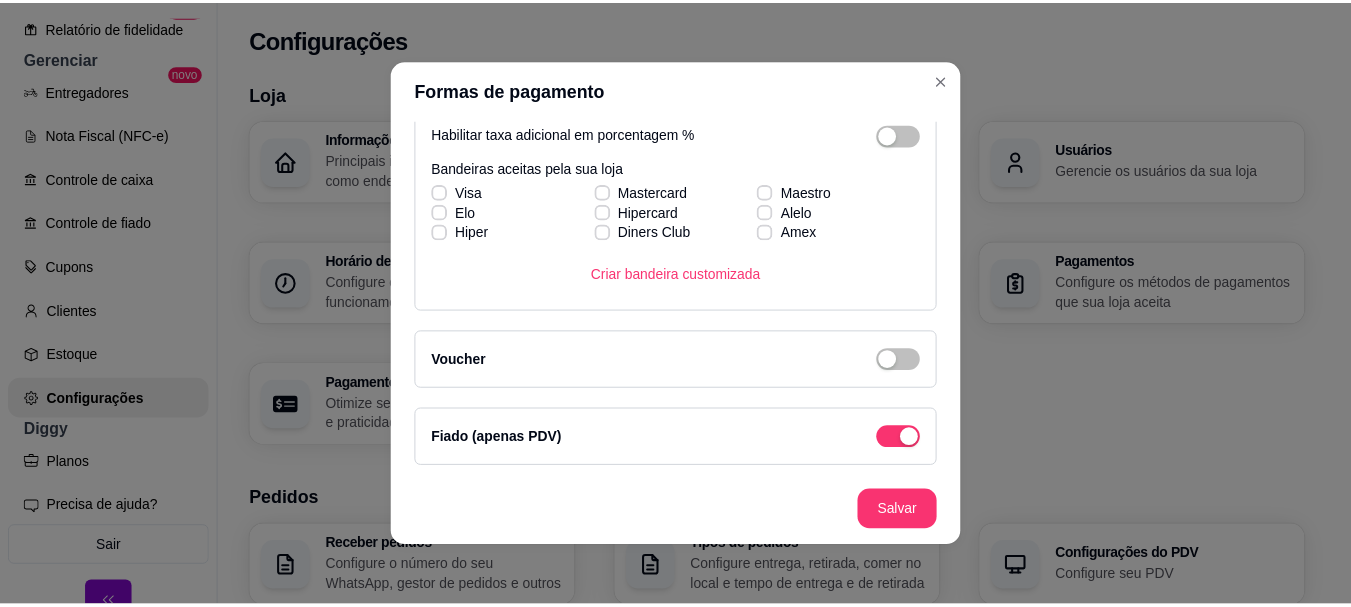 scroll, scrollTop: 573, scrollLeft: 0, axis: vertical 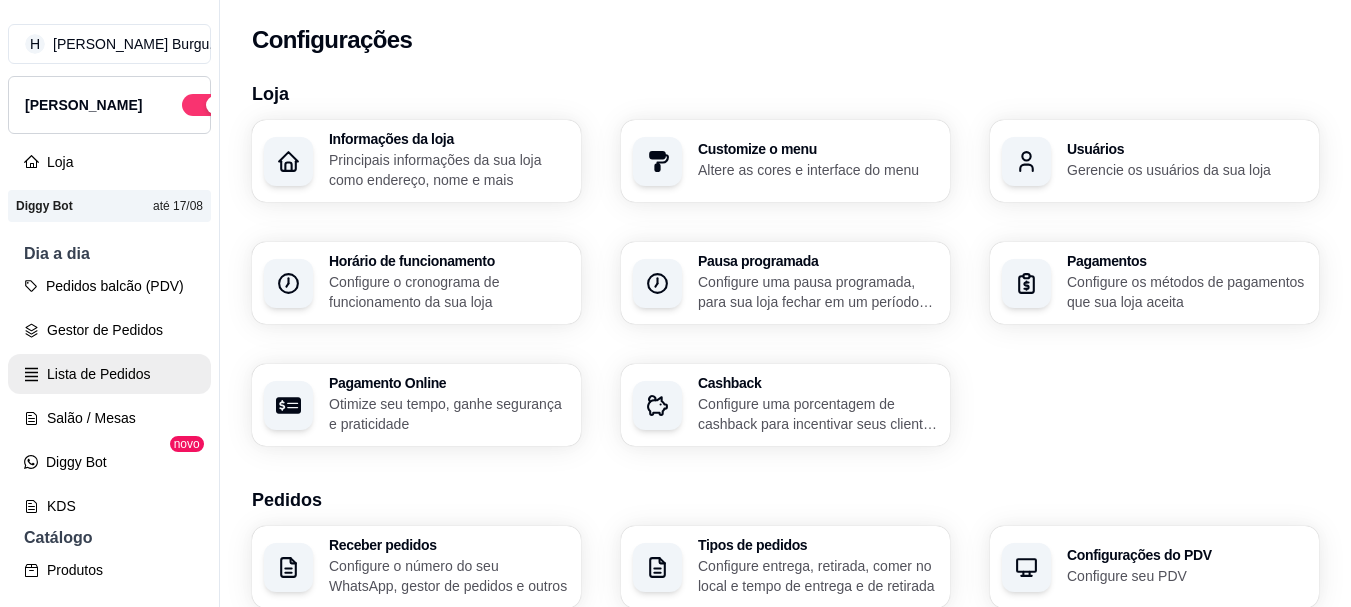 click on "Lista de Pedidos" at bounding box center [109, 374] 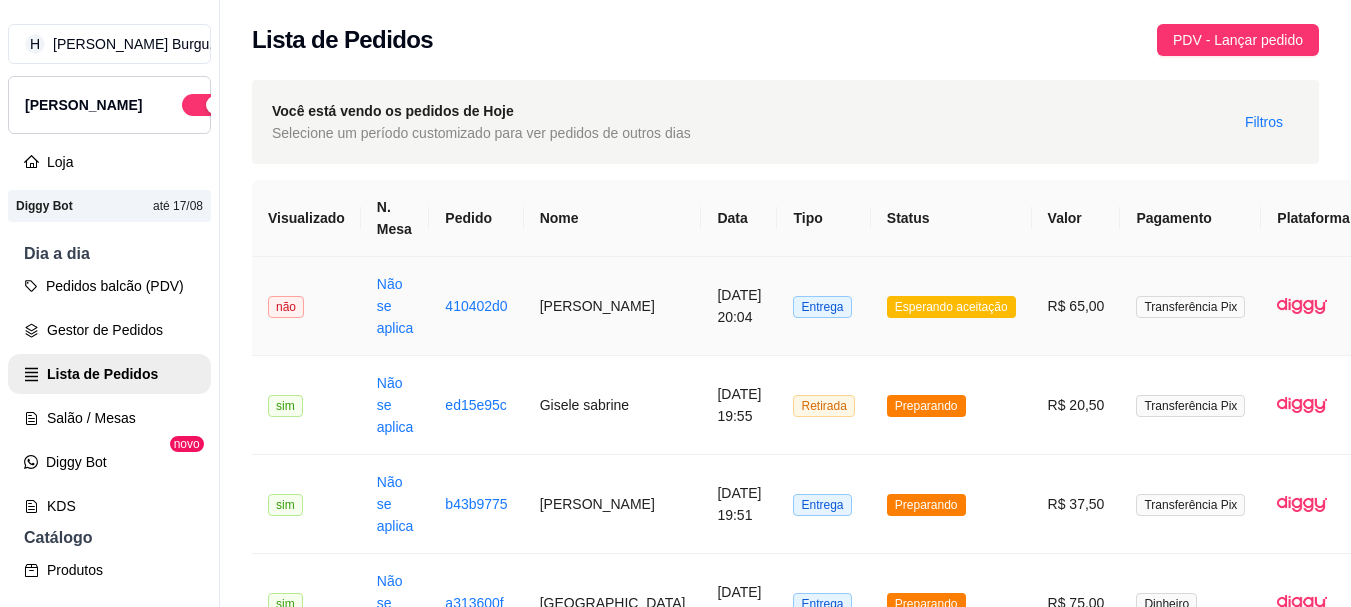 click on "Entrega" at bounding box center [823, 306] 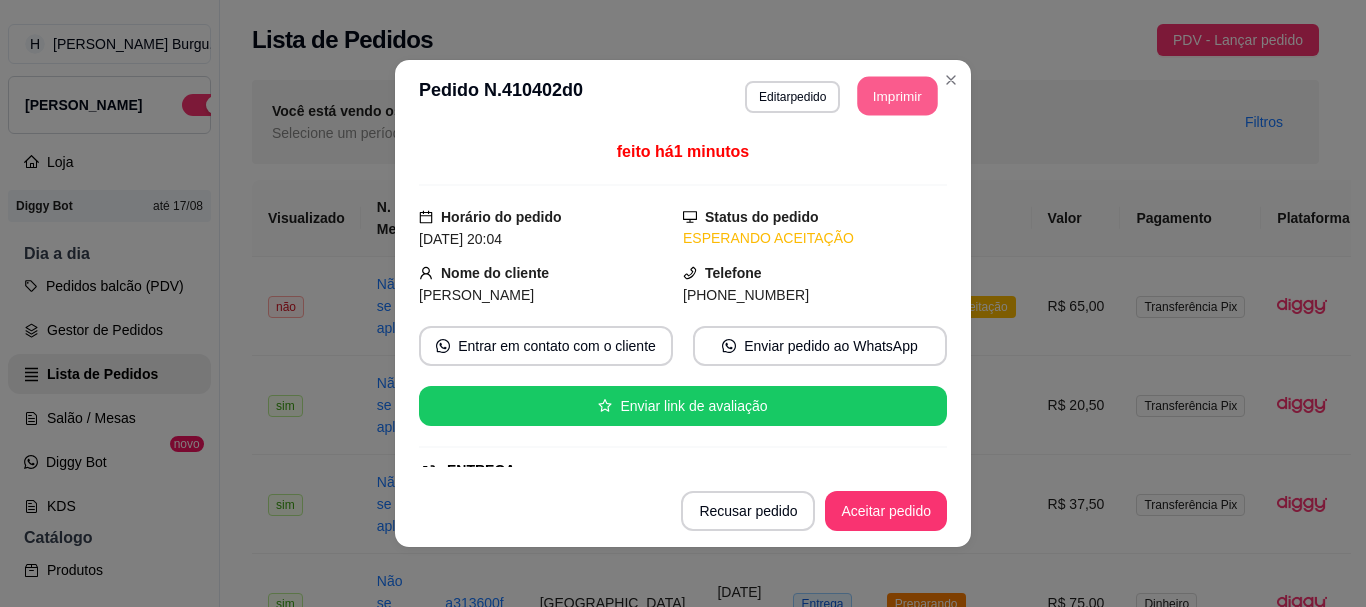 click on "Imprimir" at bounding box center [898, 96] 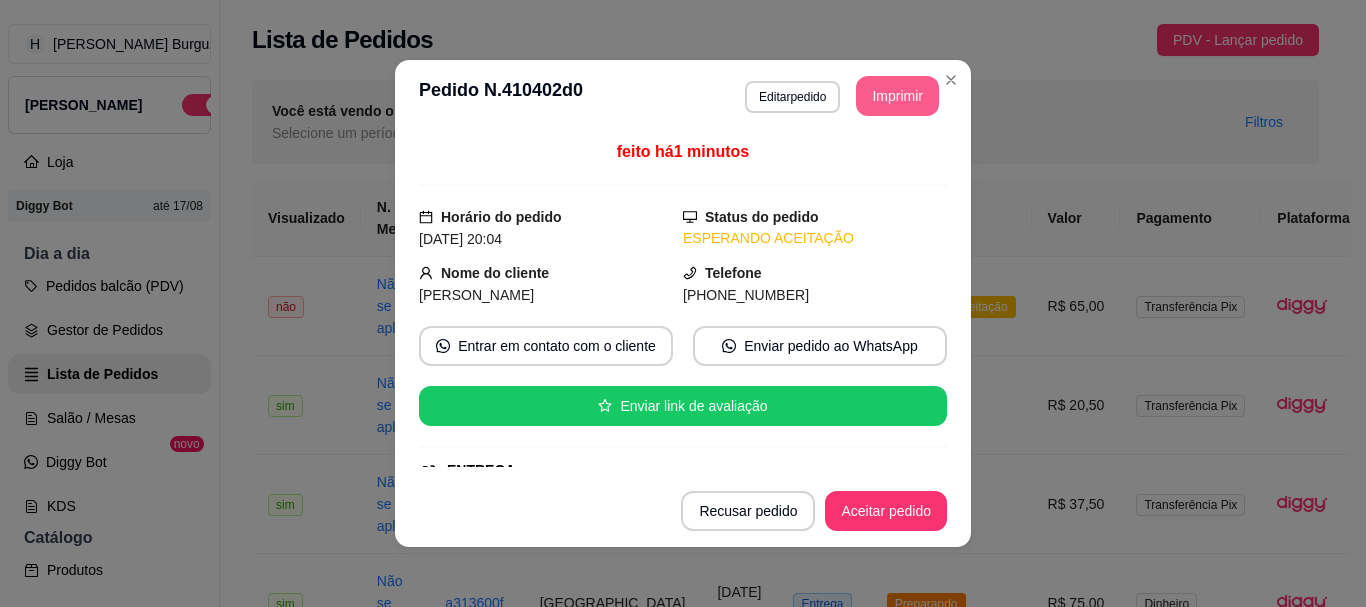 scroll, scrollTop: 0, scrollLeft: 0, axis: both 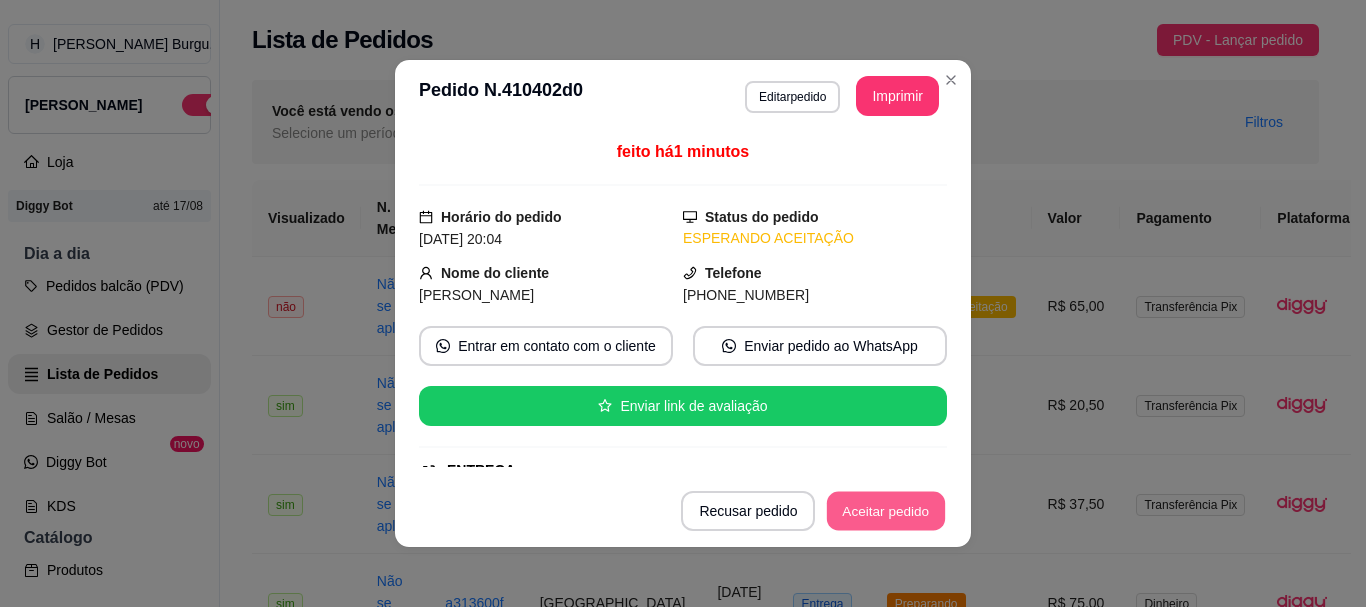 click on "Aceitar pedido" at bounding box center [886, 511] 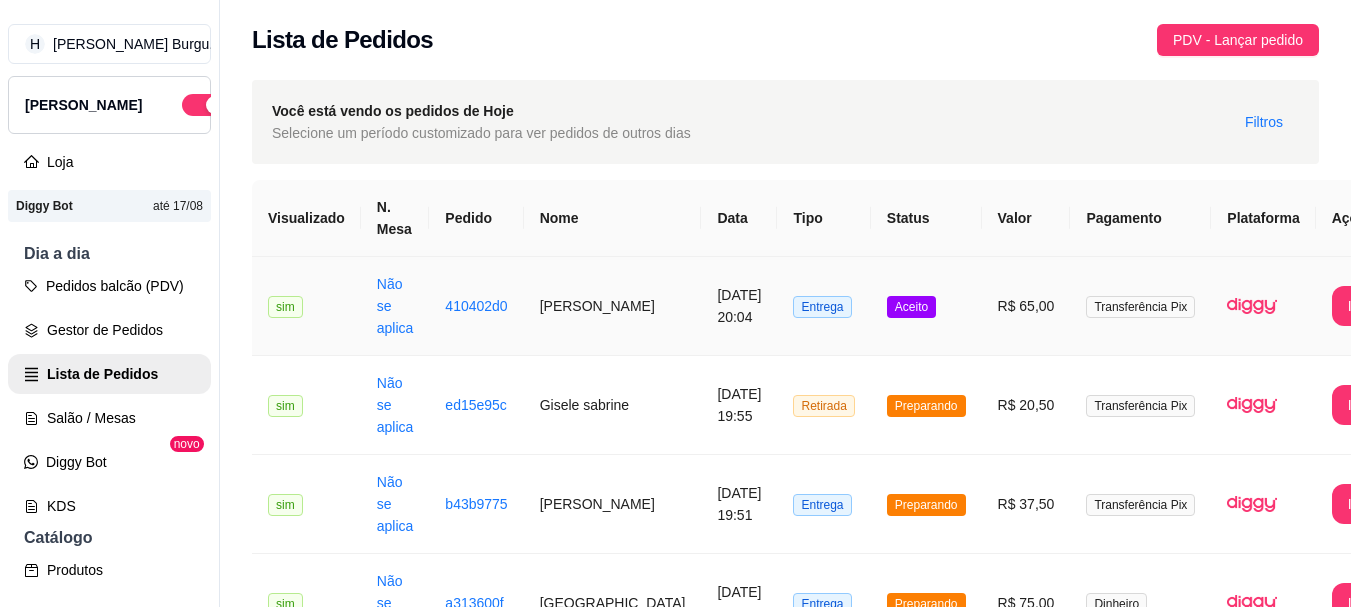 click on "Aceito" at bounding box center (926, 306) 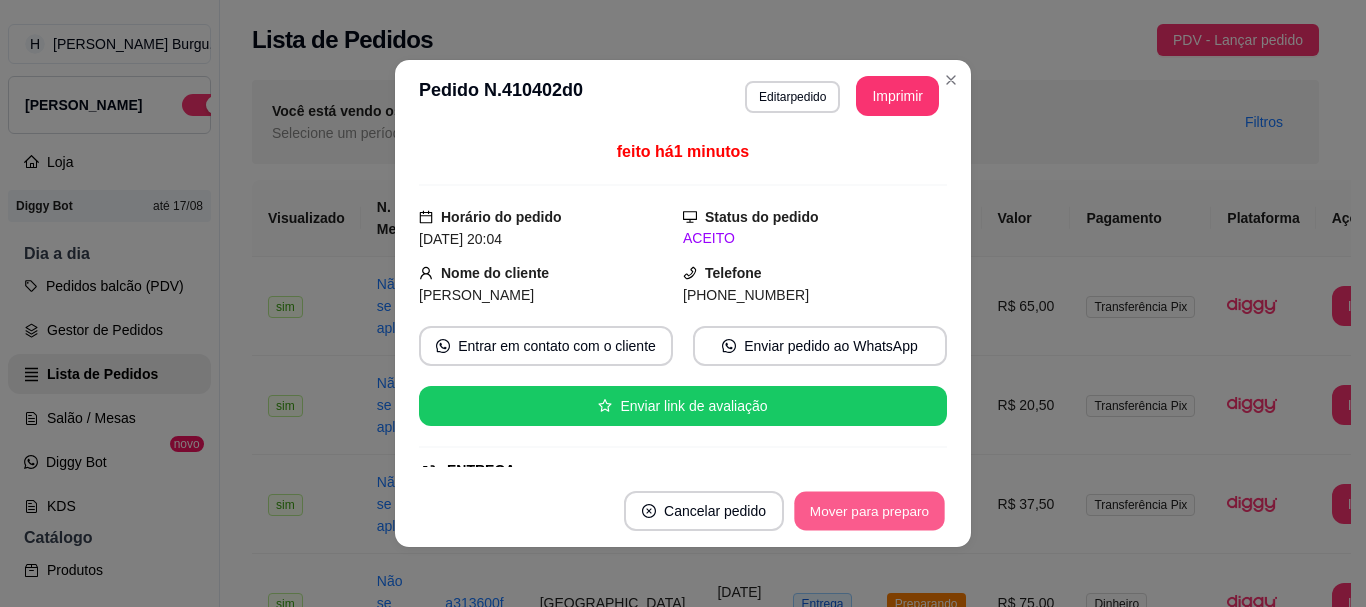 click on "Mover para preparo" at bounding box center [869, 511] 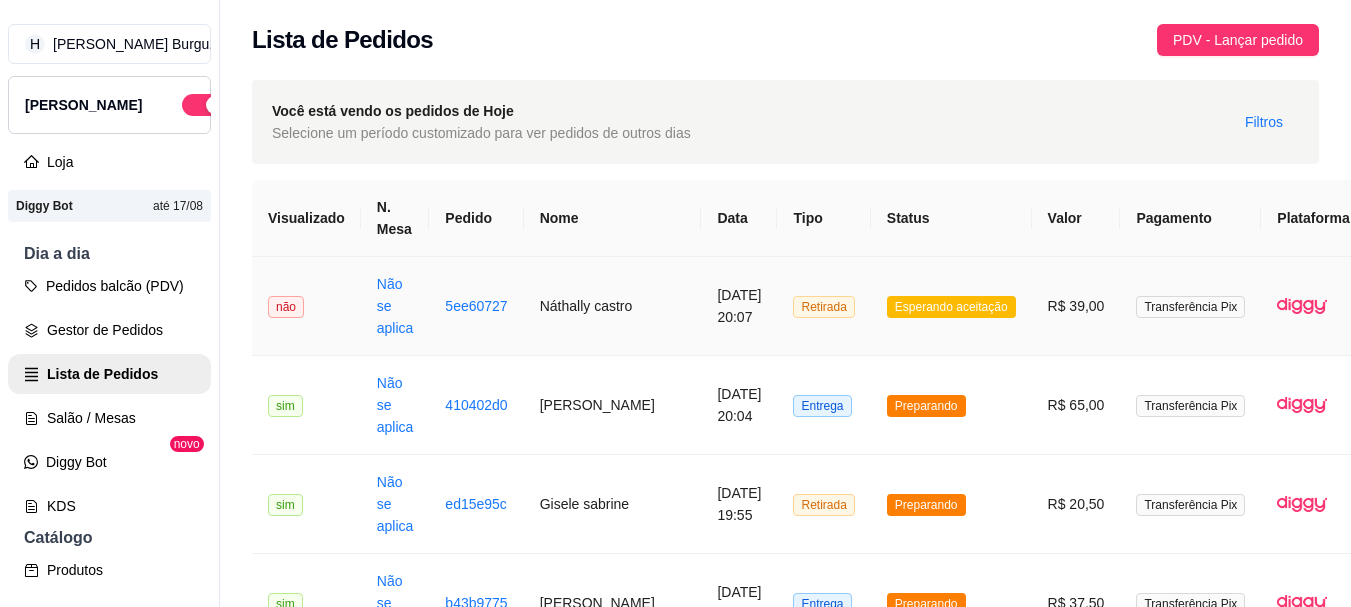 click on "**********" at bounding box center (866, 306) 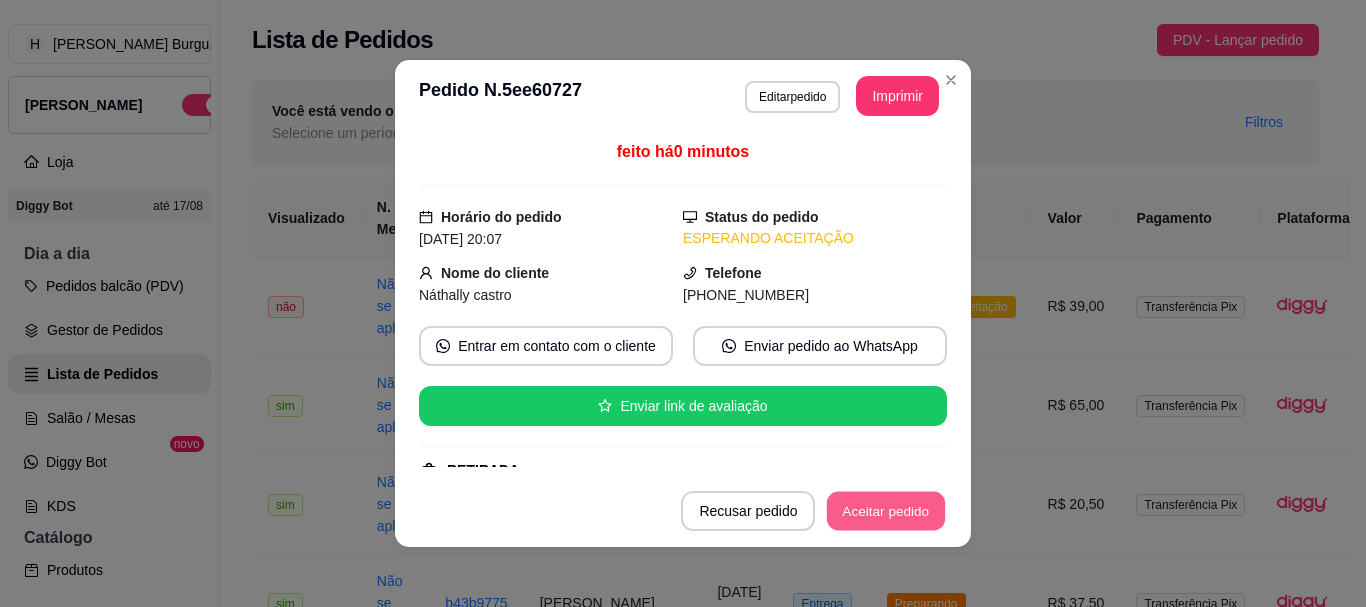 click on "Aceitar pedido" at bounding box center [886, 511] 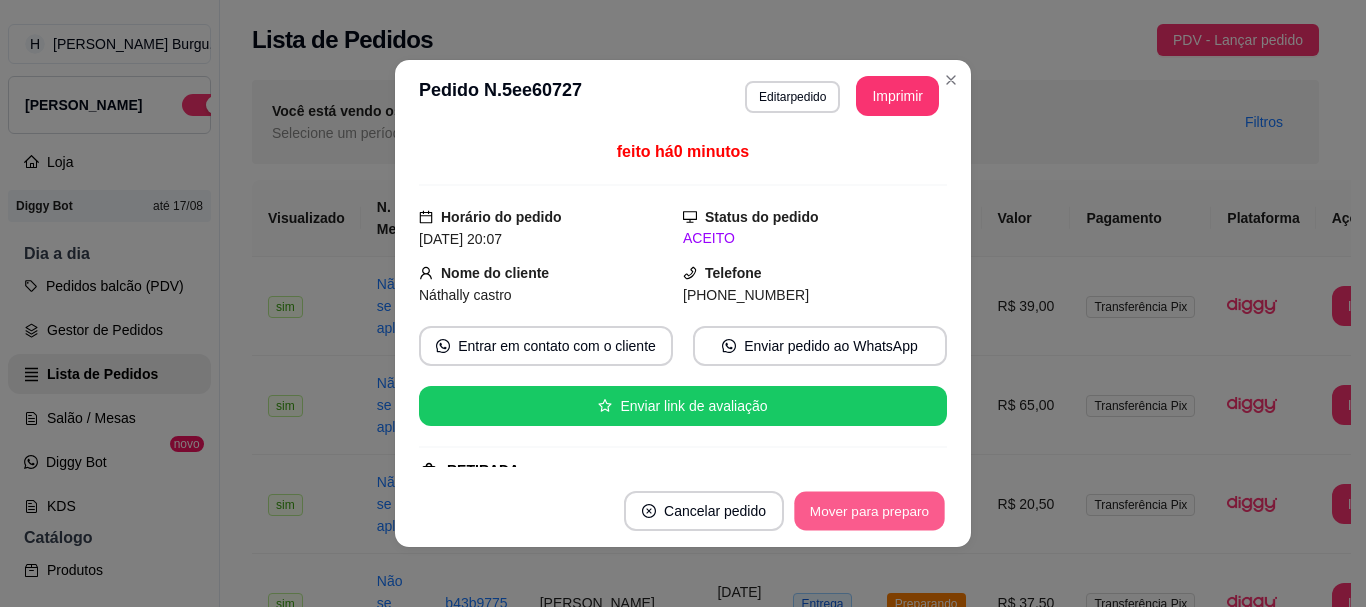 click on "Mover para preparo" at bounding box center (869, 511) 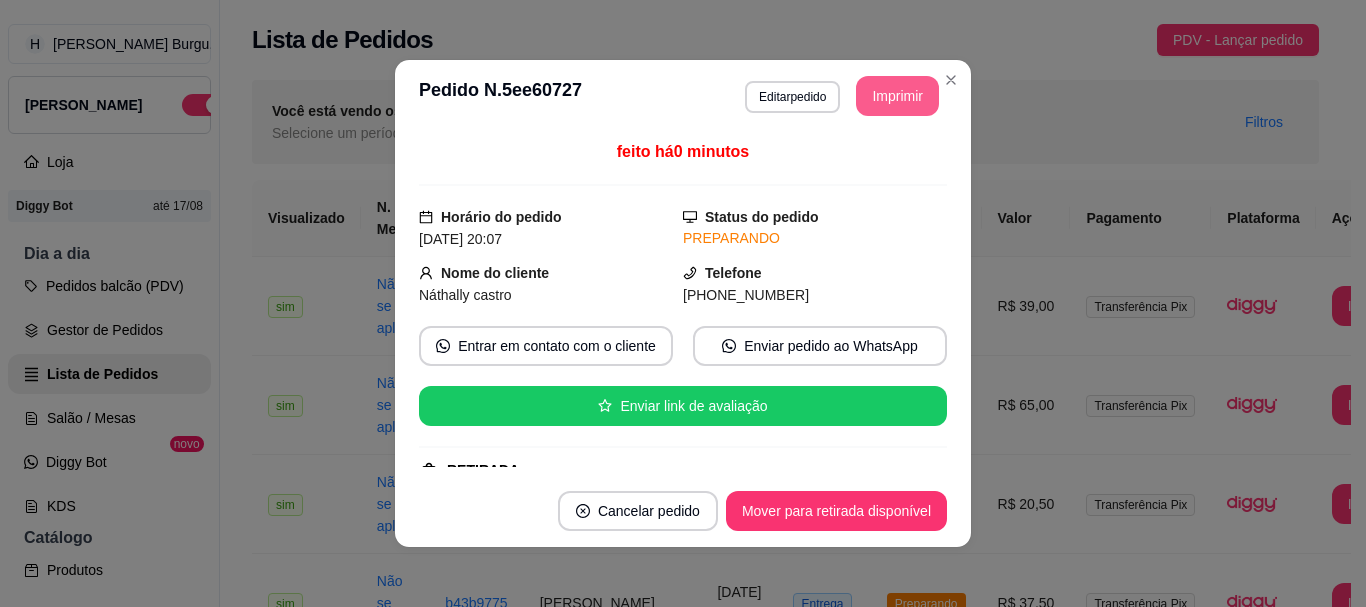 click on "Imprimir" at bounding box center [897, 96] 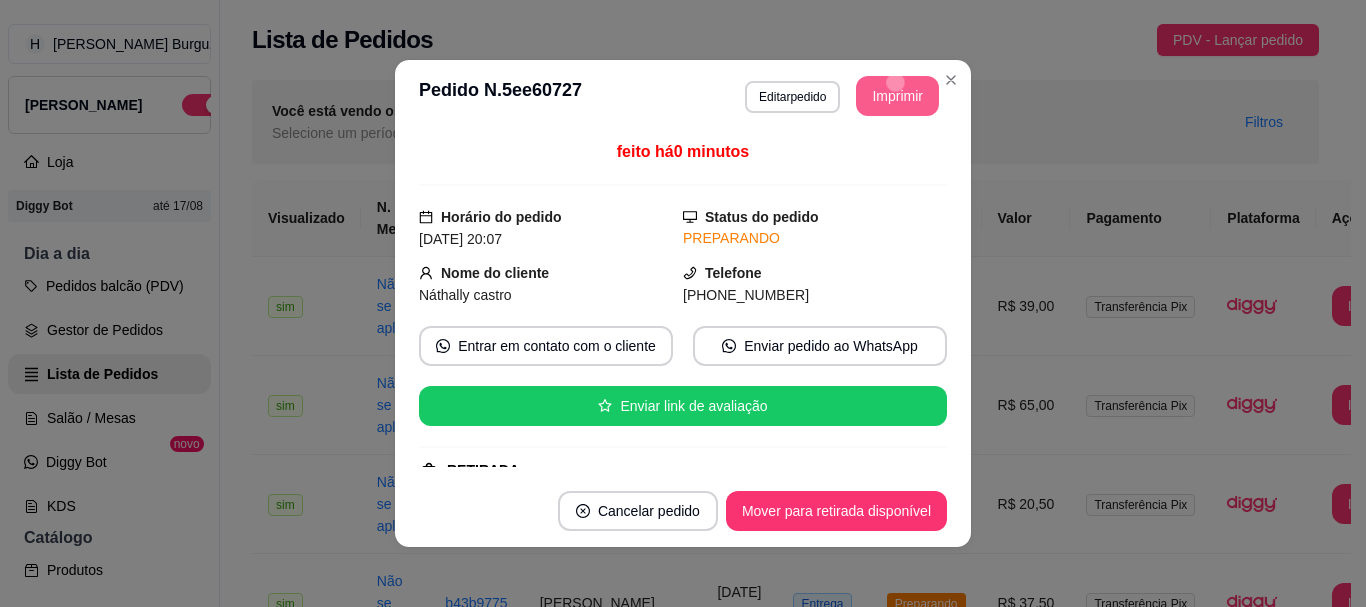 scroll, scrollTop: 0, scrollLeft: 0, axis: both 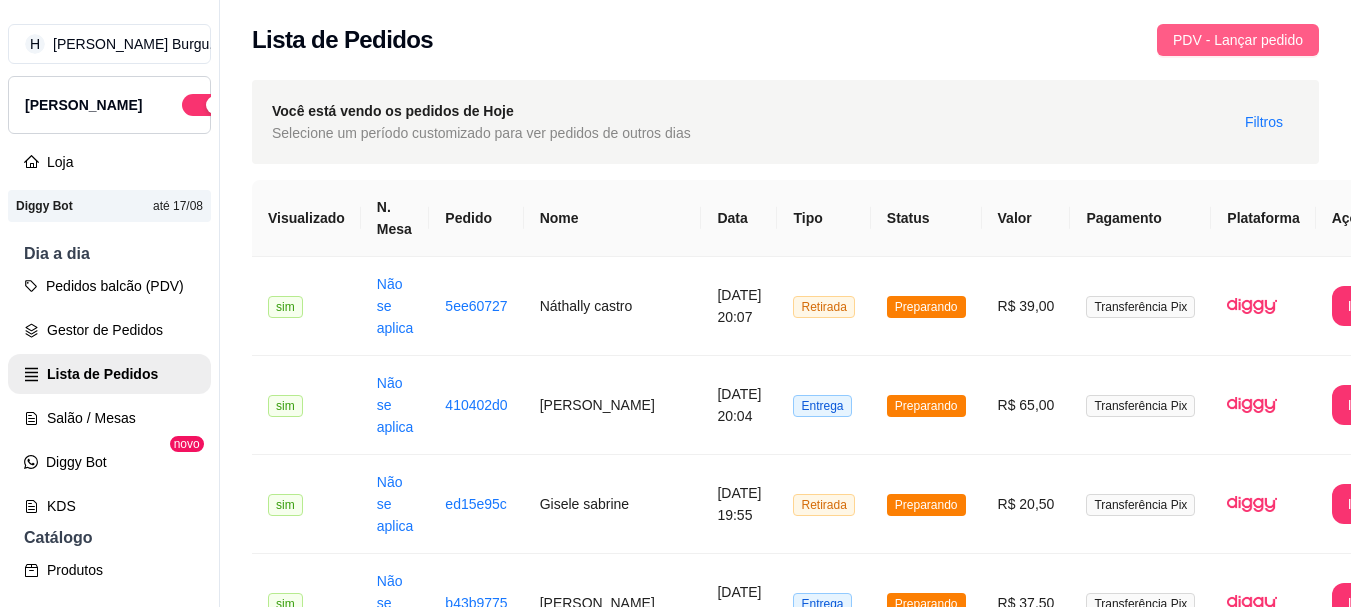 click on "PDV - Lançar pedido" at bounding box center (1238, 40) 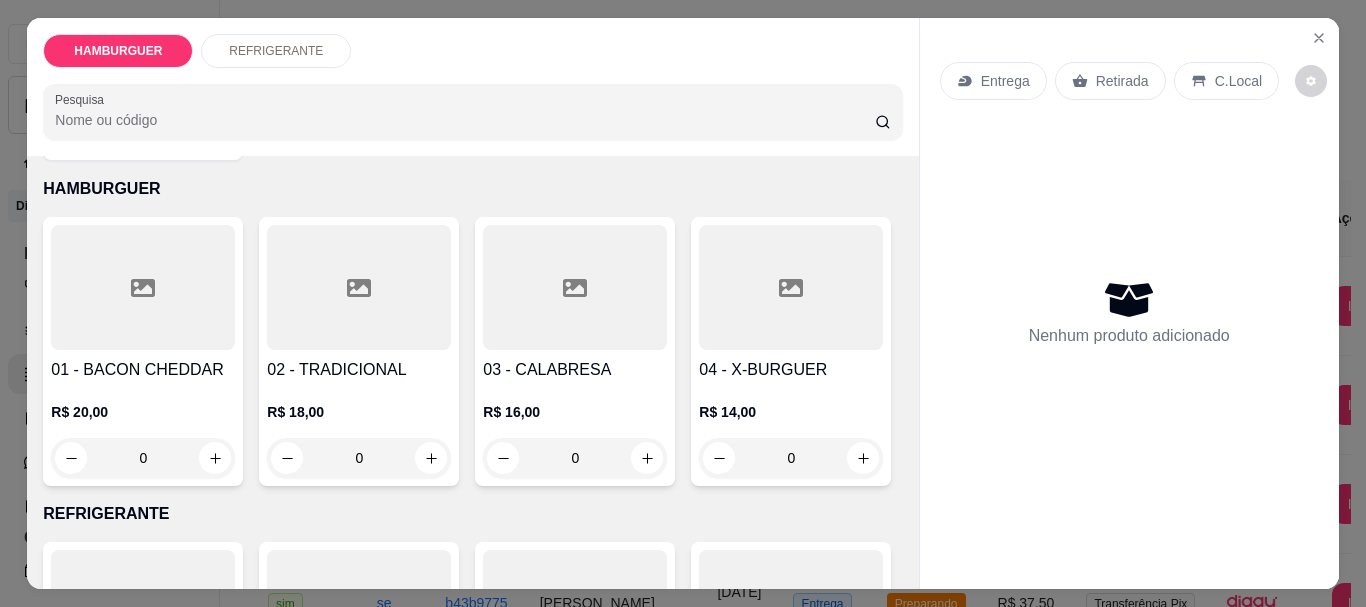 scroll, scrollTop: 100, scrollLeft: 0, axis: vertical 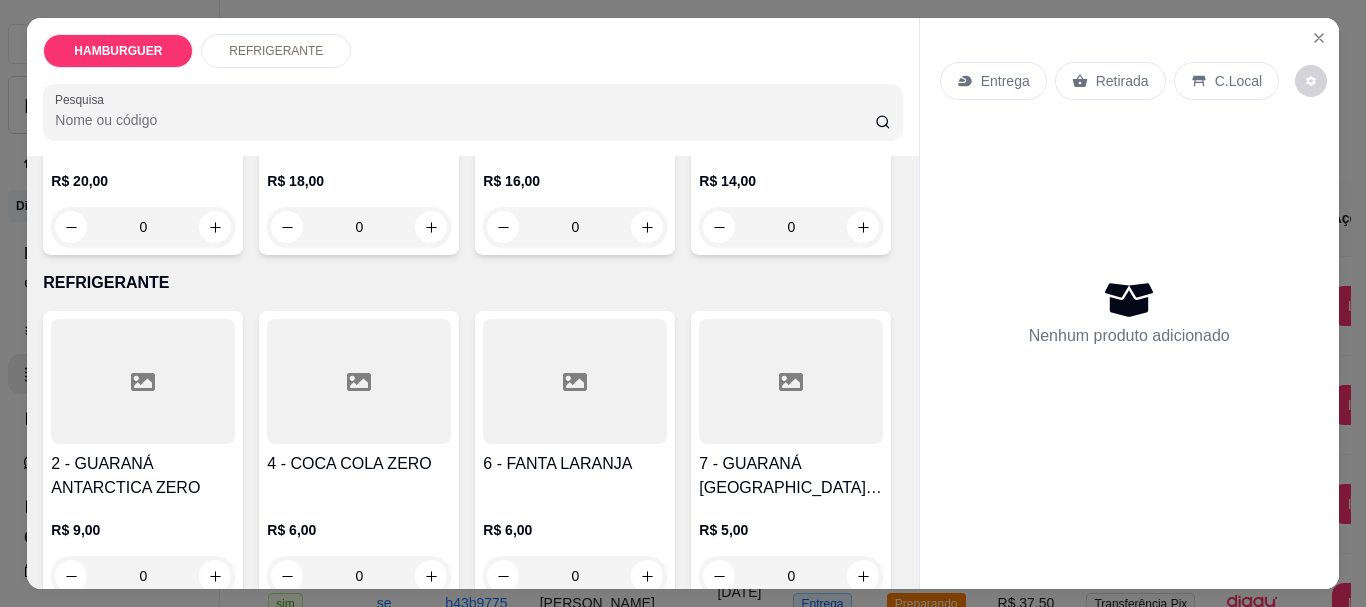 click on "0" at bounding box center [791, 227] 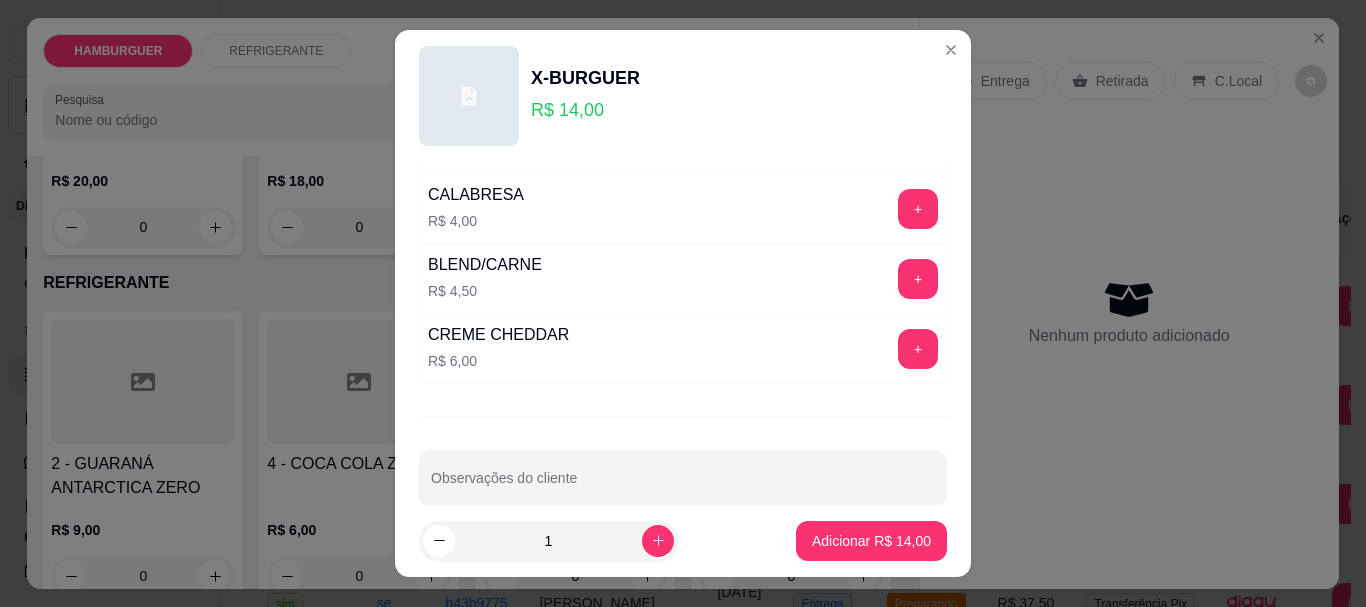 scroll, scrollTop: 500, scrollLeft: 0, axis: vertical 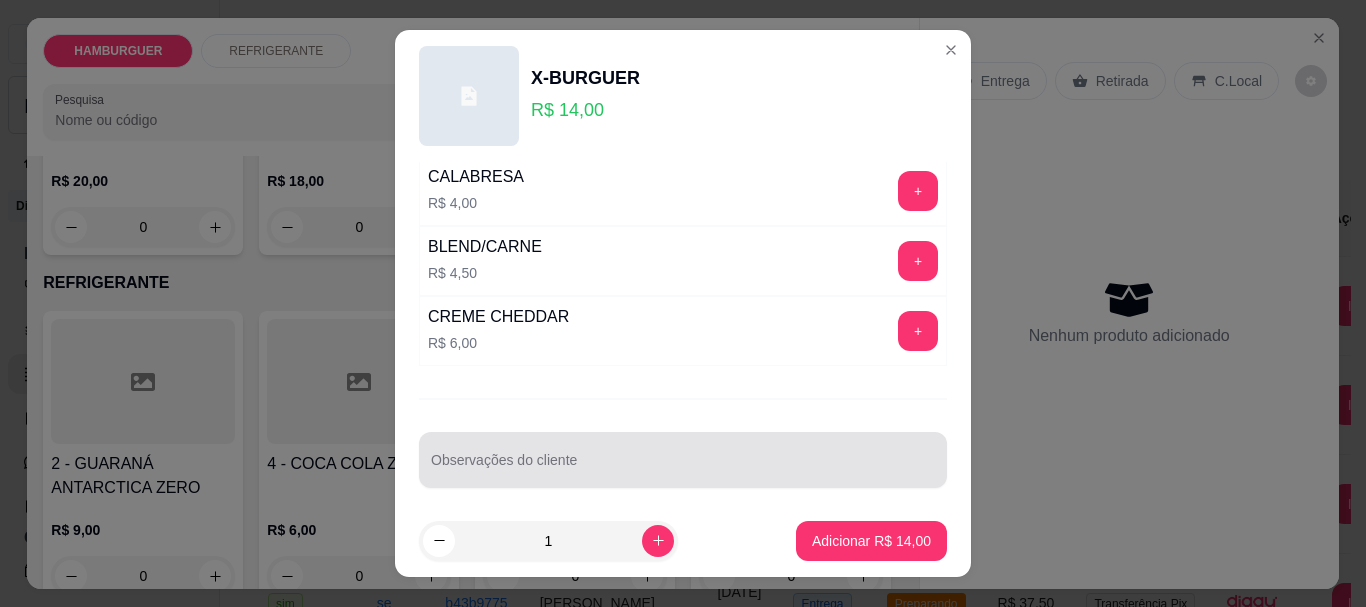 click at bounding box center [683, 460] 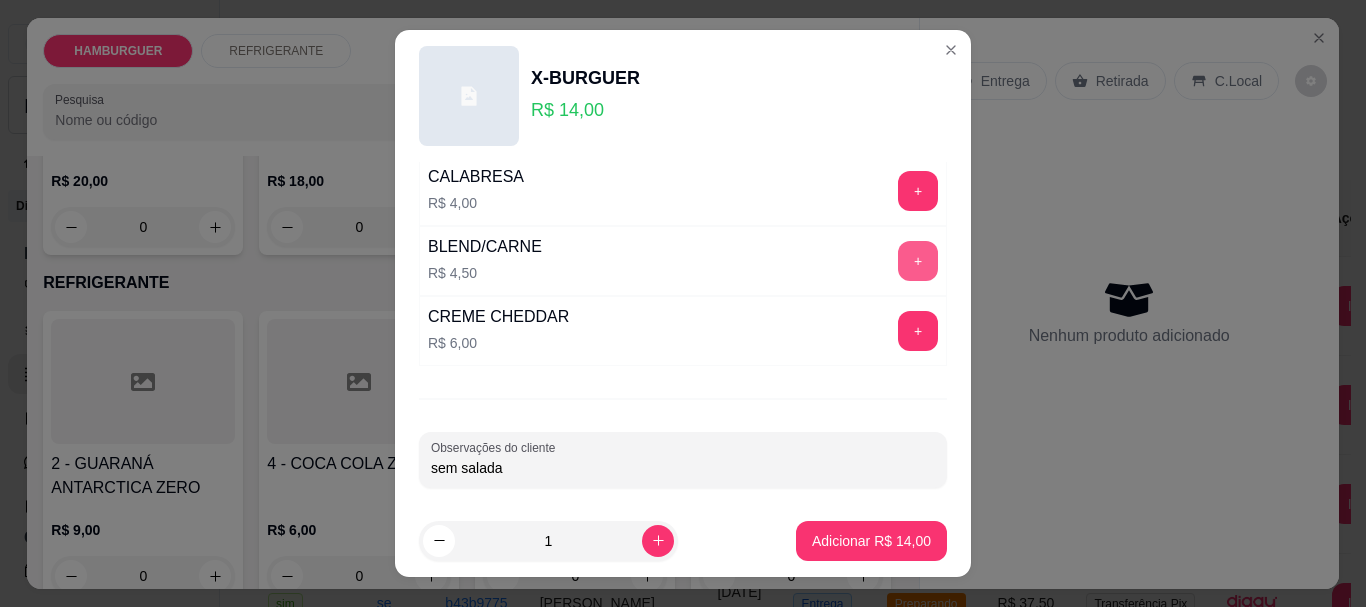 type on "sem salada" 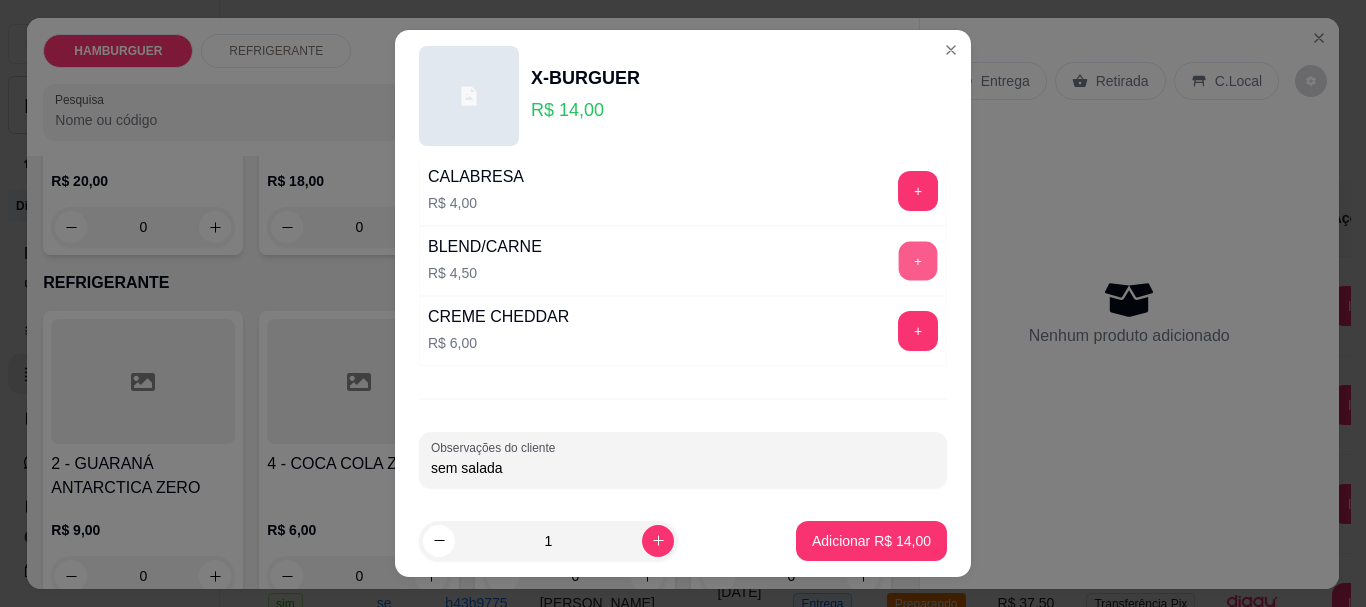 click on "+" at bounding box center [918, 261] 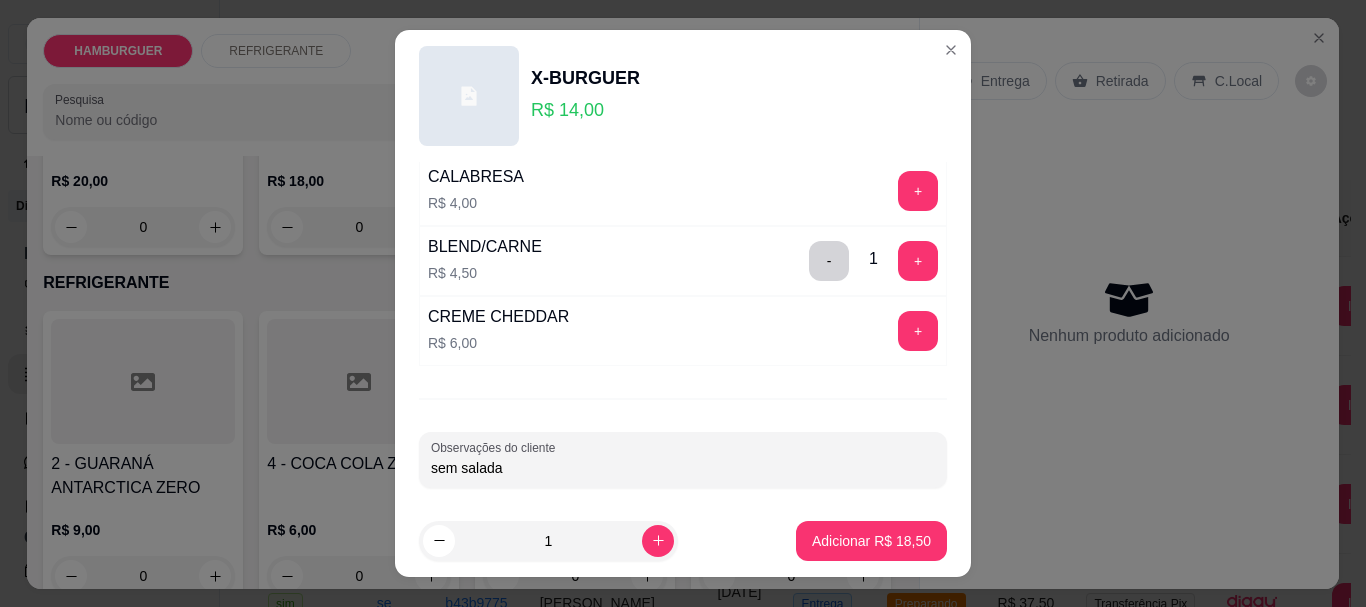drag, startPoint x: 505, startPoint y: 475, endPoint x: 399, endPoint y: 461, distance: 106.92053 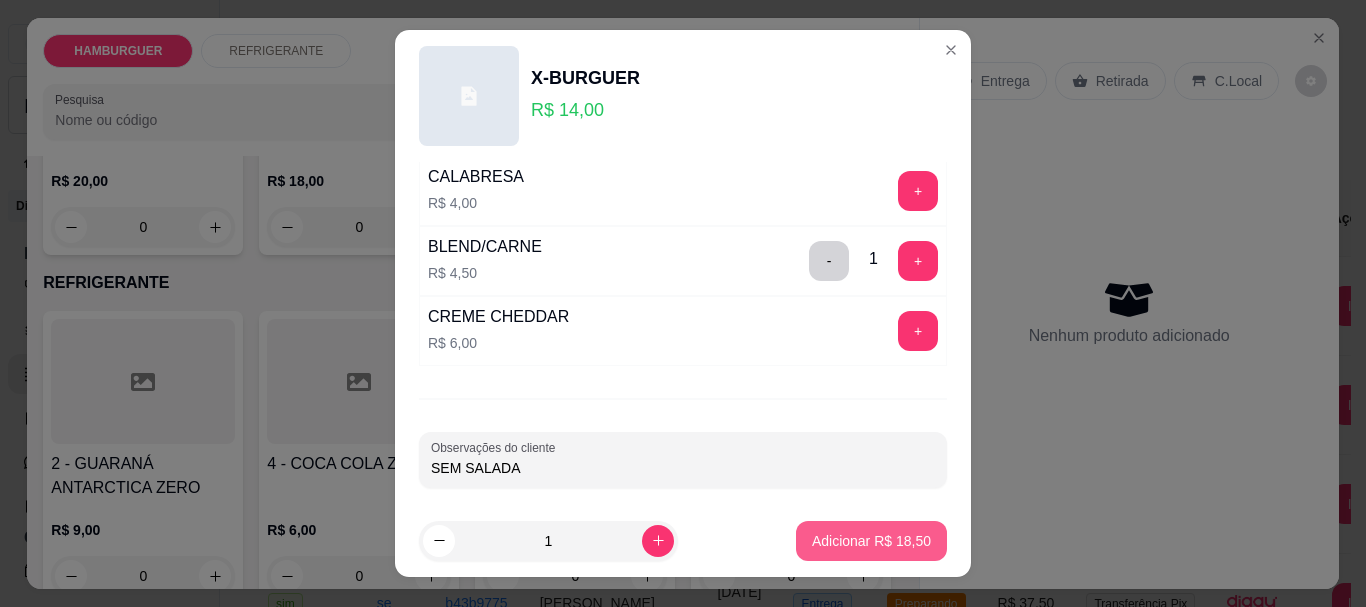 type on "SEM SALADA" 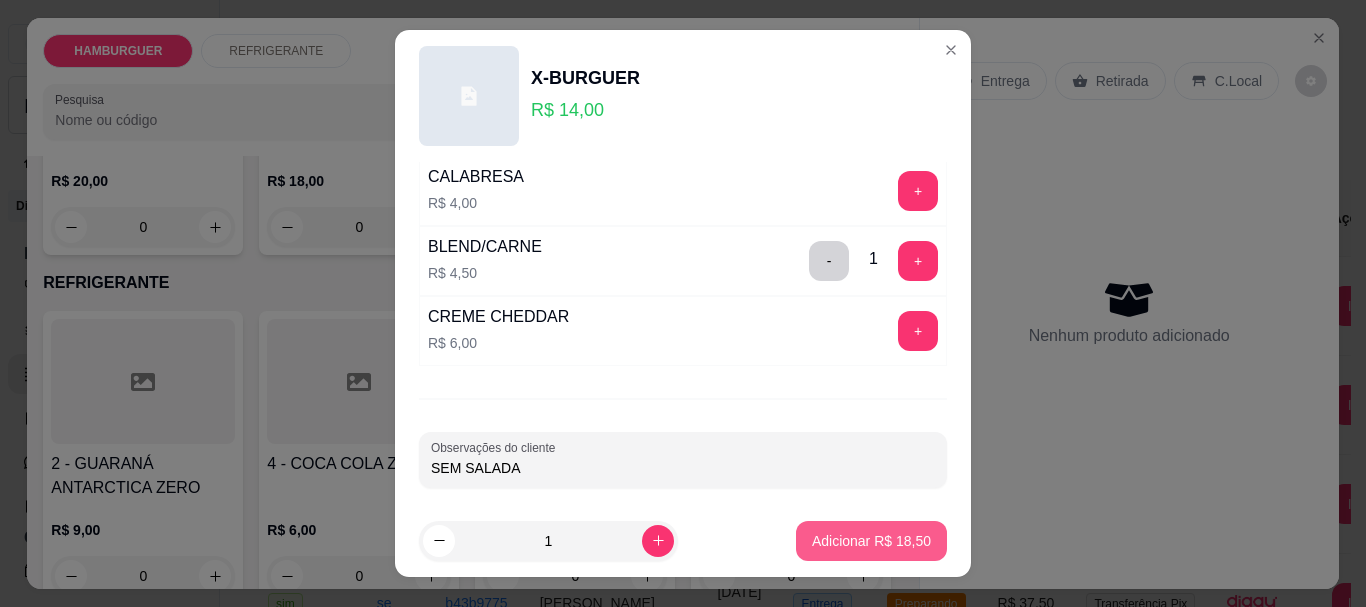 click on "Adicionar   R$ 18,50" at bounding box center (871, 541) 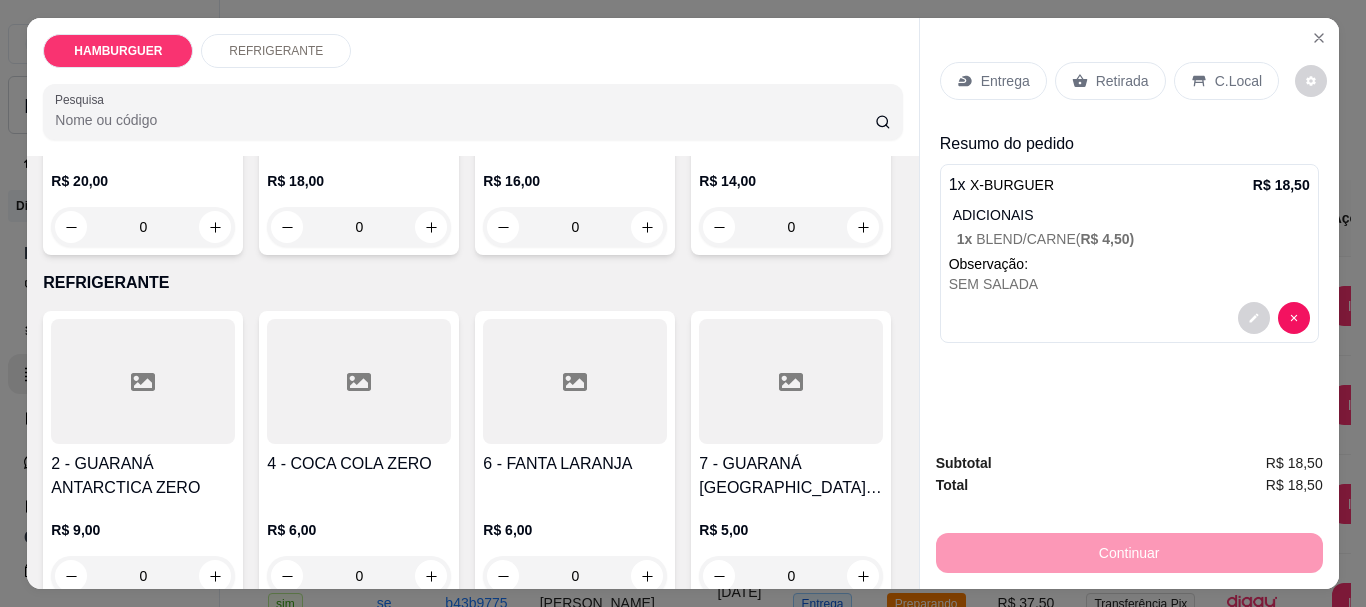 click on "0" at bounding box center [791, 227] 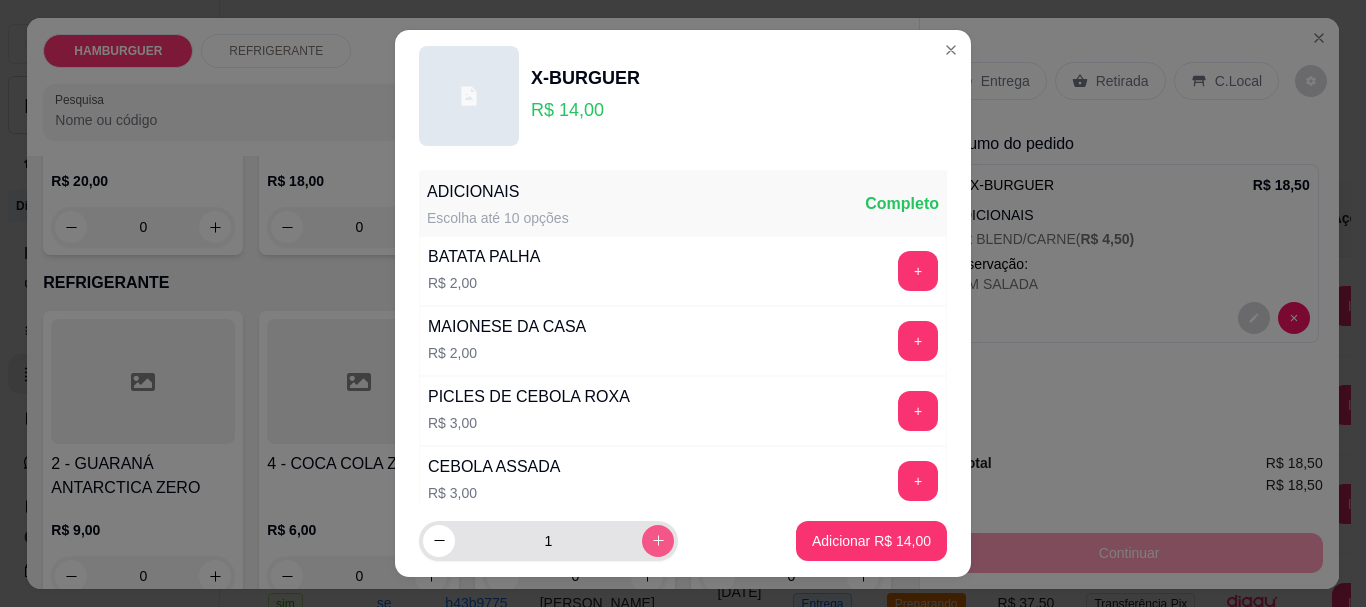 click at bounding box center (658, 541) 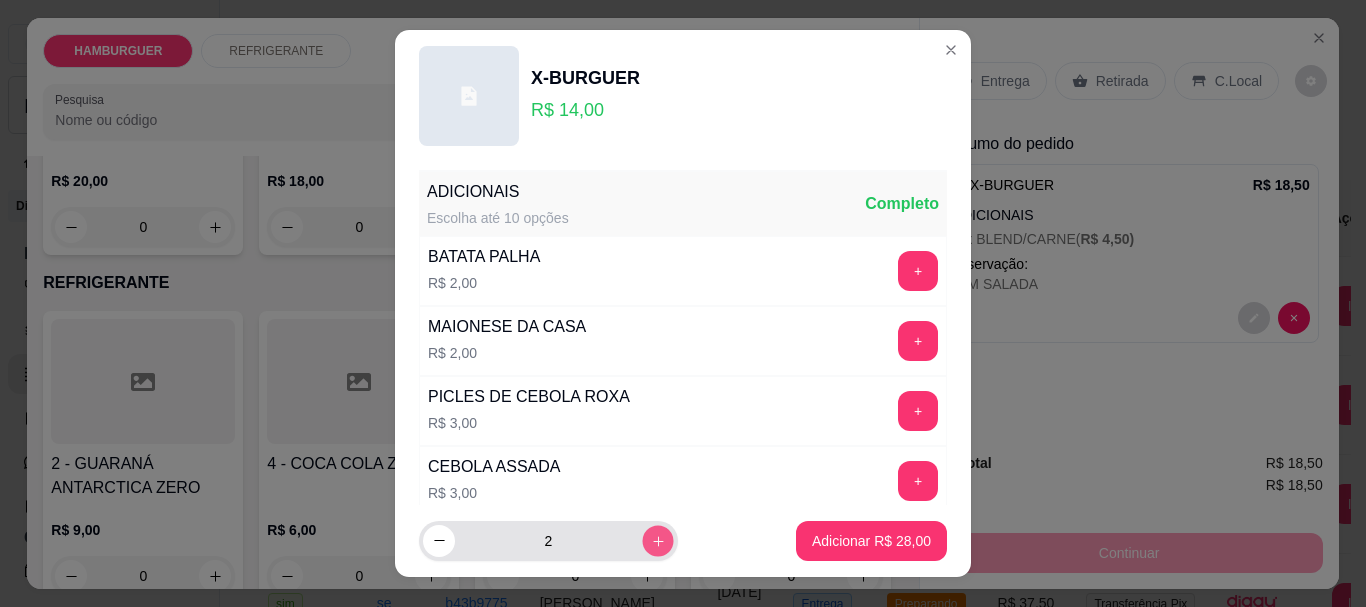 click at bounding box center [657, 540] 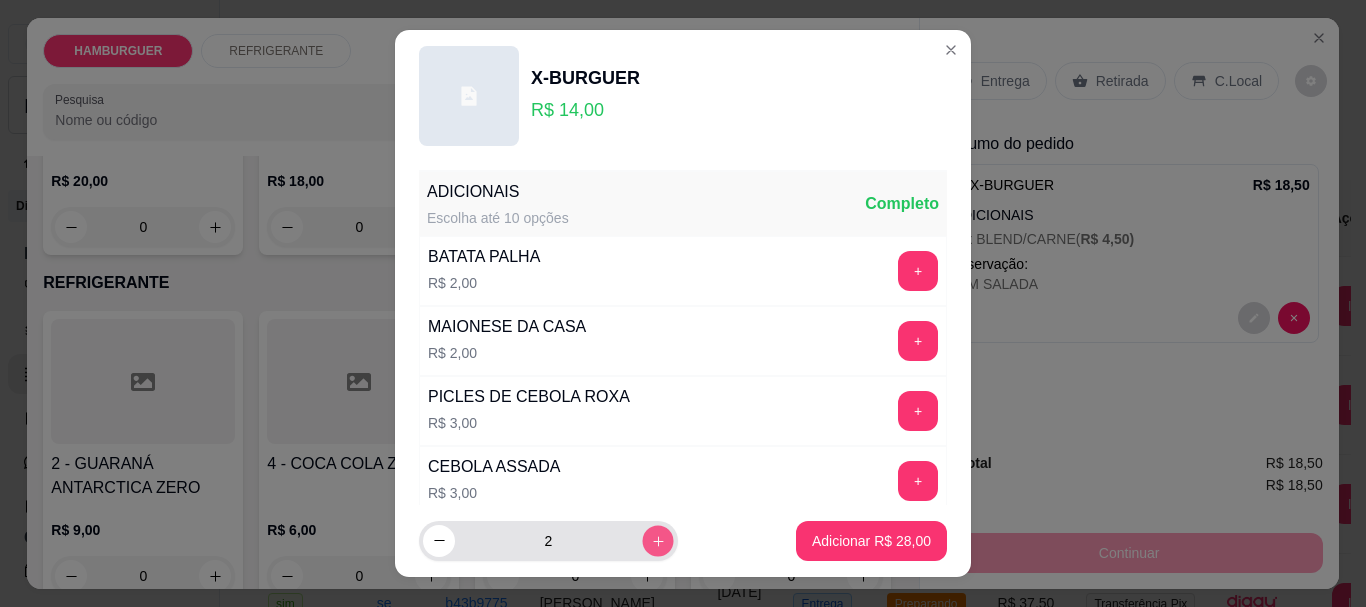 type on "3" 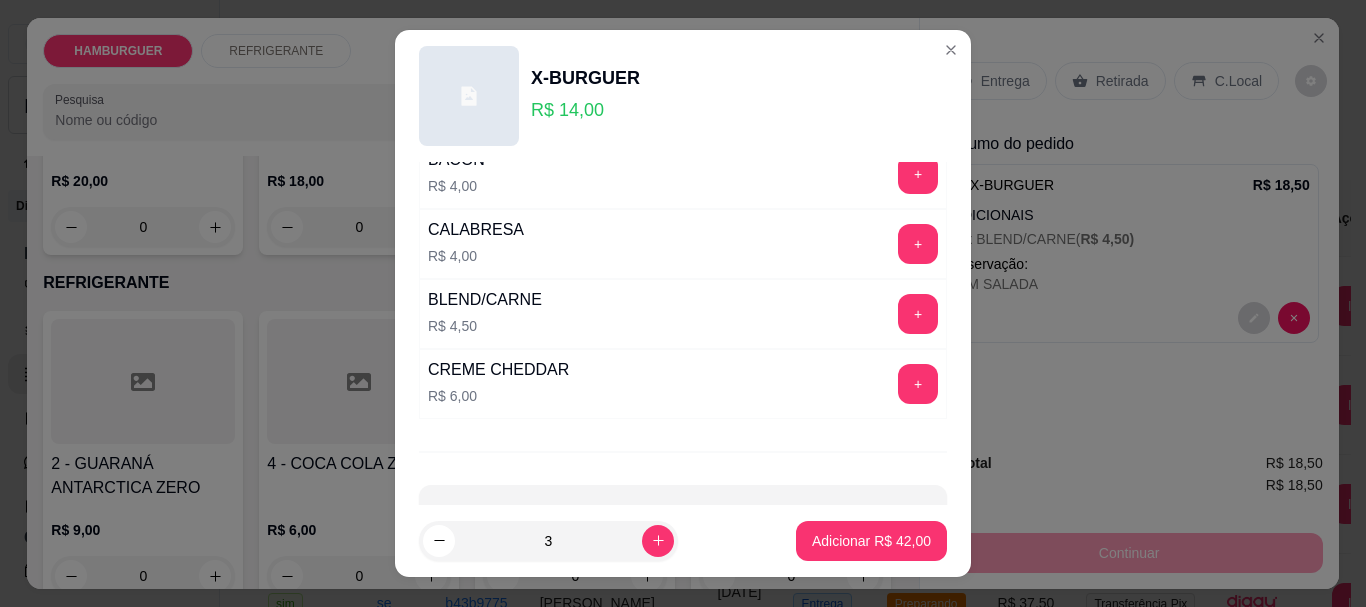 scroll, scrollTop: 411, scrollLeft: 0, axis: vertical 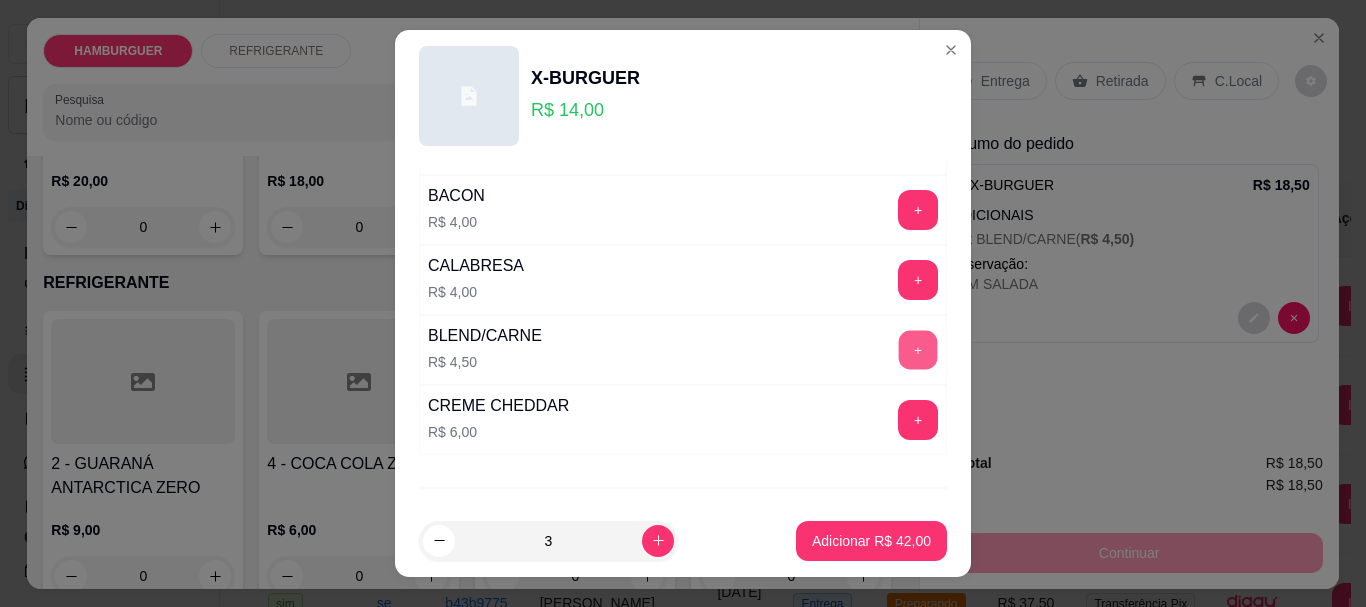 click on "+" at bounding box center (918, 350) 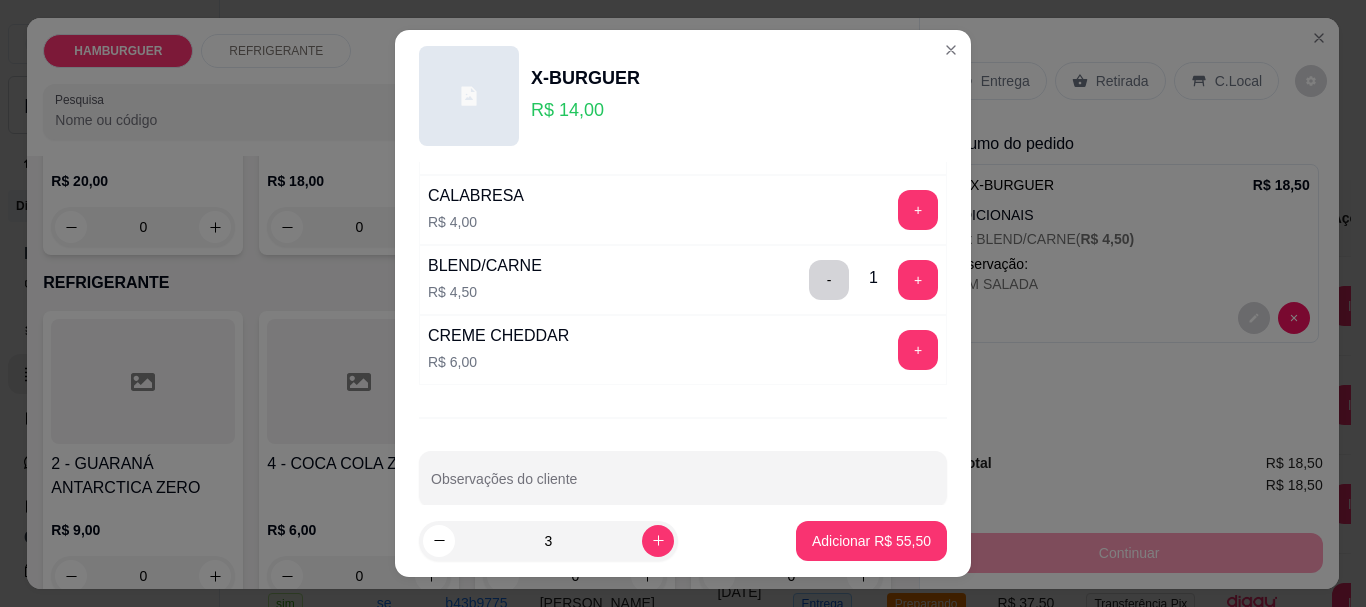 scroll, scrollTop: 511, scrollLeft: 0, axis: vertical 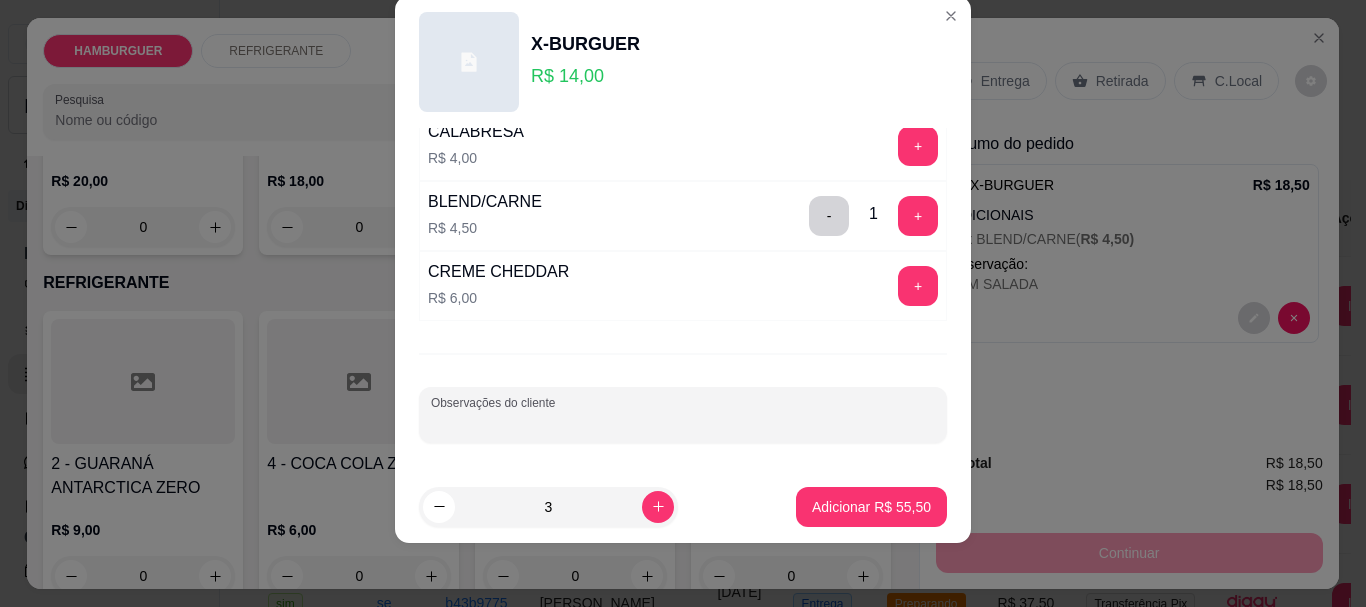 click on "Observações do cliente" at bounding box center (683, 423) 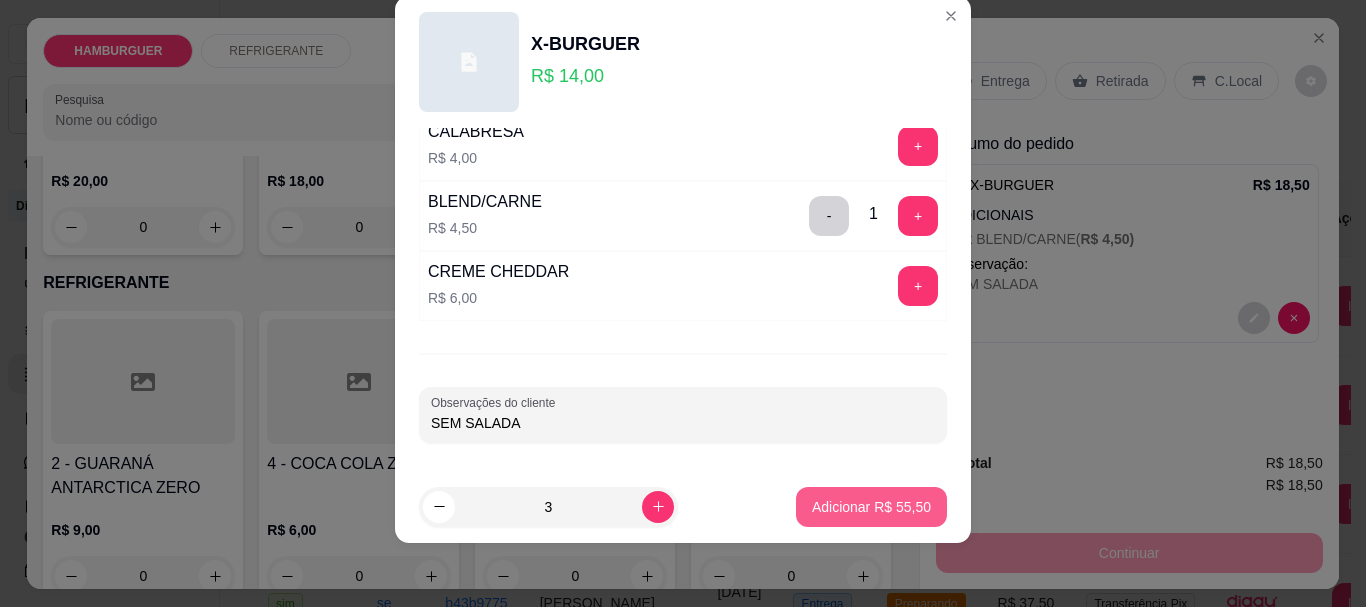 type on "SEM SALADA" 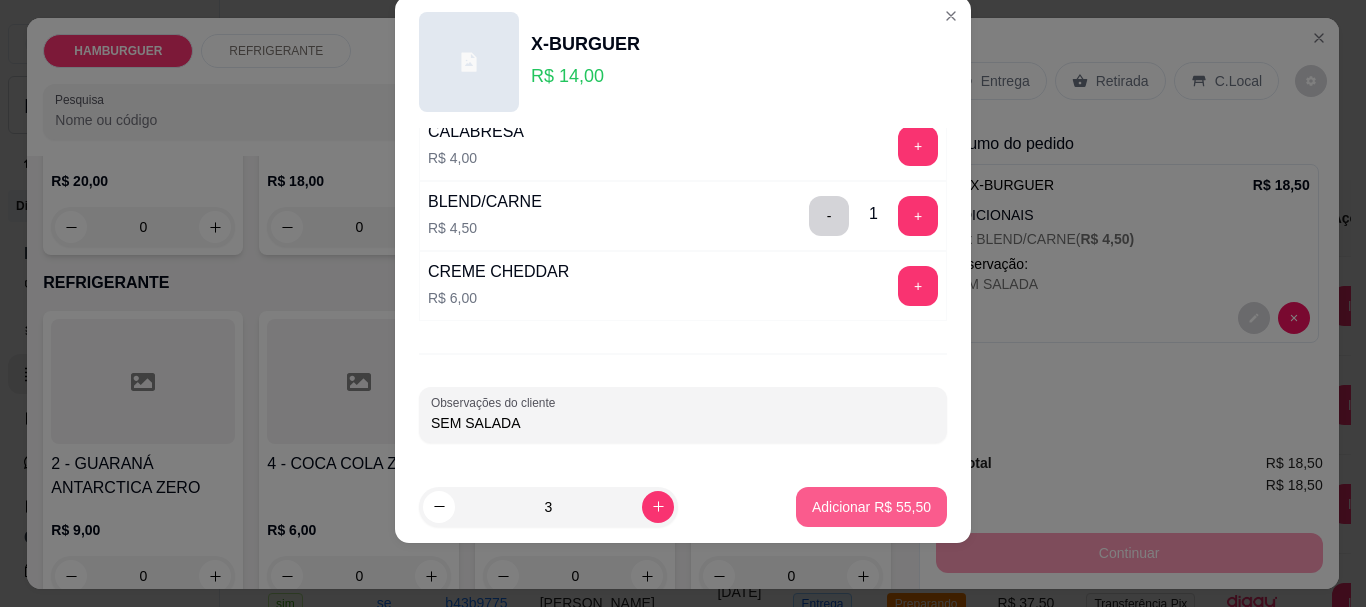 click on "Adicionar   R$ 55,50" at bounding box center (871, 507) 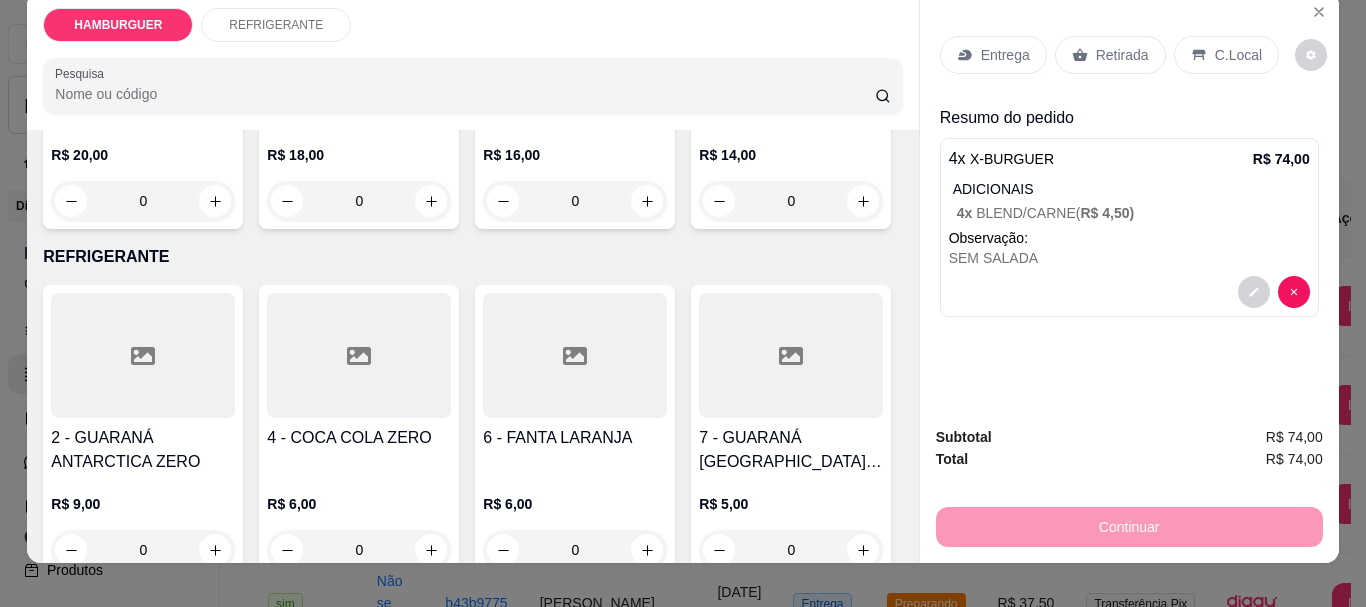 scroll, scrollTop: 0, scrollLeft: 0, axis: both 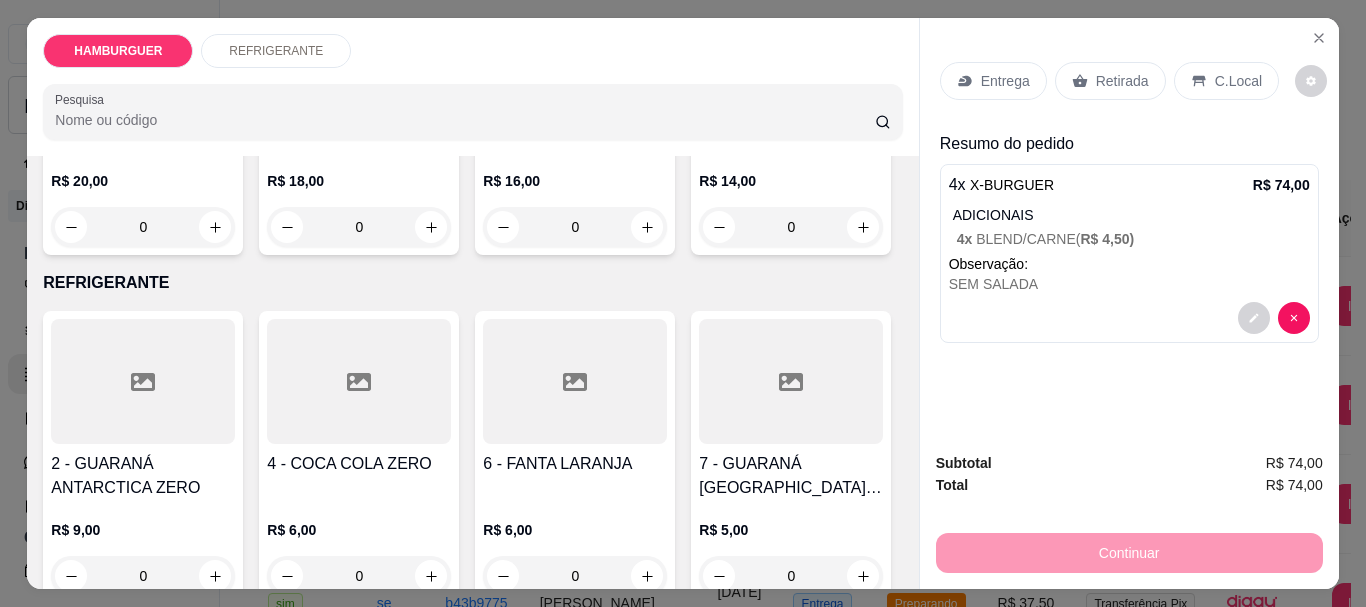 click on "SEM SALADA" at bounding box center [1129, 284] 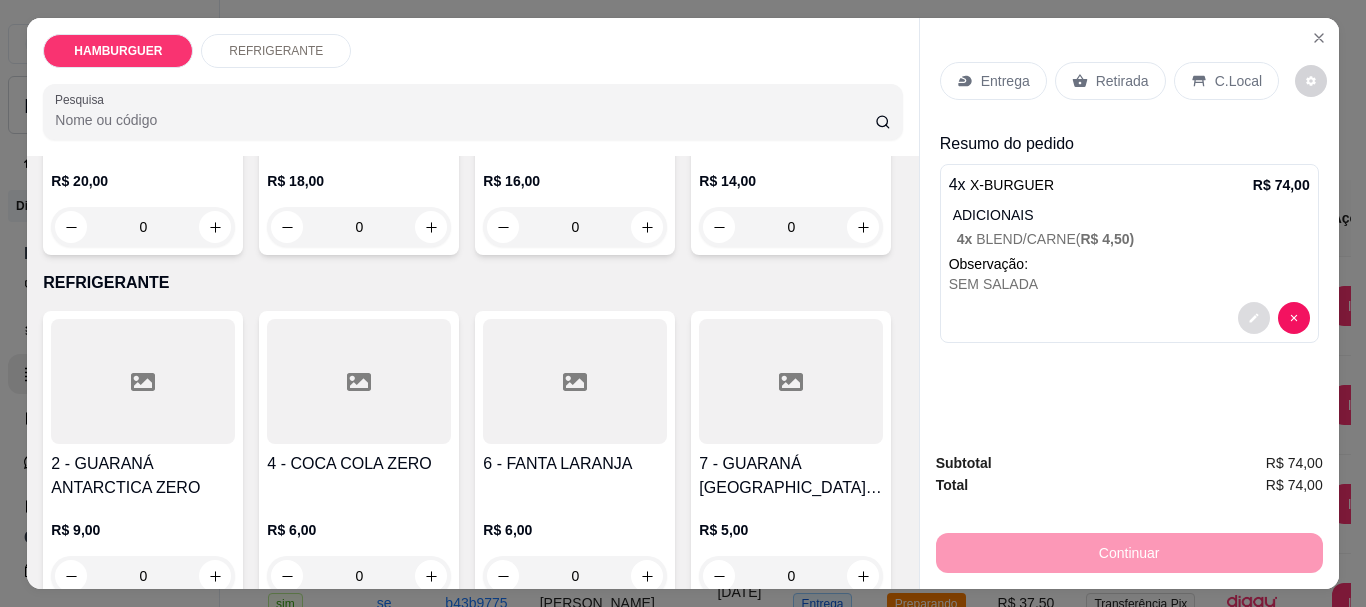 click 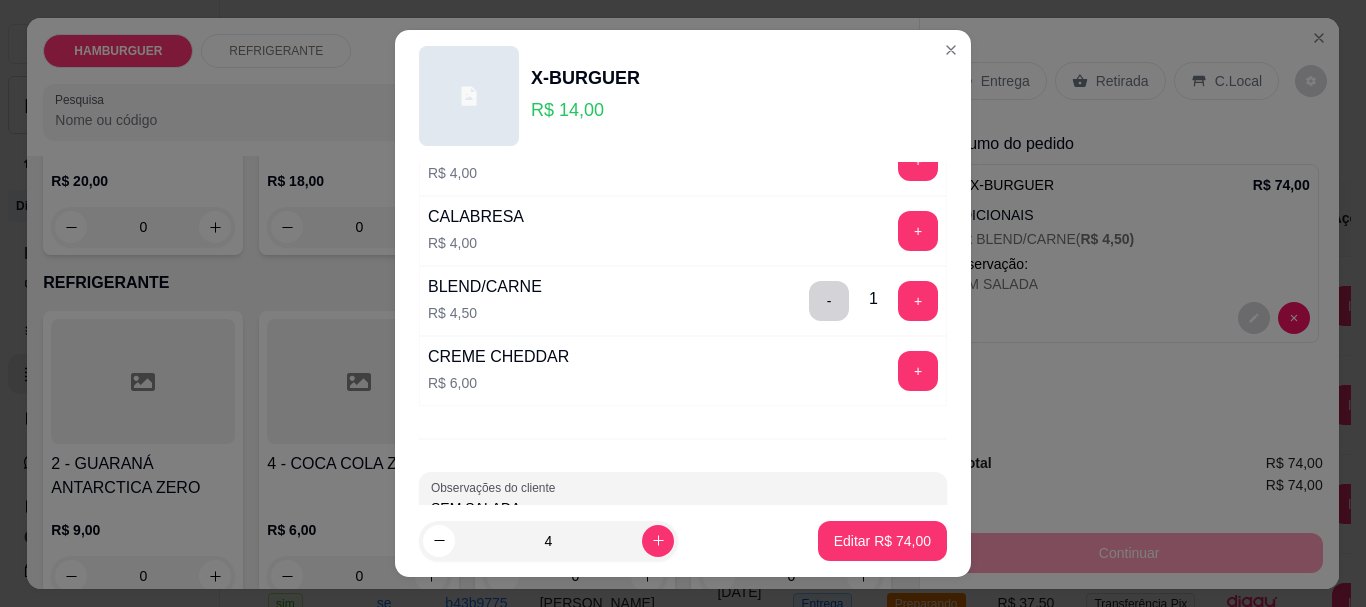 scroll, scrollTop: 511, scrollLeft: 0, axis: vertical 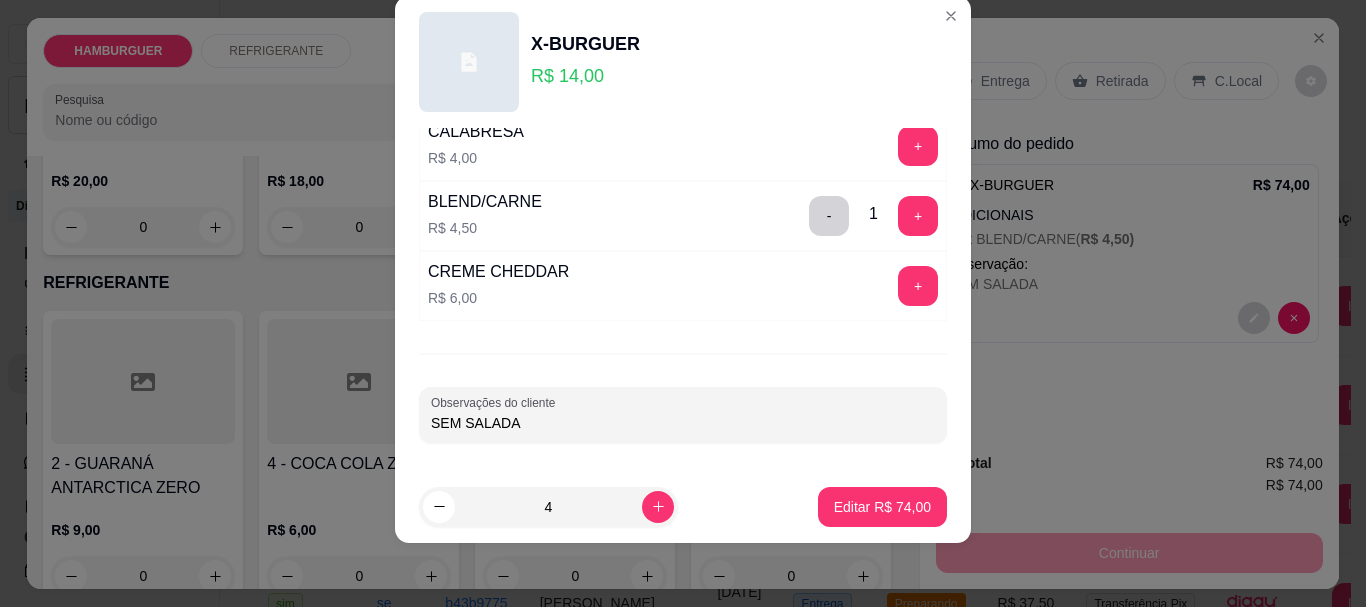 click on "SEM SALADA" at bounding box center (683, 423) 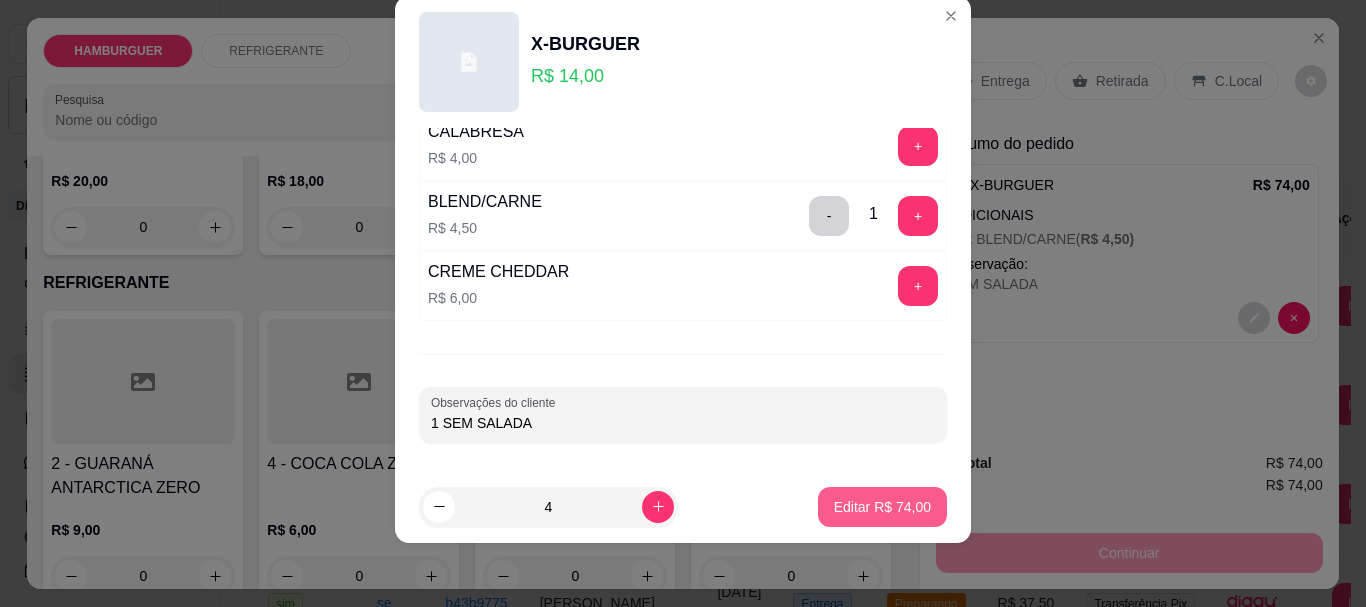 type on "1 SEM SALADA" 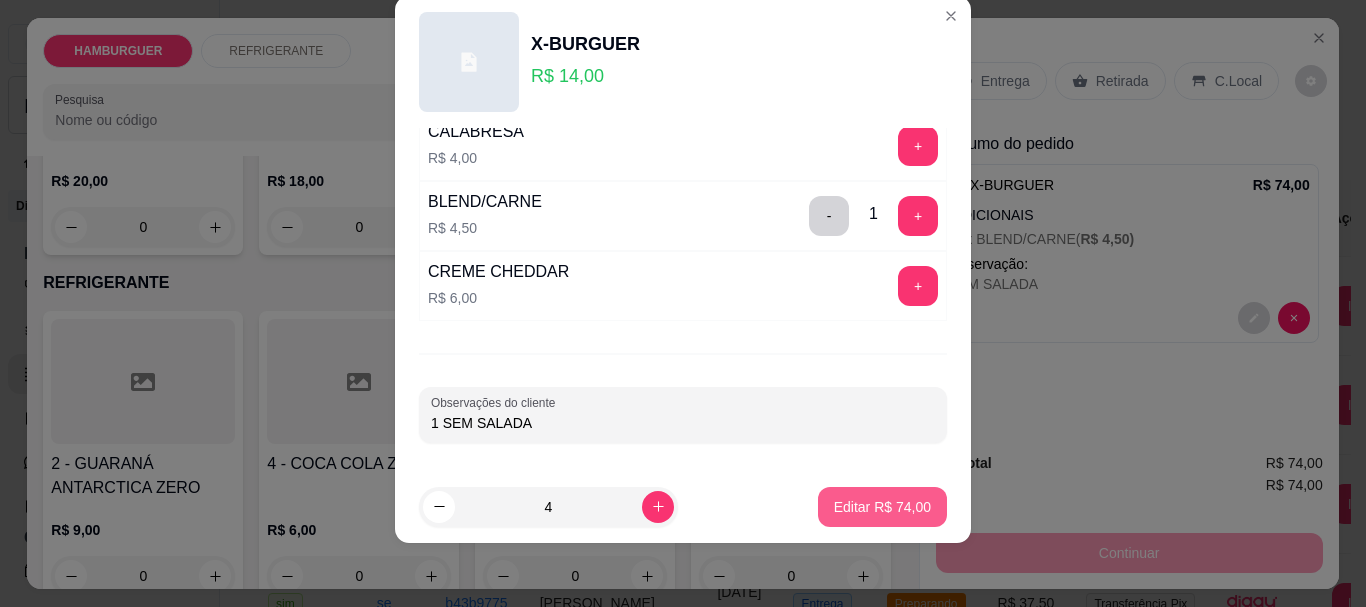 click on "Editar   R$ 74,00" at bounding box center (882, 507) 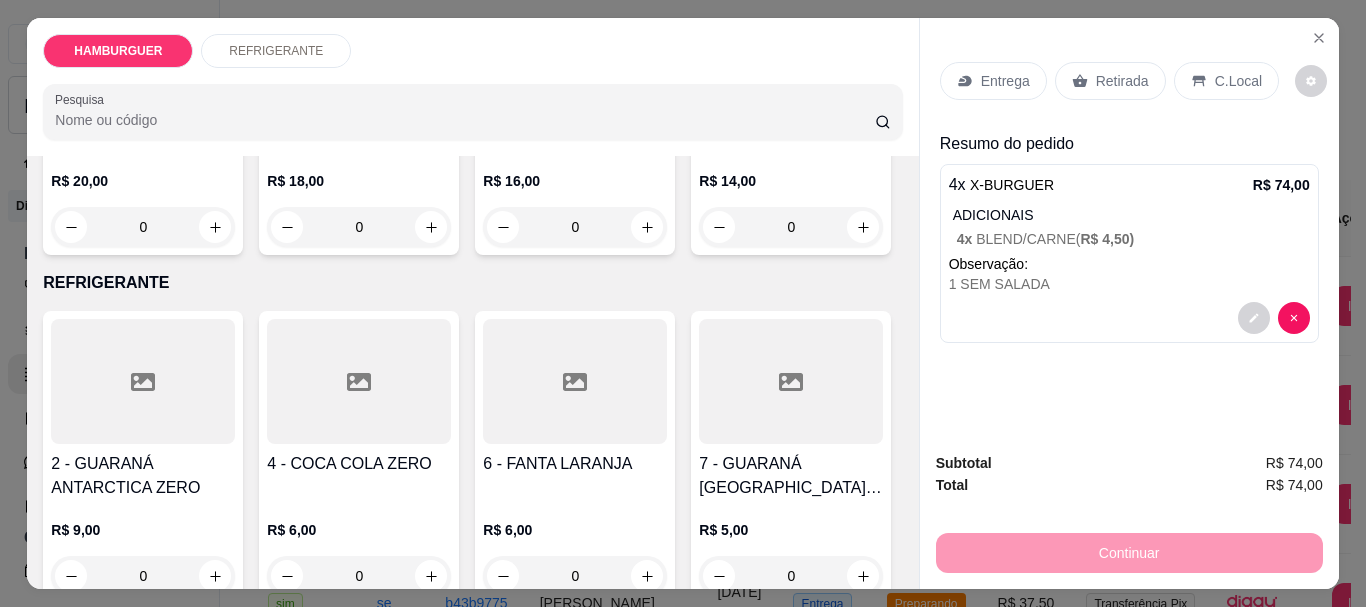 click on "C.Local" at bounding box center (1238, 81) 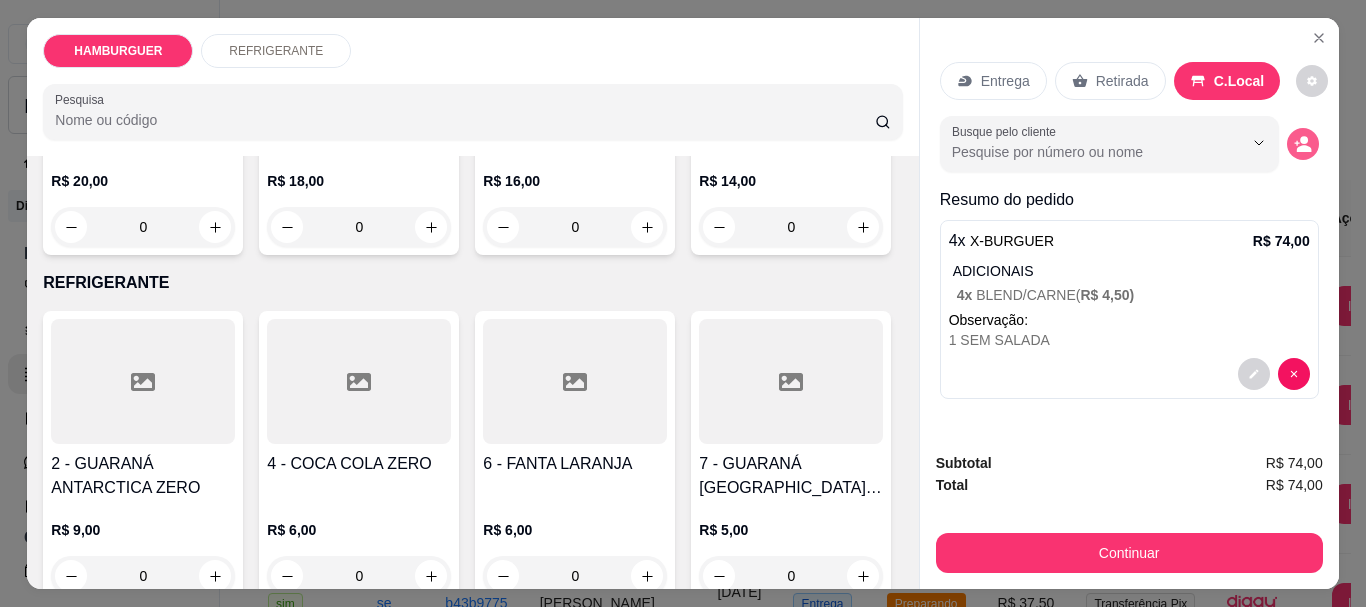 click at bounding box center [1303, 144] 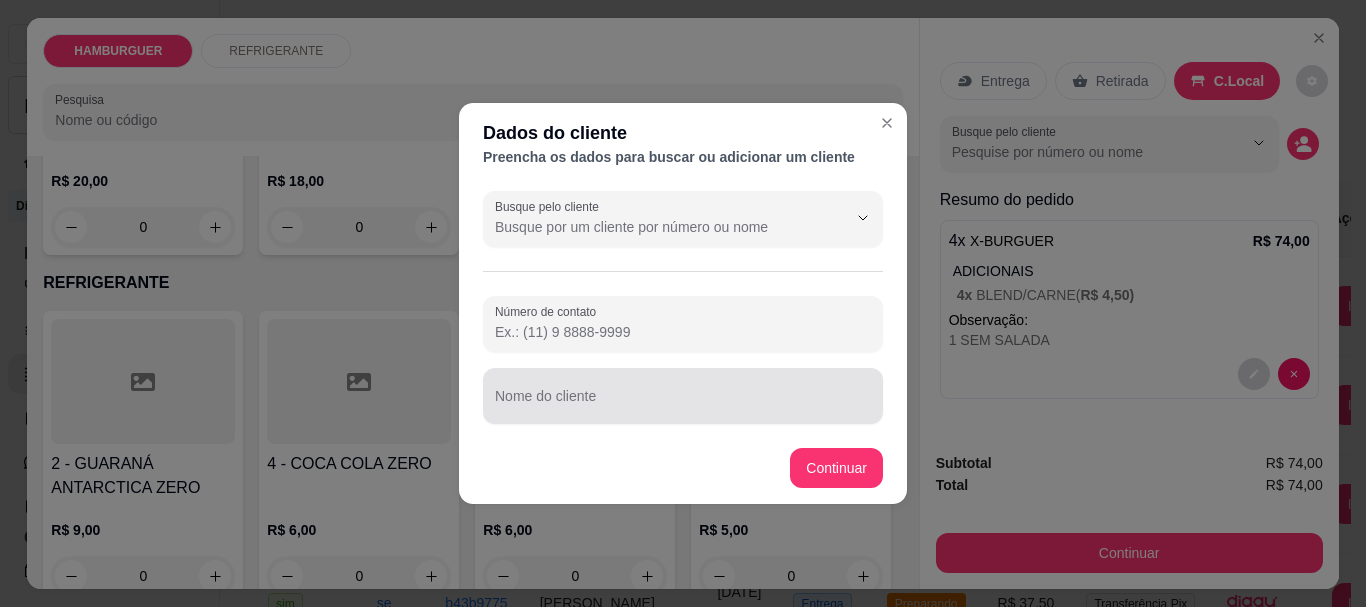 click at bounding box center [683, 396] 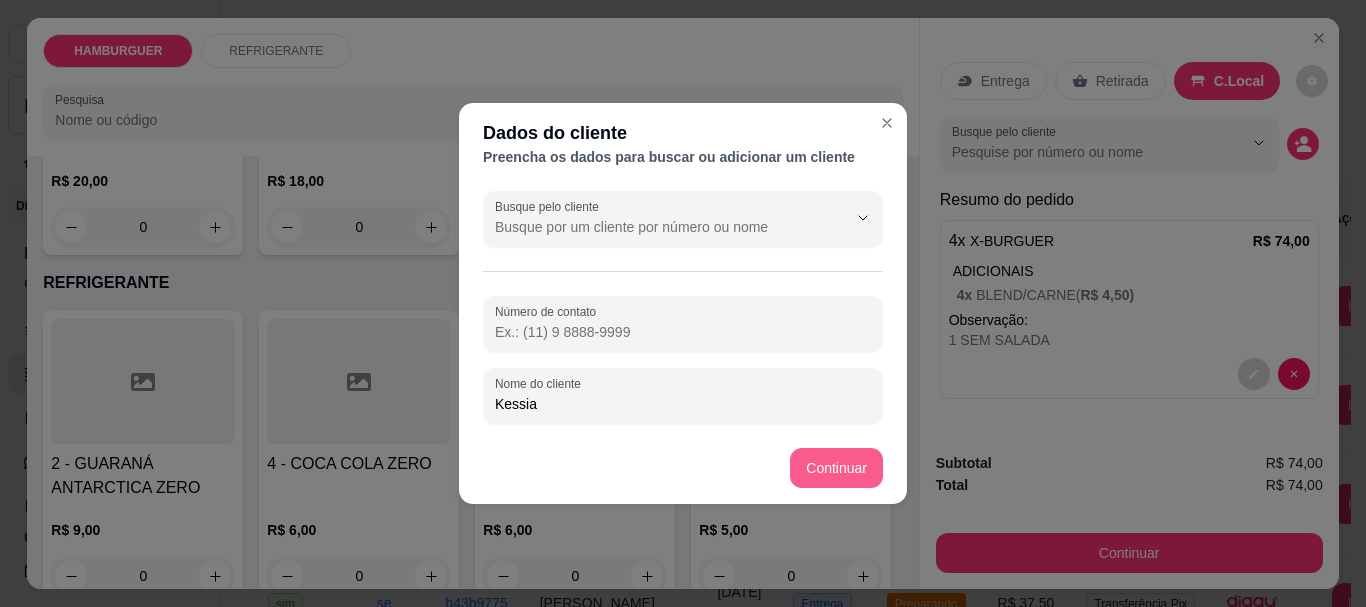 type on "Kessia" 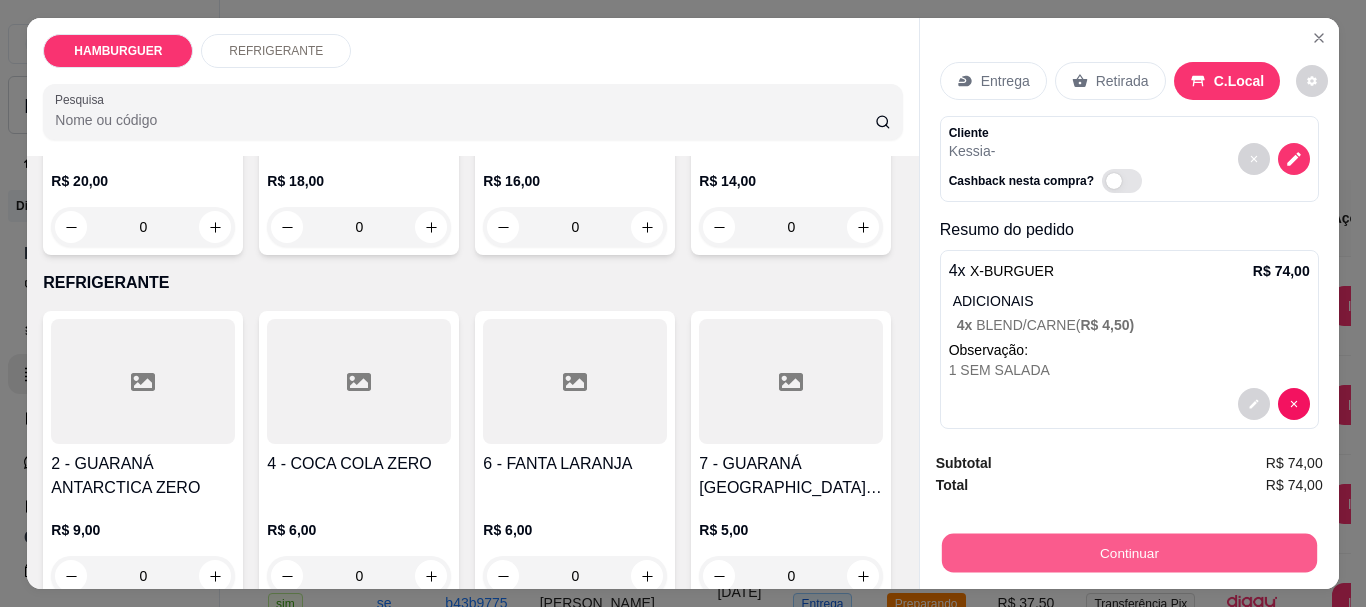 click on "Continuar" at bounding box center (1128, 552) 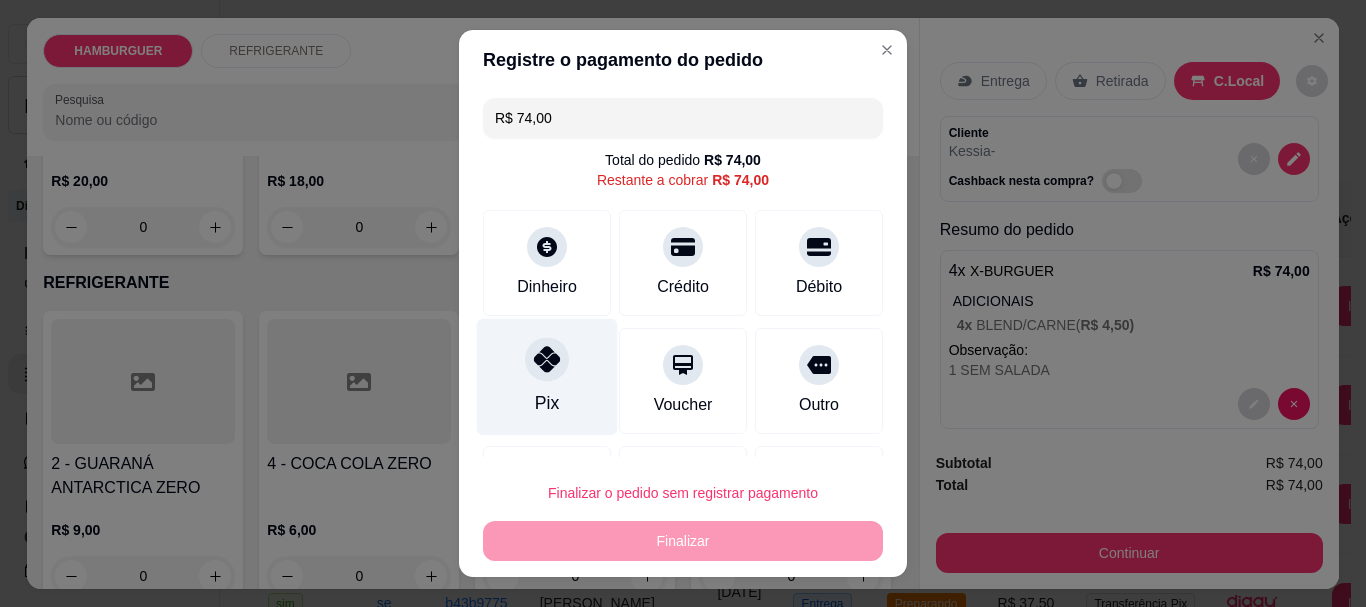 click 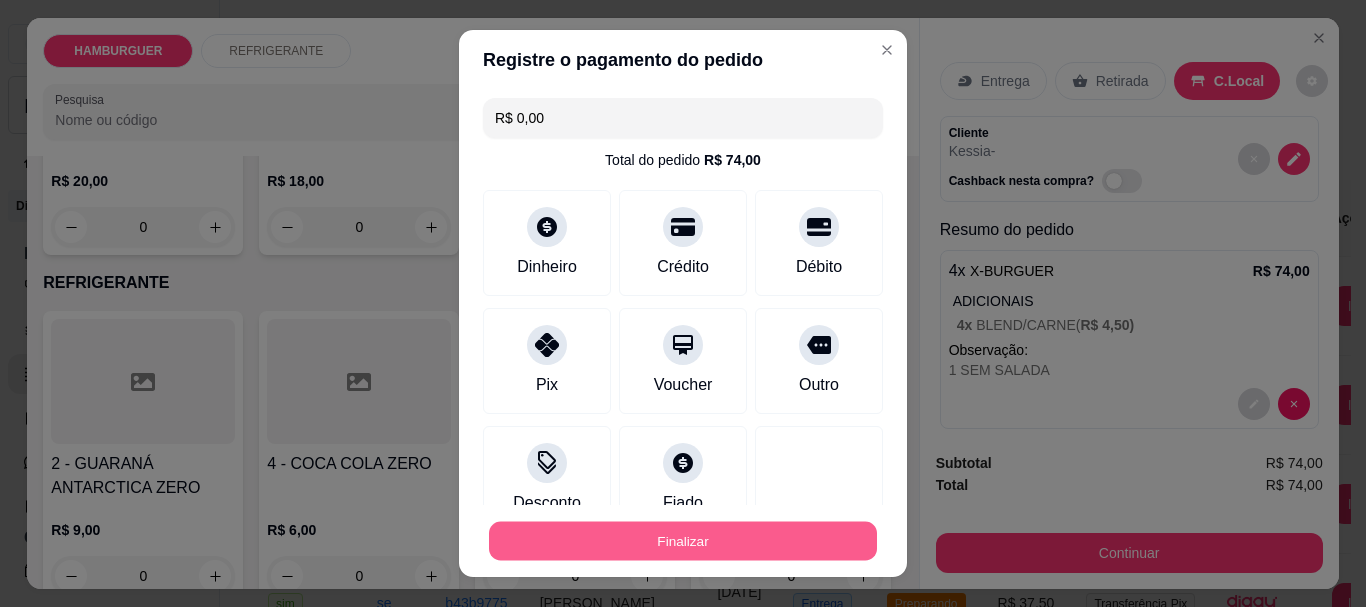 click on "Finalizar" at bounding box center (683, 540) 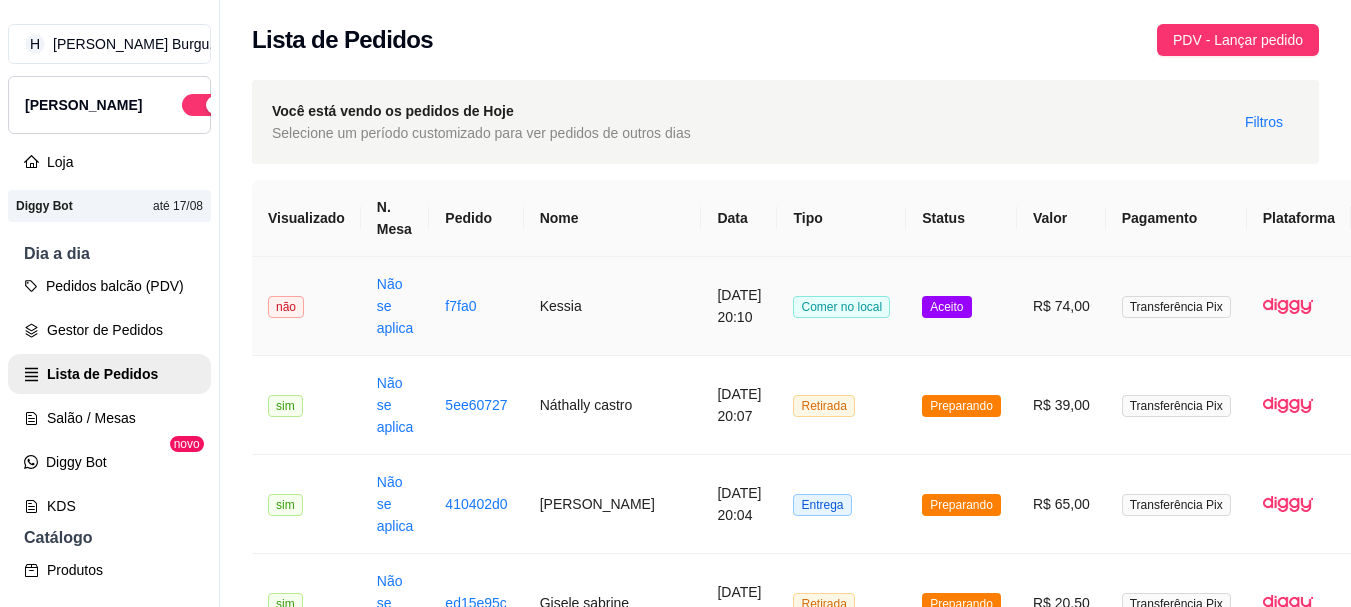 click on "Aceito" at bounding box center (961, 306) 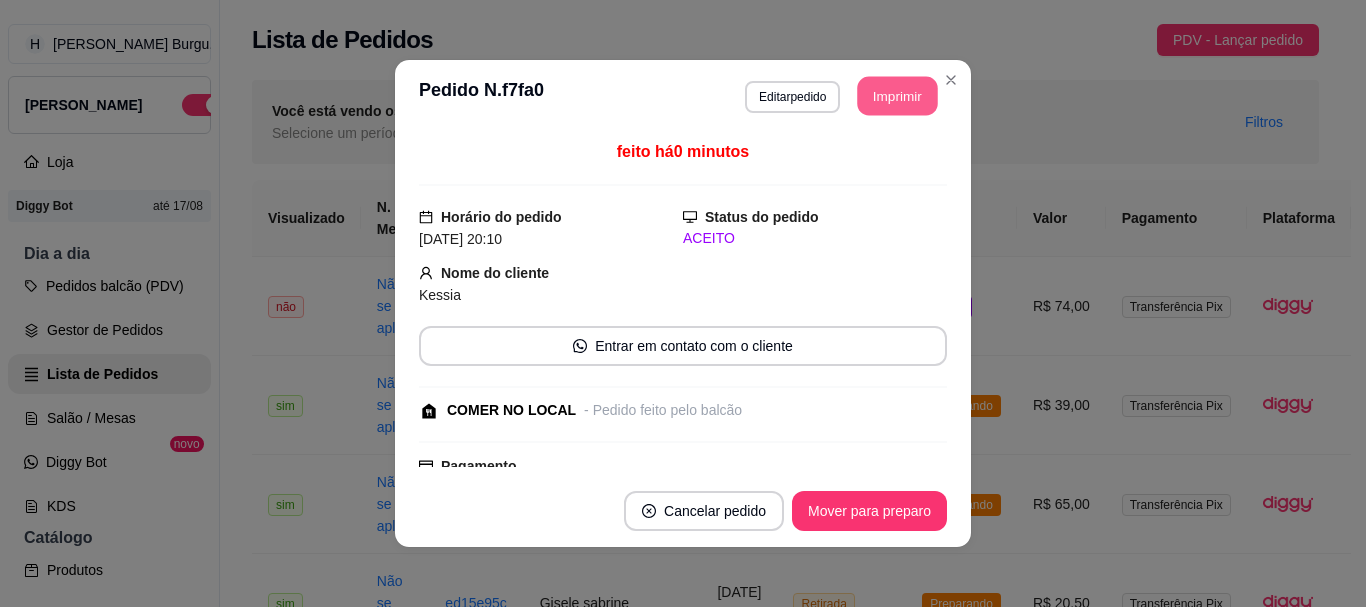 click on "Imprimir" at bounding box center [898, 96] 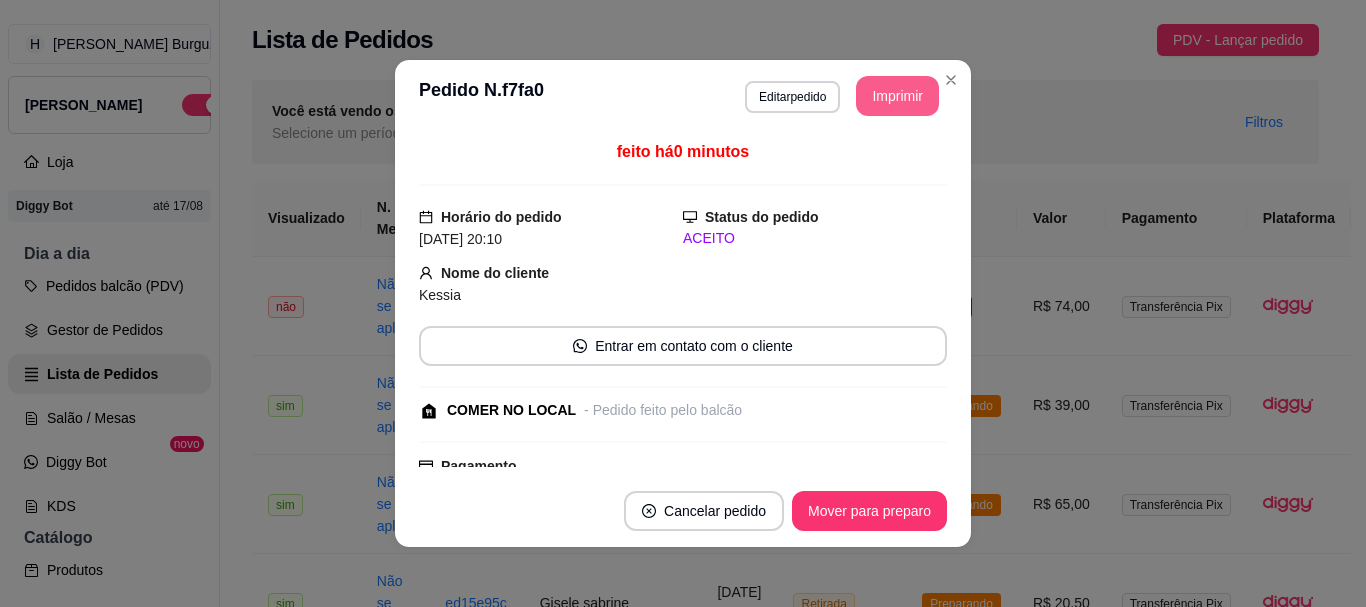 scroll, scrollTop: 0, scrollLeft: 0, axis: both 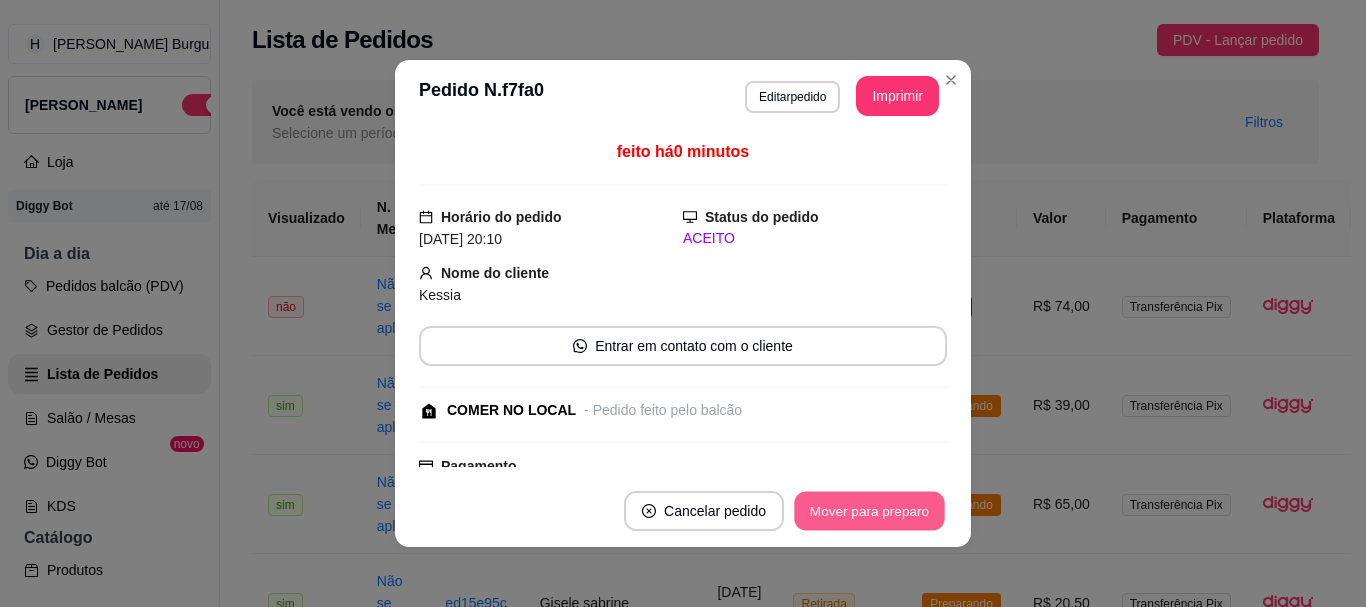 click on "Mover para preparo" at bounding box center (869, 511) 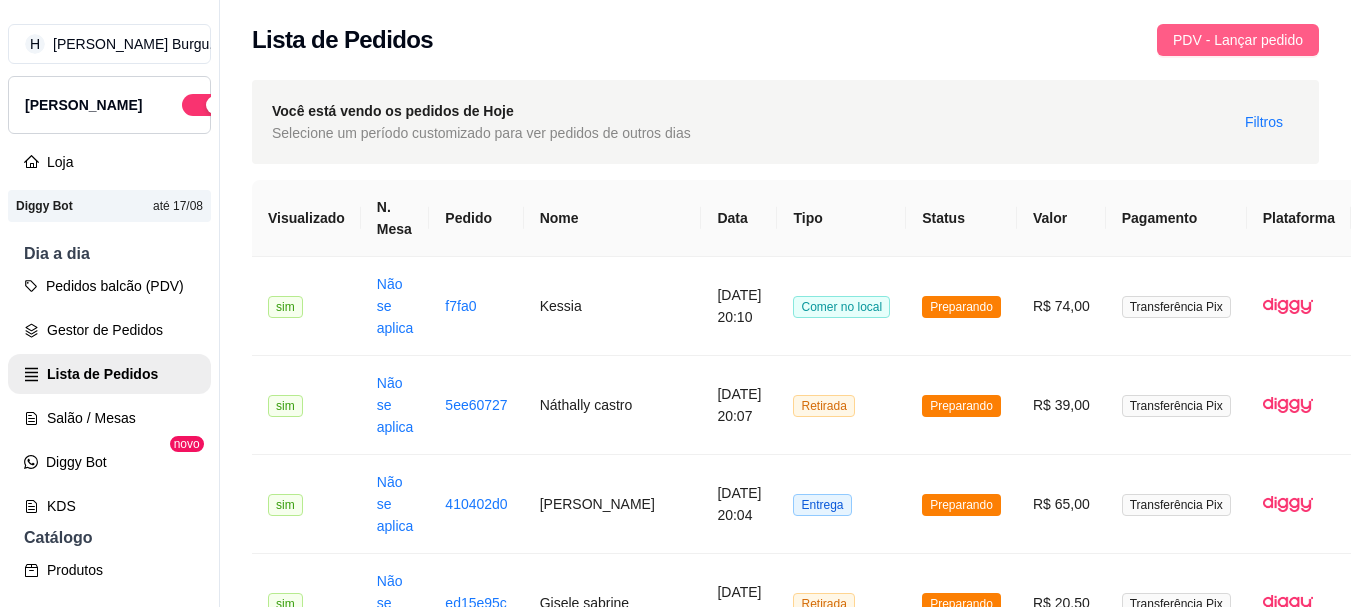 click on "PDV - Lançar pedido" at bounding box center (1238, 40) 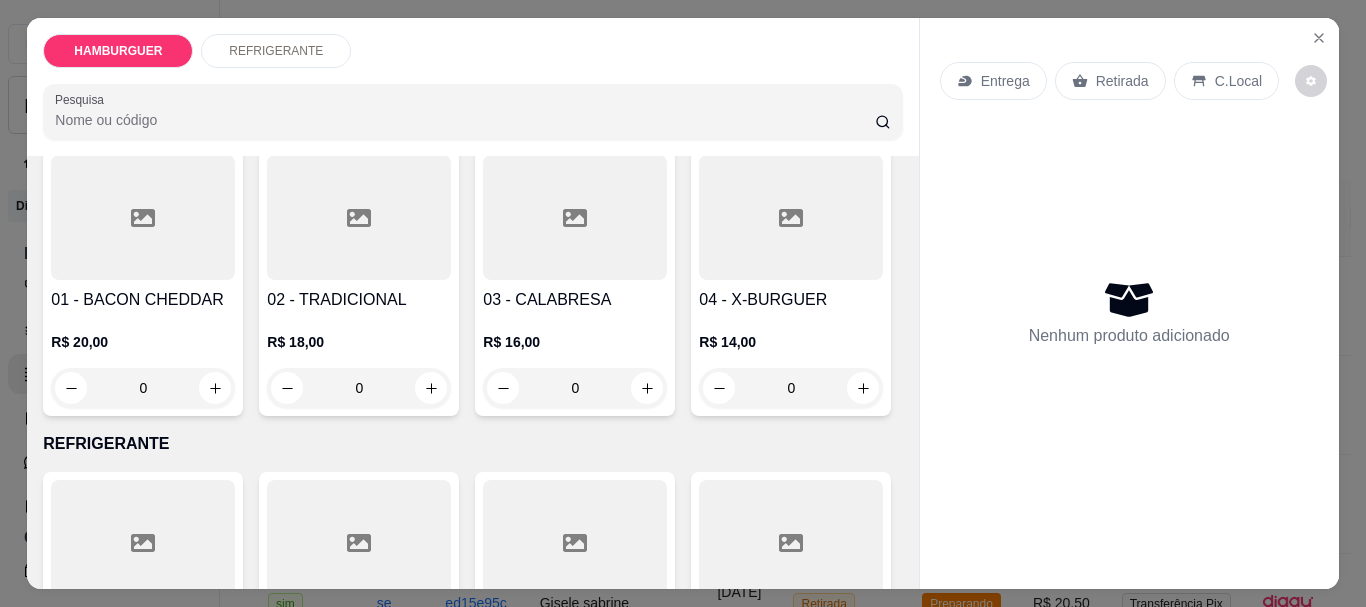 scroll, scrollTop: 200, scrollLeft: 0, axis: vertical 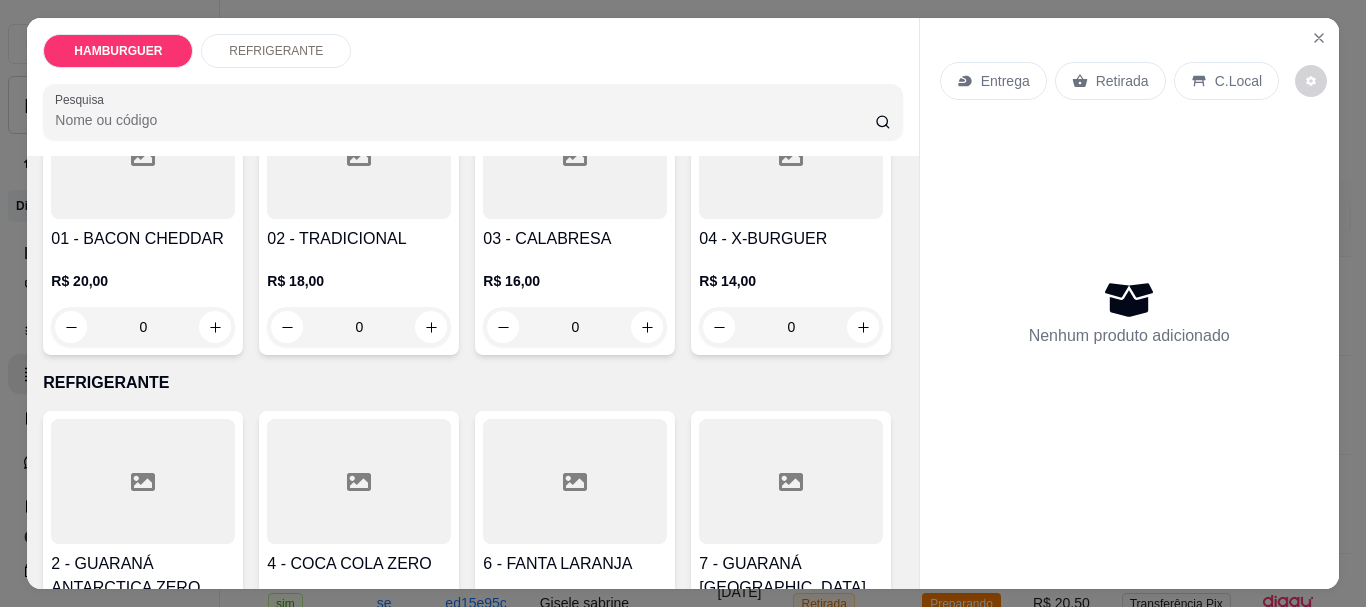 click on "0" at bounding box center [143, 327] 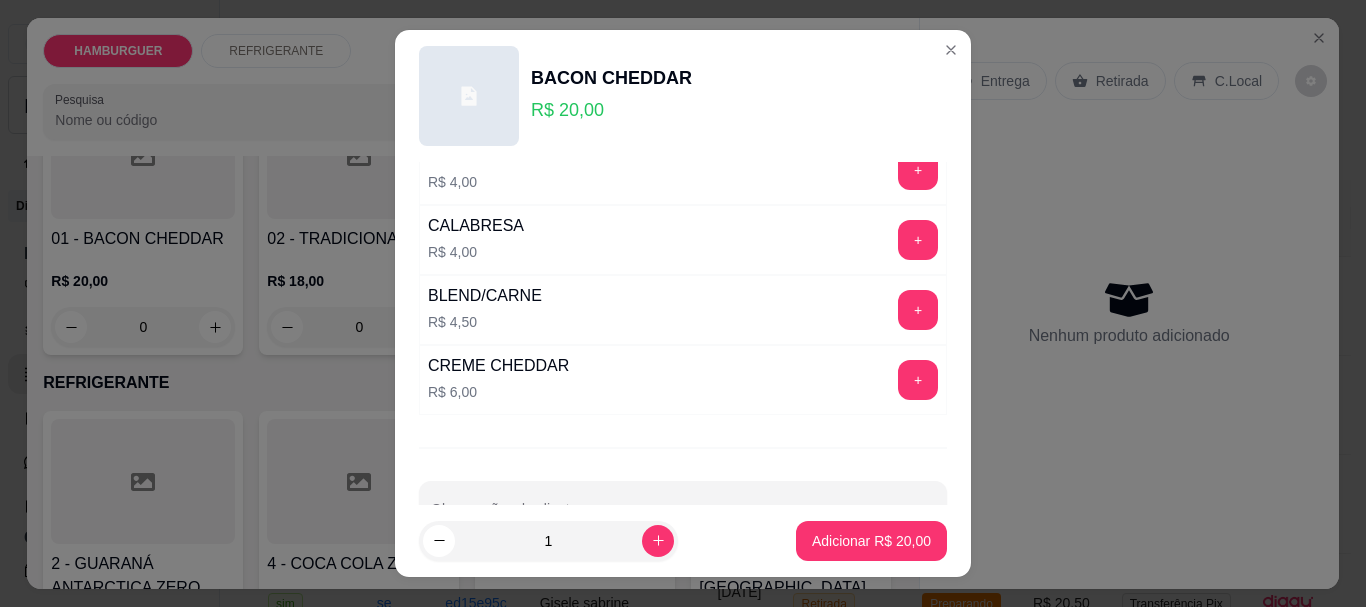 scroll, scrollTop: 511, scrollLeft: 0, axis: vertical 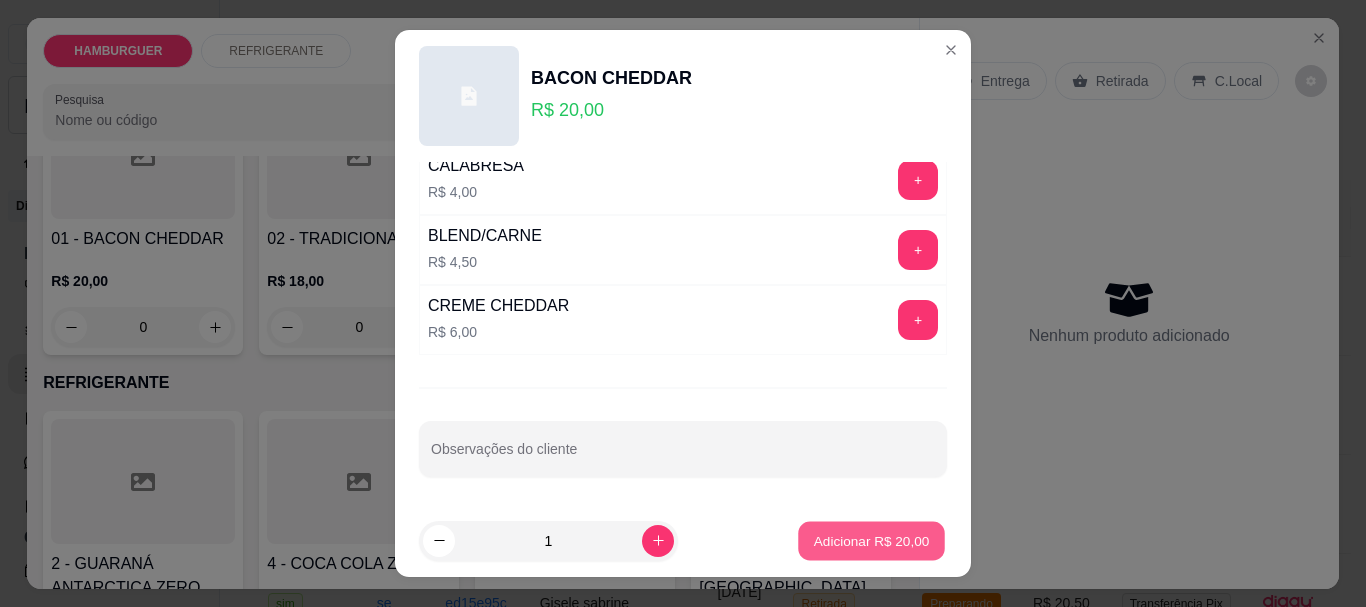 click on "Adicionar   R$ 20,00" at bounding box center [872, 540] 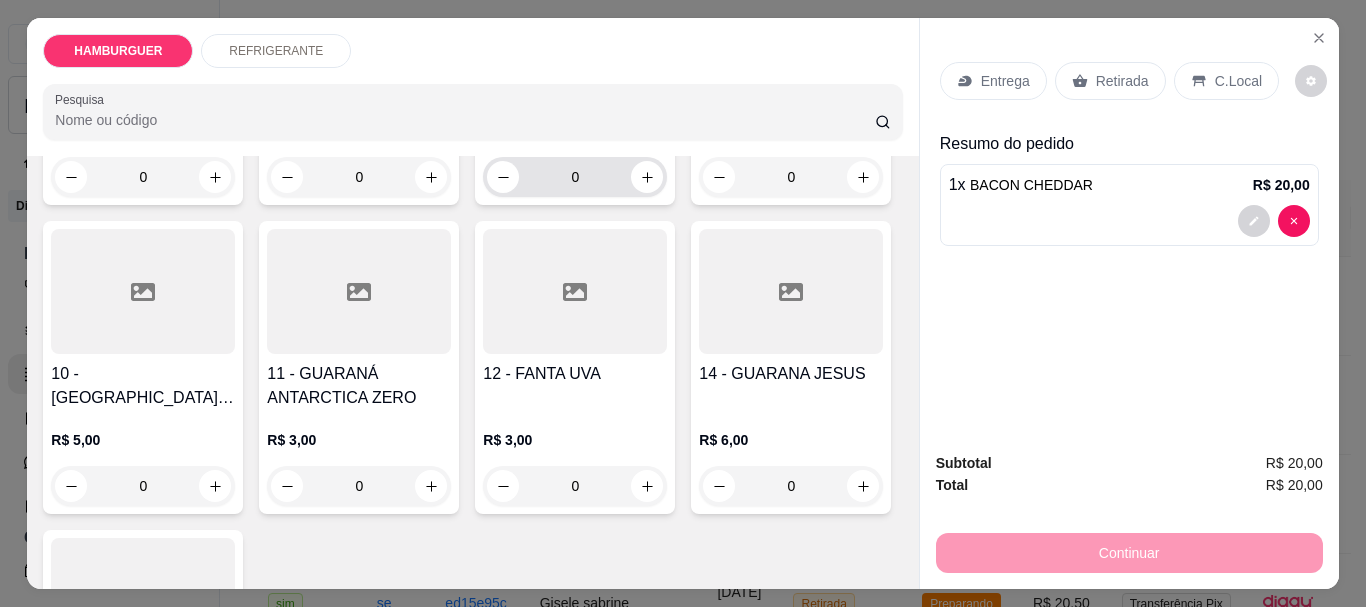 scroll, scrollTop: 801, scrollLeft: 0, axis: vertical 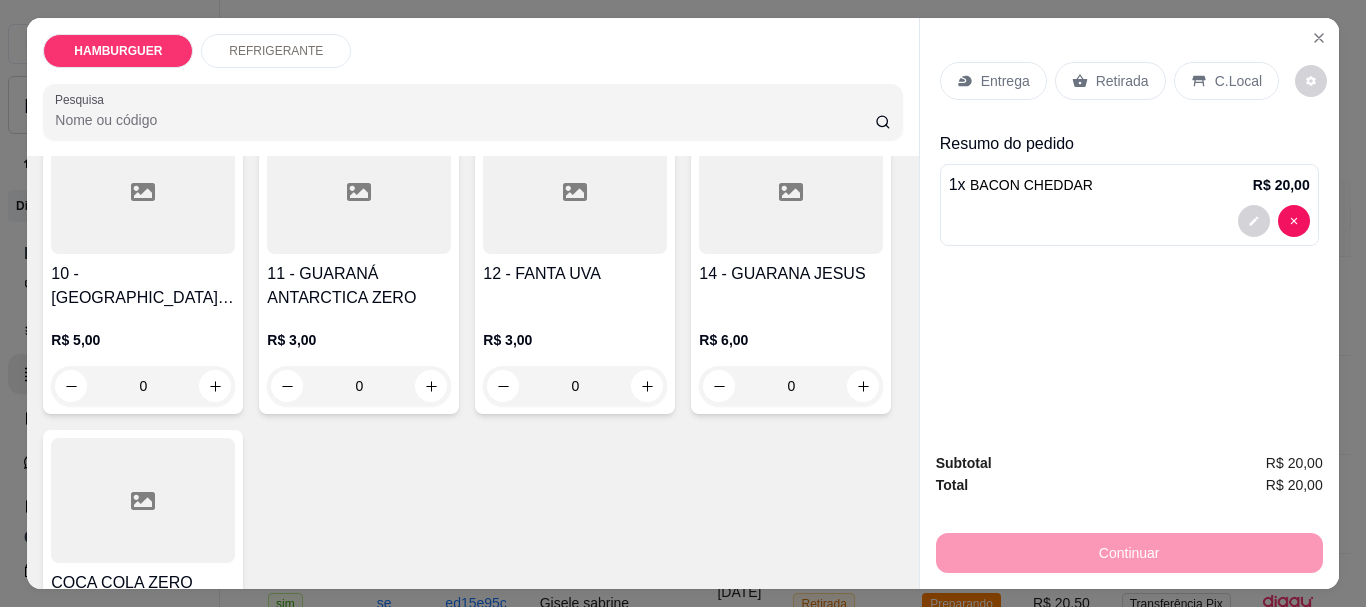 click 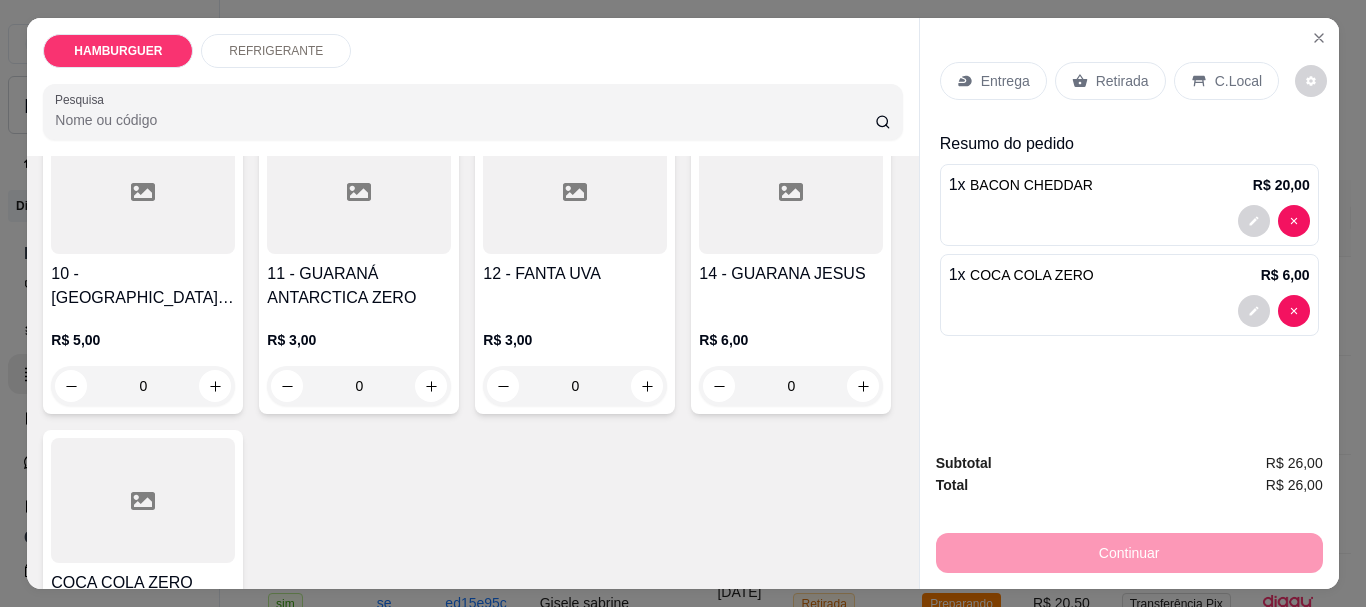 click on "C.Local" at bounding box center (1226, 81) 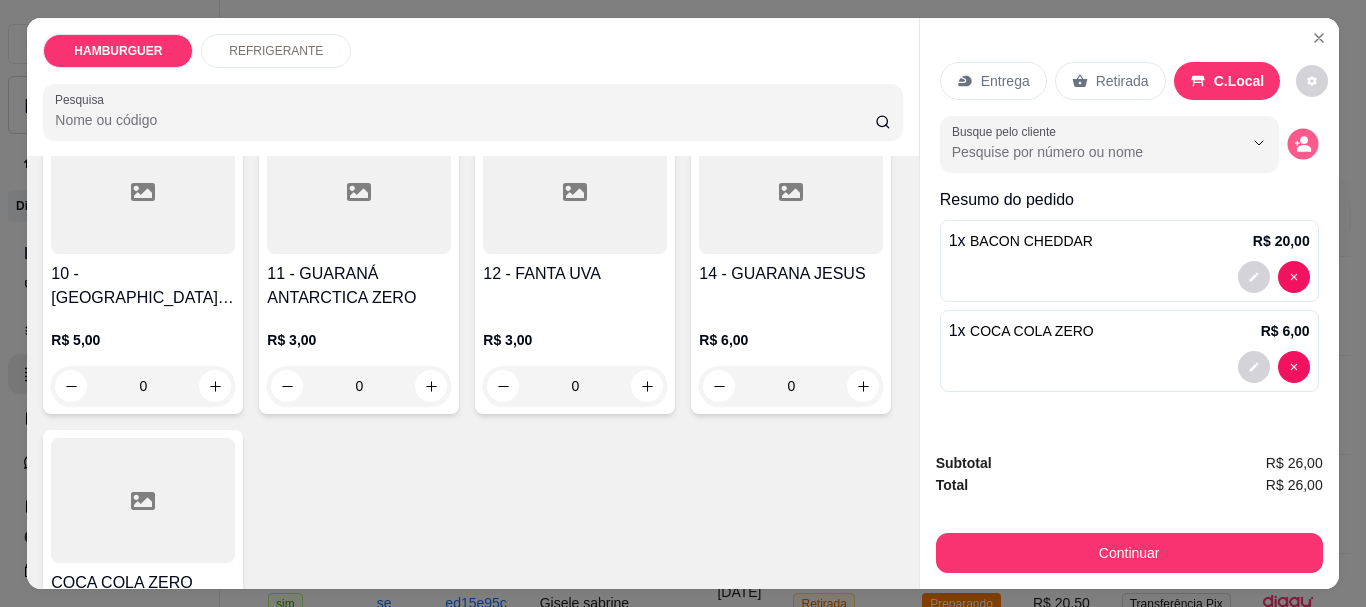 click 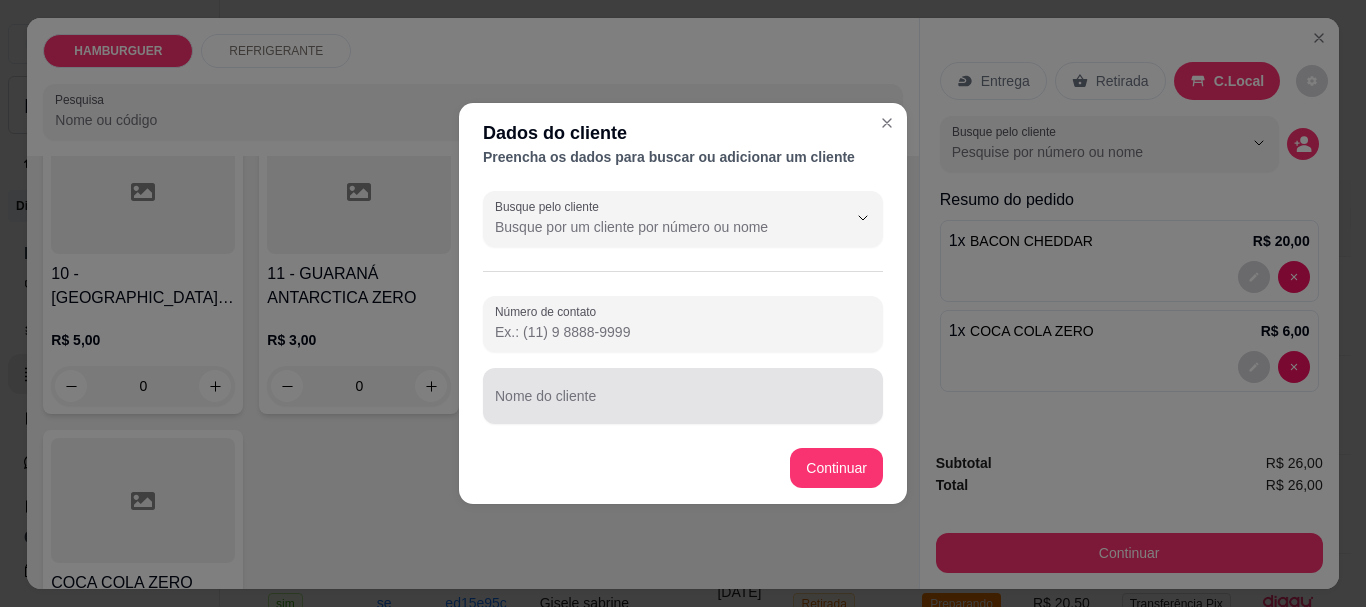 click at bounding box center [683, 396] 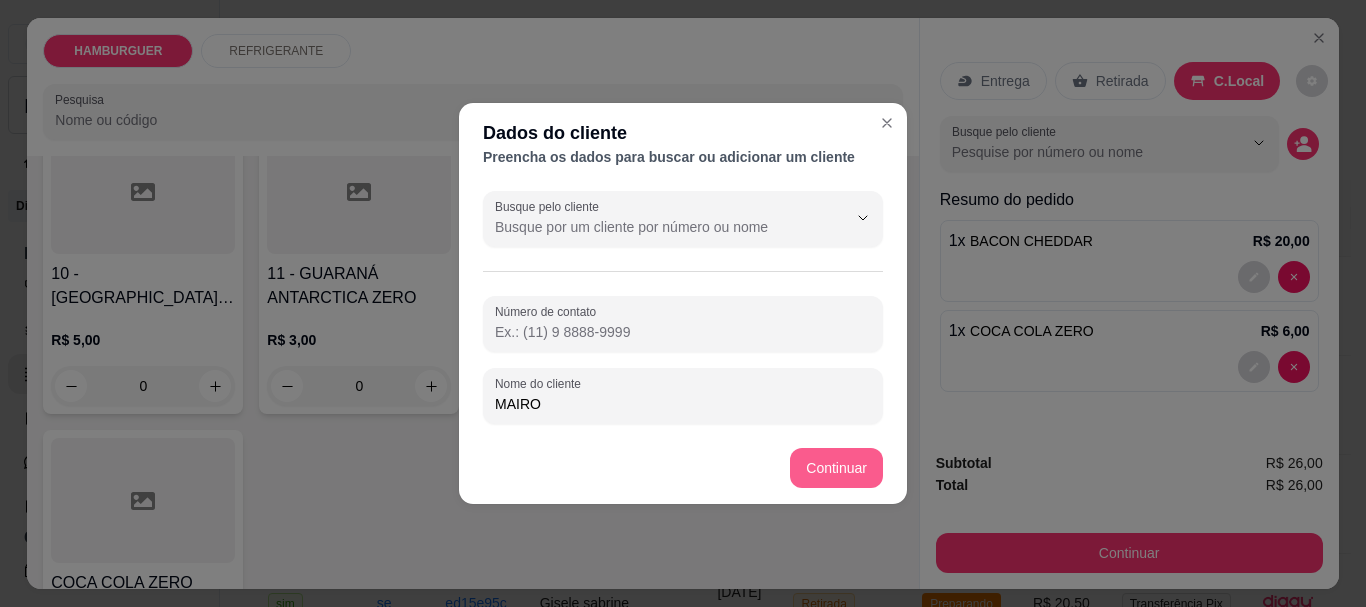 type on "MAIRO" 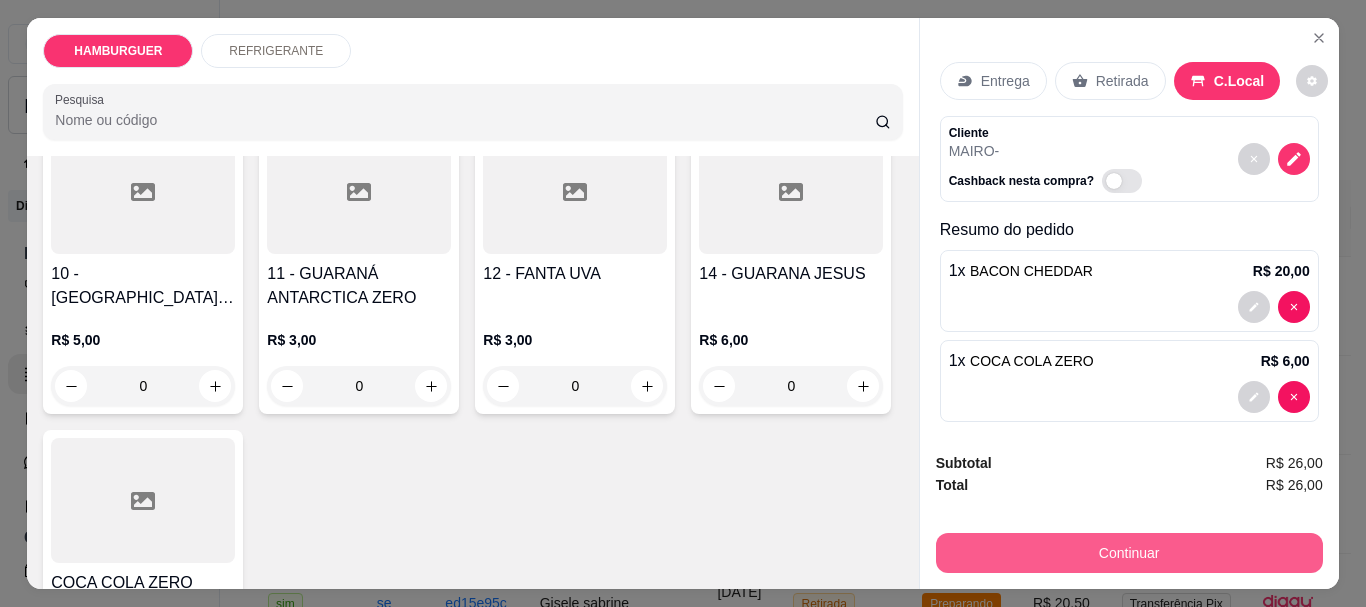 click on "Continuar" at bounding box center (1129, 553) 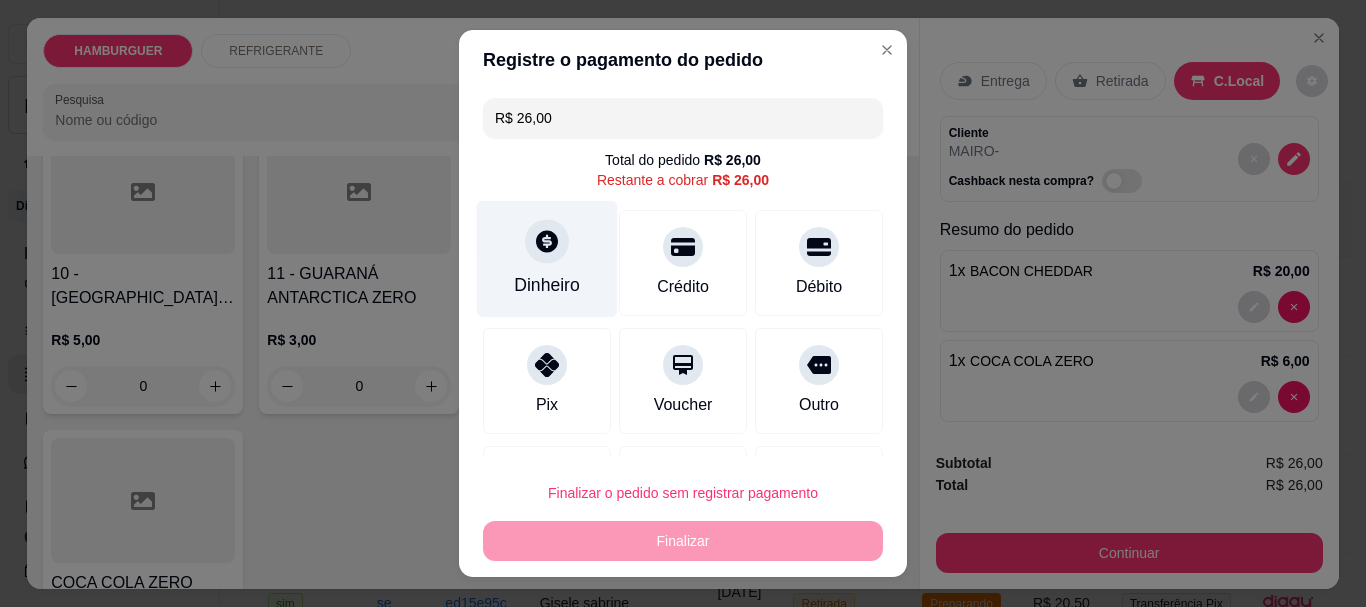 click on "Dinheiro" at bounding box center [547, 259] 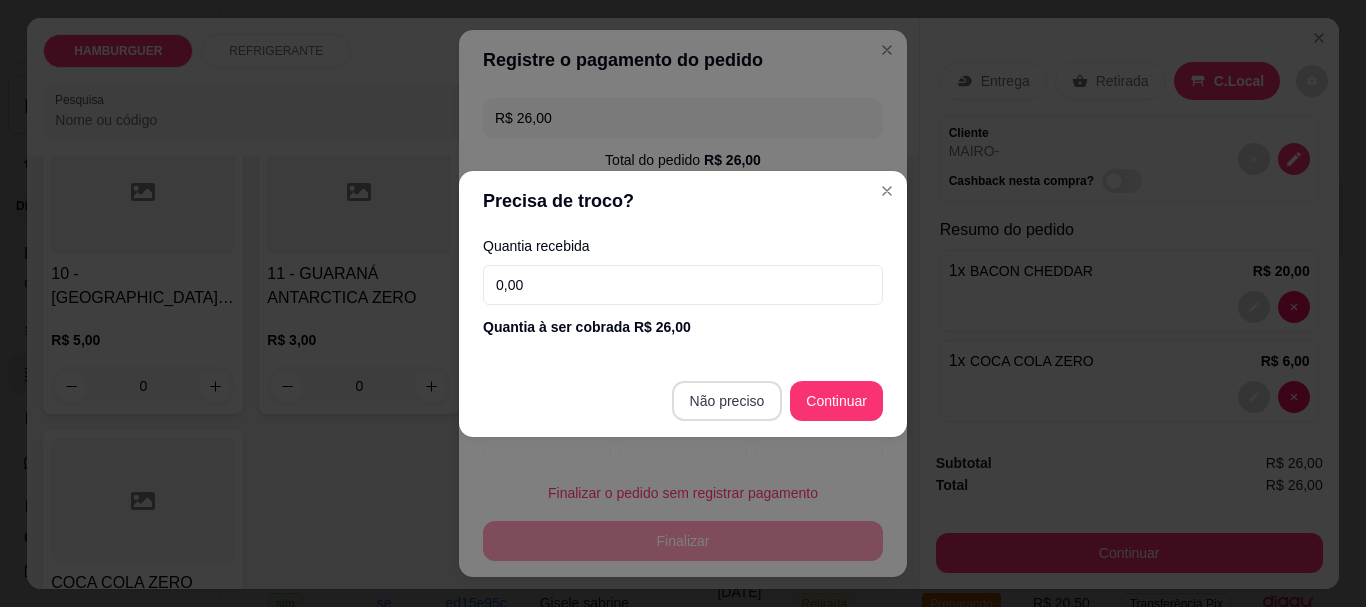 type on "R$ 0,00" 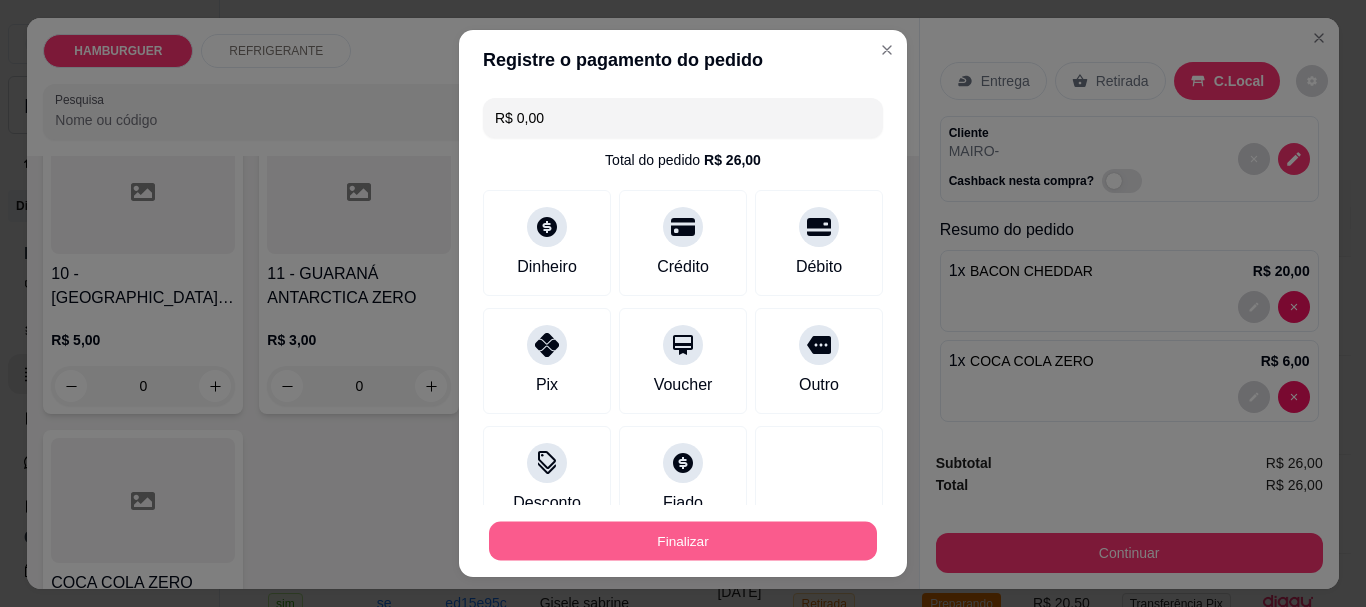 click on "Finalizar" at bounding box center (683, 540) 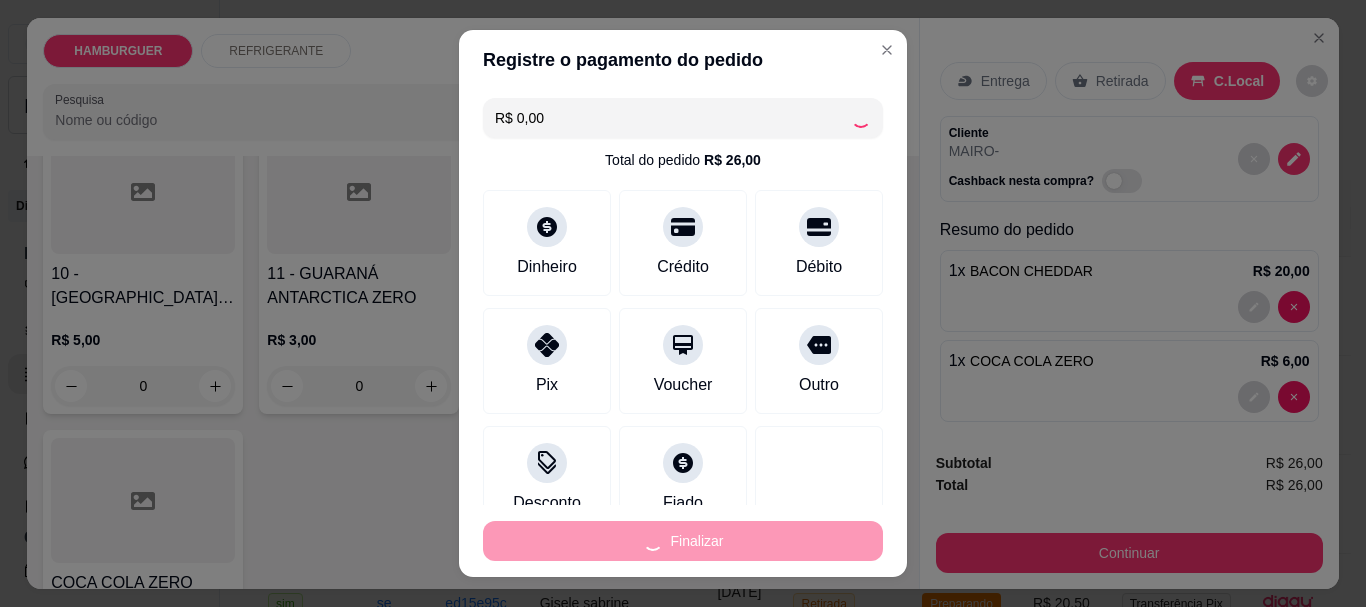 type on "0" 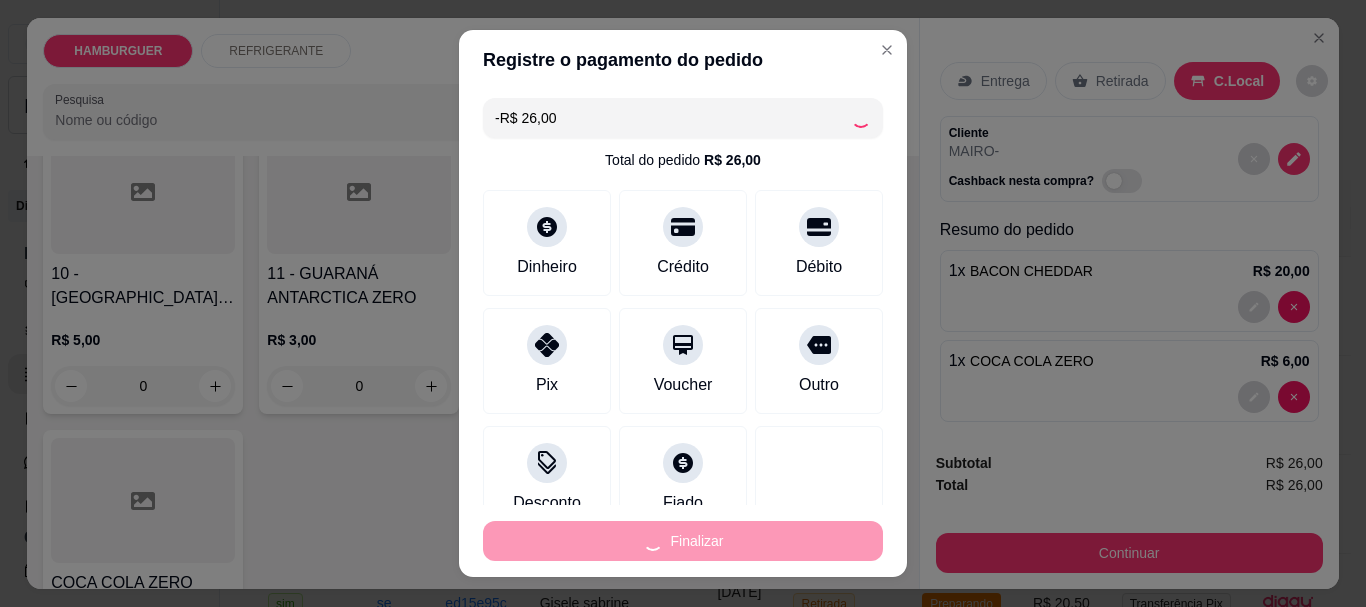 scroll, scrollTop: 799, scrollLeft: 0, axis: vertical 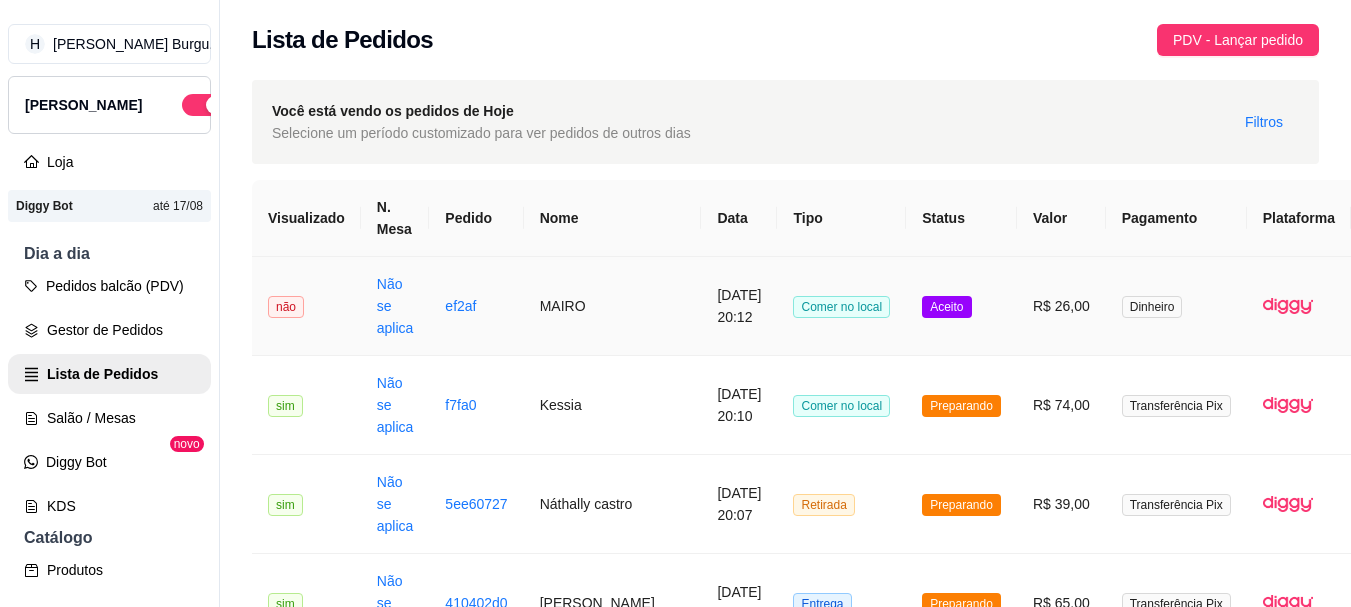 click on "Aceito" at bounding box center (961, 306) 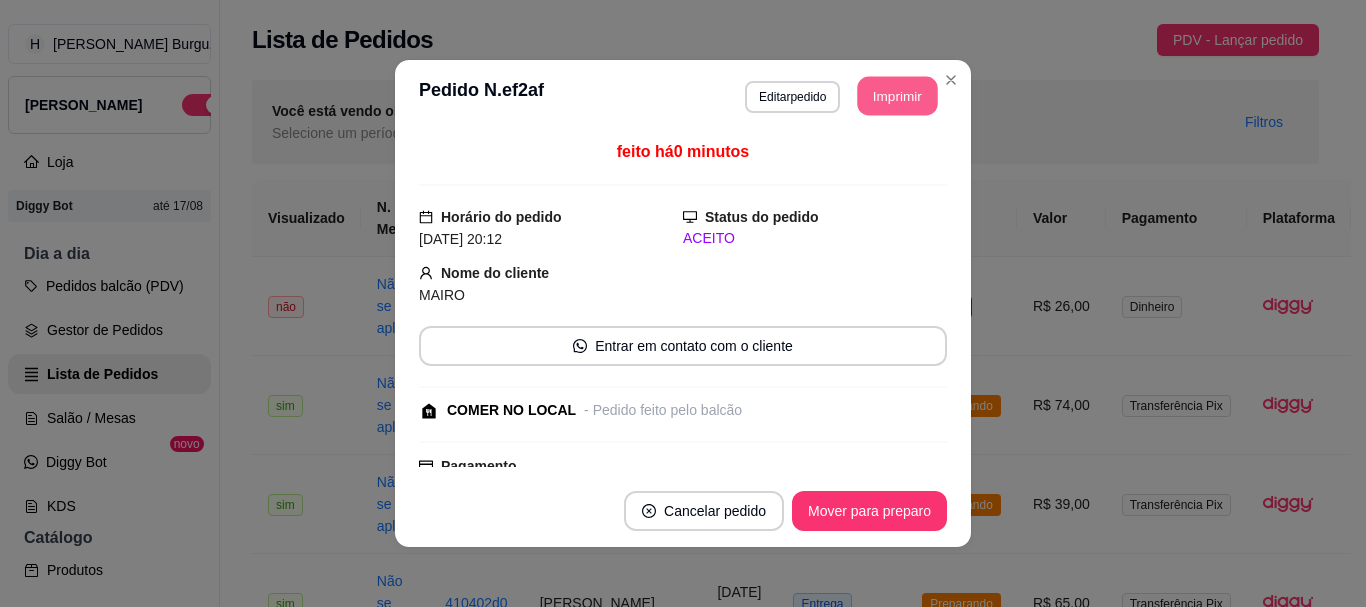 click on "Imprimir" at bounding box center (898, 96) 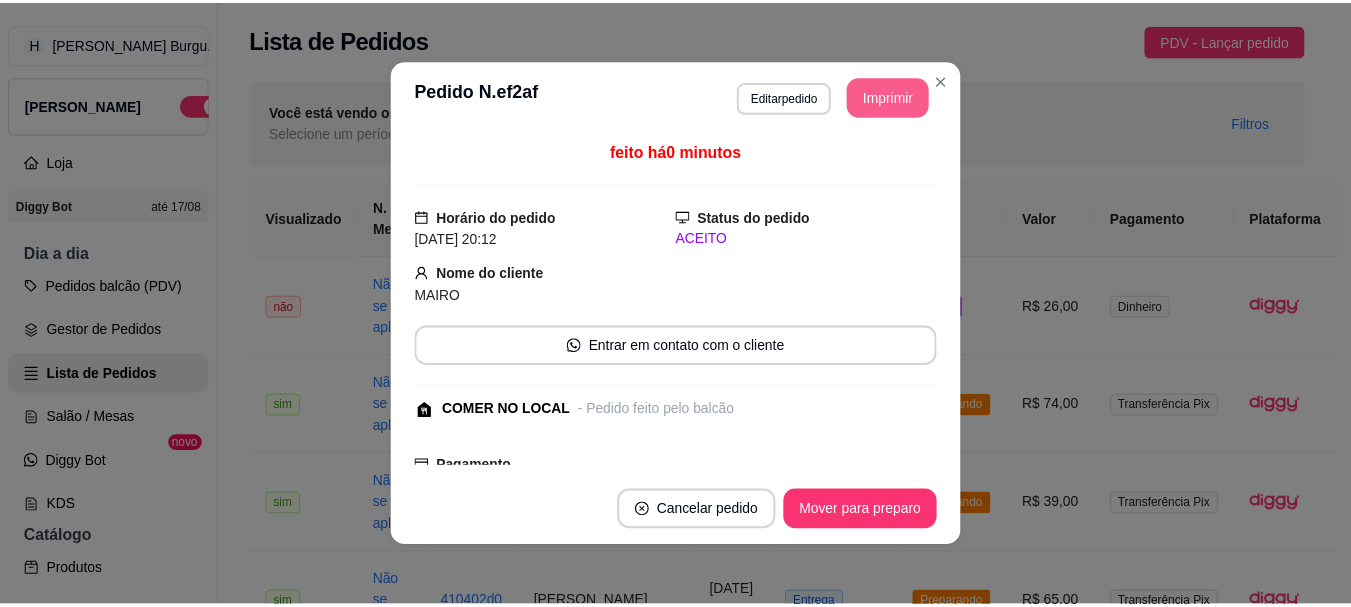 scroll, scrollTop: 0, scrollLeft: 0, axis: both 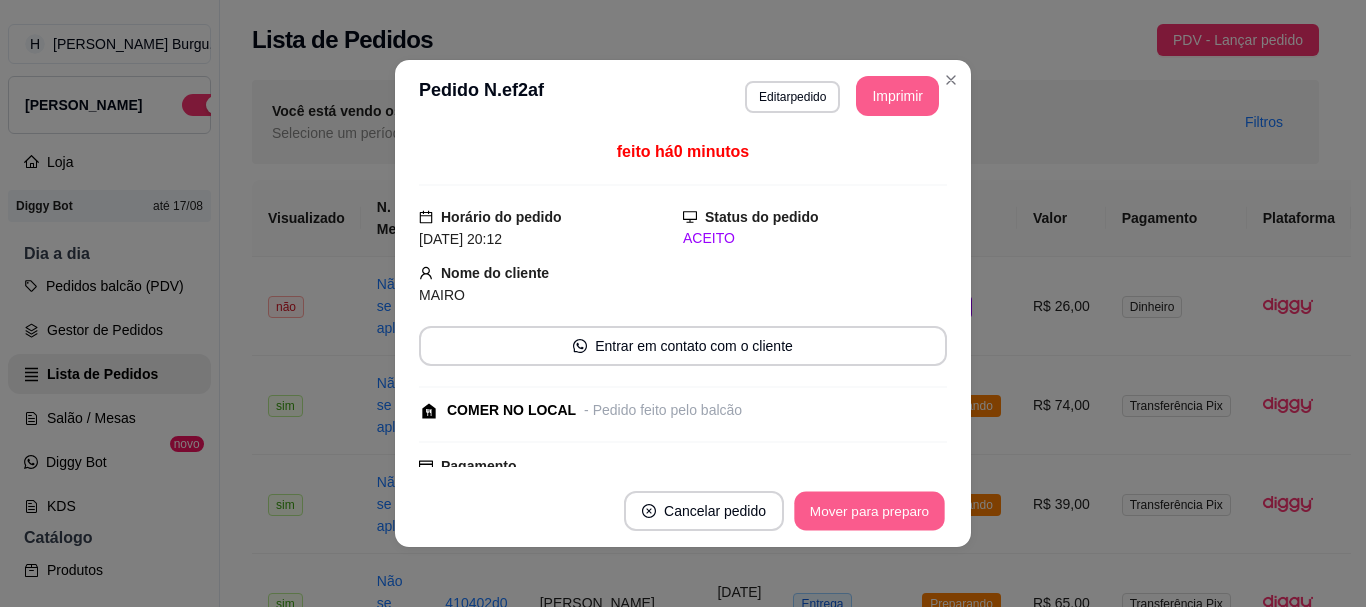 click on "Mover para preparo" at bounding box center [869, 511] 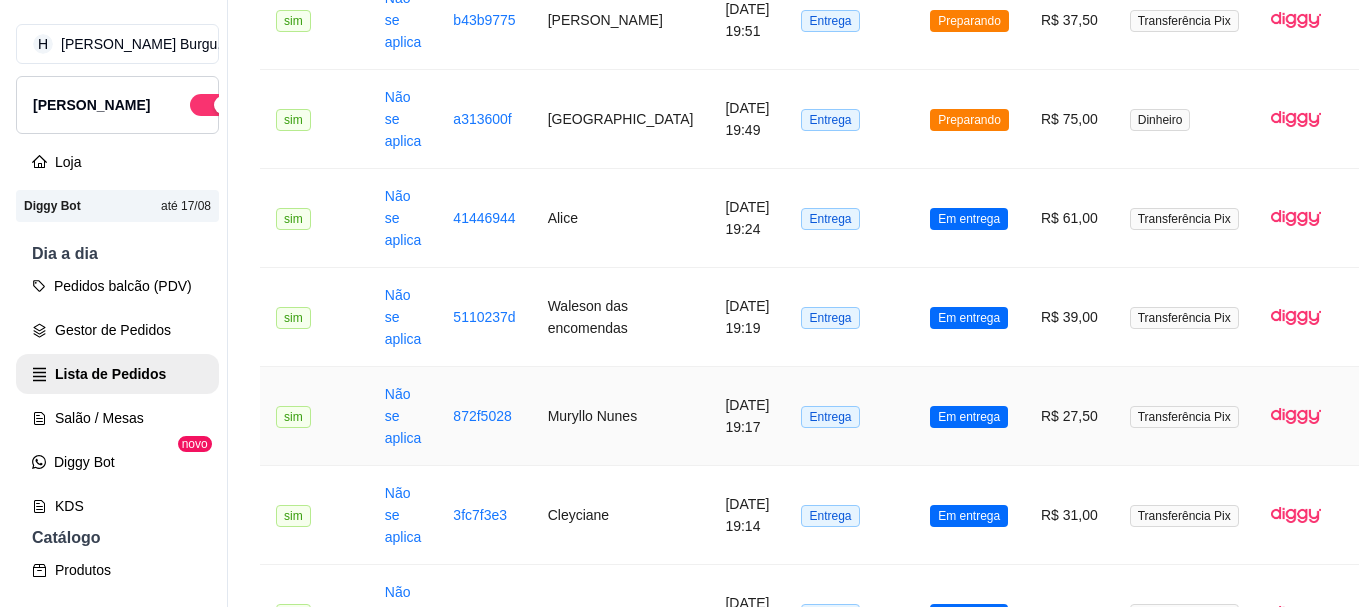 scroll, scrollTop: 800, scrollLeft: 0, axis: vertical 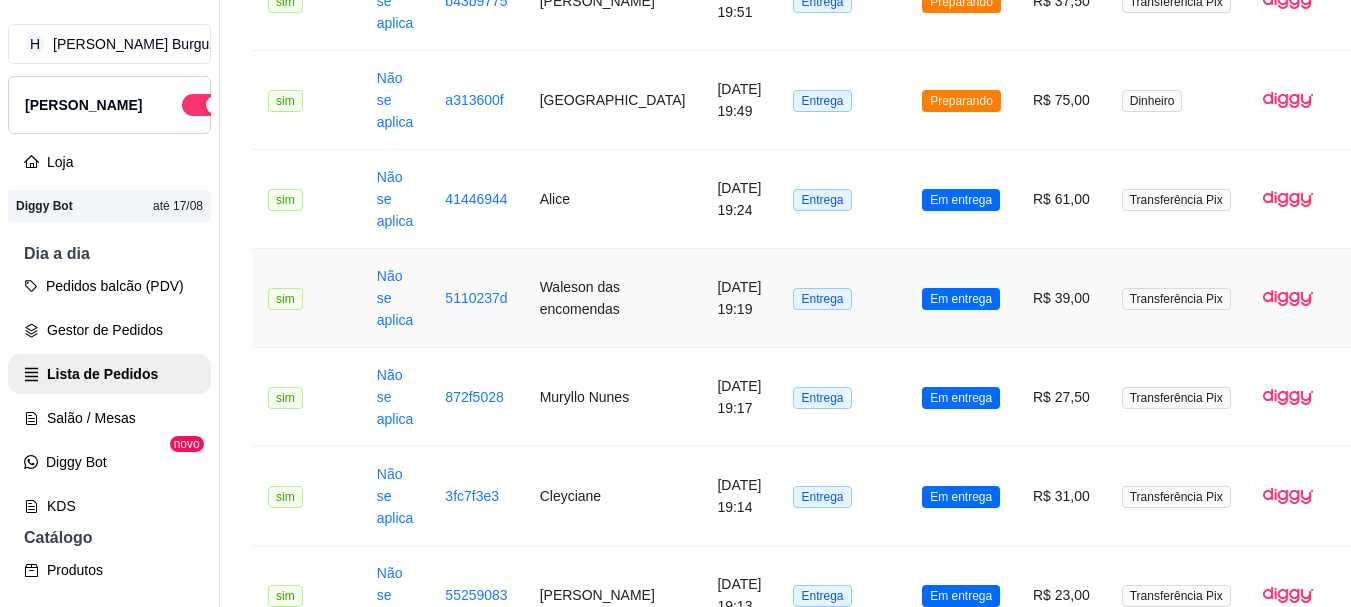 click on "Entrega" at bounding box center [841, 298] 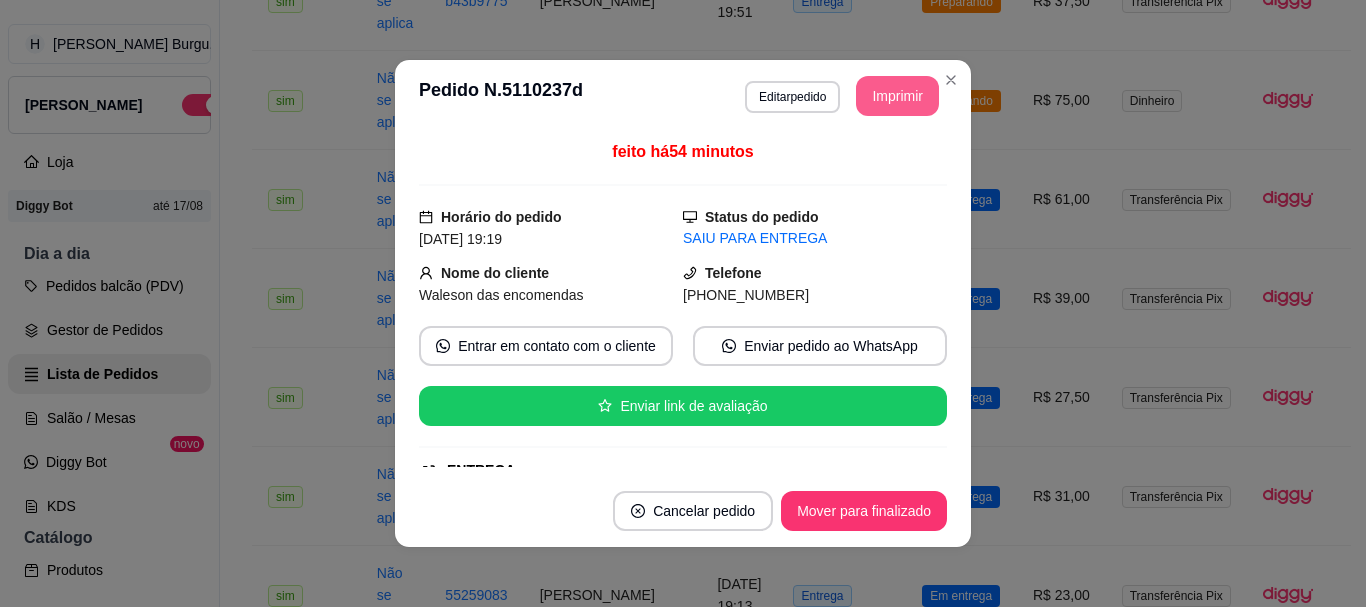 click on "Imprimir" at bounding box center [897, 96] 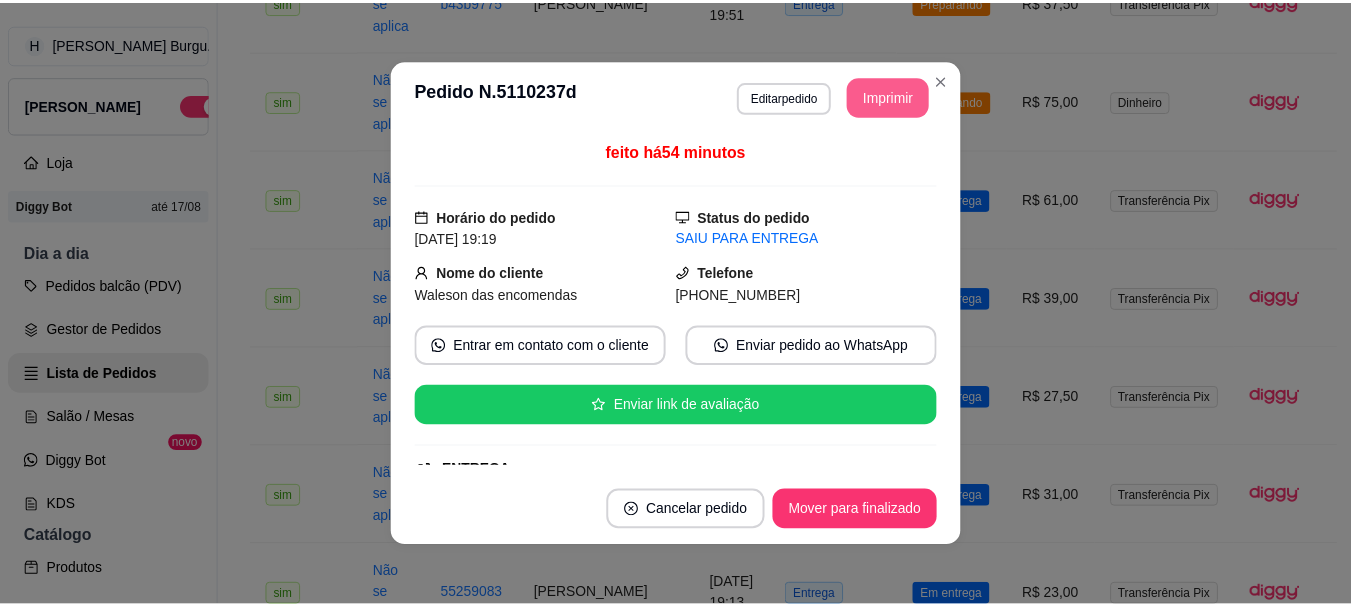 scroll, scrollTop: 0, scrollLeft: 0, axis: both 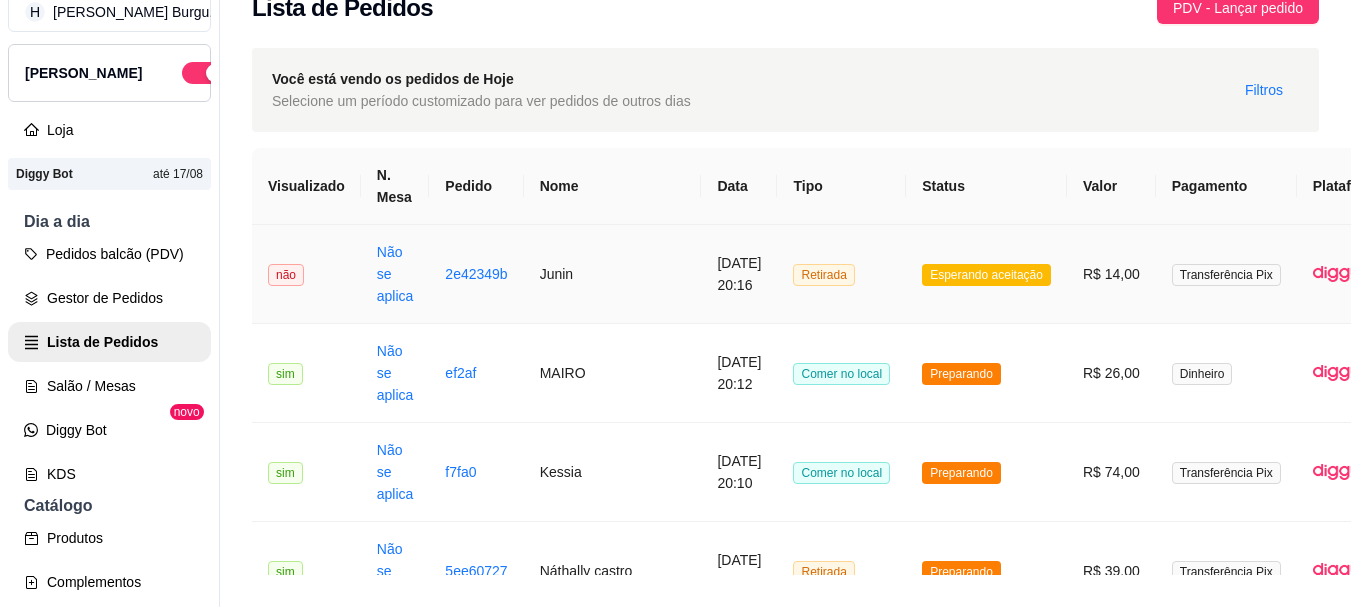 click on "Retirada" at bounding box center [841, 274] 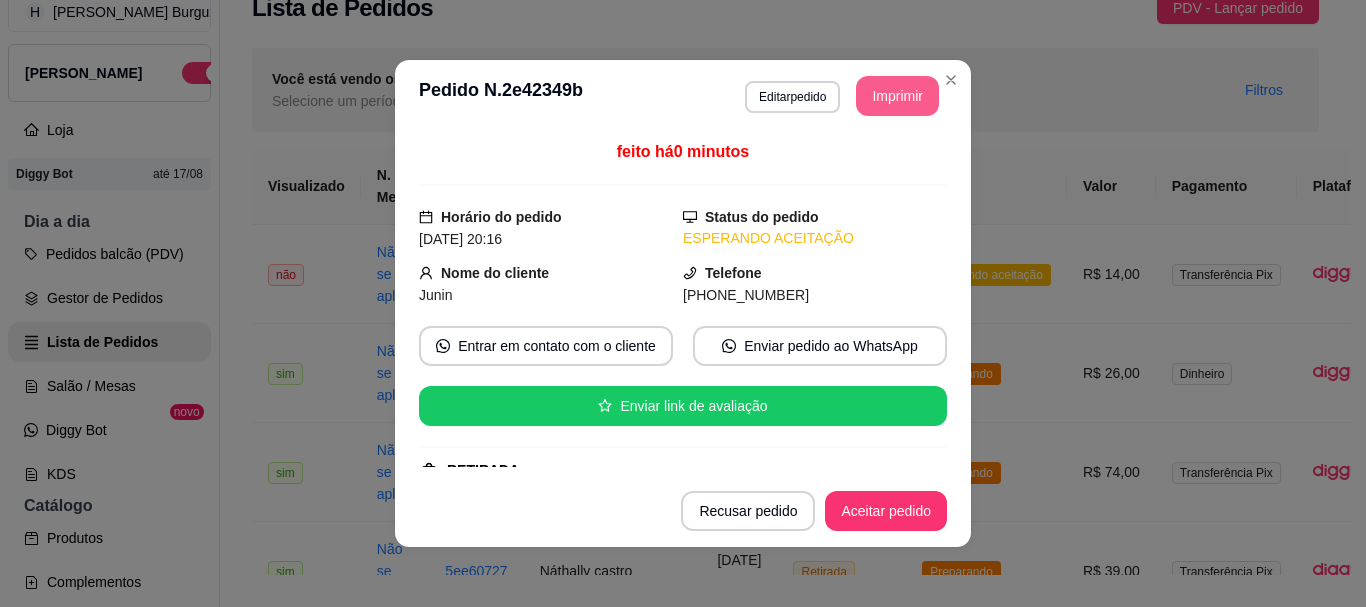 click on "Imprimir" at bounding box center (897, 96) 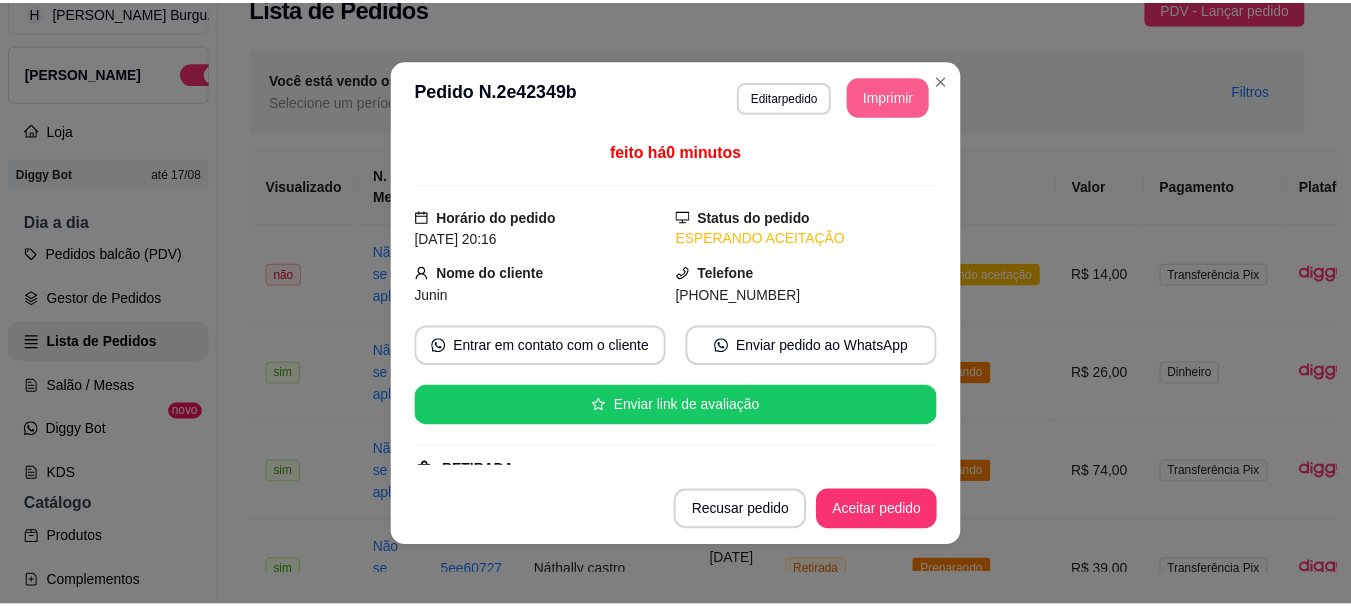 scroll, scrollTop: 0, scrollLeft: 0, axis: both 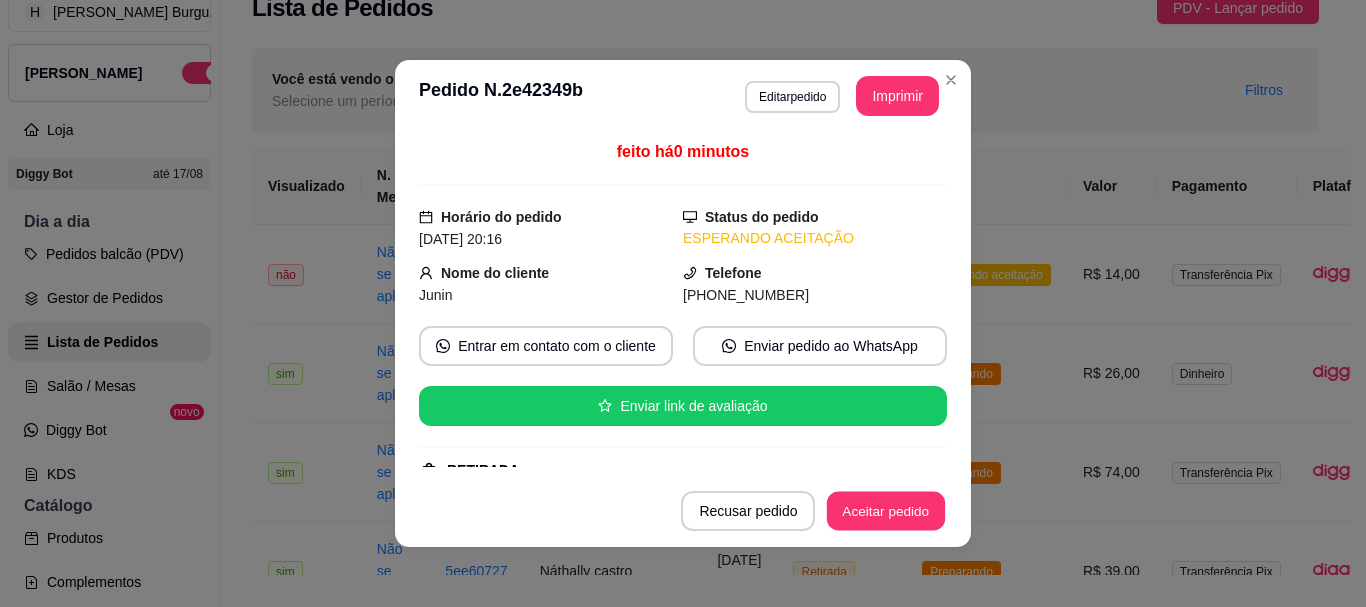 click on "Aceitar pedido" at bounding box center (886, 511) 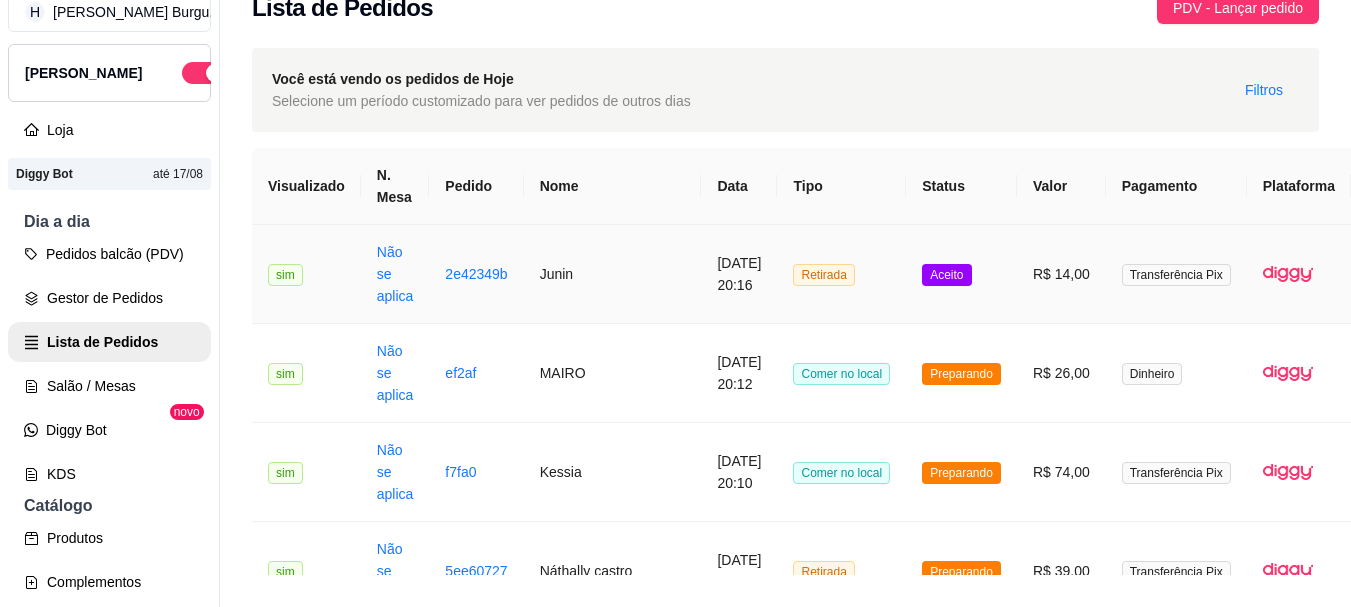 click on "Aceito" at bounding box center (961, 274) 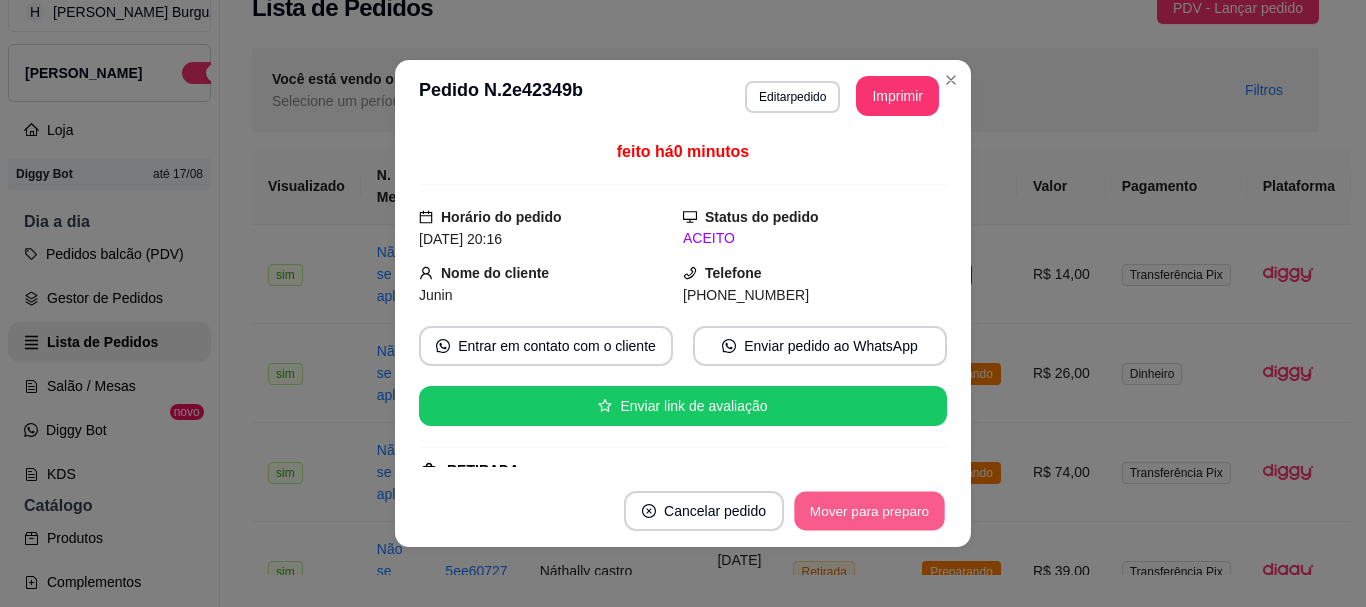 click on "Mover para preparo" at bounding box center (869, 511) 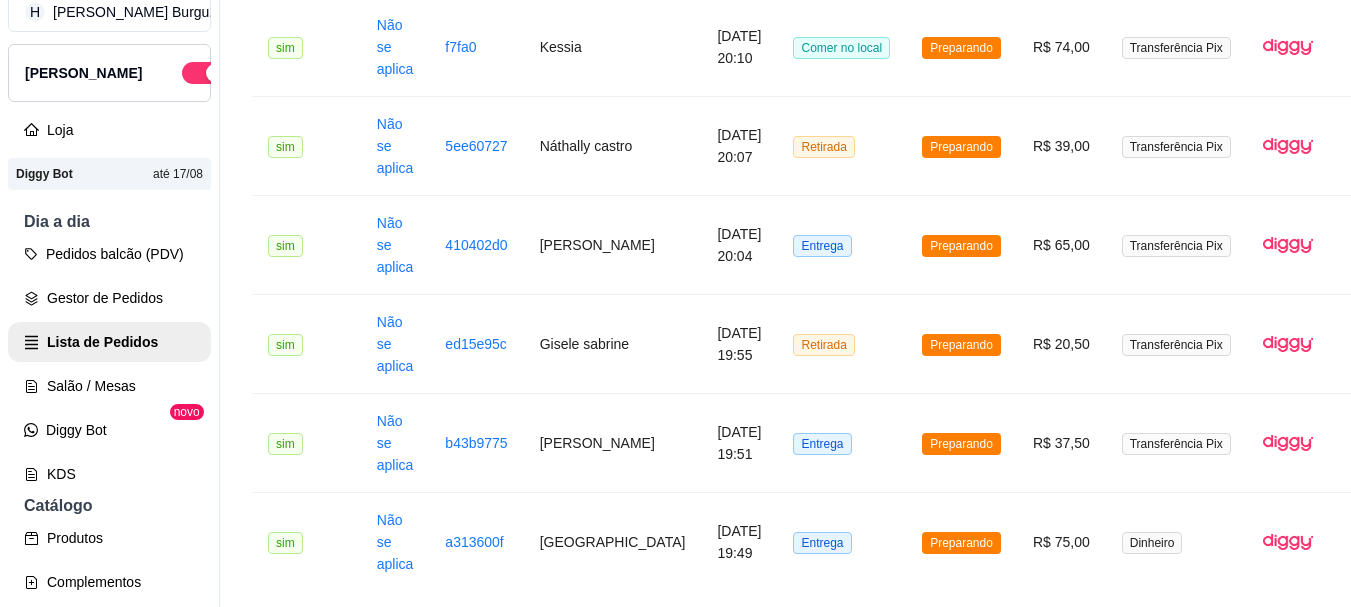 scroll, scrollTop: 400, scrollLeft: 0, axis: vertical 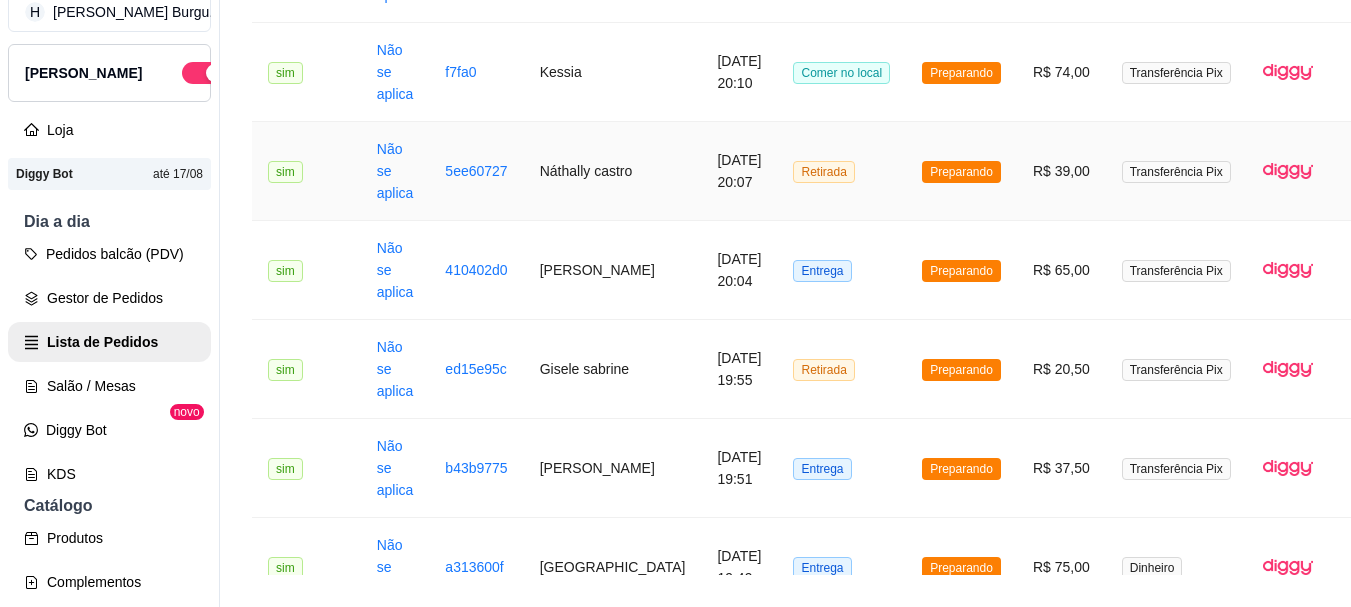 click on "Retirada" at bounding box center (841, 171) 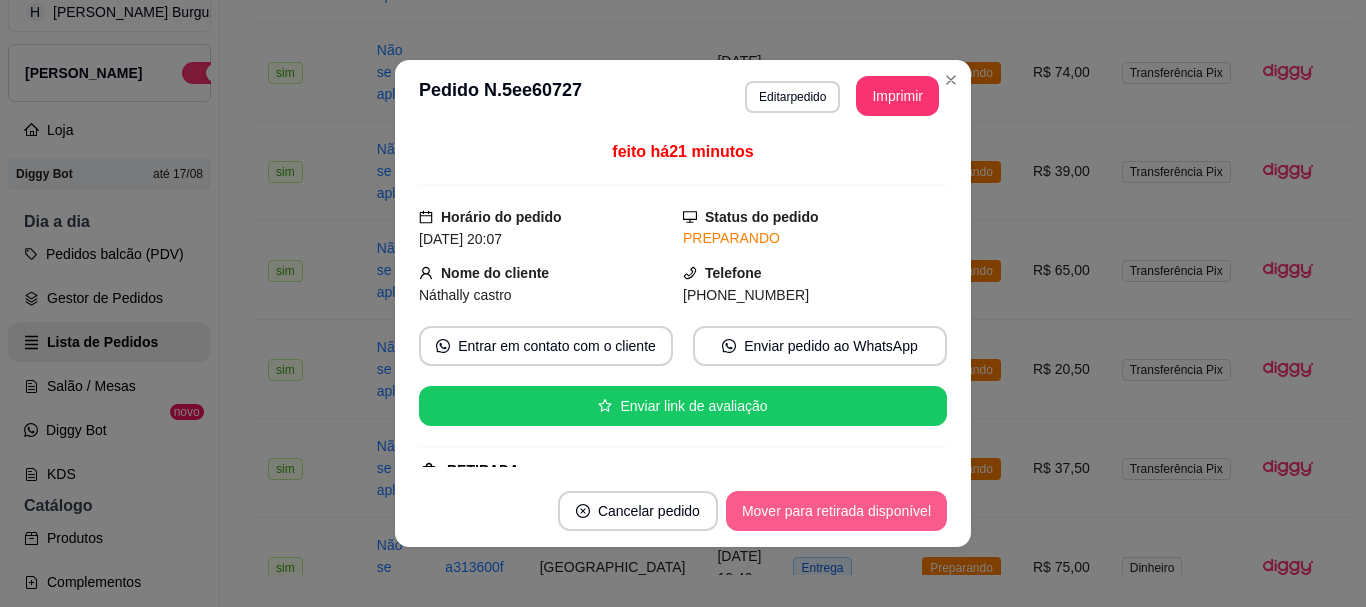 click on "Mover para retirada disponível" at bounding box center [836, 511] 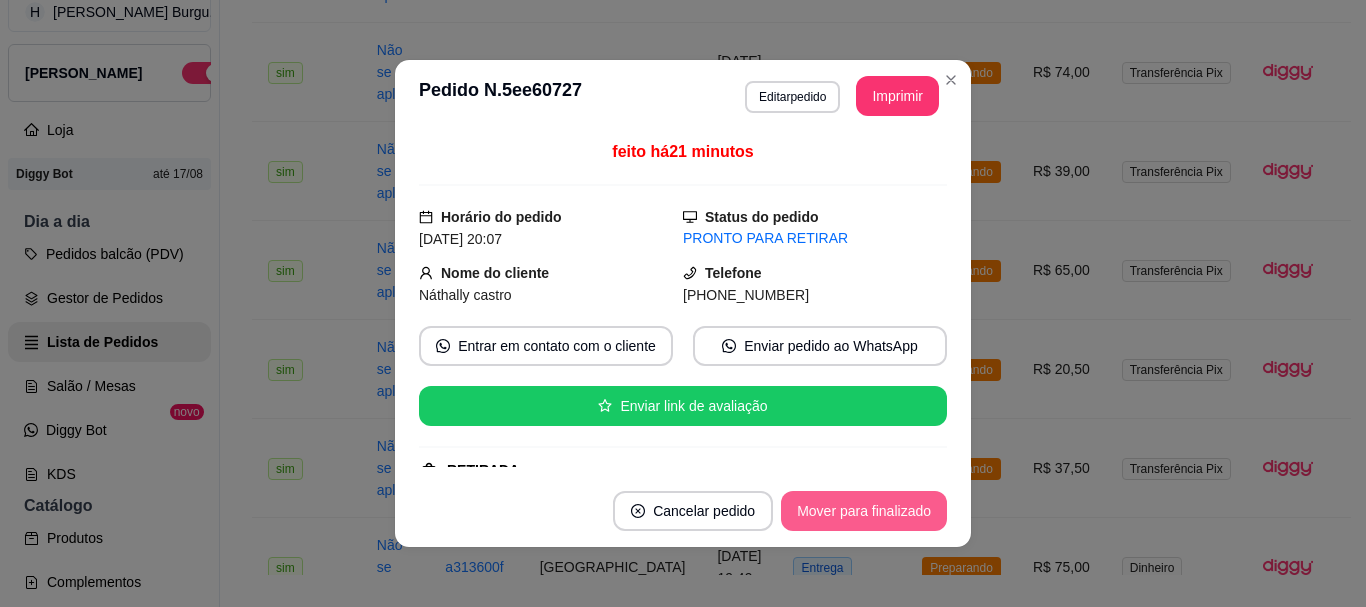 click on "Mover para finalizado" at bounding box center [864, 511] 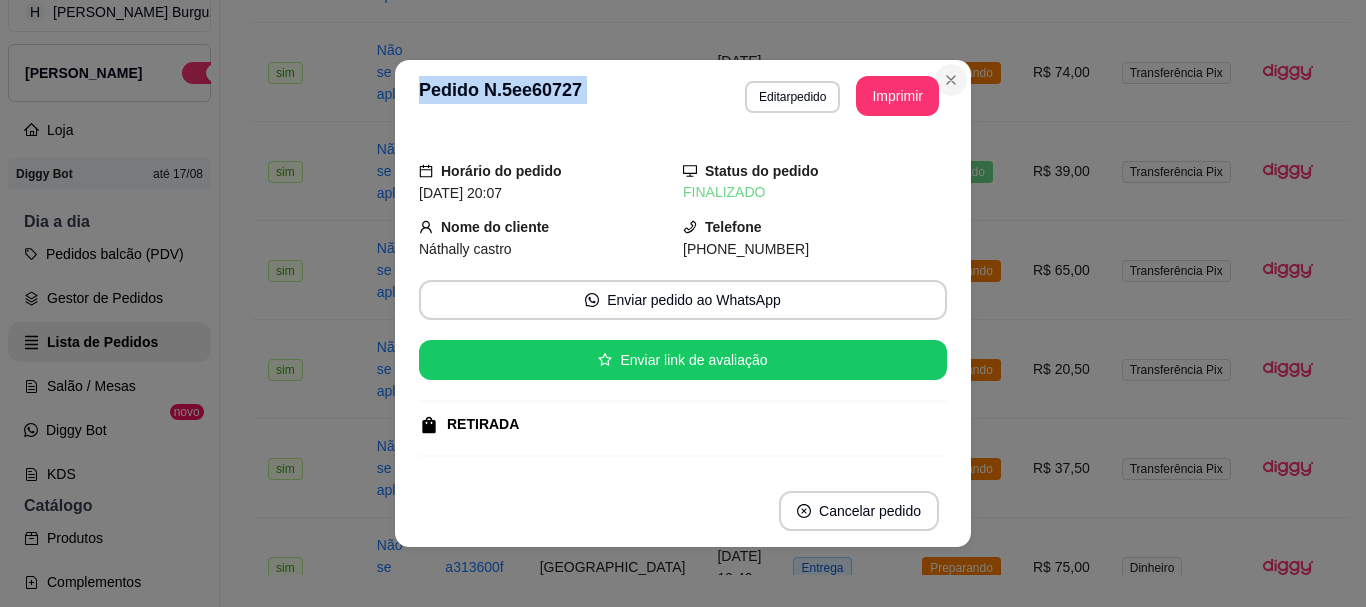 click on "**********" at bounding box center [683, 303] 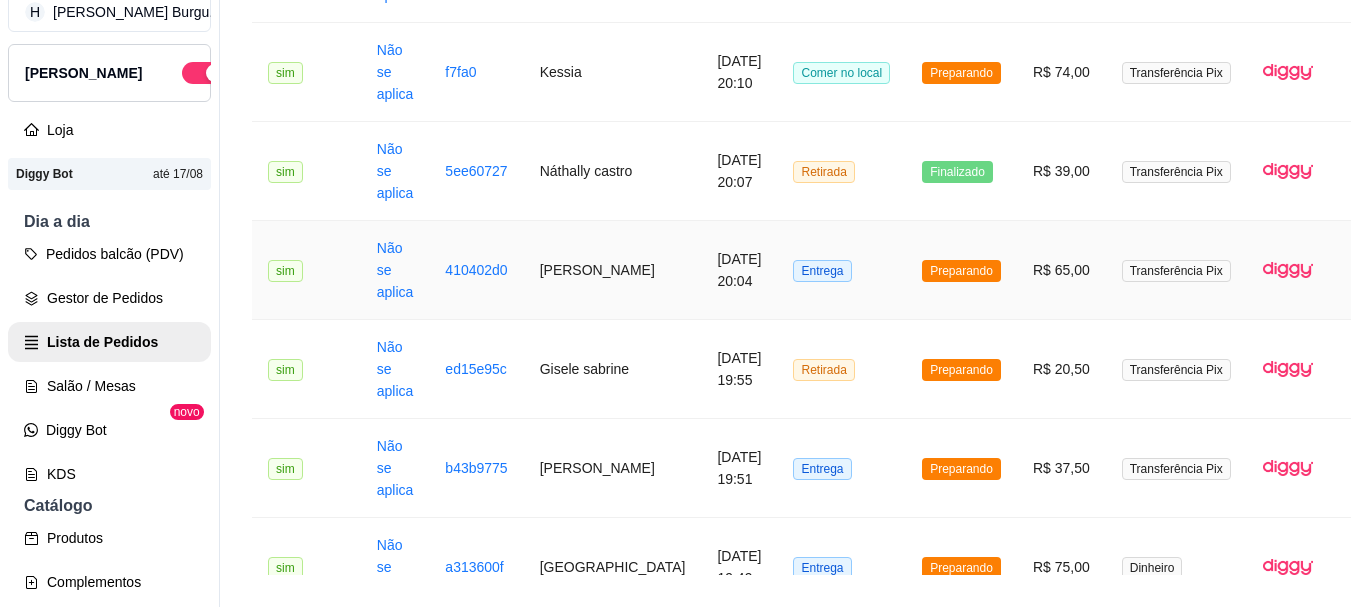 click on "Preparando" at bounding box center [961, 270] 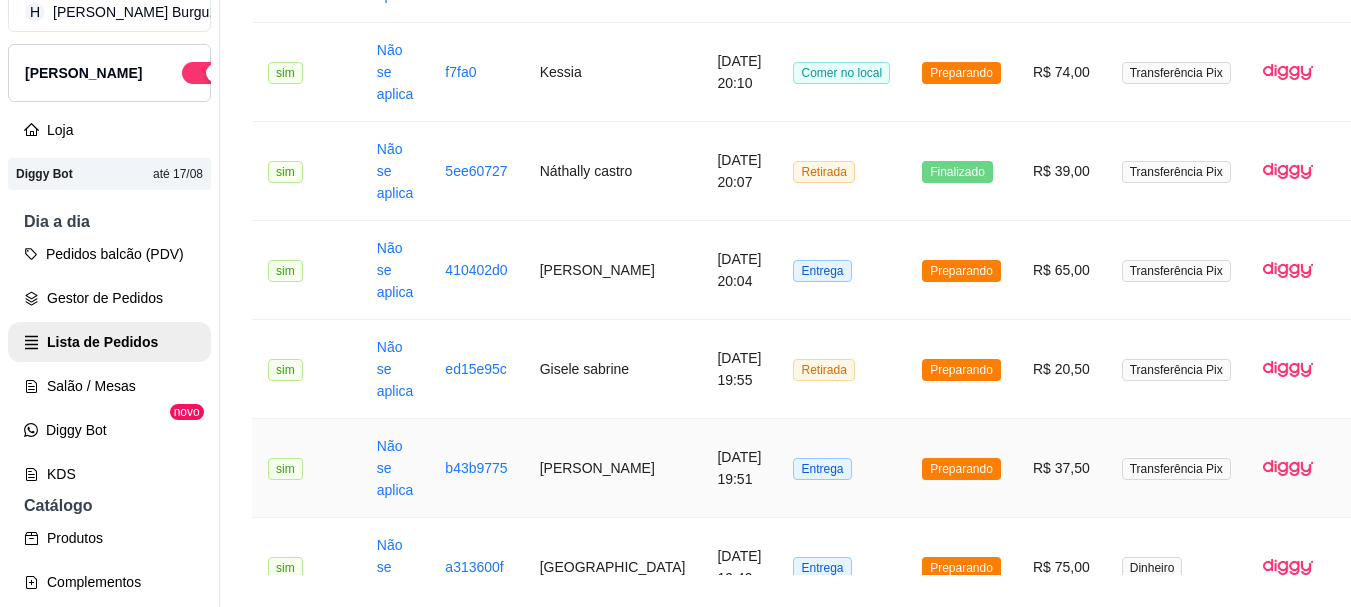 scroll, scrollTop: 500, scrollLeft: 0, axis: vertical 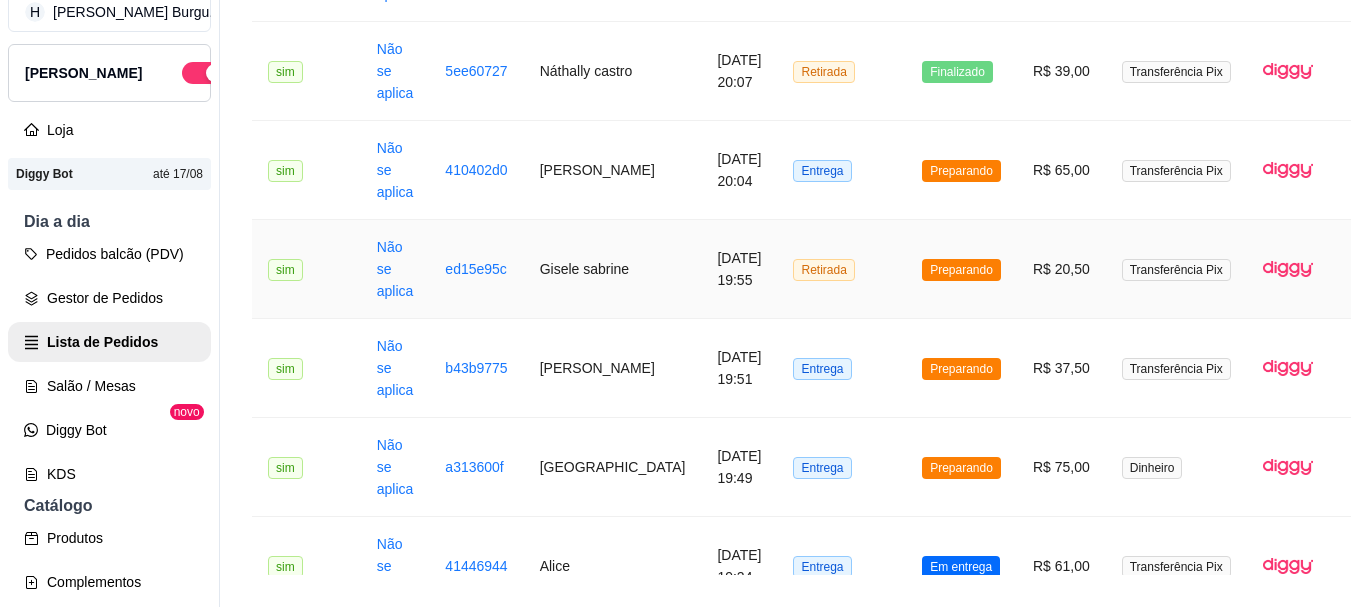 click on "Retirada" at bounding box center (841, 269) 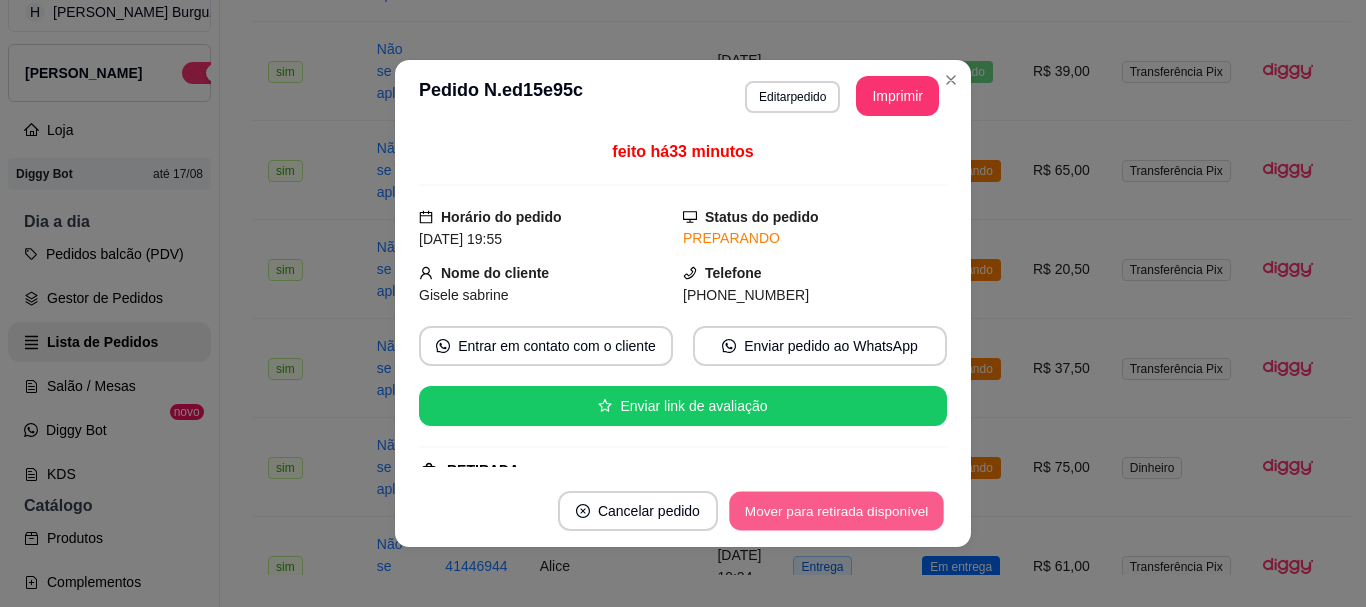 click on "Mover para retirada disponível" at bounding box center (836, 511) 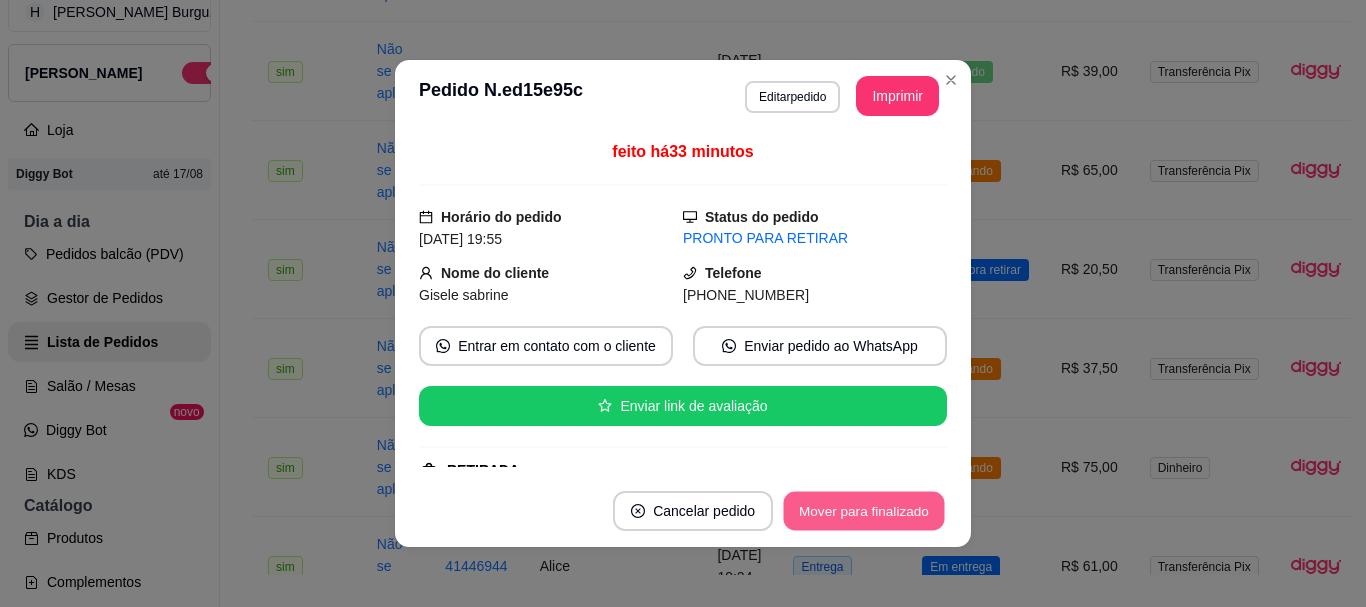 click on "Mover para finalizado" at bounding box center (864, 511) 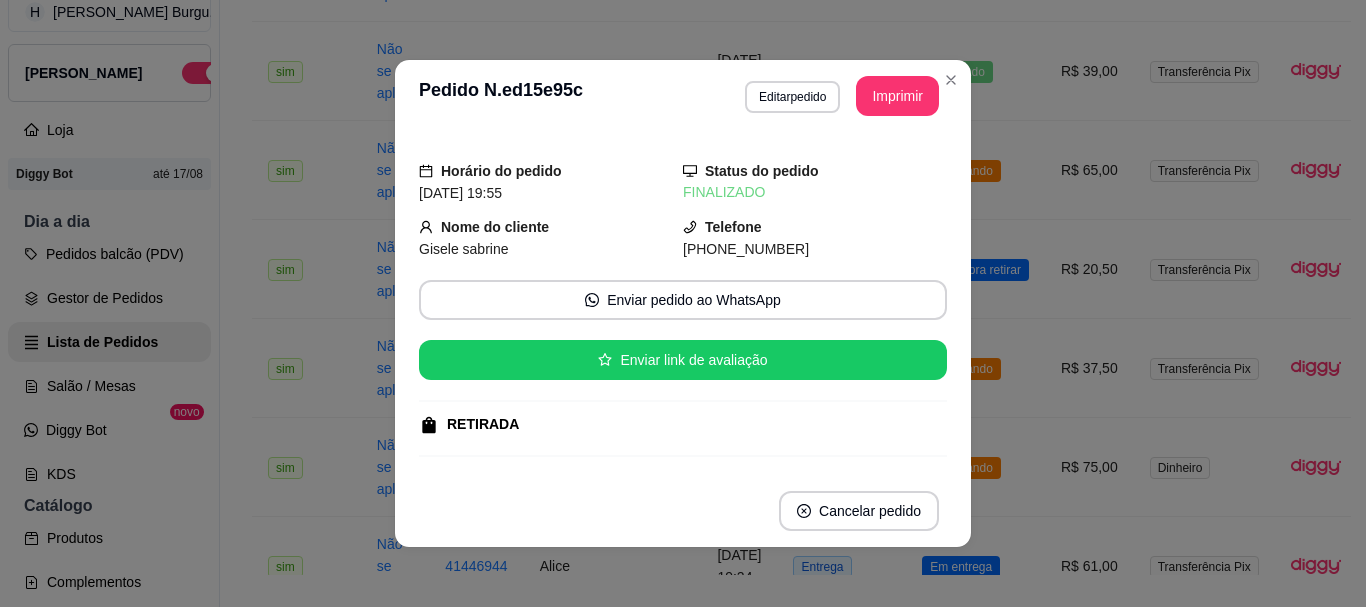 click on "**********" at bounding box center [683, 96] 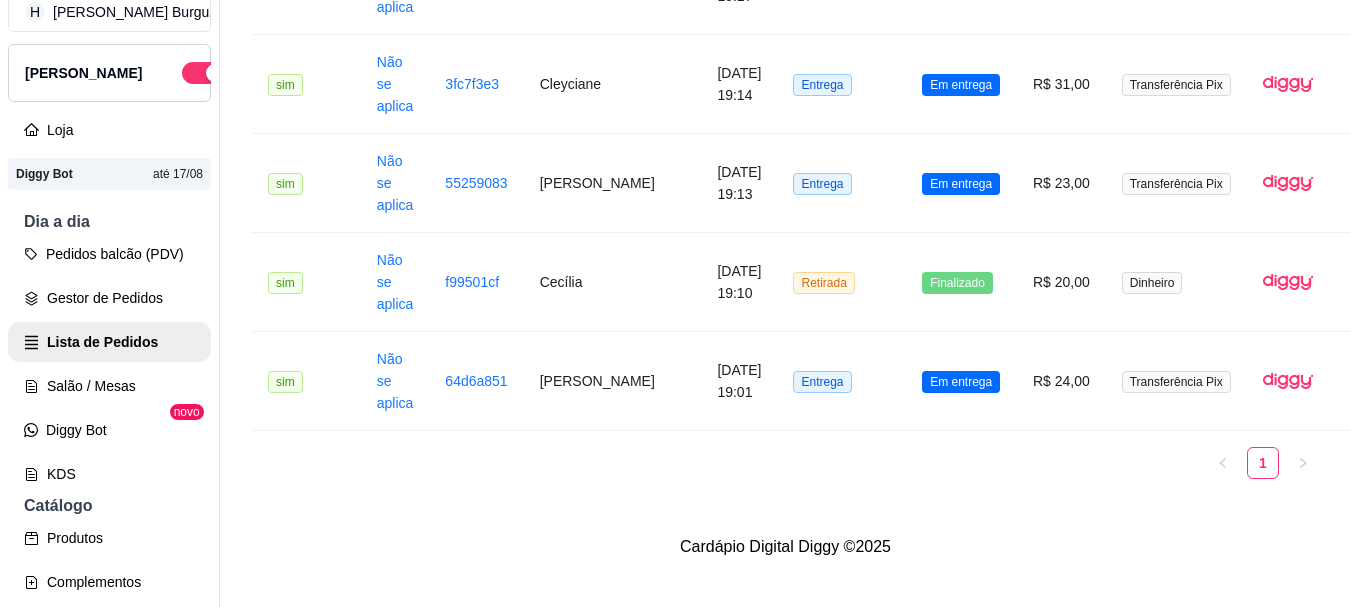 scroll, scrollTop: 1294, scrollLeft: 0, axis: vertical 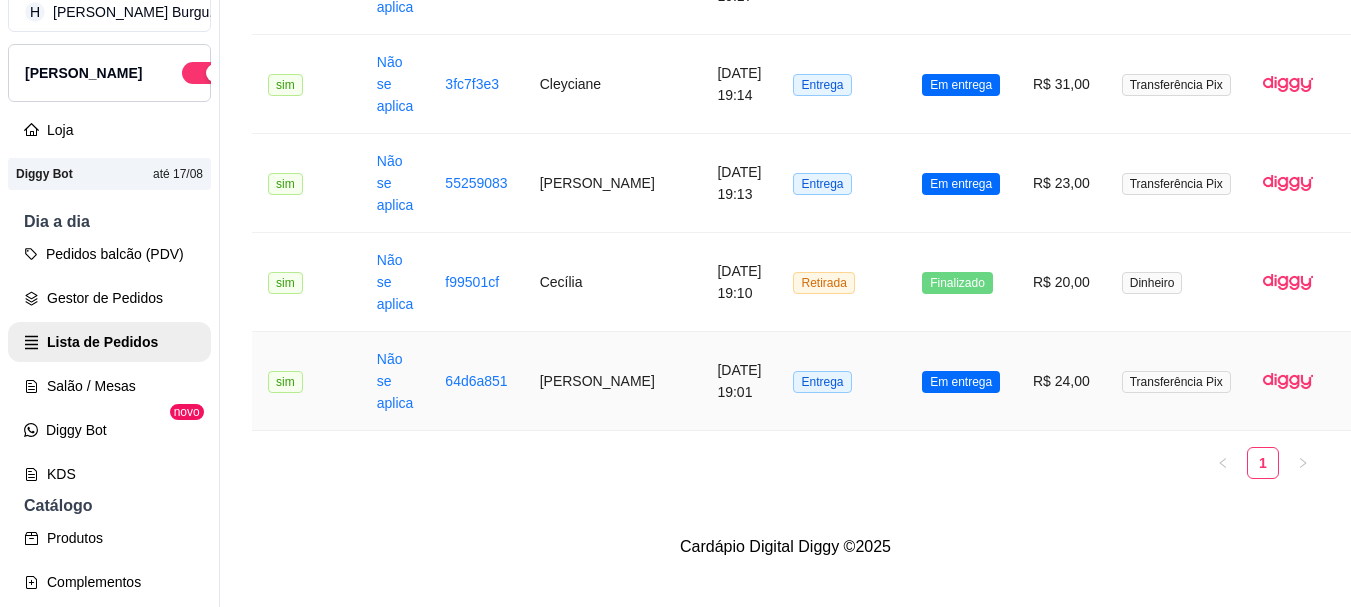 click on "Entrega" at bounding box center (841, 381) 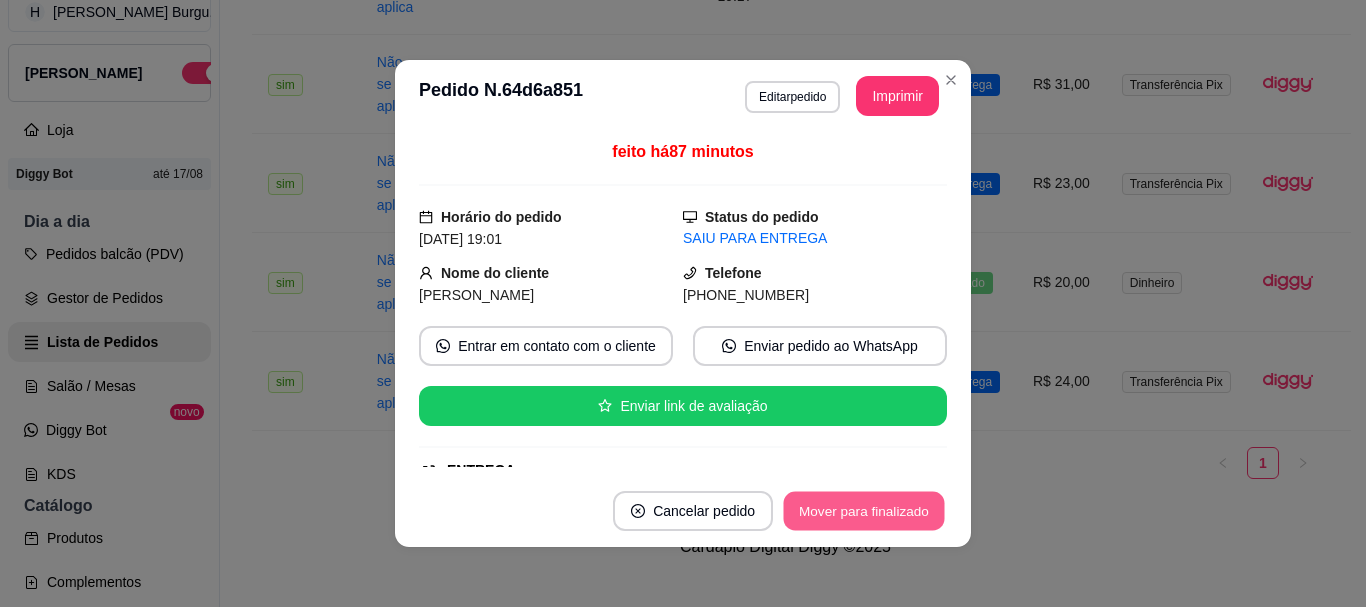 click on "Mover para finalizado" at bounding box center (864, 511) 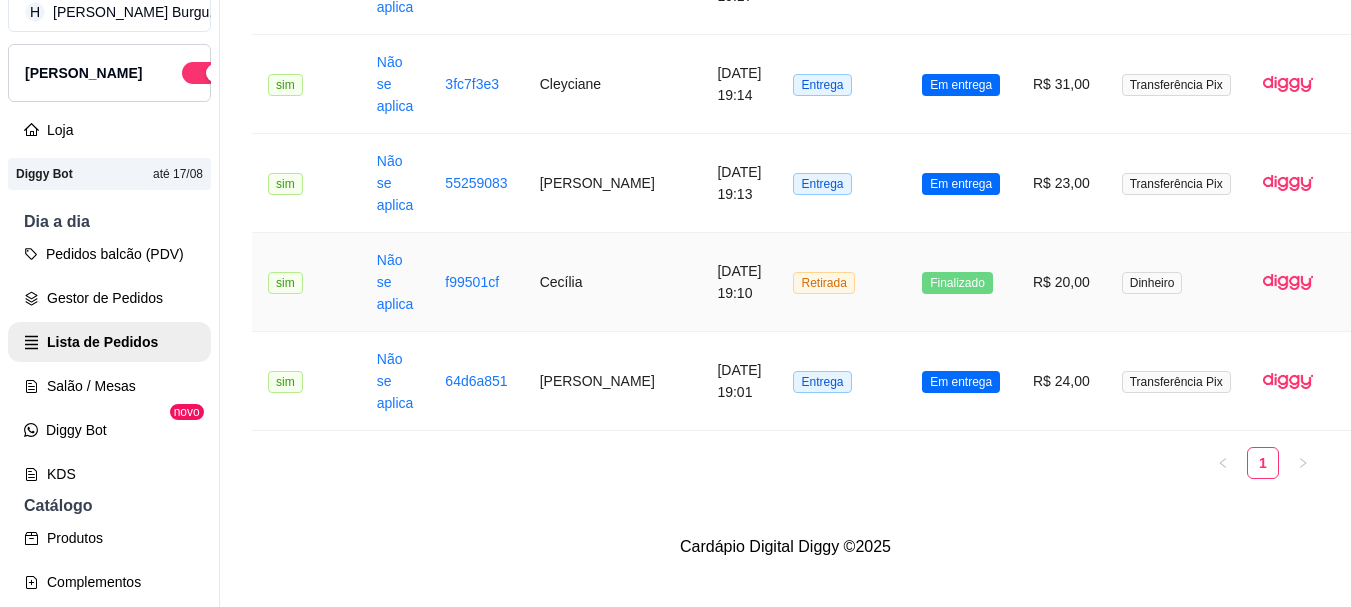 click on "Retirada" at bounding box center [841, 282] 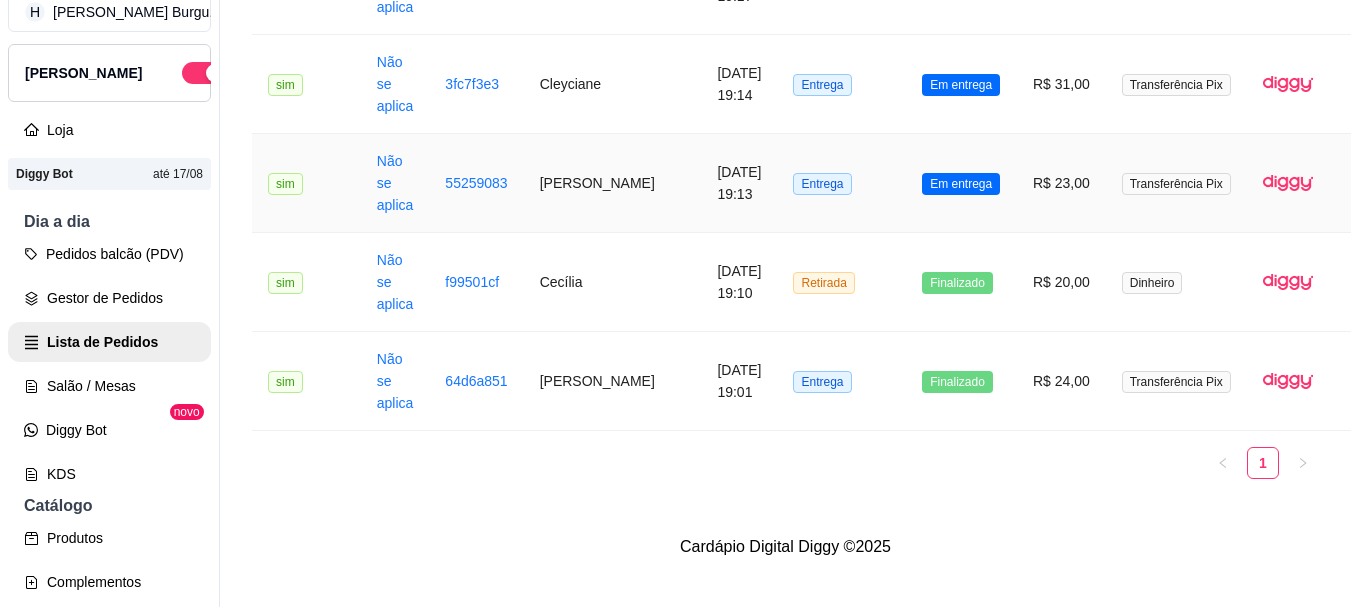 click on "Entrega" at bounding box center (841, 183) 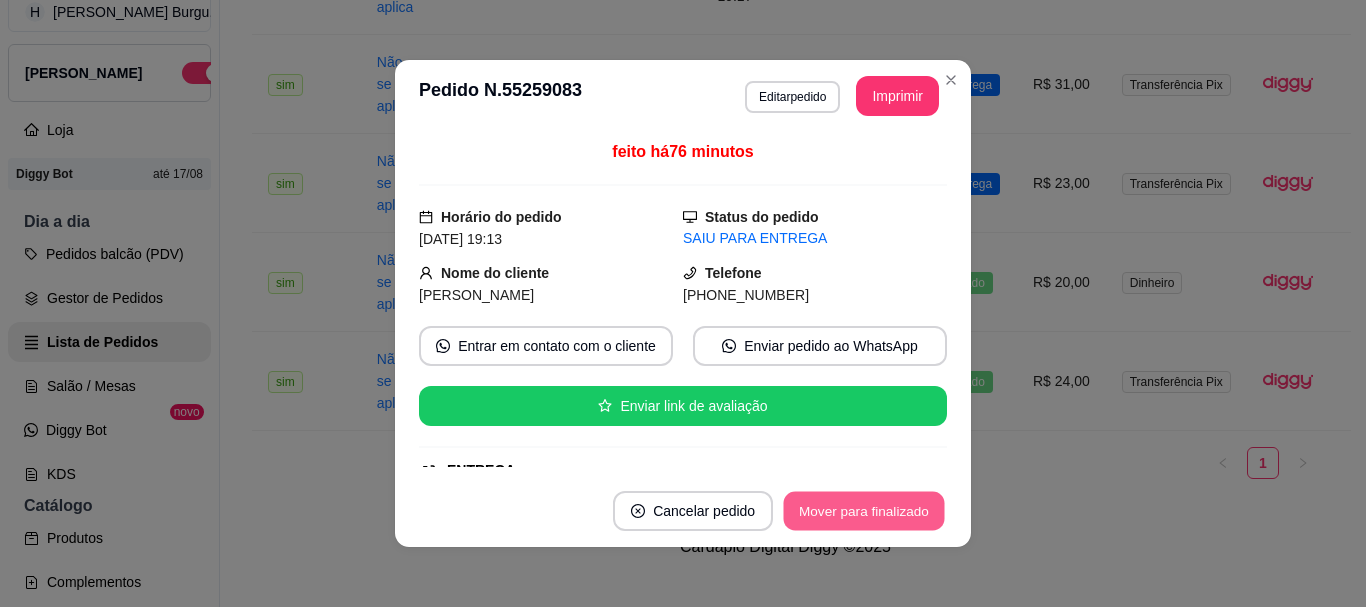 click on "Mover para finalizado" at bounding box center [864, 511] 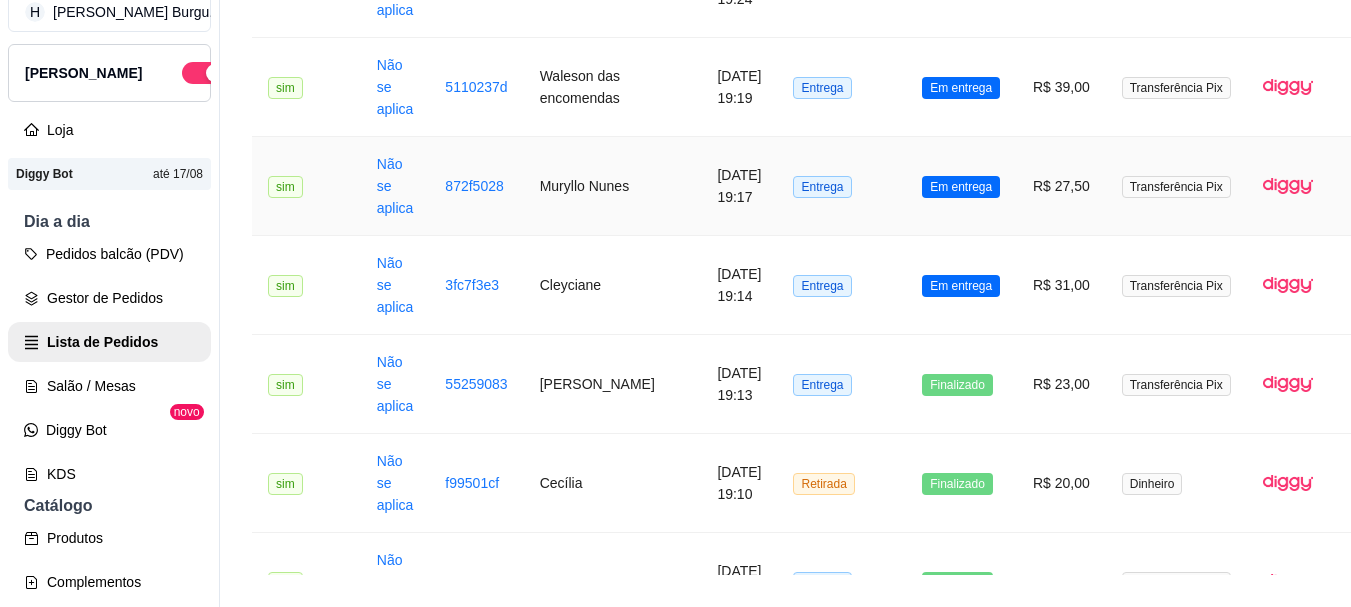 scroll, scrollTop: 994, scrollLeft: 0, axis: vertical 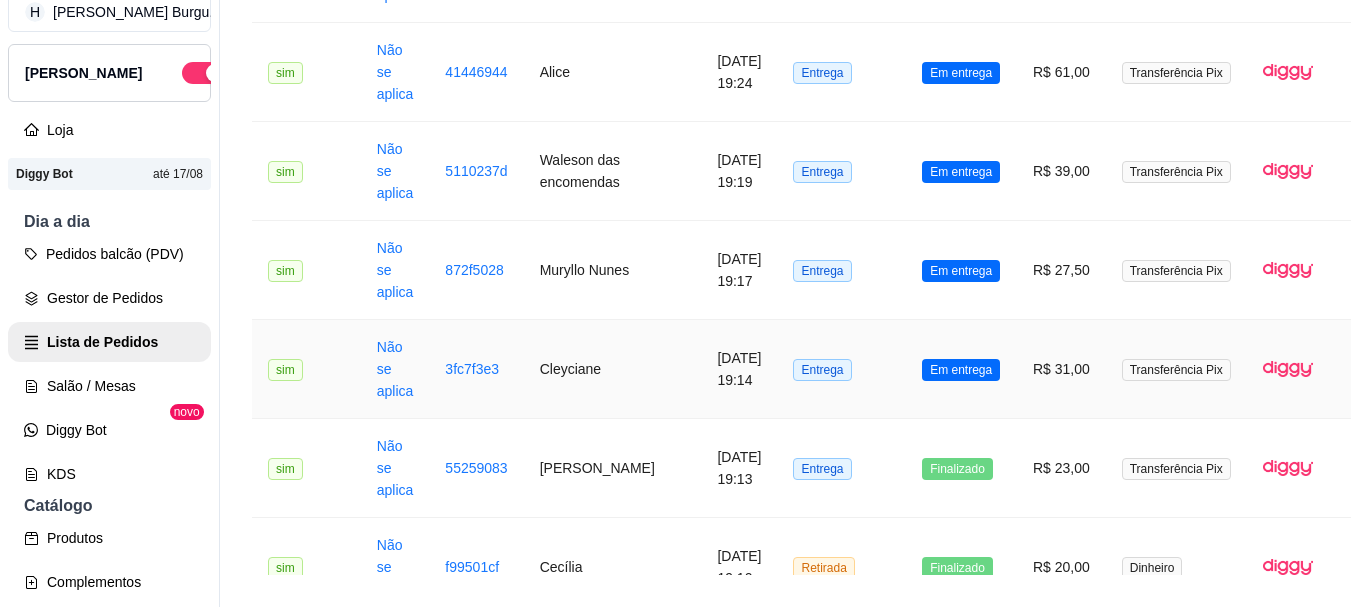 click on "Entrega" at bounding box center [841, 369] 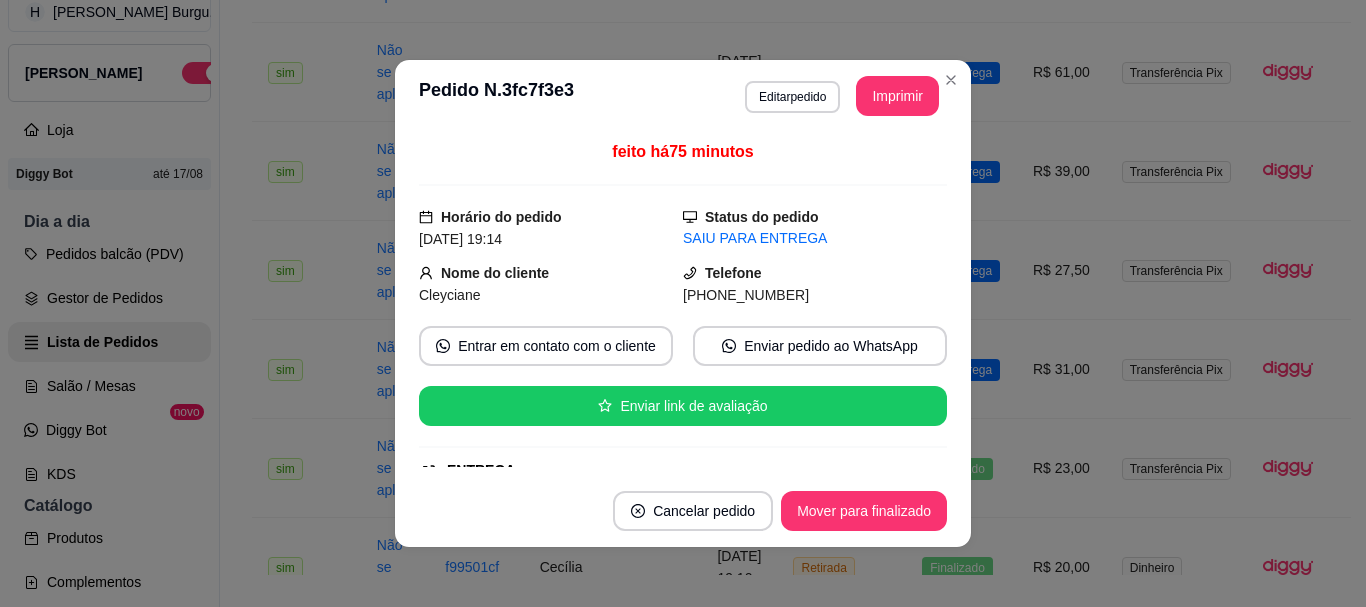 click on "Cancelar pedido Mover para finalizado" at bounding box center (683, 511) 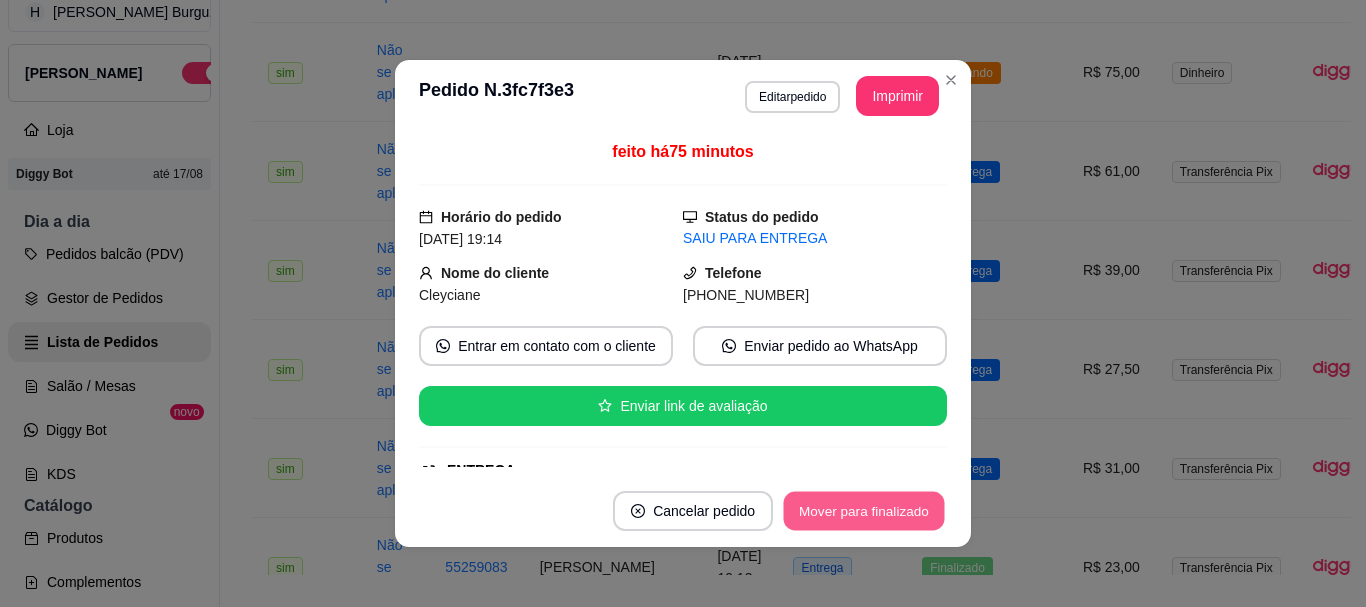 click on "Mover para finalizado" at bounding box center (864, 511) 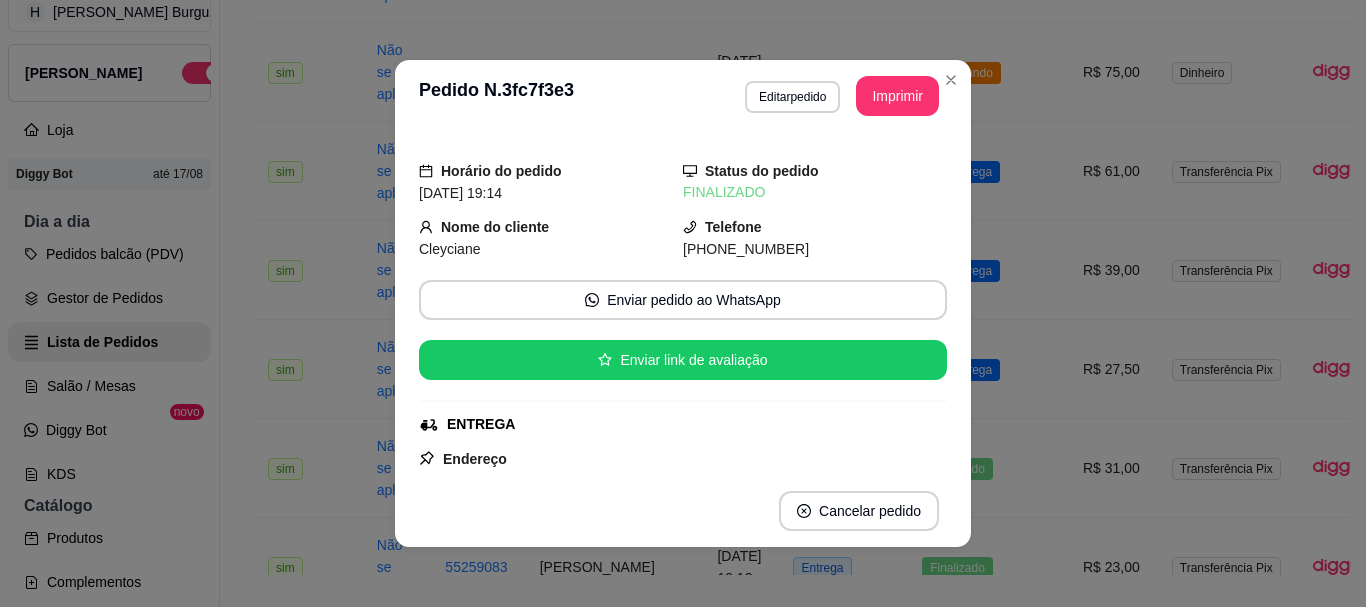 drag, startPoint x: 950, startPoint y: 96, endPoint x: 1033, endPoint y: 260, distance: 183.80696 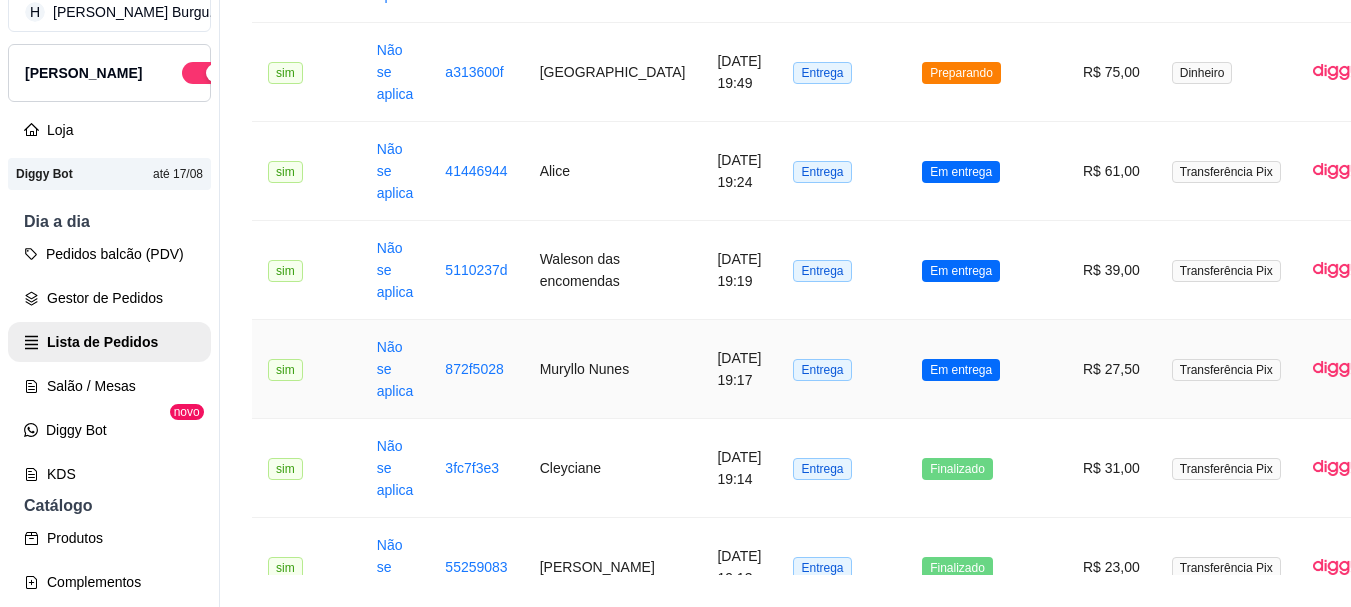 click on "Em entrega" at bounding box center (986, 369) 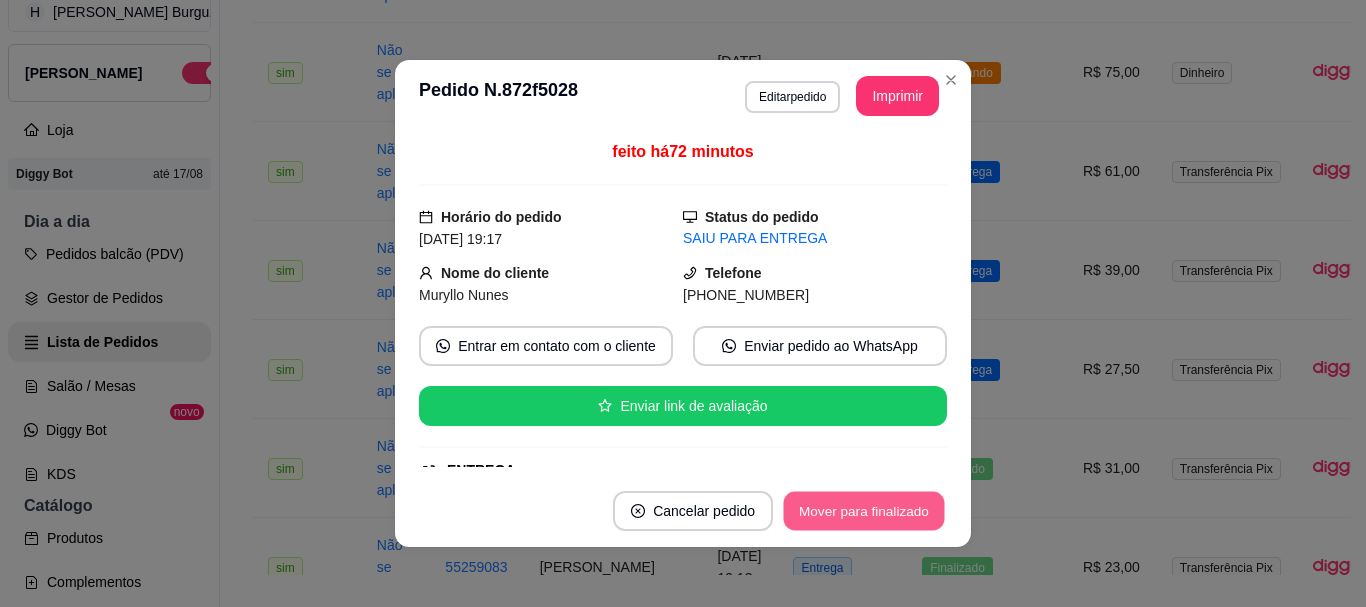 click on "Mover para finalizado" at bounding box center [864, 511] 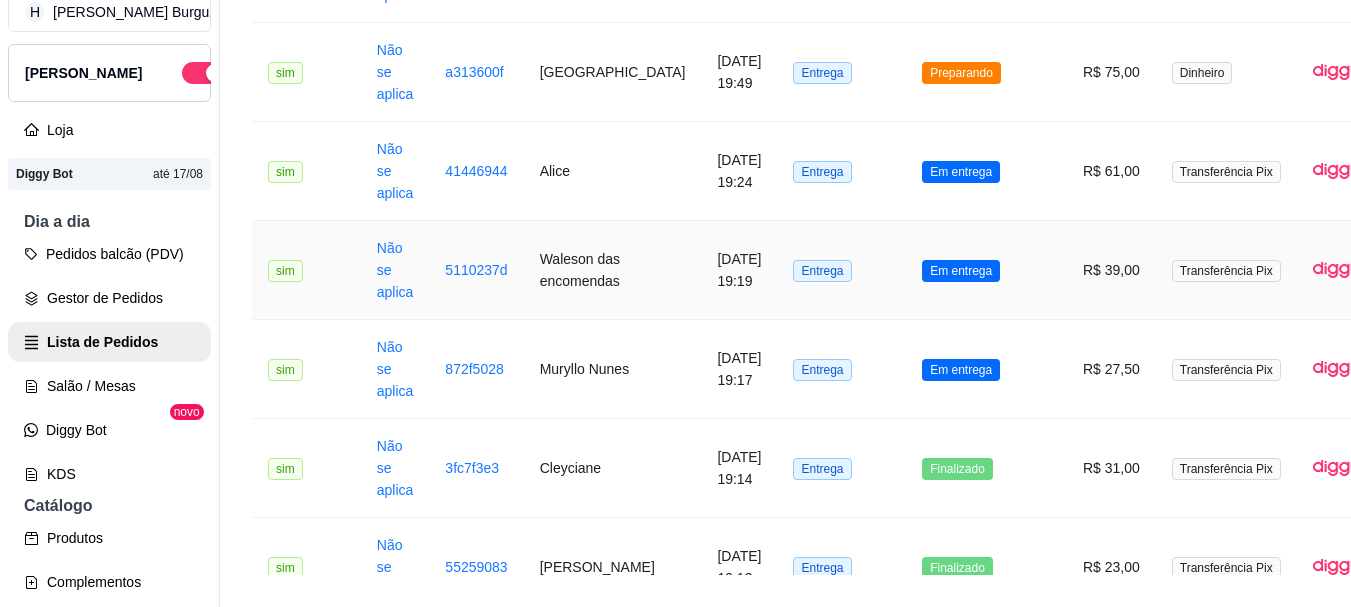 click on "Em entrega" at bounding box center (986, 270) 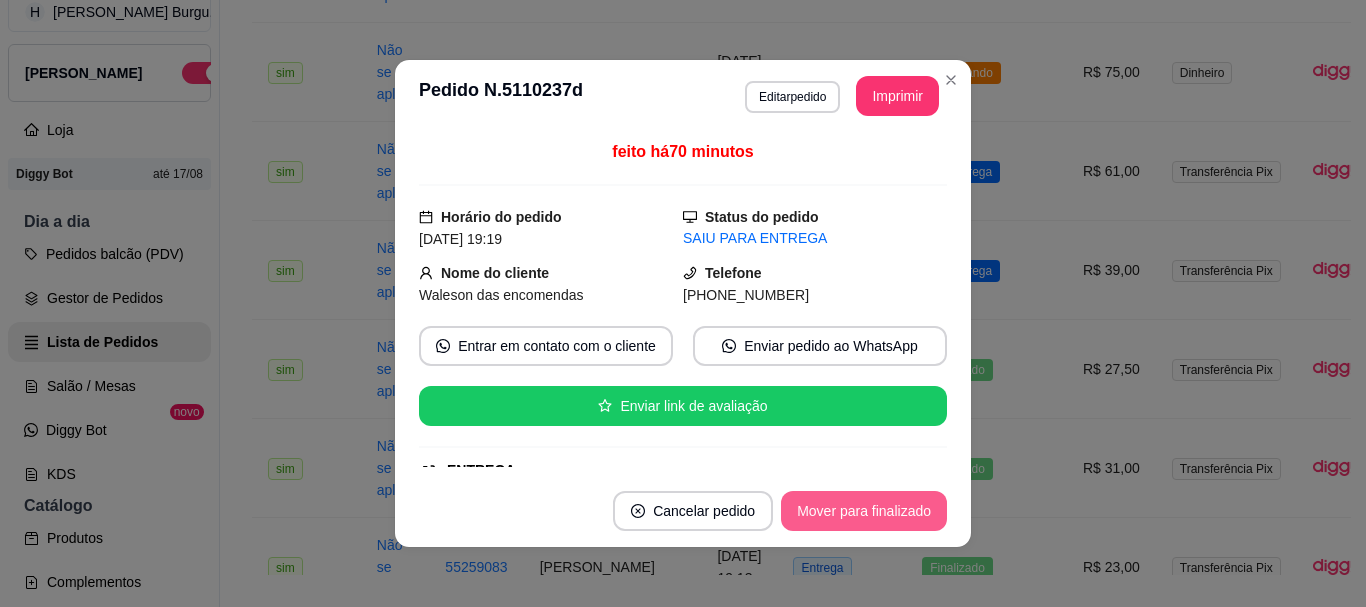 click on "Mover para finalizado" at bounding box center [864, 511] 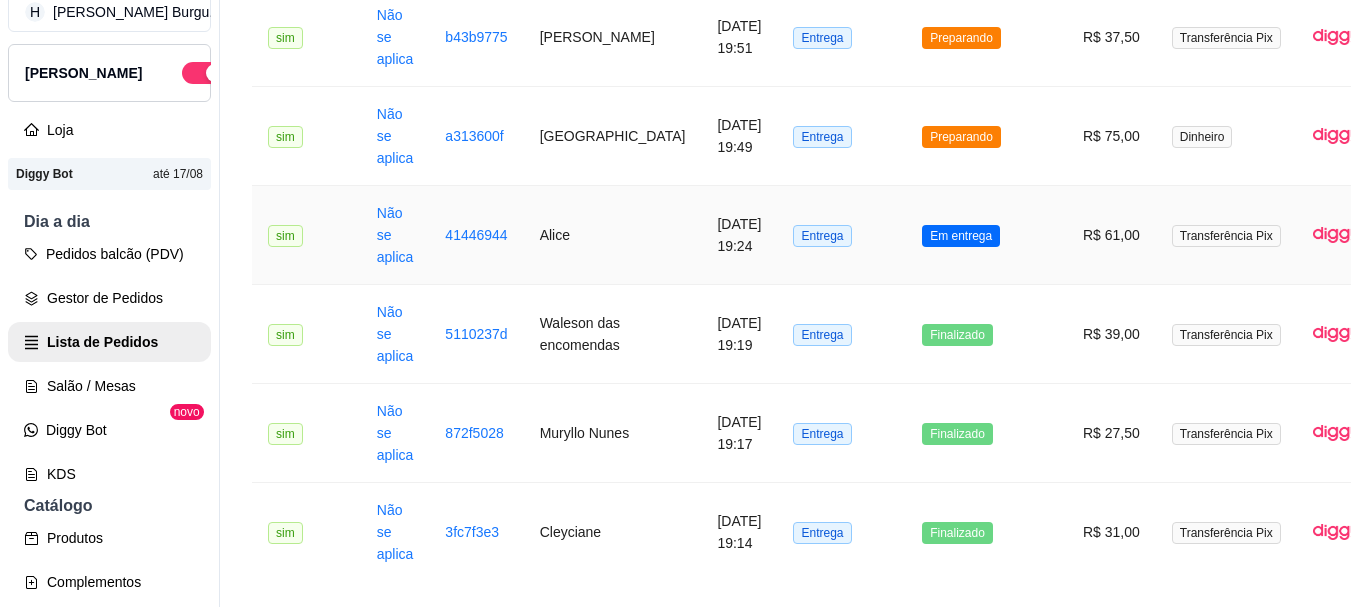 scroll, scrollTop: 894, scrollLeft: 0, axis: vertical 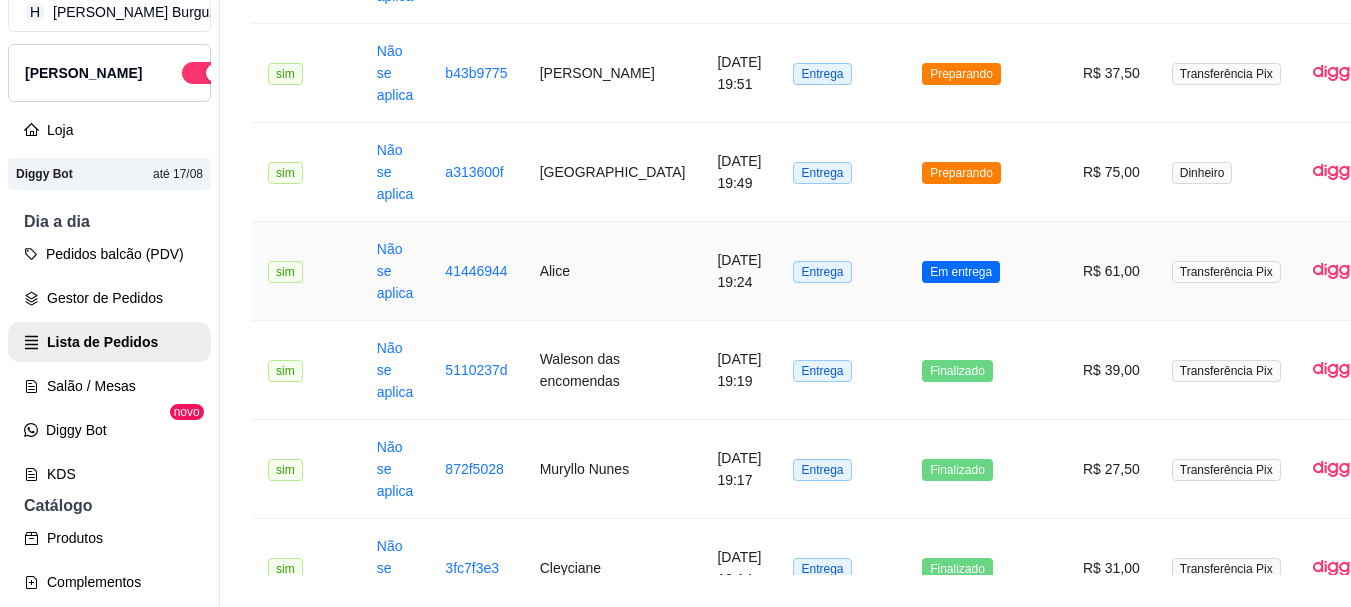click on "Em entrega" at bounding box center [986, 271] 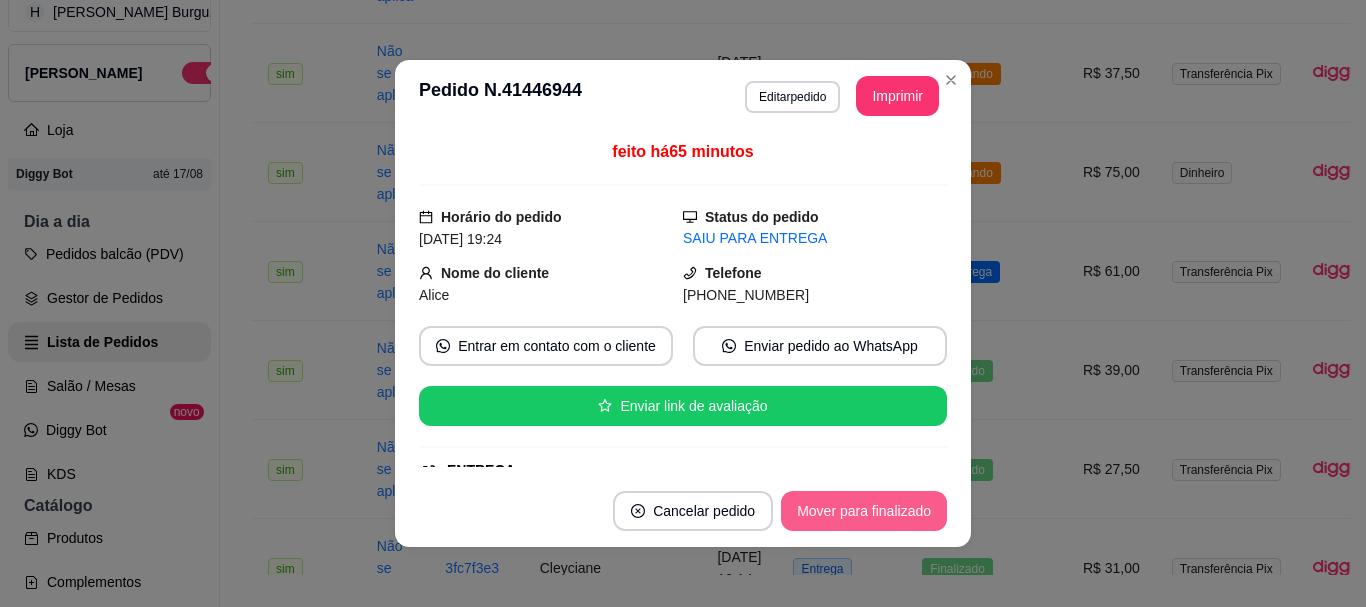 click on "Mover para finalizado" at bounding box center [864, 511] 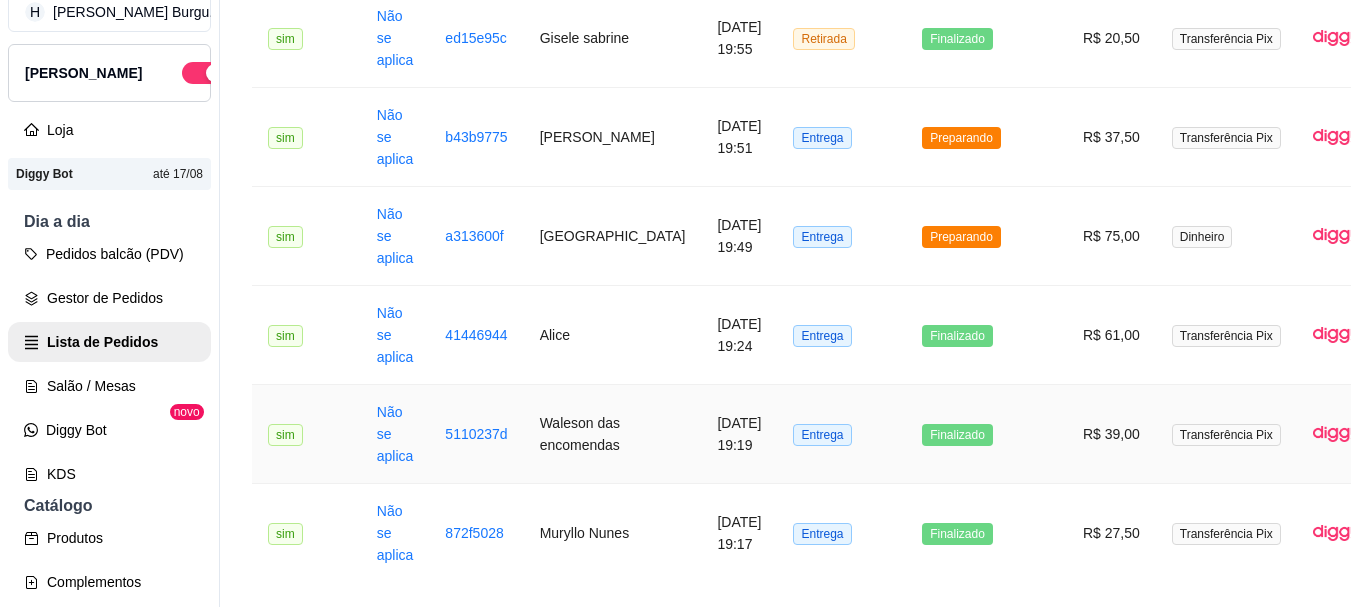 scroll, scrollTop: 794, scrollLeft: 0, axis: vertical 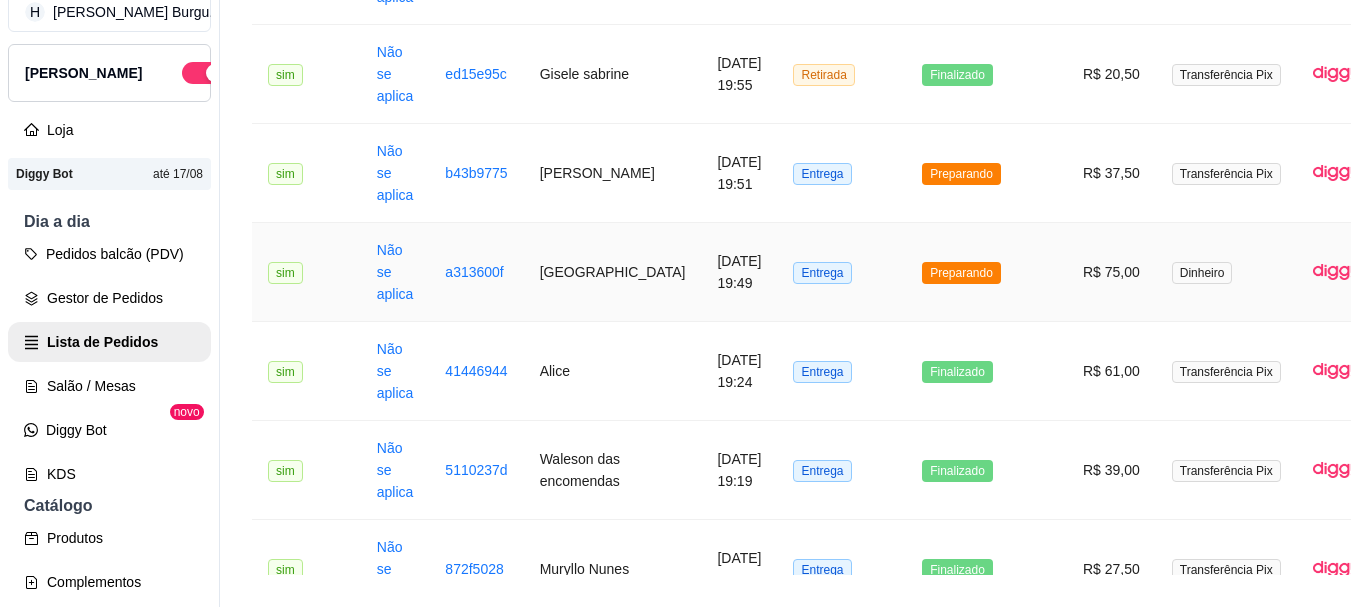 click on "Preparando" at bounding box center (986, 272) 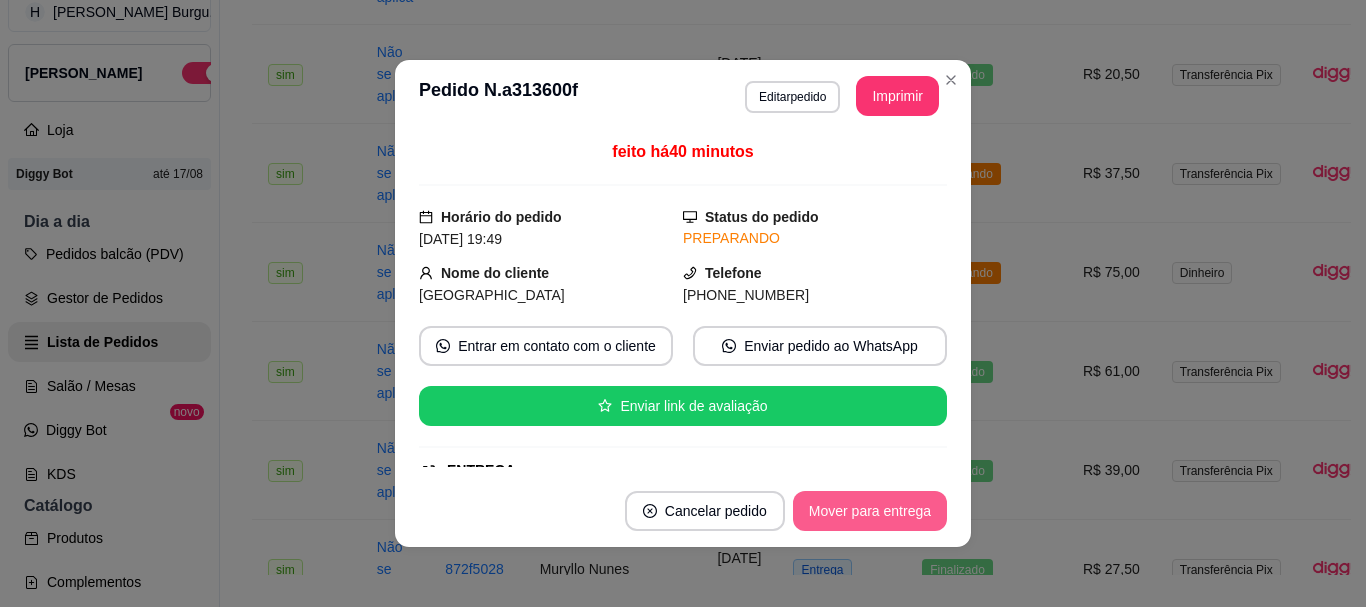 click on "Mover para entrega" at bounding box center [870, 511] 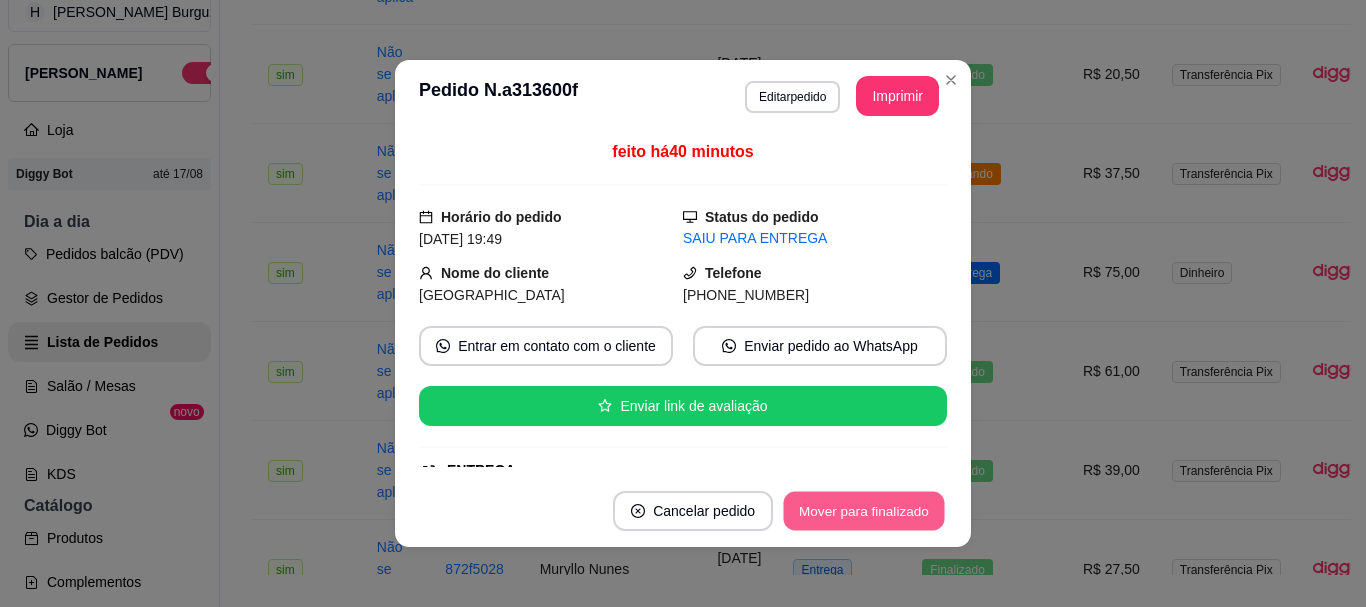 click on "Mover para finalizado" at bounding box center [864, 511] 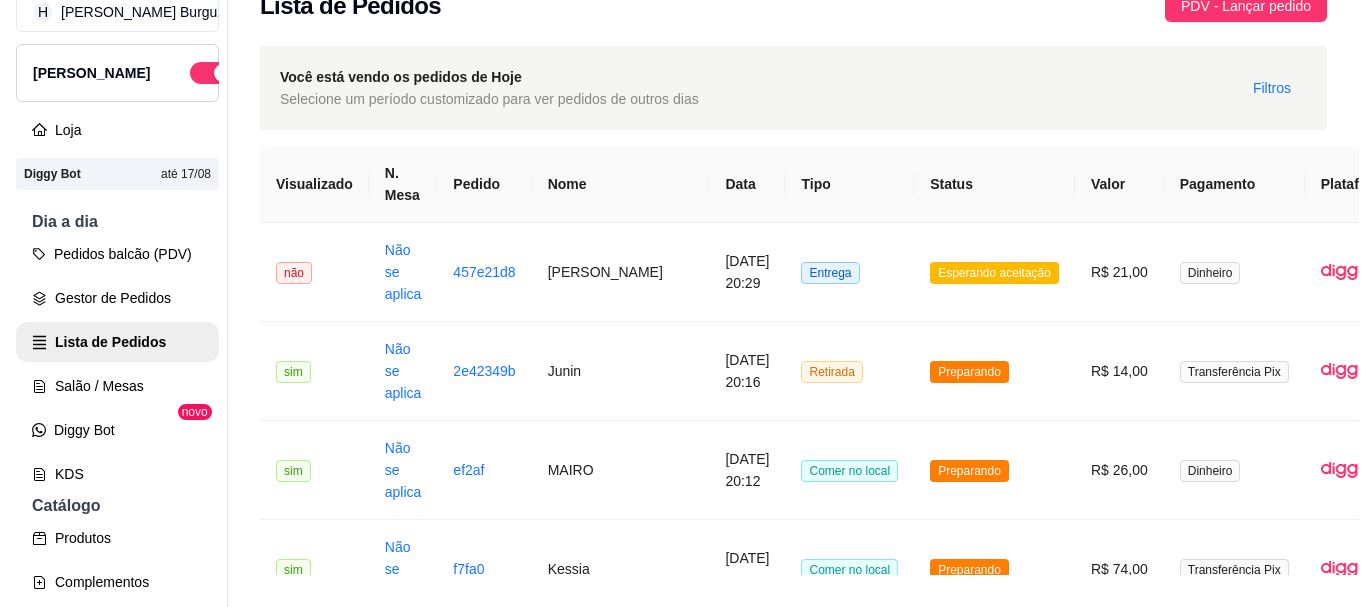 scroll, scrollTop: 0, scrollLeft: 0, axis: both 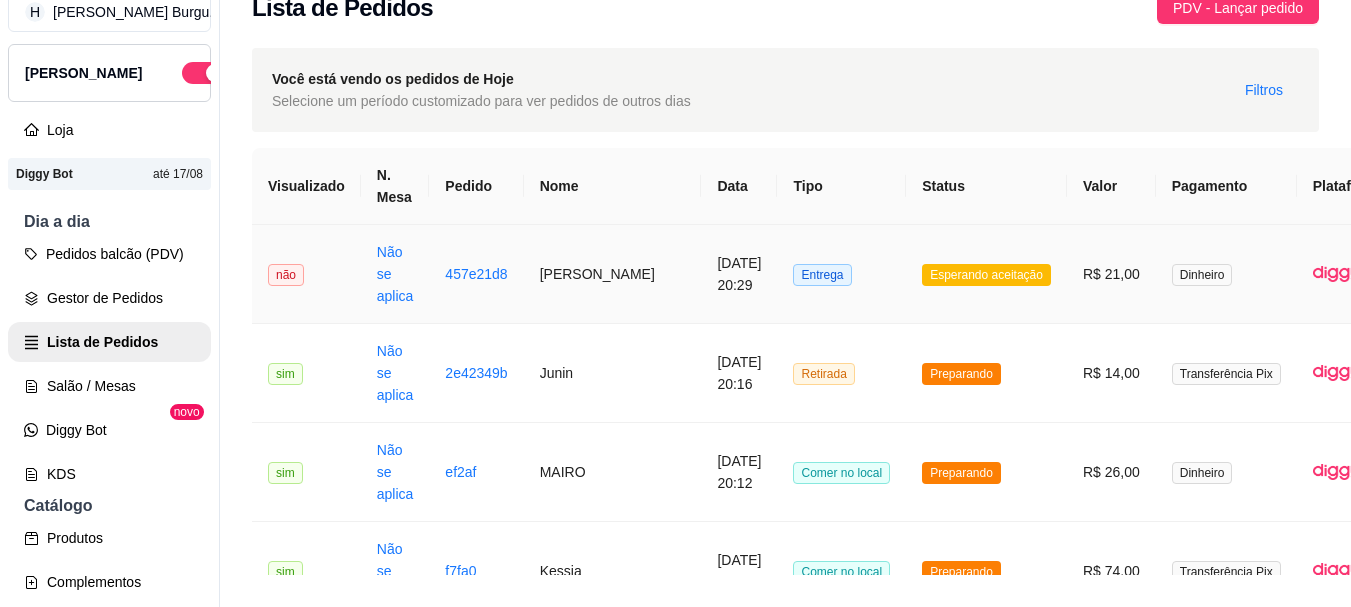 click on "Esperando aceitação" at bounding box center [986, 274] 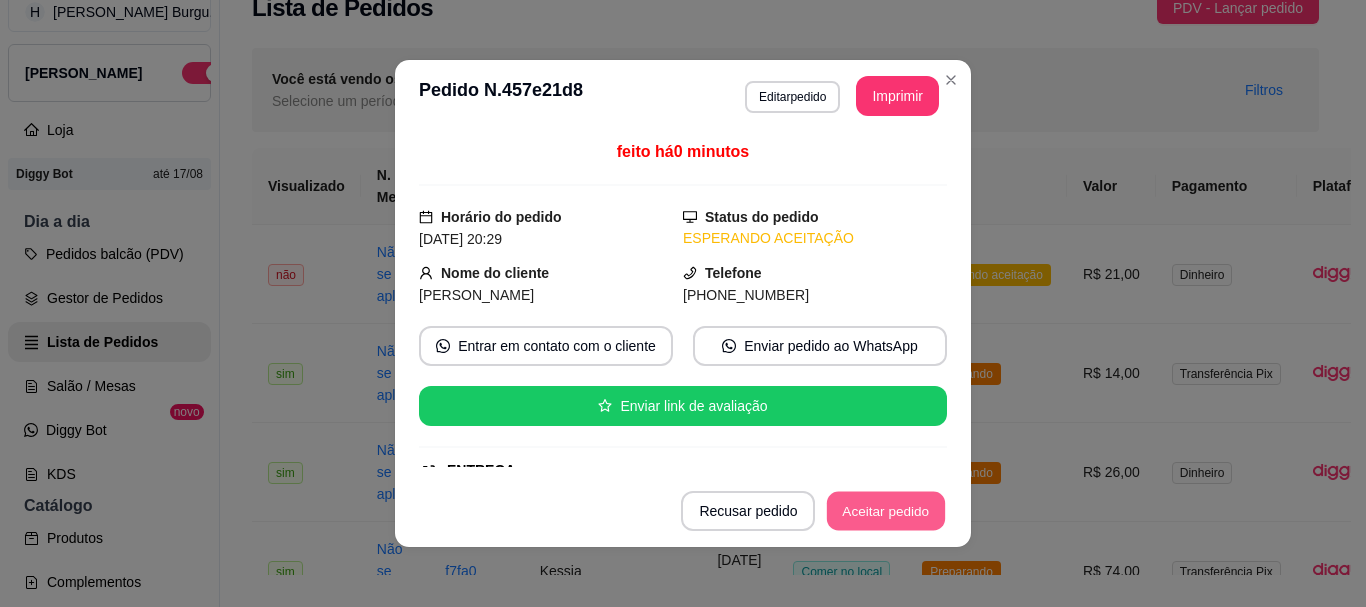 click on "Aceitar pedido" at bounding box center [886, 511] 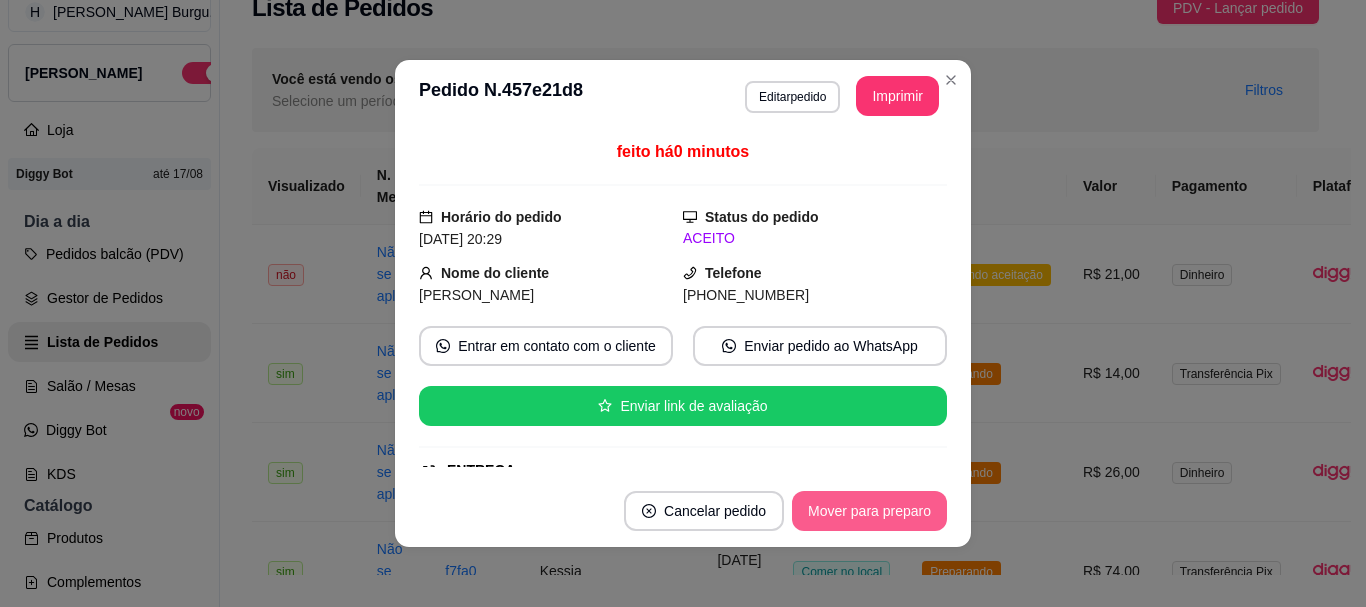 click on "Mover para preparo" at bounding box center [869, 511] 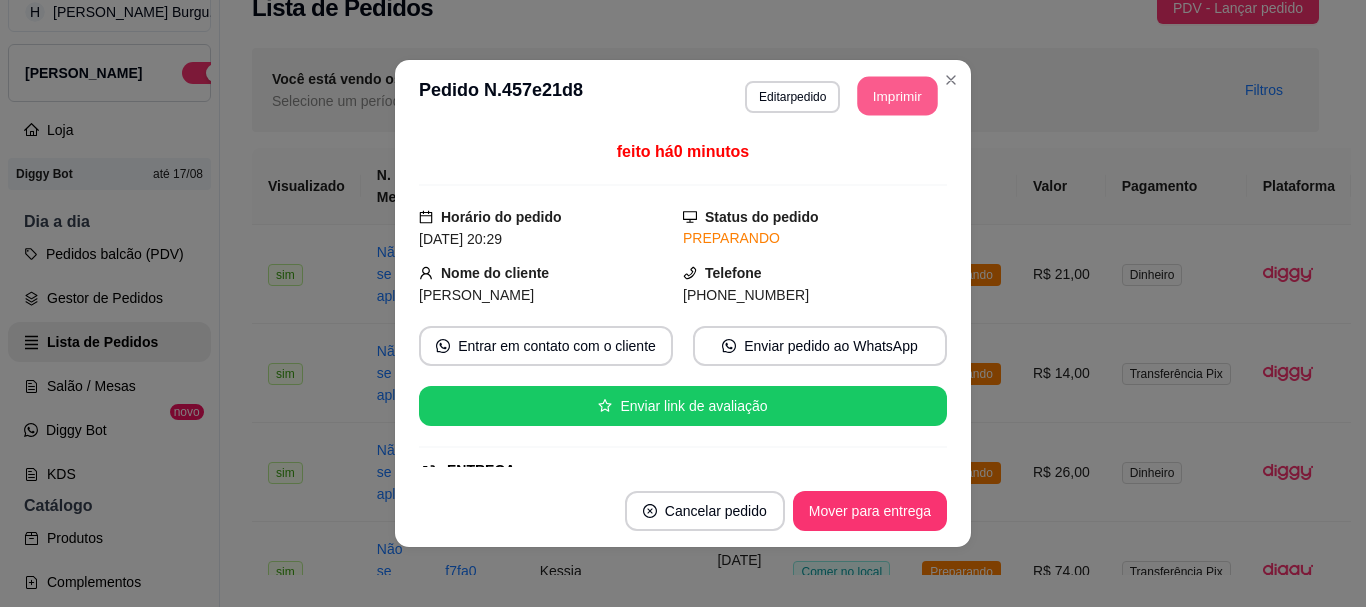 click on "Imprimir" at bounding box center (898, 96) 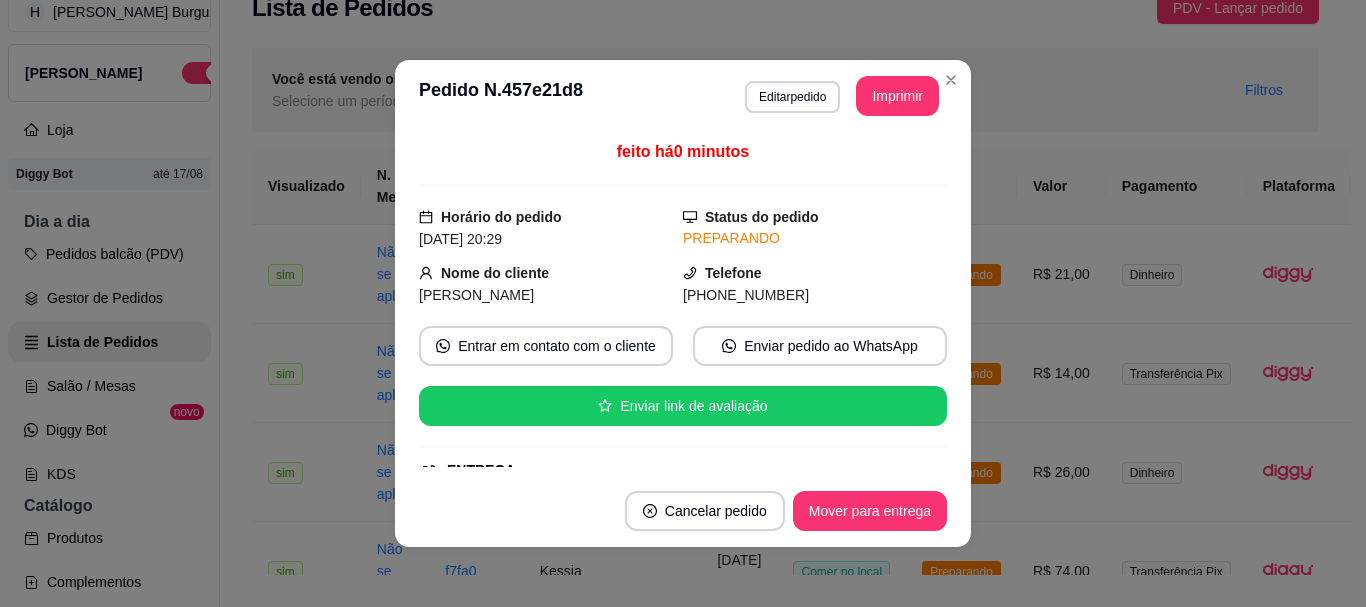 scroll, scrollTop: 0, scrollLeft: 0, axis: both 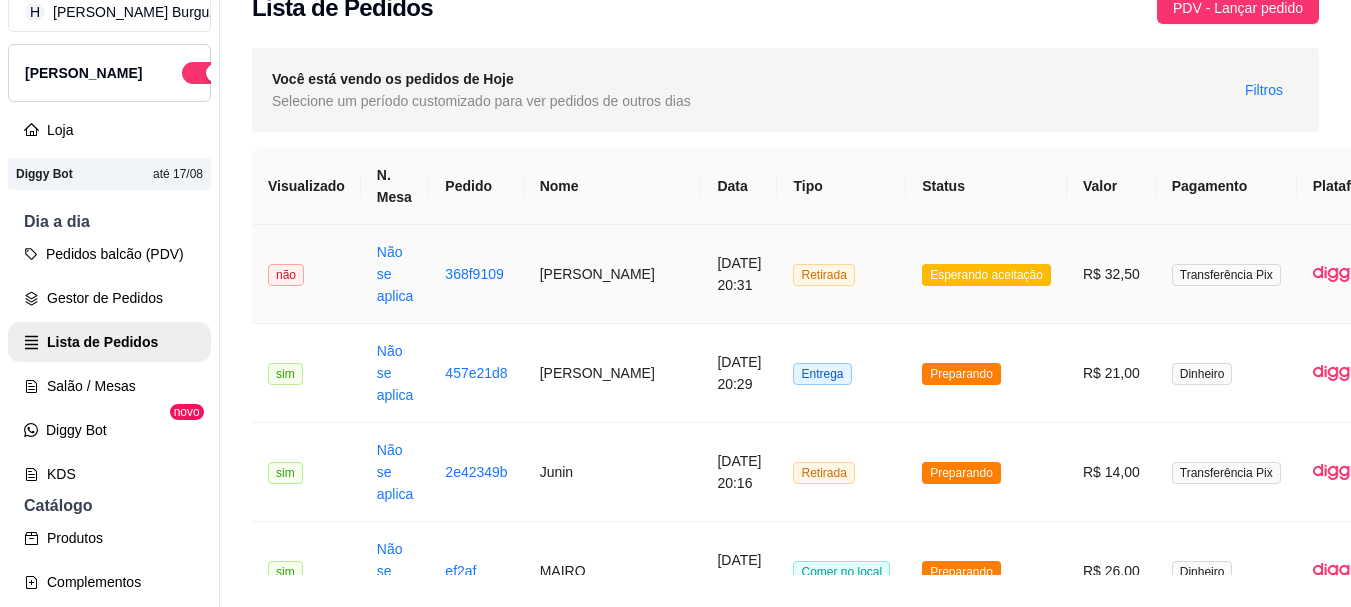 click on "Esperando aceitação" at bounding box center (986, 274) 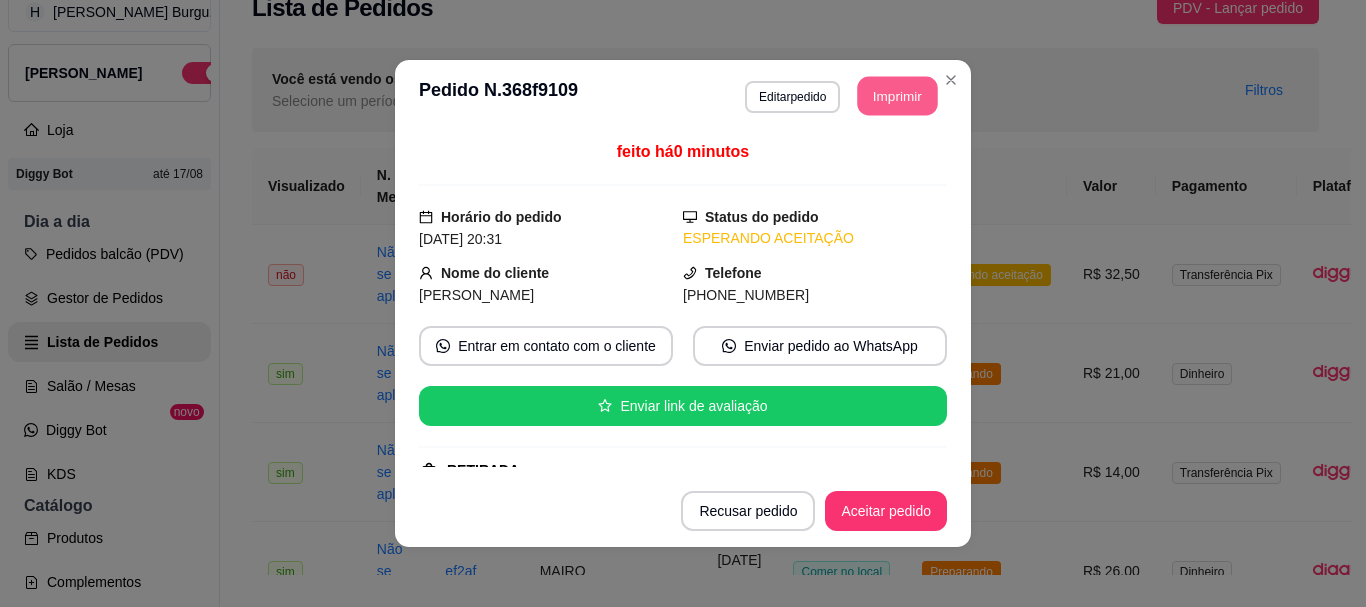 click on "Imprimir" at bounding box center [898, 96] 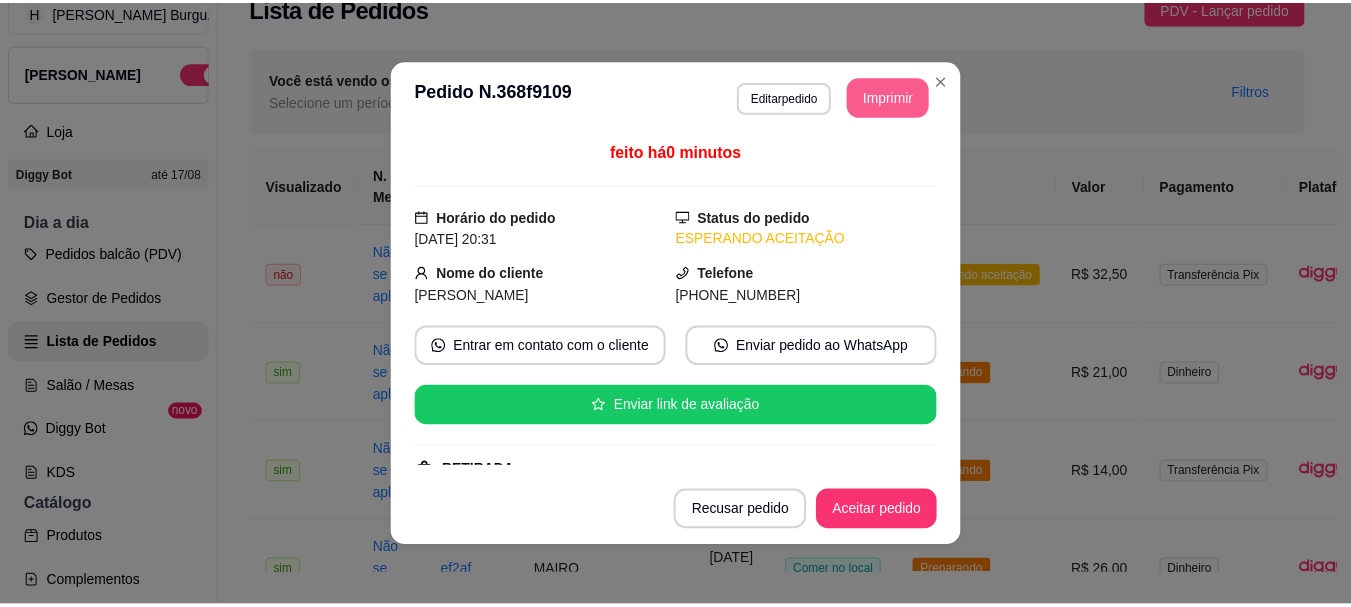 scroll, scrollTop: 0, scrollLeft: 0, axis: both 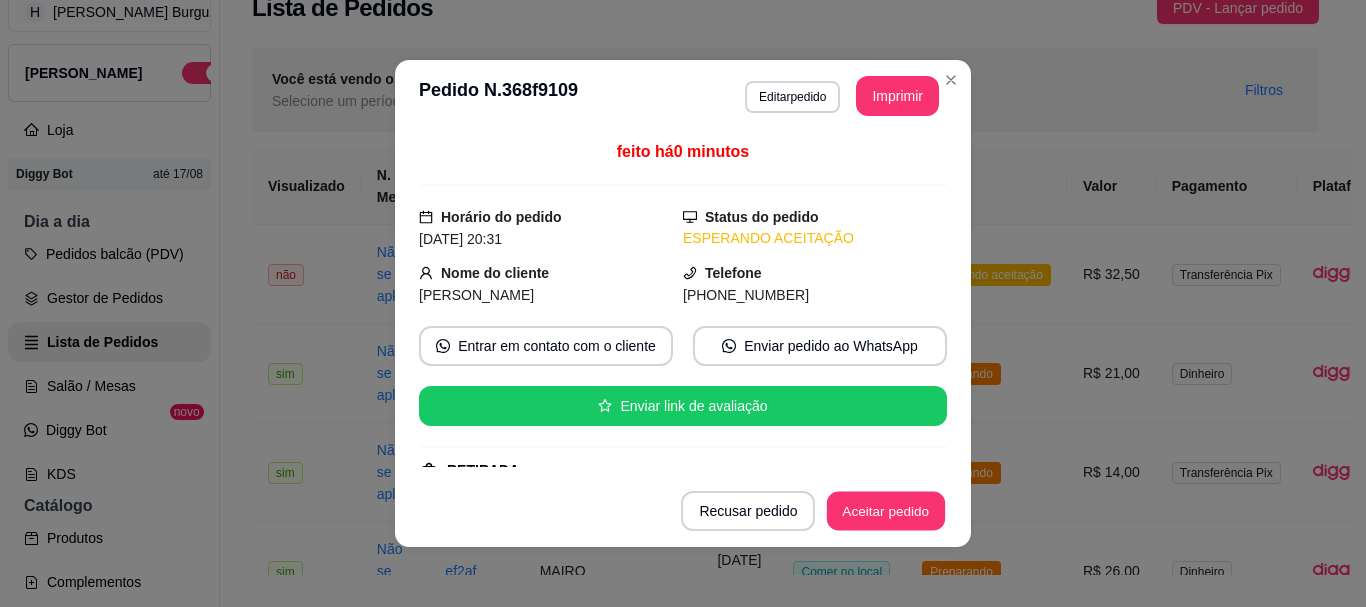 click on "Aceitar pedido" at bounding box center (886, 511) 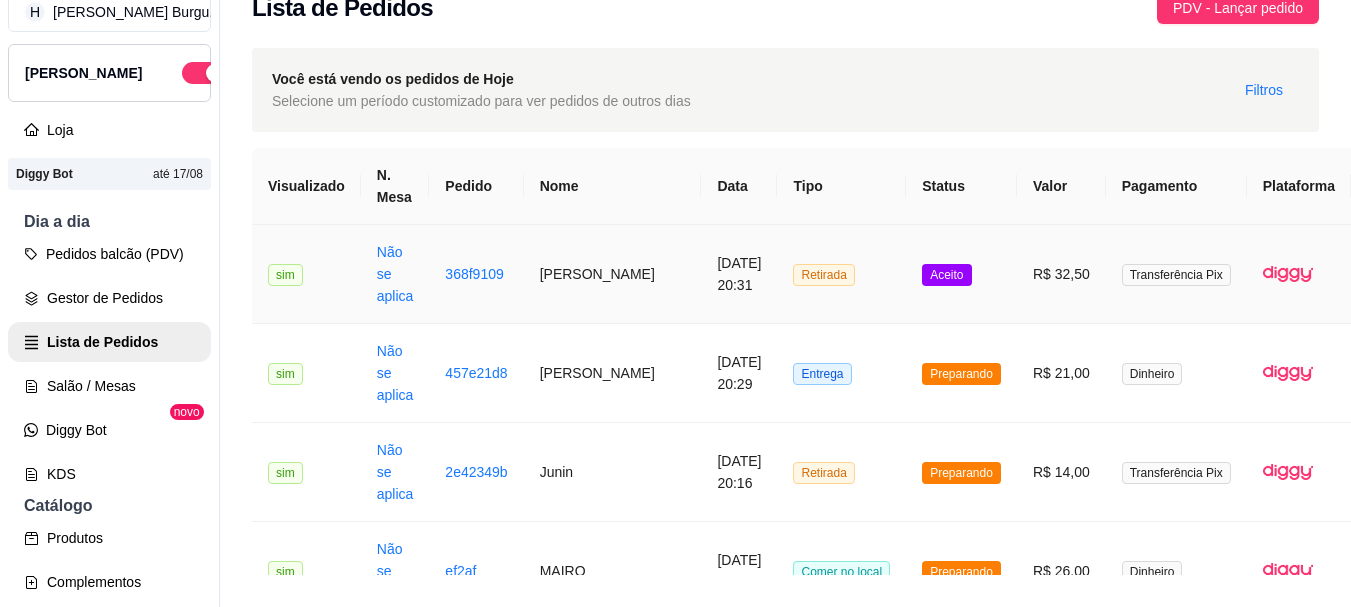 click on "Aceito" at bounding box center (961, 274) 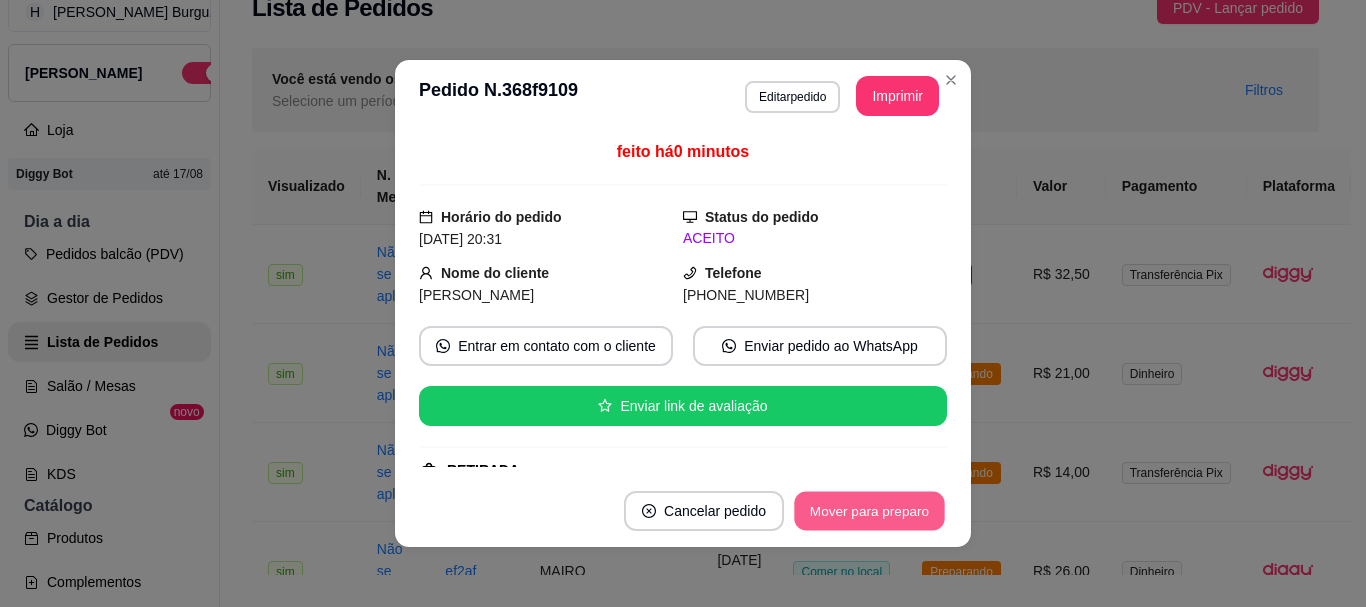 click on "Mover para preparo" at bounding box center [869, 511] 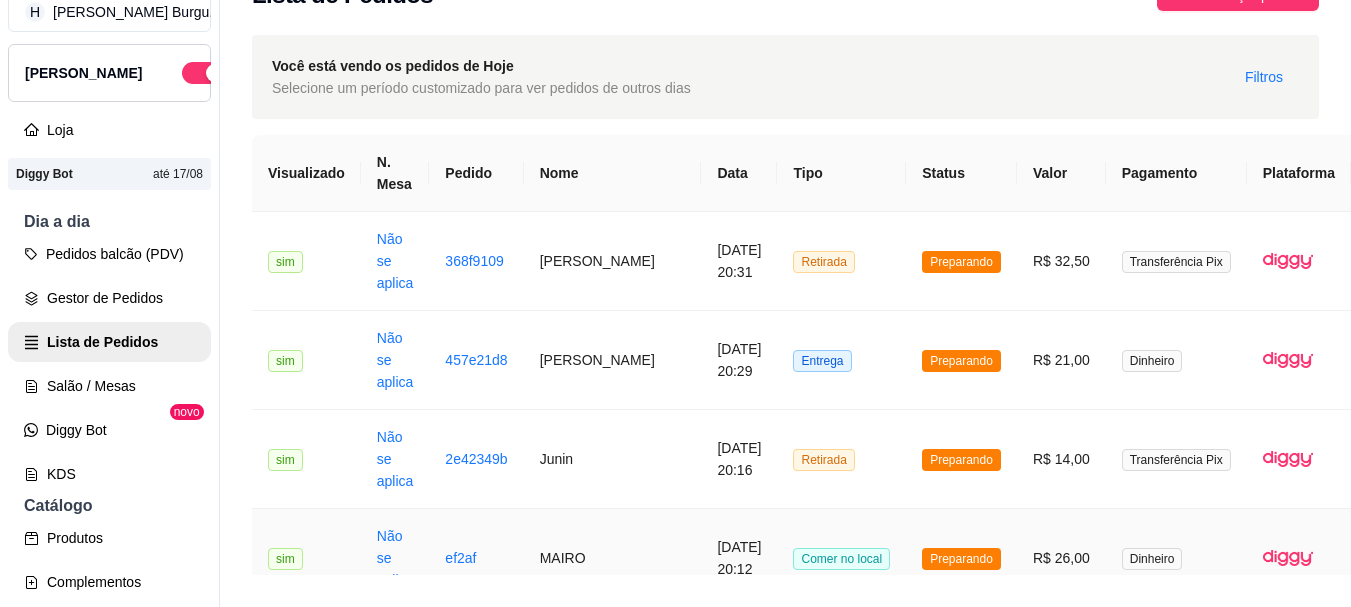 scroll, scrollTop: 0, scrollLeft: 0, axis: both 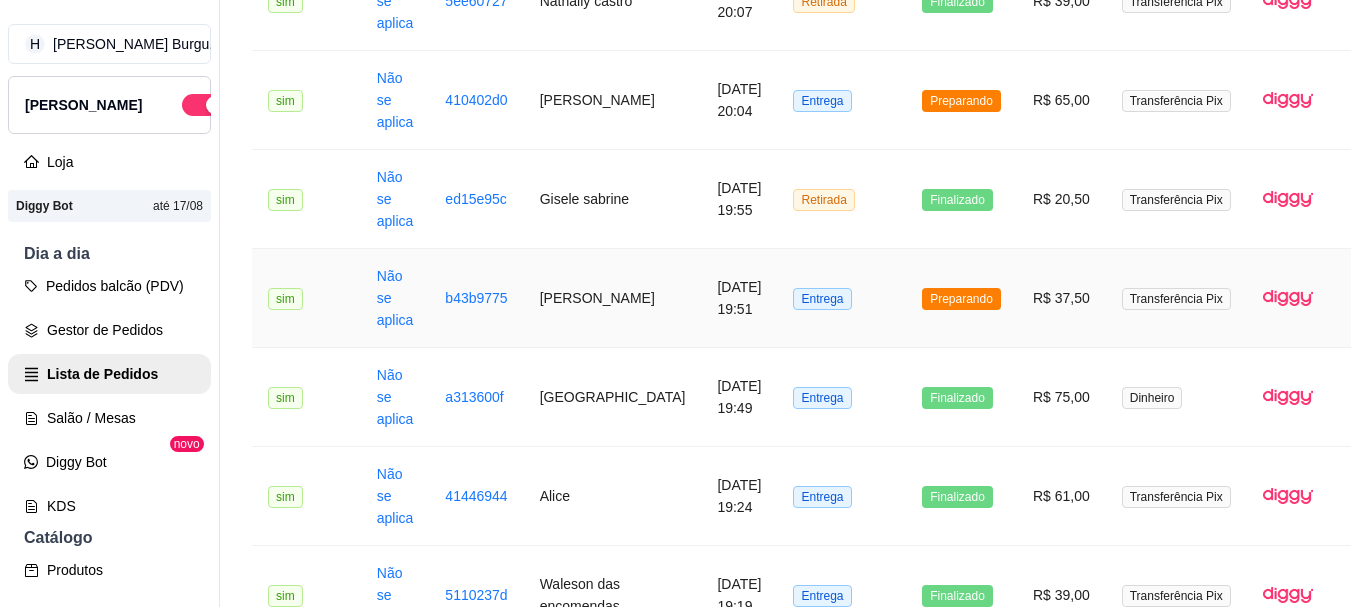 click on "Entrega" at bounding box center [841, 298] 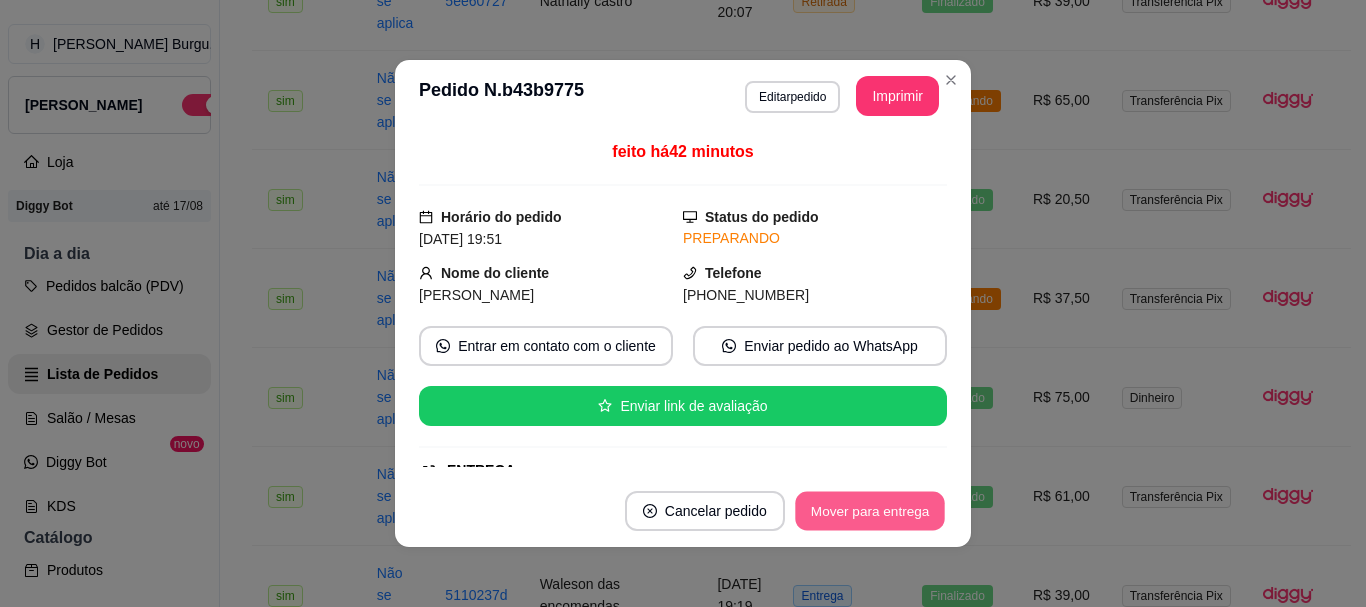 click on "Mover para entrega" at bounding box center [870, 511] 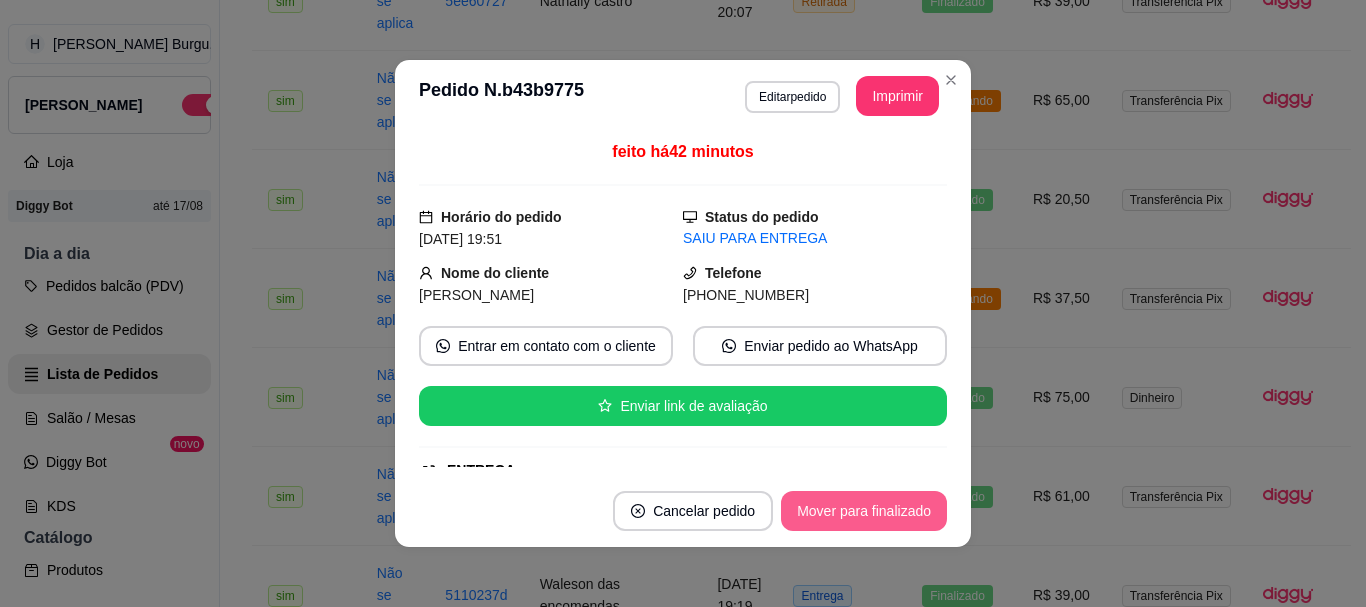 click on "Mover para finalizado" at bounding box center (864, 511) 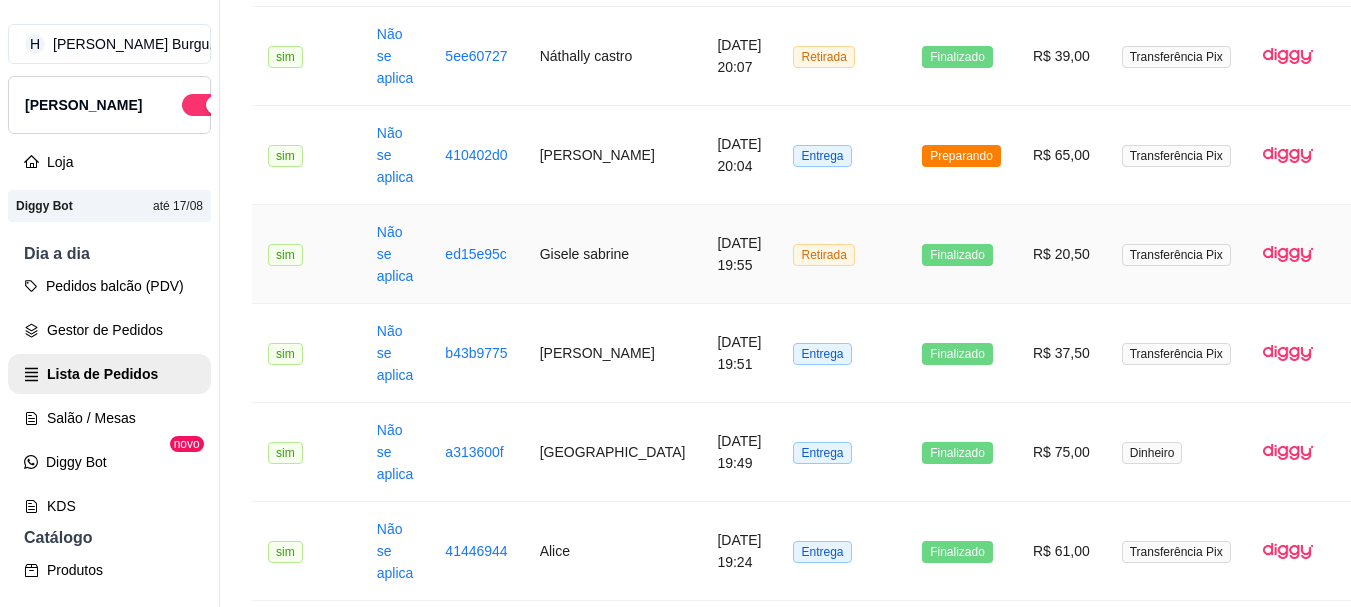 scroll, scrollTop: 700, scrollLeft: 0, axis: vertical 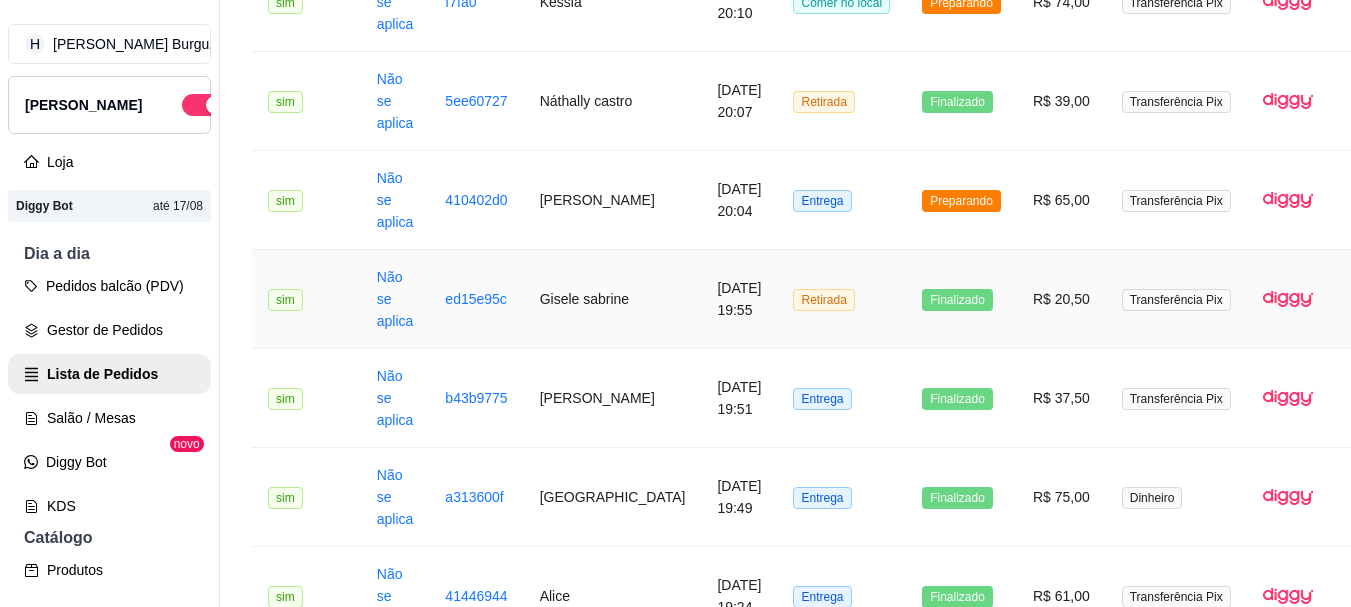click on "Entrega" at bounding box center [841, 200] 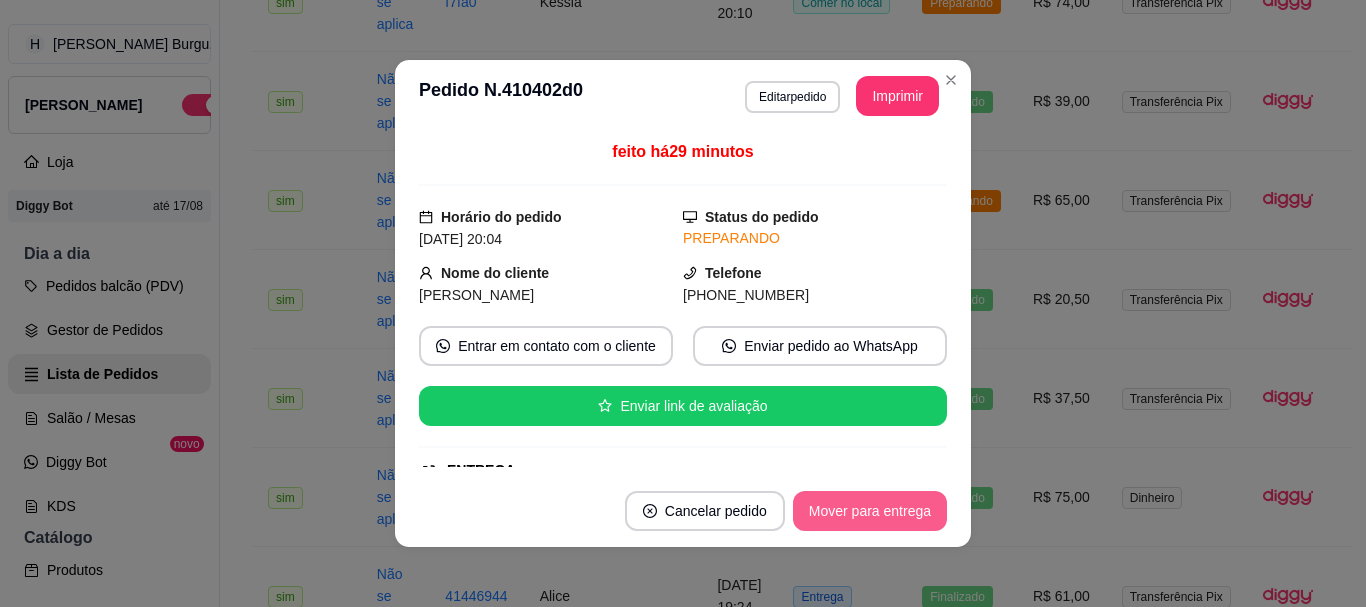 click on "Mover para entrega" at bounding box center (870, 511) 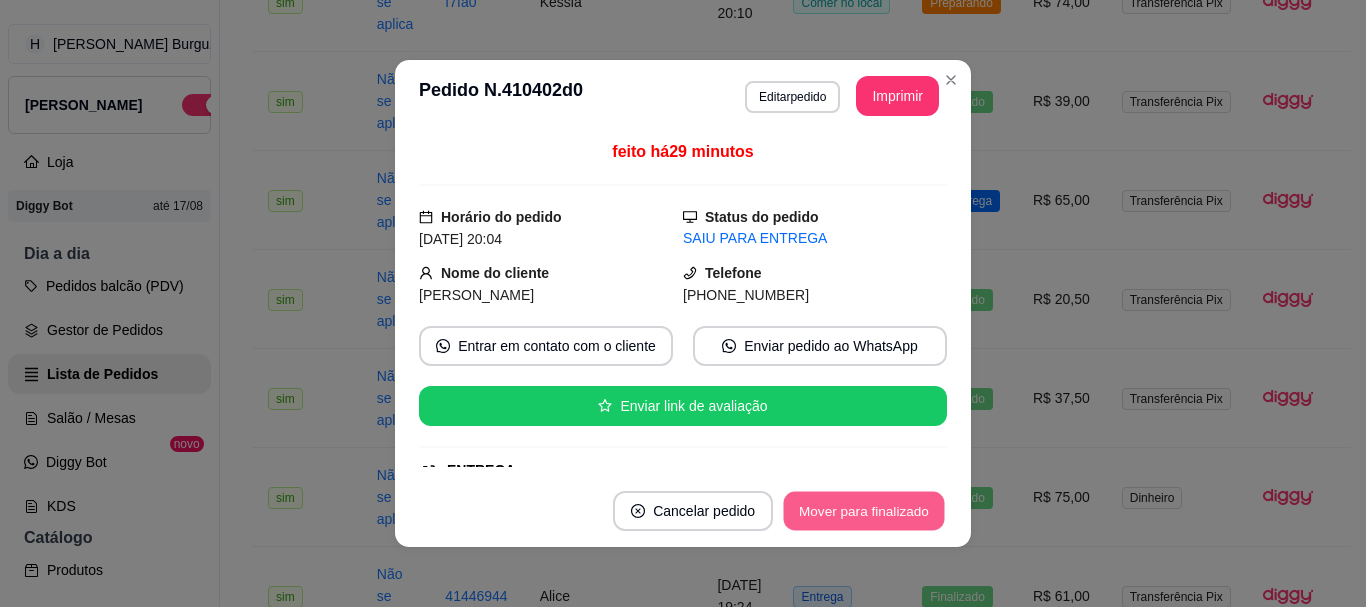click on "Mover para finalizado" at bounding box center (864, 511) 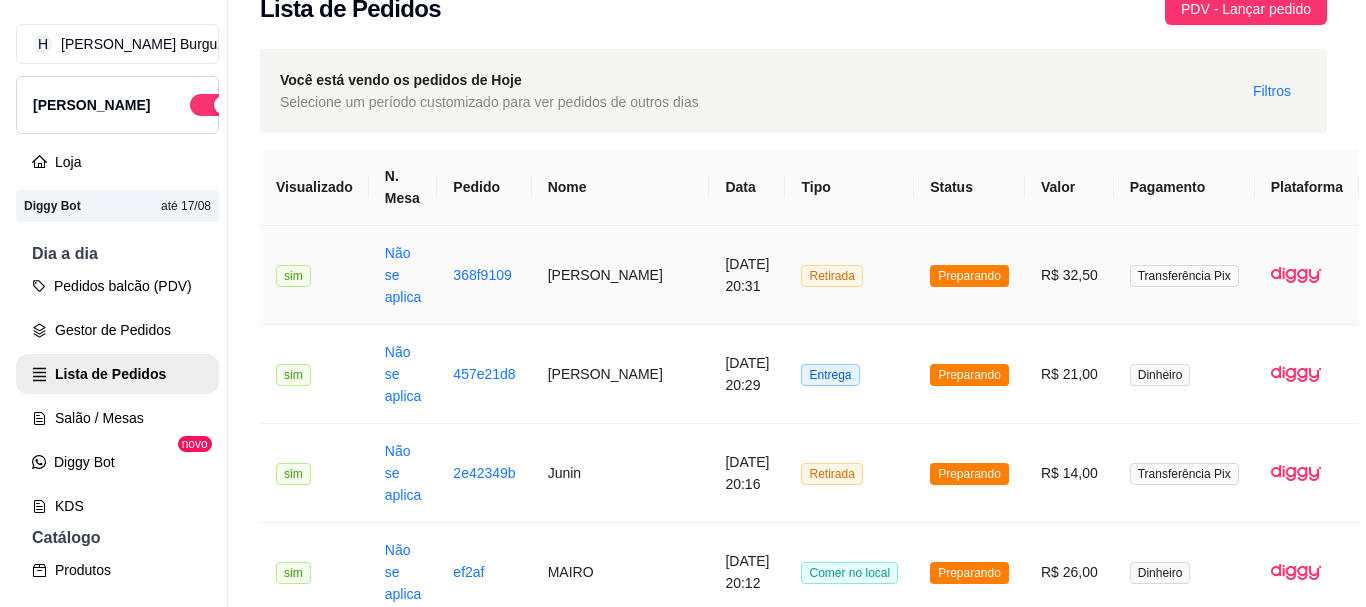 scroll, scrollTop: 0, scrollLeft: 0, axis: both 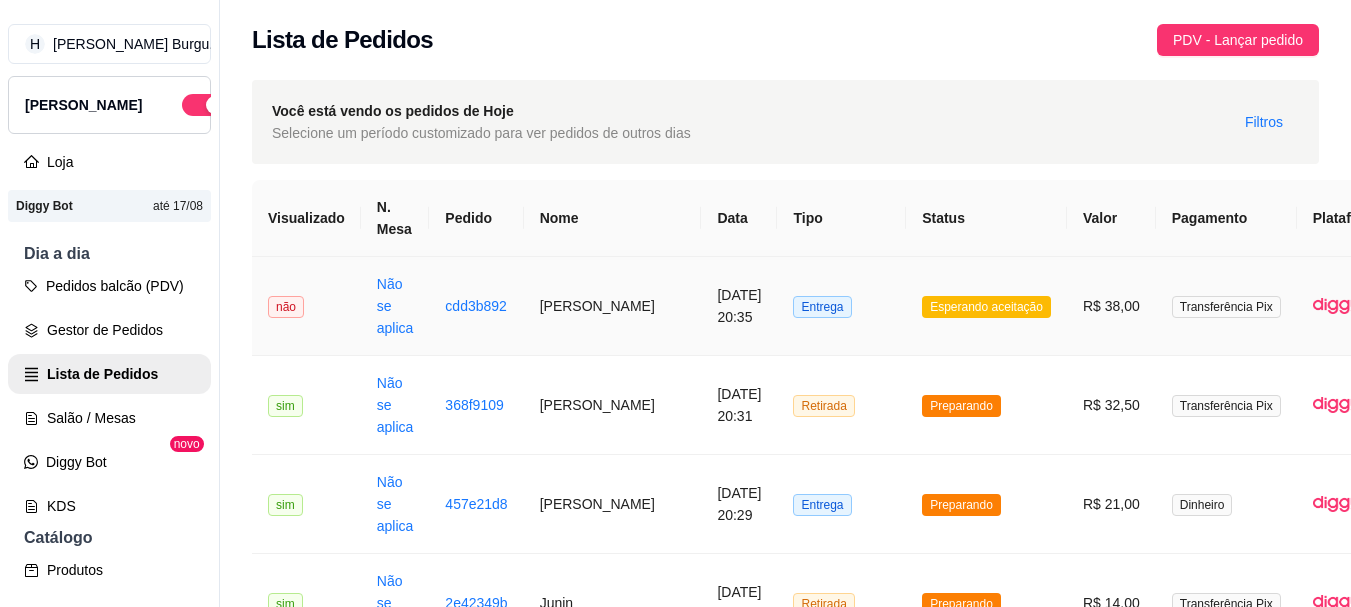 click on "Entrega" at bounding box center [841, 306] 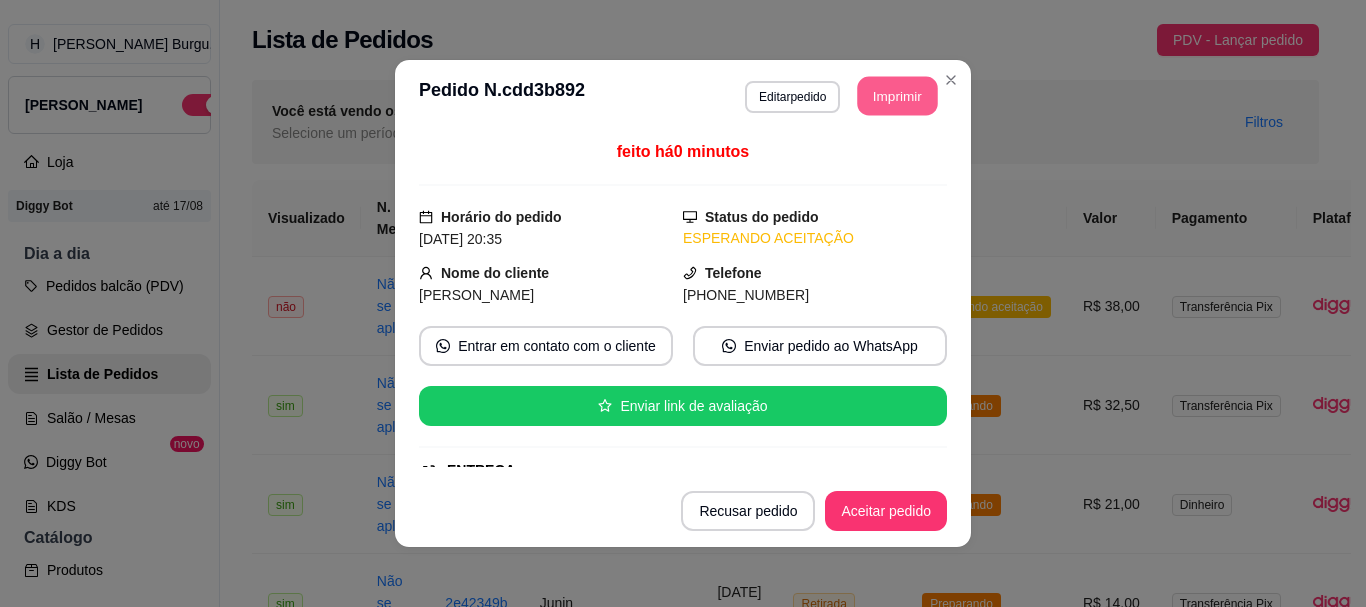 click on "Imprimir" at bounding box center [898, 96] 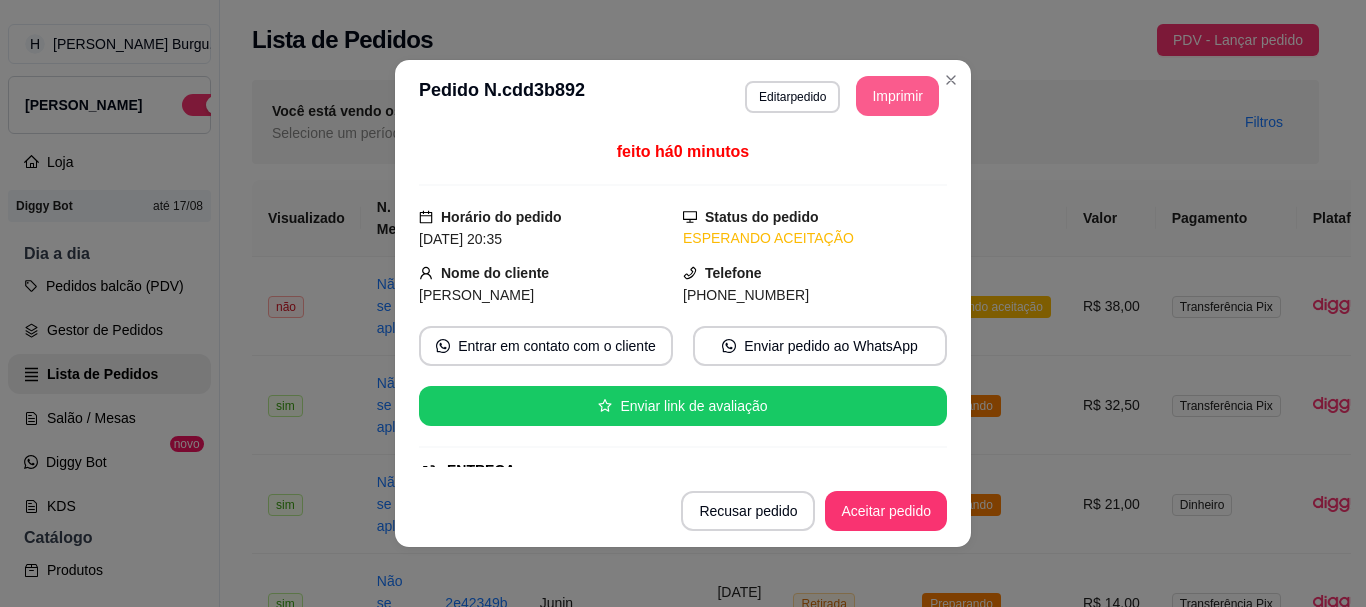 scroll, scrollTop: 0, scrollLeft: 0, axis: both 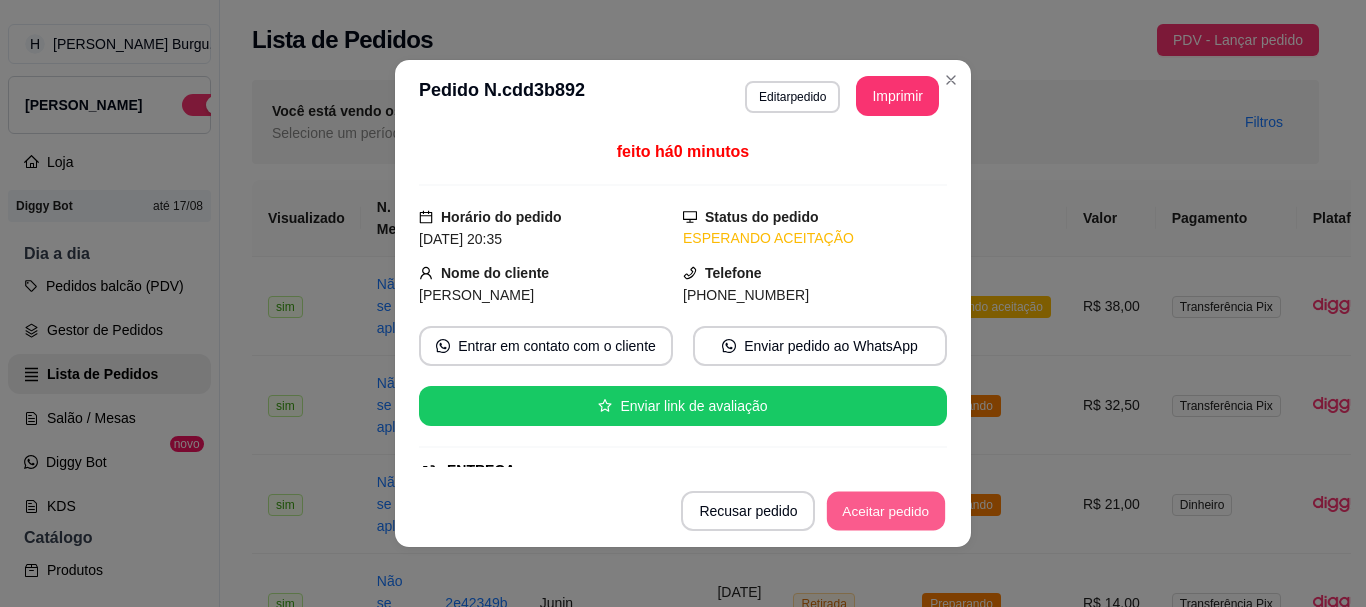 click on "Aceitar pedido" at bounding box center (886, 511) 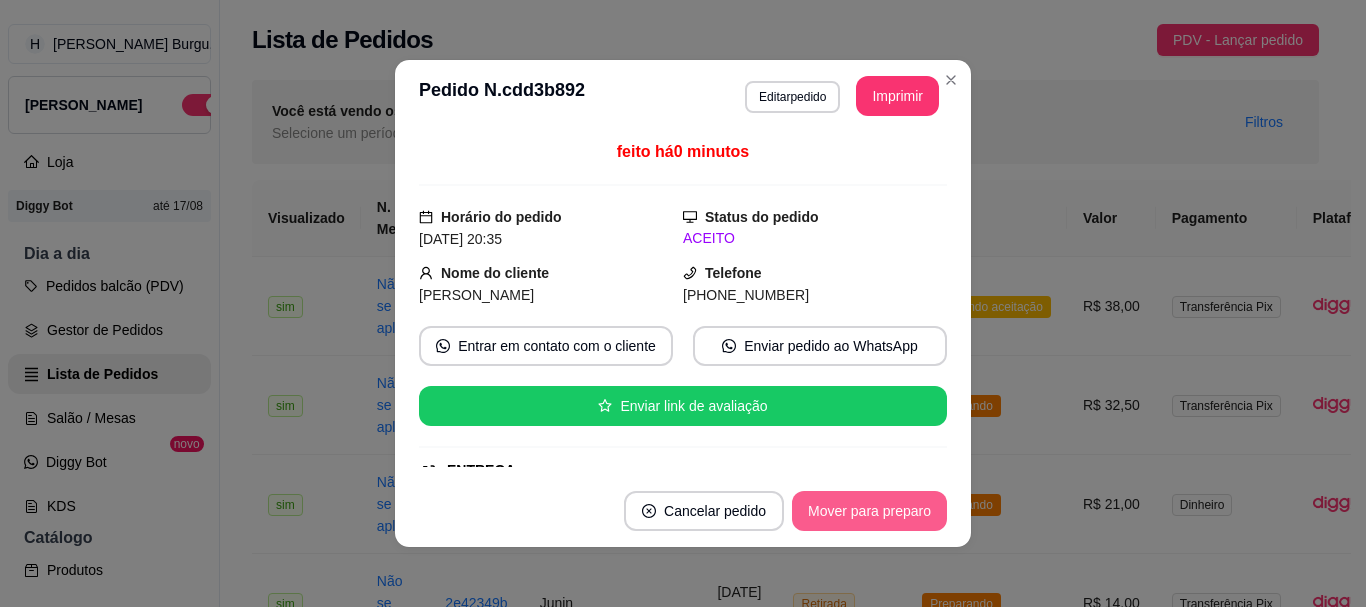 click on "Mover para preparo" at bounding box center (869, 511) 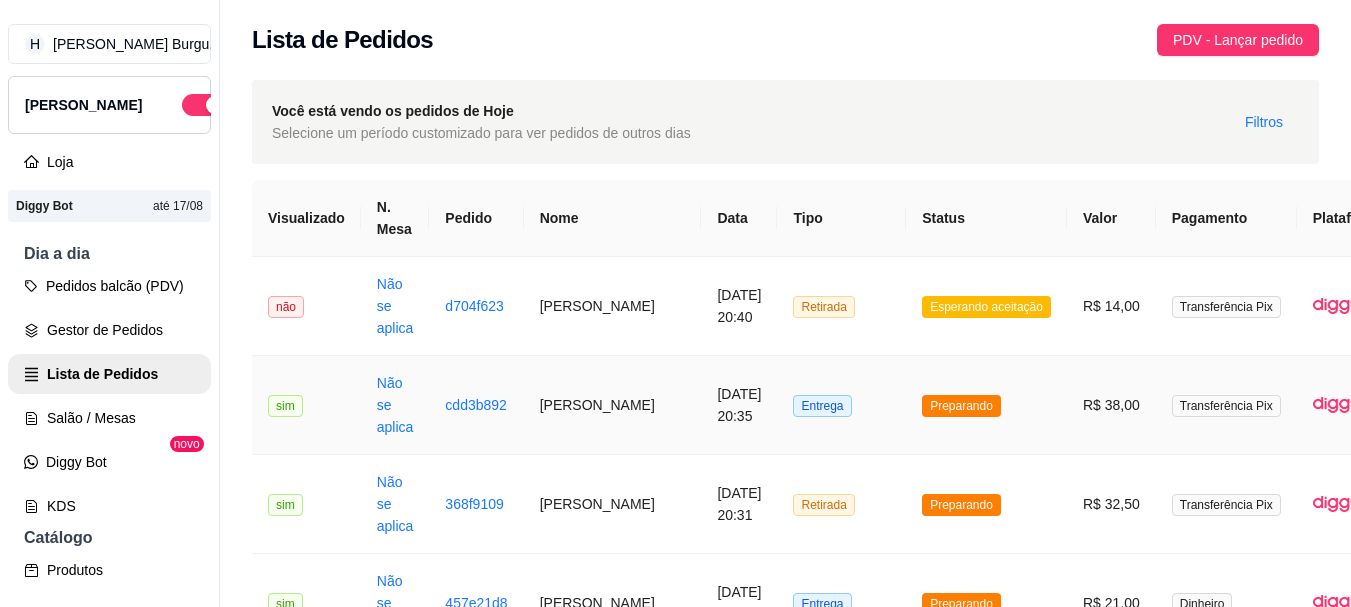 click on "Preparando" at bounding box center [986, 405] 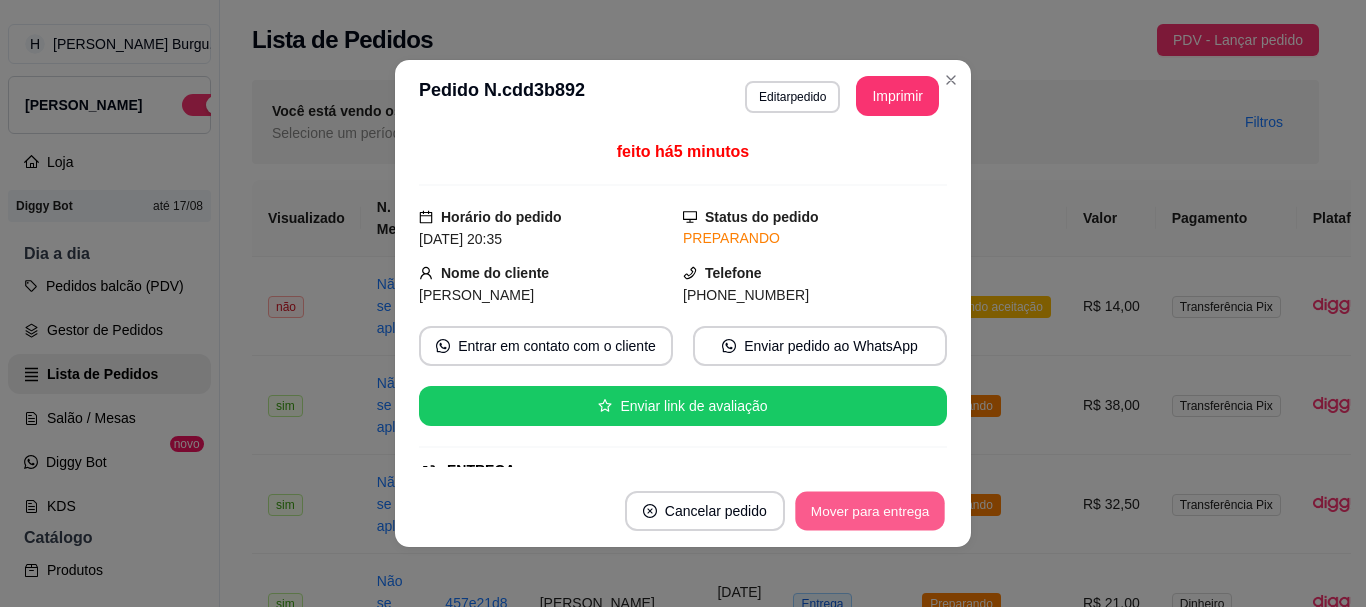 click on "Mover para entrega" at bounding box center [870, 511] 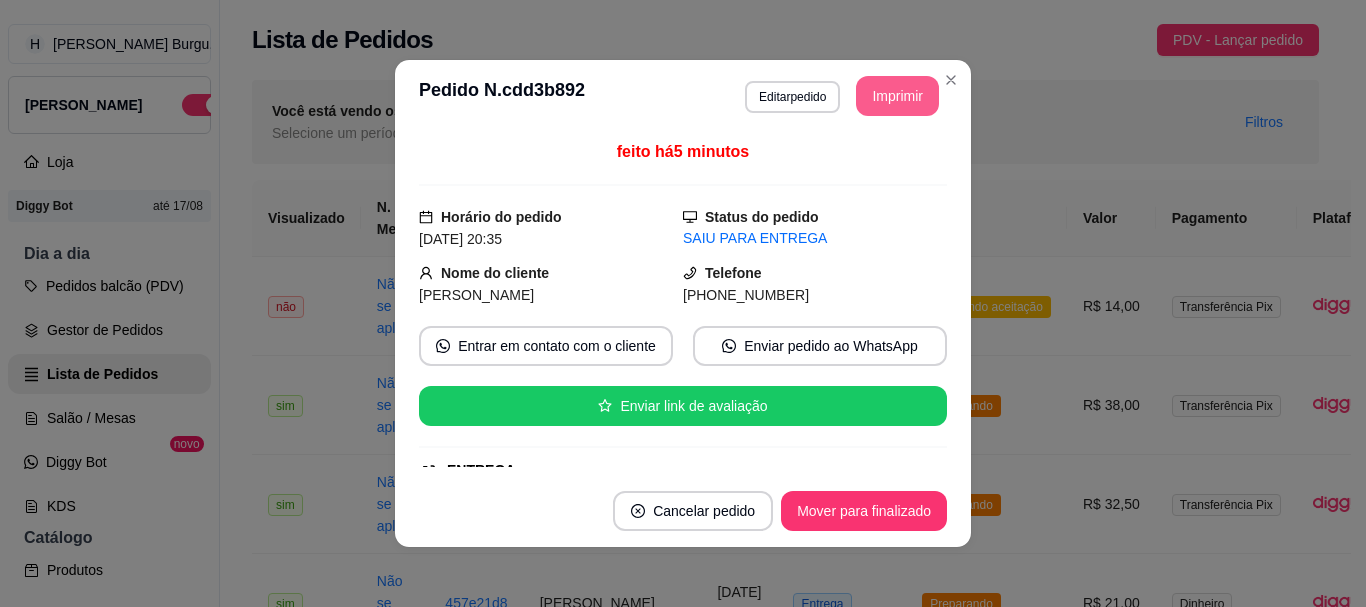 click on "Imprimir" at bounding box center [897, 96] 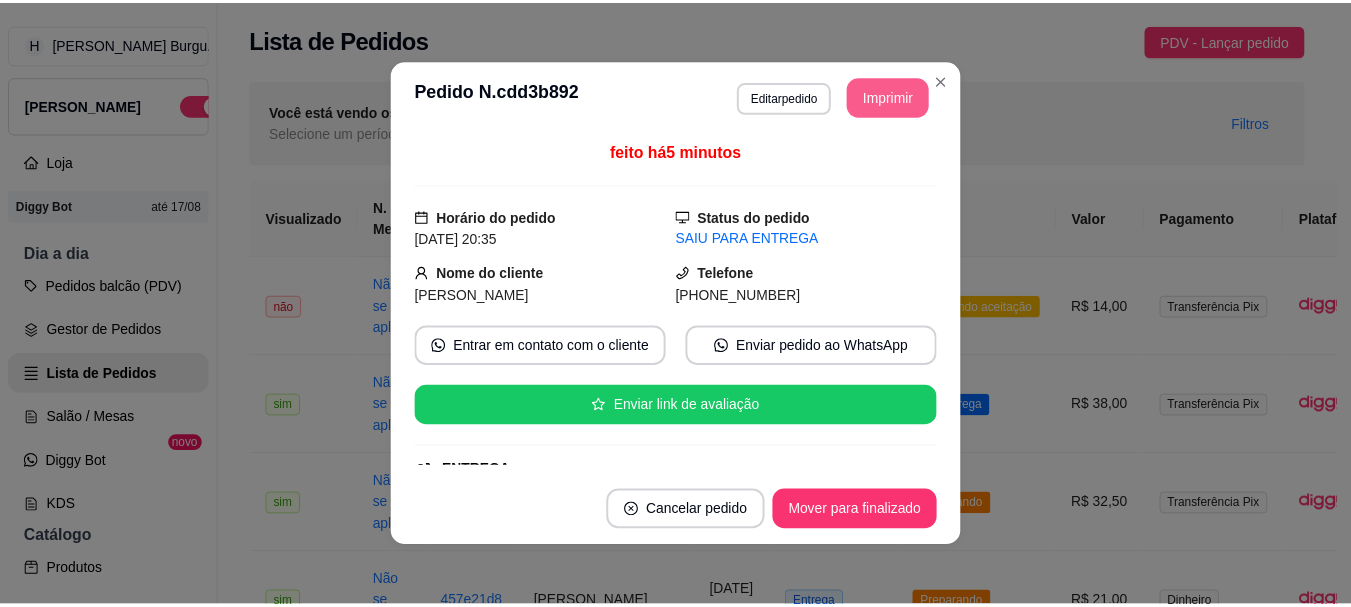 scroll, scrollTop: 0, scrollLeft: 0, axis: both 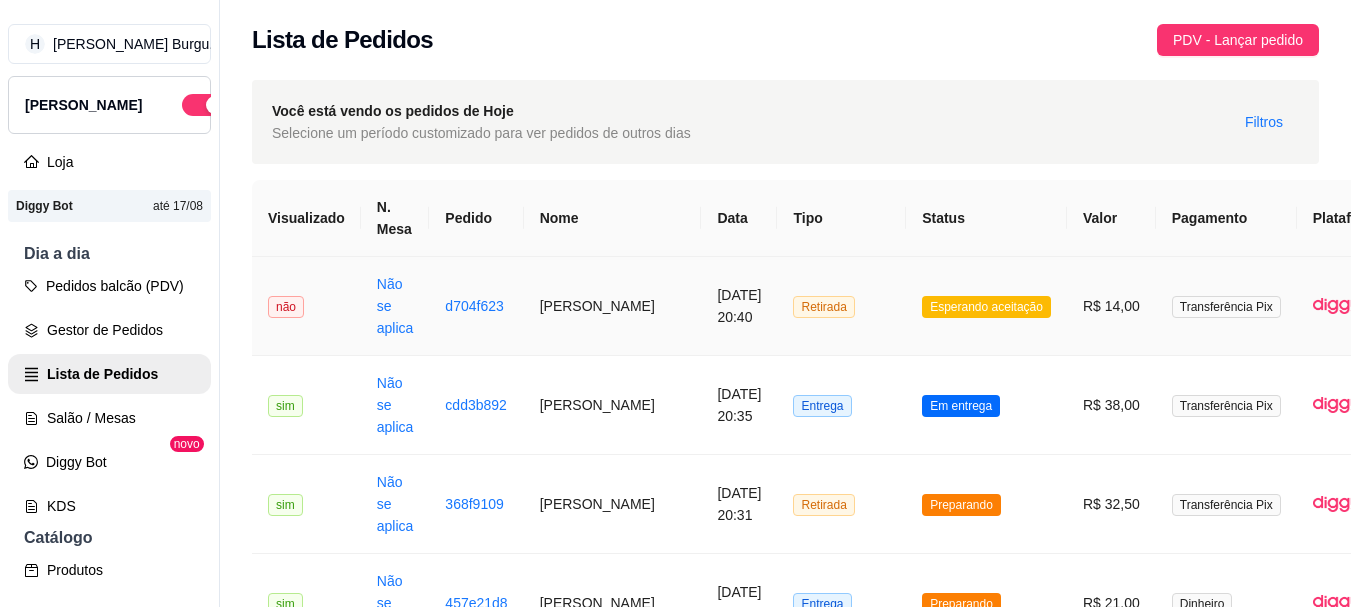 click on "Retirada" at bounding box center [841, 306] 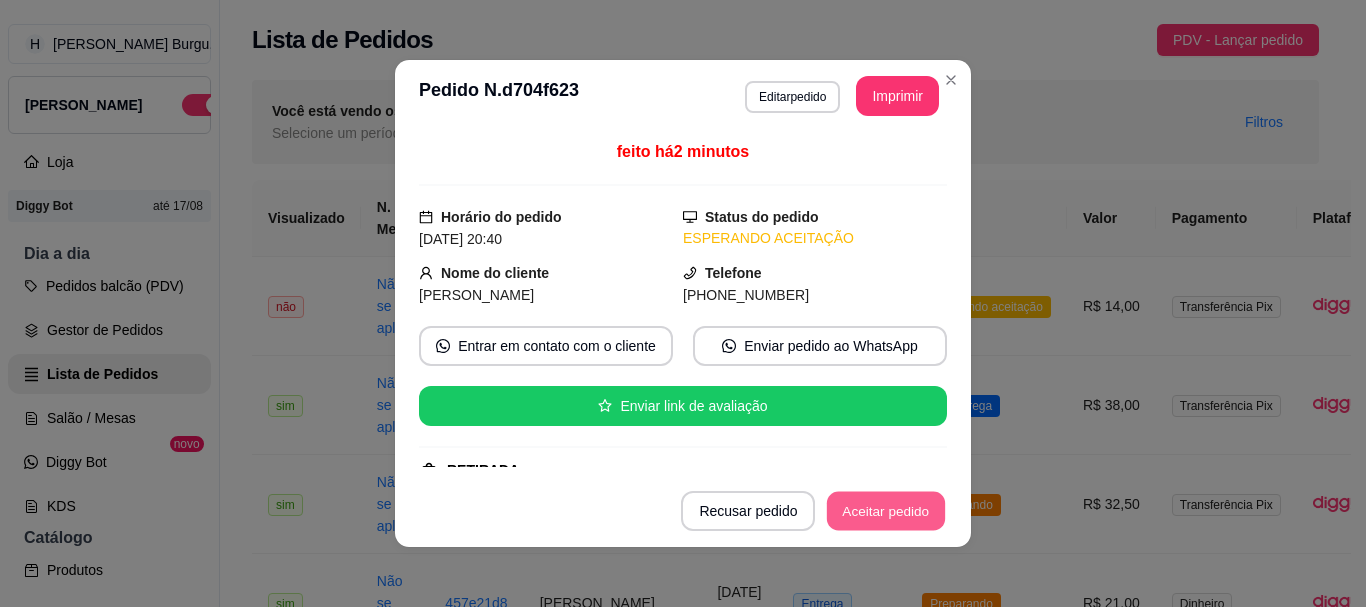 click on "Aceitar pedido" at bounding box center [886, 511] 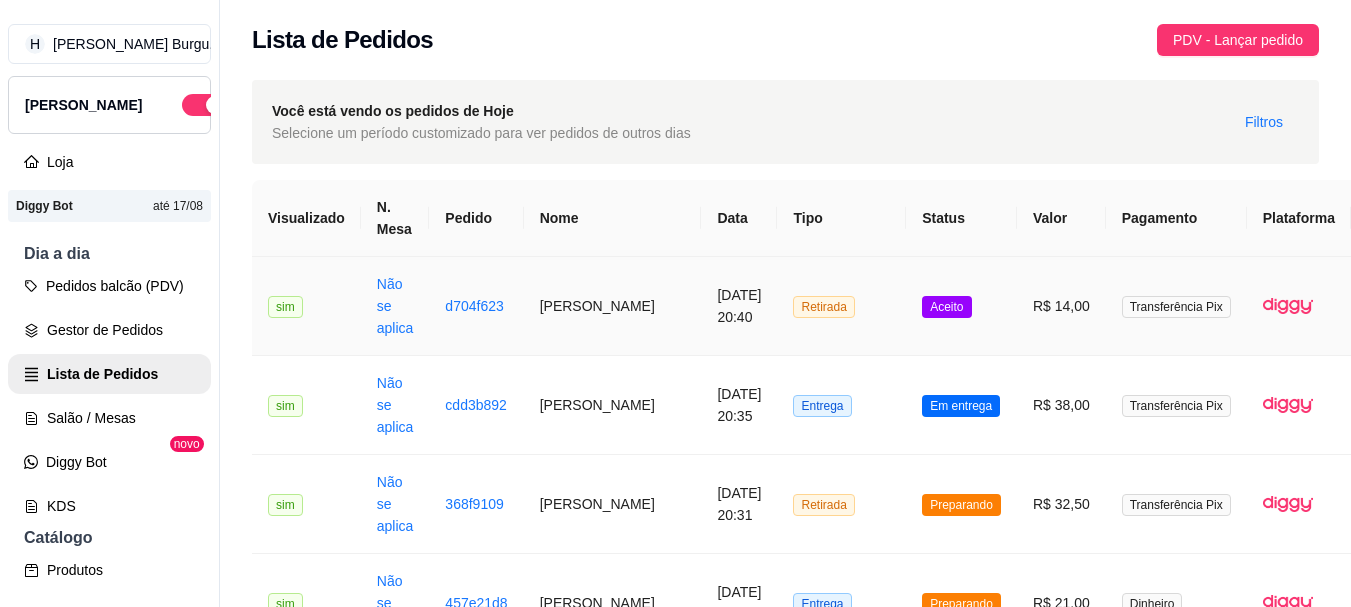 click on "Retirada" at bounding box center (841, 306) 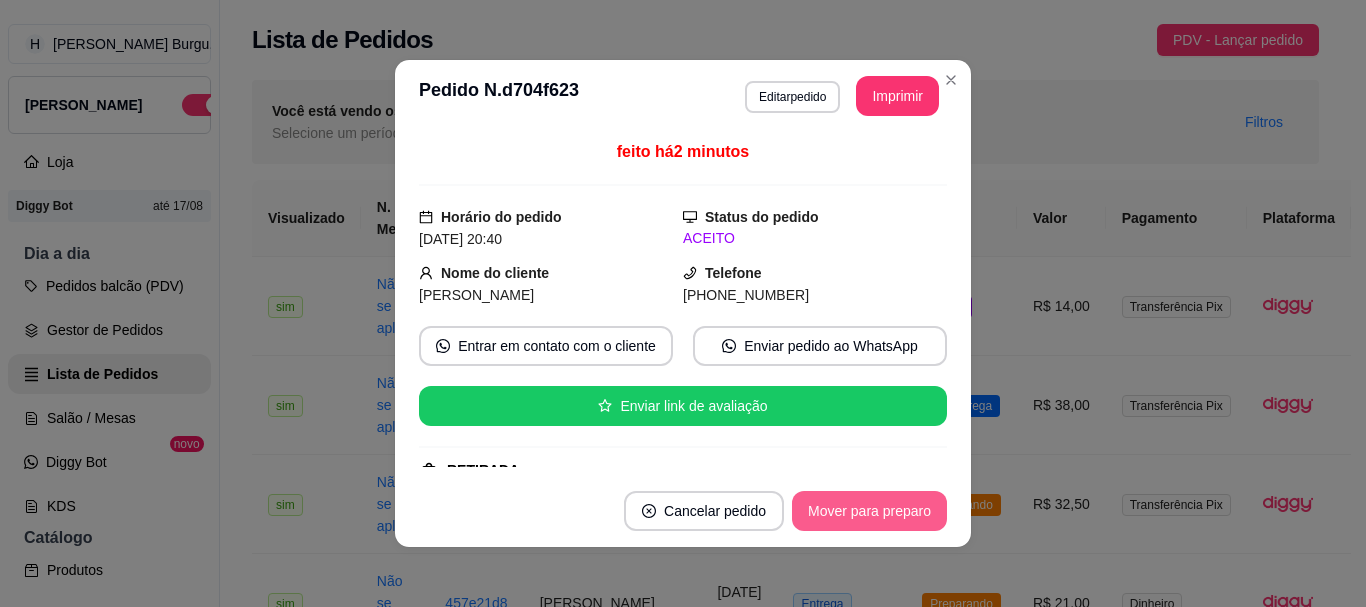 click on "Mover para preparo" at bounding box center (869, 511) 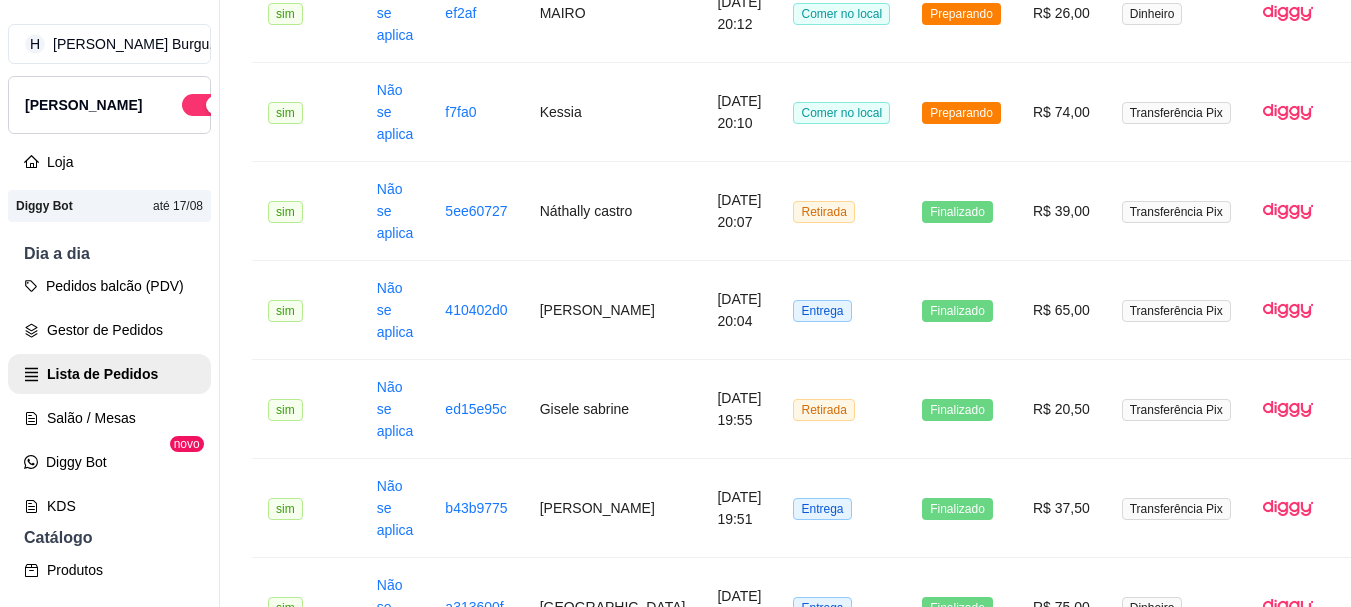 scroll, scrollTop: 800, scrollLeft: 0, axis: vertical 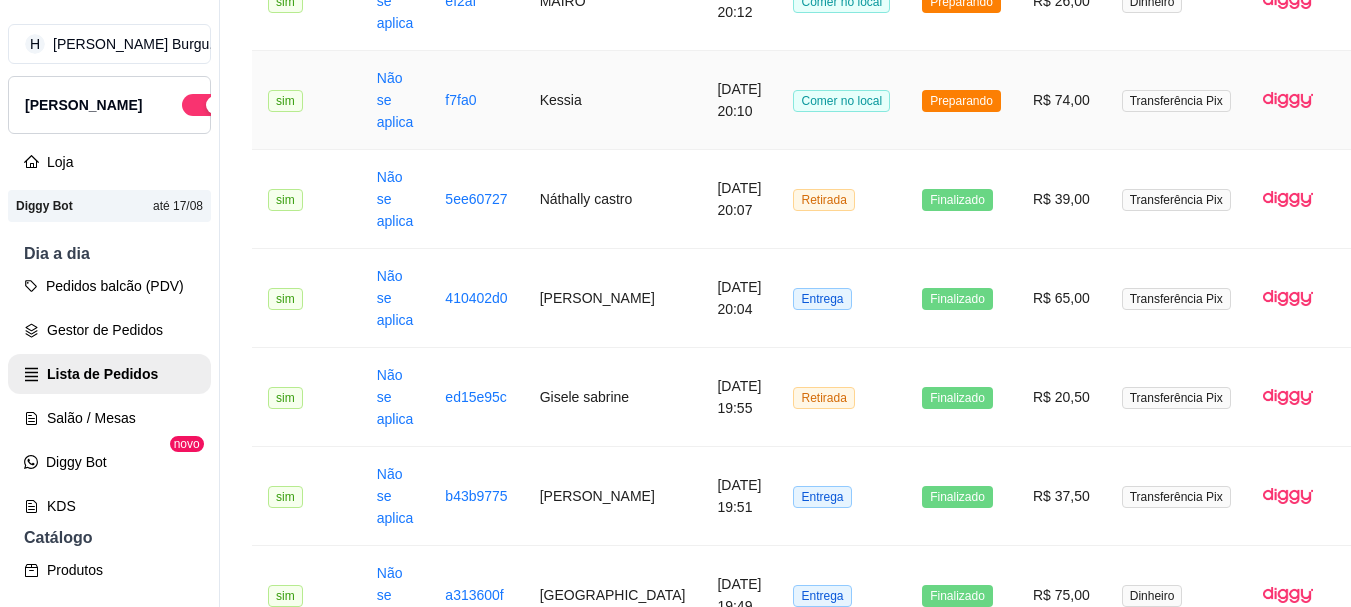 click on "Comer no local" at bounding box center (841, 100) 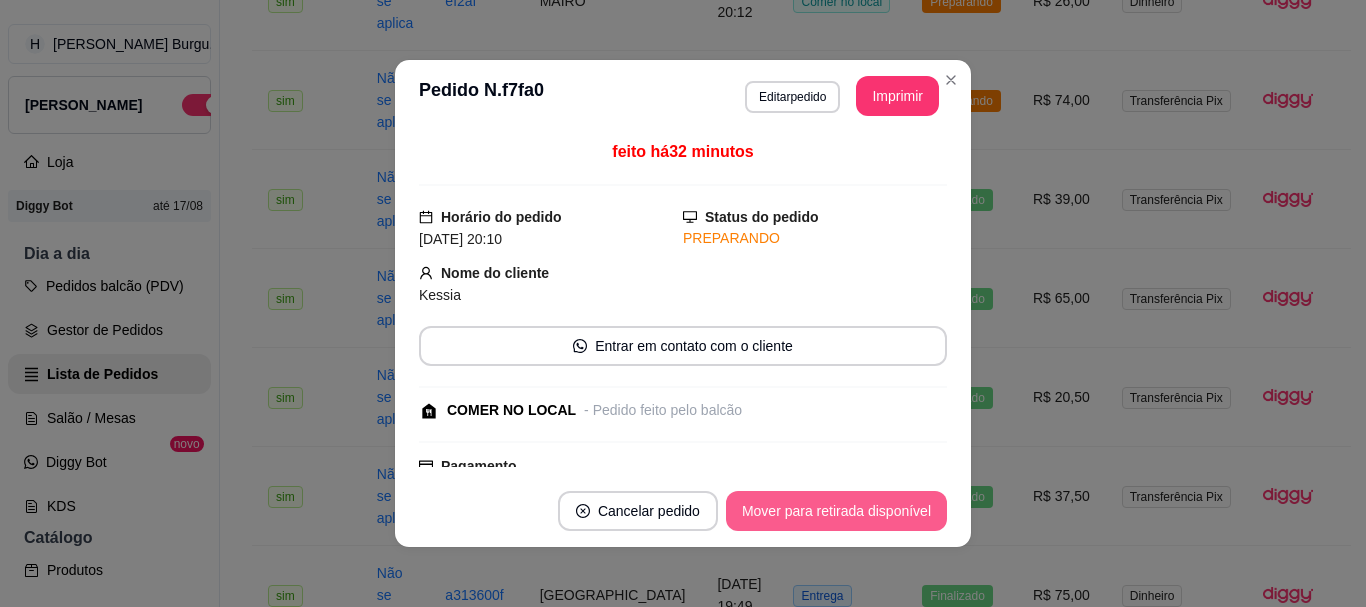 click on "Mover para retirada disponível" at bounding box center (836, 511) 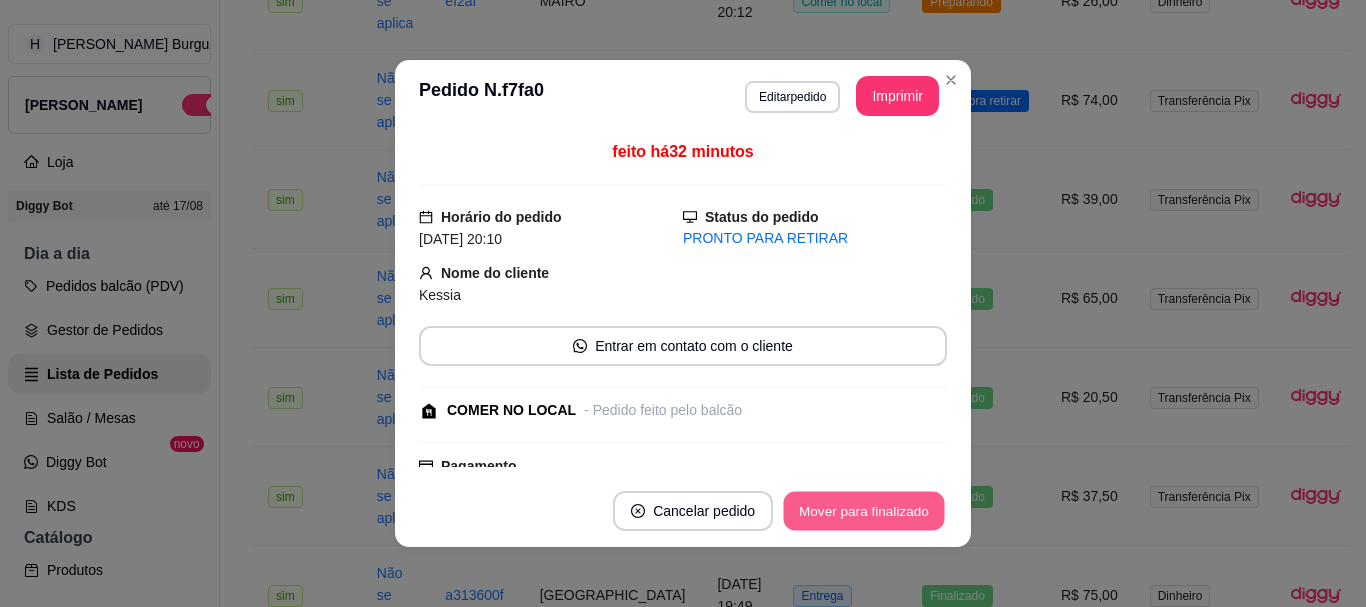 click on "Mover para finalizado" at bounding box center [864, 511] 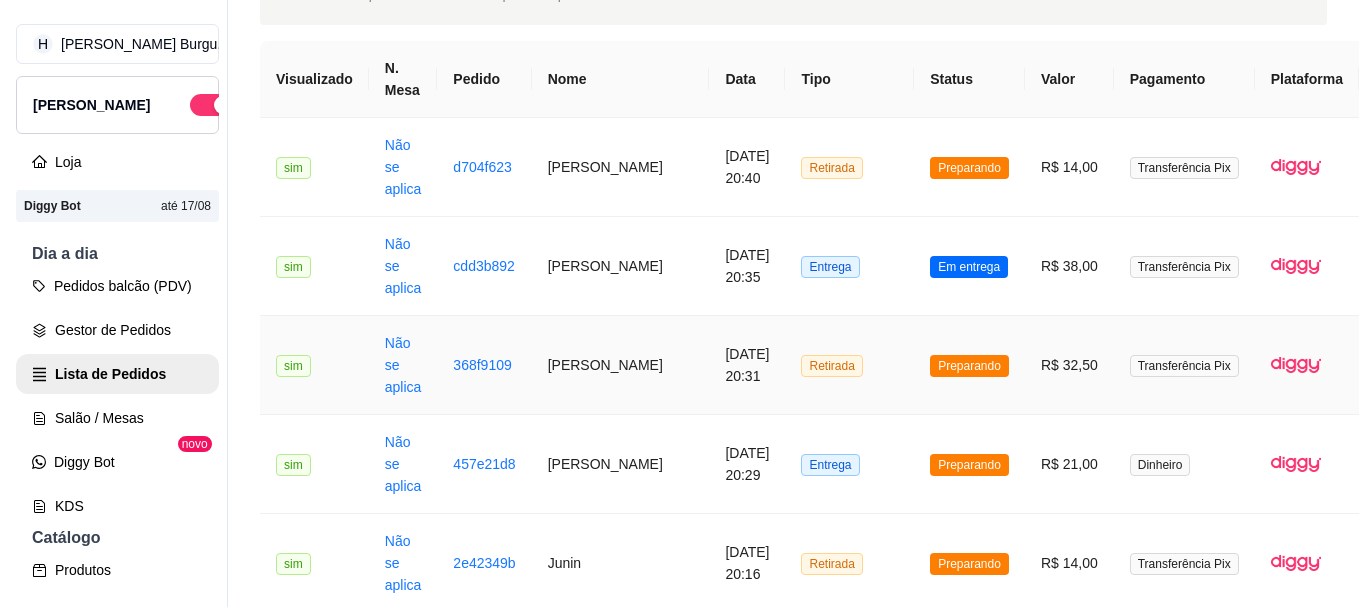 scroll, scrollTop: 0, scrollLeft: 0, axis: both 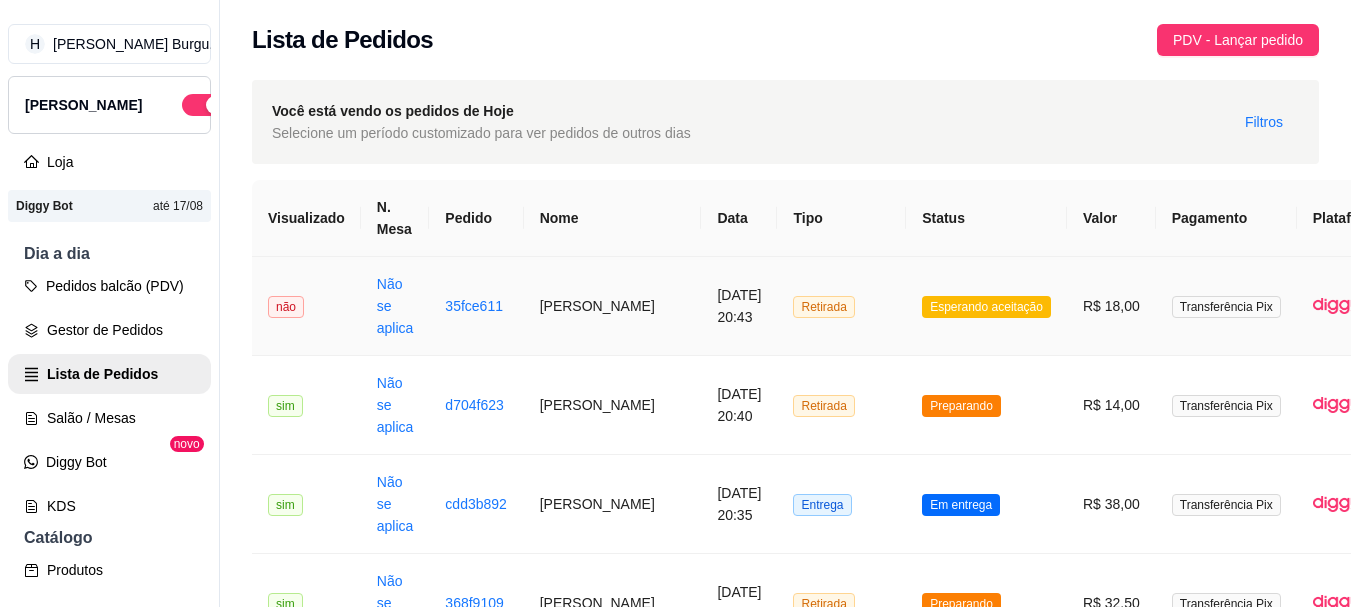 click on "Retirada" at bounding box center [841, 306] 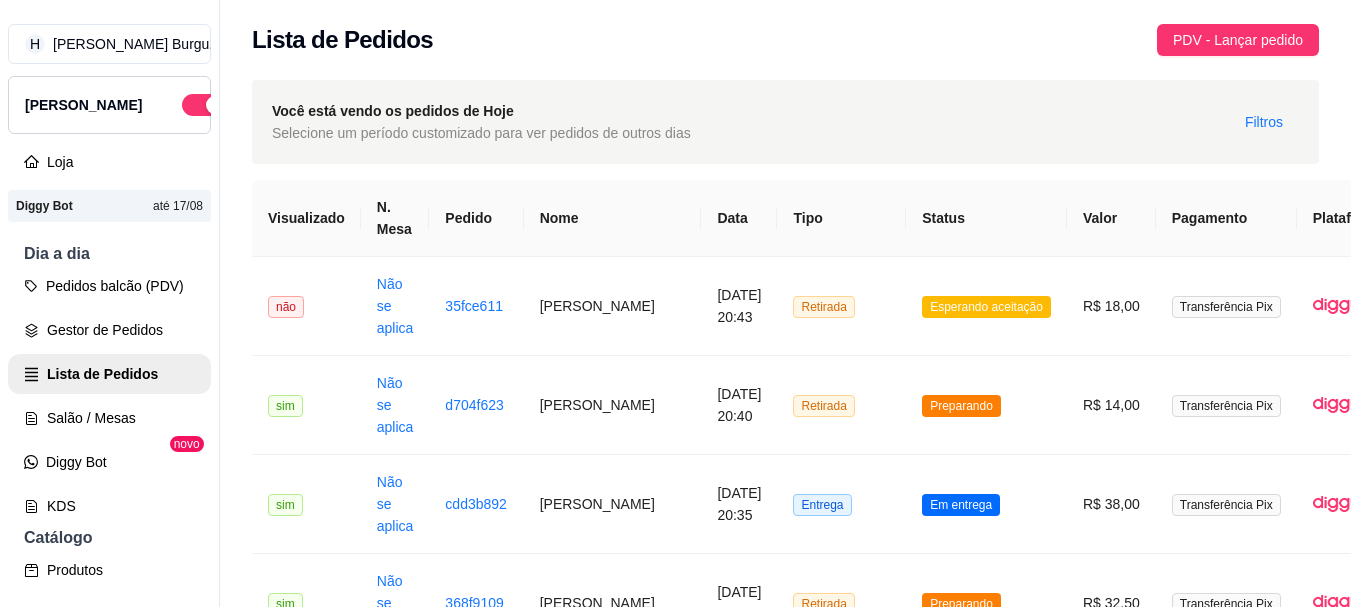 click on "**********" at bounding box center [683, 96] 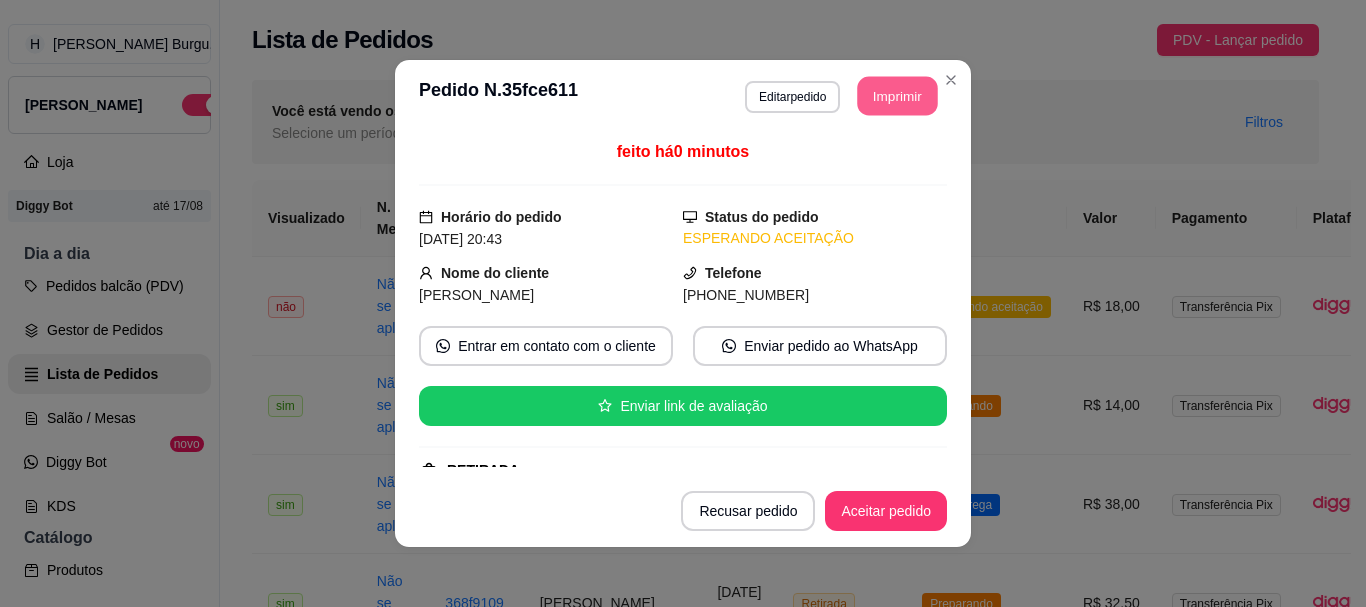 click on "Imprimir" at bounding box center [898, 96] 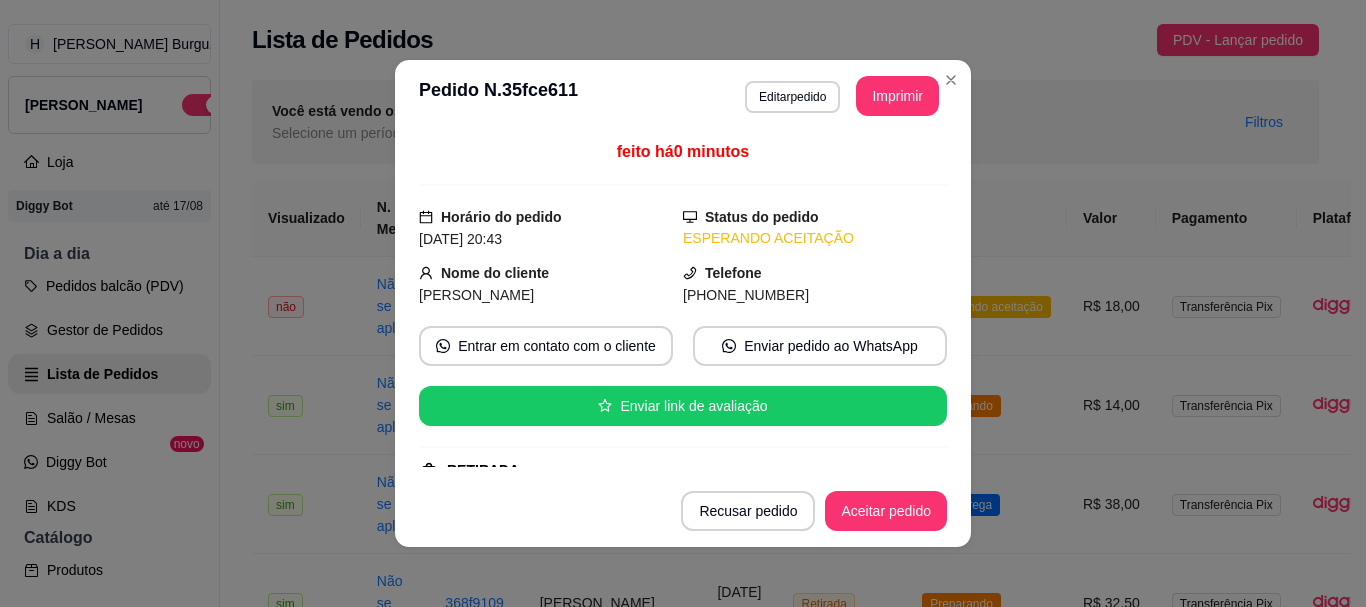scroll, scrollTop: 0, scrollLeft: 0, axis: both 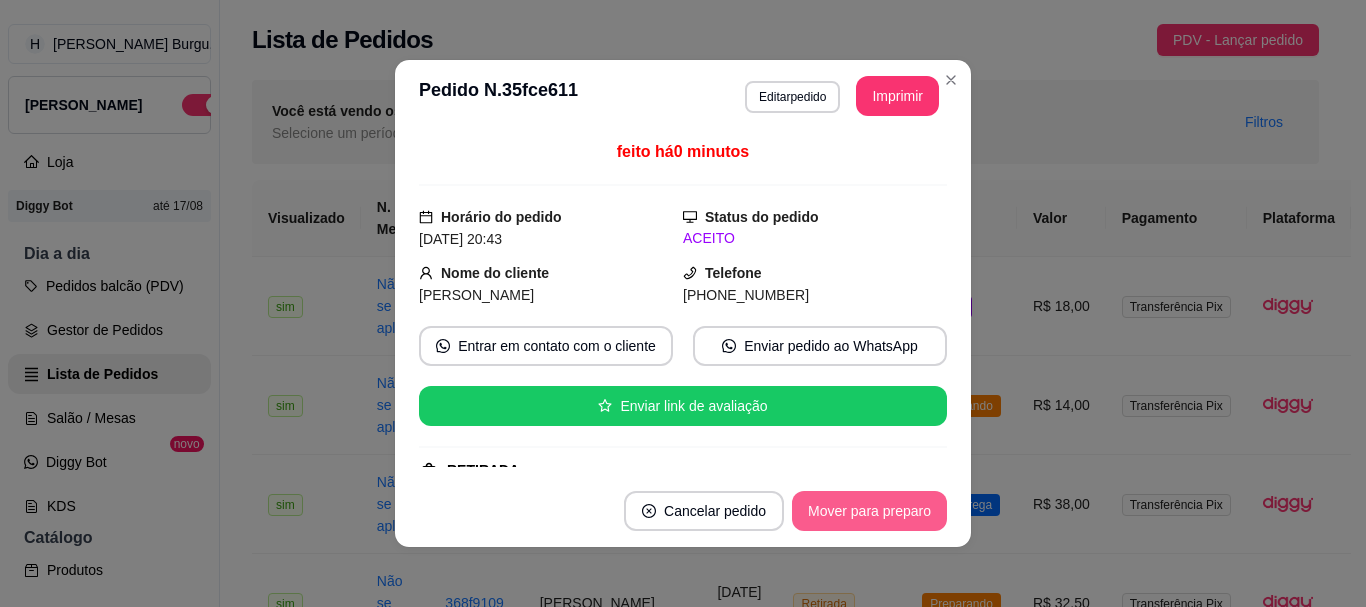 click on "Mover para preparo" at bounding box center (869, 511) 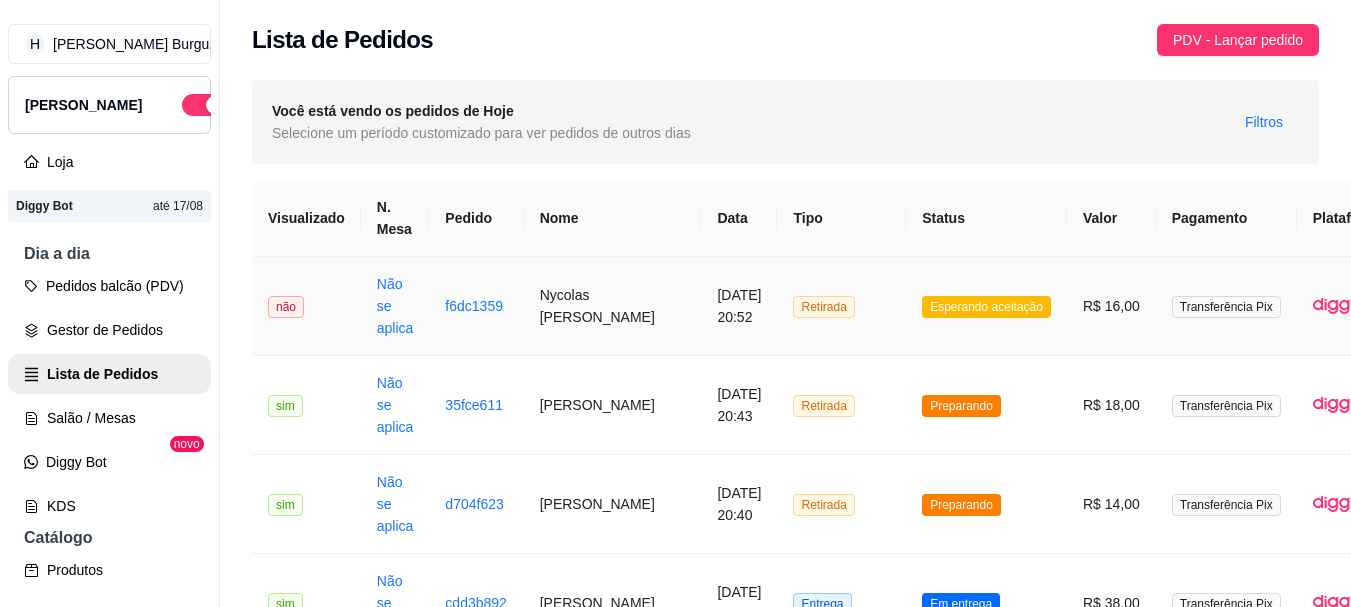 click on "Retirada" at bounding box center [841, 306] 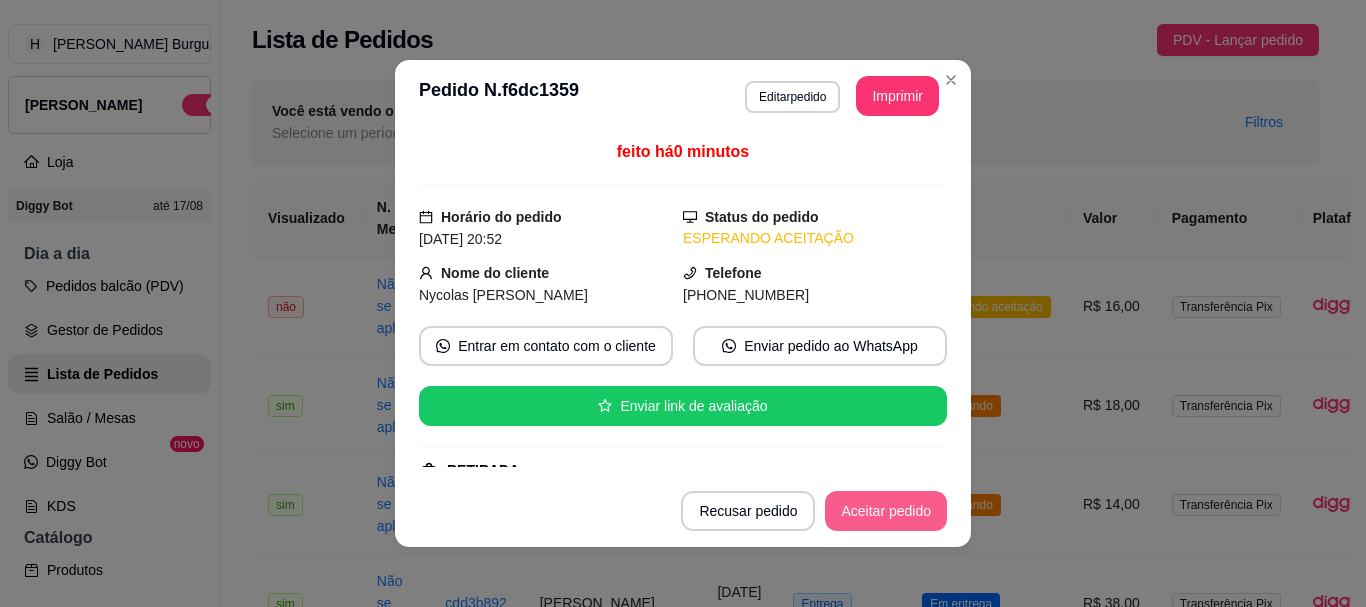 click on "Aceitar pedido" at bounding box center (886, 511) 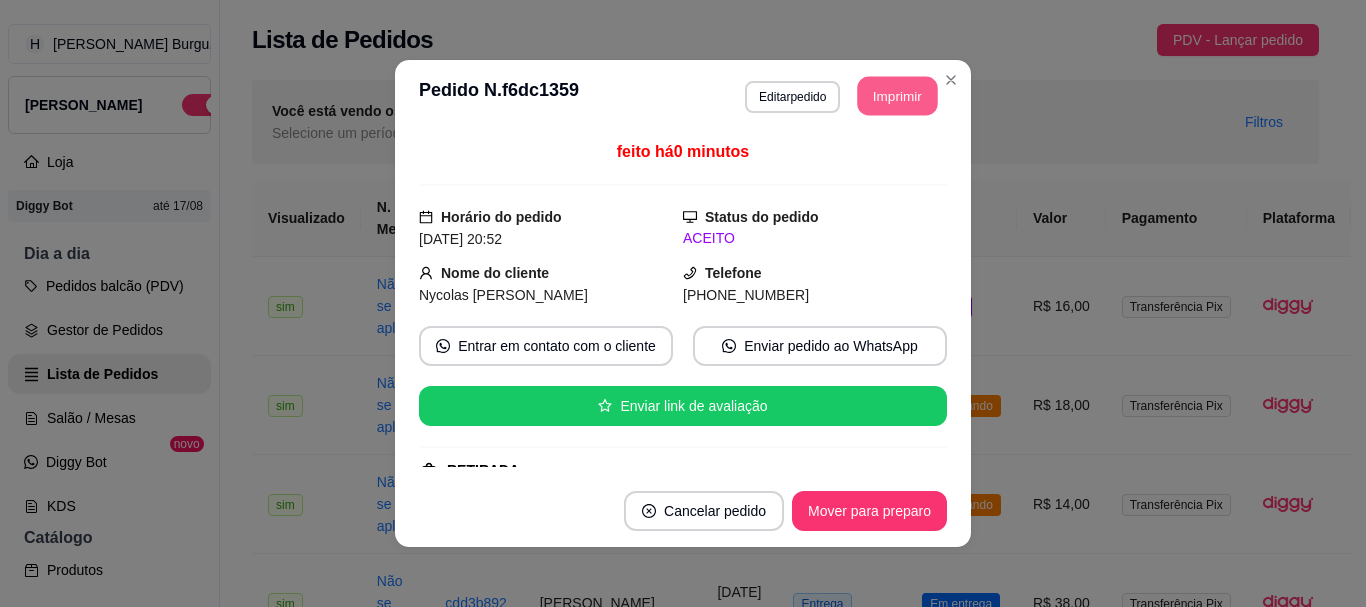 click on "Imprimir" at bounding box center (898, 96) 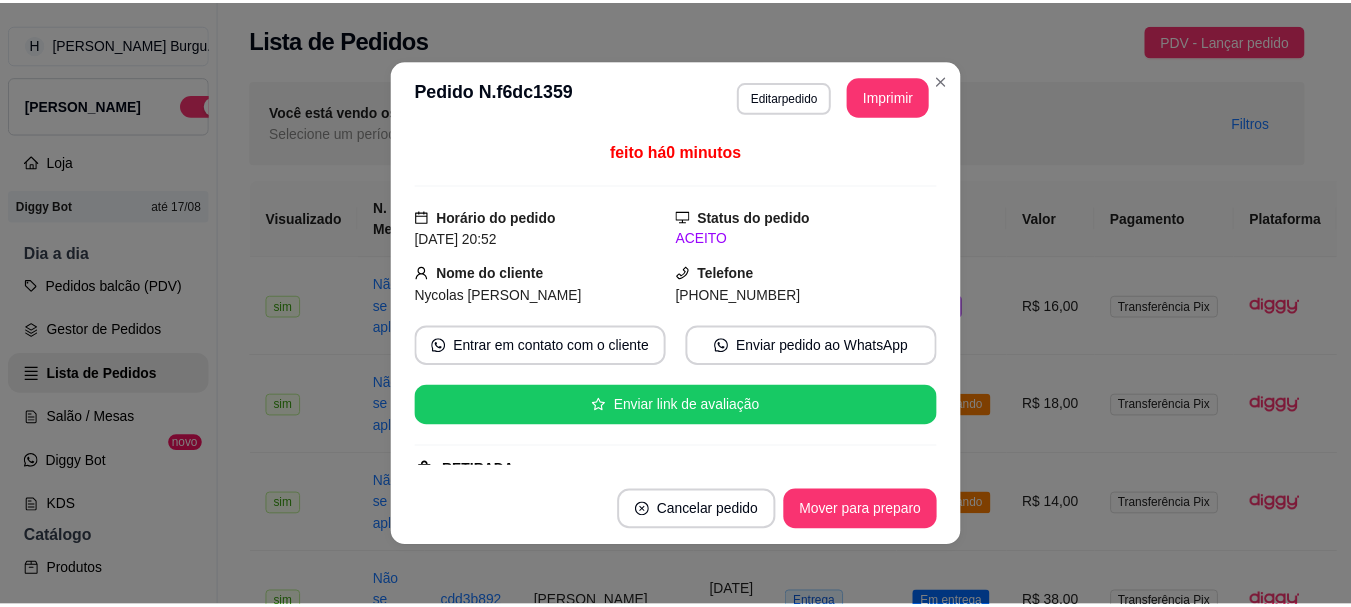 scroll, scrollTop: 0, scrollLeft: 0, axis: both 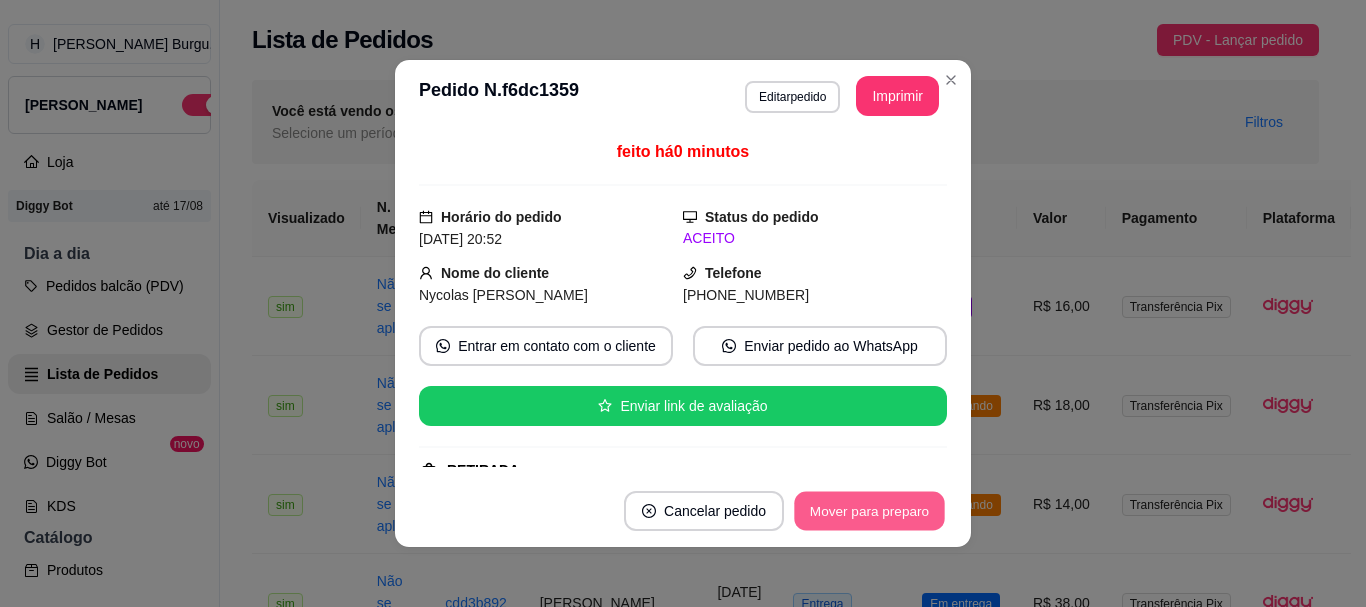 click on "Mover para preparo" at bounding box center [869, 511] 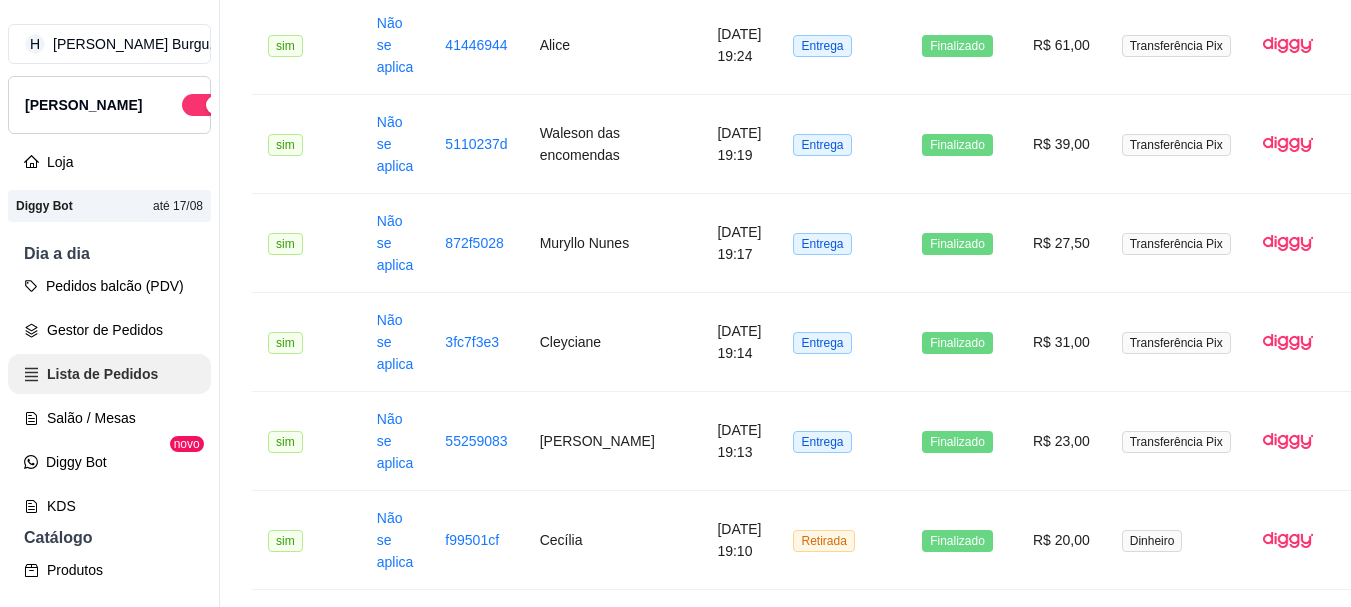 scroll, scrollTop: 1888, scrollLeft: 0, axis: vertical 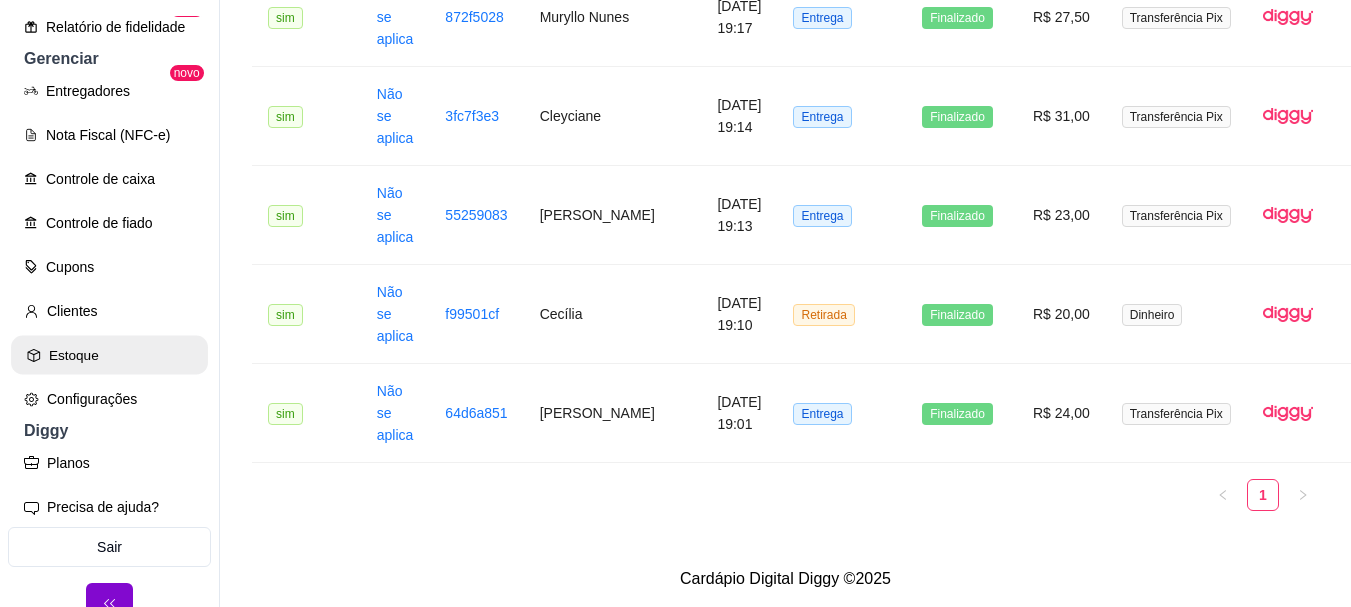 click on "Estoque" at bounding box center [109, 355] 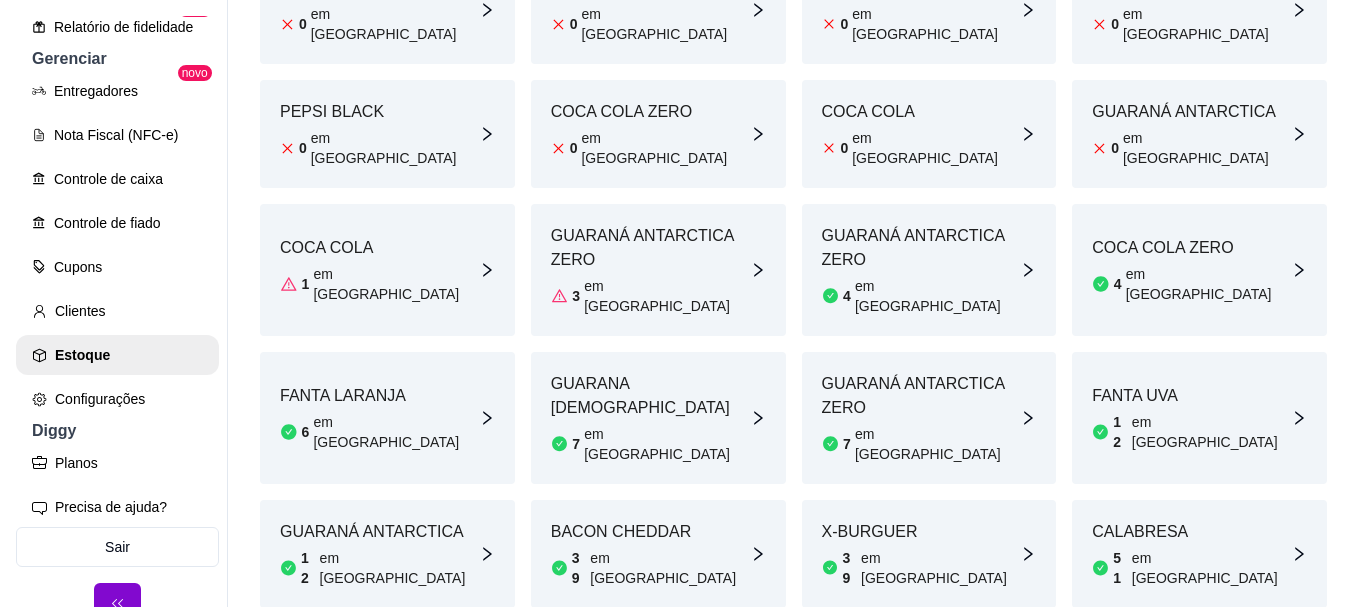 scroll, scrollTop: 260, scrollLeft: 0, axis: vertical 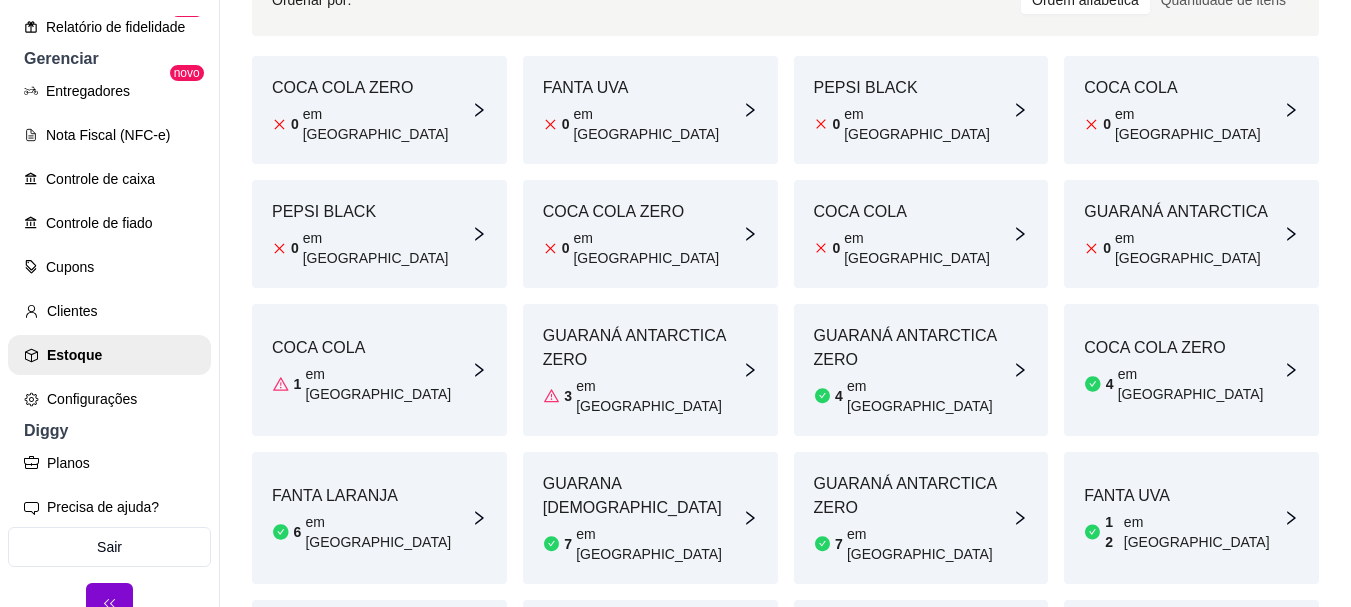 click on "COCA COLA ZERO 0 em estoque" at bounding box center (650, 234) 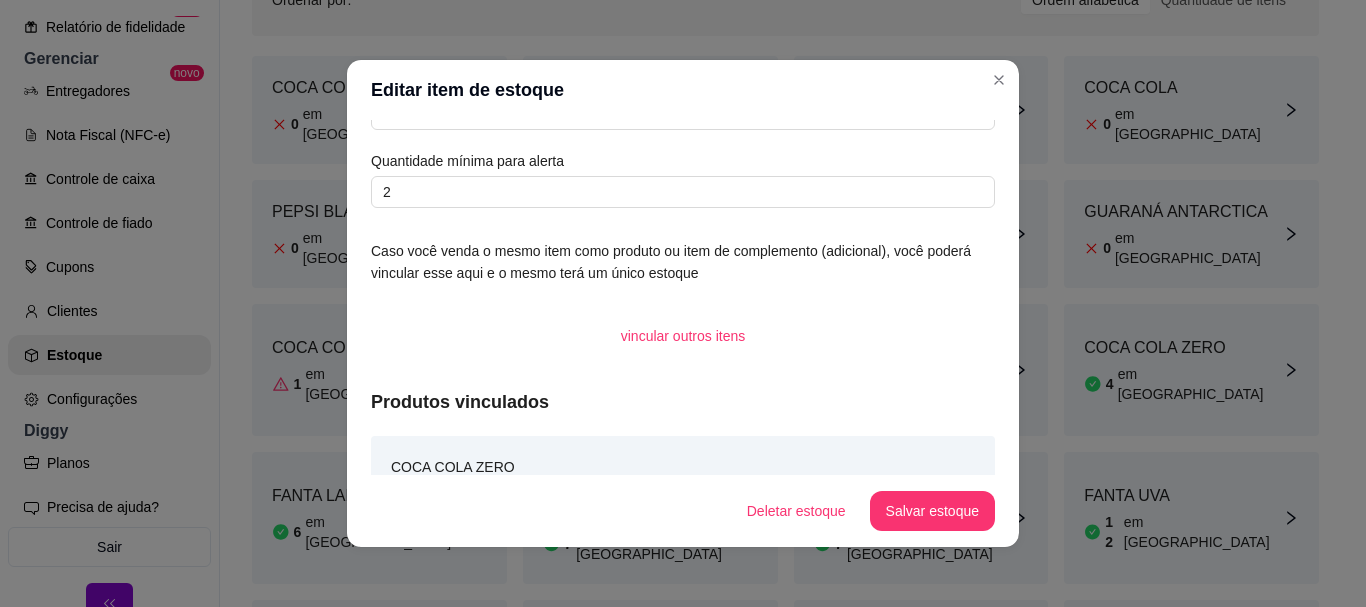 scroll, scrollTop: 87, scrollLeft: 0, axis: vertical 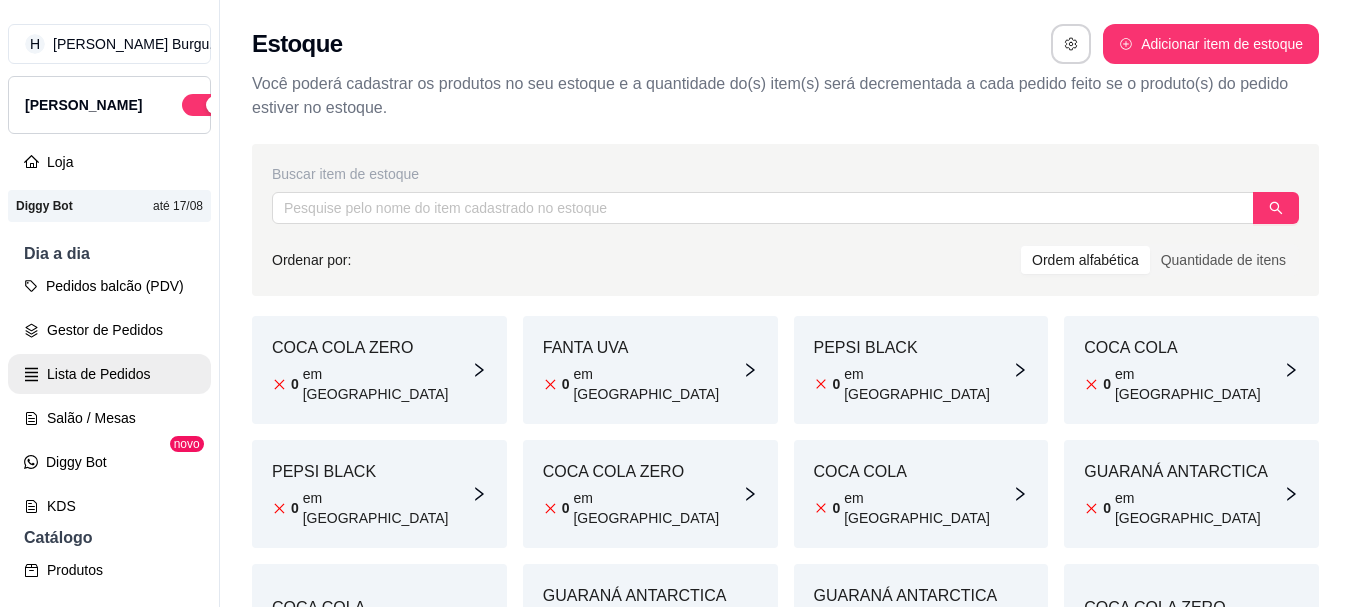 click on "Lista de Pedidos" at bounding box center (109, 374) 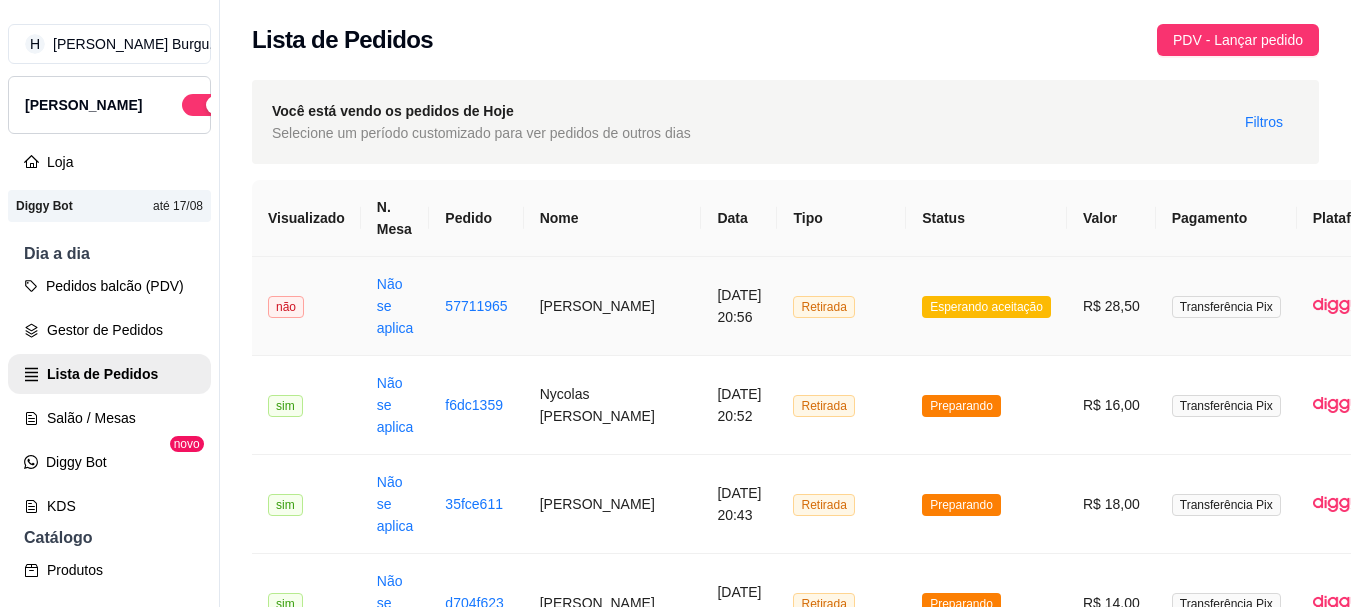 click on "Esperando aceitação" at bounding box center (986, 306) 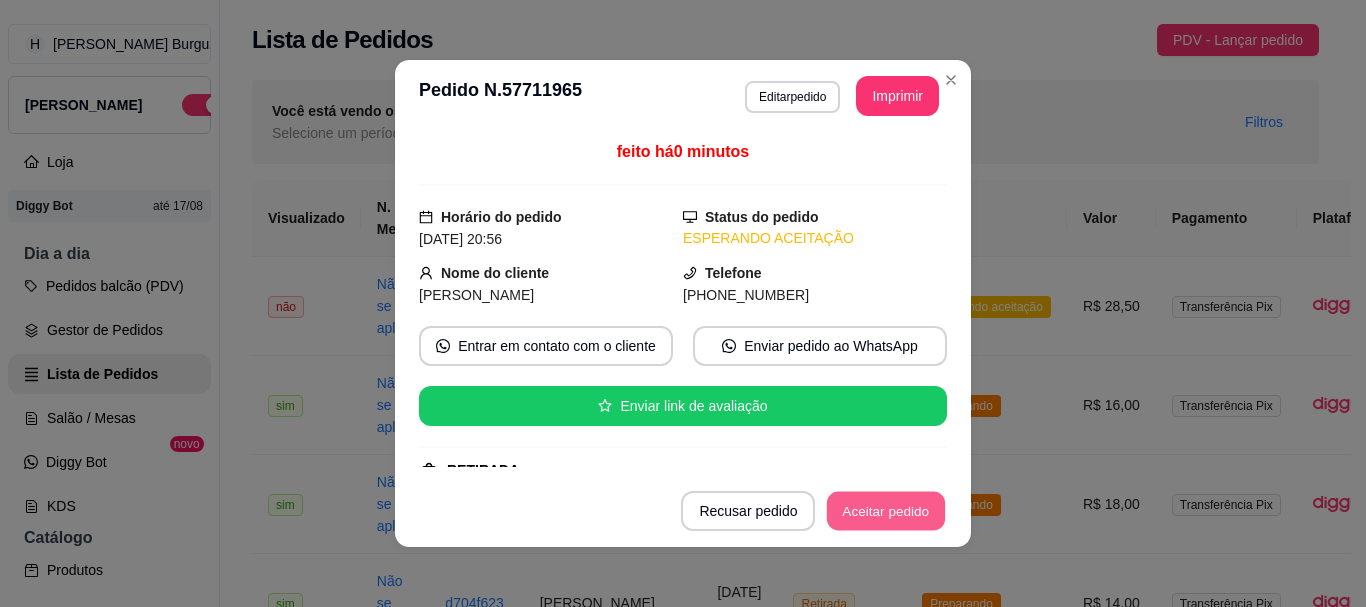 click on "Aceitar pedido" at bounding box center (886, 511) 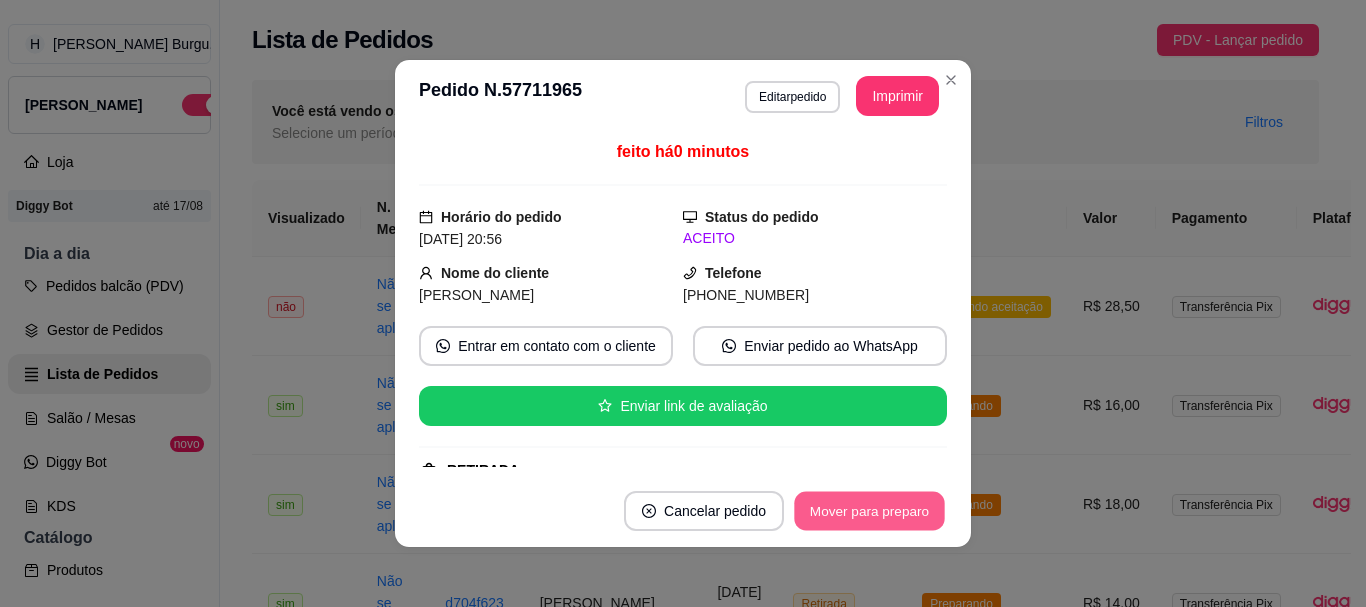 click on "Mover para preparo" at bounding box center [869, 511] 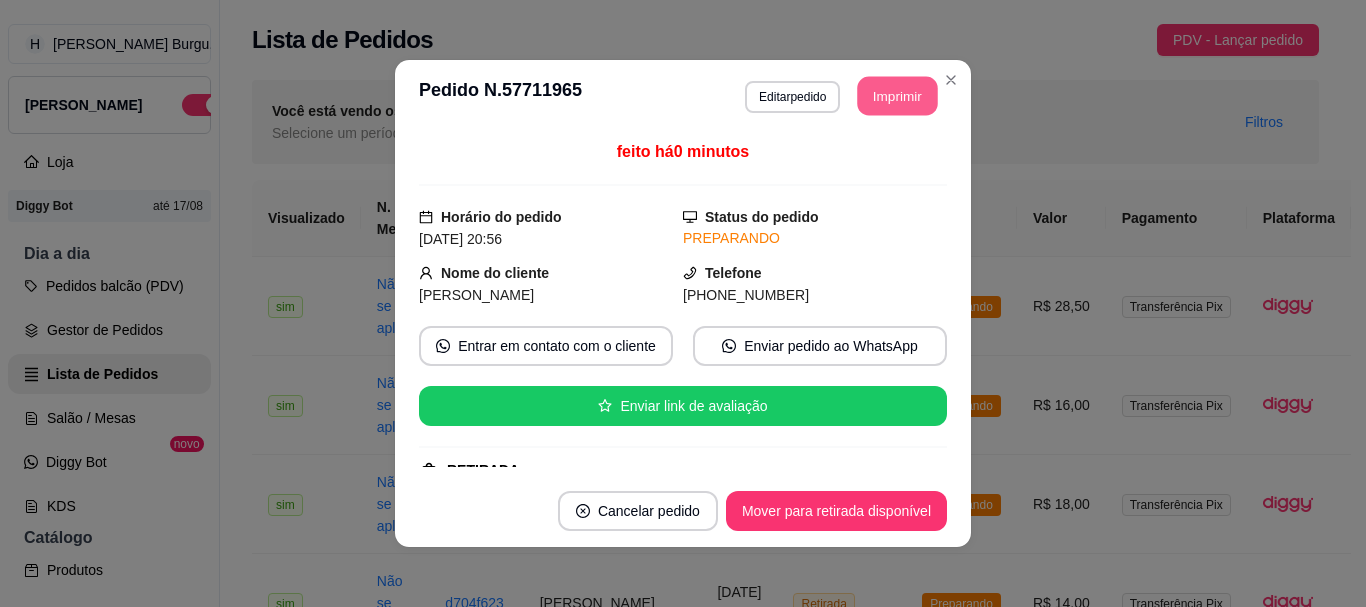 click on "Imprimir" at bounding box center [898, 96] 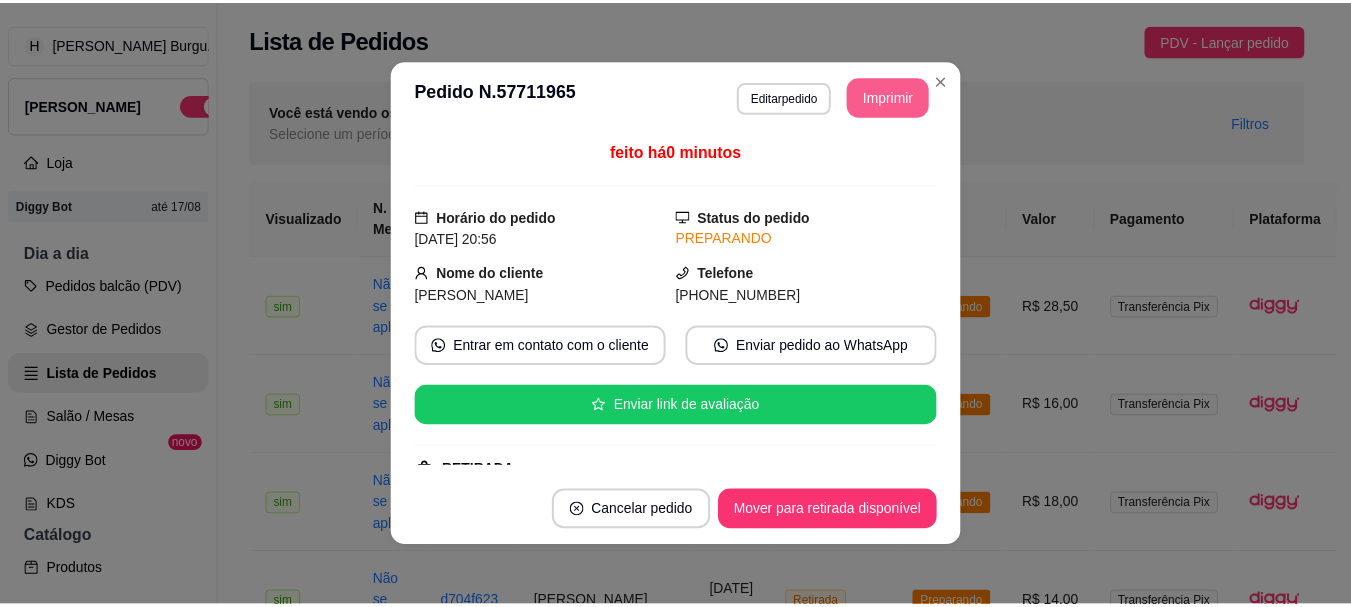 scroll, scrollTop: 0, scrollLeft: 0, axis: both 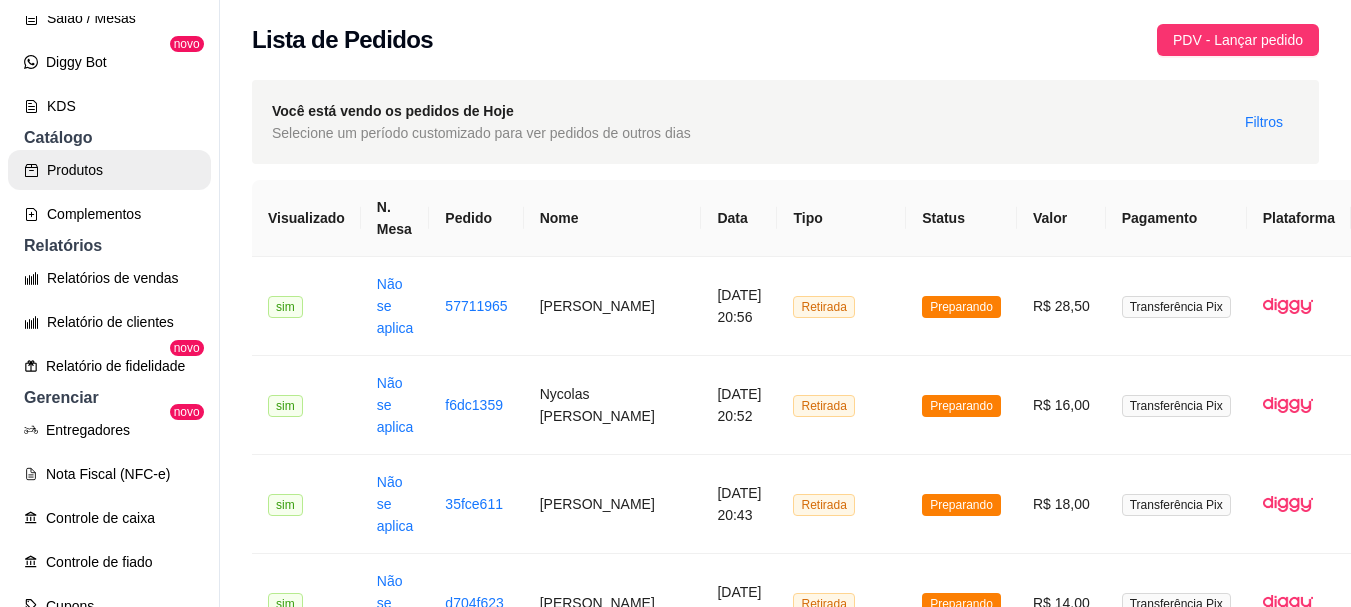 click on "Produtos" at bounding box center (109, 170) 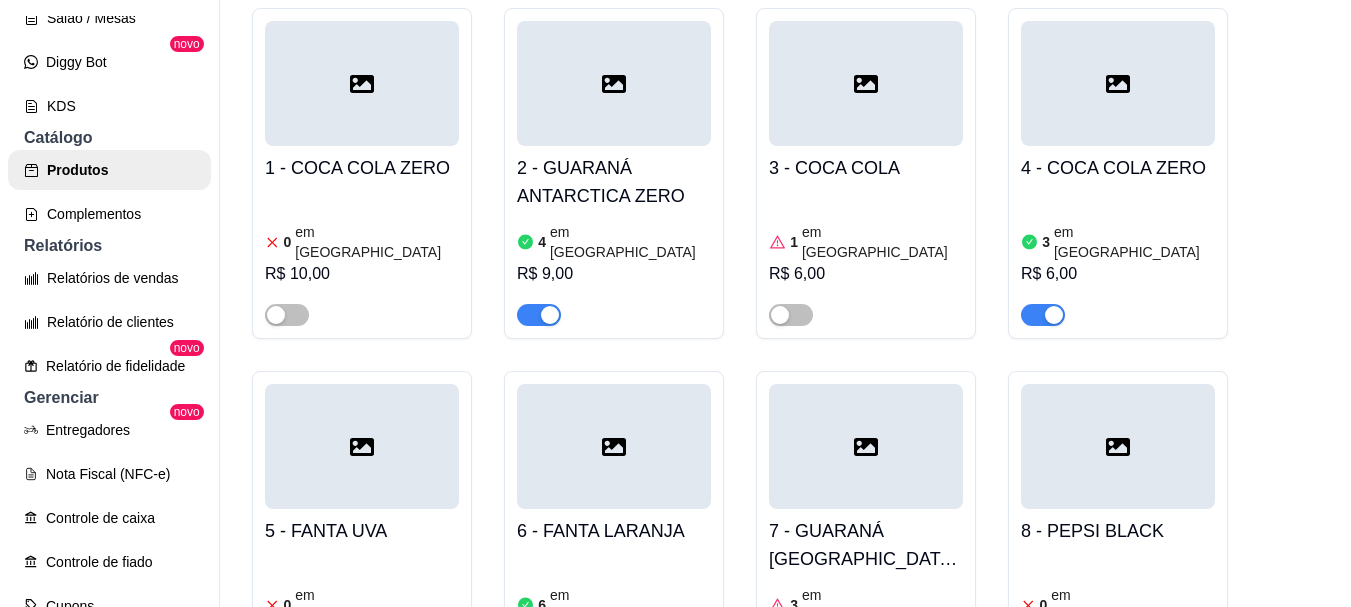 scroll, scrollTop: 2300, scrollLeft: 0, axis: vertical 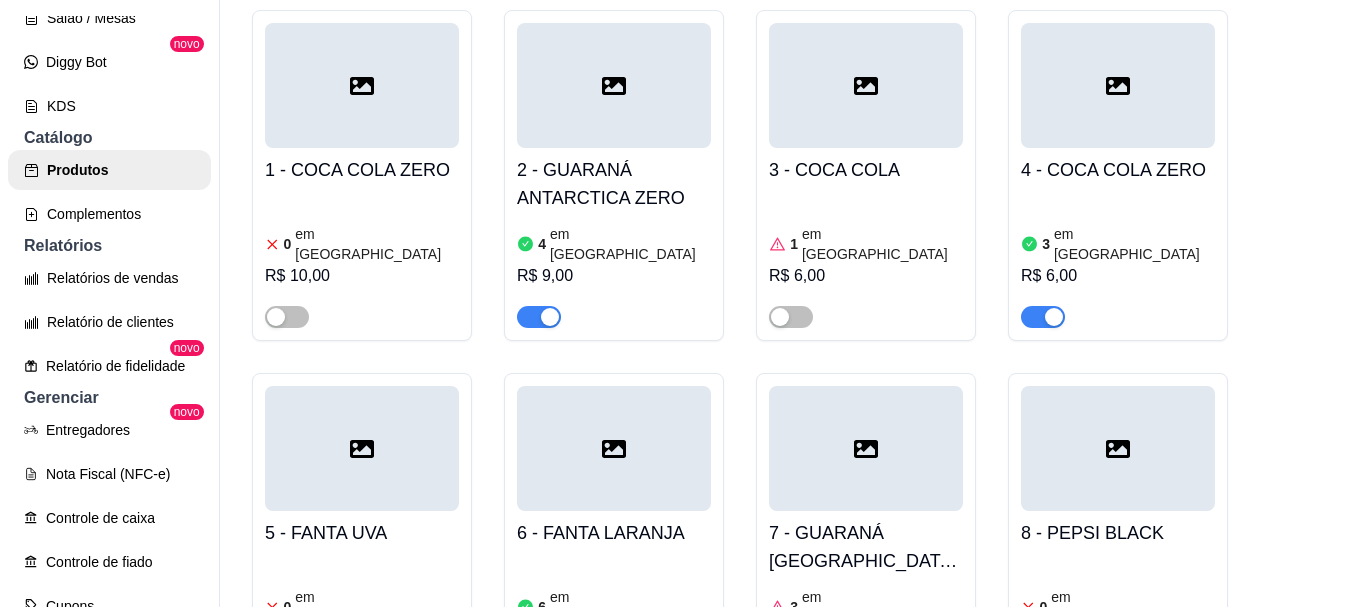 drag, startPoint x: 670, startPoint y: 71, endPoint x: 622, endPoint y: 33, distance: 61.220913 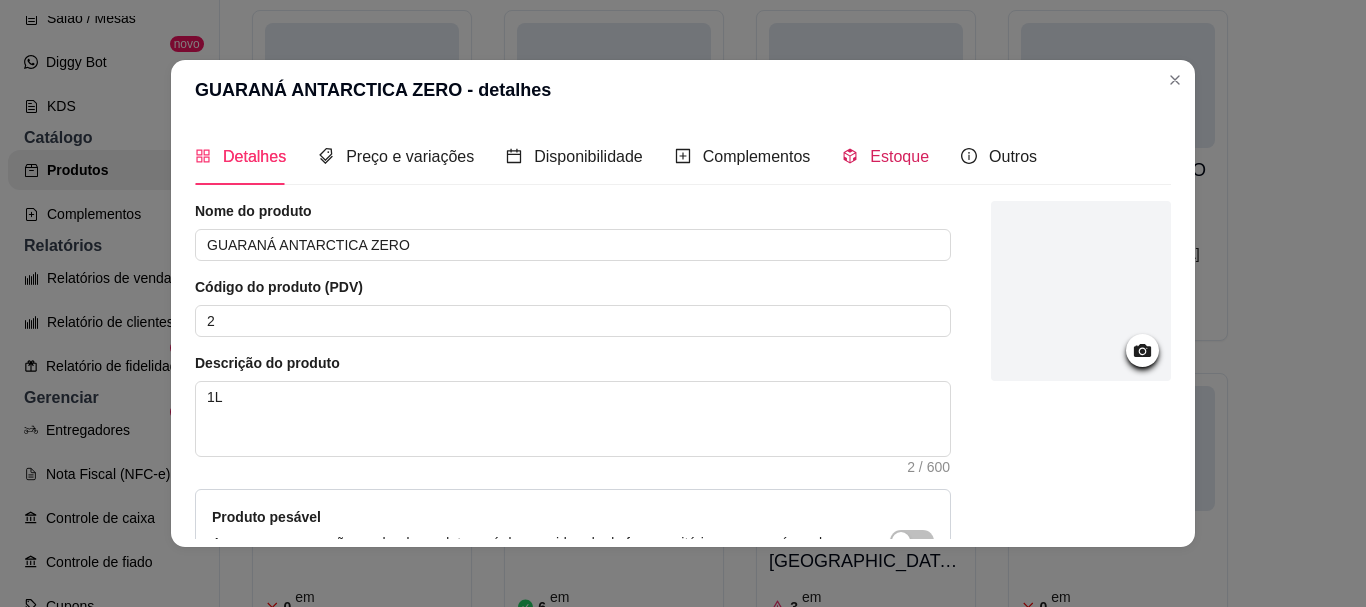 click on "Estoque" at bounding box center [885, 156] 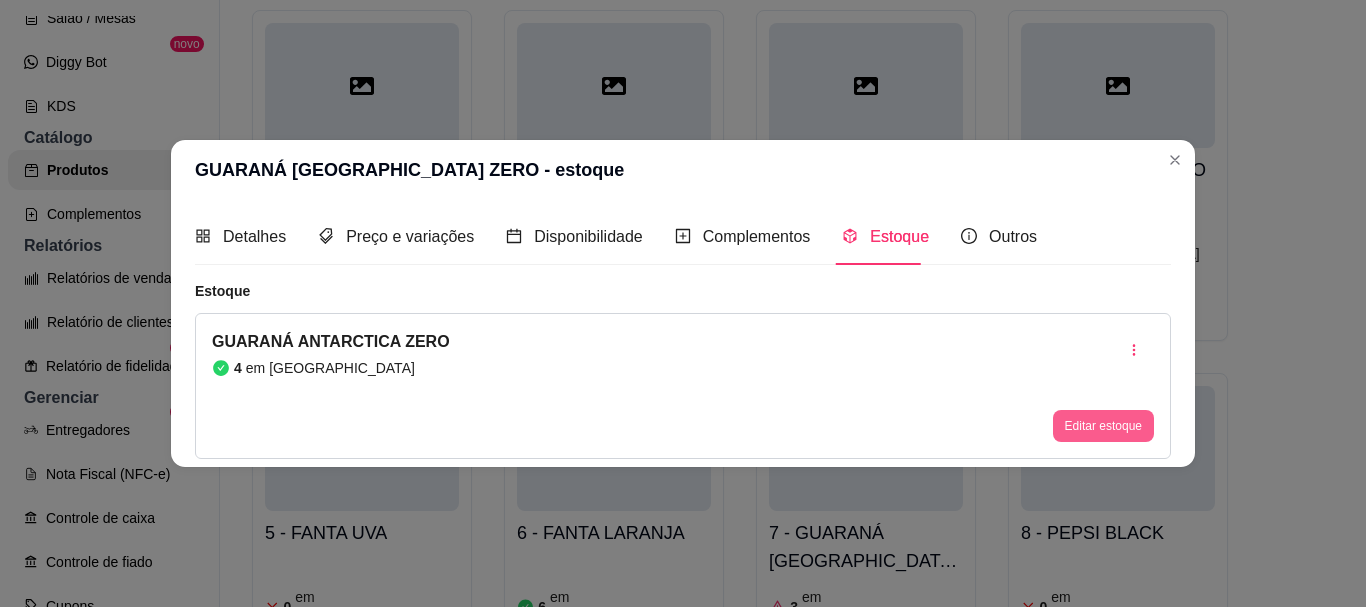 click on "Editar estoque" at bounding box center (1103, 426) 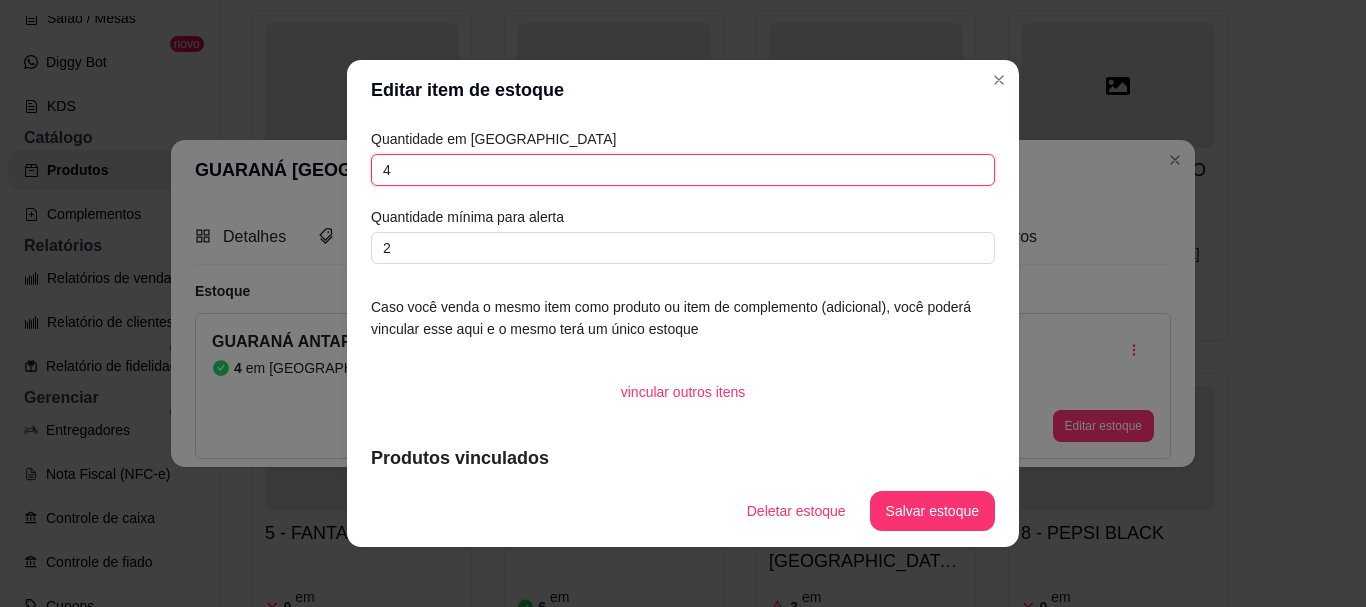 click on "4" at bounding box center [683, 170] 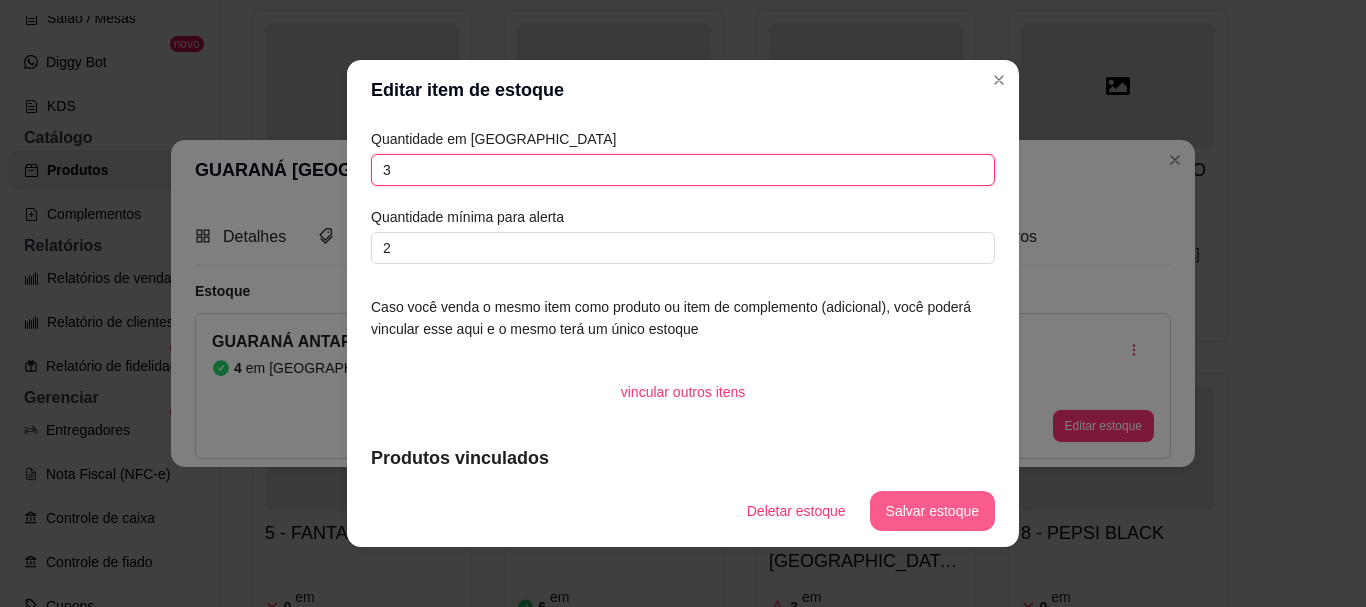 type on "3" 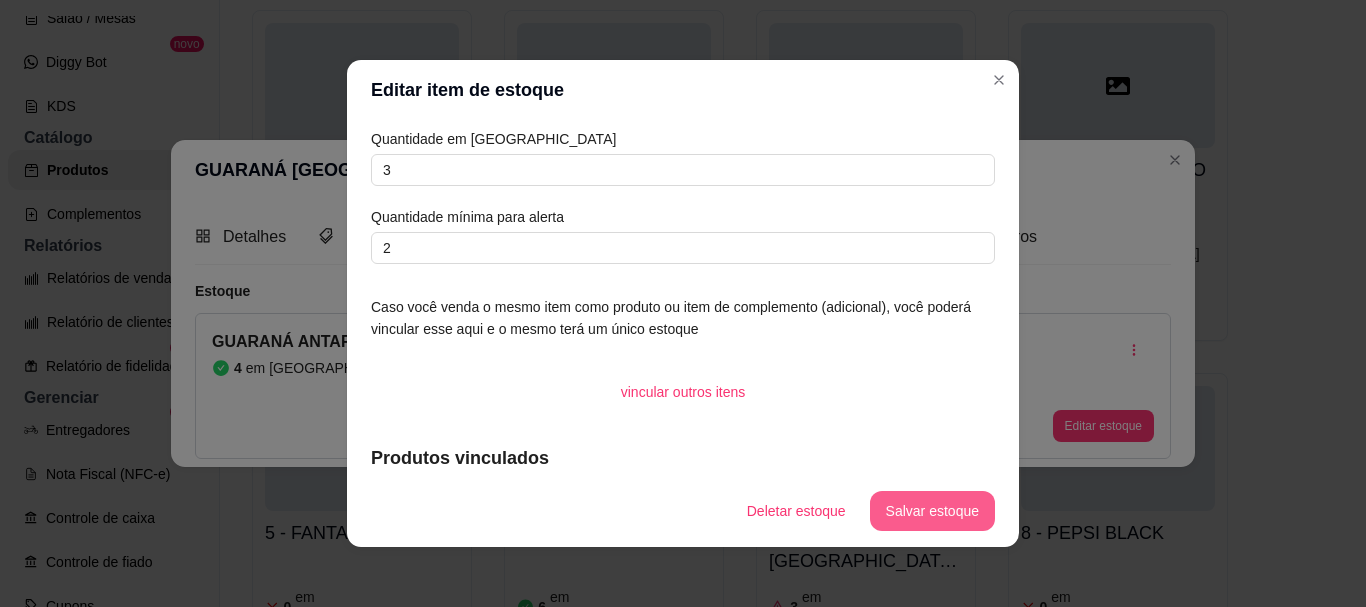 click on "Salvar estoque" at bounding box center [932, 511] 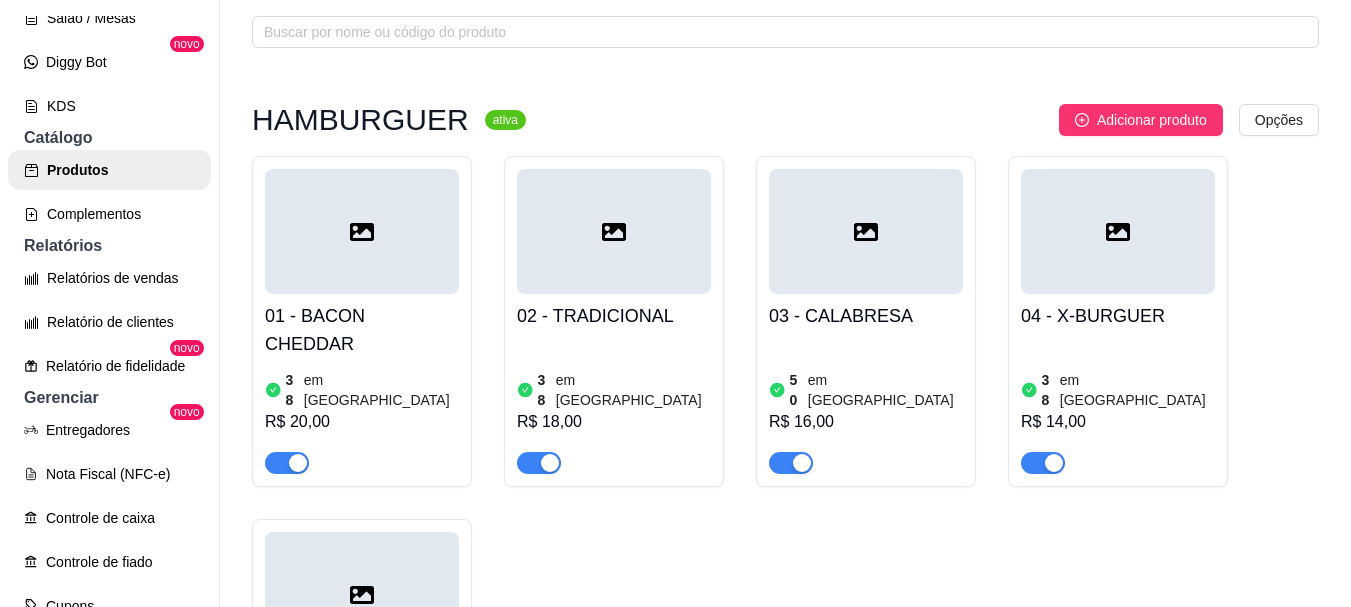 scroll, scrollTop: 0, scrollLeft: 0, axis: both 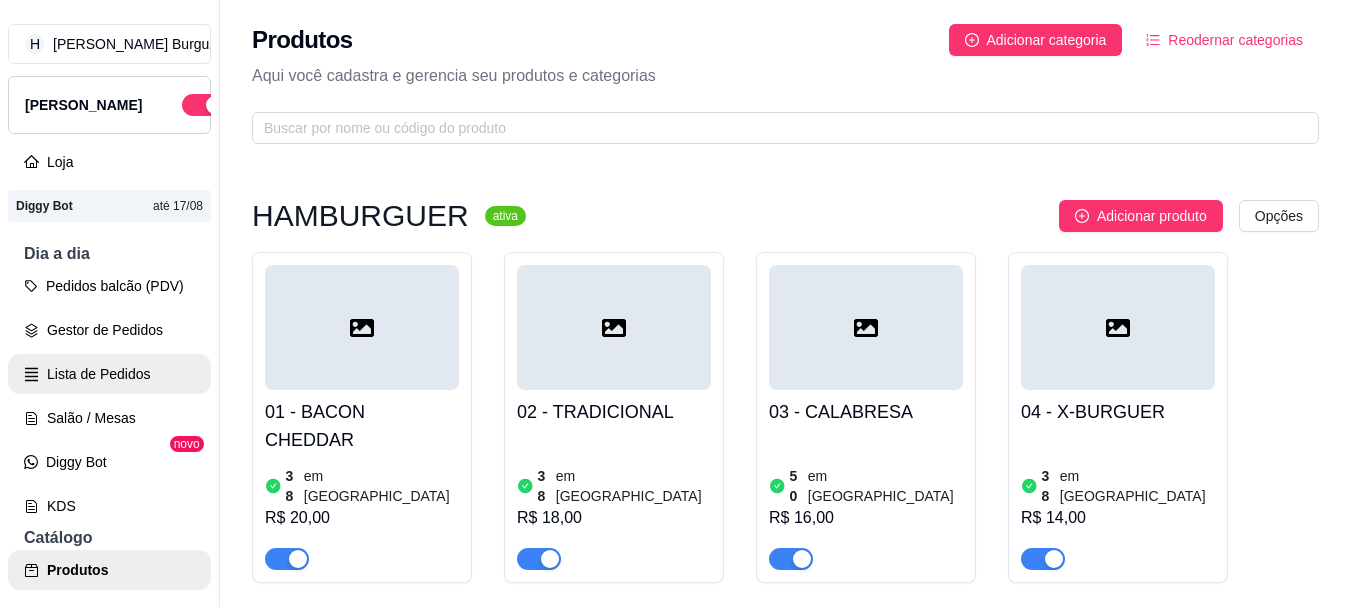 click on "Lista de Pedidos" at bounding box center [109, 374] 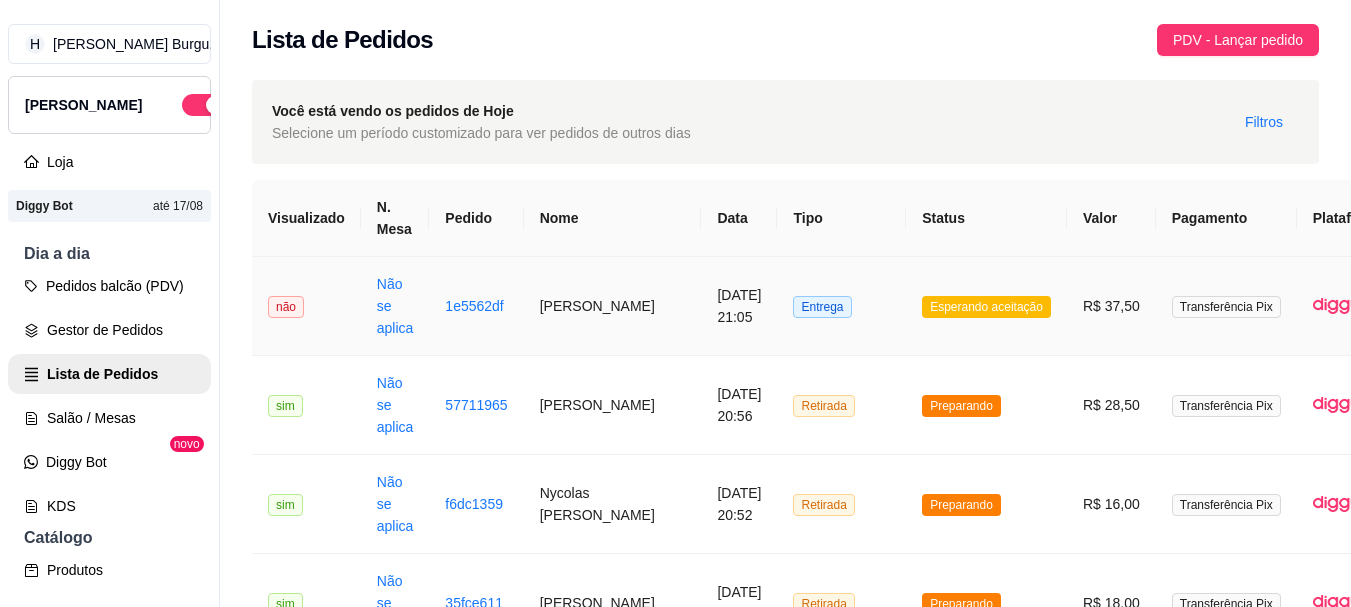 click on "Entrega" at bounding box center (841, 306) 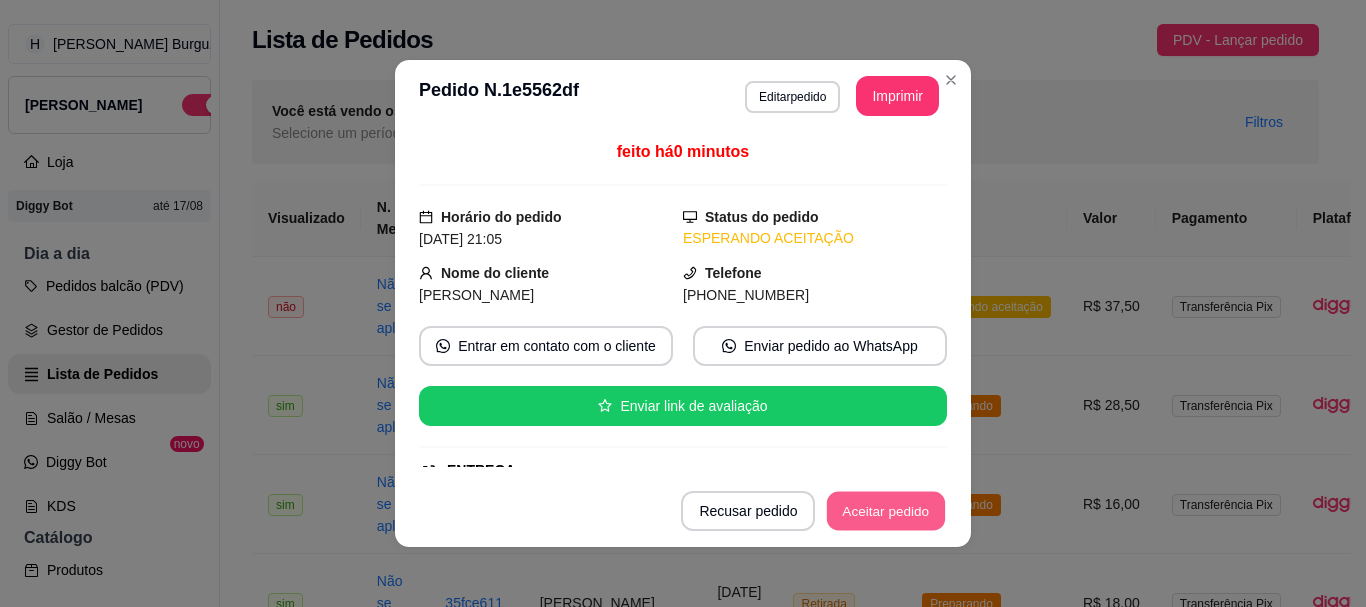 click on "Aceitar pedido" at bounding box center [886, 511] 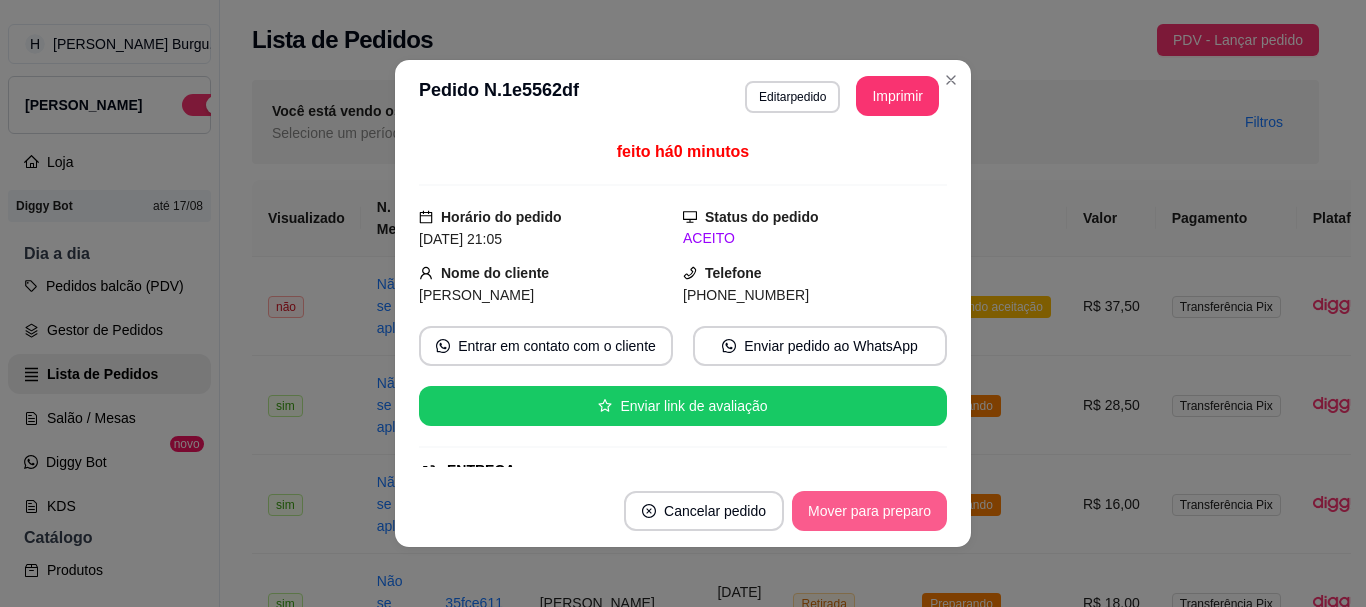 click on "Mover para preparo" at bounding box center (869, 511) 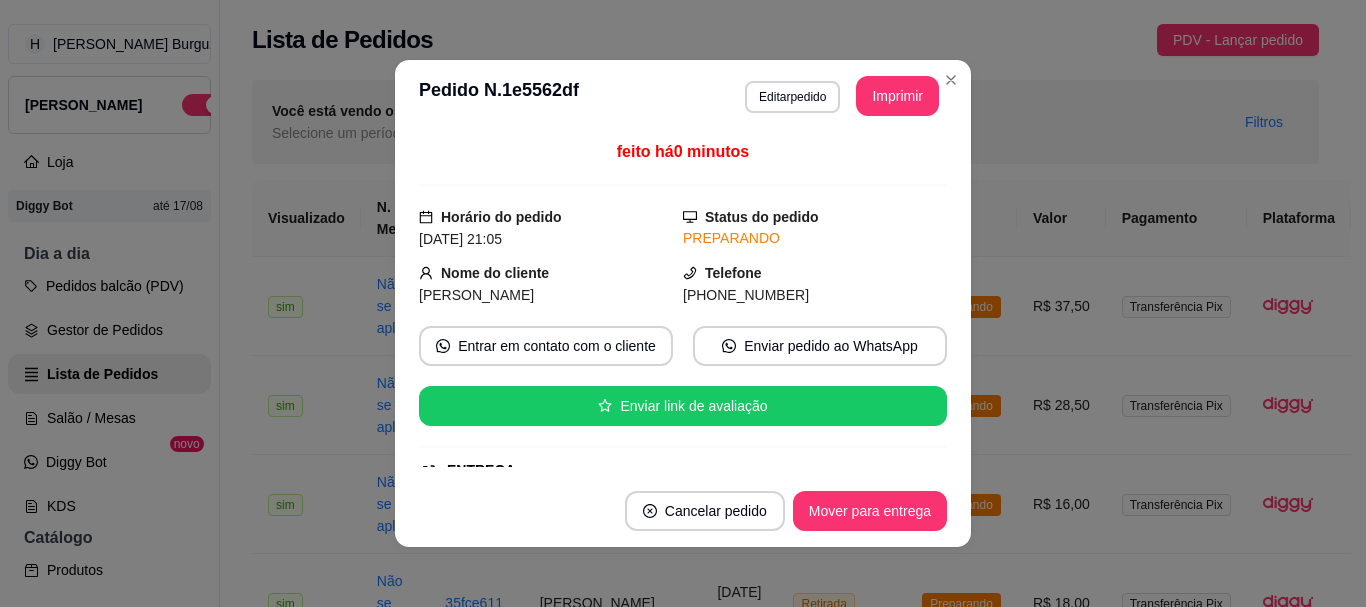 click on "**********" at bounding box center (683, 96) 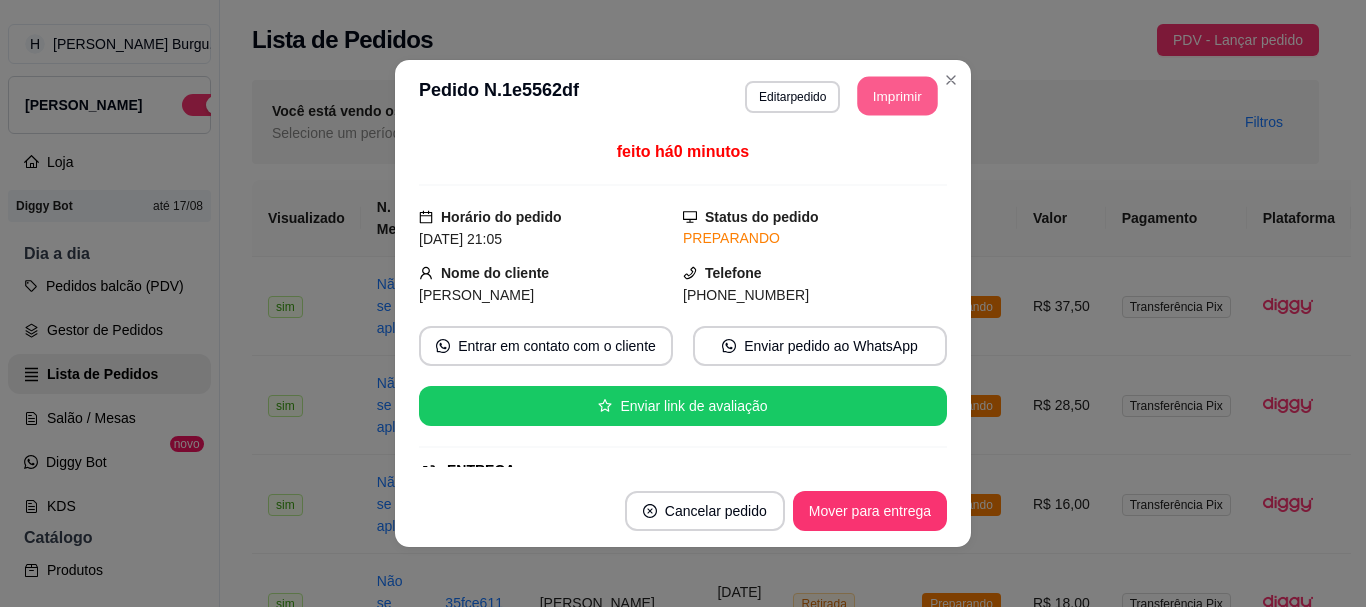 click on "Imprimir" at bounding box center (898, 96) 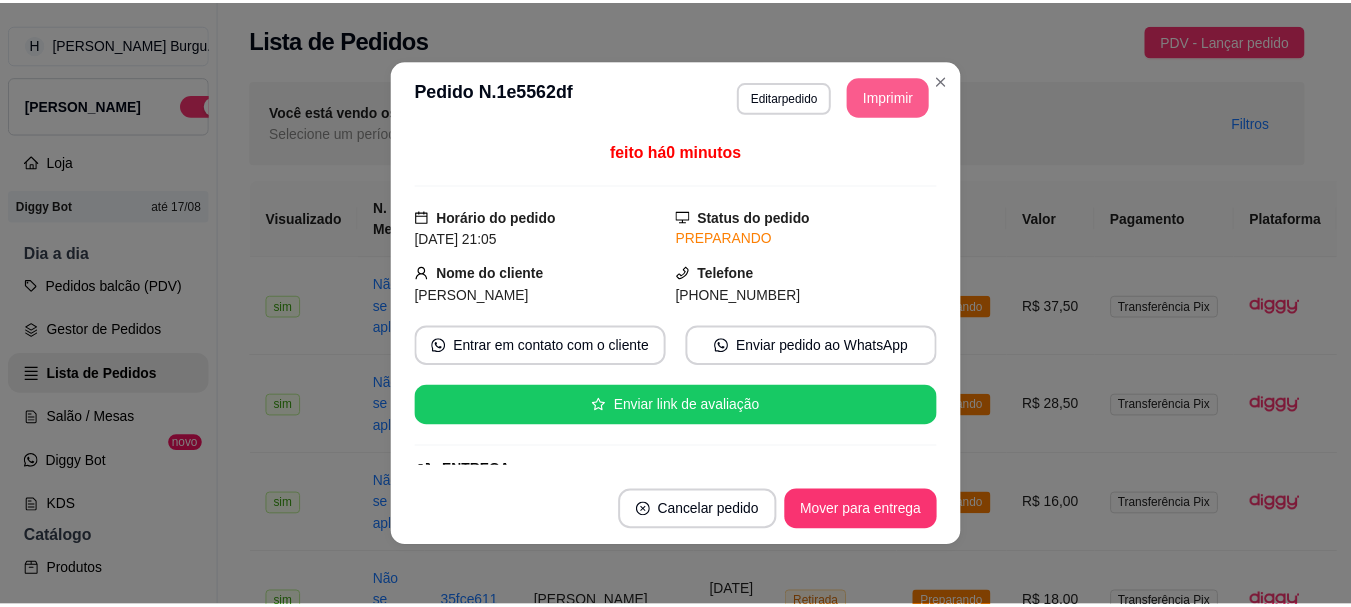 scroll, scrollTop: 0, scrollLeft: 0, axis: both 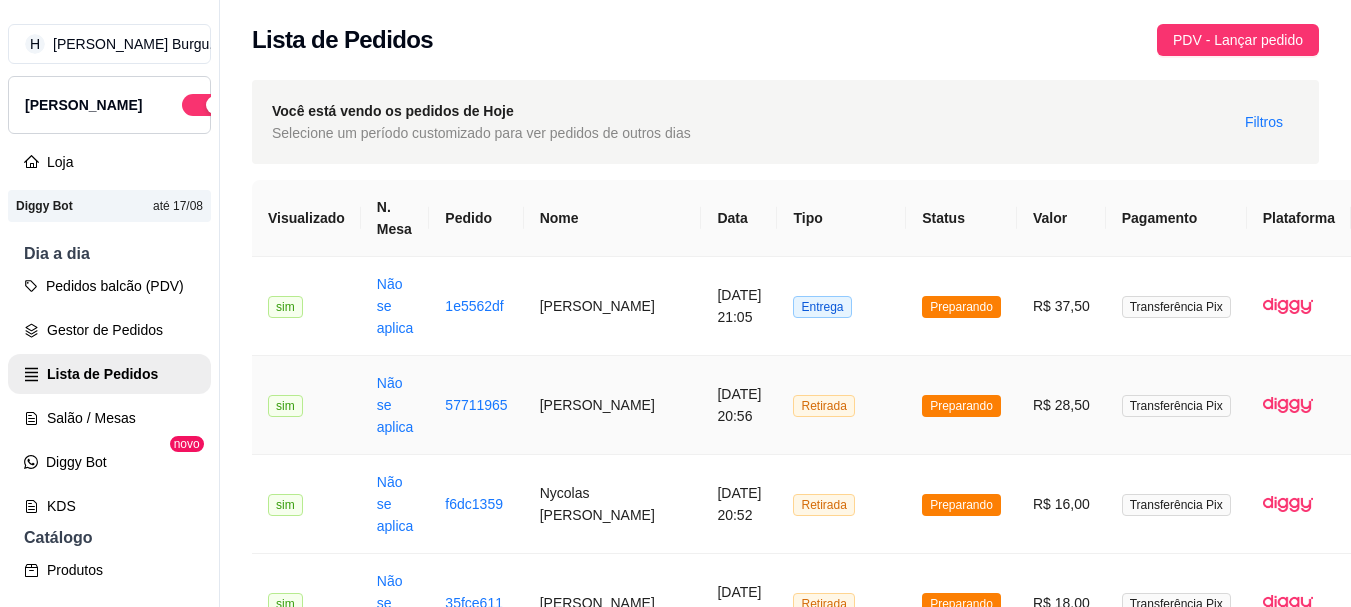 click on "Retirada" at bounding box center [841, 405] 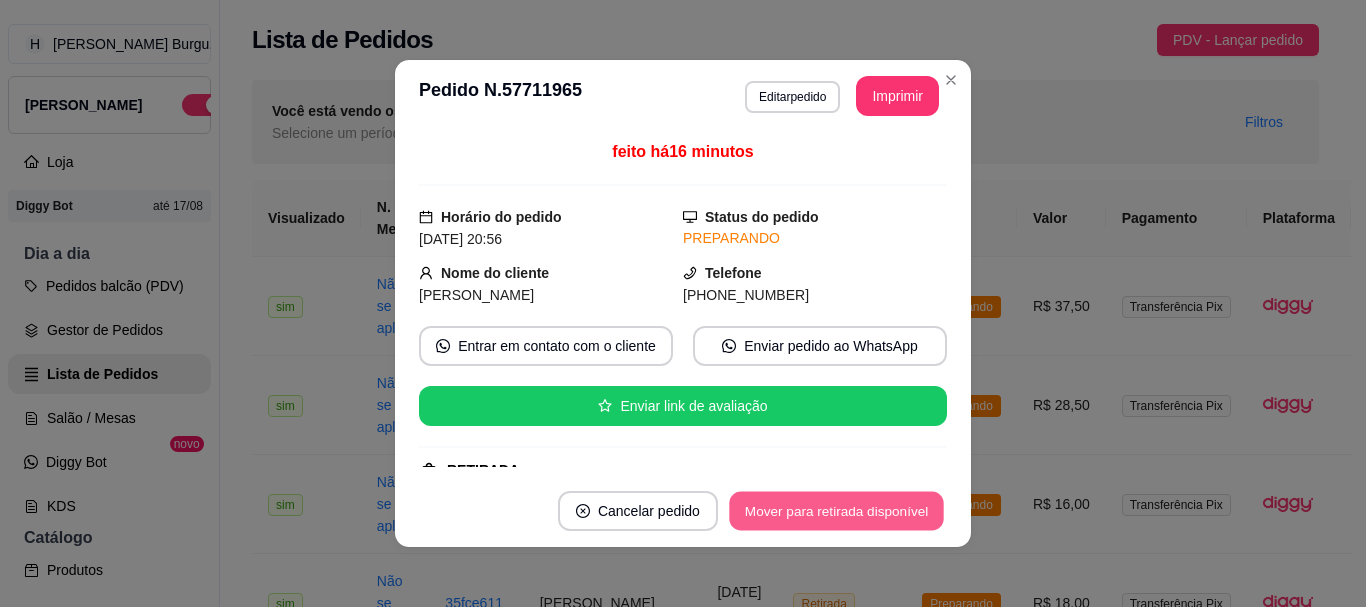 click on "Mover para retirada disponível" at bounding box center (836, 511) 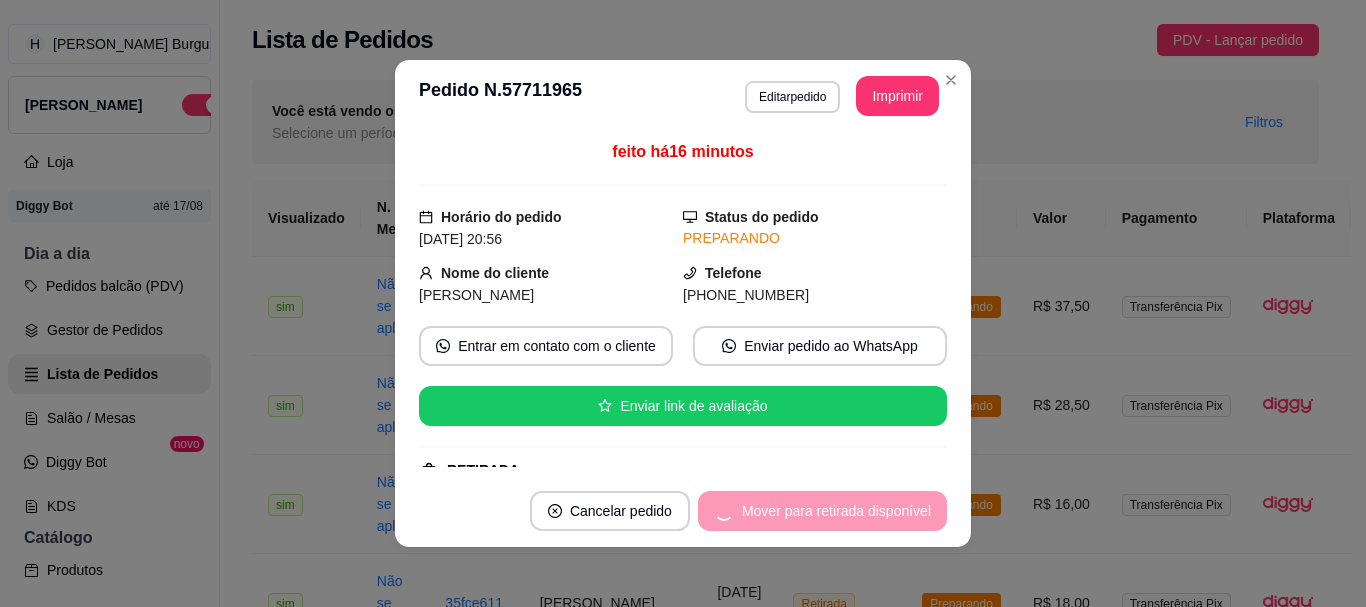 click on "Mover para retirada disponível" at bounding box center [822, 511] 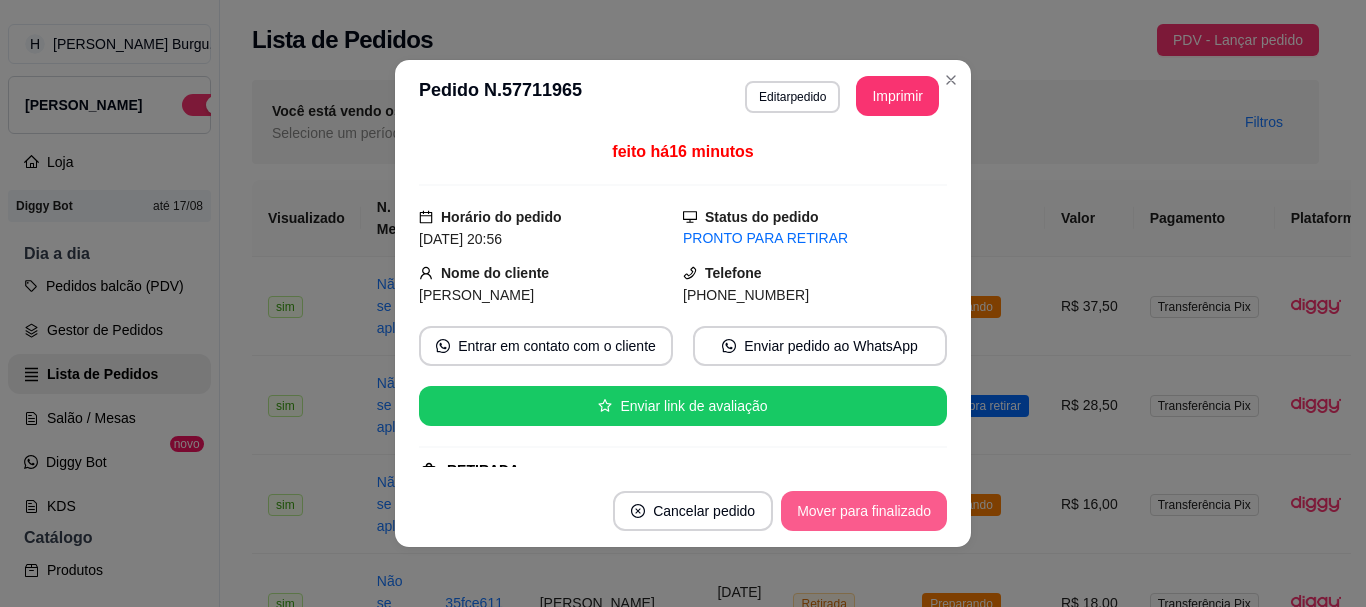 click on "Mover para finalizado" at bounding box center [864, 511] 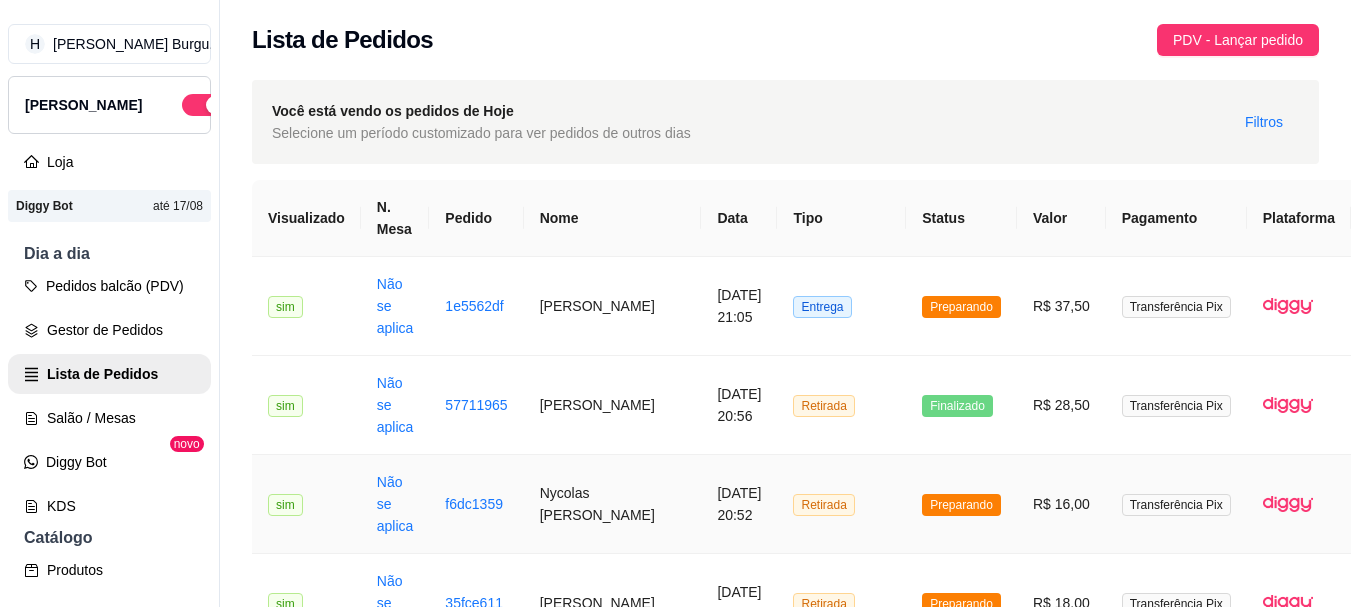 click on "Retirada" at bounding box center [841, 504] 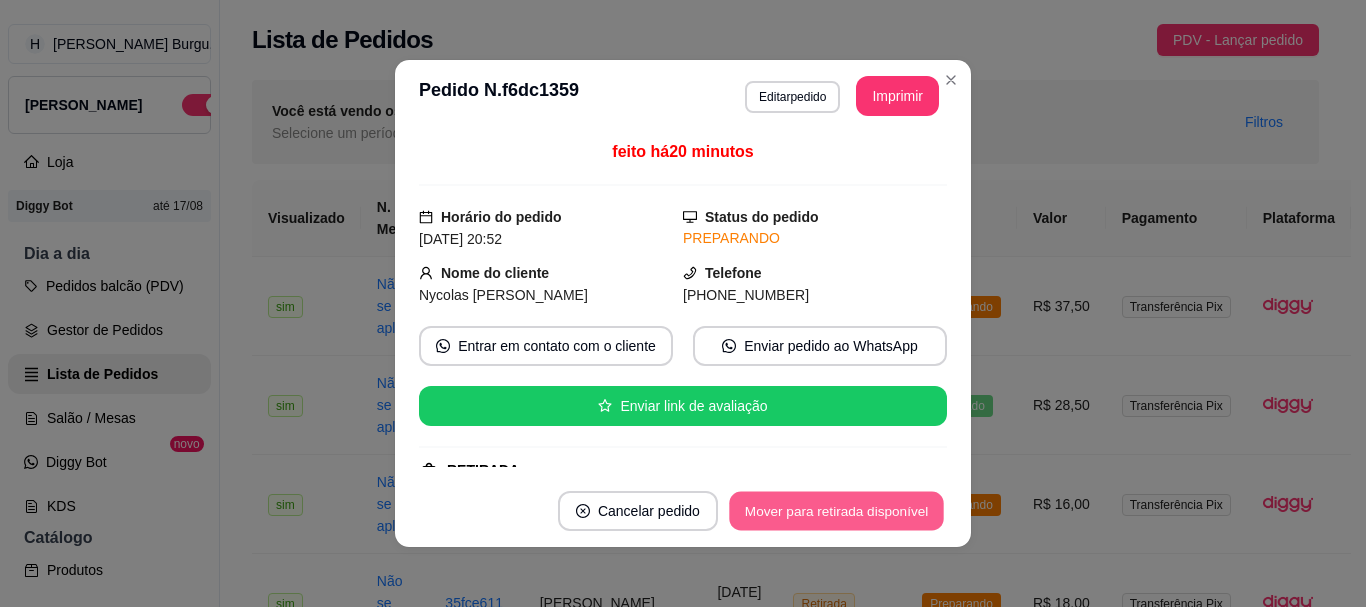 click on "Mover para retirada disponível" at bounding box center [836, 511] 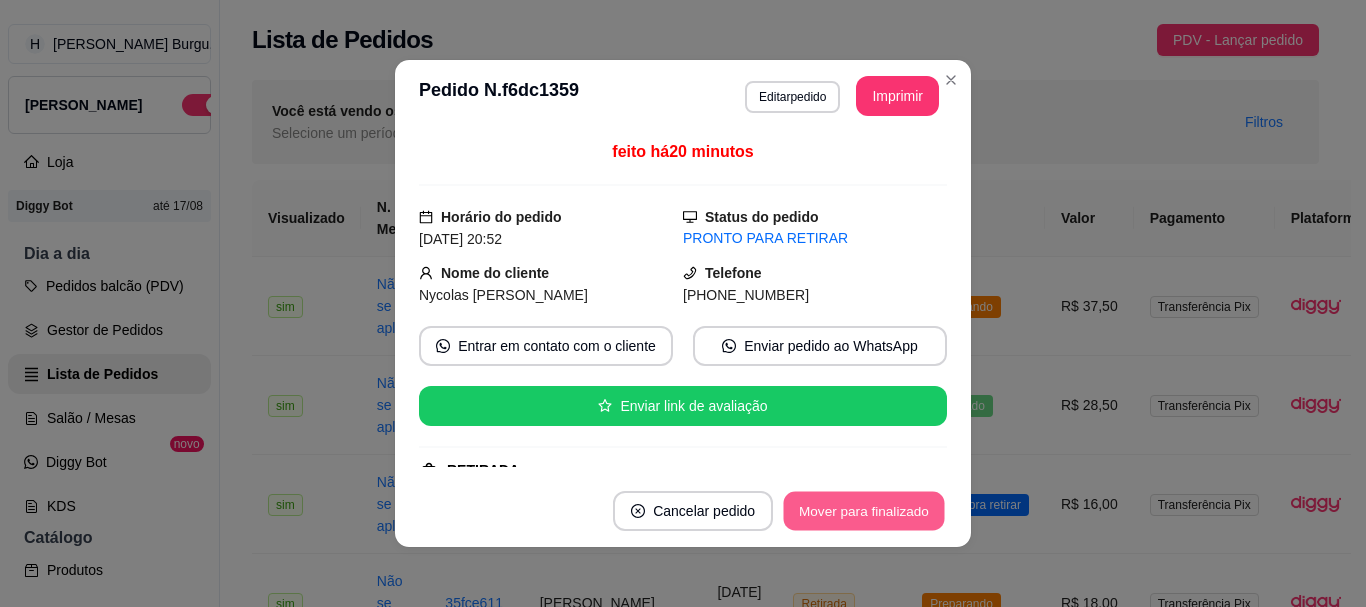 click on "Mover para finalizado" at bounding box center (864, 511) 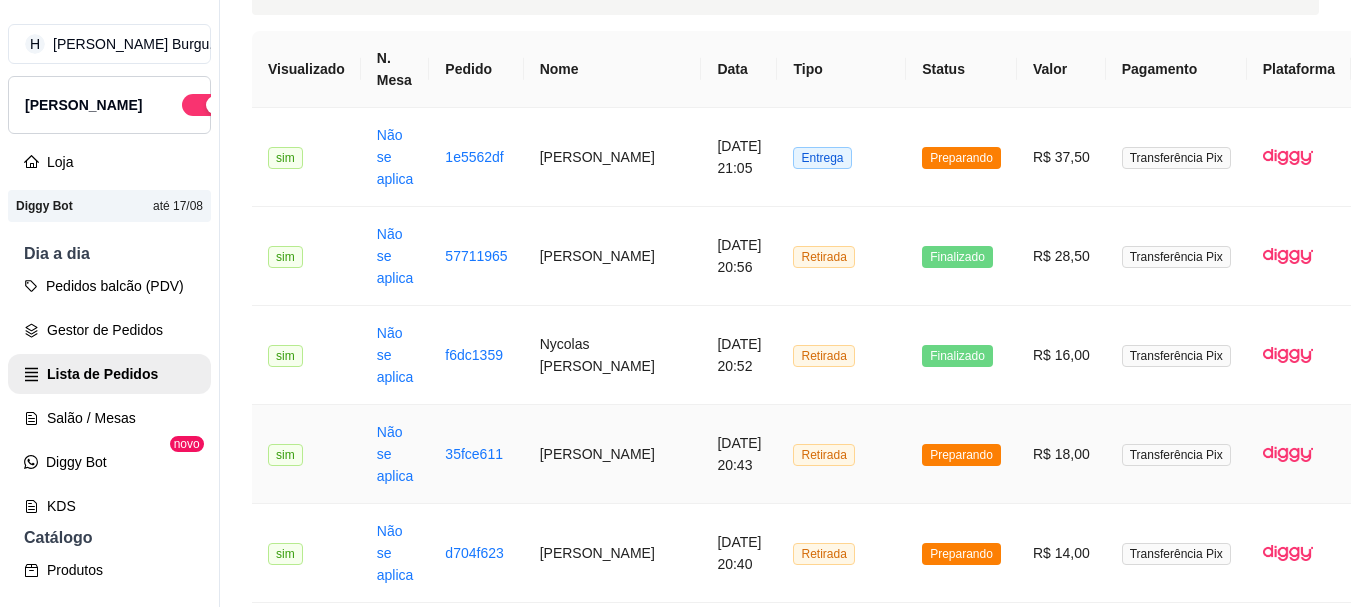 scroll, scrollTop: 200, scrollLeft: 0, axis: vertical 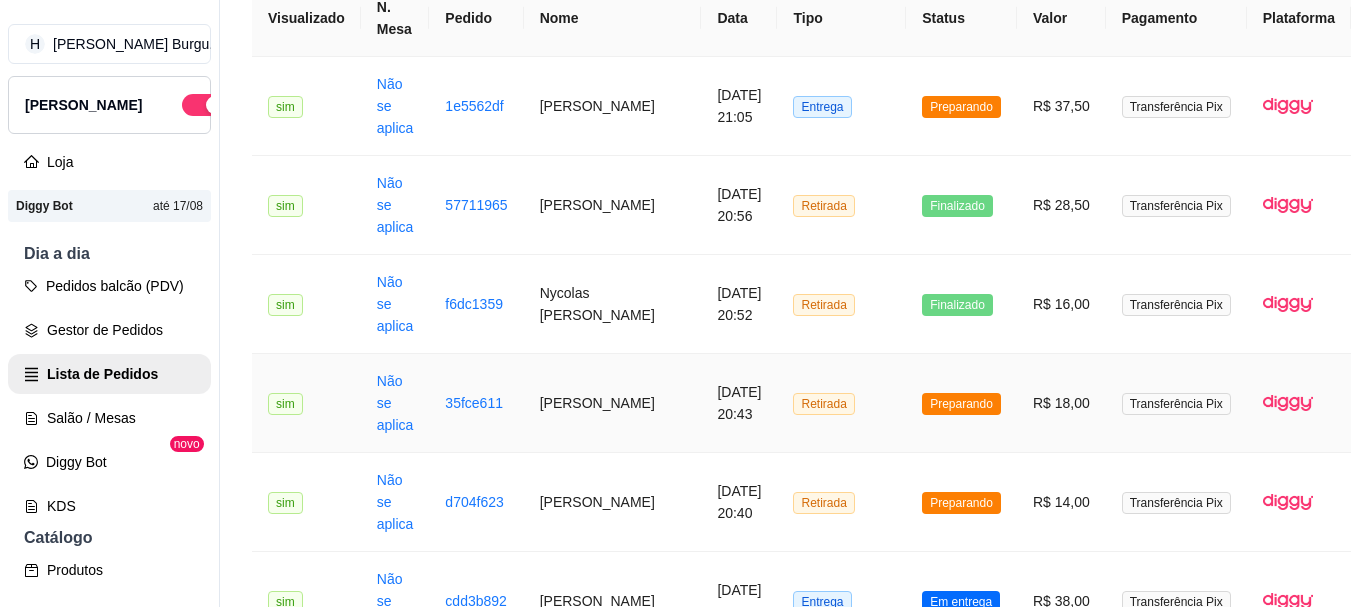 click on "Retirada" at bounding box center [841, 403] 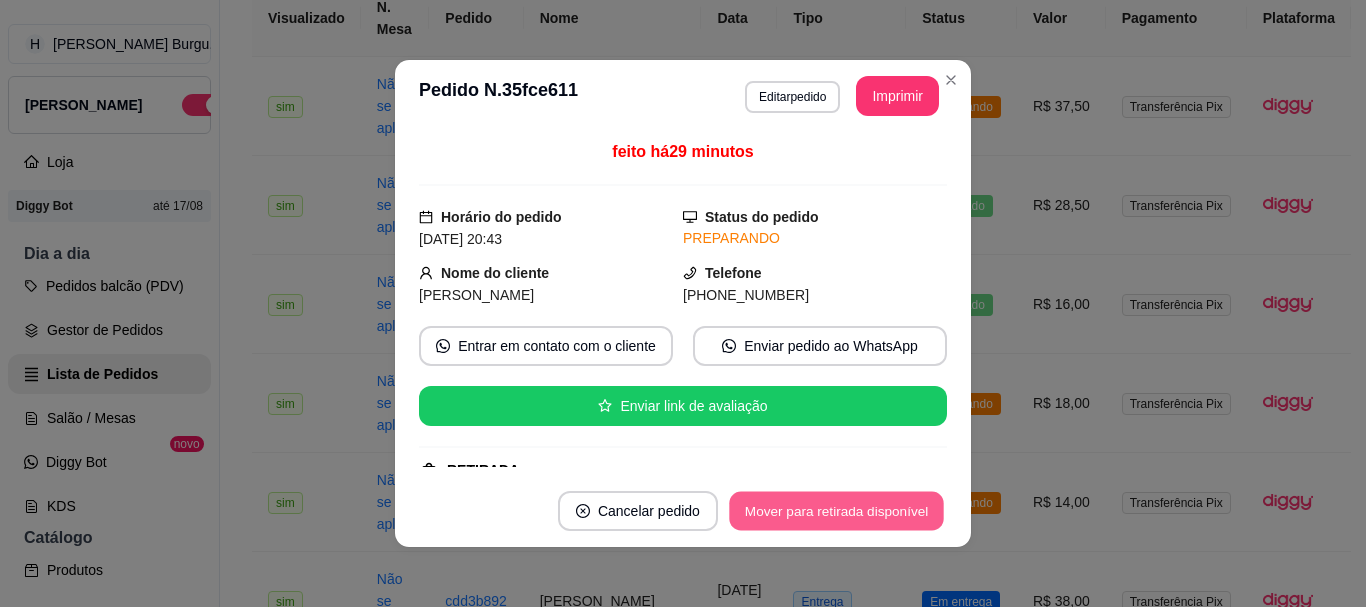 click on "Mover para retirada disponível" at bounding box center [836, 511] 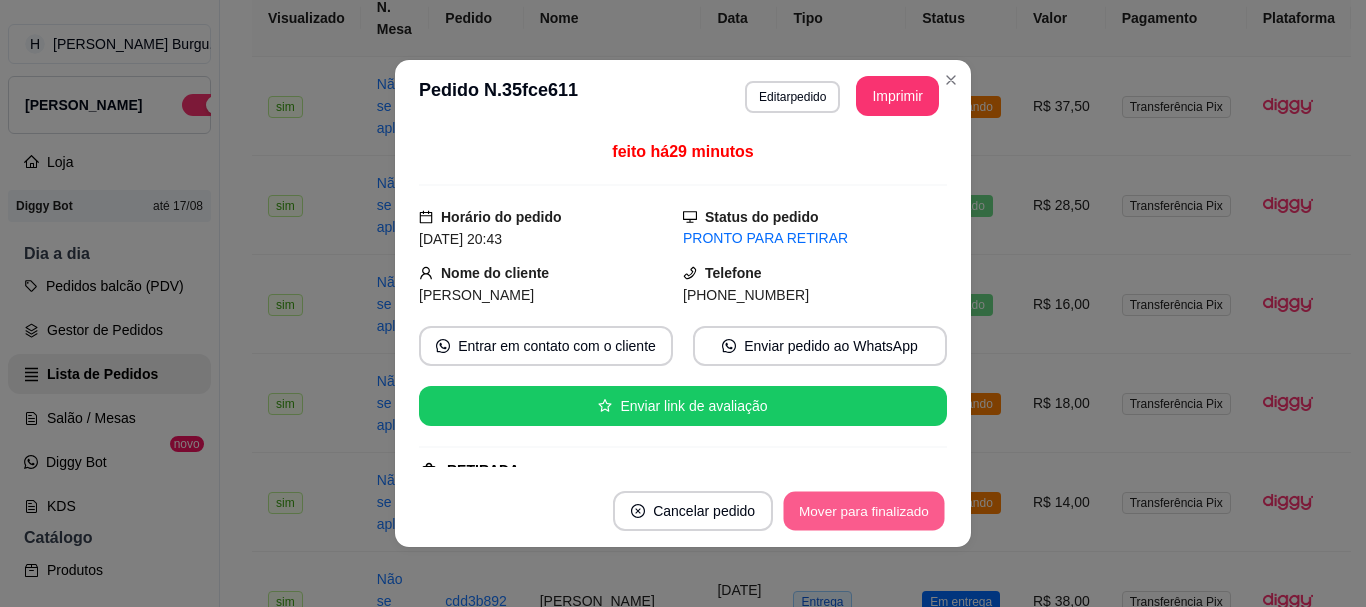 click on "Mover para finalizado" at bounding box center [864, 511] 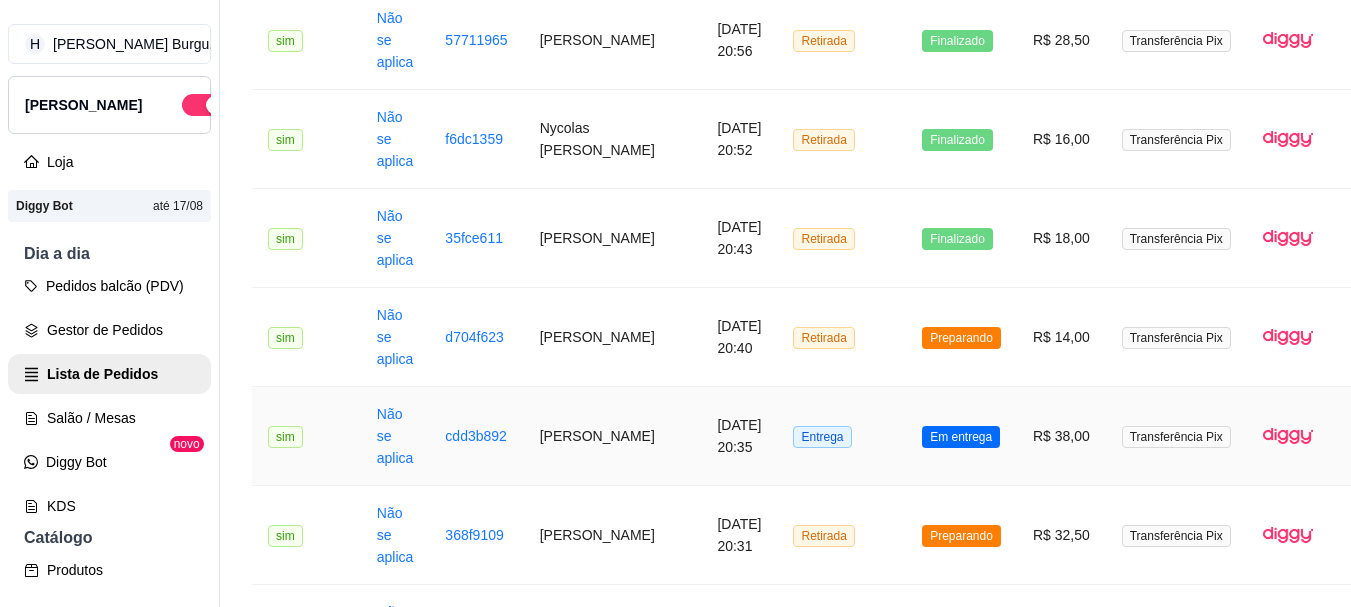 scroll, scrollTop: 400, scrollLeft: 0, axis: vertical 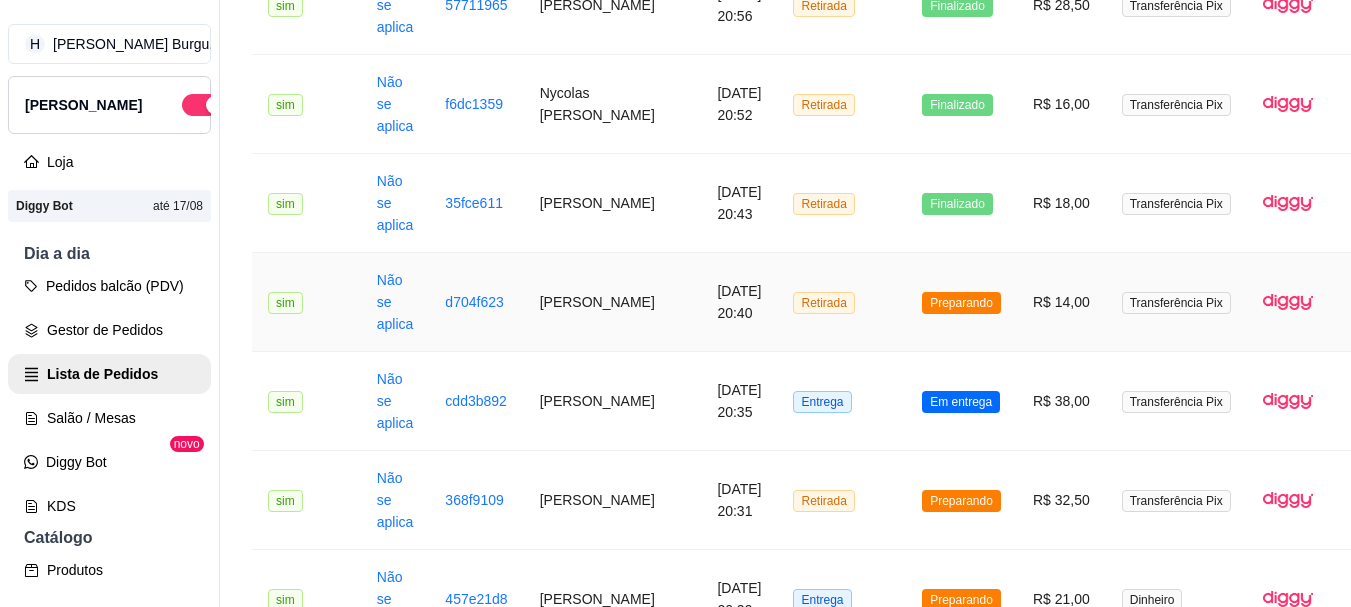 click on "Retirada" at bounding box center (841, 302) 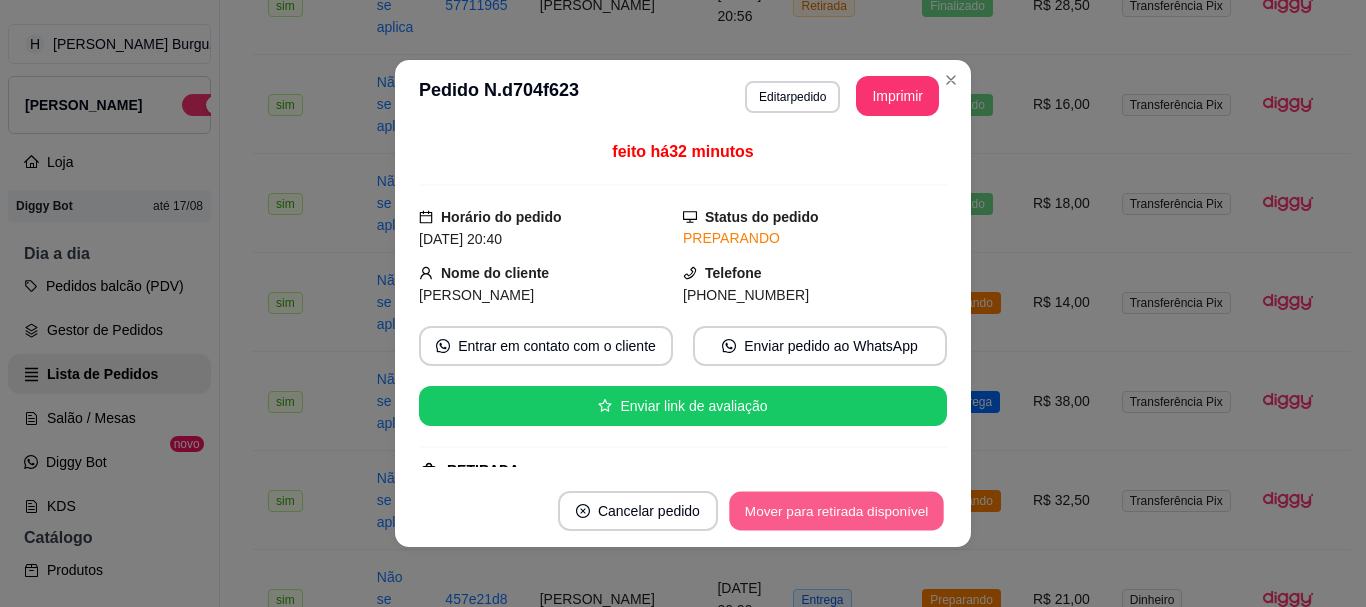 click on "Mover para retirada disponível" at bounding box center (836, 511) 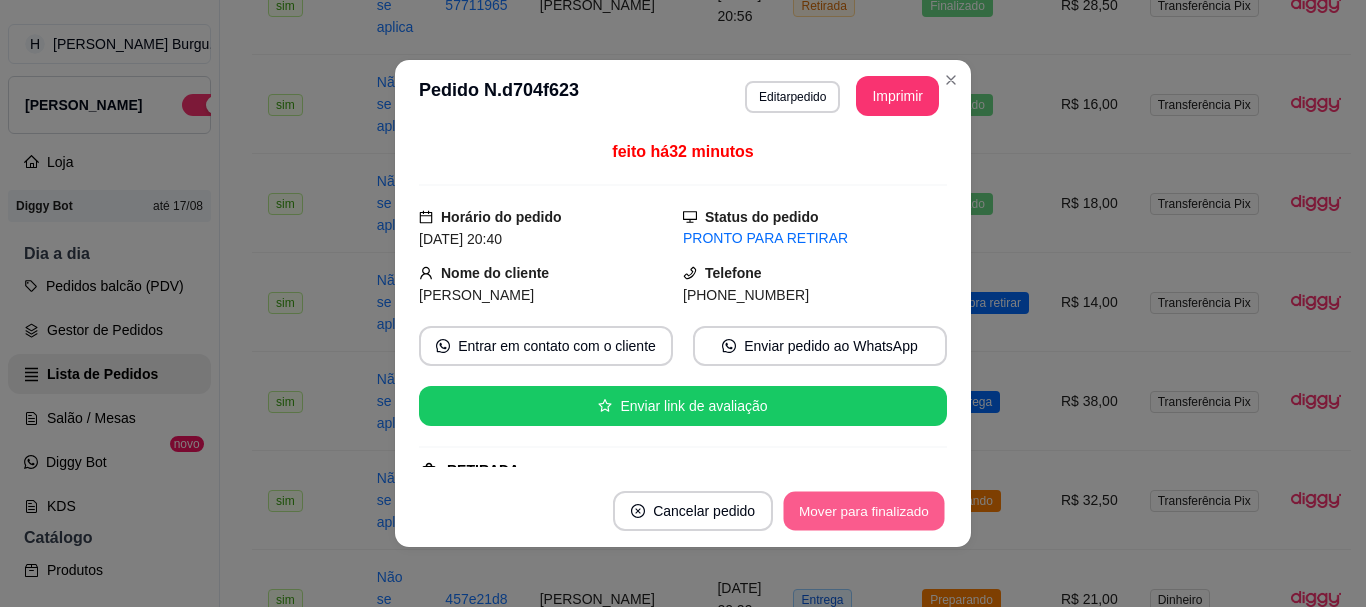 click on "Mover para finalizado" at bounding box center (864, 511) 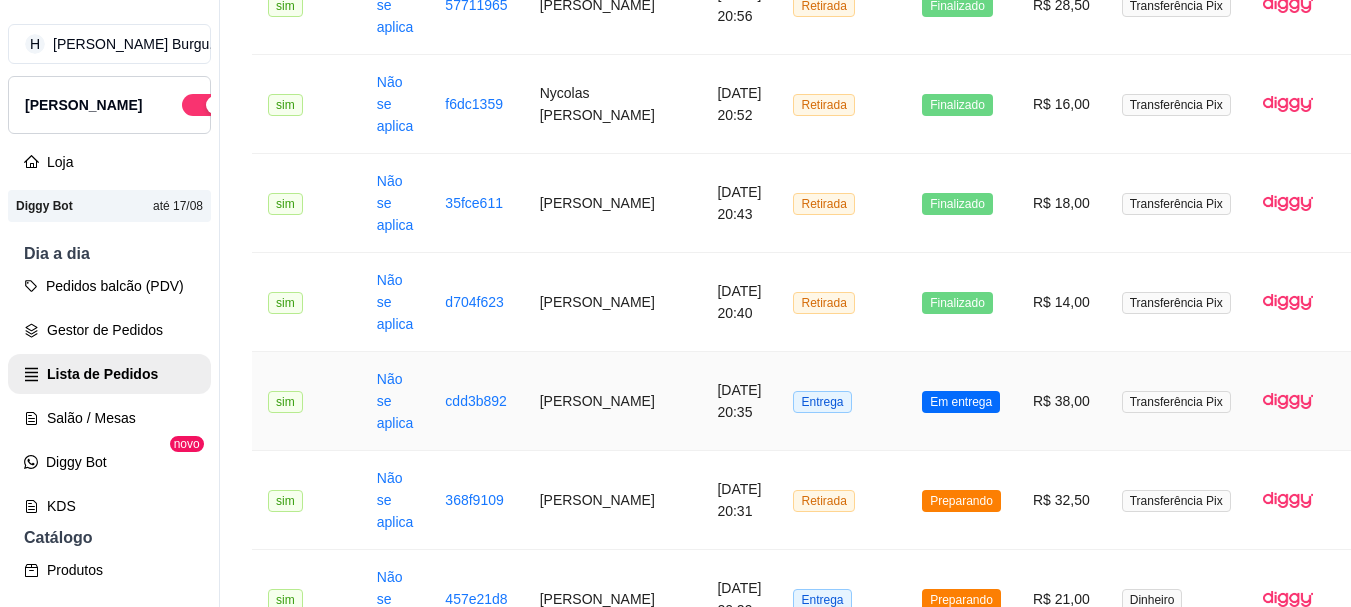 click on "Entrega" at bounding box center [841, 401] 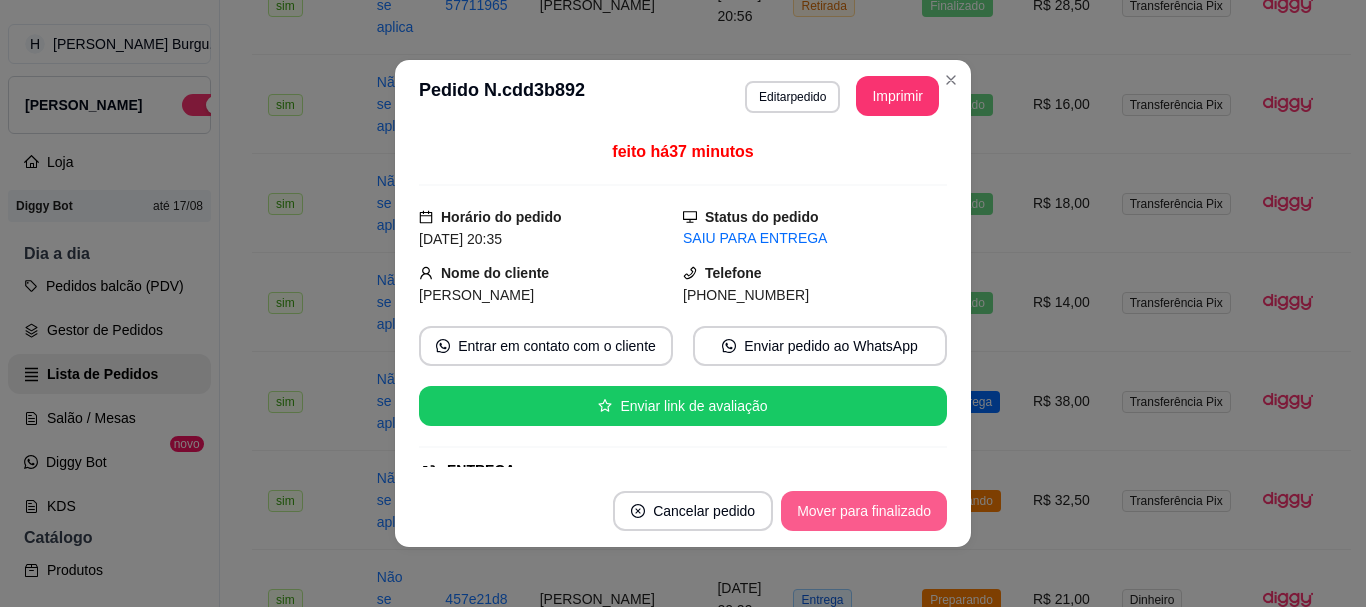 click on "Mover para finalizado" at bounding box center (864, 511) 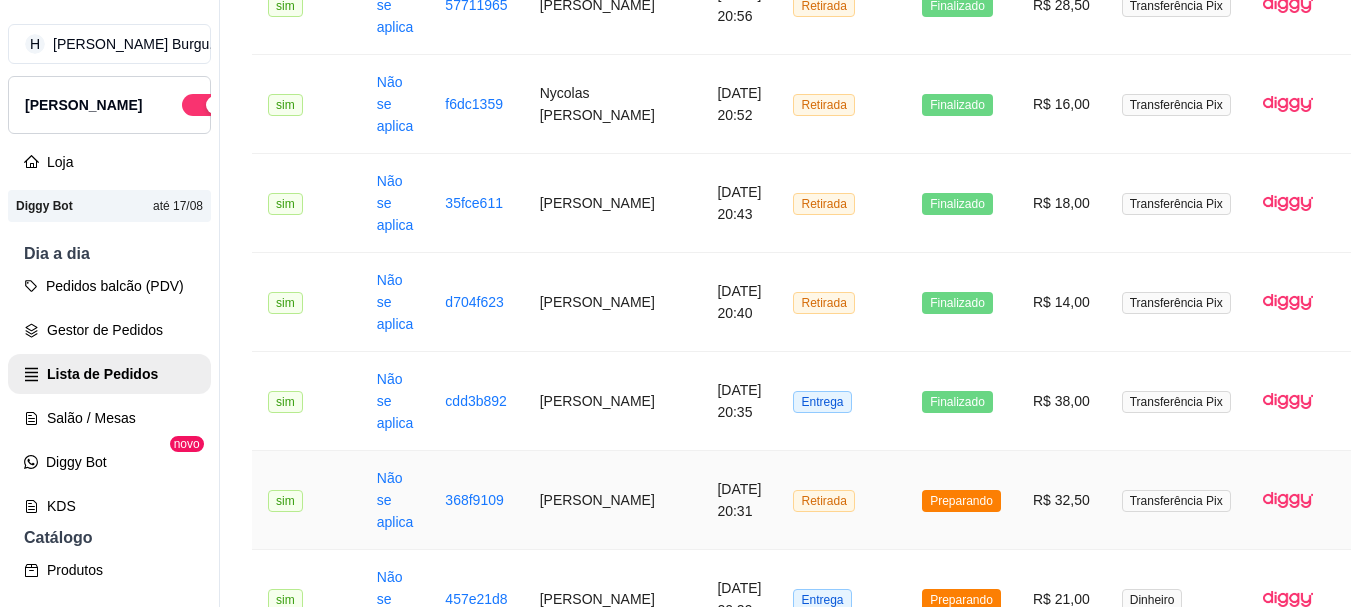 click on "Retirada" at bounding box center (841, 500) 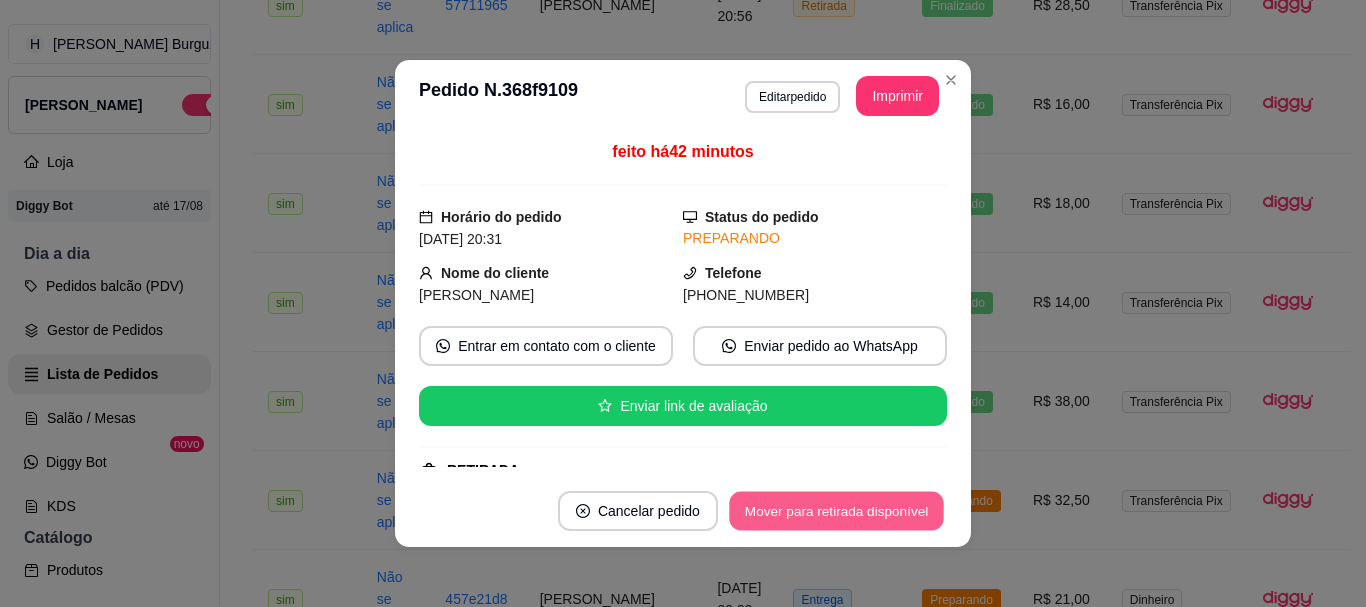 click on "Mover para retirada disponível" at bounding box center [836, 511] 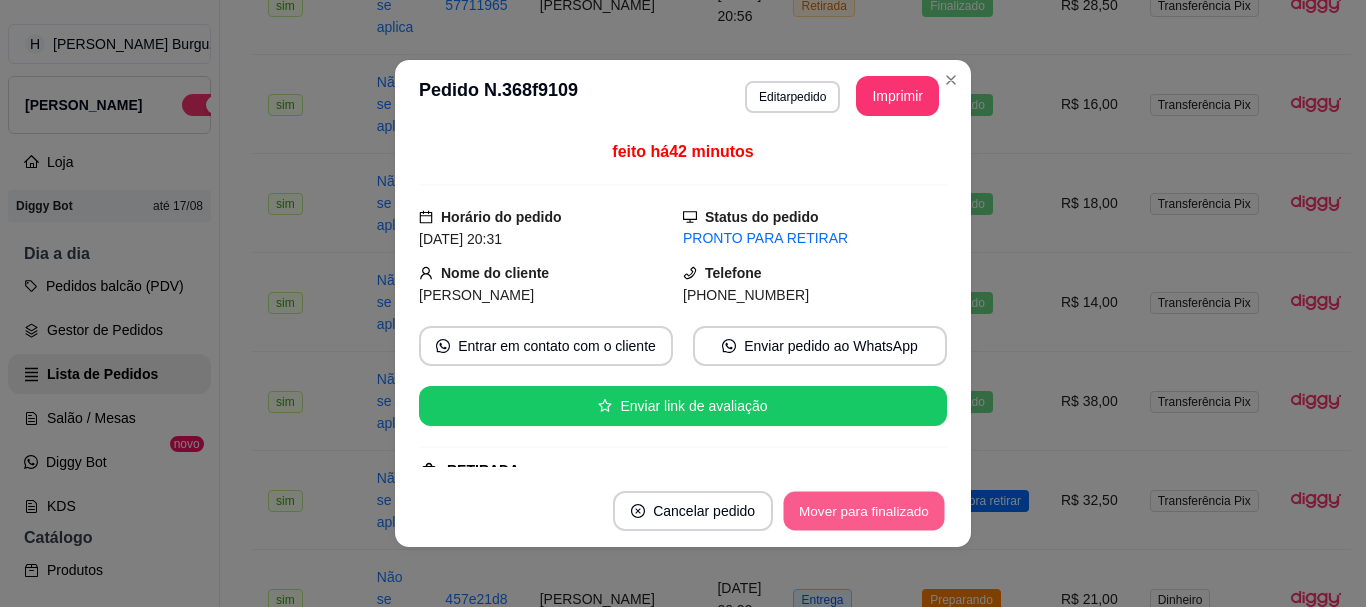 click on "Mover para finalizado" at bounding box center (864, 511) 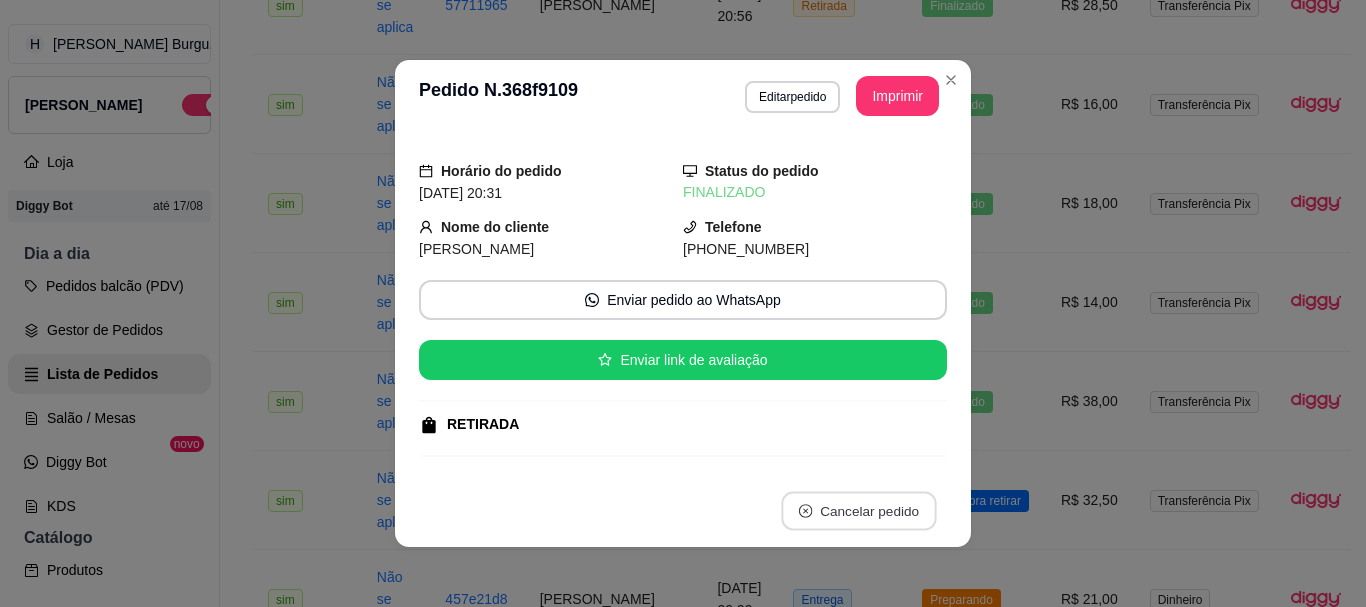 click on "Cancelar pedido" at bounding box center (858, 511) 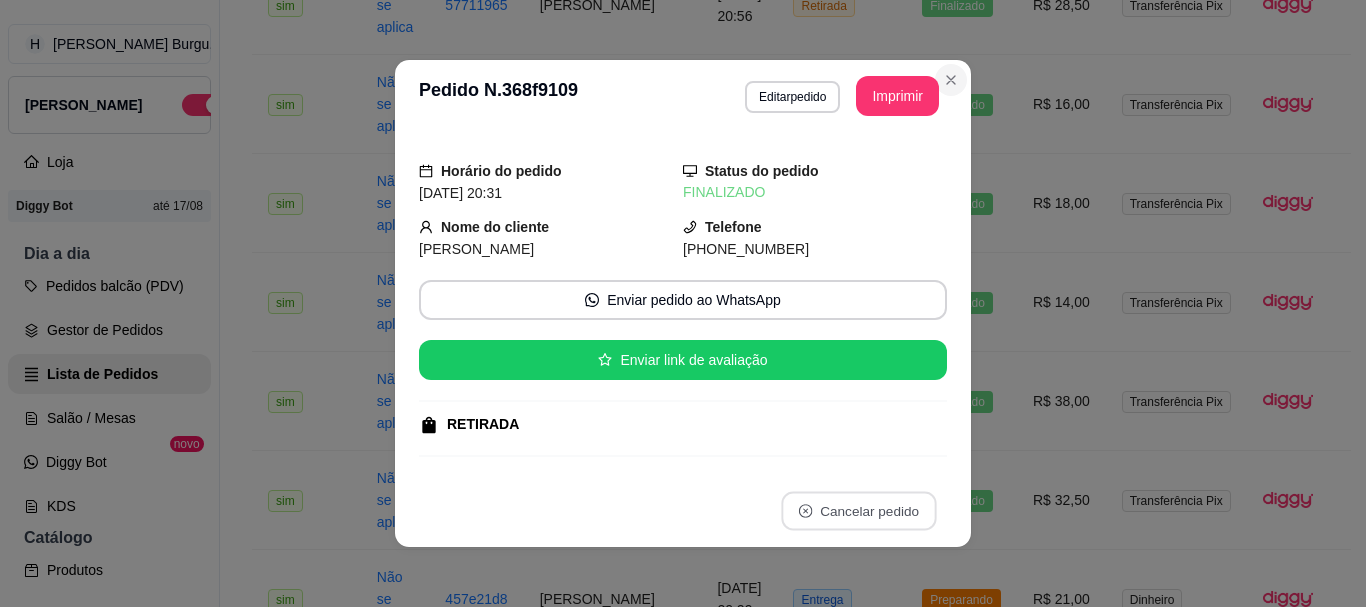 click at bounding box center (951, 80) 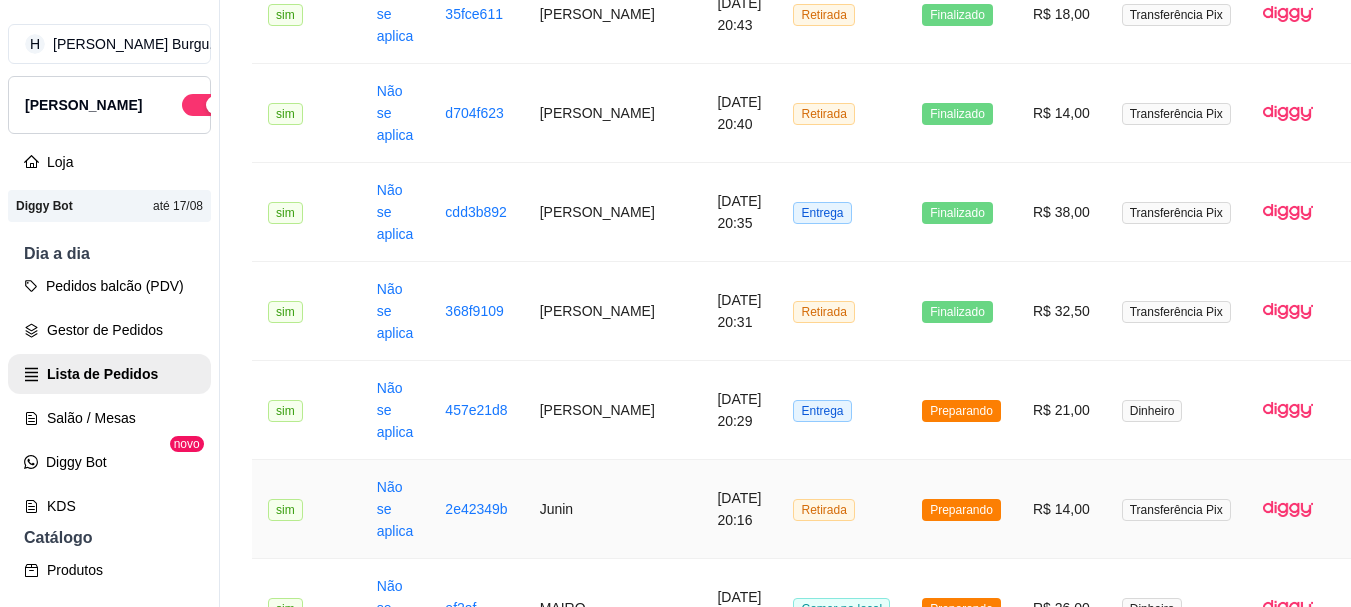 scroll, scrollTop: 600, scrollLeft: 0, axis: vertical 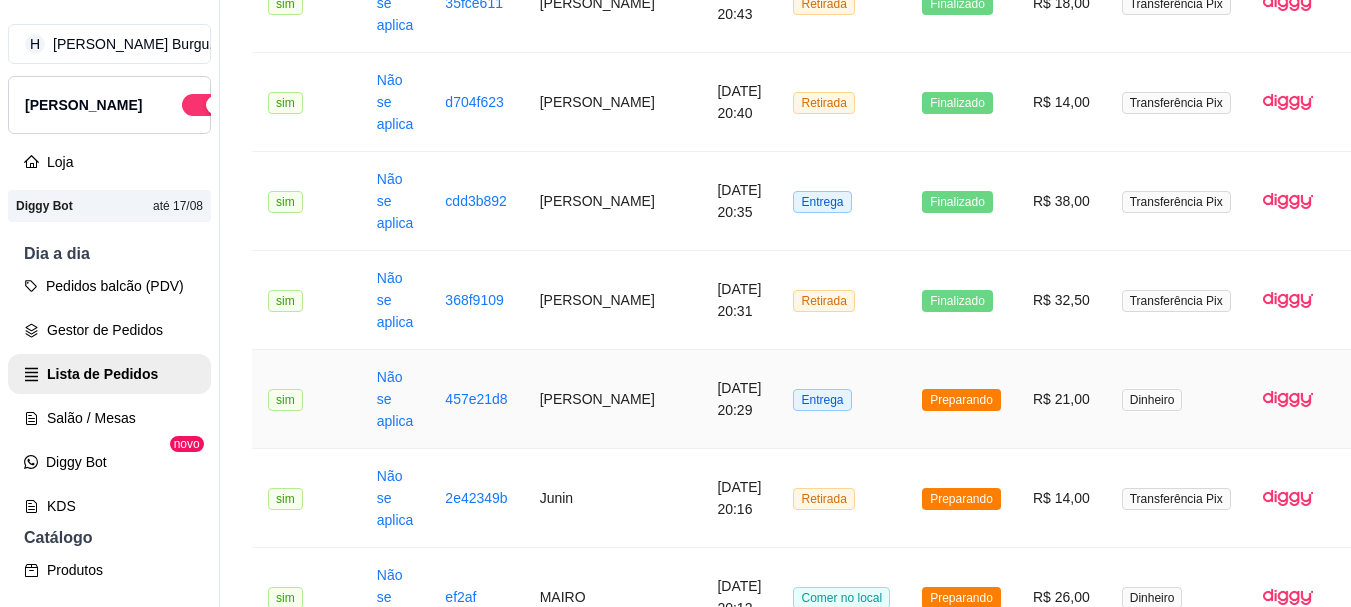 click on "Entrega" at bounding box center (841, 399) 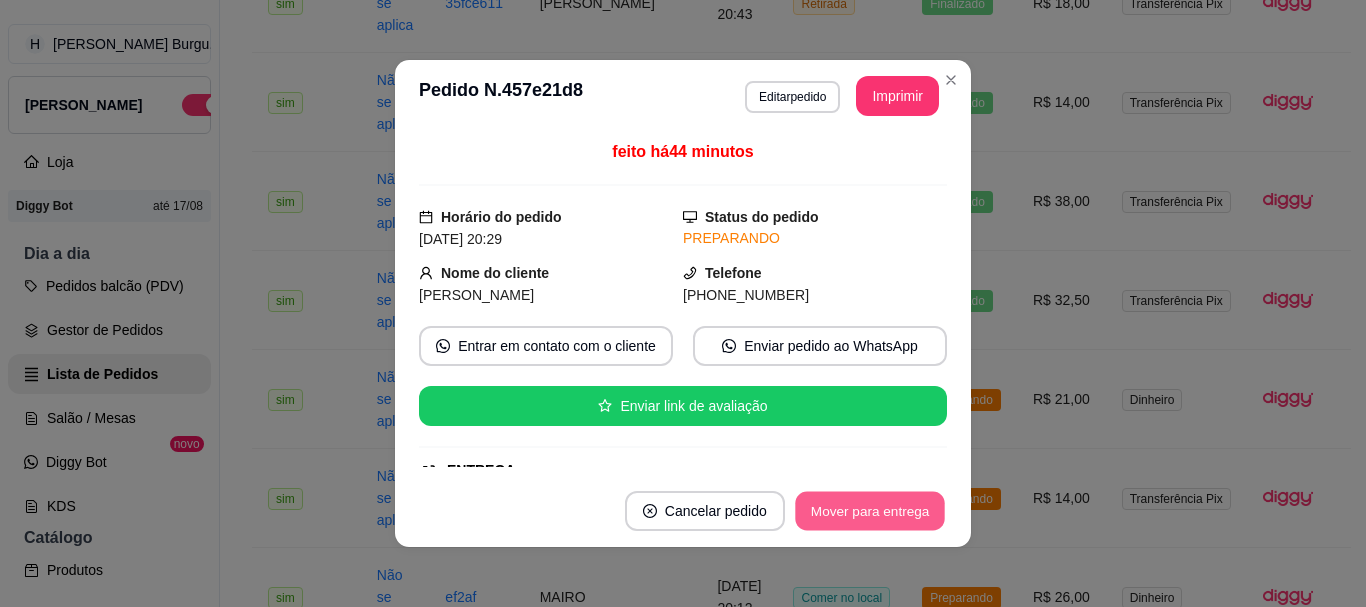 click on "Mover para entrega" at bounding box center [870, 511] 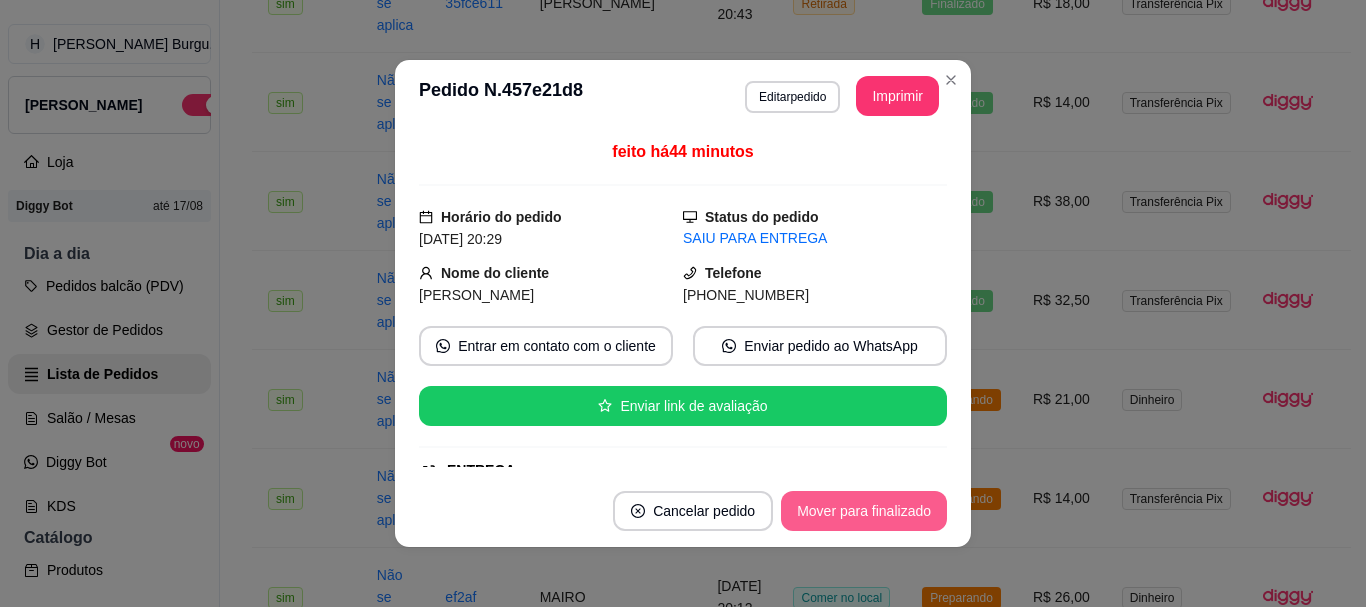 click on "Mover para finalizado" at bounding box center [864, 511] 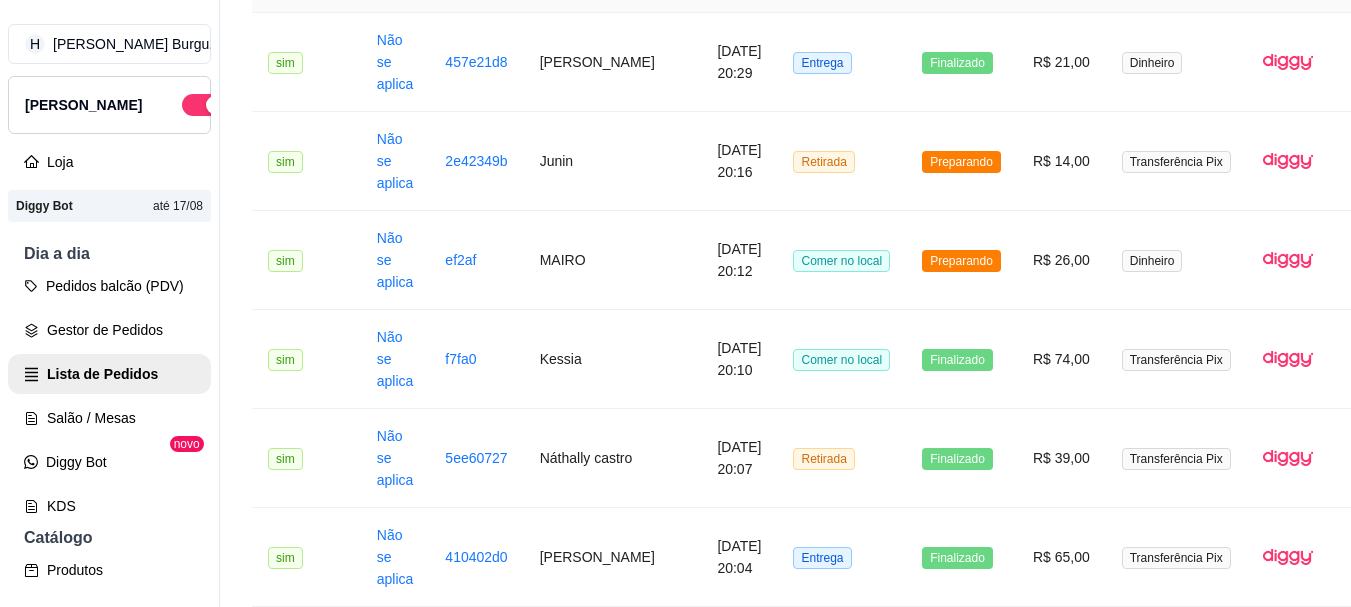 scroll, scrollTop: 1000, scrollLeft: 0, axis: vertical 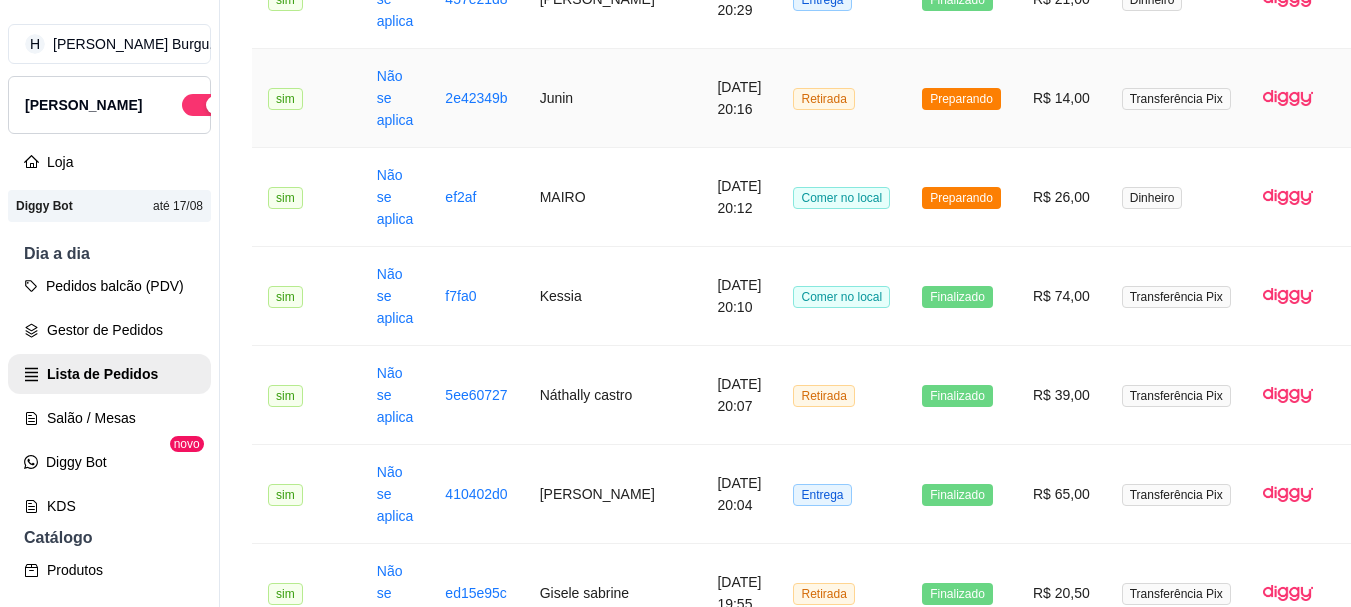 click on "Retirada" at bounding box center [841, 98] 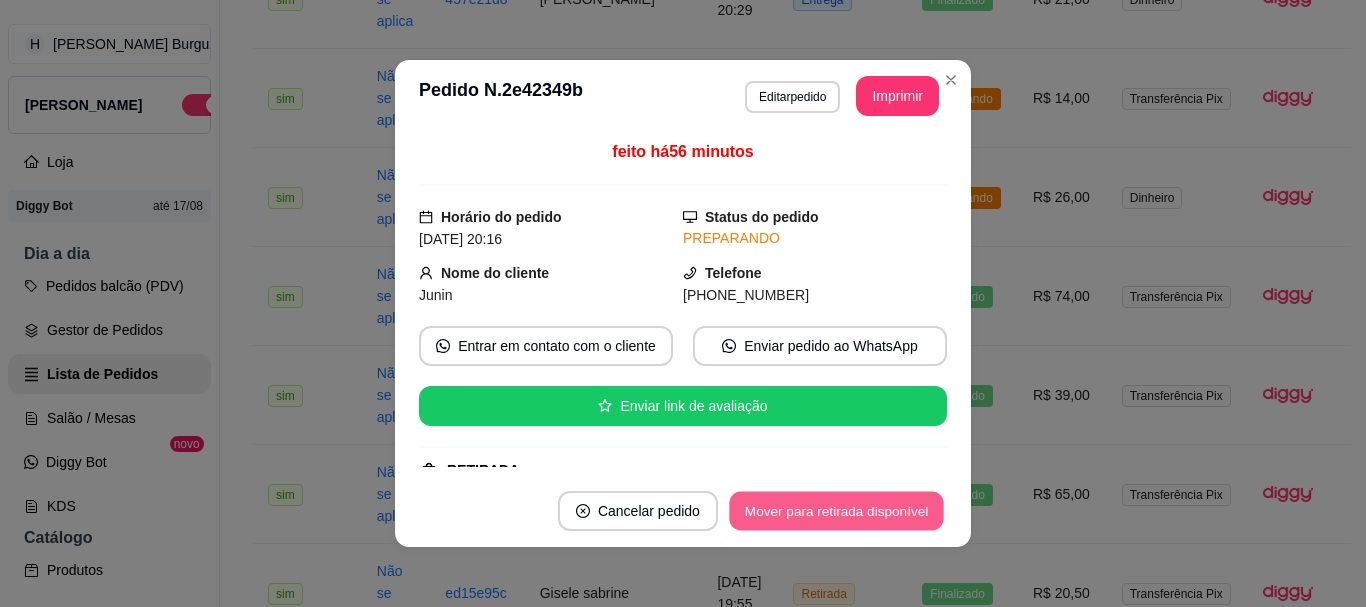 click on "Mover para retirada disponível" at bounding box center [836, 511] 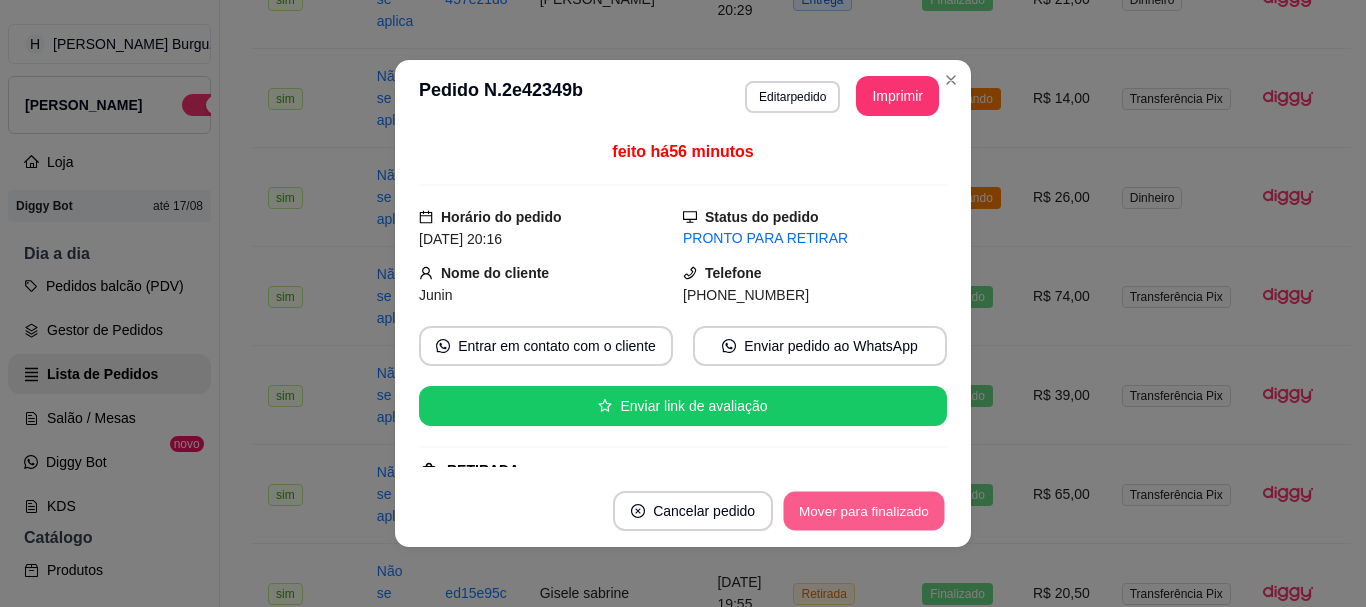 click on "Mover para finalizado" at bounding box center (864, 511) 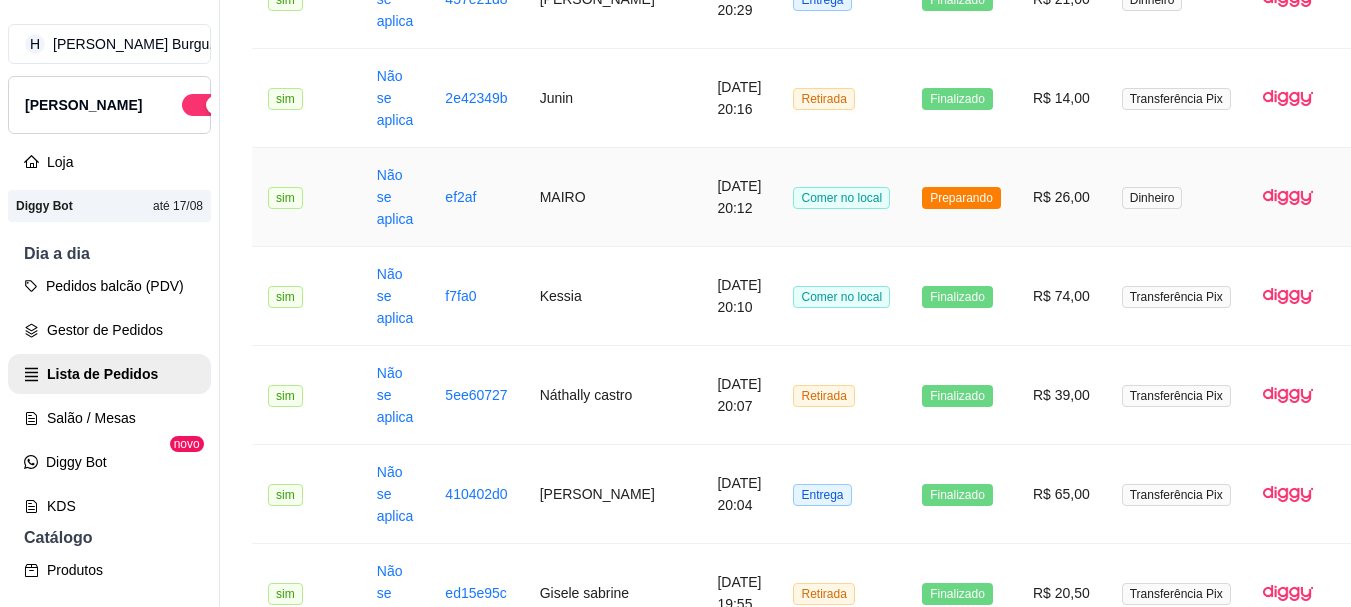 click on "Preparando" at bounding box center [961, 197] 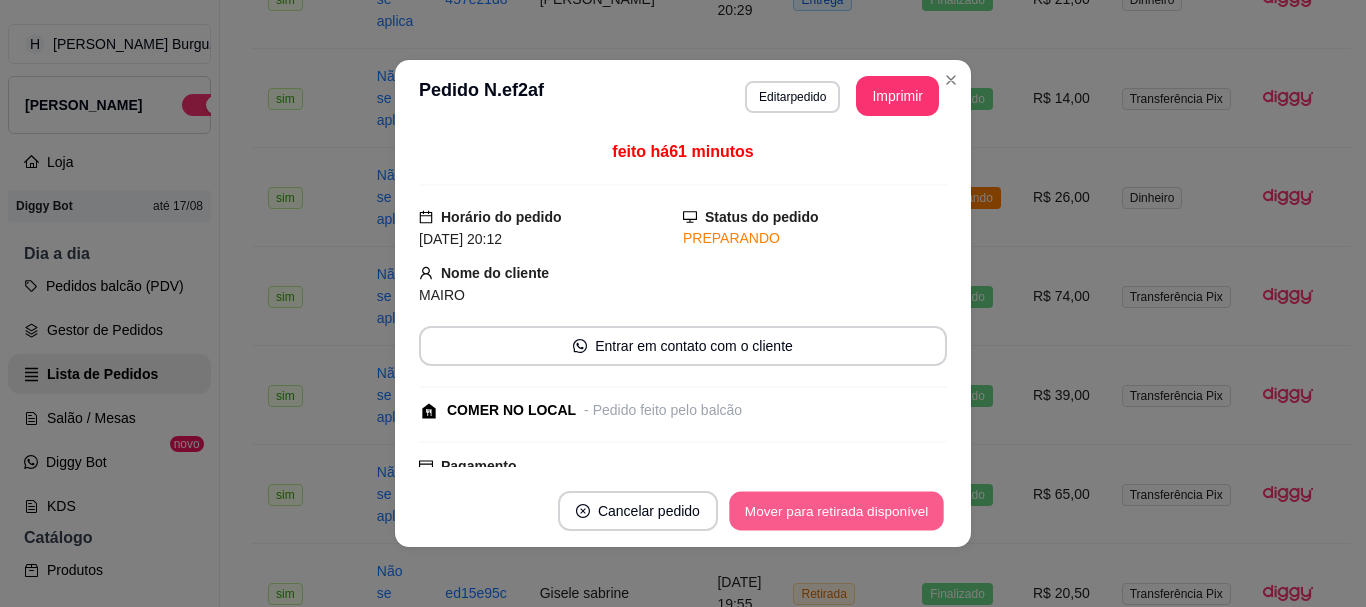 click on "Mover para retirada disponível" at bounding box center (836, 511) 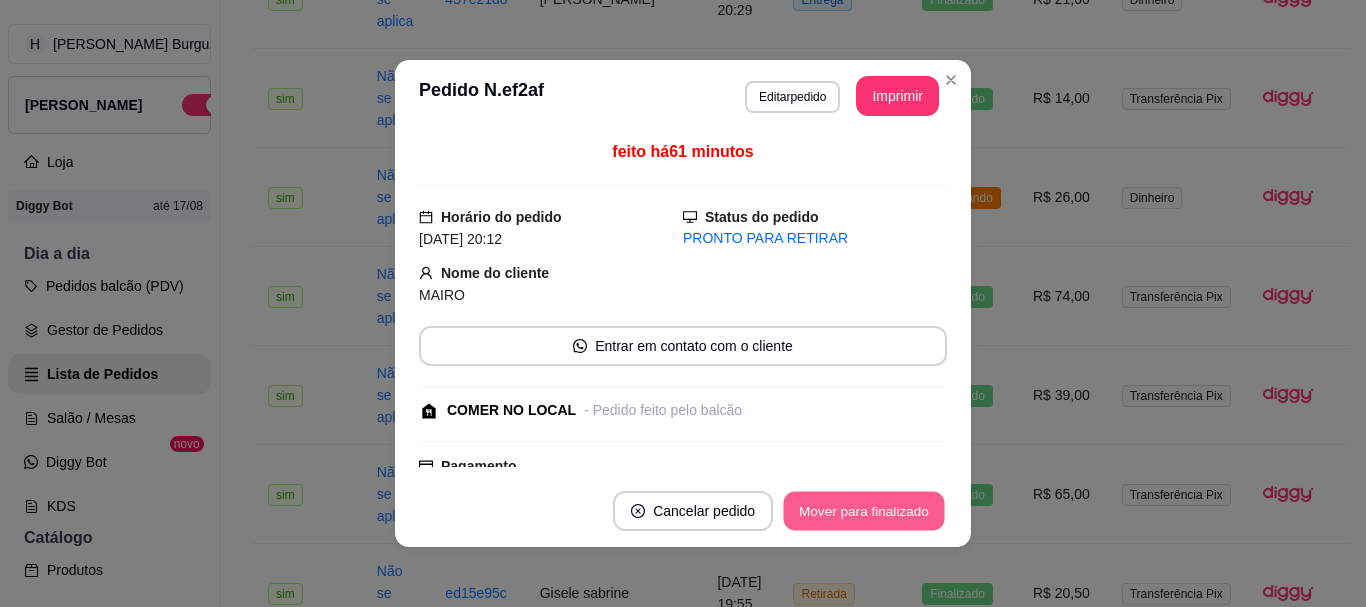 click on "Mover para finalizado" at bounding box center [864, 511] 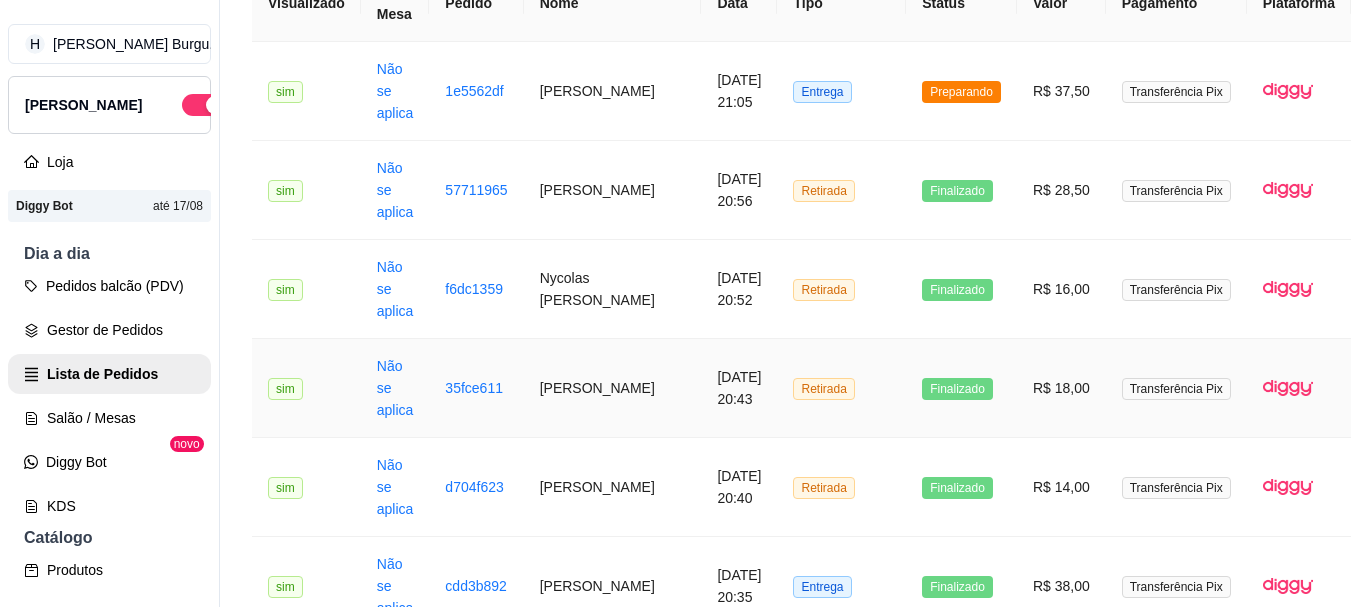 scroll, scrollTop: 186, scrollLeft: 0, axis: vertical 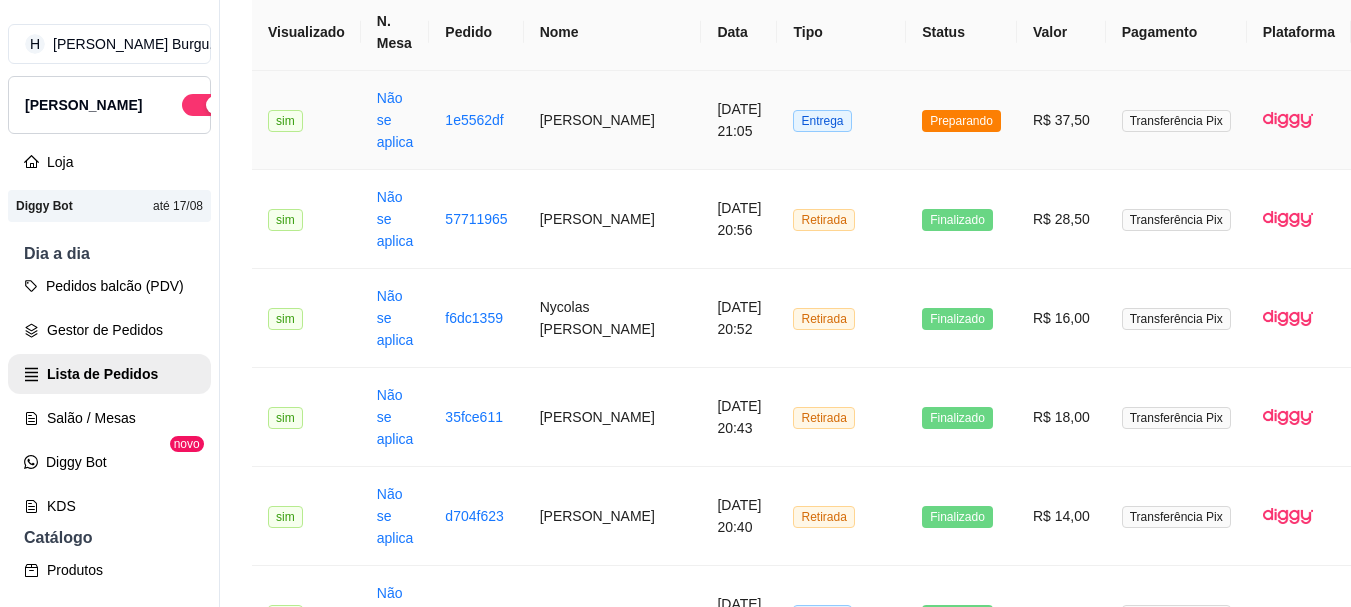 click on "Entrega" at bounding box center [841, 120] 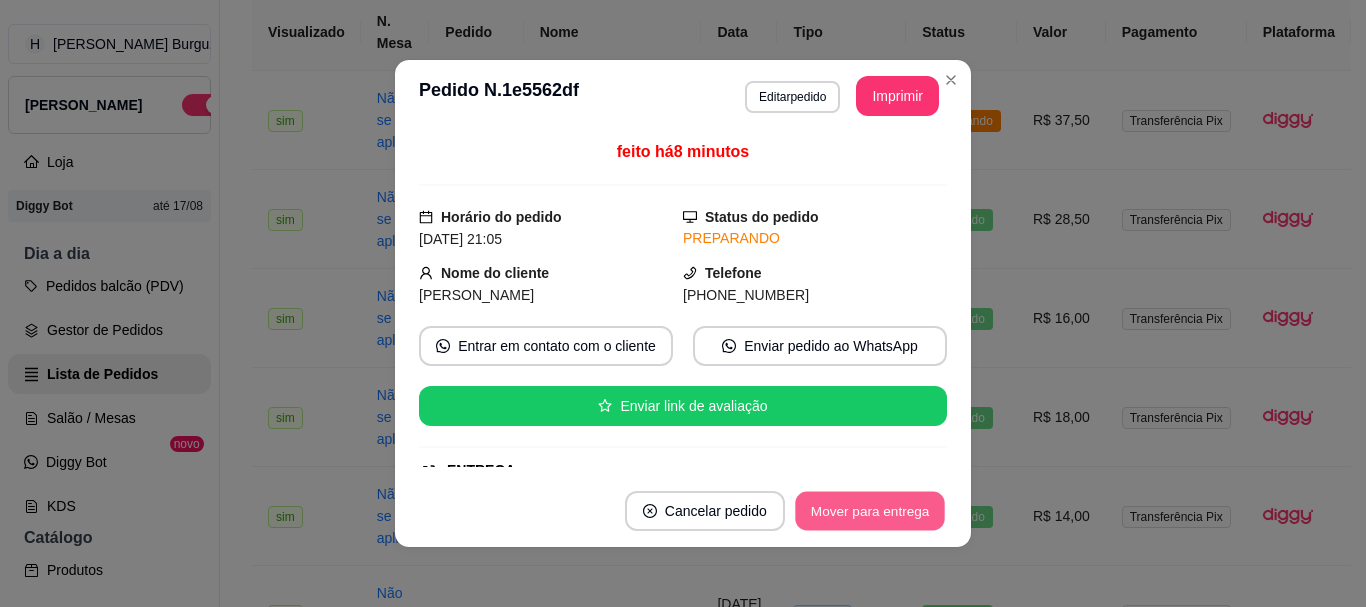 click on "Mover para entrega" at bounding box center [870, 511] 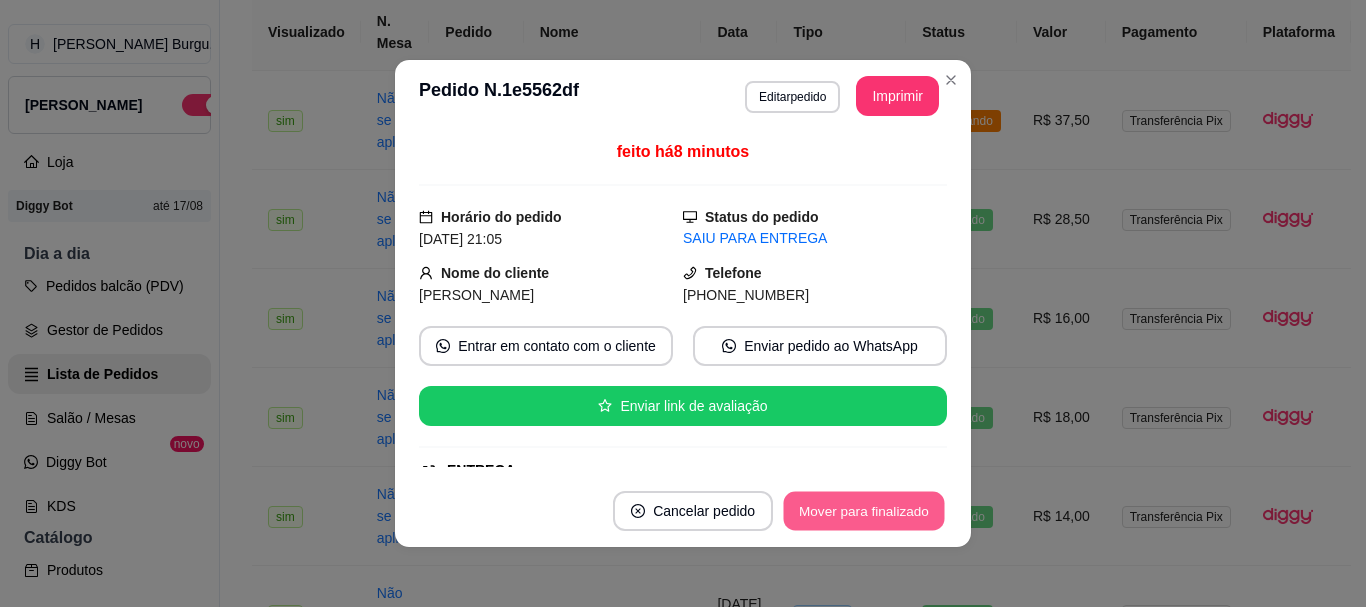 click on "Mover para finalizado" at bounding box center (864, 511) 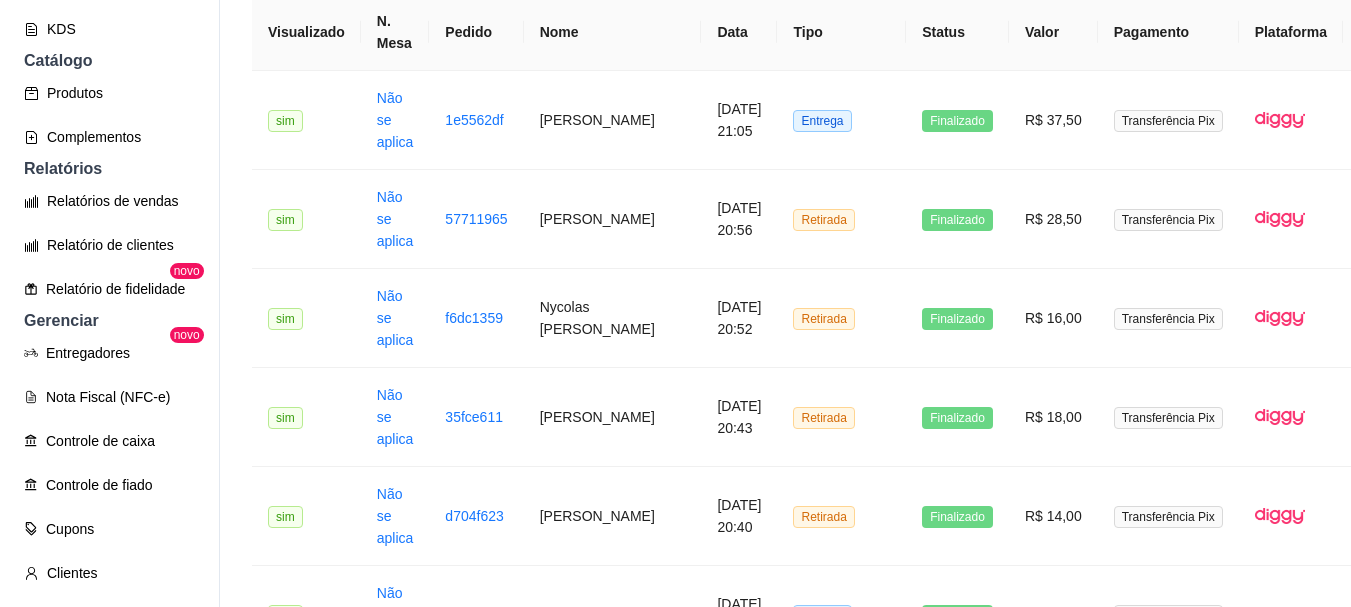 scroll, scrollTop: 500, scrollLeft: 0, axis: vertical 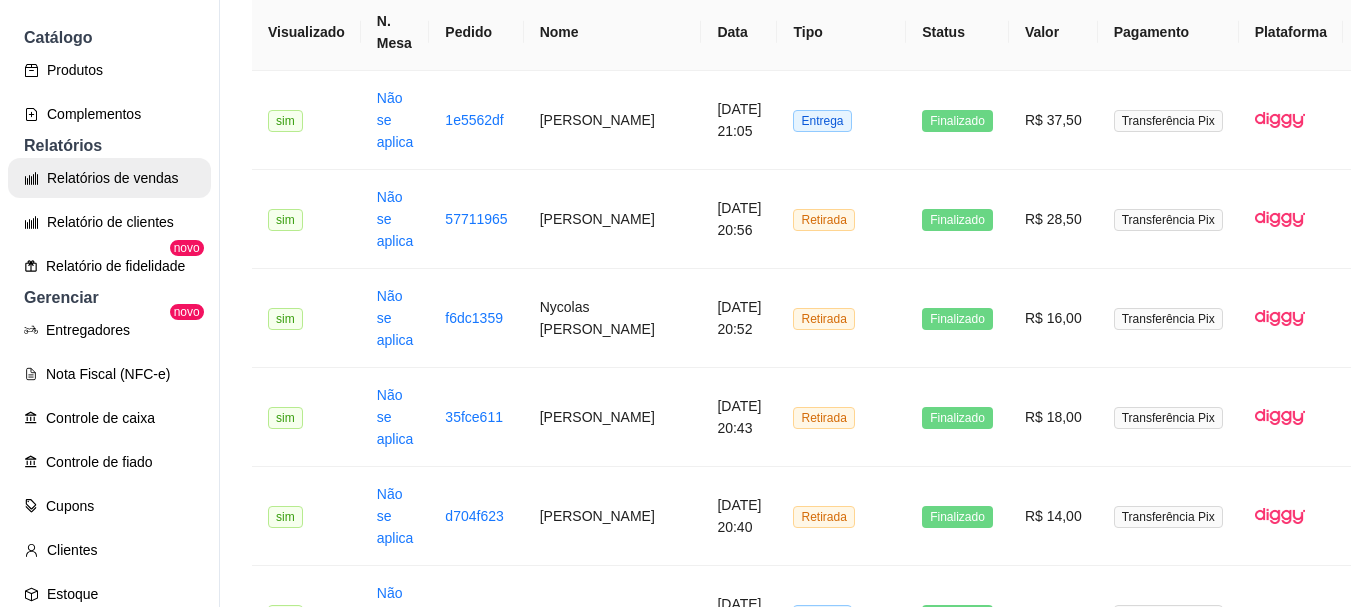 click on "Relatórios de vendas" at bounding box center (109, 178) 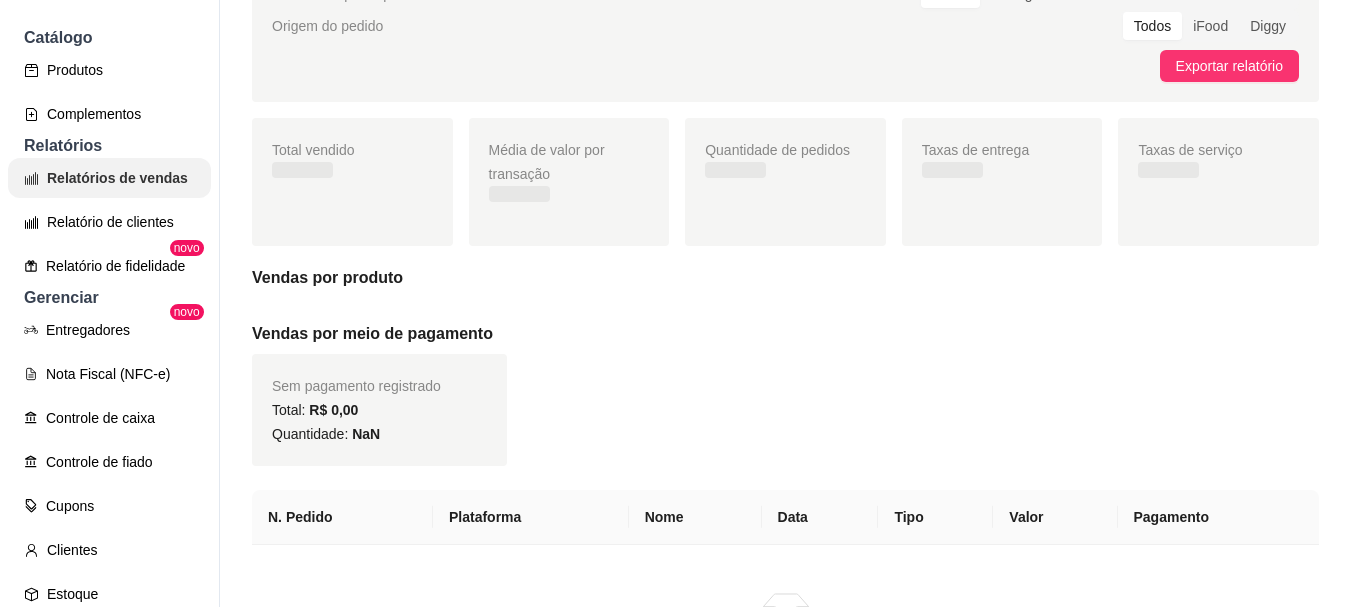 scroll, scrollTop: 0, scrollLeft: 0, axis: both 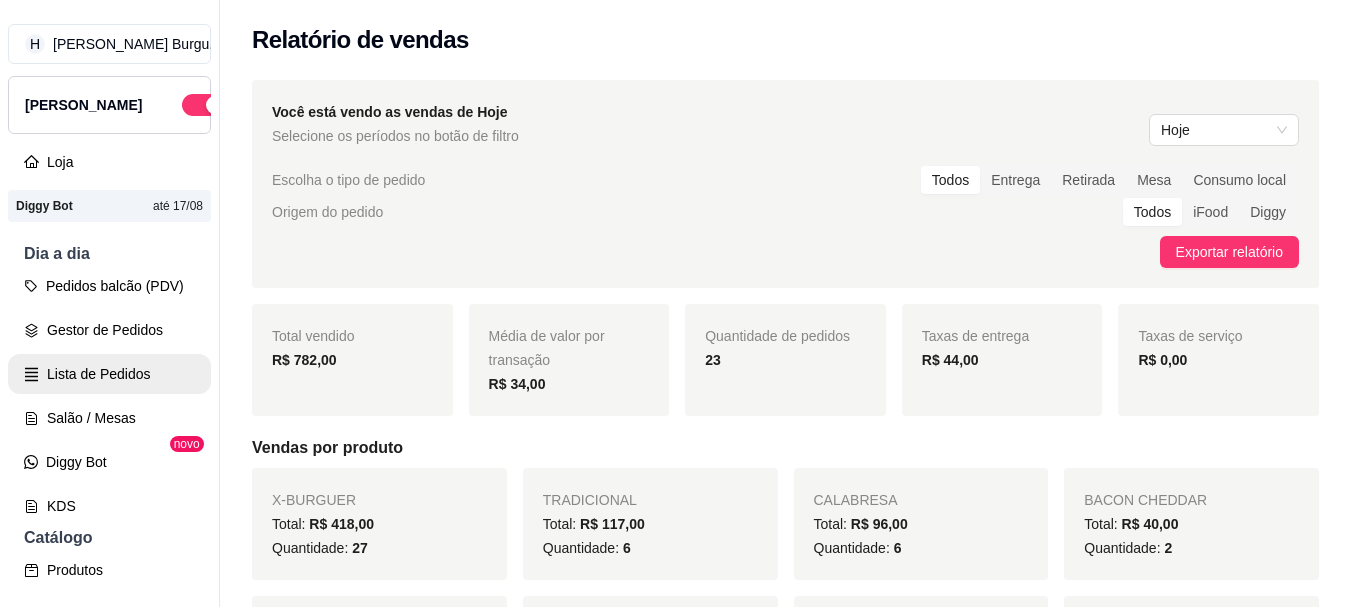 click on "Lista de Pedidos" at bounding box center [109, 374] 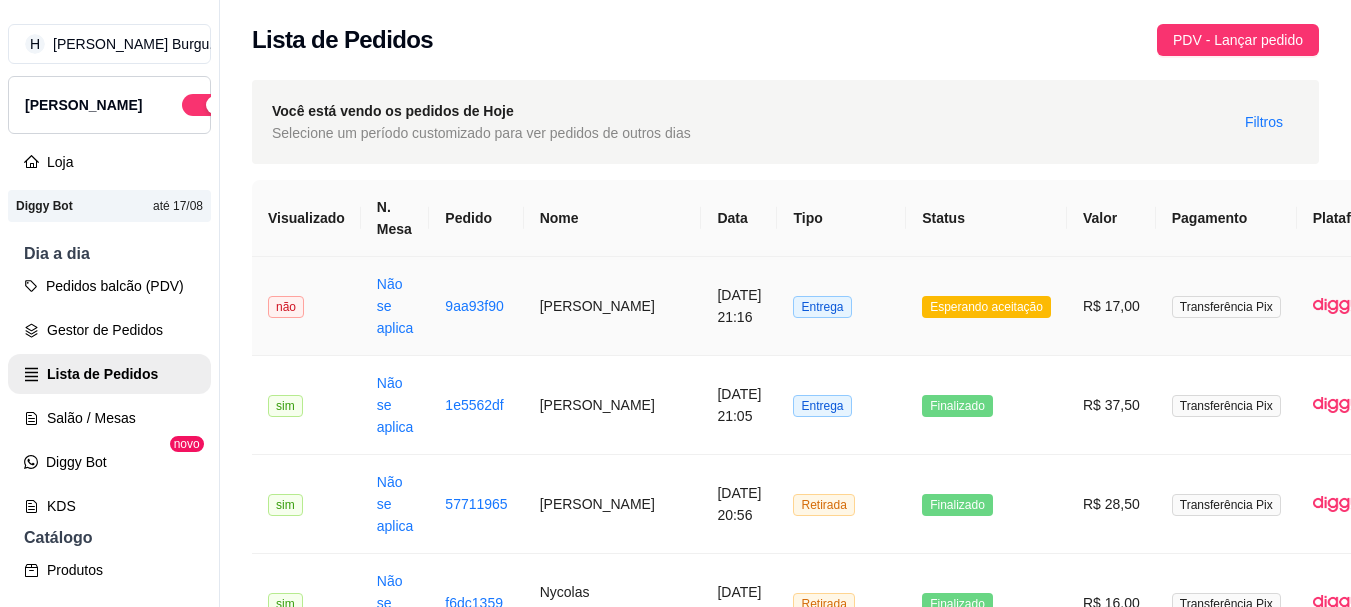 click on "Entrega" at bounding box center (841, 306) 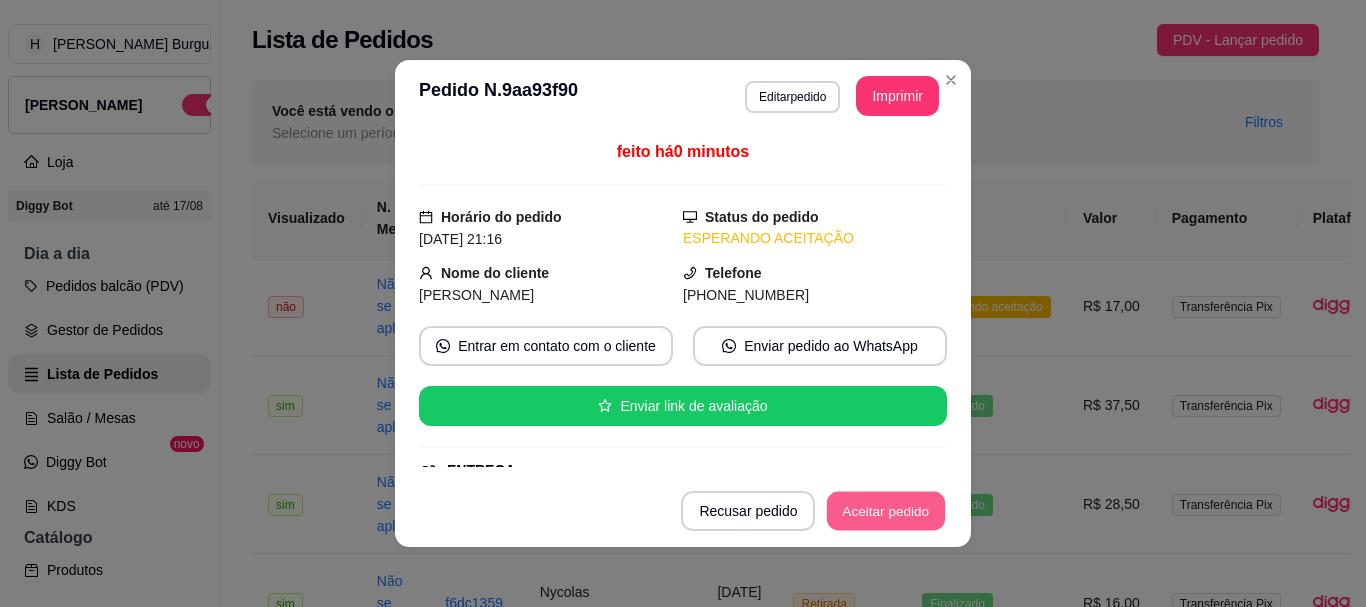click on "Aceitar pedido" at bounding box center (886, 511) 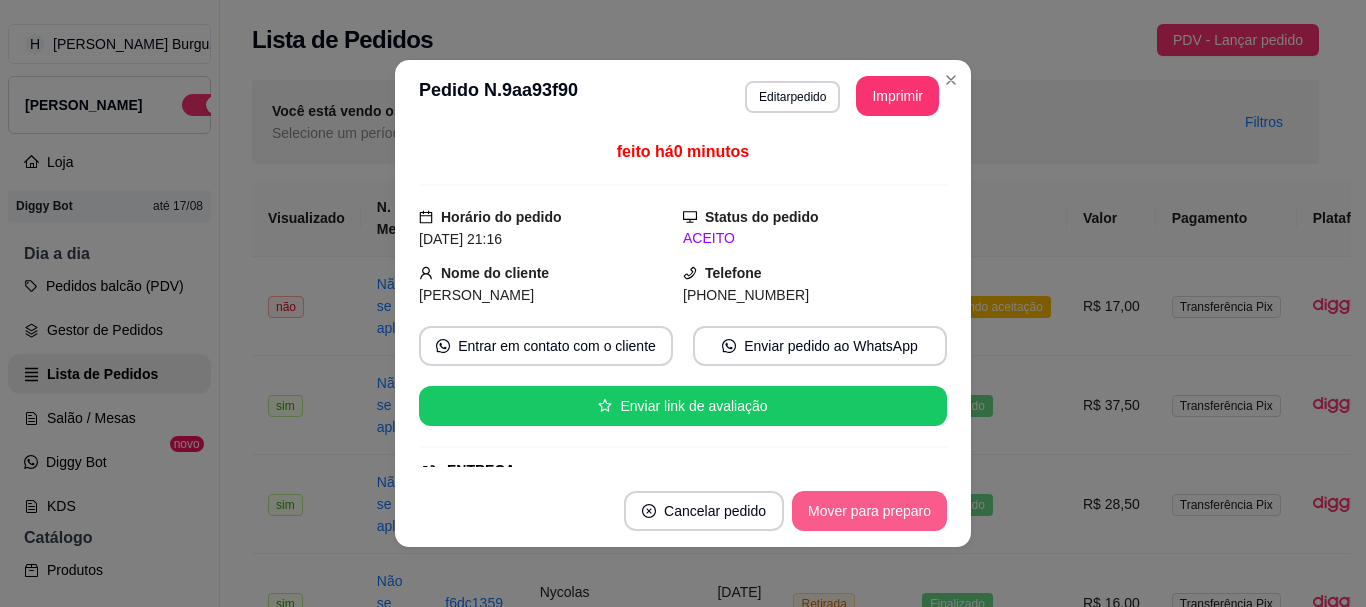 click on "Mover para preparo" at bounding box center (869, 511) 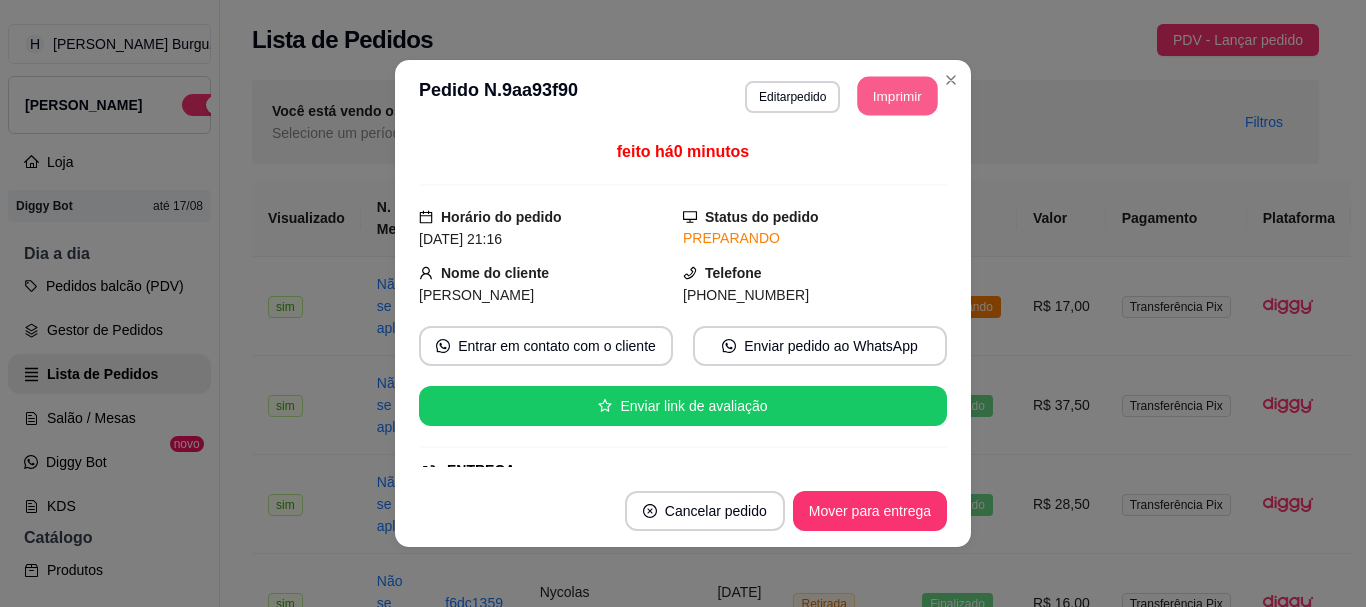 click on "Imprimir" at bounding box center (898, 96) 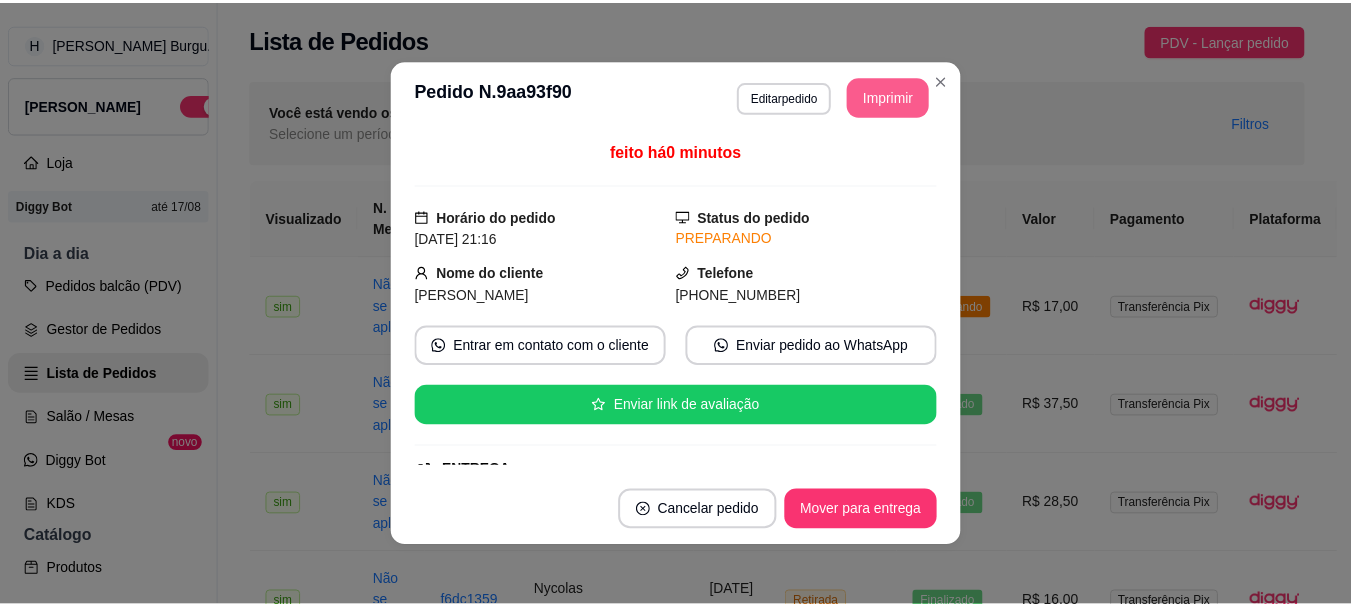 scroll, scrollTop: 0, scrollLeft: 0, axis: both 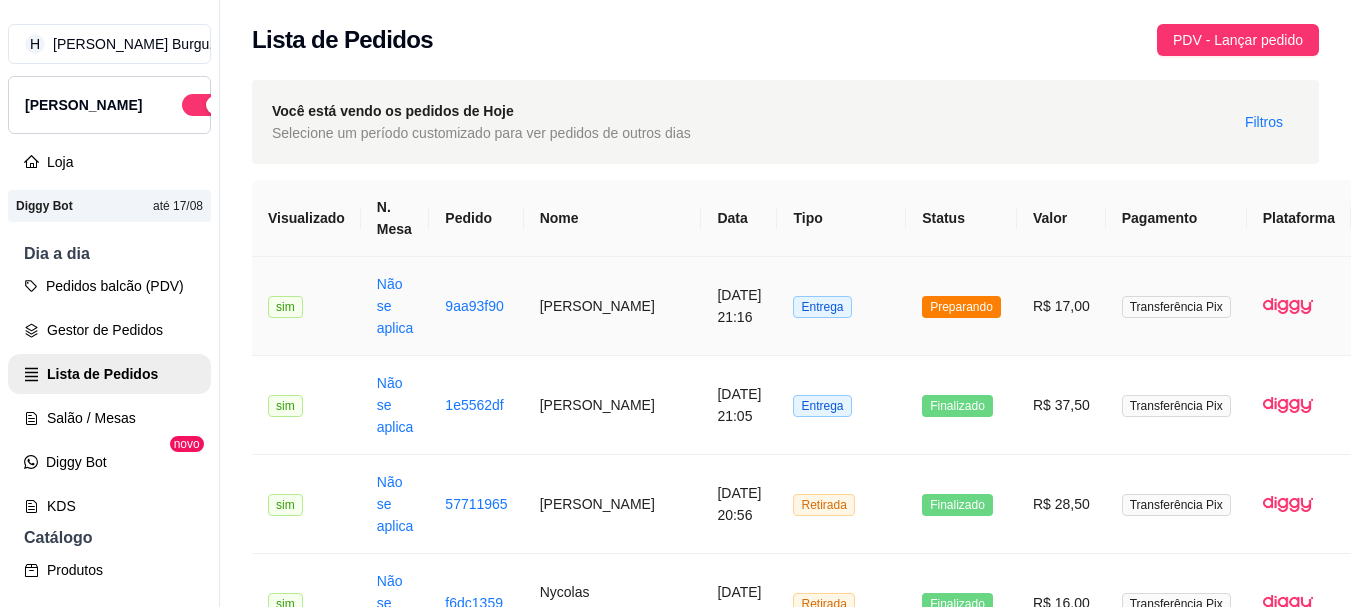 click on "Preparando" at bounding box center (961, 306) 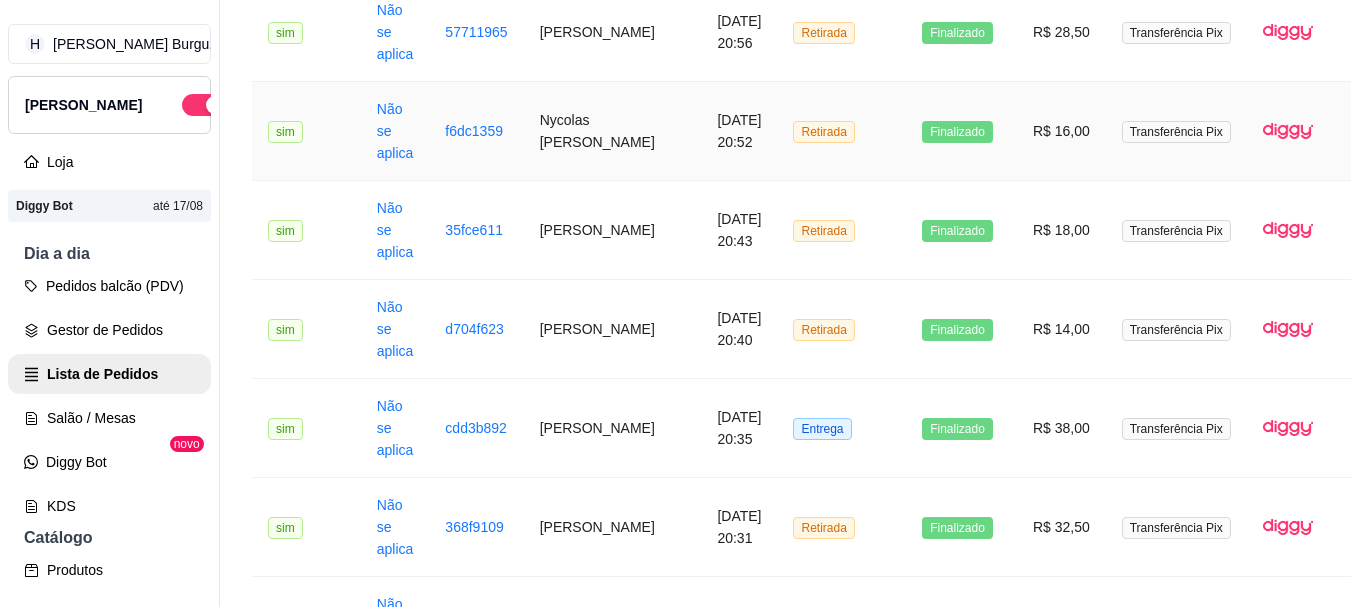 scroll, scrollTop: 500, scrollLeft: 0, axis: vertical 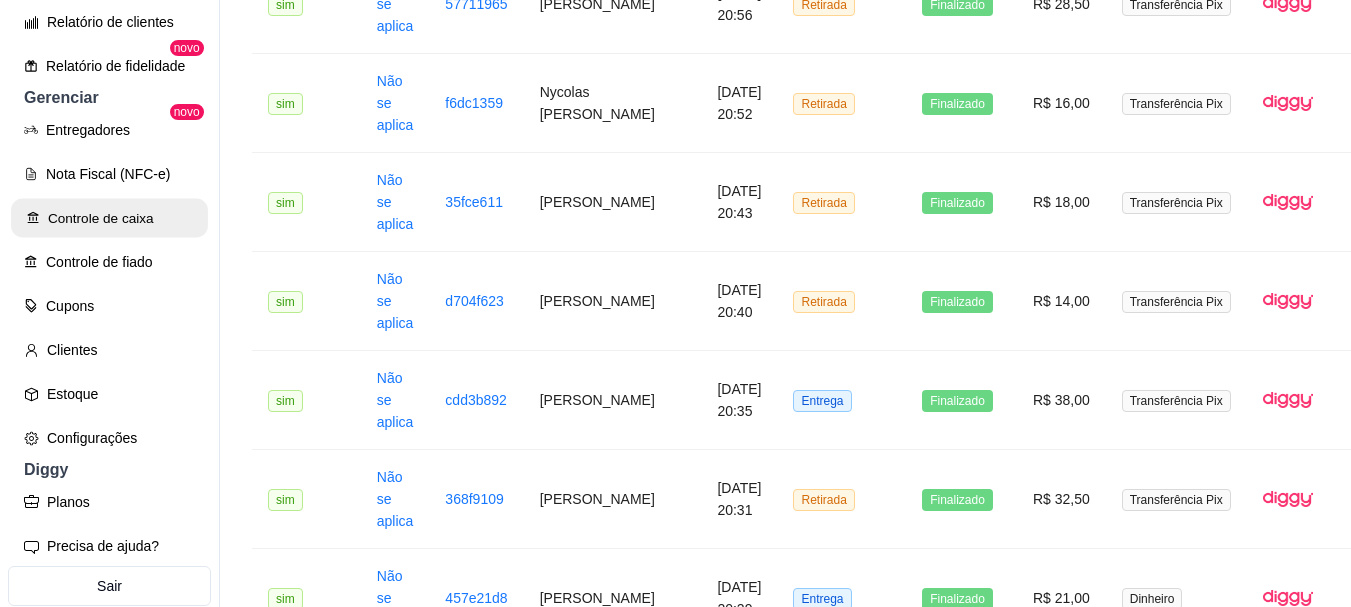 click on "Controle de caixa" at bounding box center [109, 218] 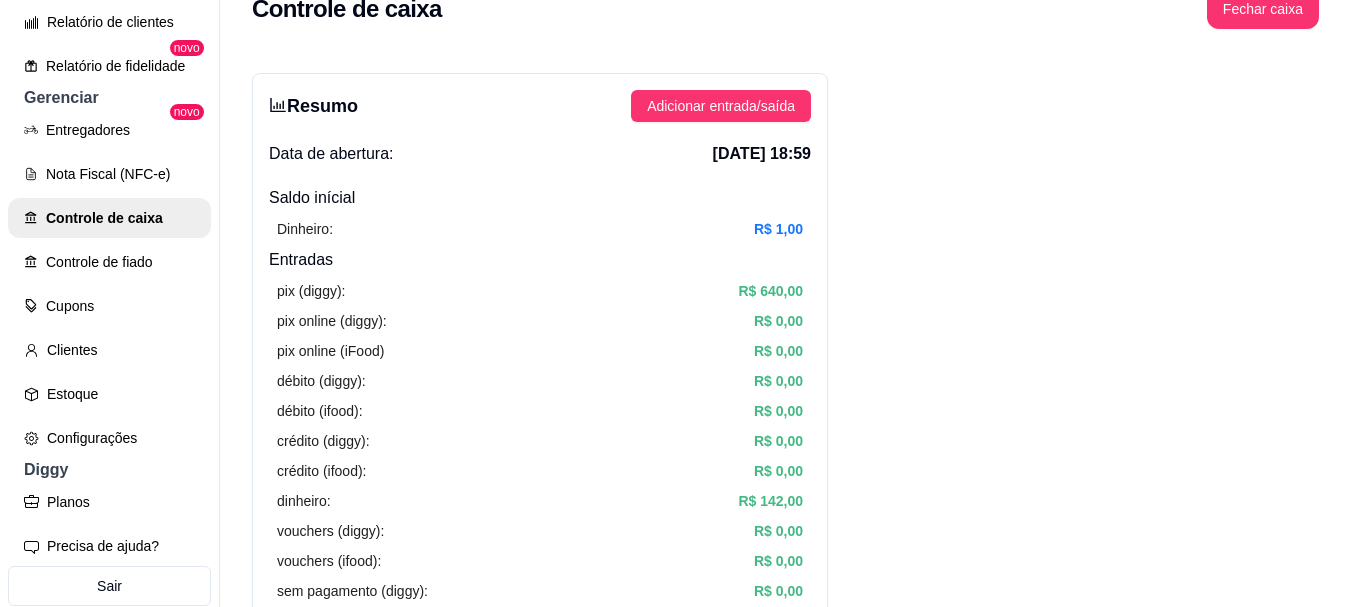 scroll, scrollTop: 0, scrollLeft: 0, axis: both 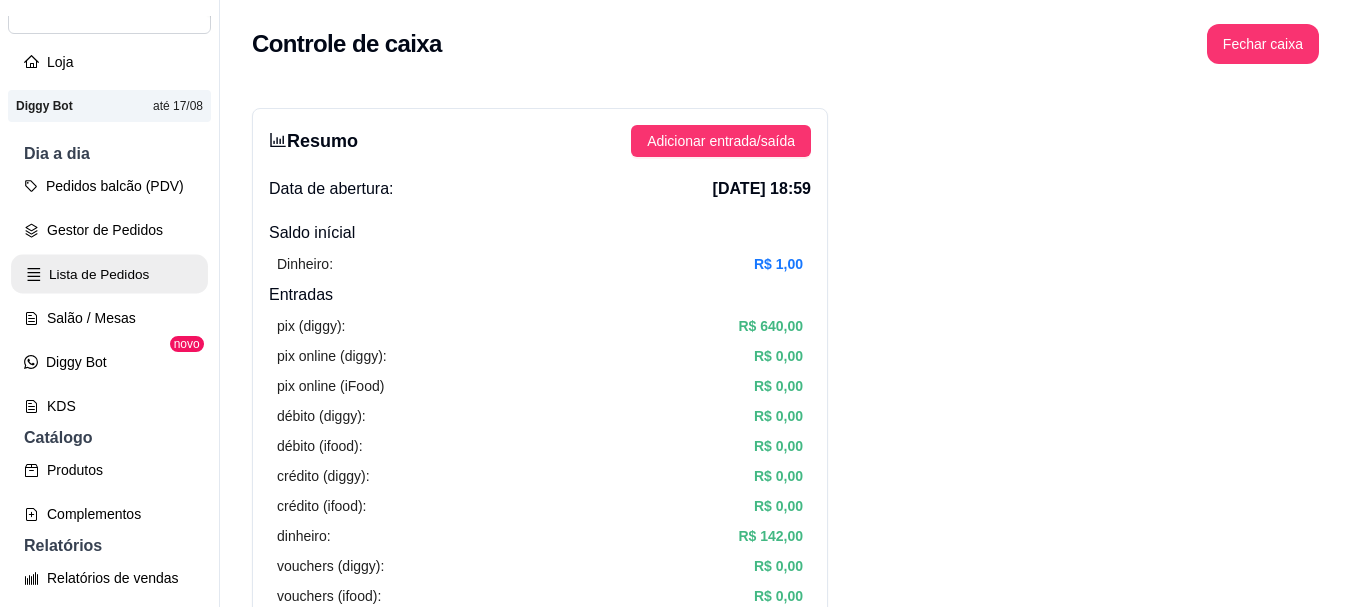 click on "Lista de Pedidos" at bounding box center [109, 274] 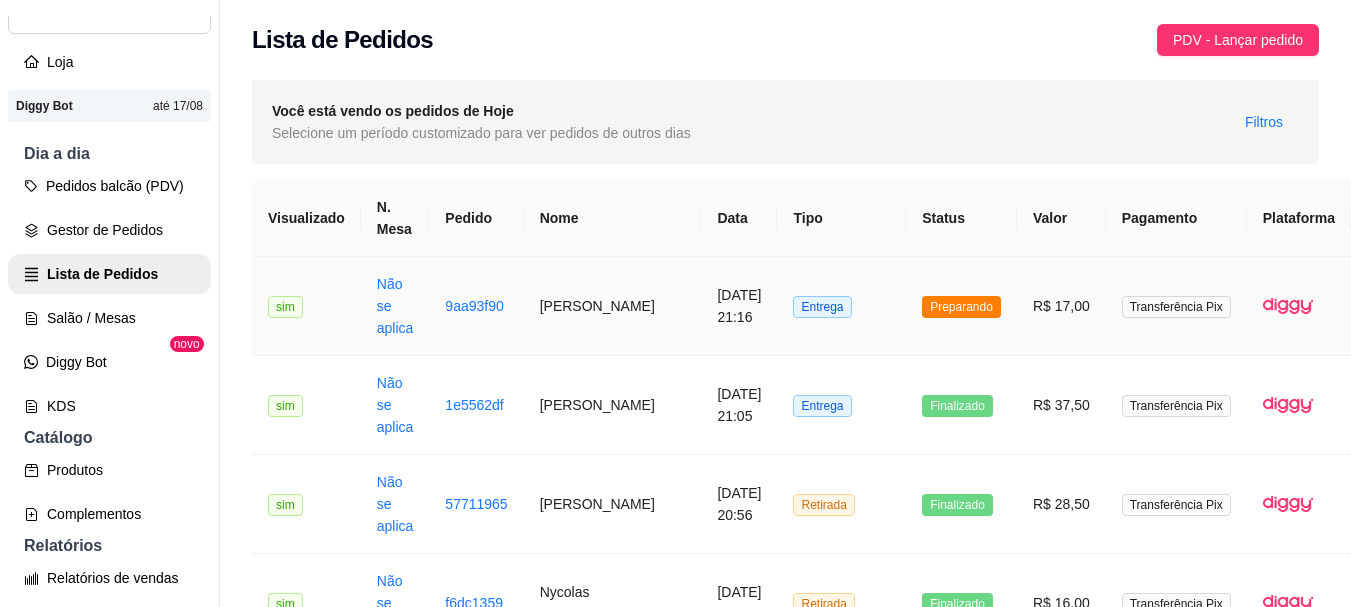 click on "Entrega" at bounding box center (841, 306) 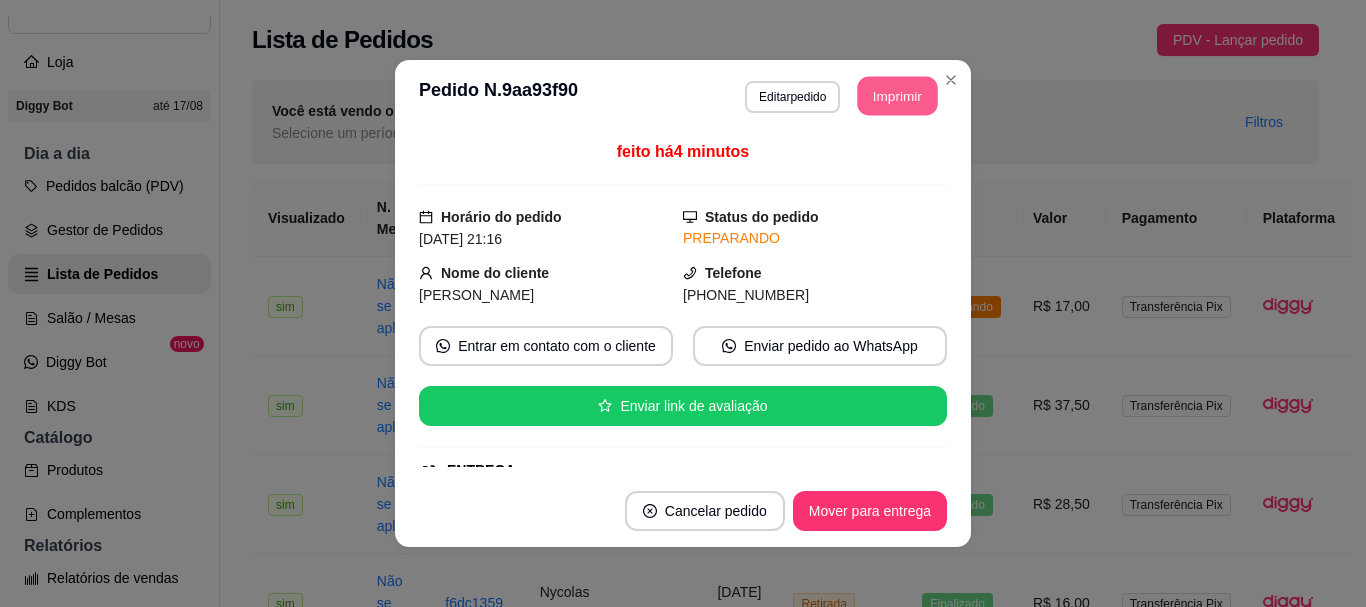 click on "Imprimir" at bounding box center [898, 96] 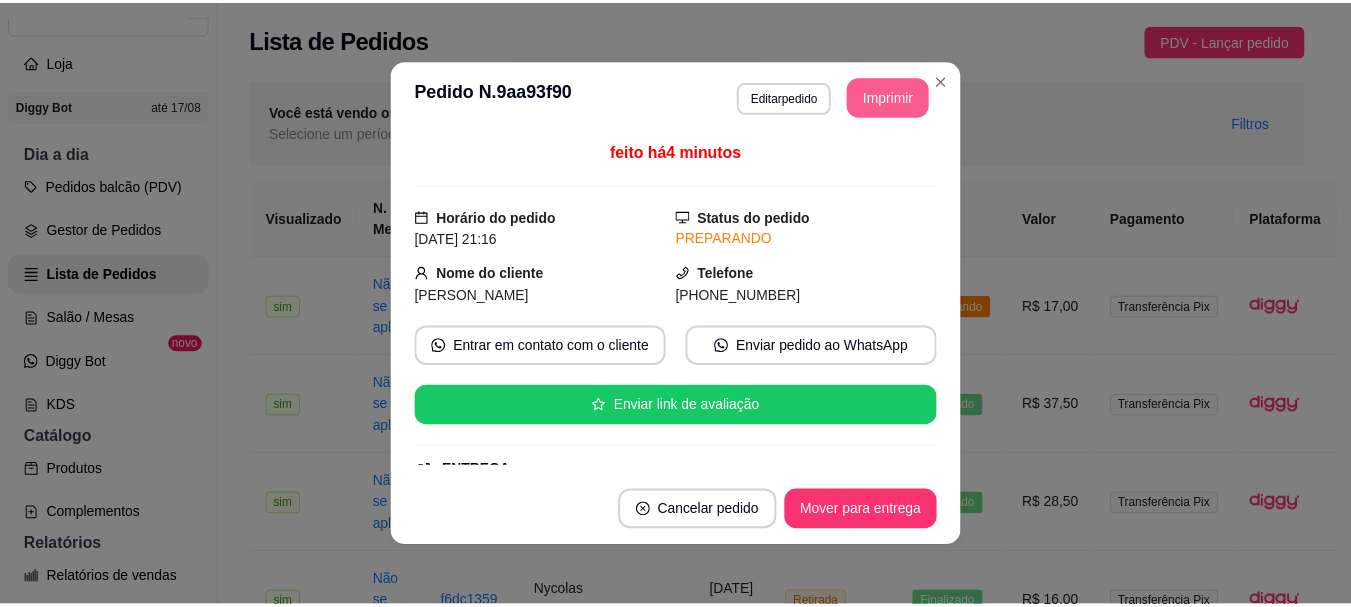 scroll, scrollTop: 0, scrollLeft: 0, axis: both 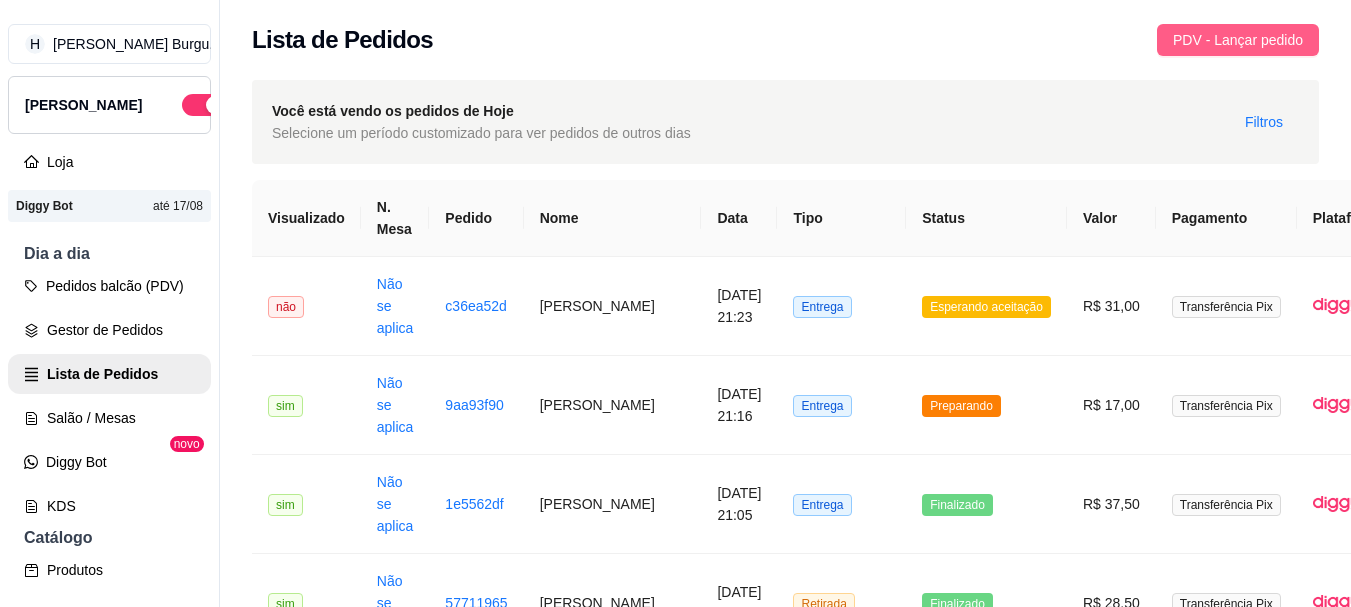 click on "PDV - Lançar pedido" at bounding box center (1238, 40) 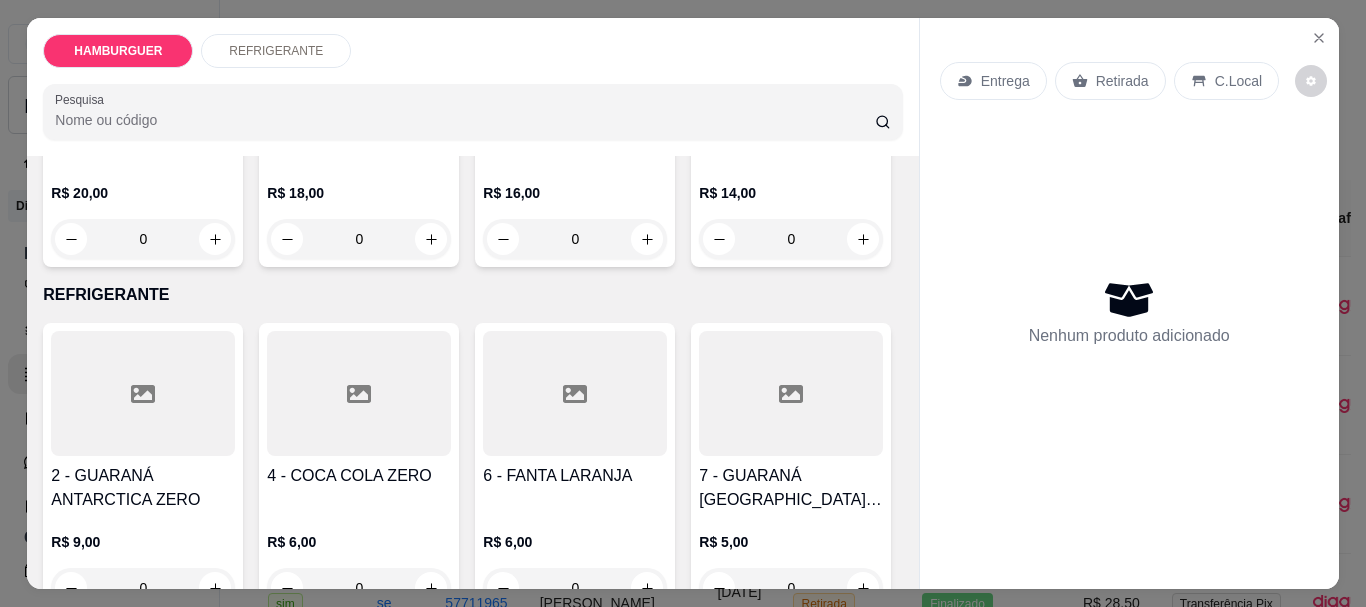 scroll, scrollTop: 300, scrollLeft: 0, axis: vertical 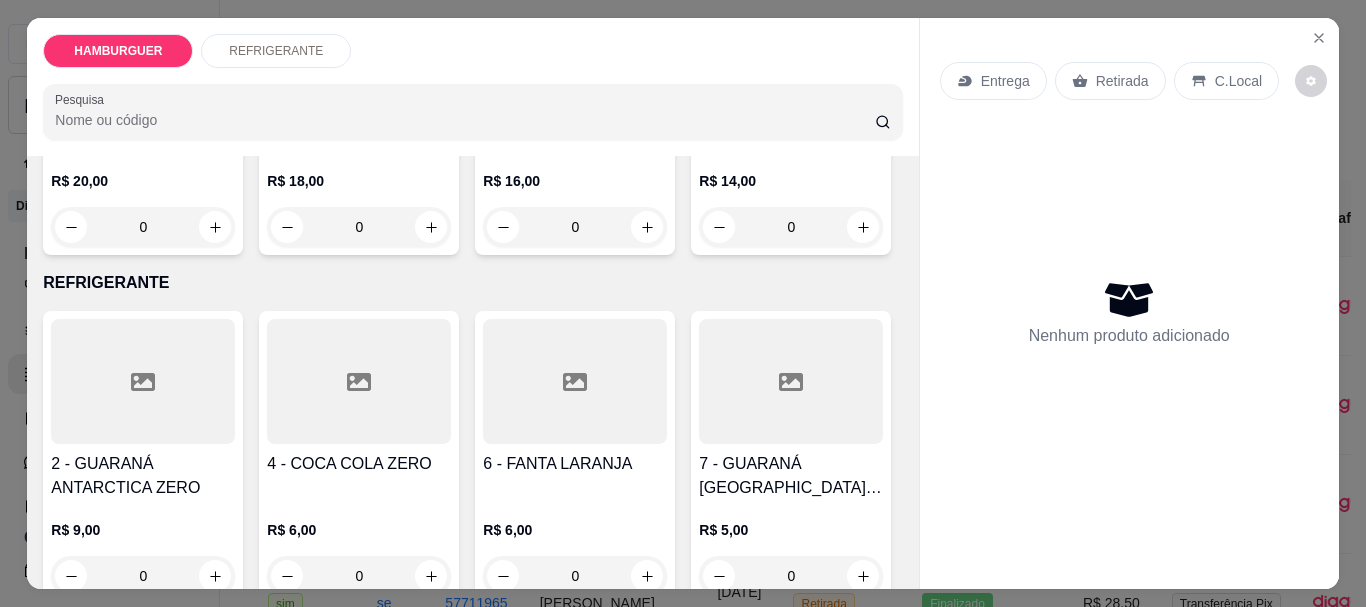 click on "0" at bounding box center (791, 227) 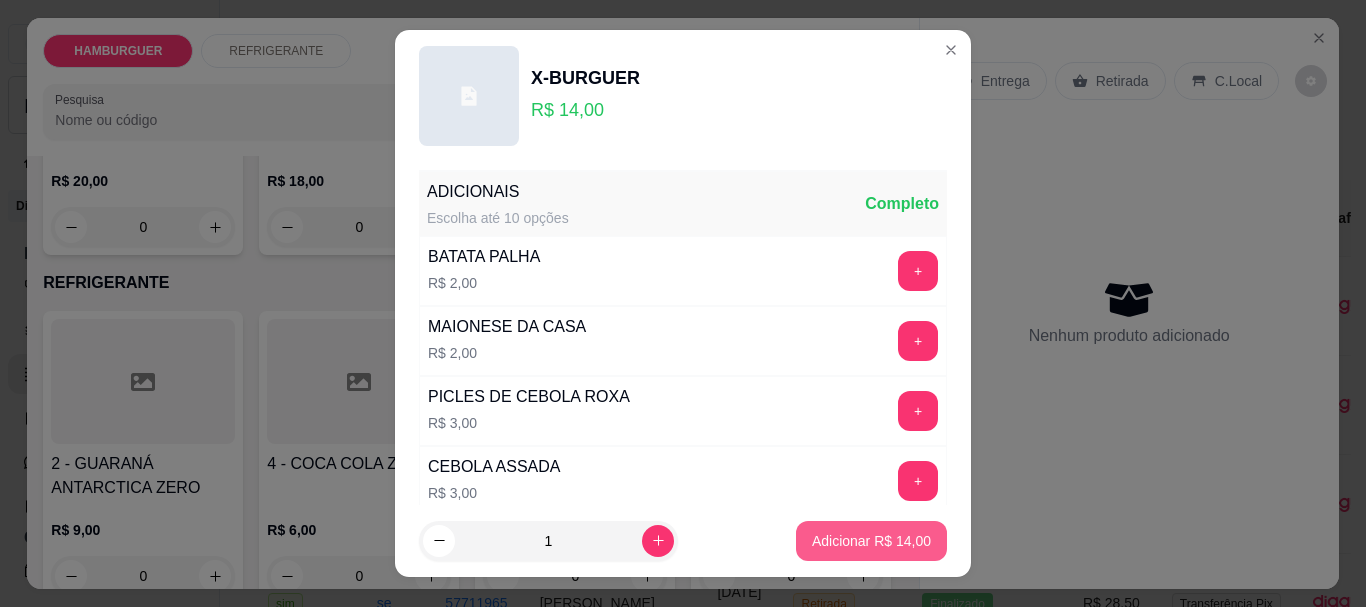 click on "Adicionar   R$ 14,00" at bounding box center (871, 541) 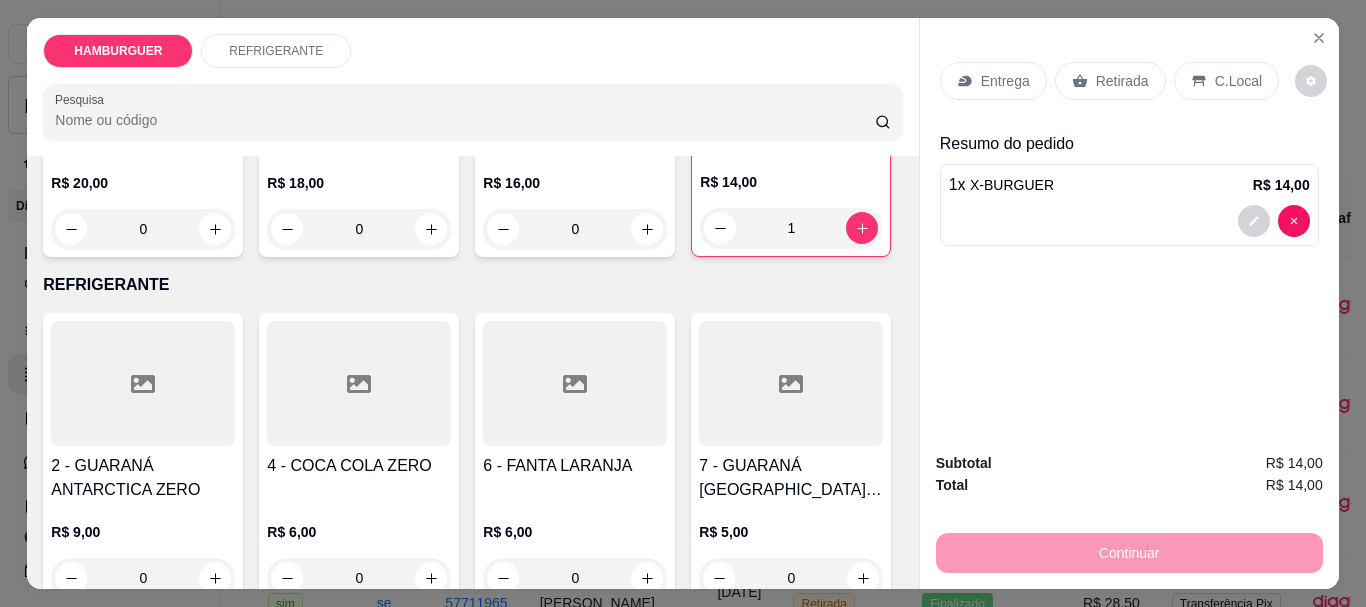 click on "Retirada" at bounding box center [1110, 81] 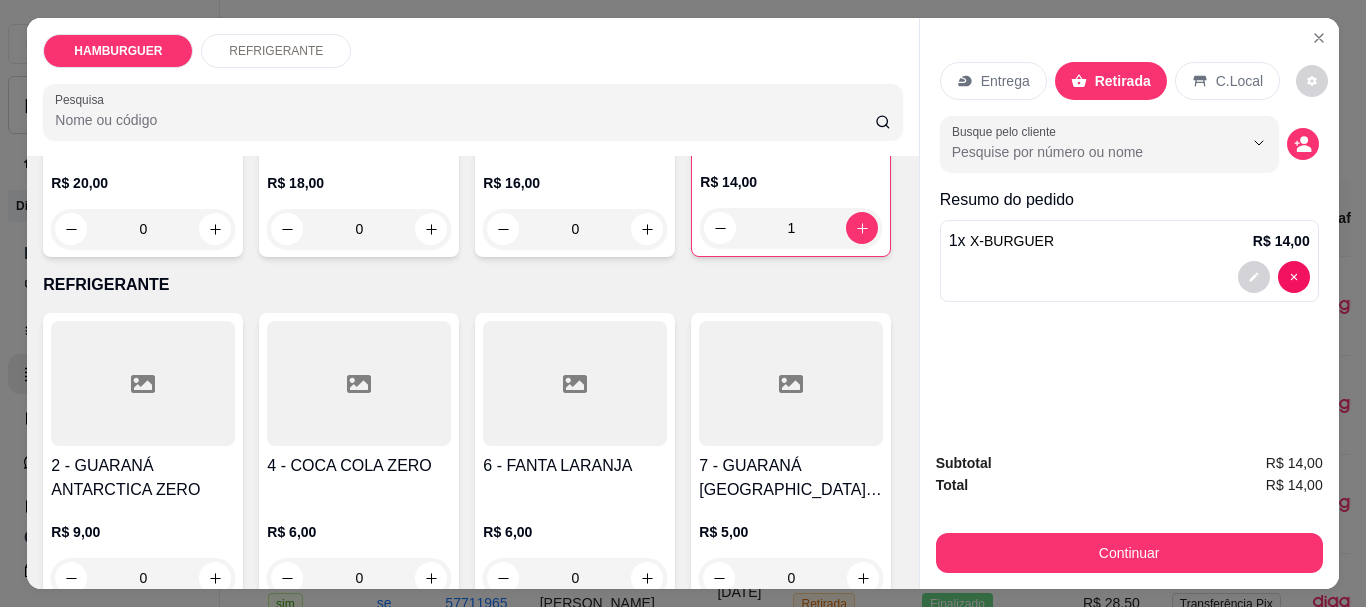 click on "Busque pelo cliente" at bounding box center [1129, 144] 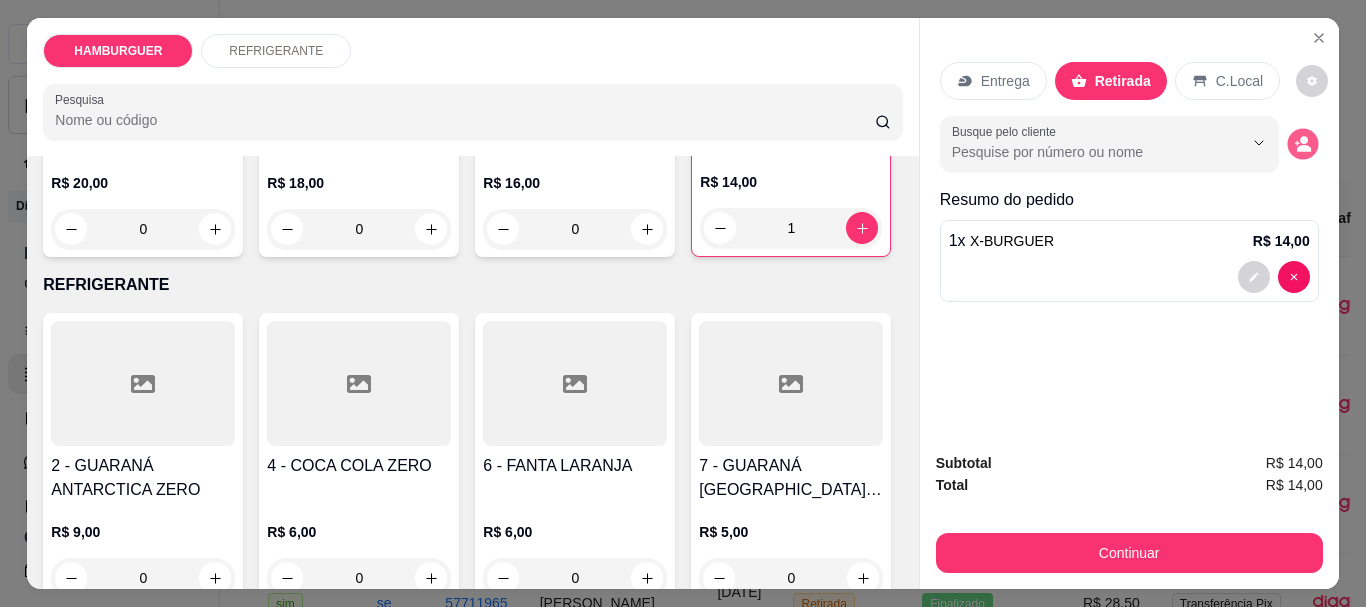 click 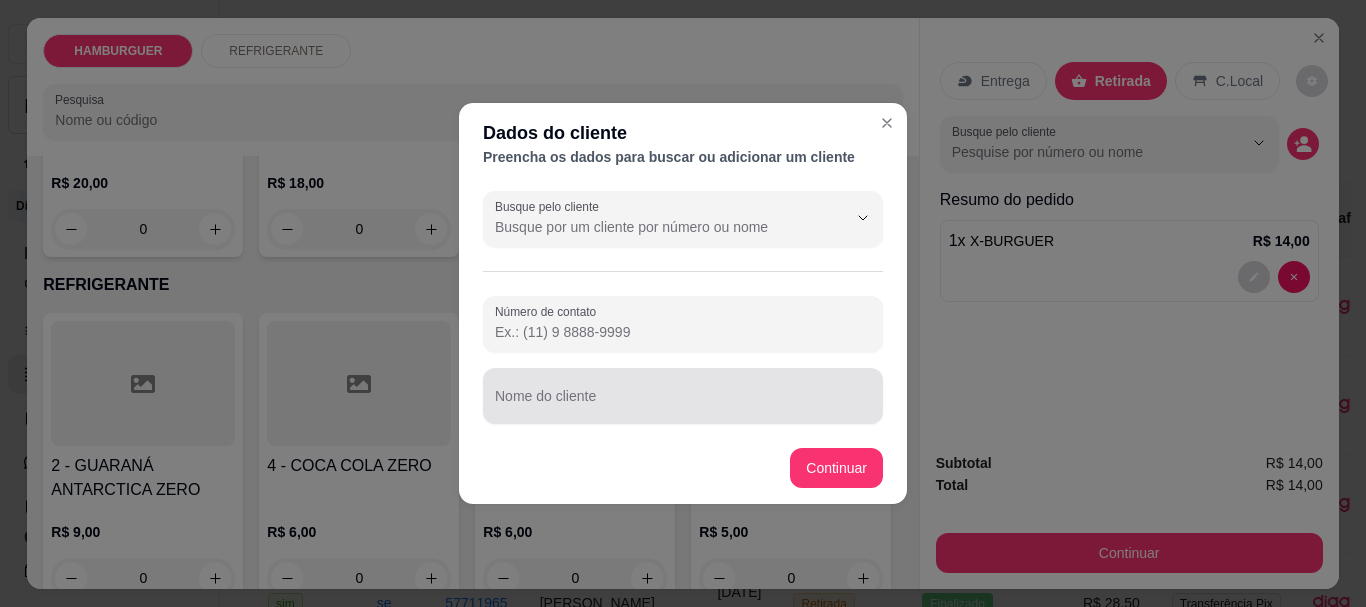 click at bounding box center [683, 396] 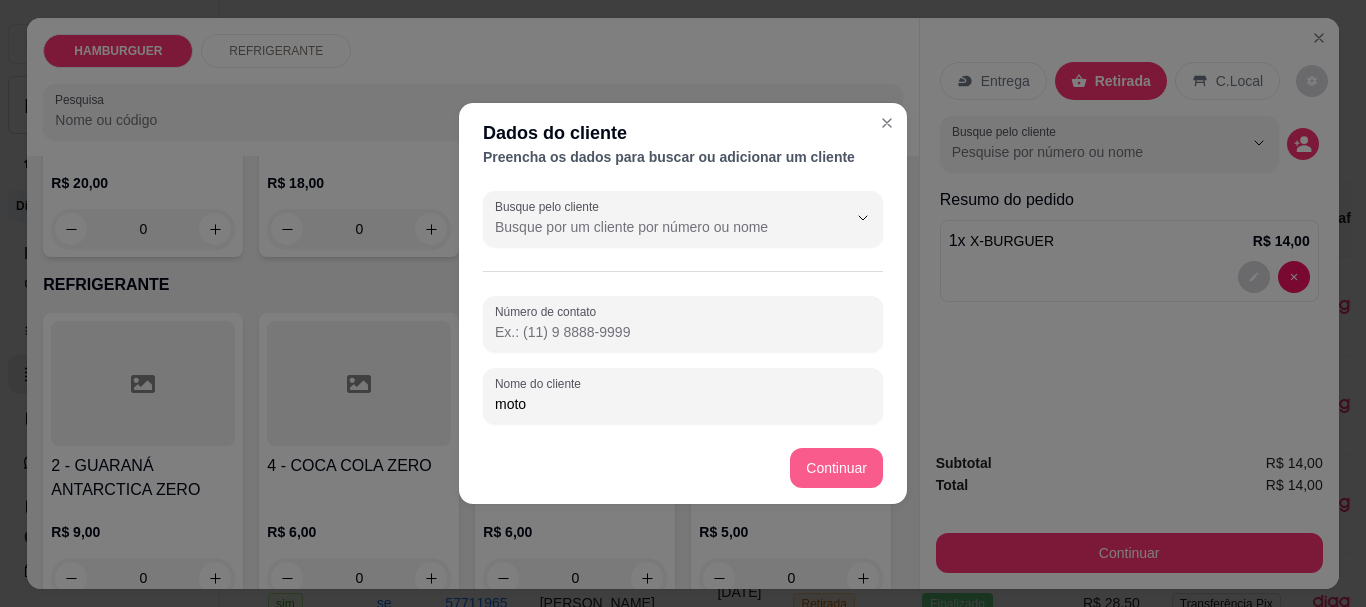 type on "moto" 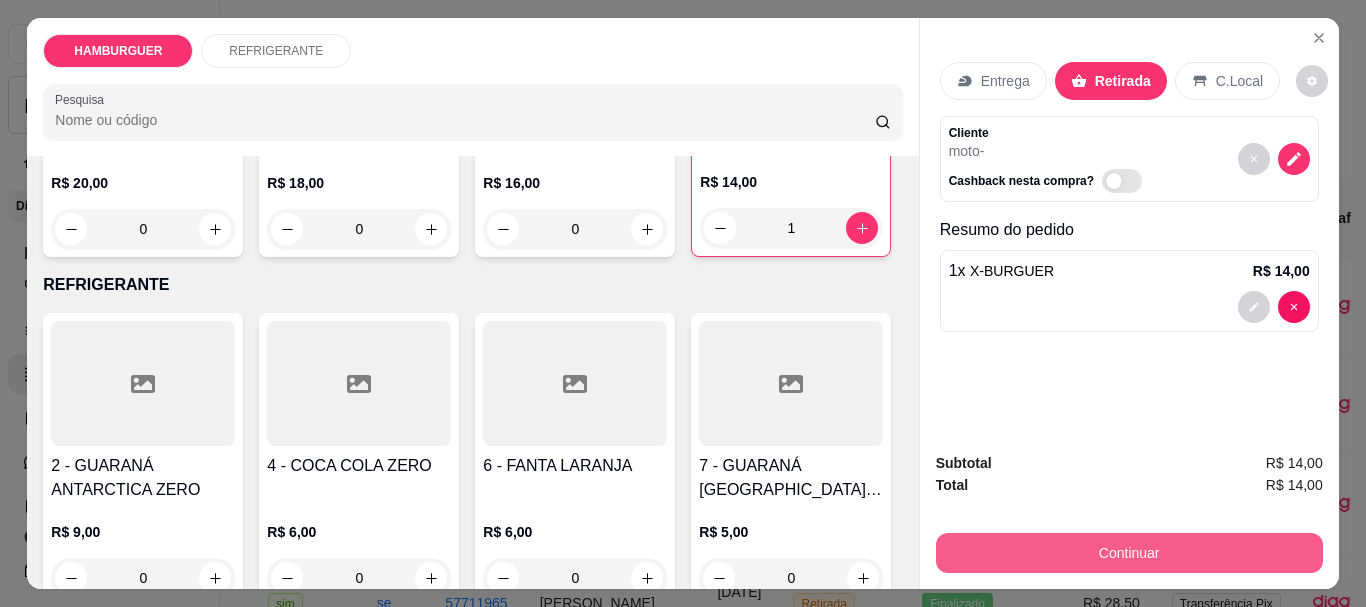 click on "Continuar" at bounding box center (1129, 553) 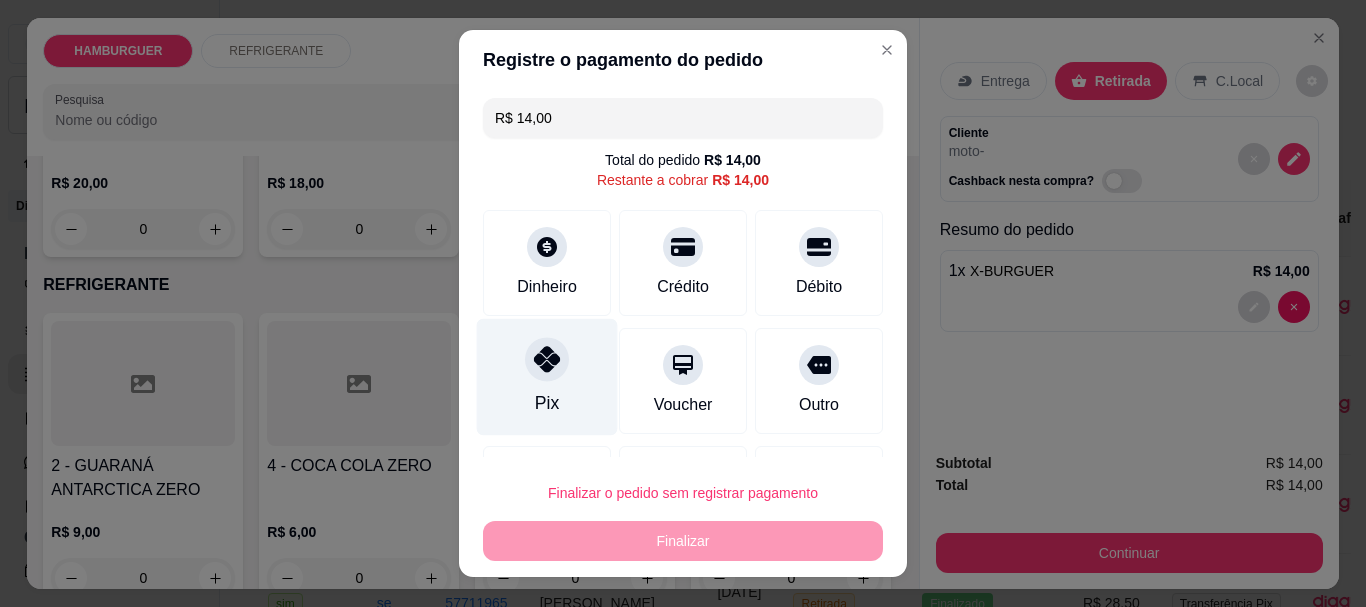 click 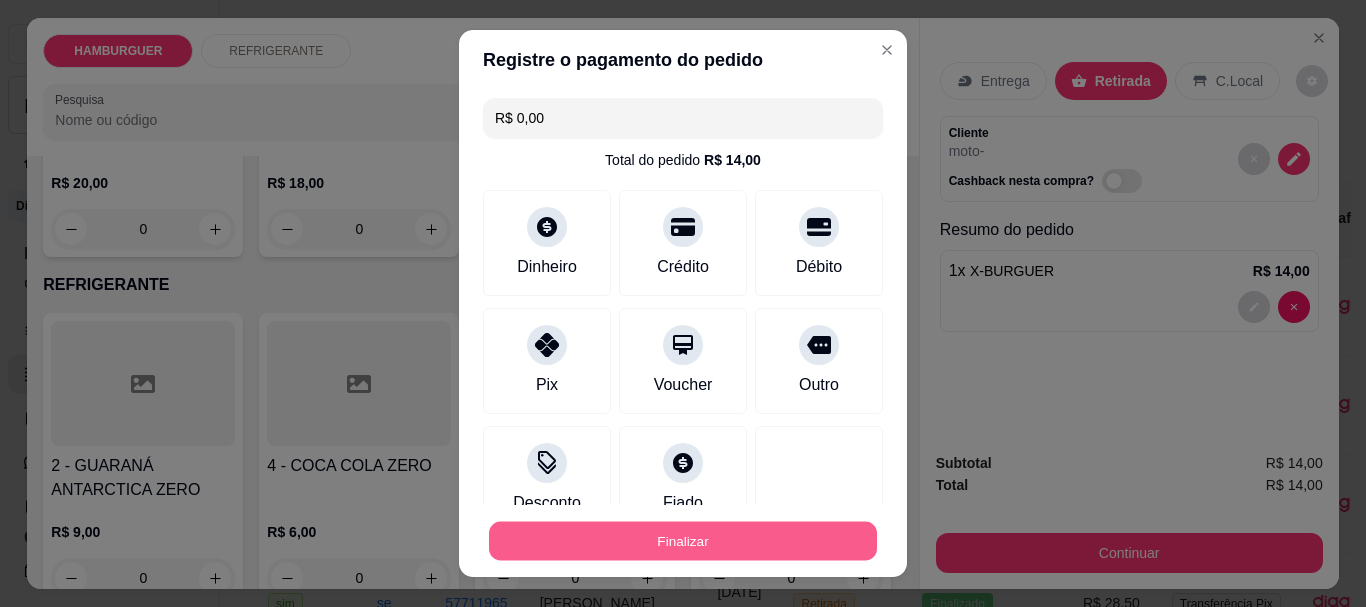click on "Finalizar" at bounding box center (683, 540) 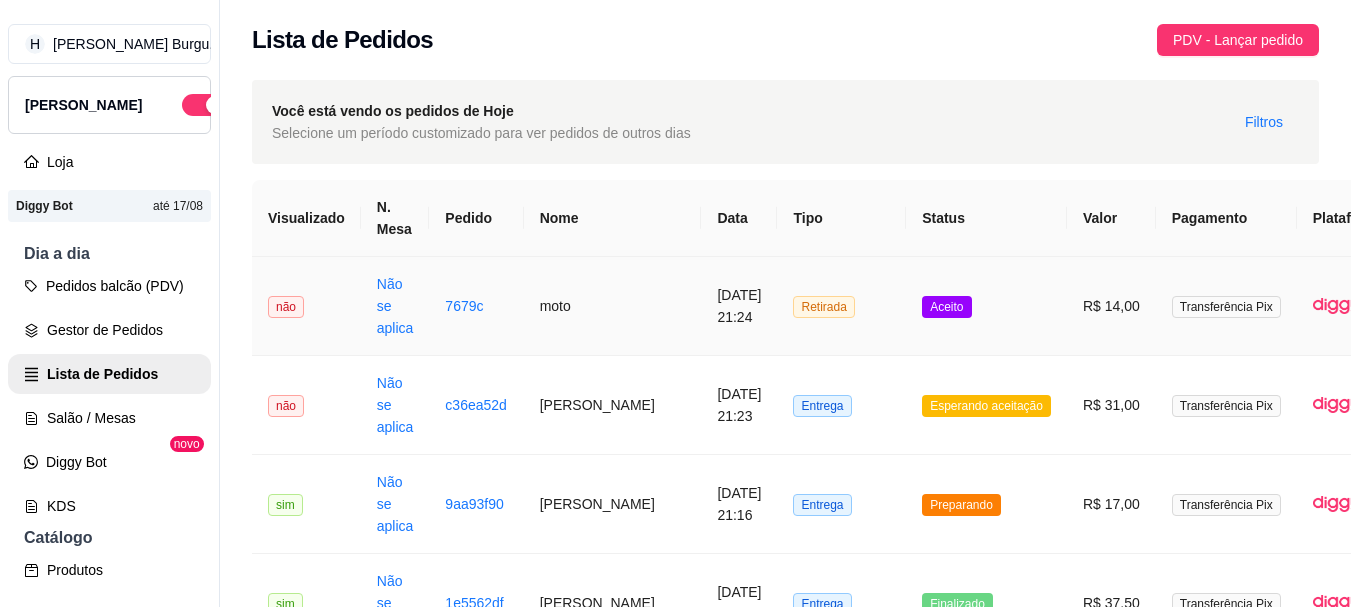 click on "Retirada" at bounding box center (841, 306) 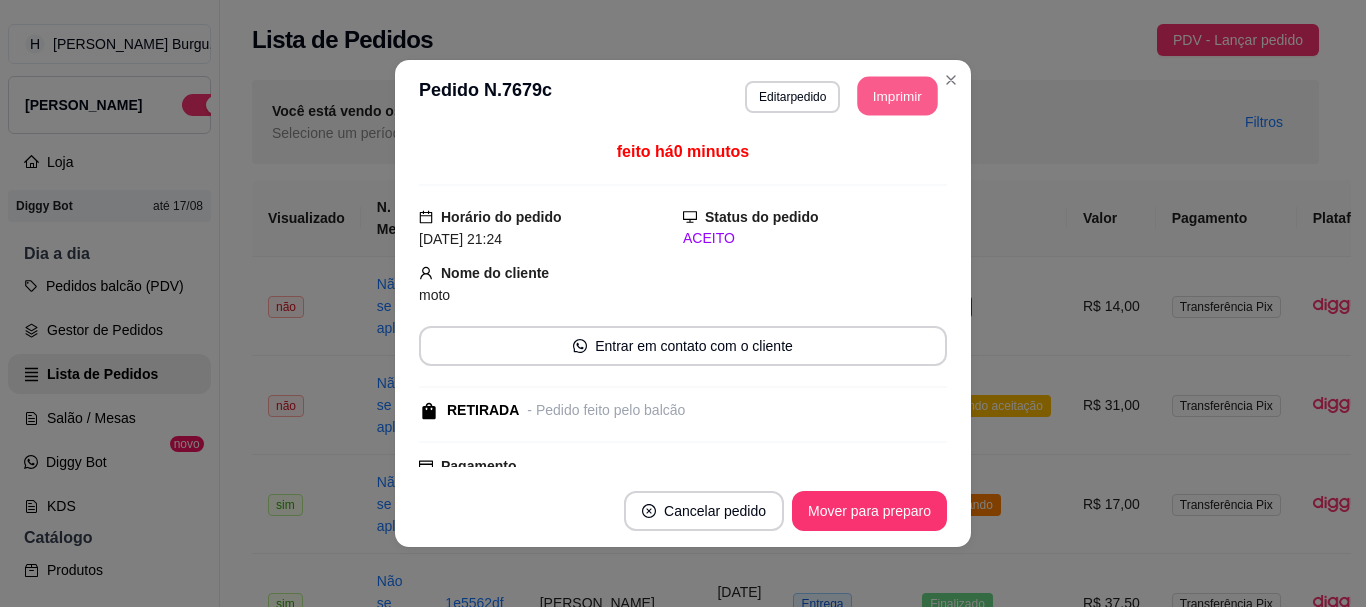 click on "Imprimir" at bounding box center (898, 96) 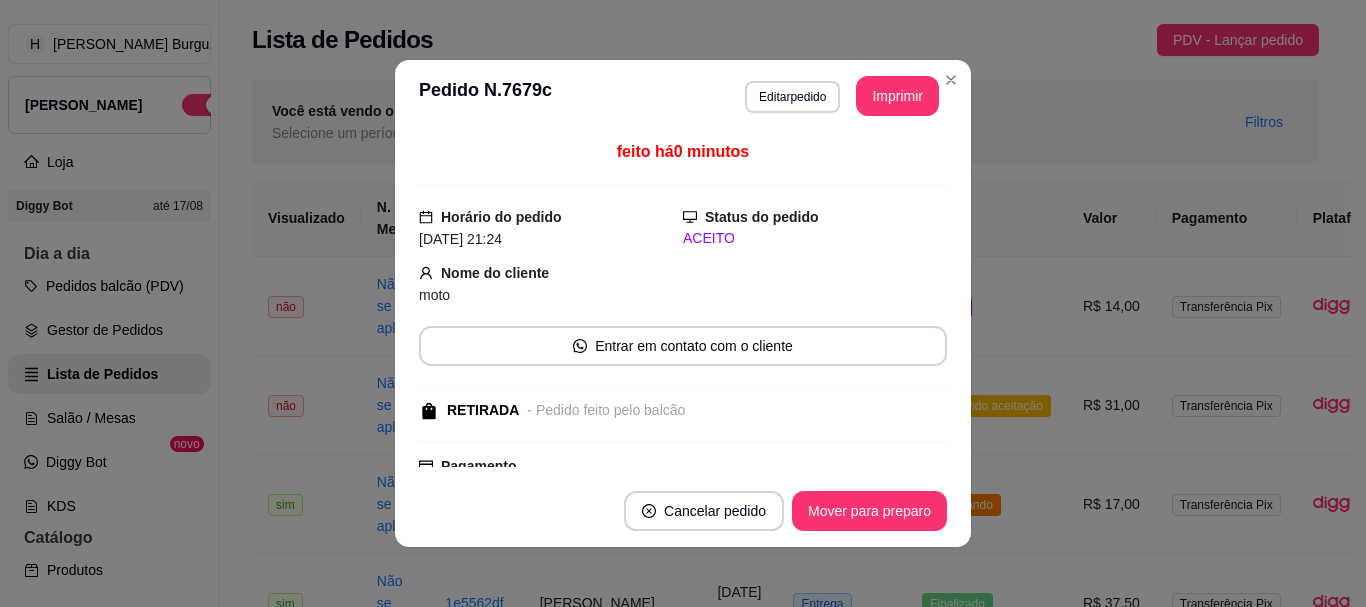 scroll, scrollTop: 0, scrollLeft: 0, axis: both 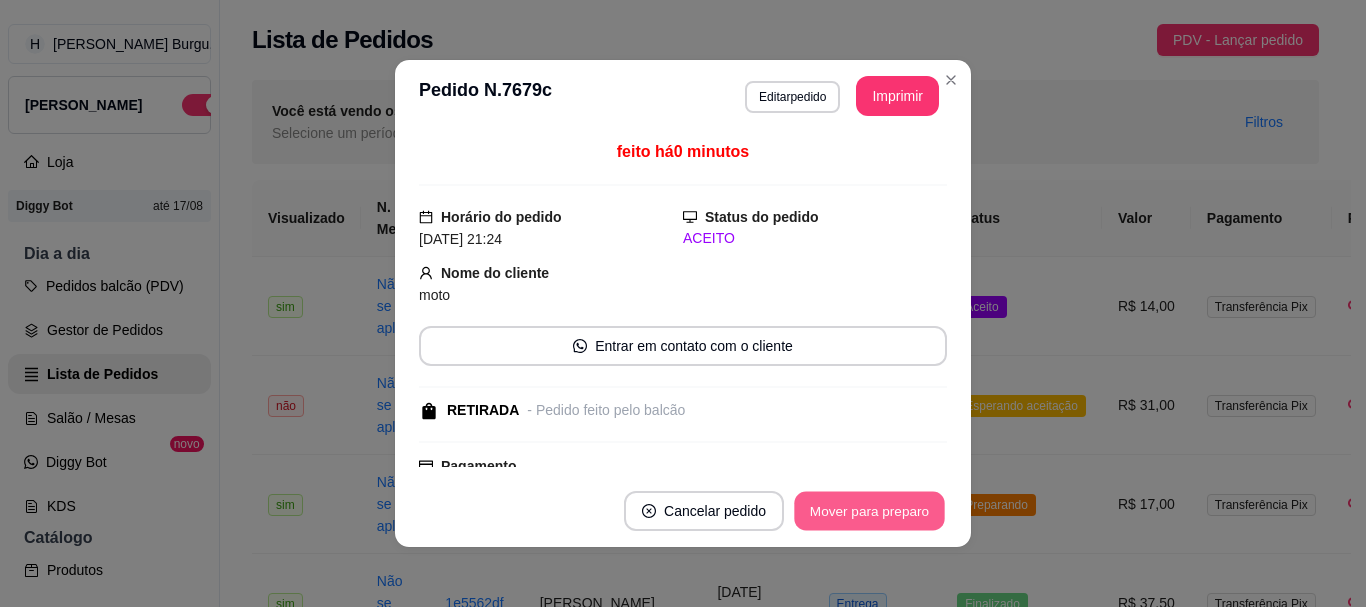 click on "Mover para preparo" at bounding box center (869, 511) 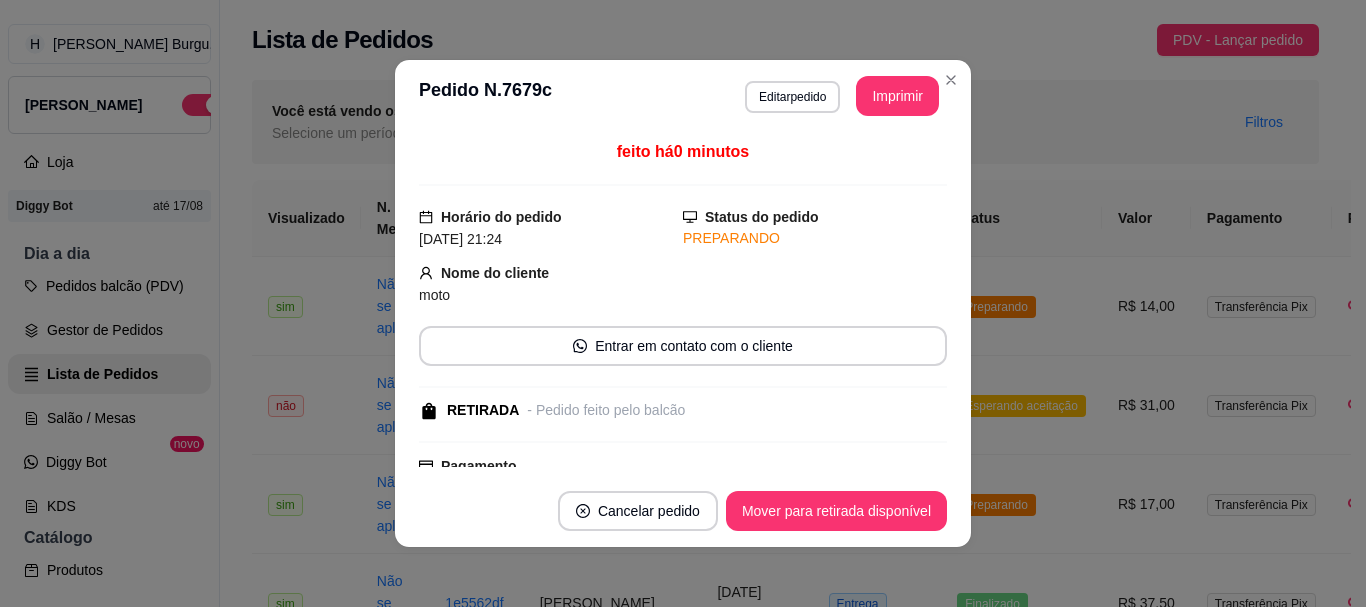 click on "**********" at bounding box center (683, 96) 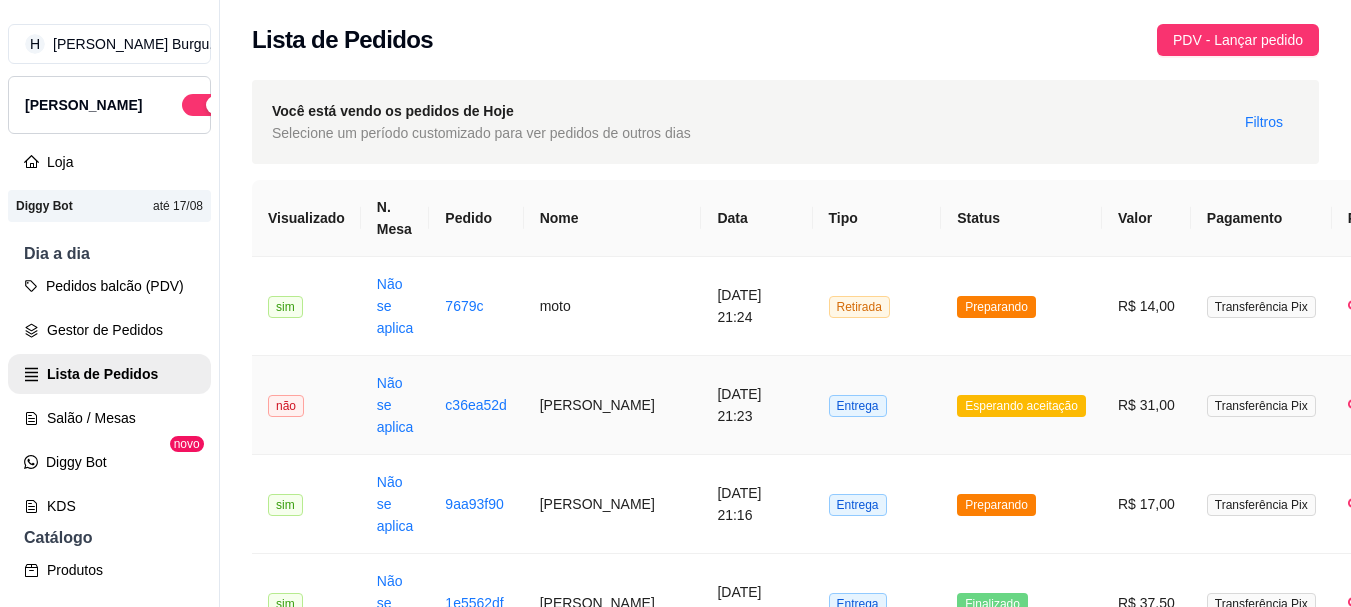 click on "Esperando aceitação" at bounding box center [1021, 405] 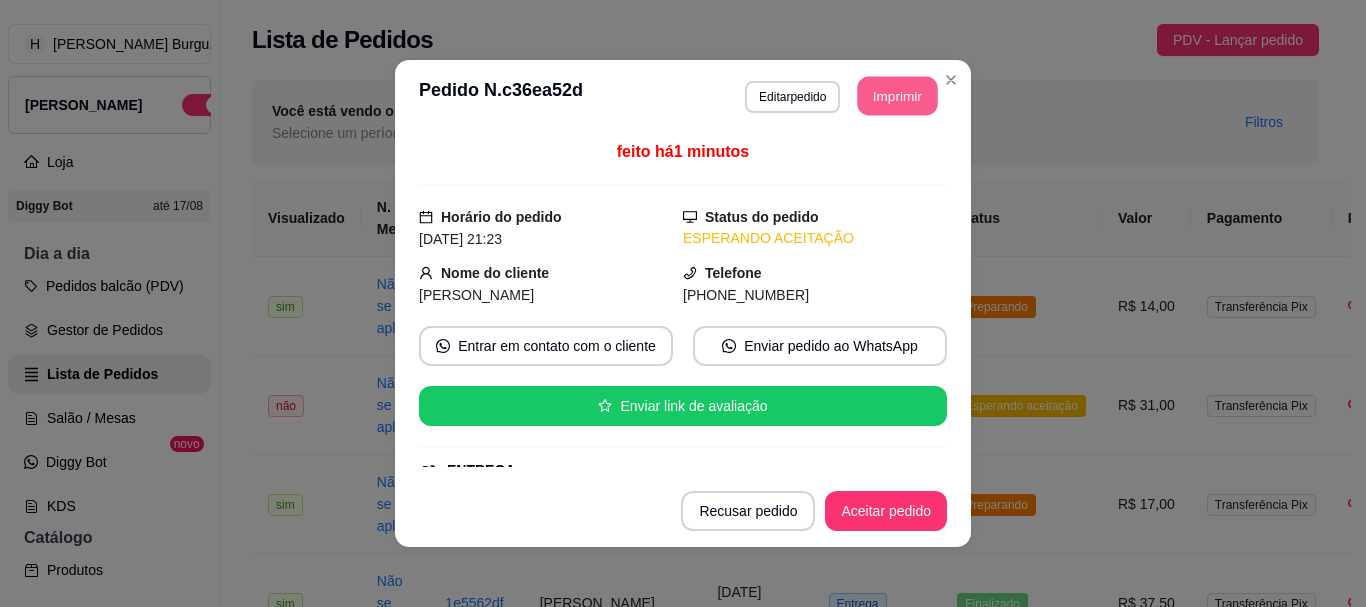 click on "Imprimir" at bounding box center (898, 96) 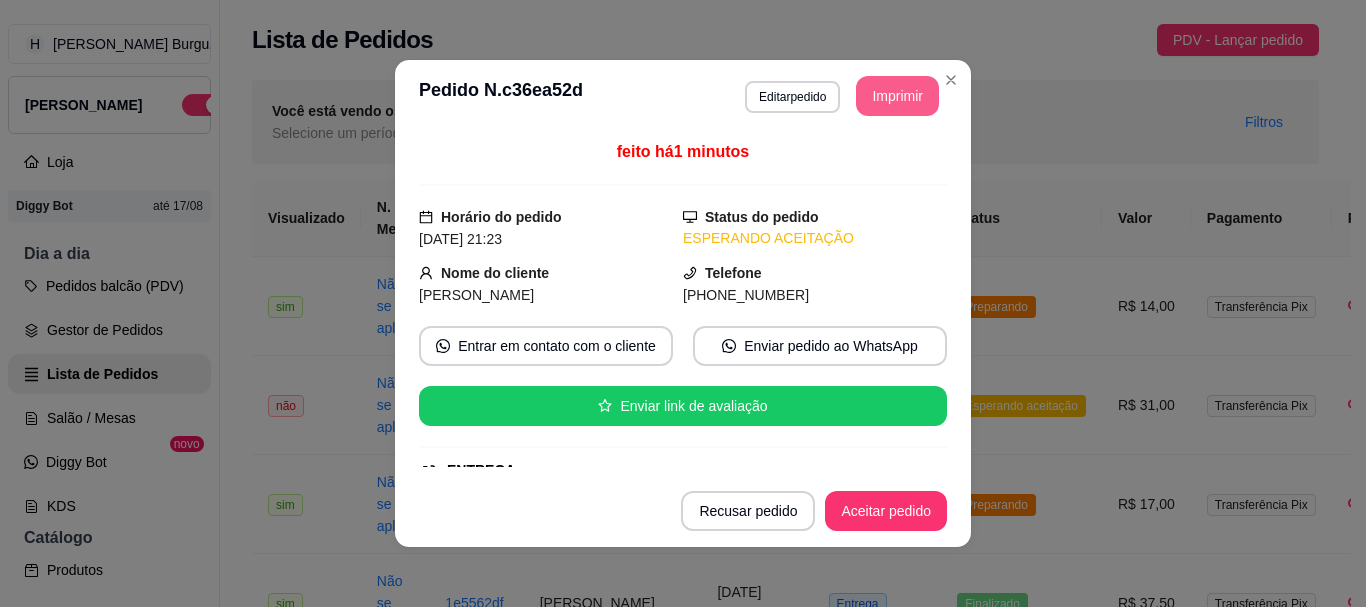 scroll, scrollTop: 0, scrollLeft: 0, axis: both 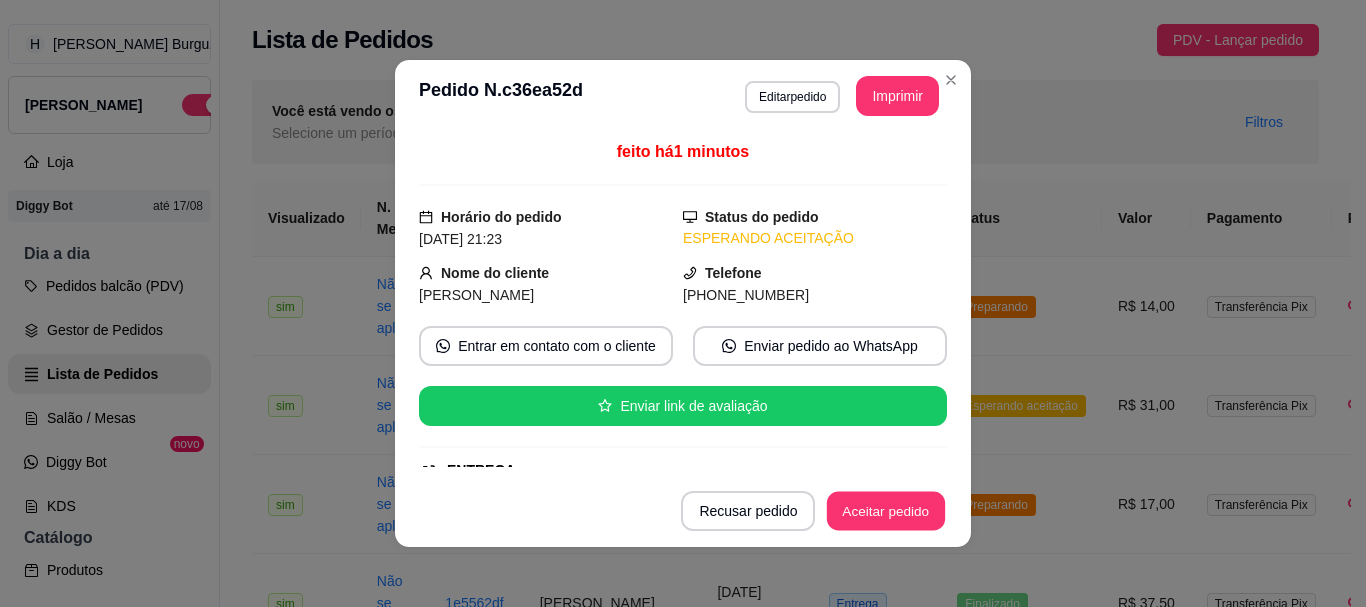 click on "Aceitar pedido" at bounding box center (886, 511) 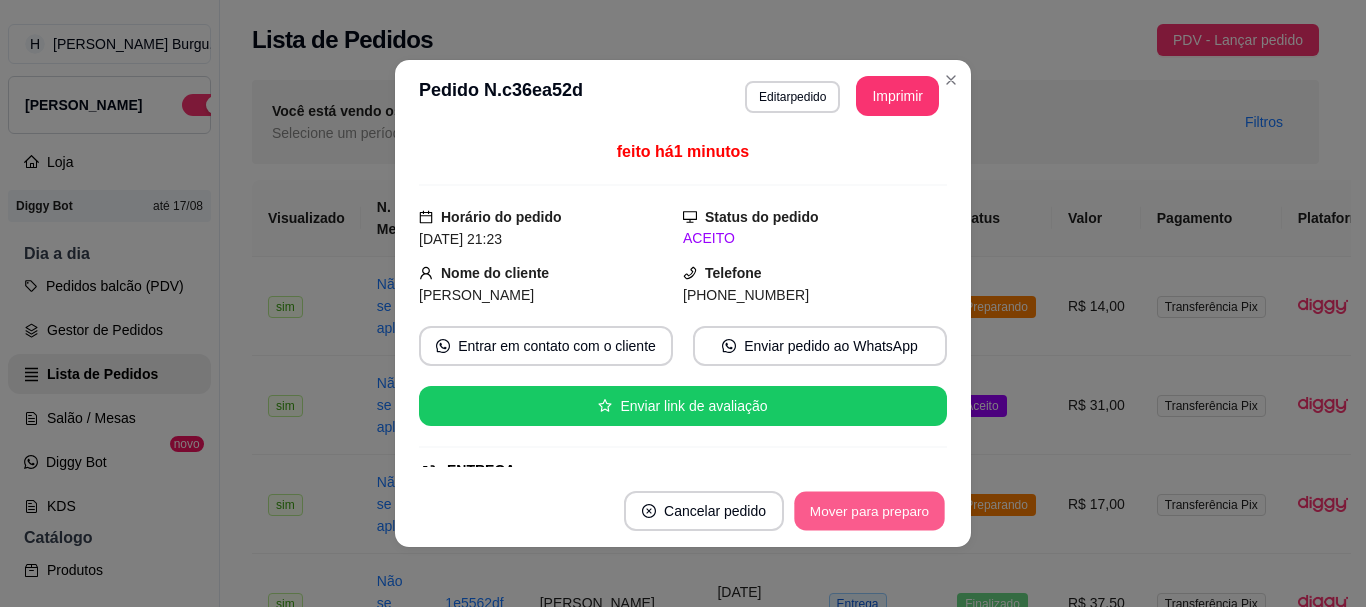 click on "Mover para preparo" at bounding box center (869, 511) 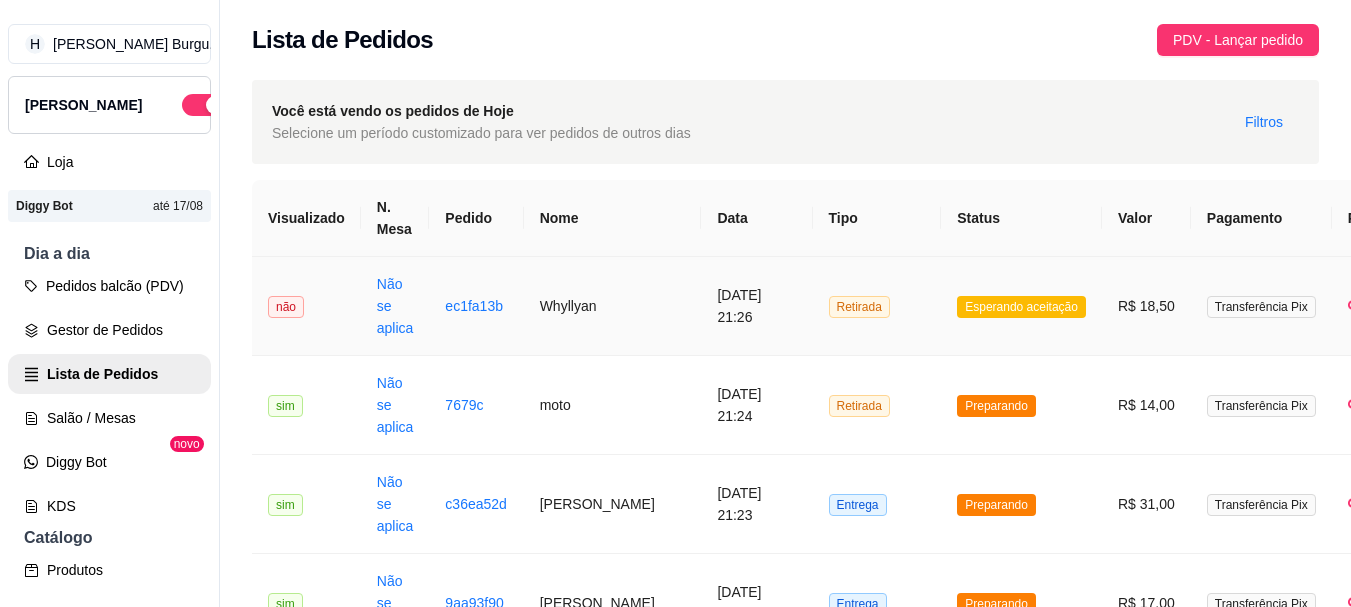 click on "Retirada" at bounding box center (877, 306) 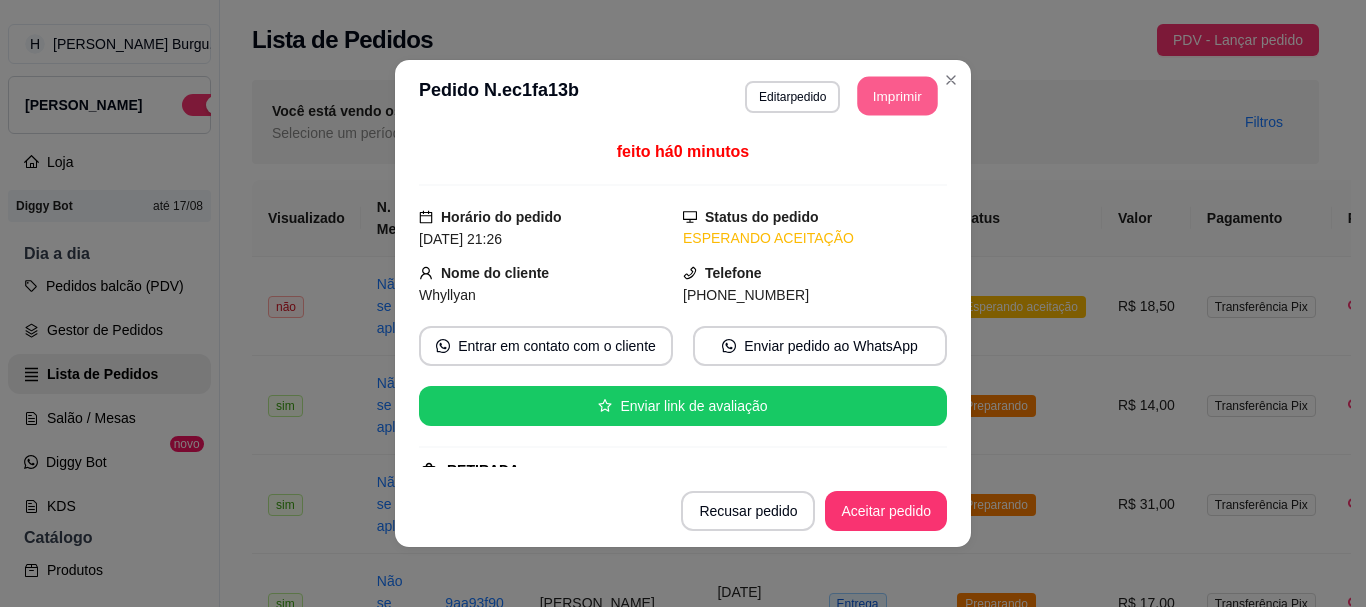 click on "Imprimir" at bounding box center [898, 96] 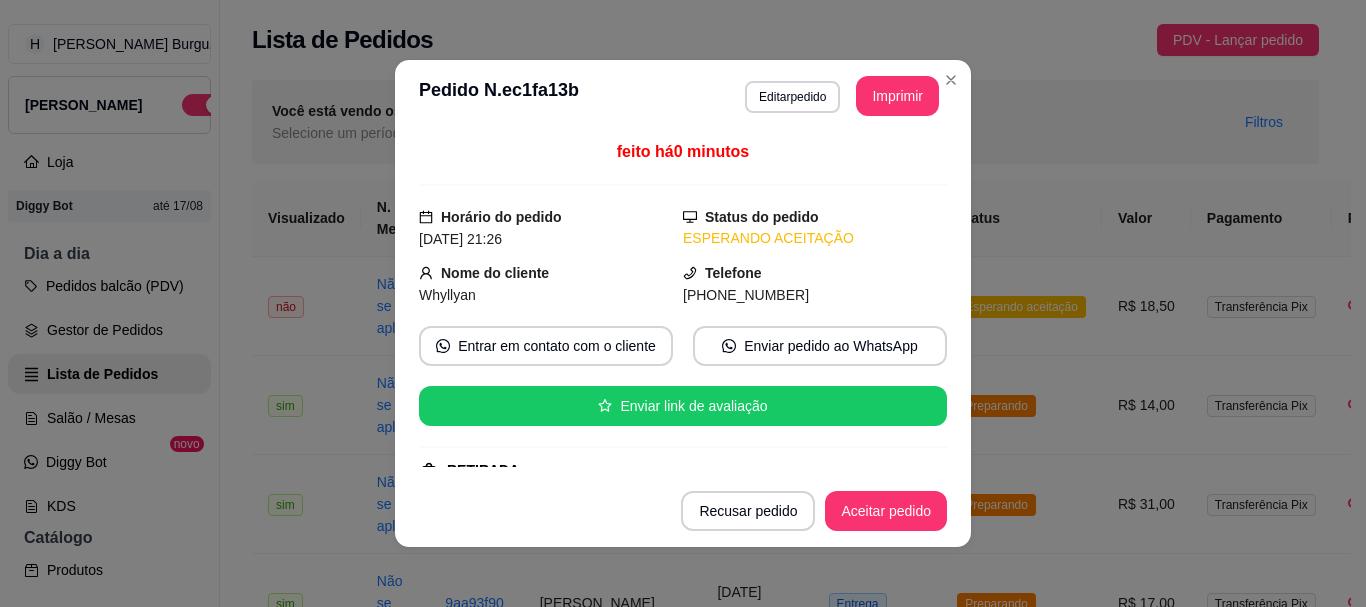 scroll, scrollTop: 0, scrollLeft: 0, axis: both 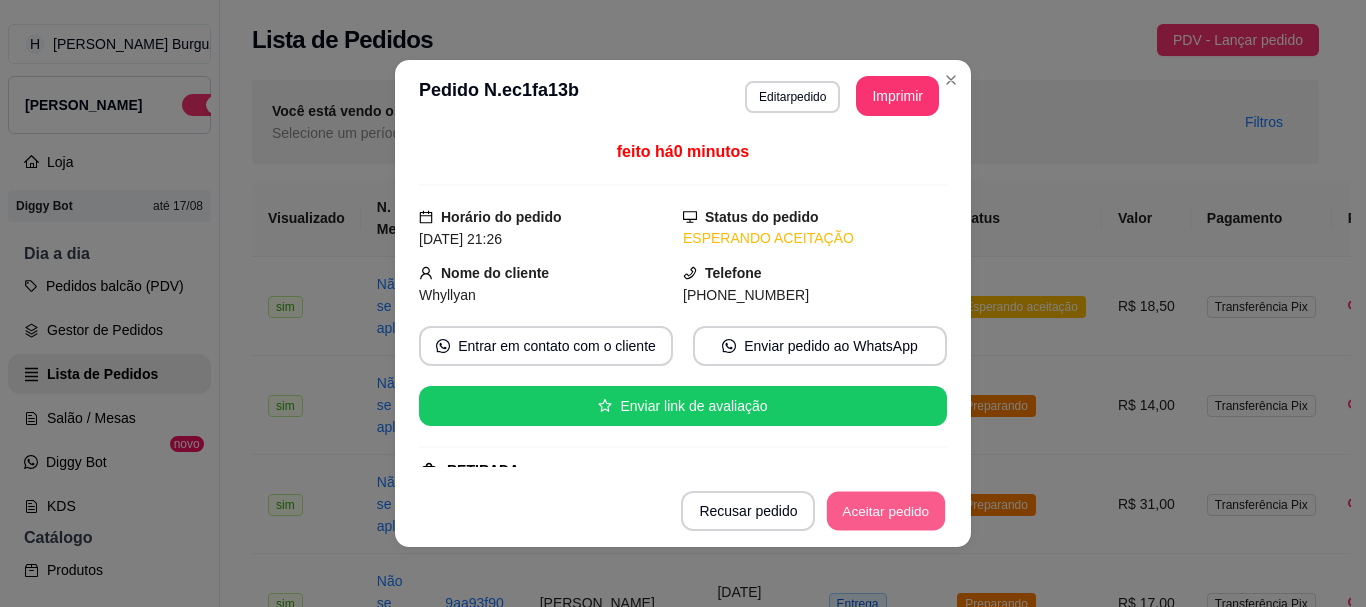 click on "Aceitar pedido" at bounding box center [886, 511] 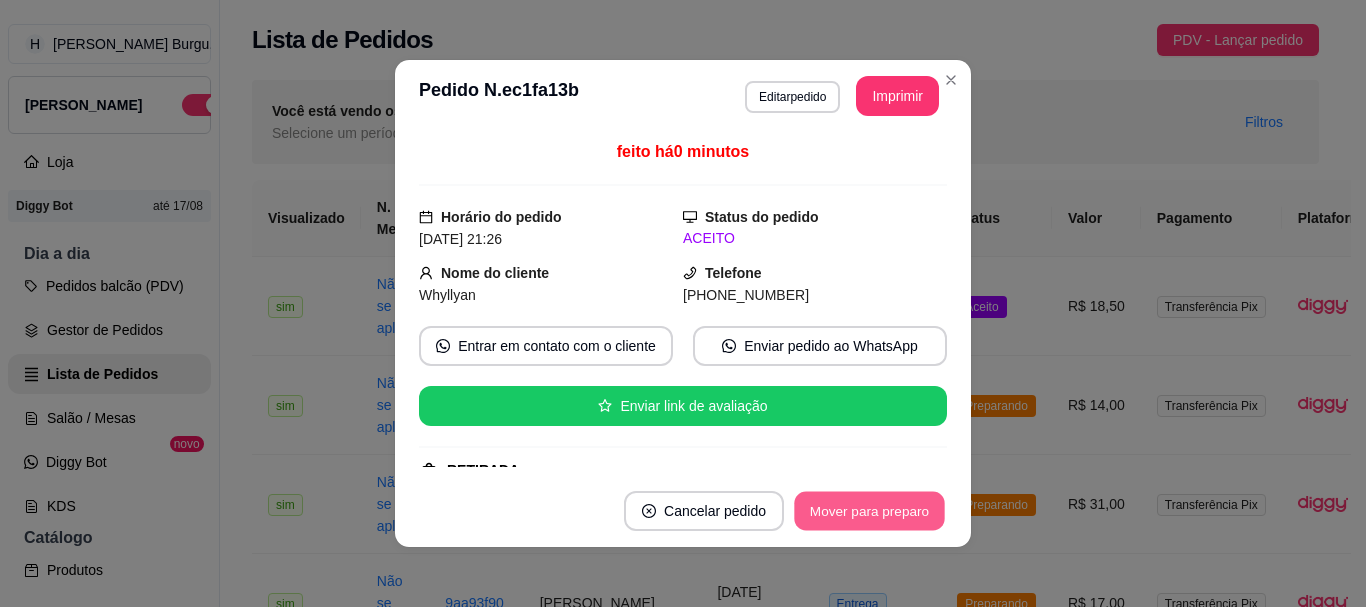 click on "Mover para preparo" at bounding box center [869, 511] 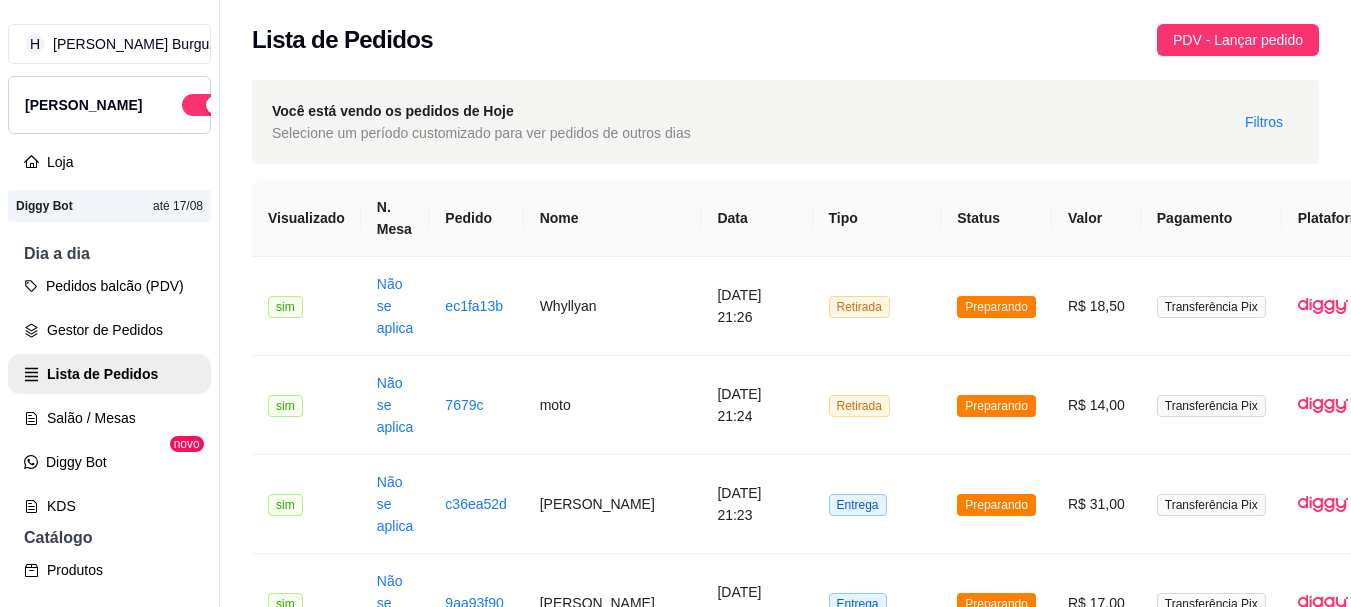 click on "Lista de Pedidos PDV - Lançar pedido" at bounding box center [785, 34] 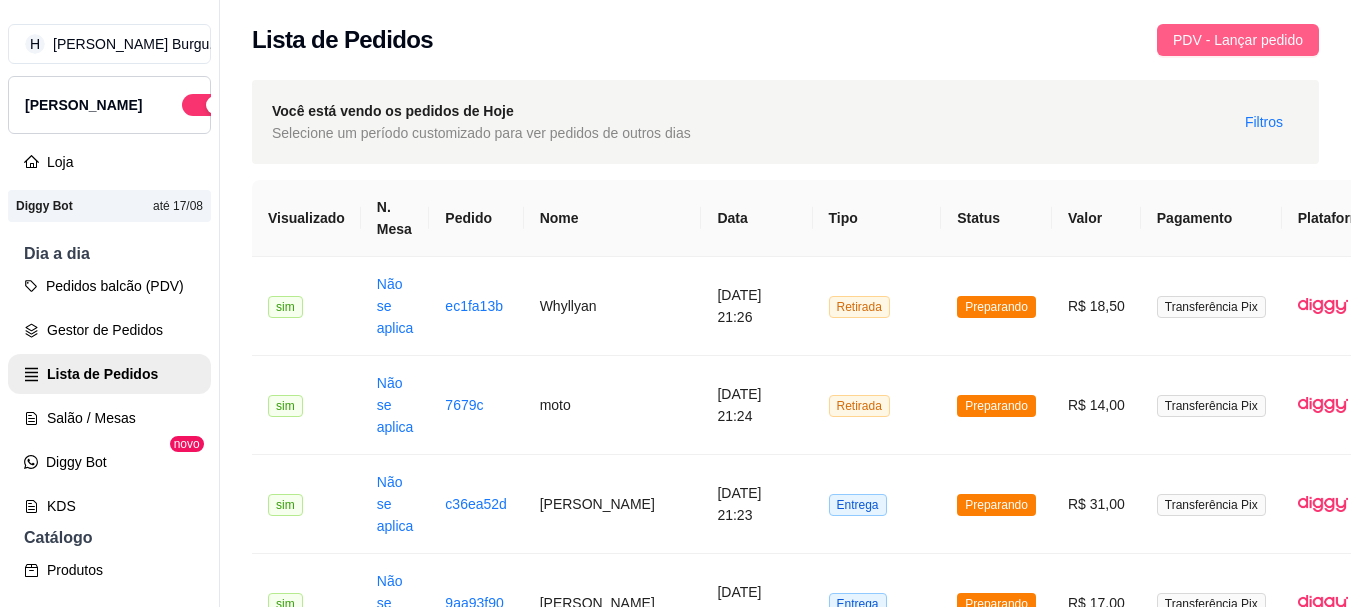 click on "PDV - Lançar pedido" at bounding box center [1238, 40] 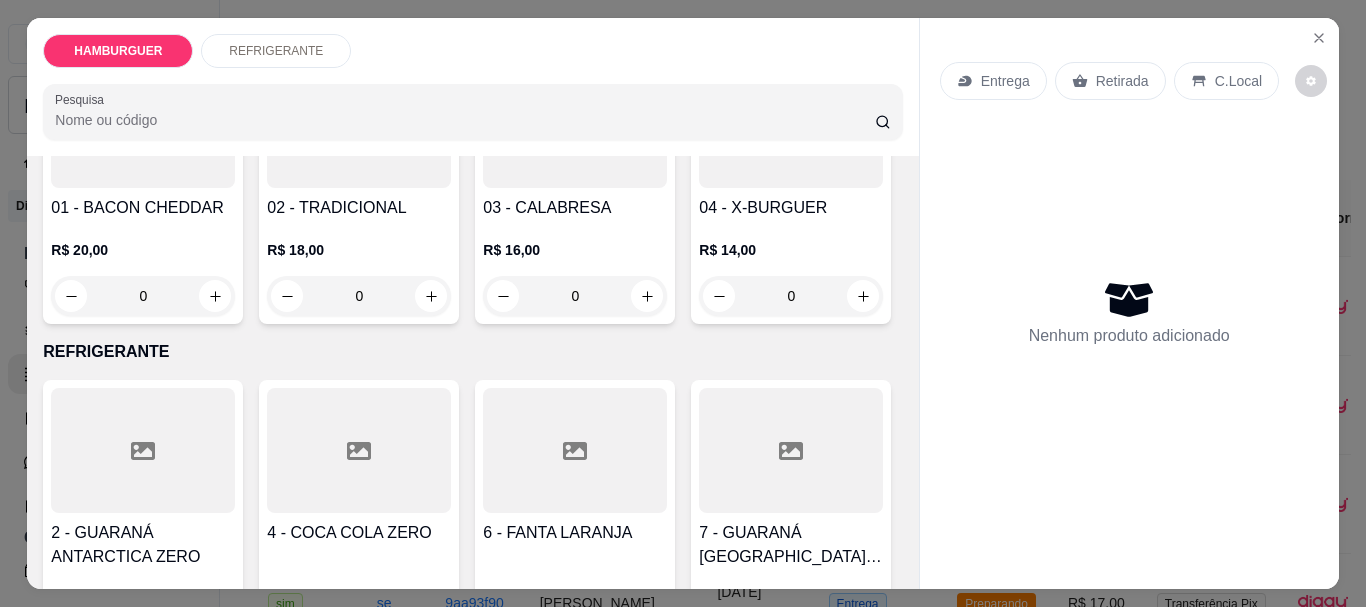 scroll, scrollTop: 300, scrollLeft: 0, axis: vertical 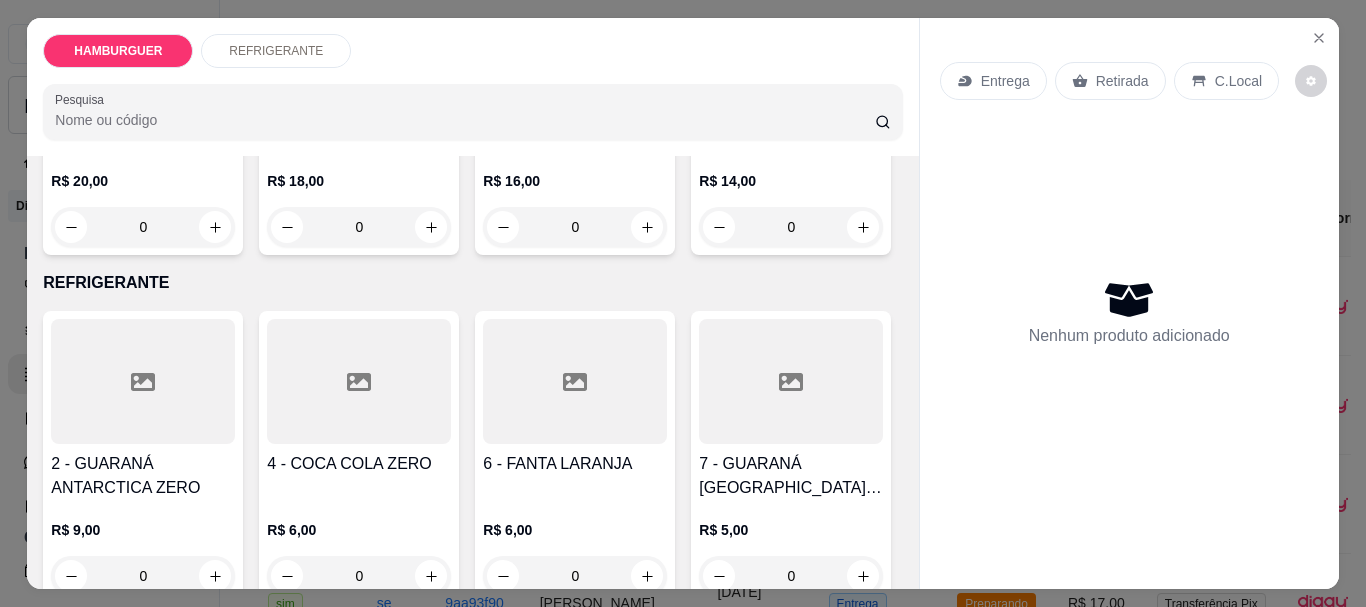 drag, startPoint x: 211, startPoint y: 503, endPoint x: 175, endPoint y: 462, distance: 54.56189 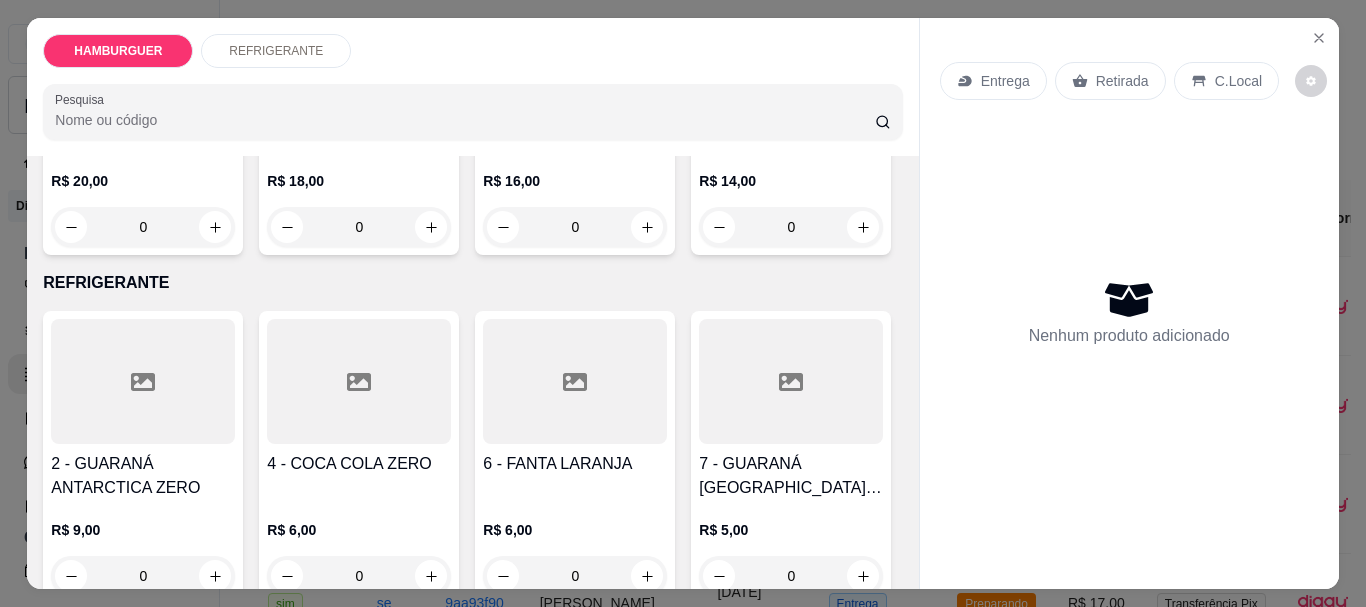 click on "R$ 14,00 0" at bounding box center [791, 209] 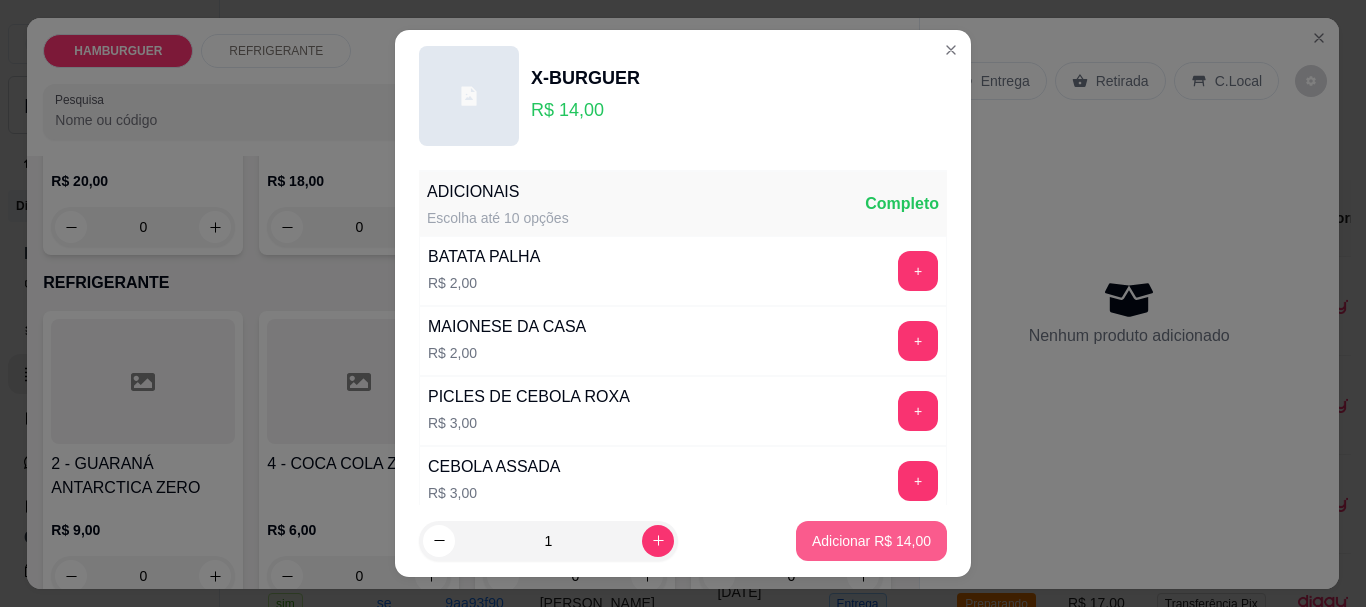 click on "Adicionar   R$ 14,00" at bounding box center (871, 541) 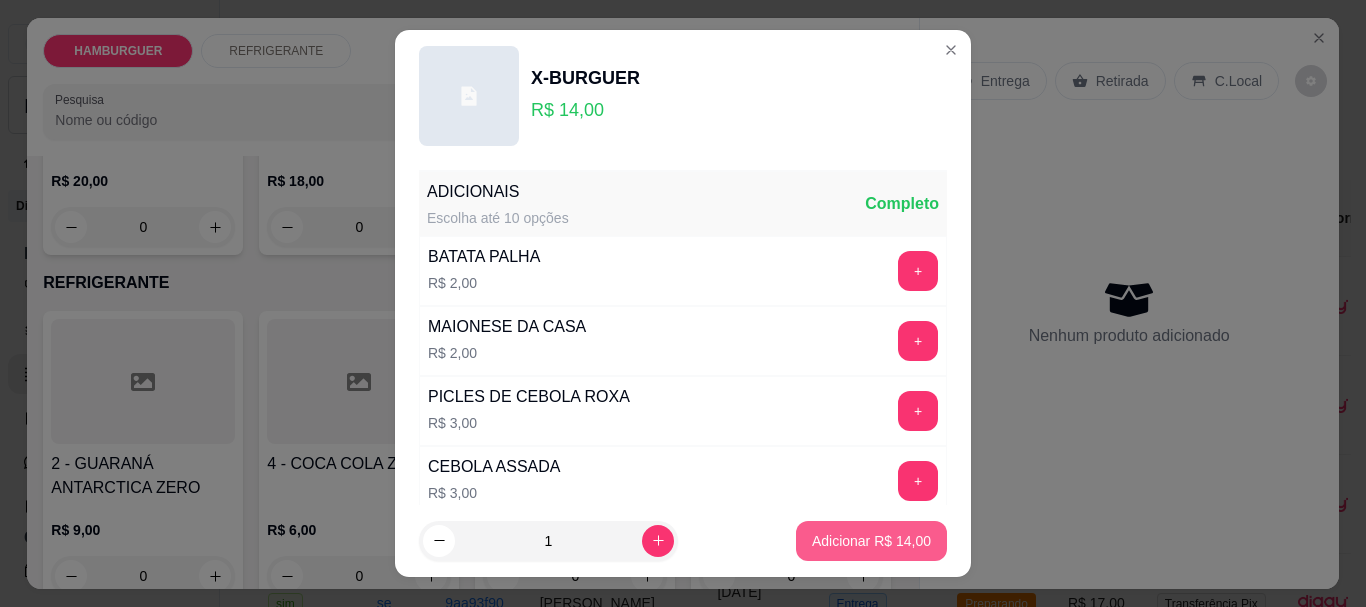 type on "1" 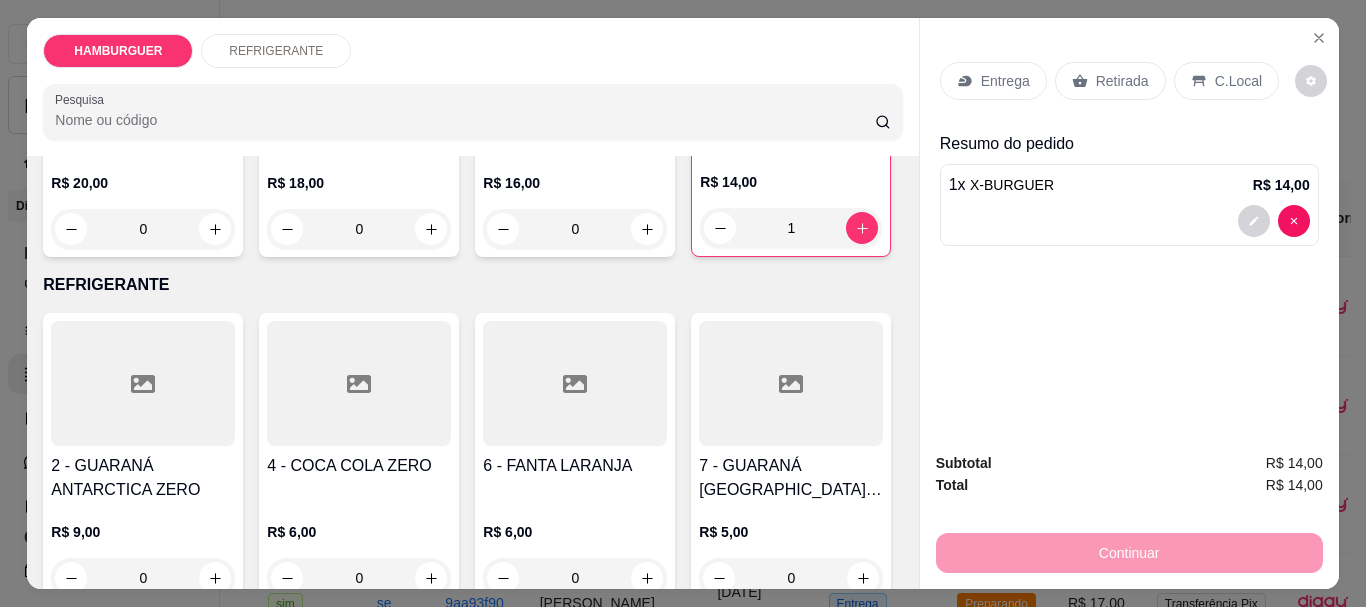 click on "Entrega" at bounding box center (1005, 81) 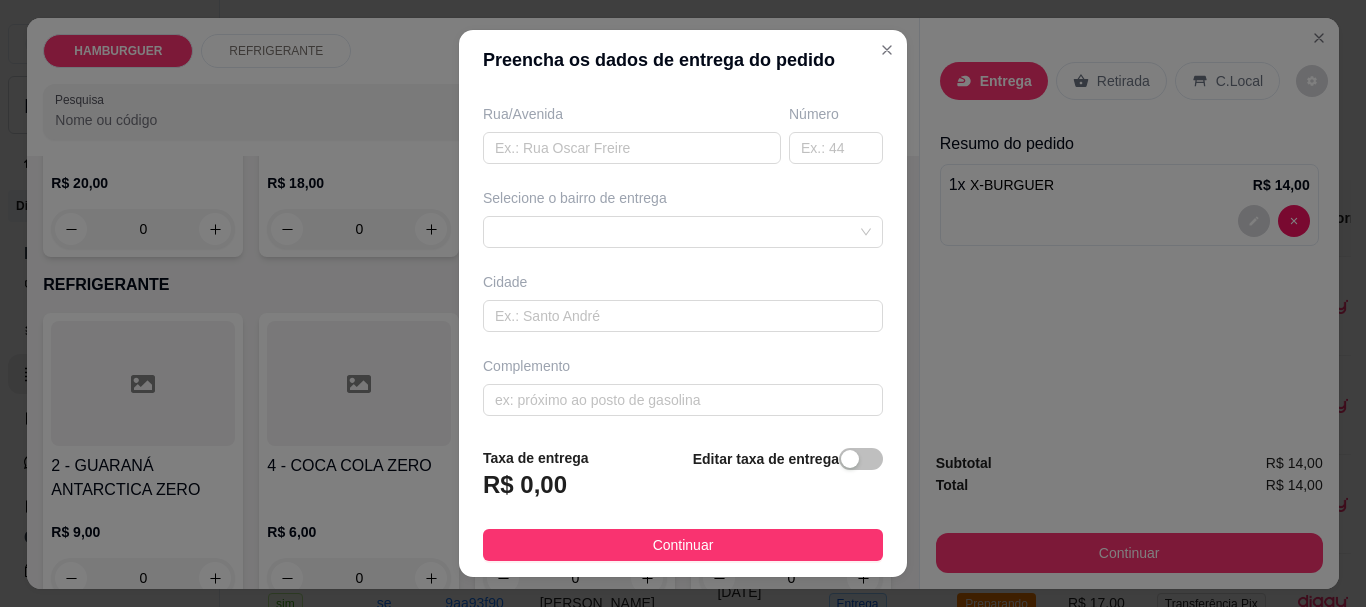 scroll, scrollTop: 333, scrollLeft: 0, axis: vertical 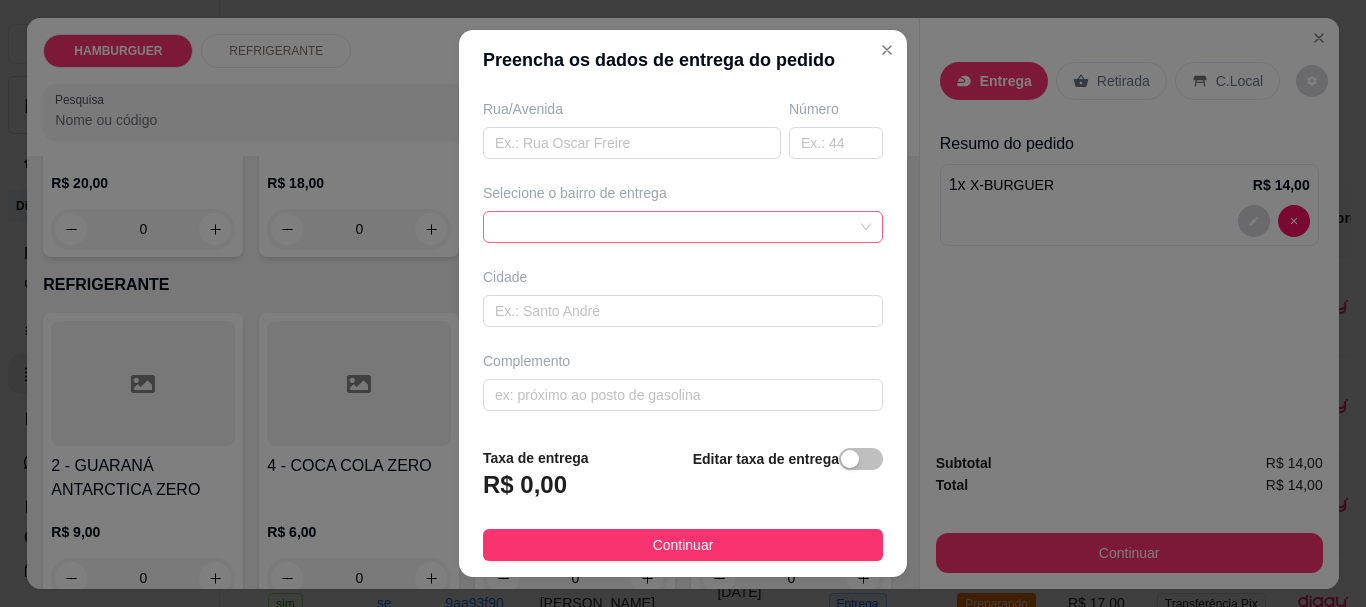 click at bounding box center (683, 227) 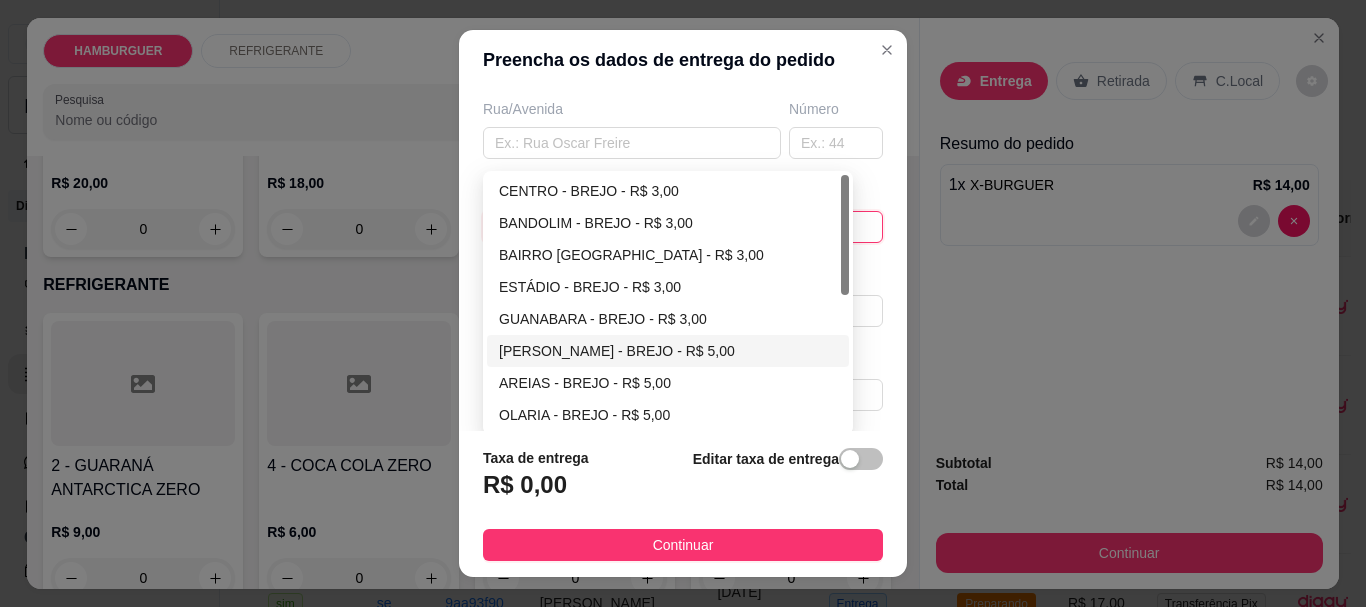click on "ZÉ GOMES - BREJO -  R$ 5,00" at bounding box center (668, 351) 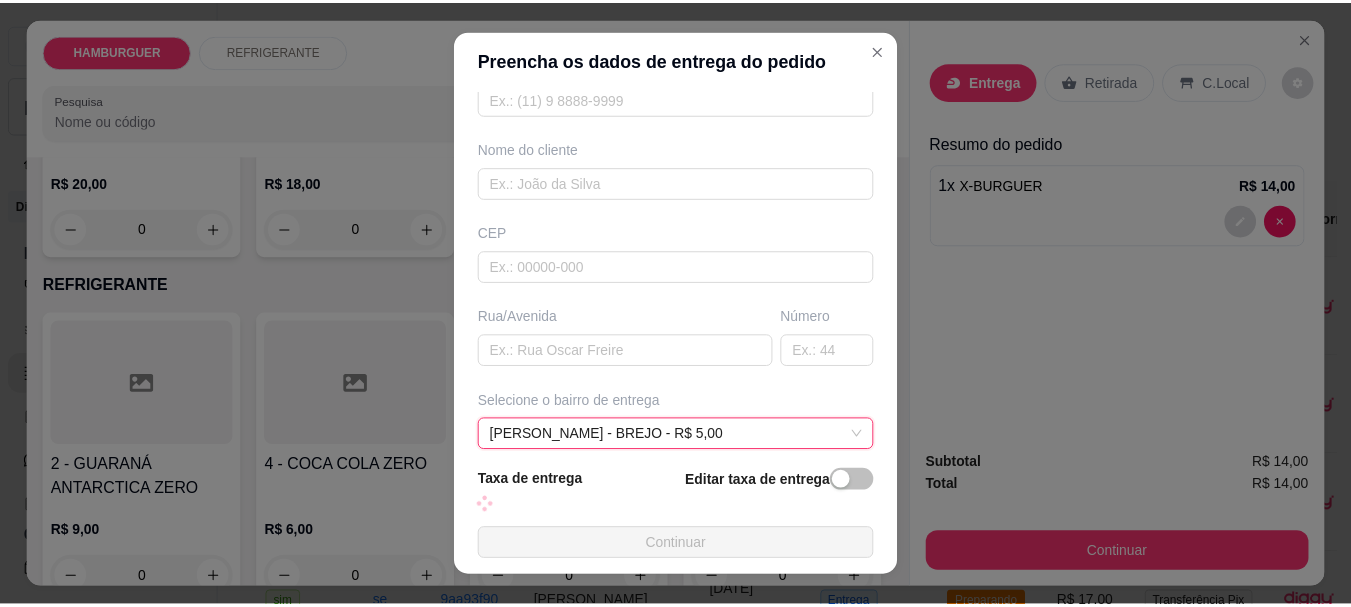 scroll, scrollTop: 0, scrollLeft: 0, axis: both 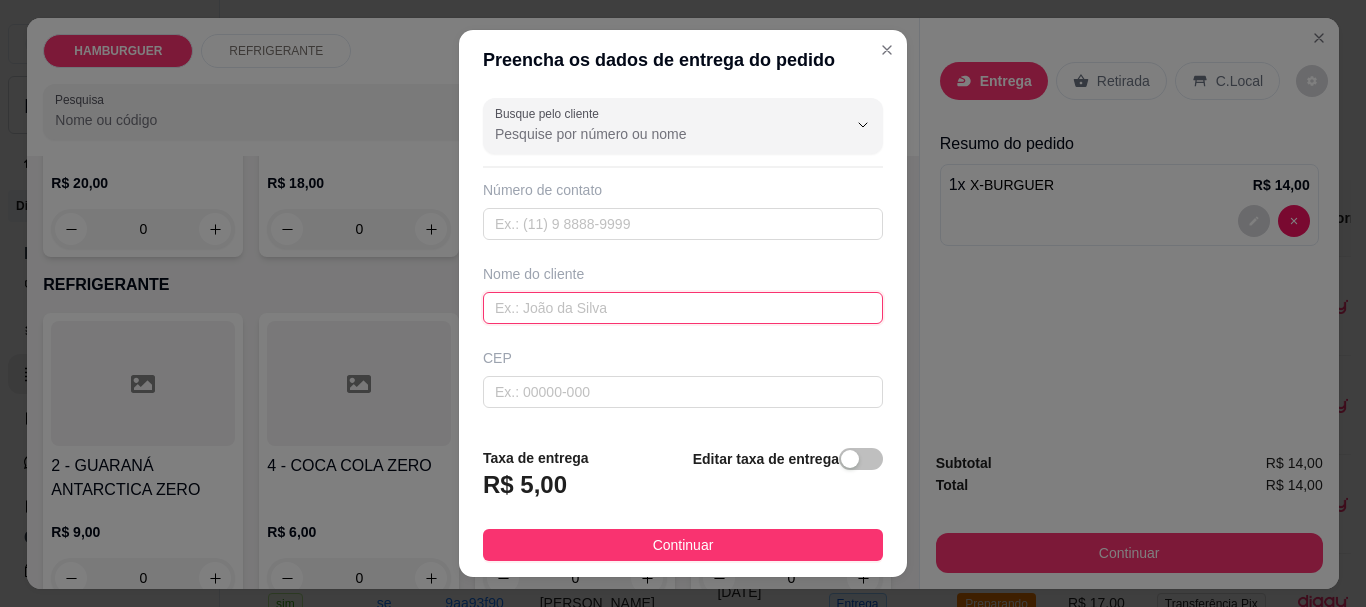 click at bounding box center [683, 308] 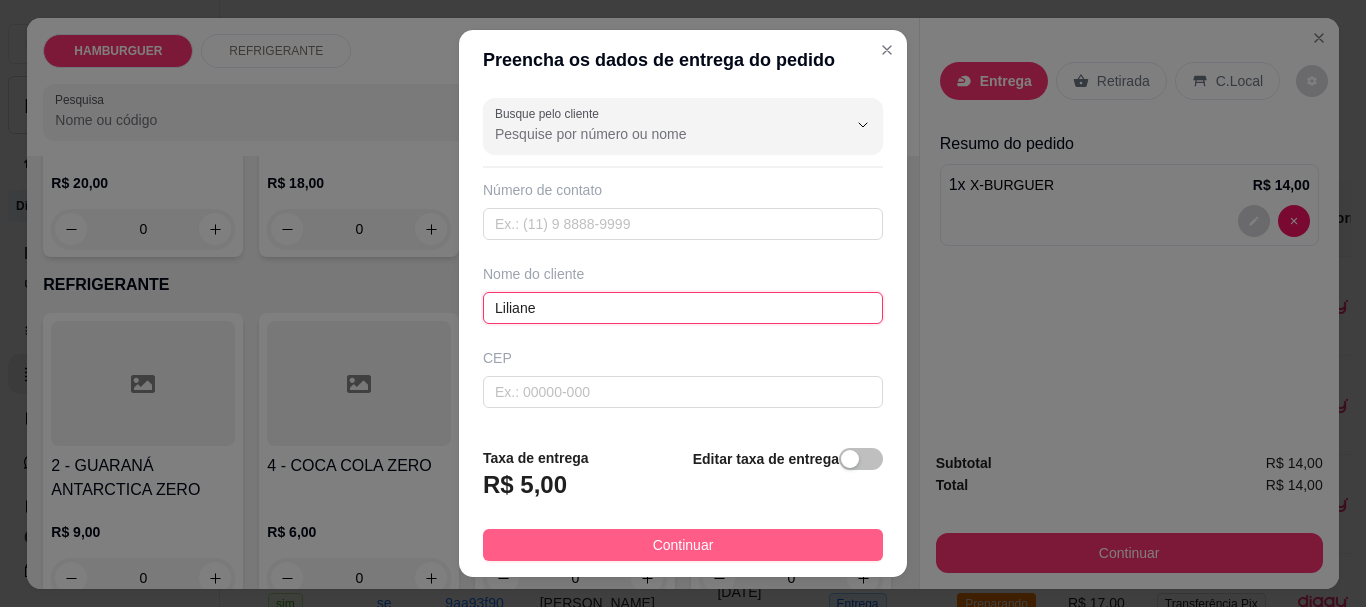 type on "Liliane" 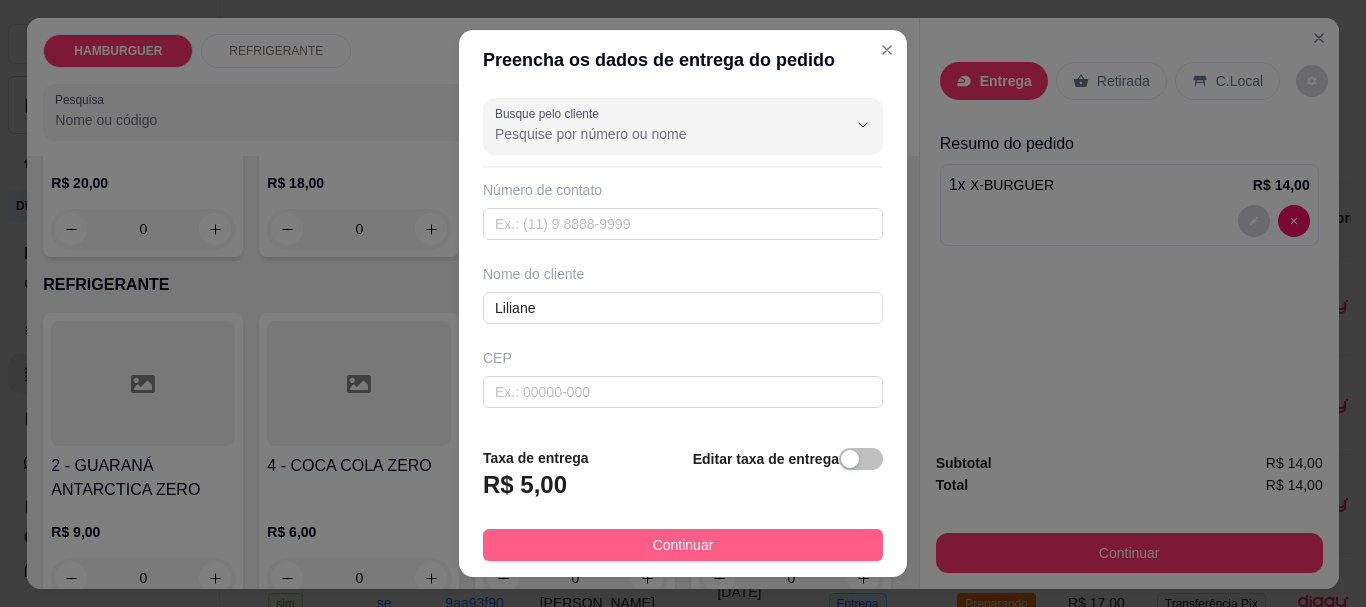 click on "Continuar" at bounding box center [683, 545] 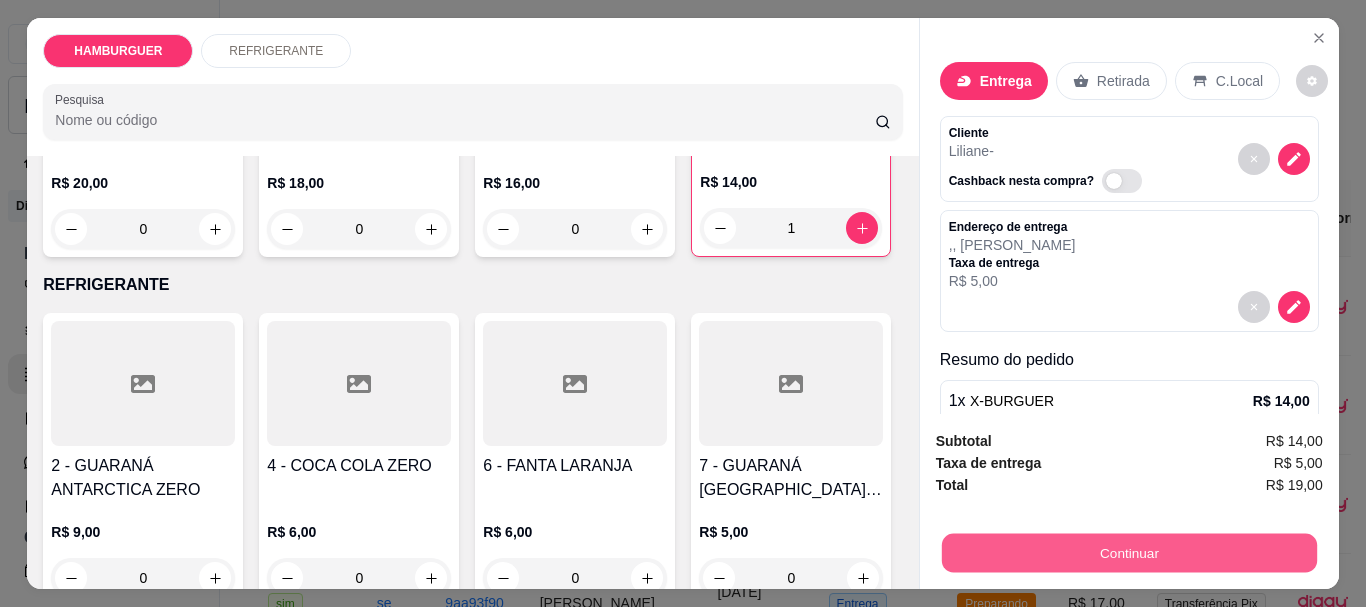 click on "Continuar" at bounding box center [1128, 552] 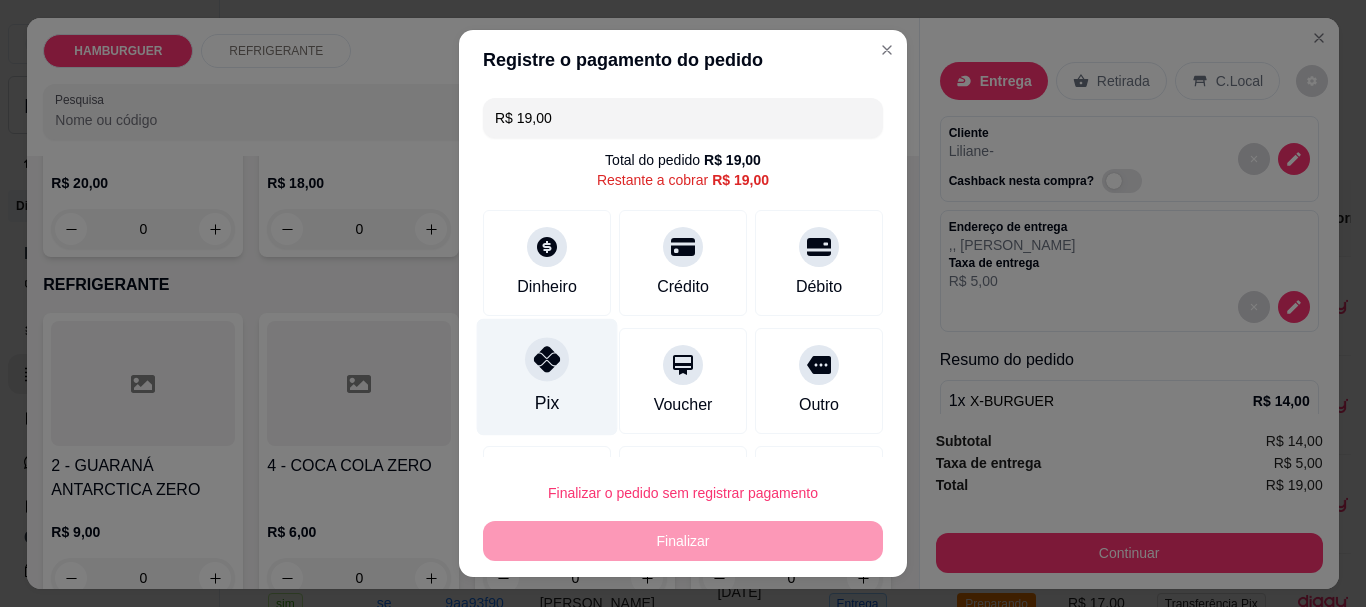 click 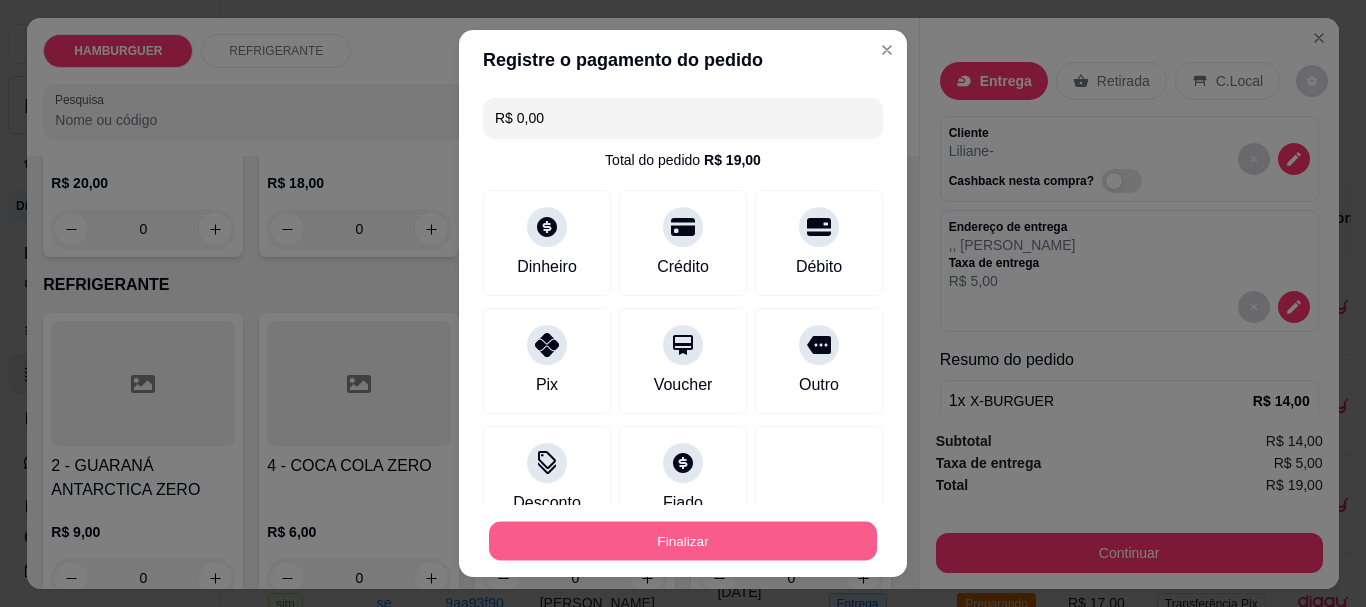 click on "Finalizar" at bounding box center [683, 540] 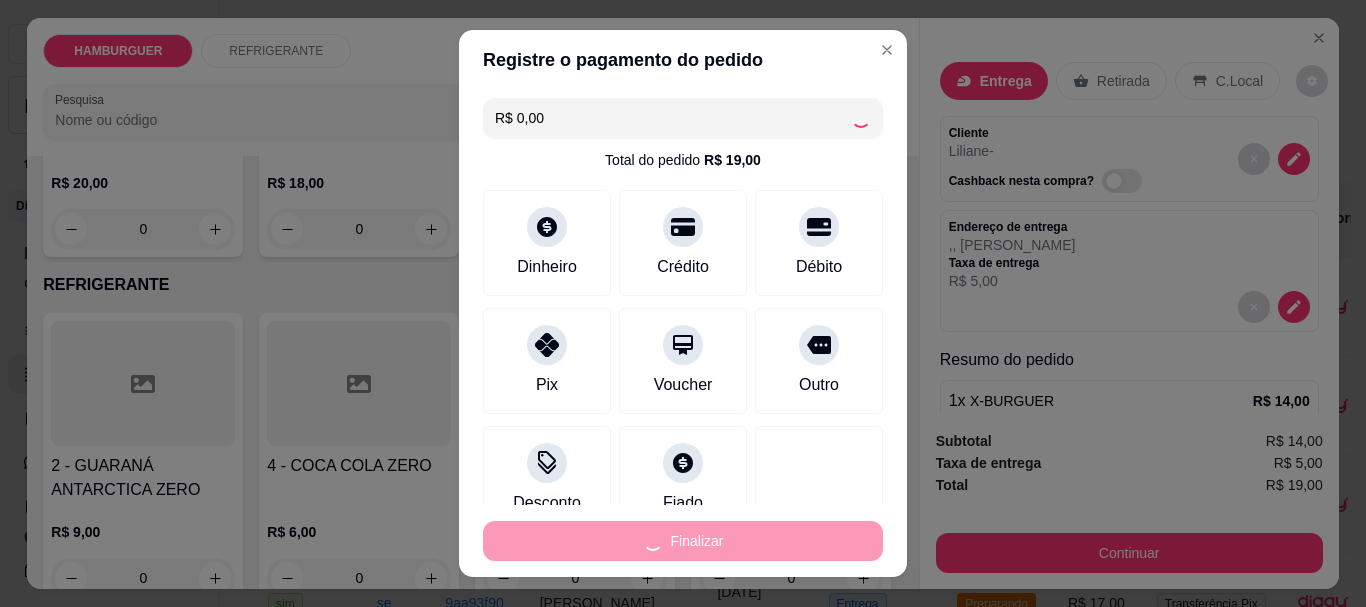 type on "0" 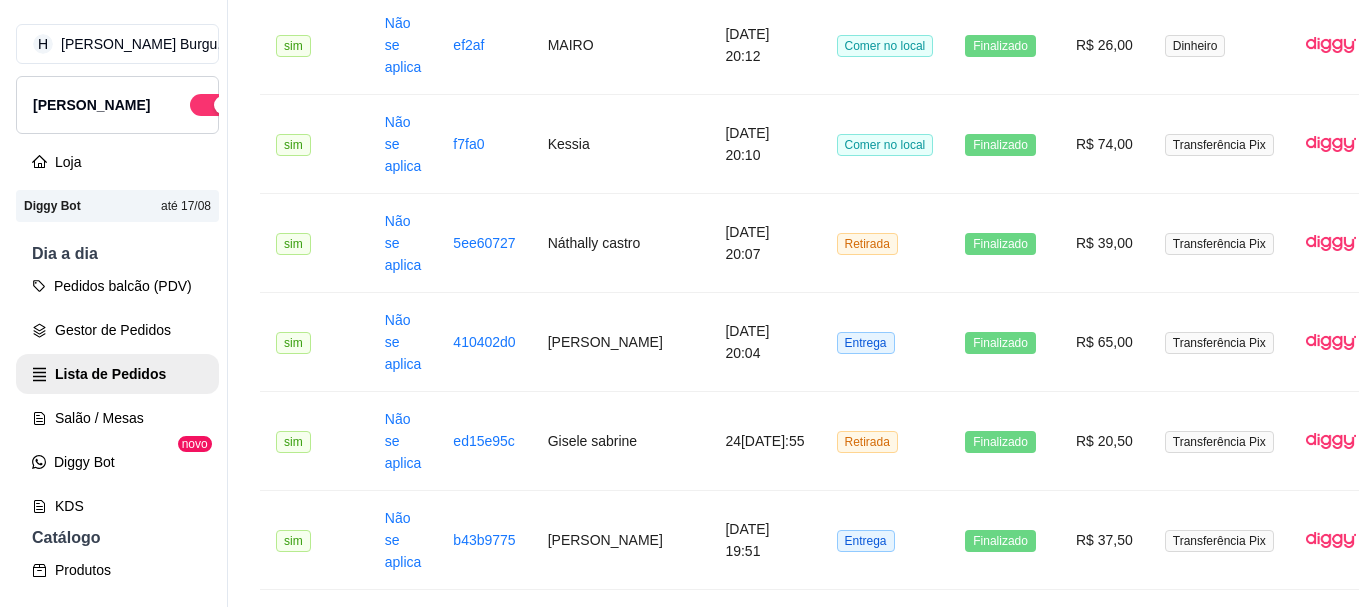 scroll, scrollTop: 1700, scrollLeft: 0, axis: vertical 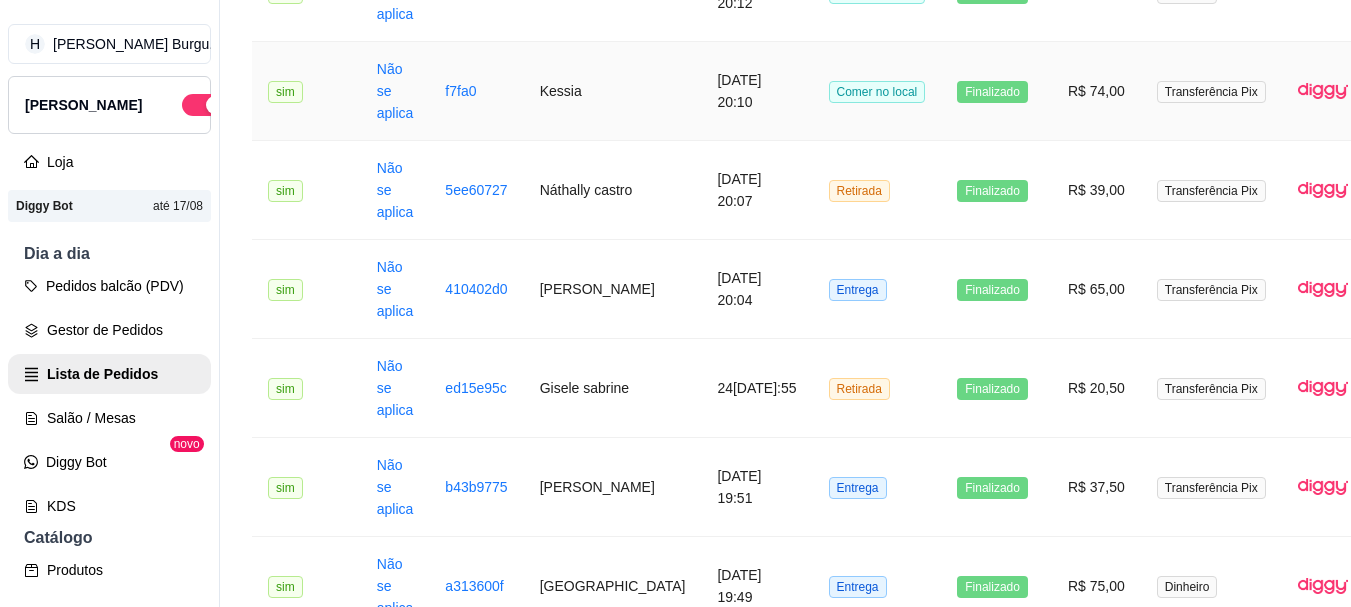 click on "Kessia" at bounding box center (613, 91) 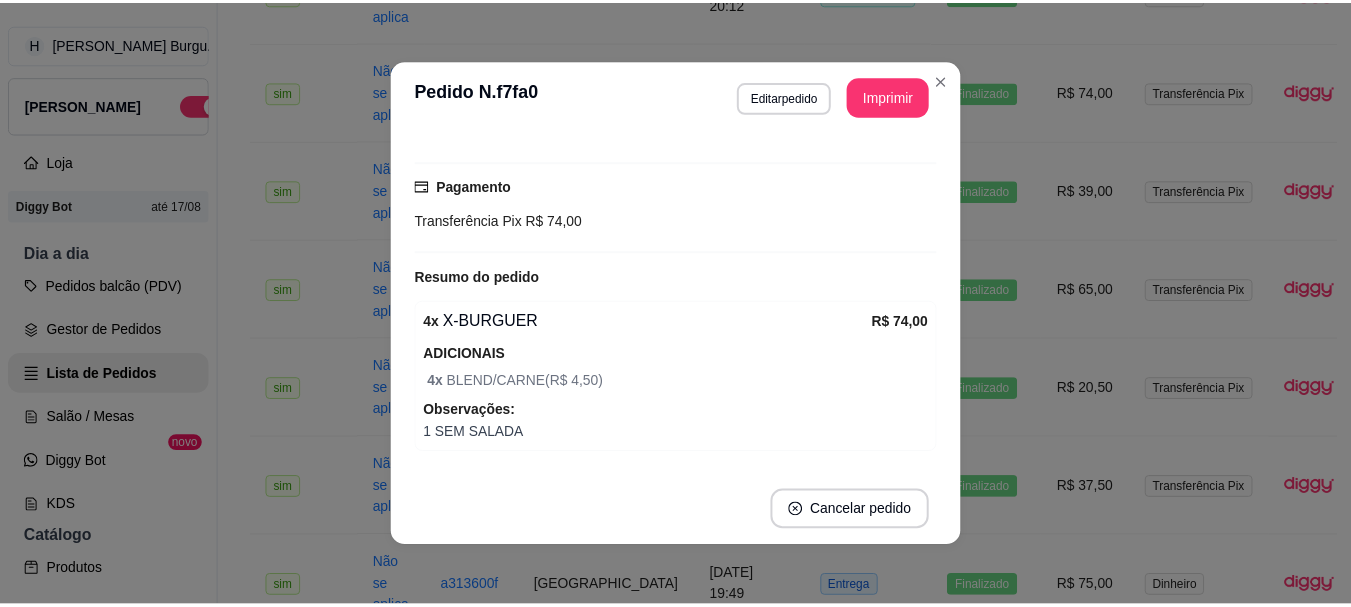 scroll, scrollTop: 258, scrollLeft: 0, axis: vertical 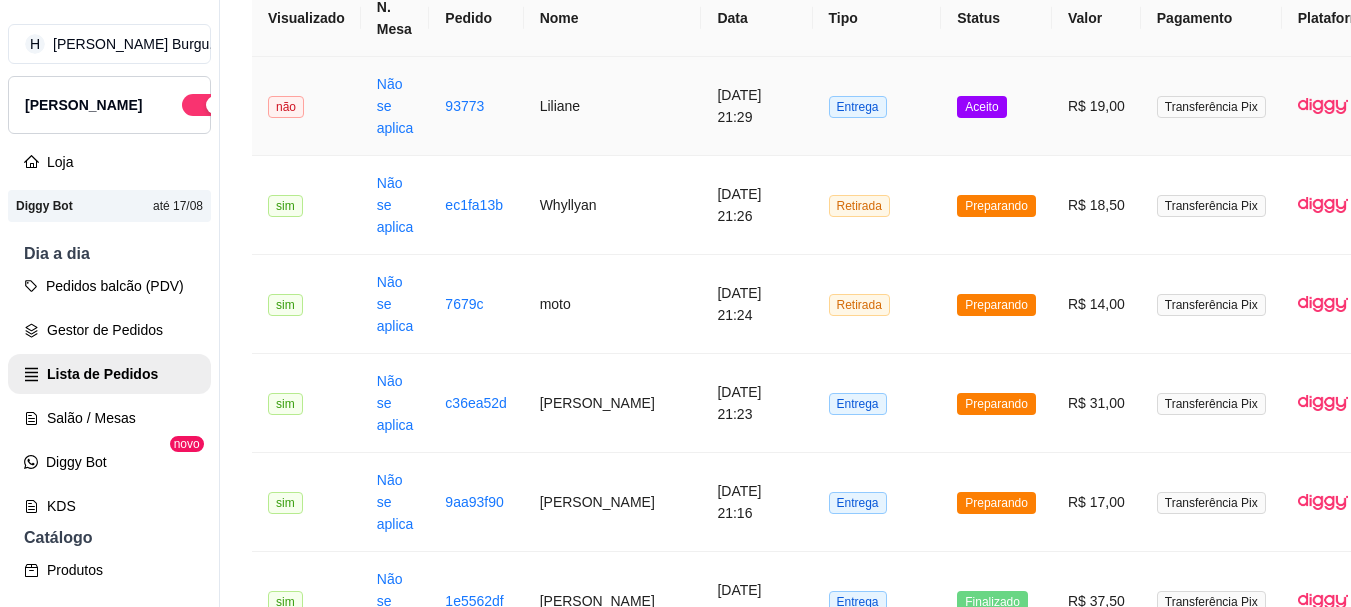 click on "Entrega" at bounding box center (877, 106) 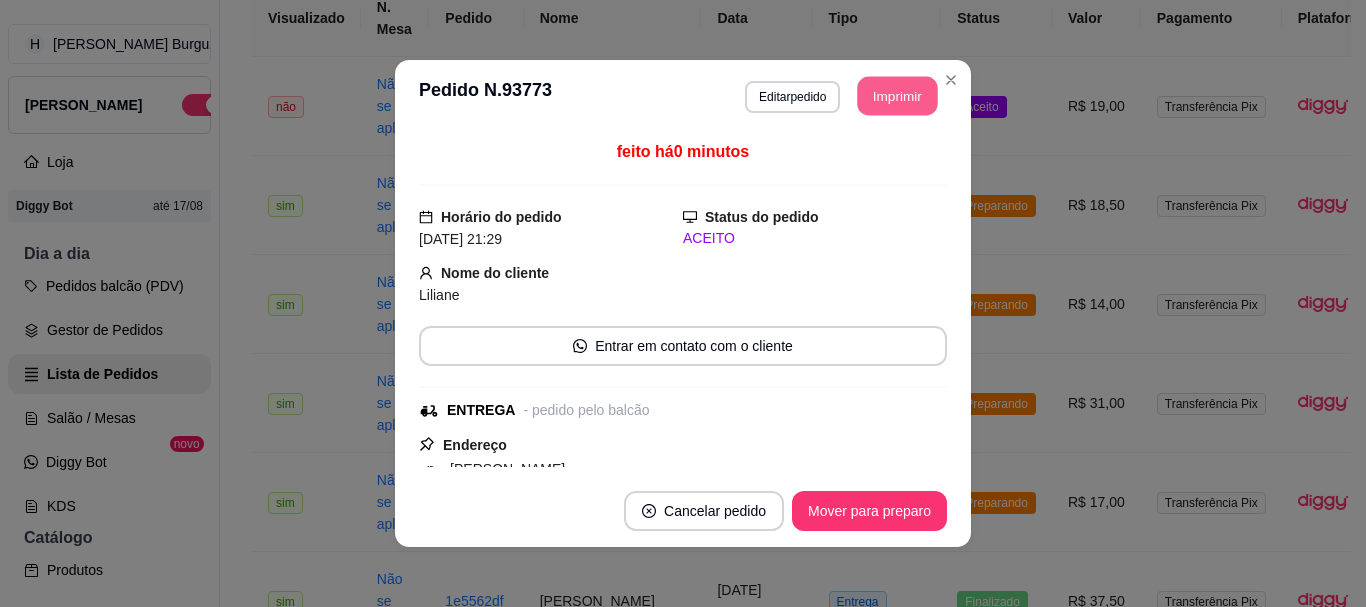click on "Imprimir" at bounding box center (898, 96) 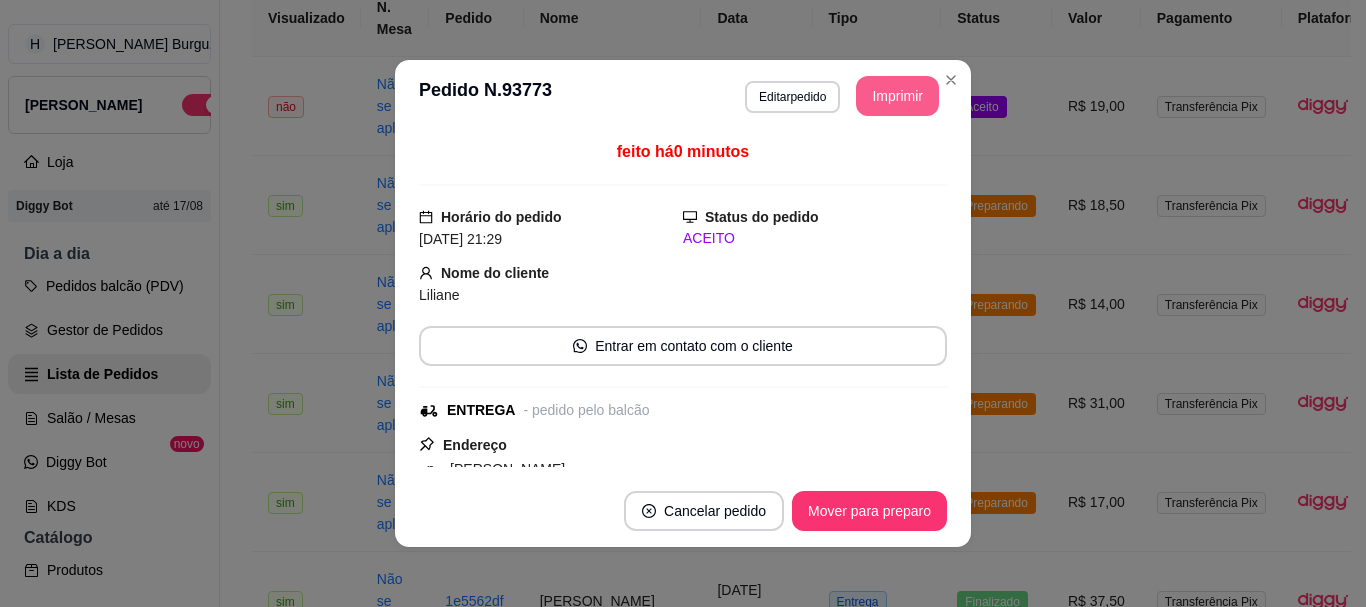 scroll, scrollTop: 0, scrollLeft: 0, axis: both 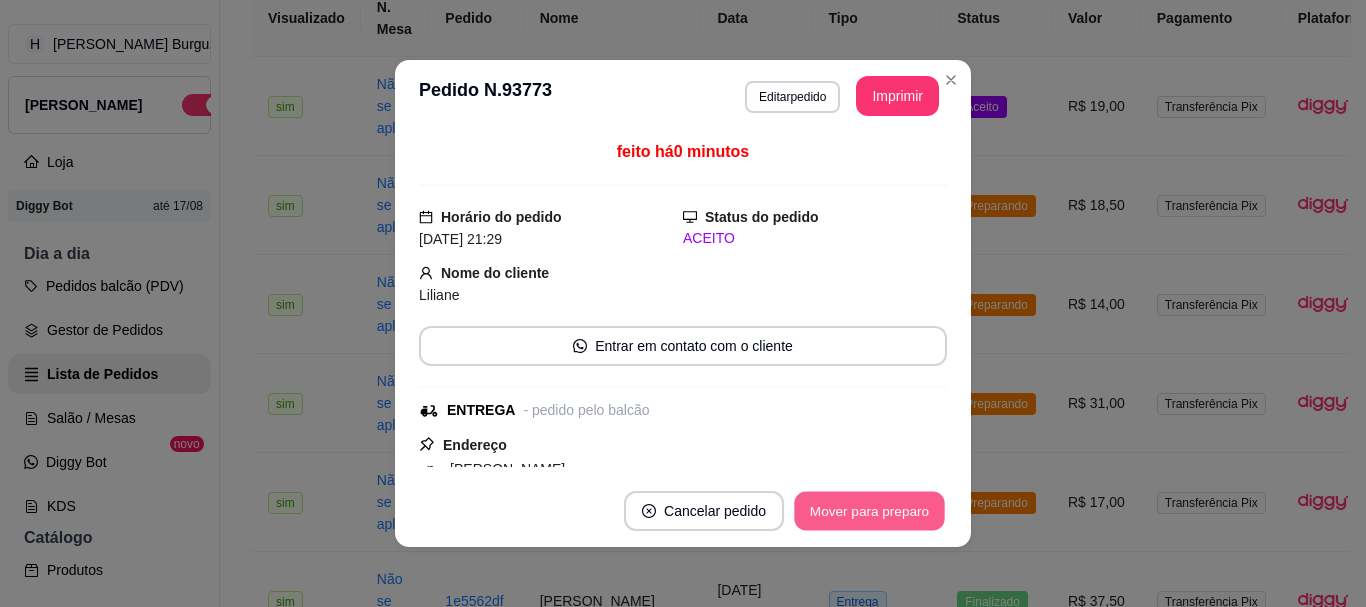 click on "Mover para preparo" at bounding box center (869, 511) 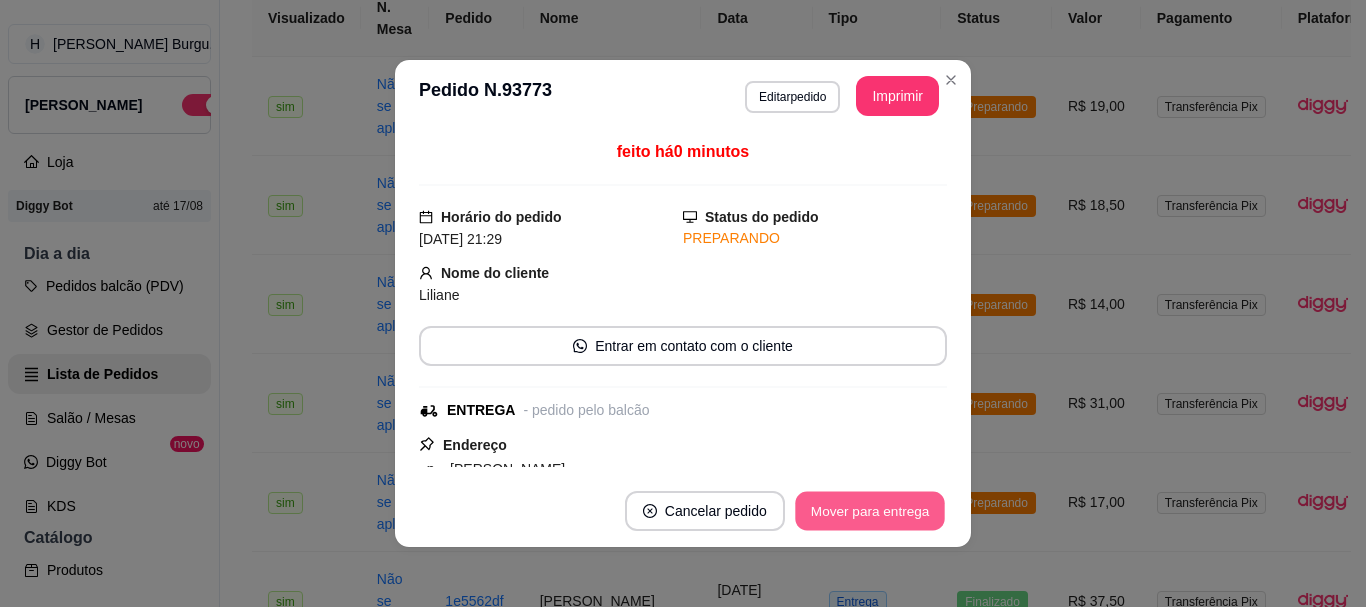 click on "Mover para entrega" at bounding box center (870, 511) 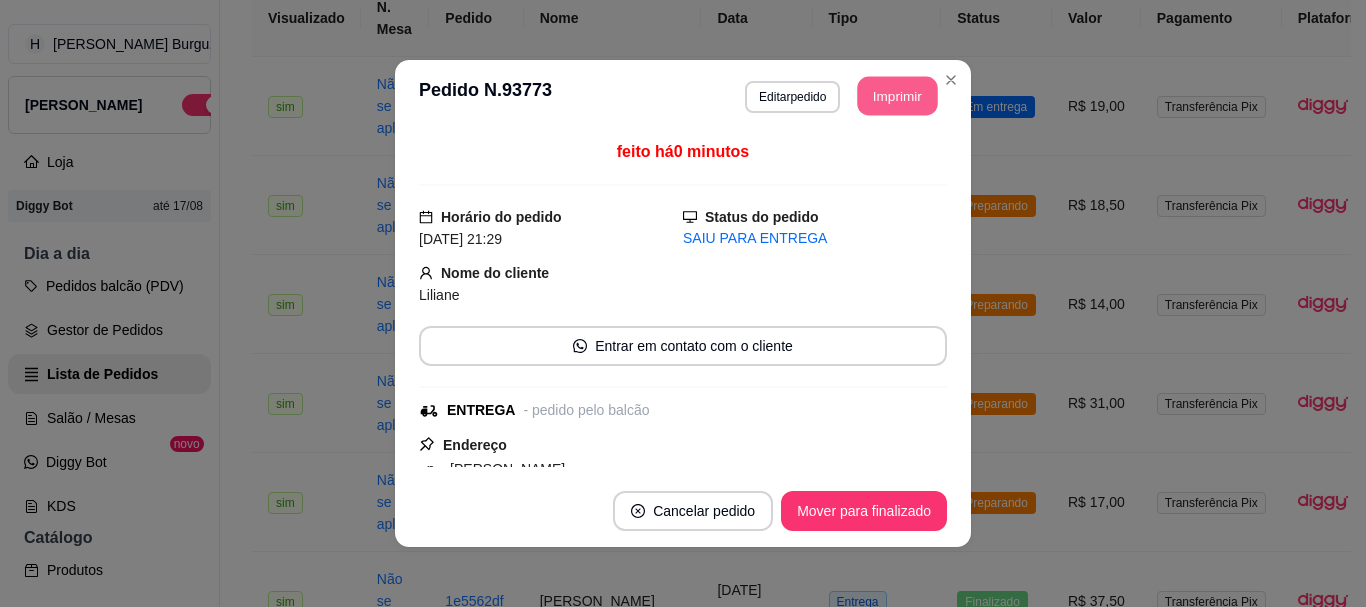 click on "Imprimir" at bounding box center (898, 96) 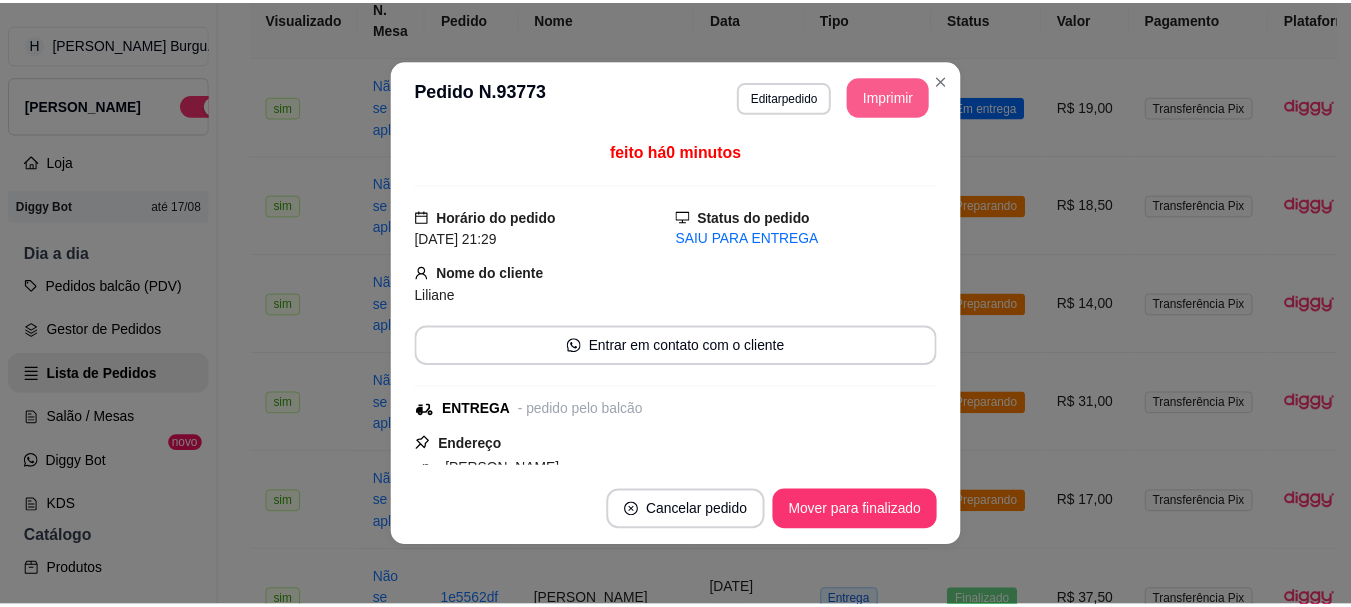 scroll, scrollTop: 0, scrollLeft: 0, axis: both 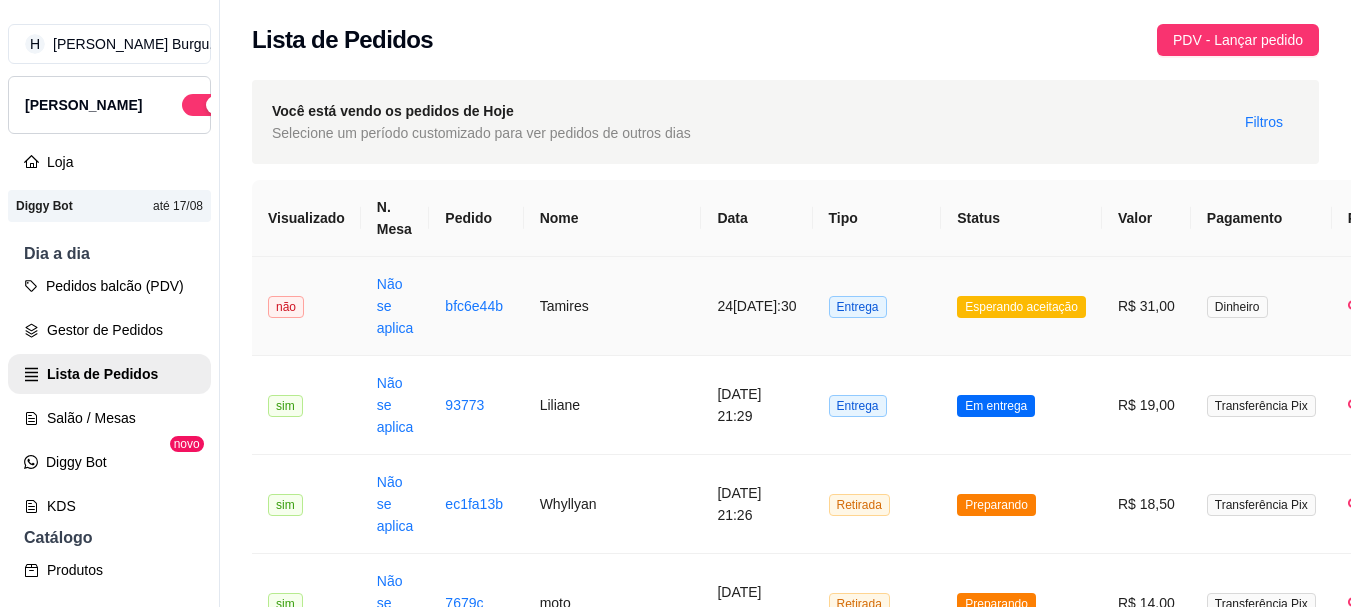 click on "Entrega" at bounding box center (877, 306) 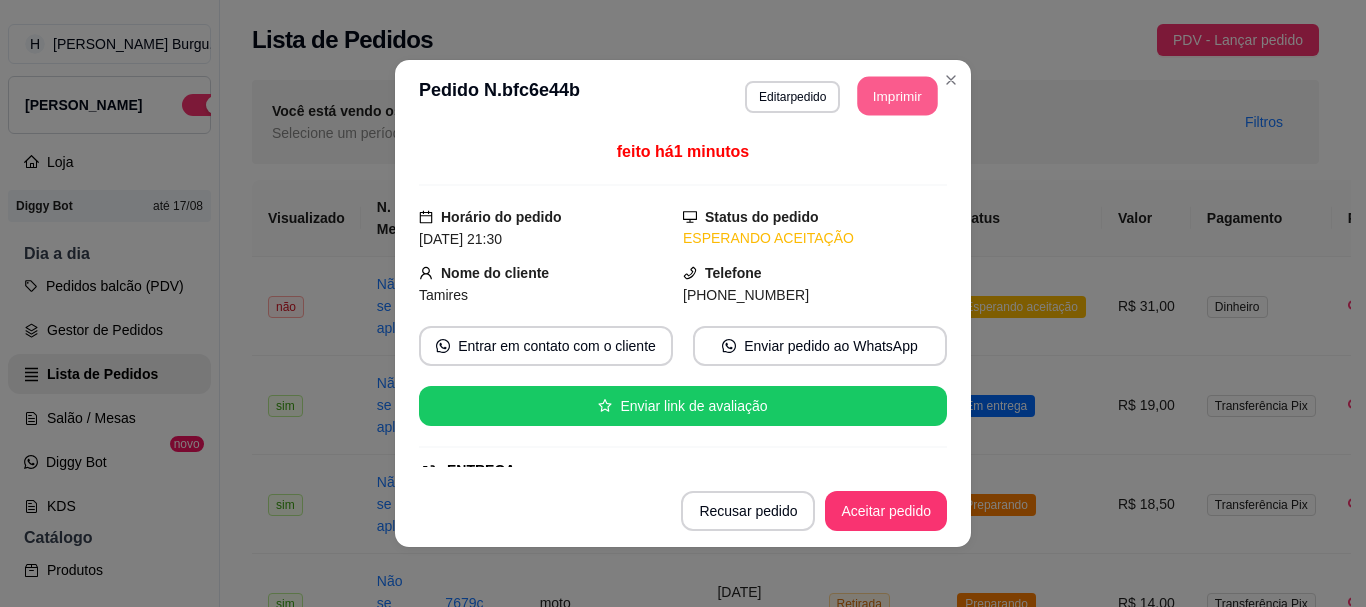 click on "Imprimir" at bounding box center [898, 96] 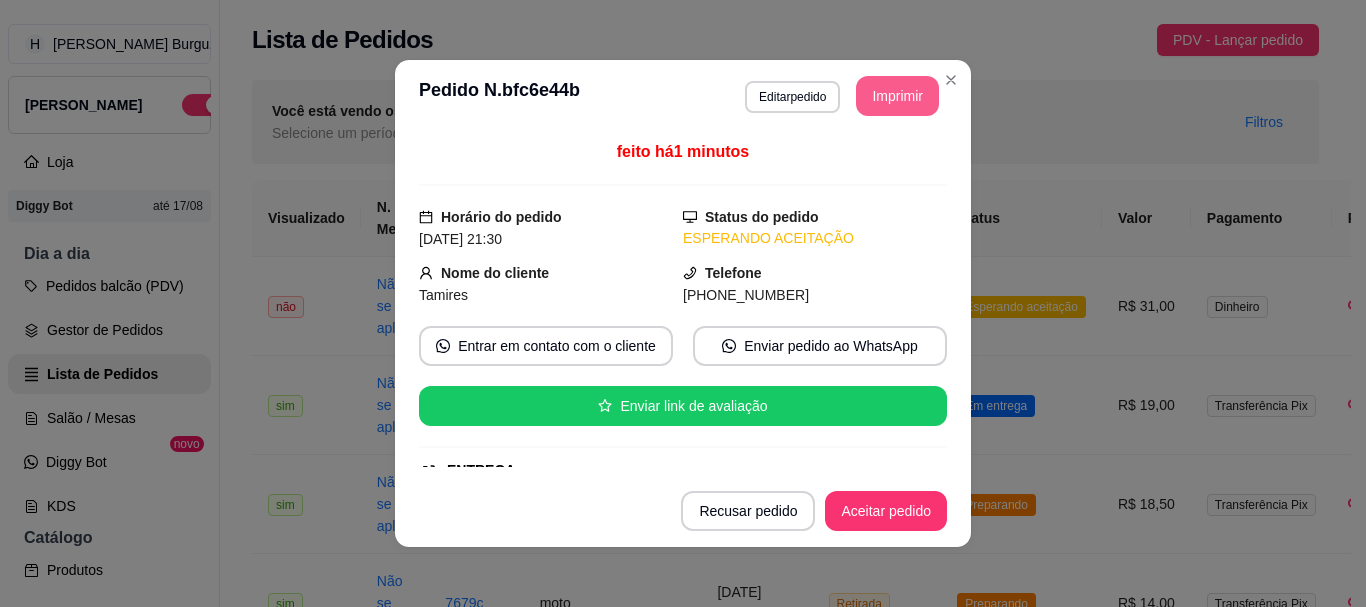 scroll, scrollTop: 0, scrollLeft: 0, axis: both 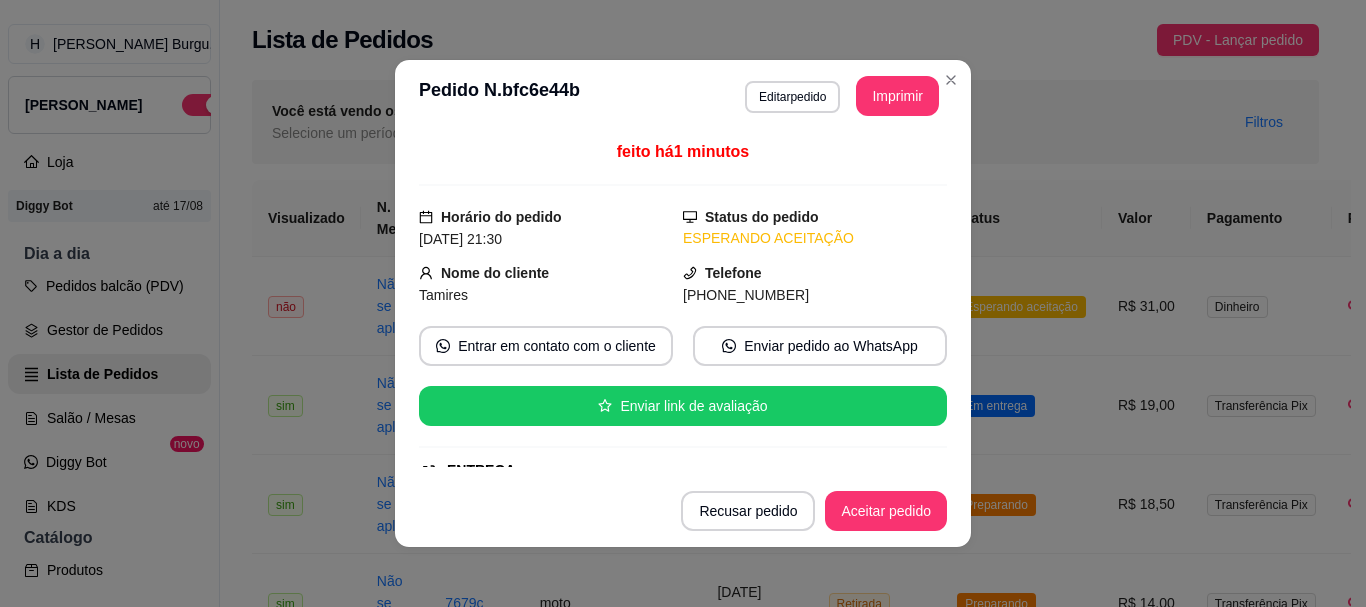 click on "Aceitar pedido" at bounding box center (886, 511) 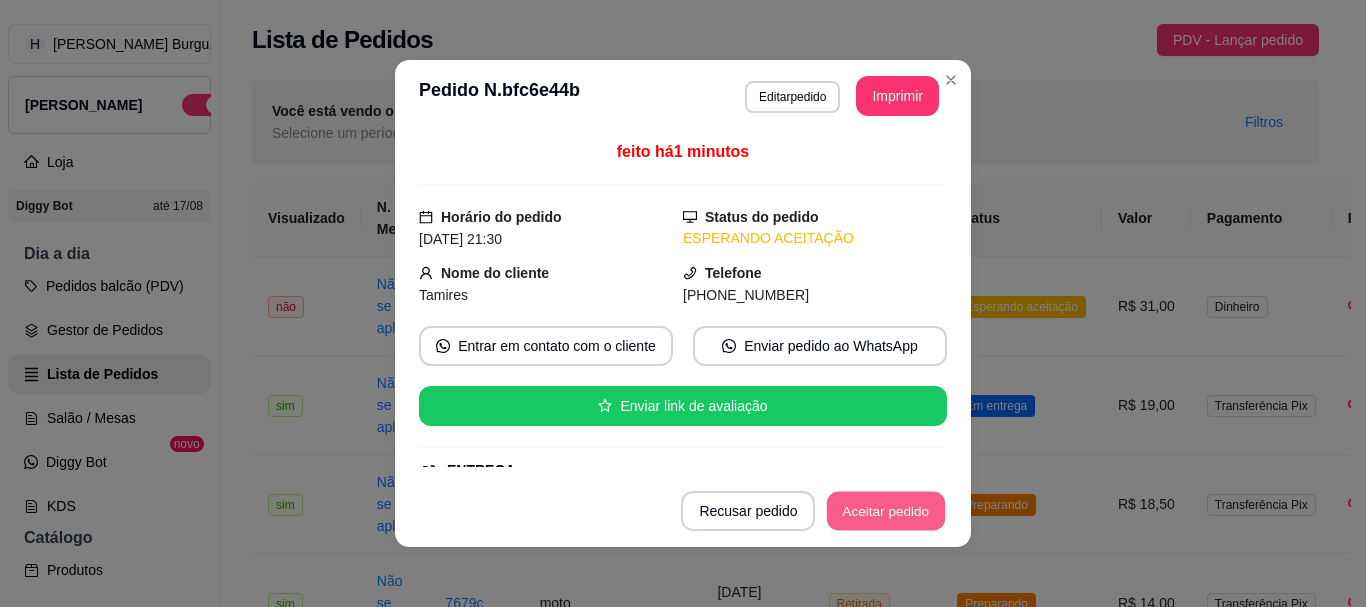 click on "Aceitar pedido" at bounding box center [886, 511] 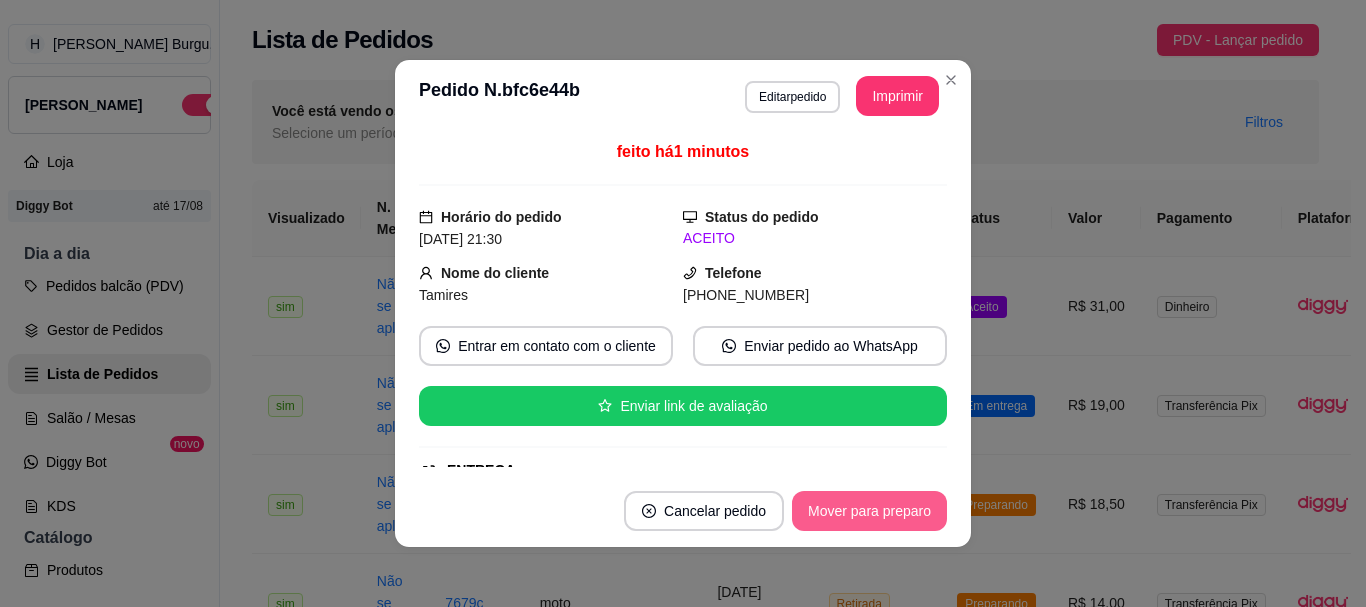 click on "Mover para preparo" at bounding box center (869, 511) 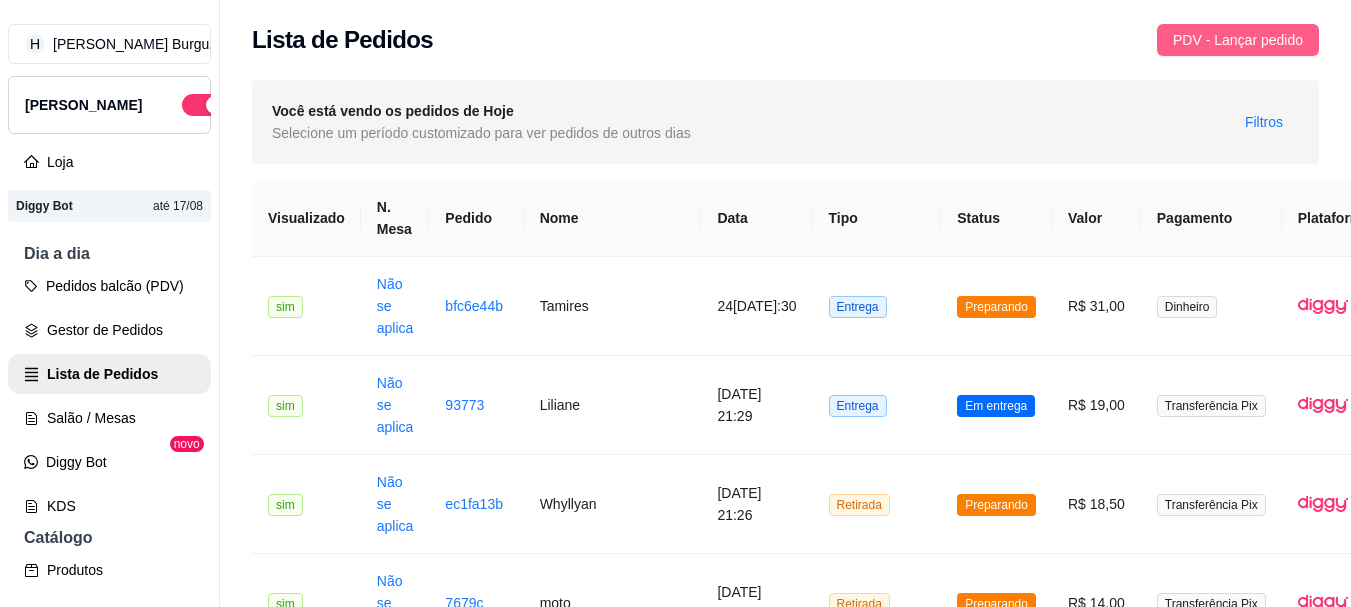 click on "PDV - Lançar pedido" at bounding box center [1238, 40] 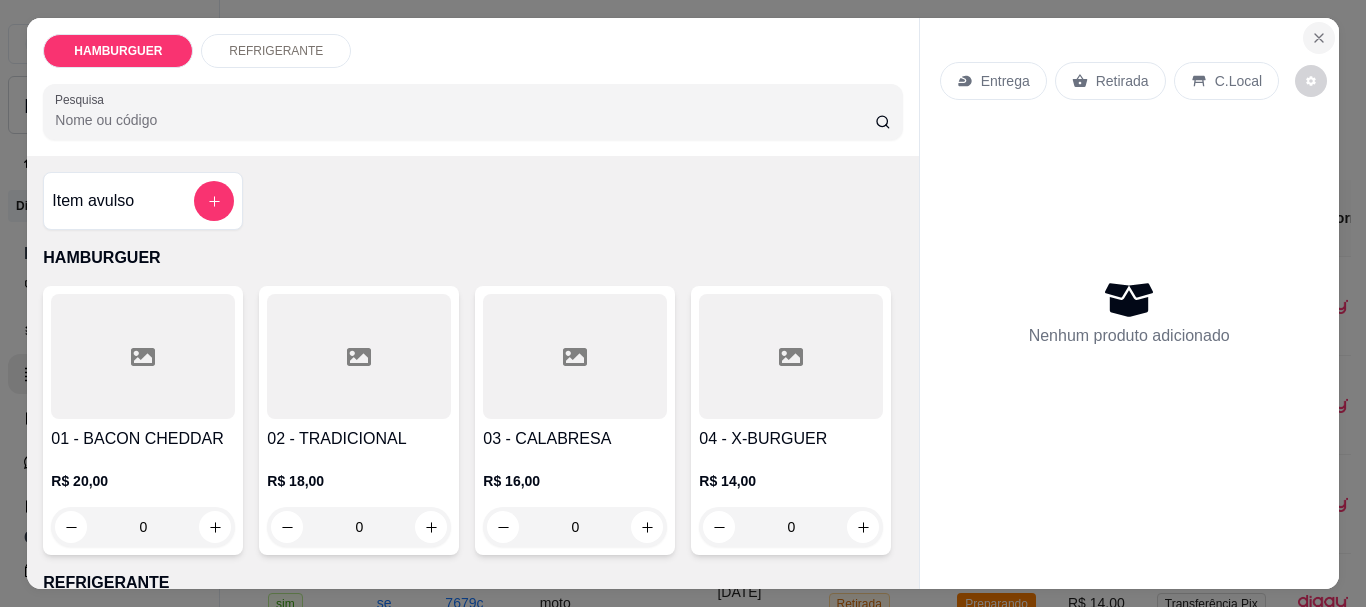 click at bounding box center (1319, 38) 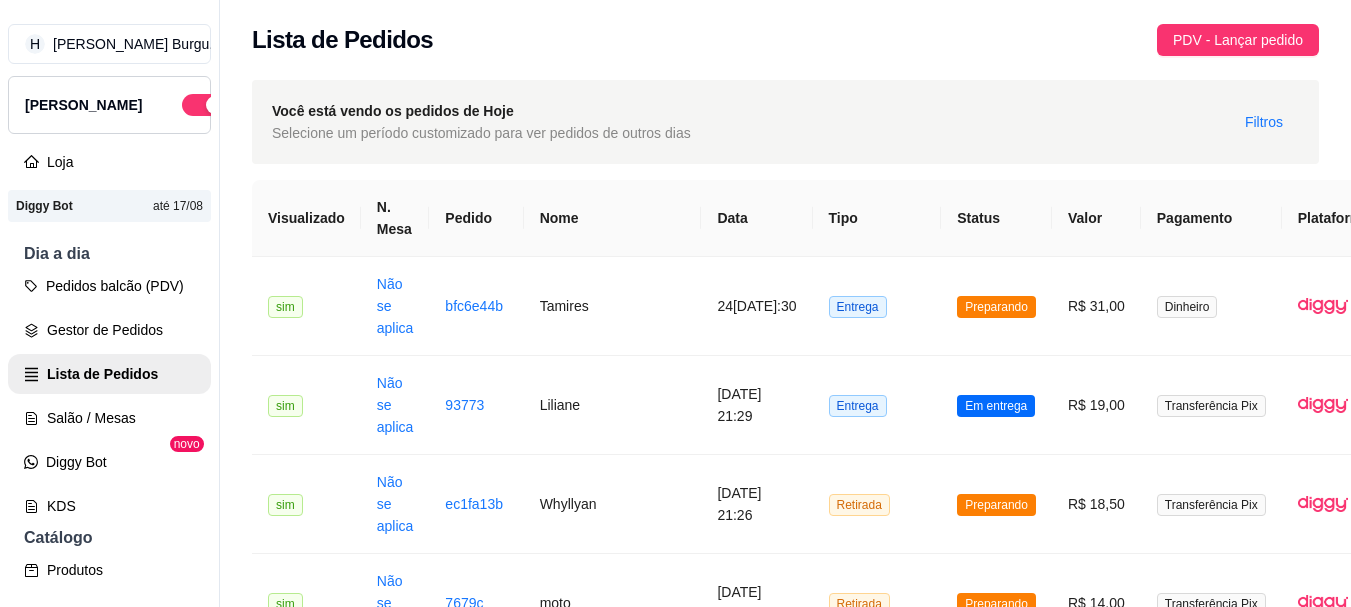click on "Lista de Pedidos PDV - Lançar pedido" at bounding box center [785, 34] 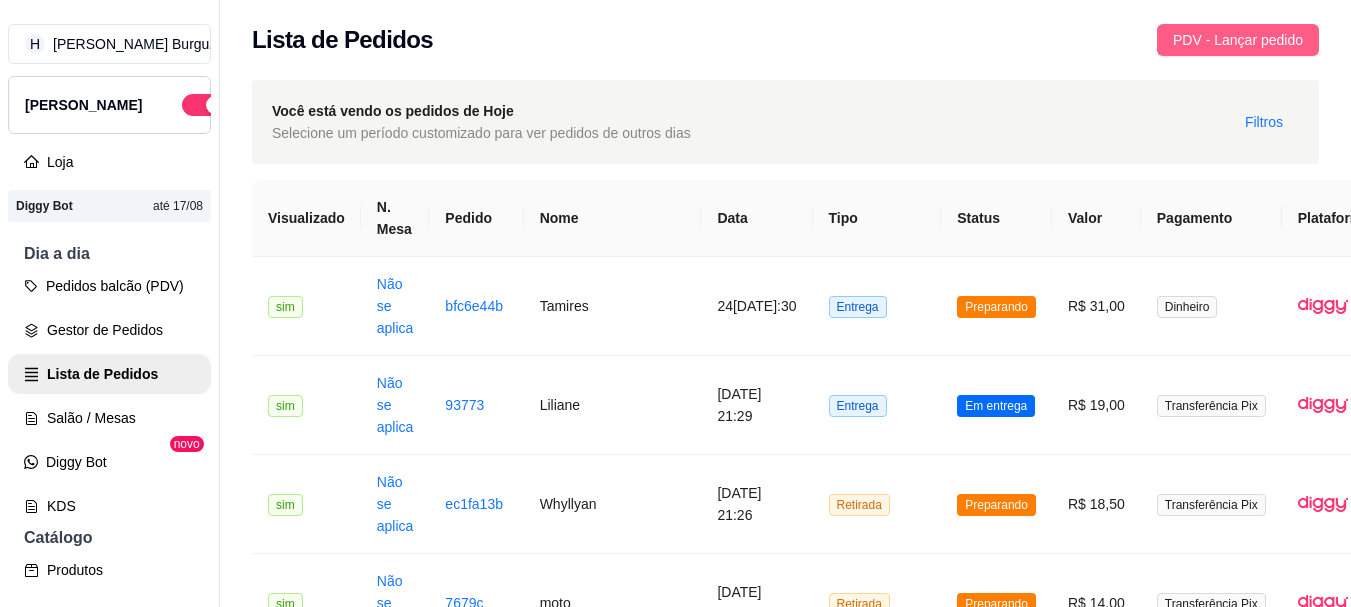 click on "PDV - Lançar pedido" at bounding box center [1238, 40] 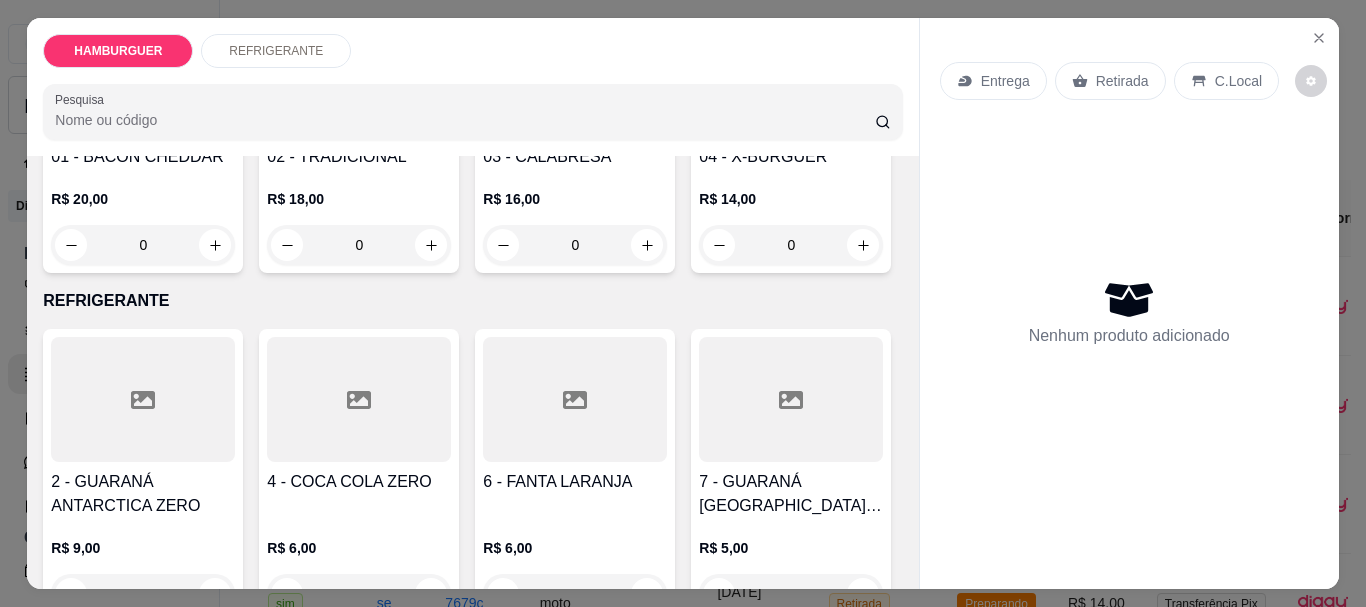 scroll, scrollTop: 400, scrollLeft: 0, axis: vertical 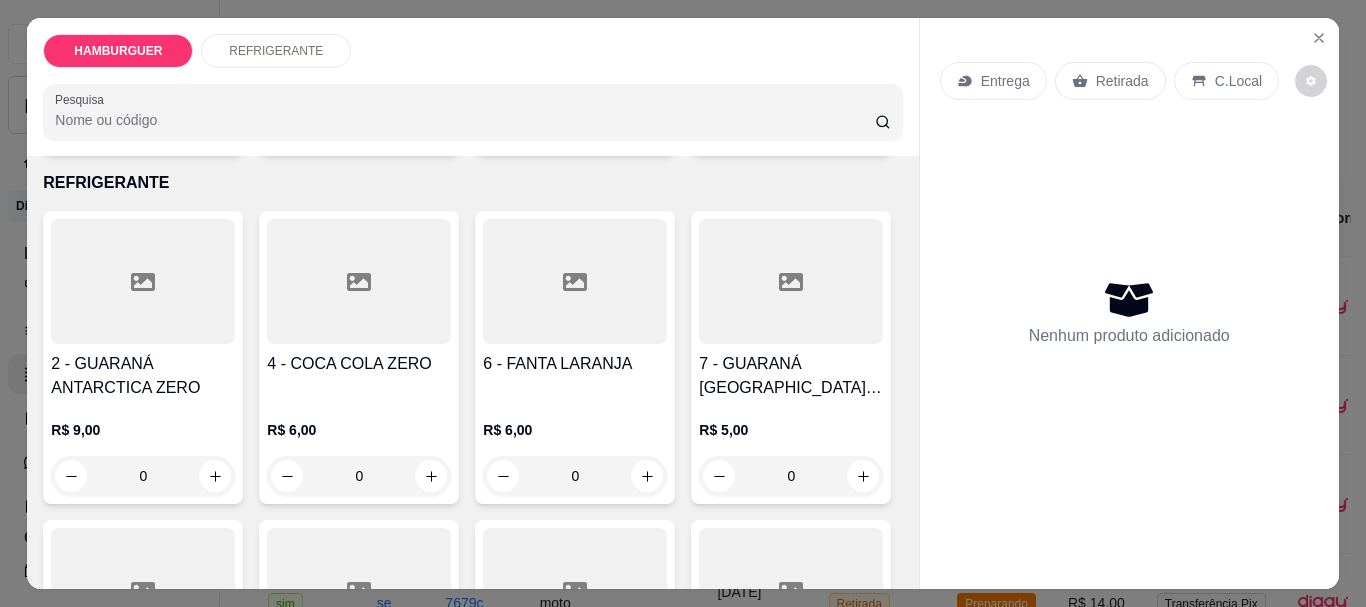 click on "0" at bounding box center (791, 127) 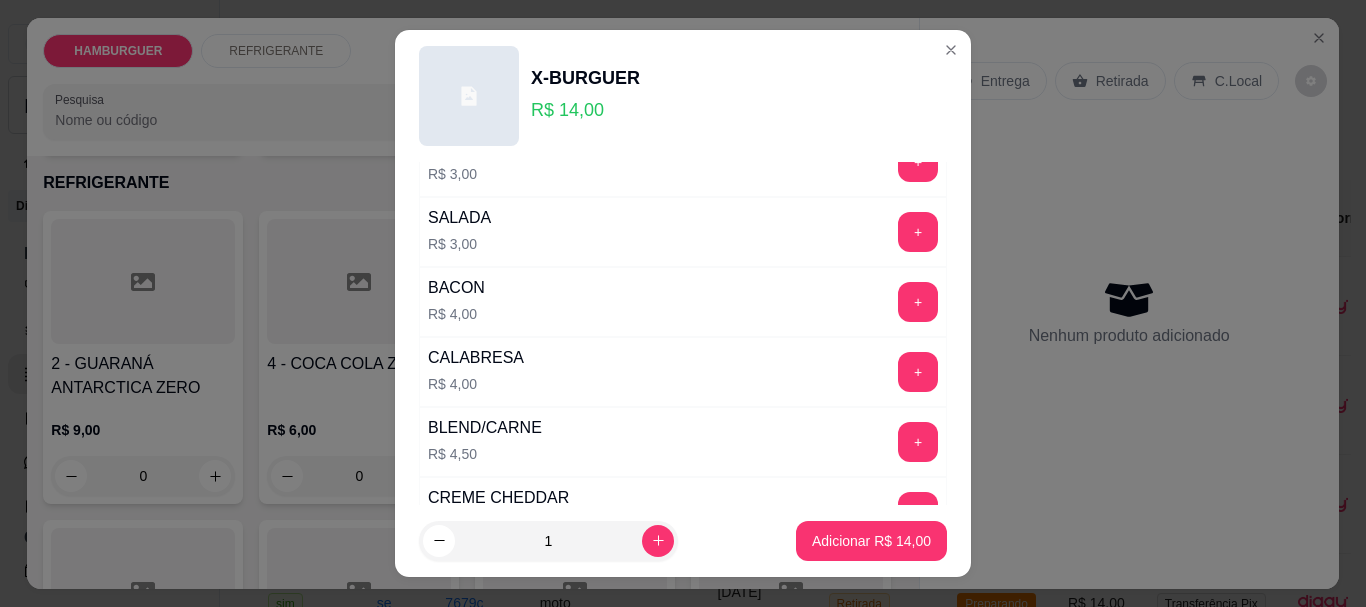scroll, scrollTop: 300, scrollLeft: 0, axis: vertical 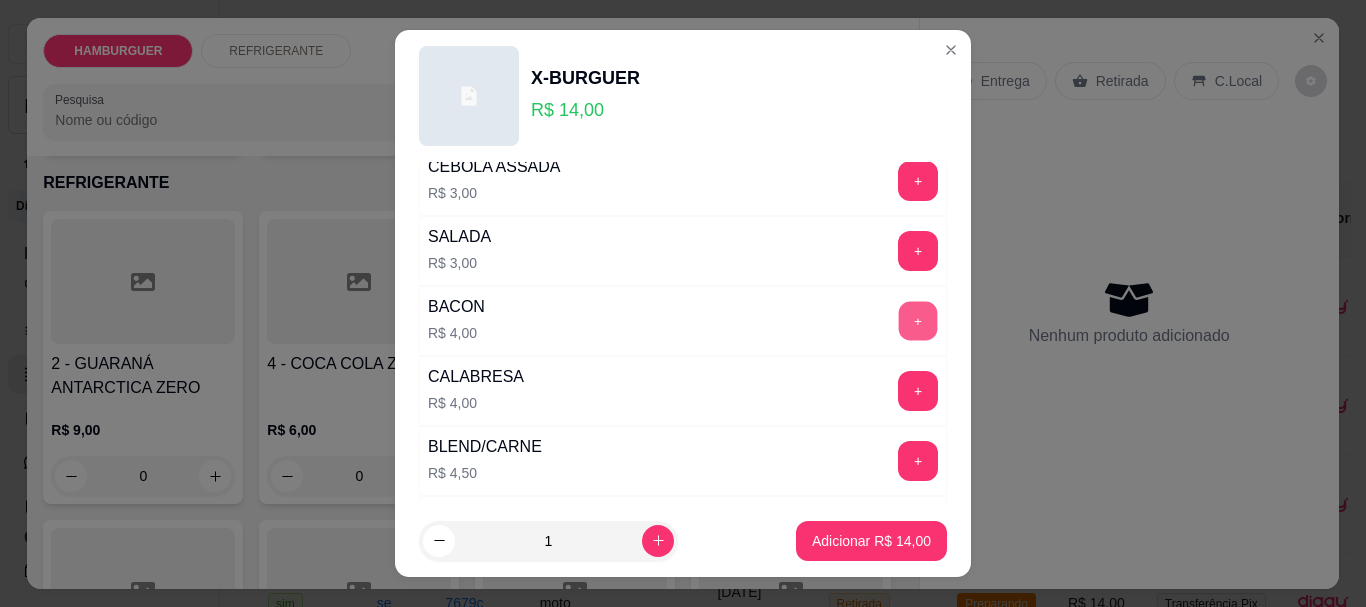 click on "+" at bounding box center [918, 321] 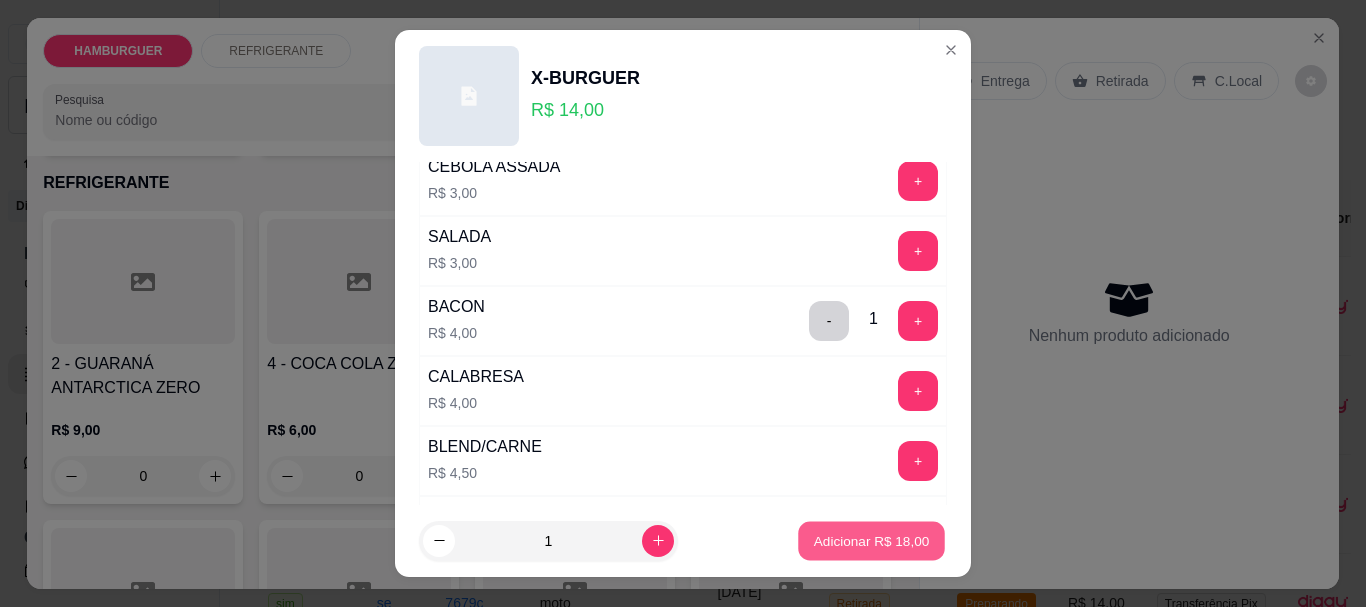 click on "Adicionar   R$ 18,00" at bounding box center [872, 540] 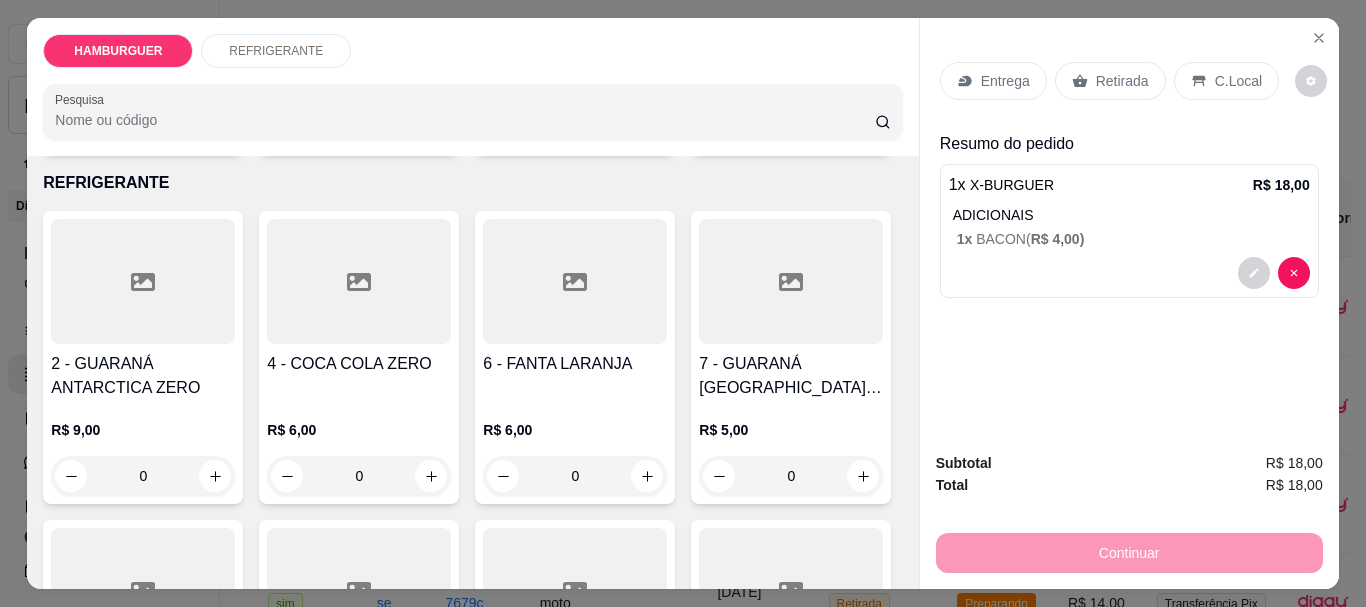 click 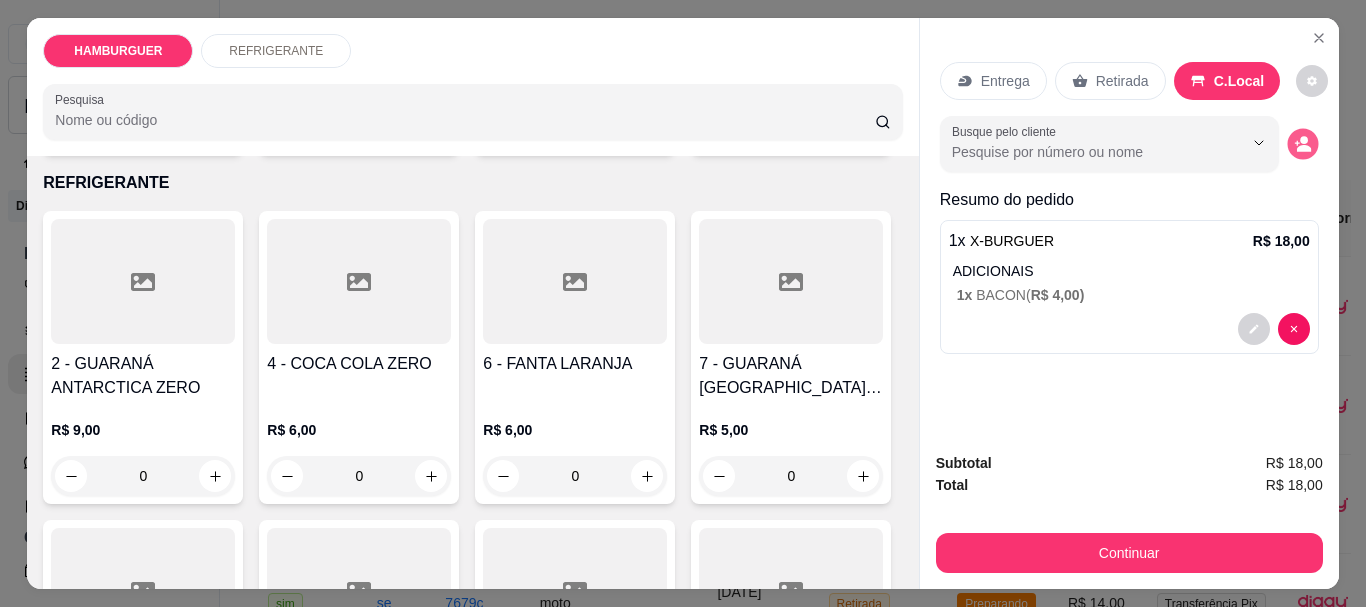 click at bounding box center (1302, 144) 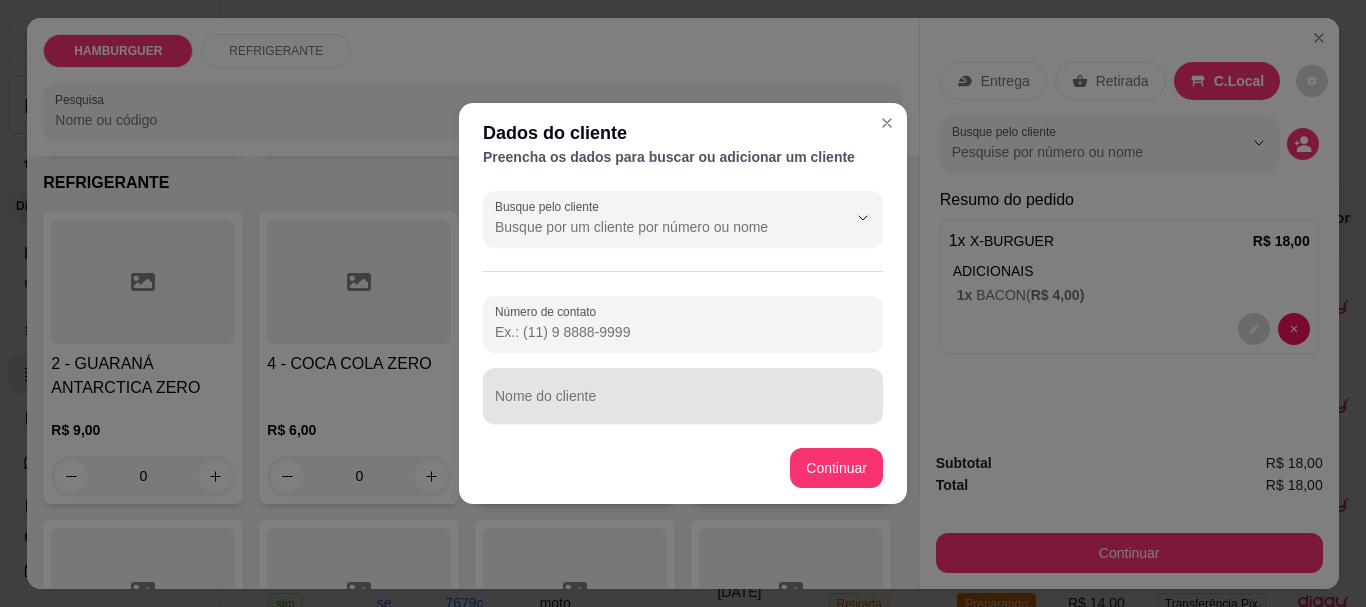 click on "Nome do cliente" at bounding box center [683, 404] 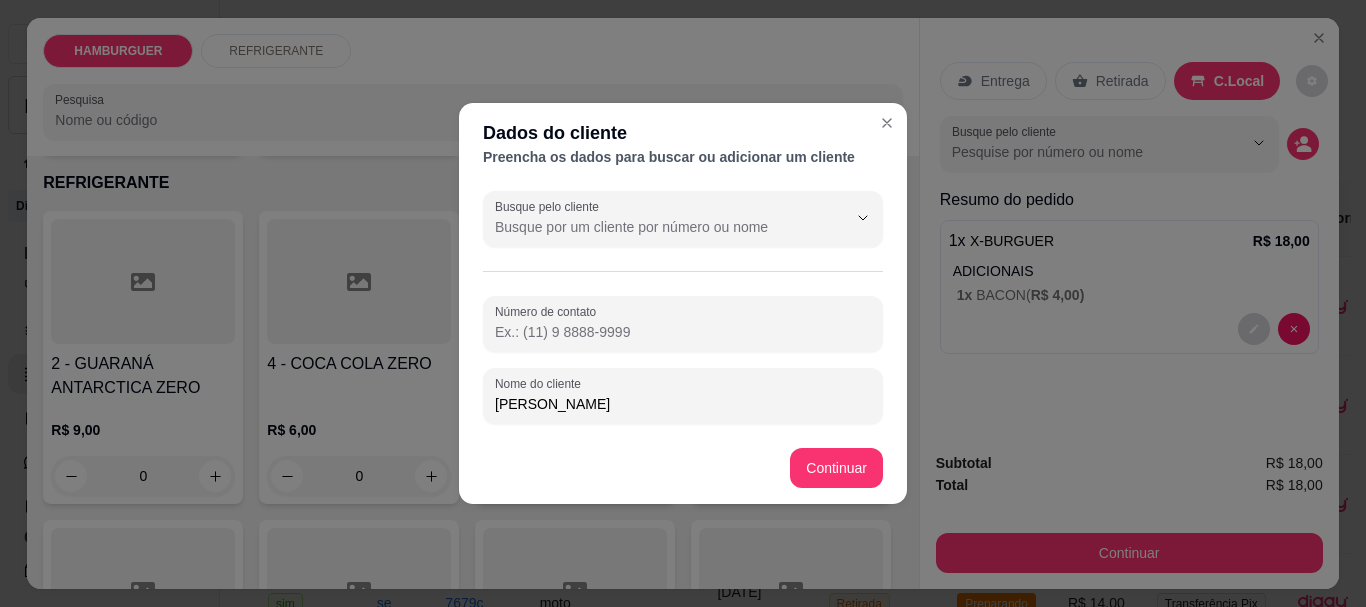 type on "Igor" 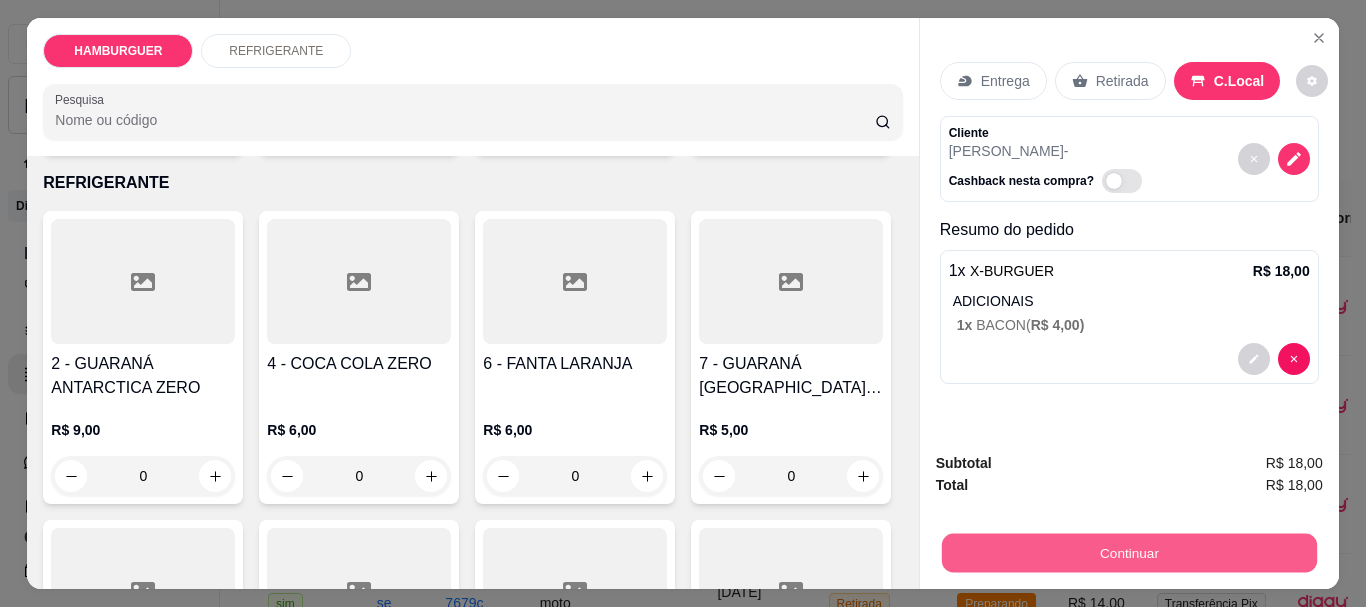click on "Continuar" at bounding box center (1128, 552) 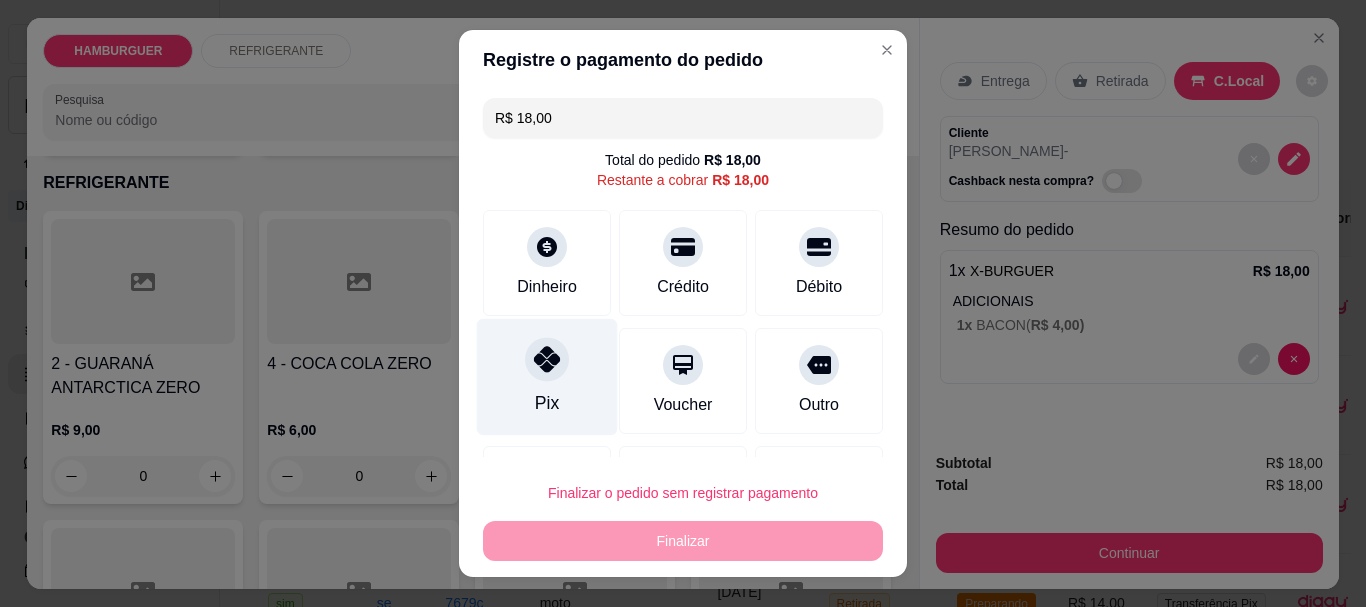 click 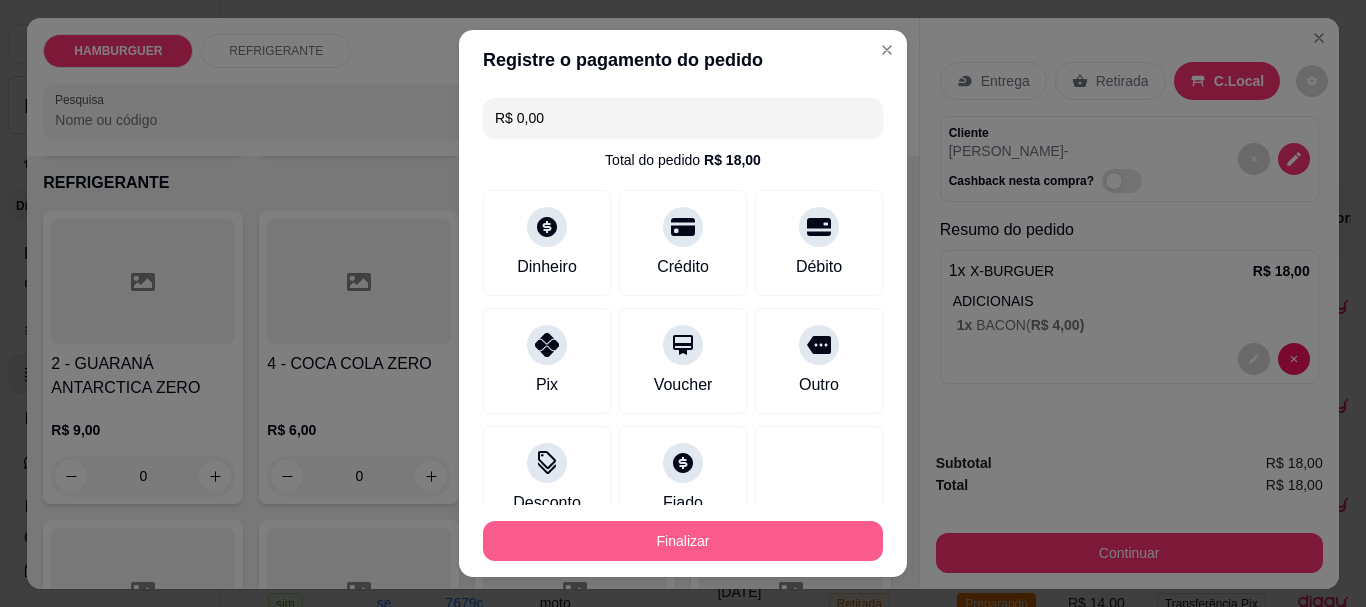 click on "Finalizar" at bounding box center [683, 541] 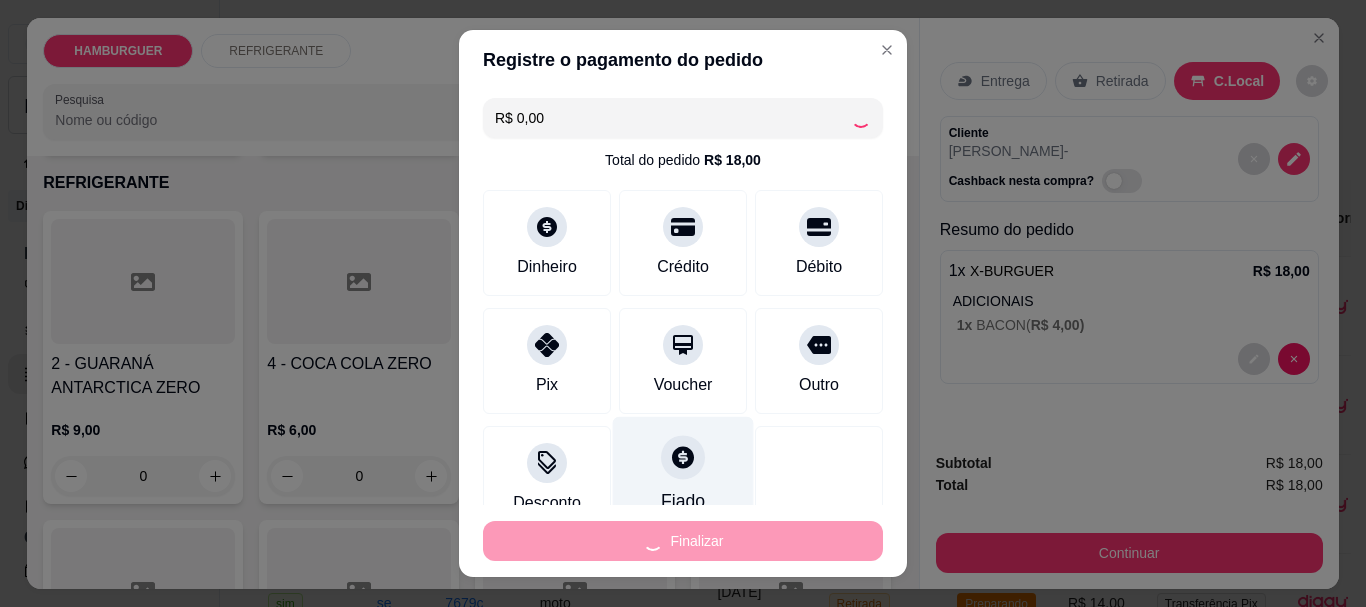 type on "-R$ 18,00" 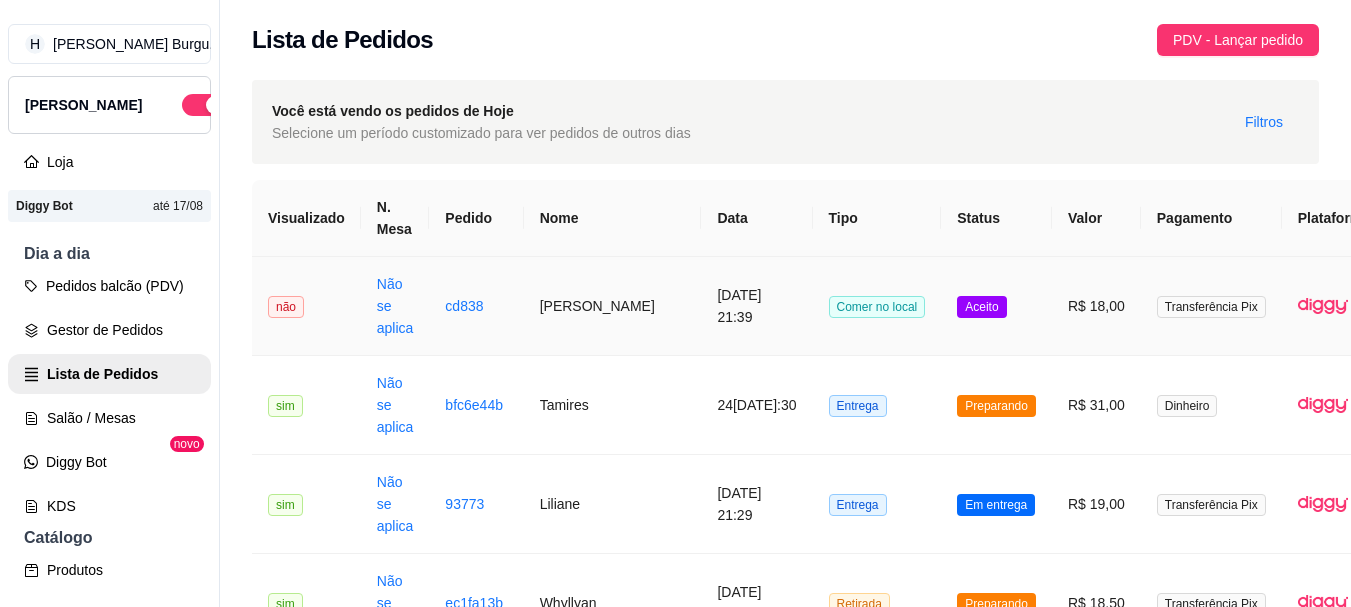 click on "Aceito" at bounding box center [996, 306] 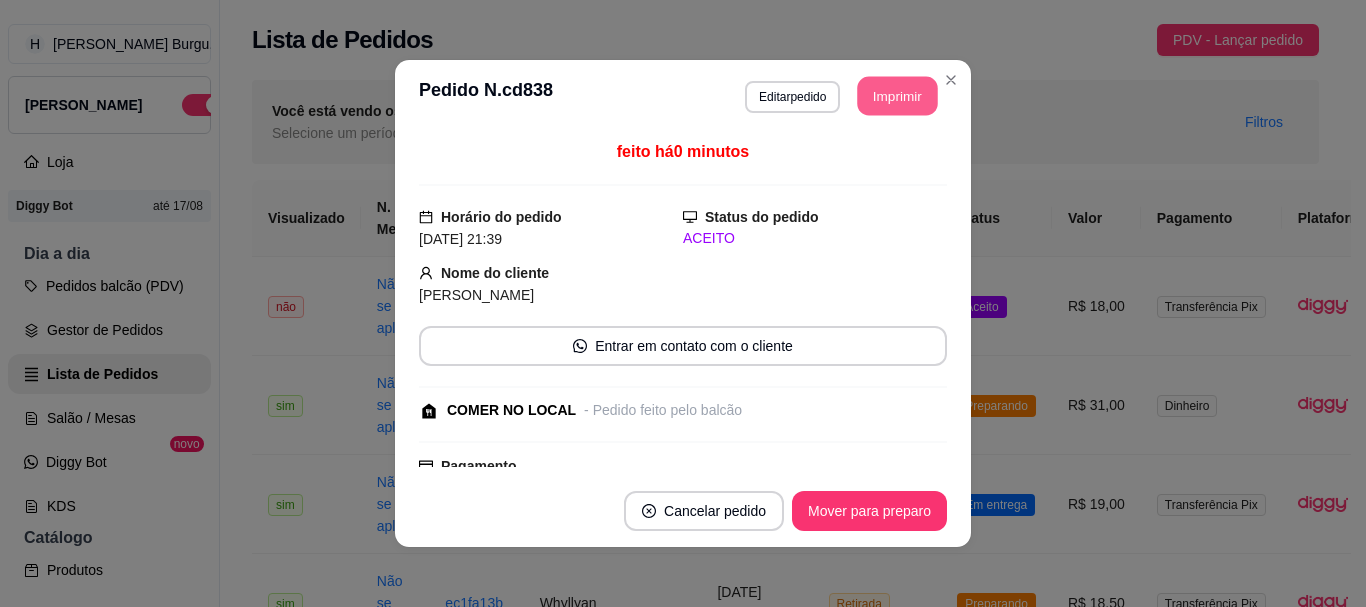 click on "Imprimir" at bounding box center [898, 96] 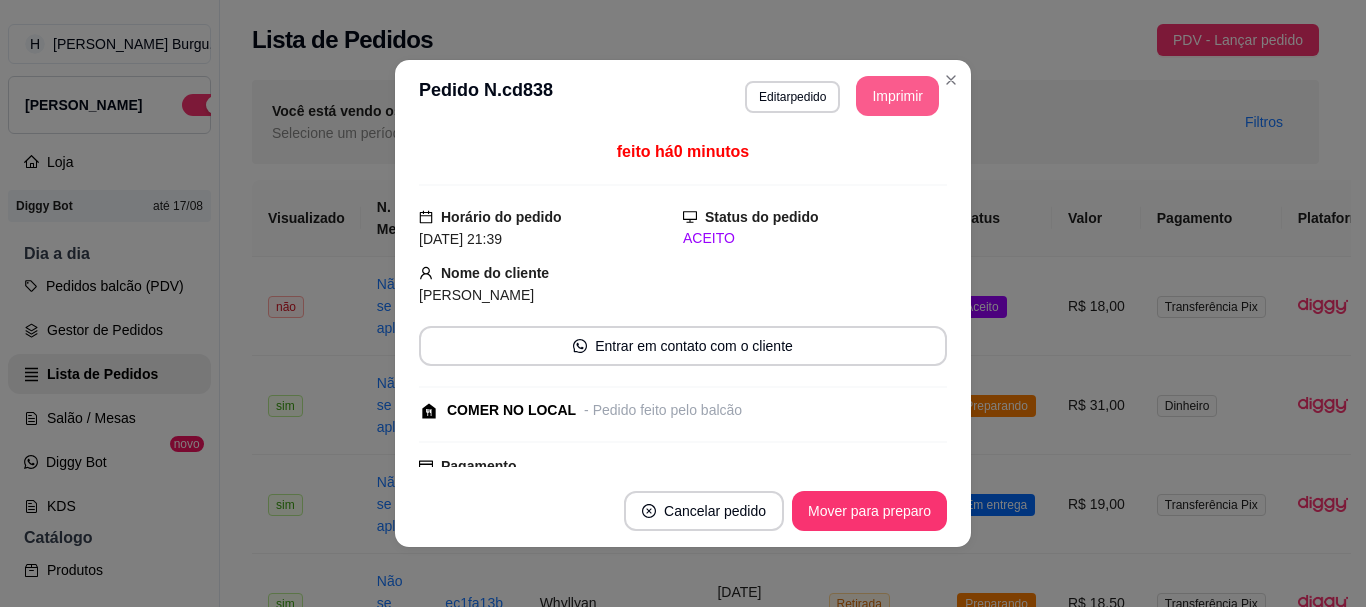scroll, scrollTop: 0, scrollLeft: 0, axis: both 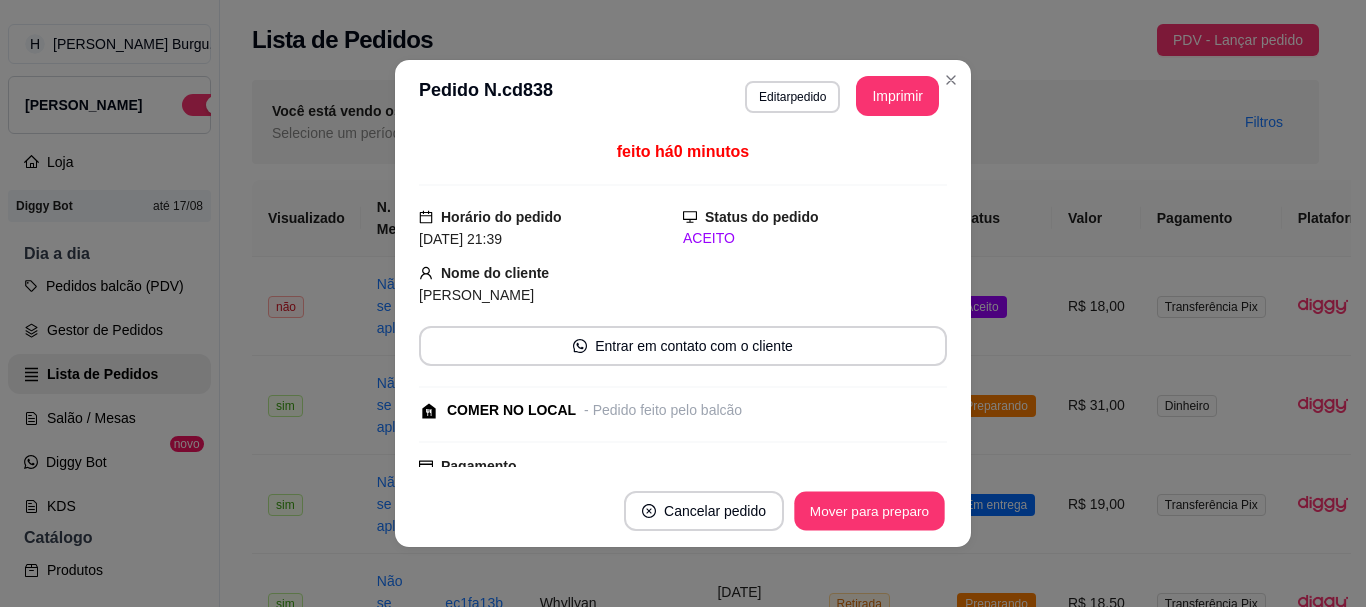 click on "Mover para preparo" at bounding box center (869, 511) 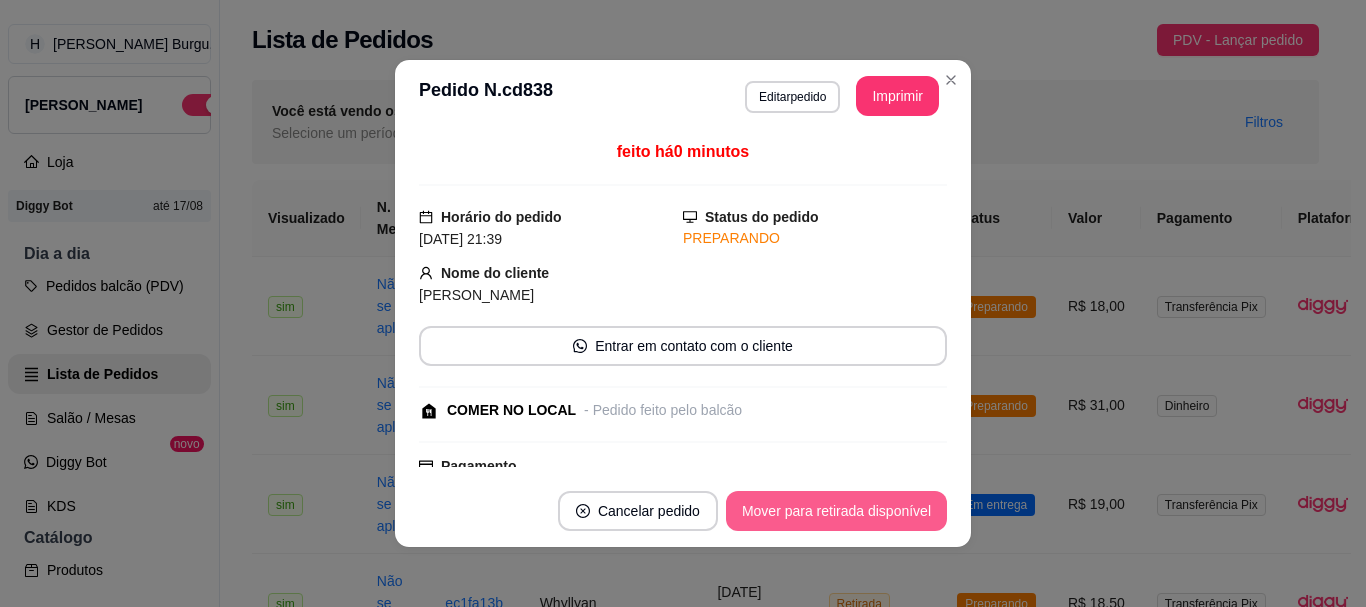 click on "Mover para retirada disponível" at bounding box center [836, 511] 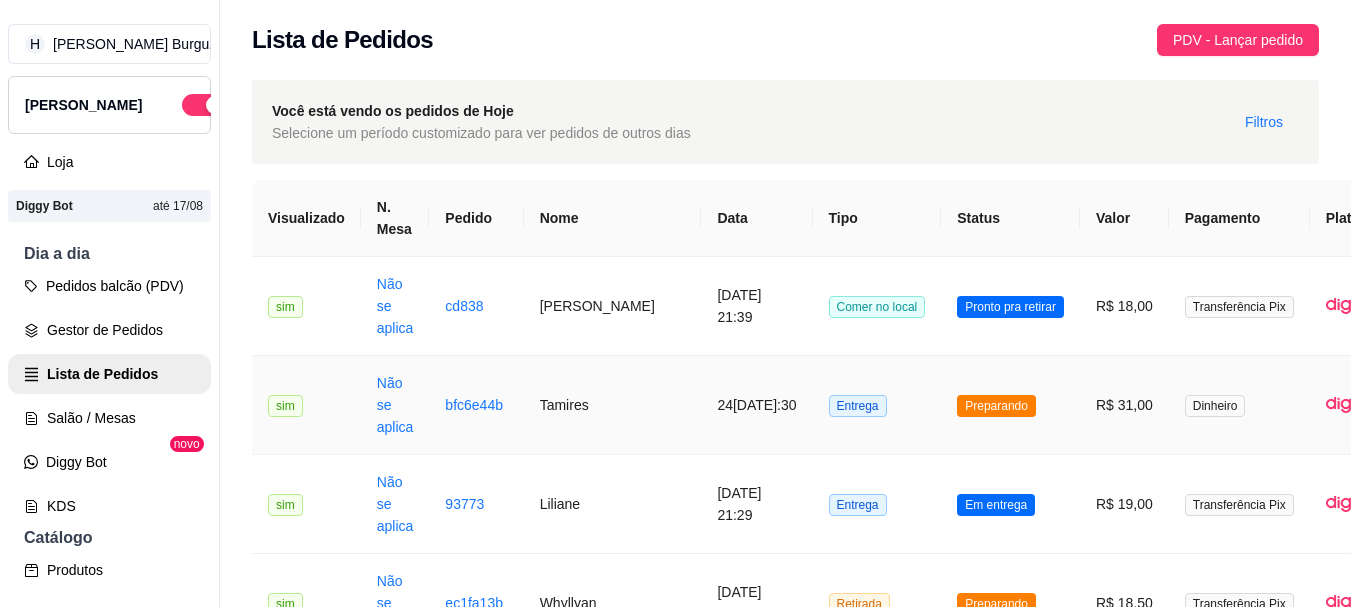 click on "Preparando" at bounding box center [1010, 405] 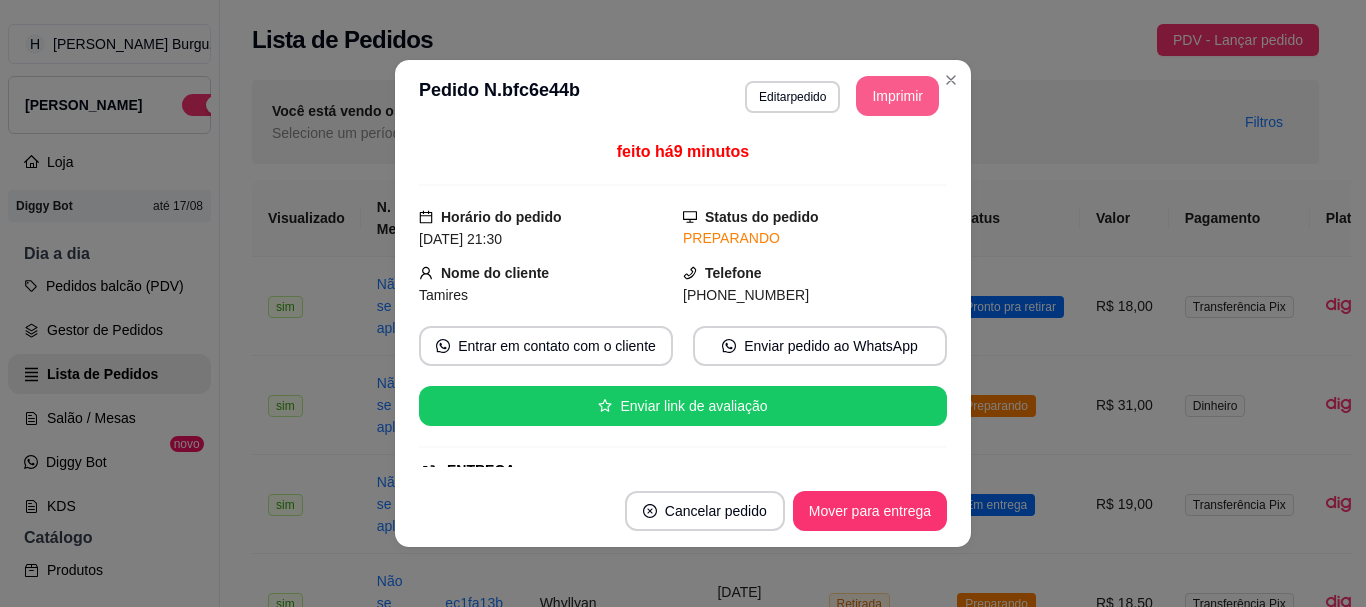 click on "Imprimir" at bounding box center [897, 96] 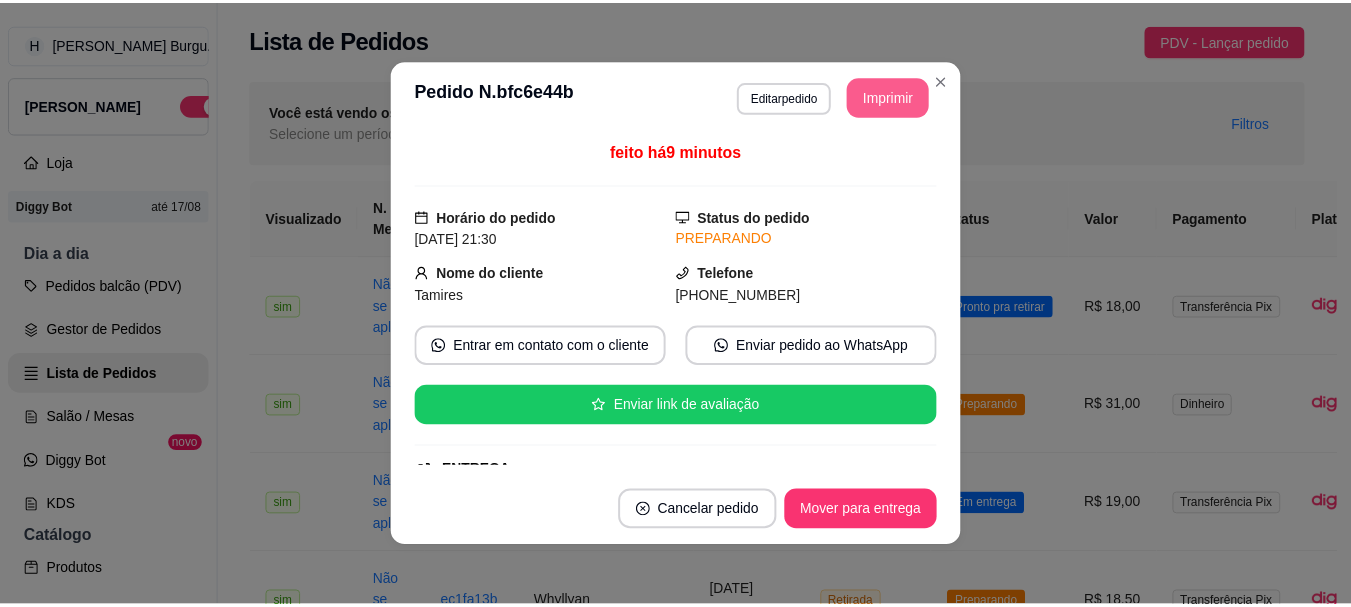 scroll, scrollTop: 0, scrollLeft: 0, axis: both 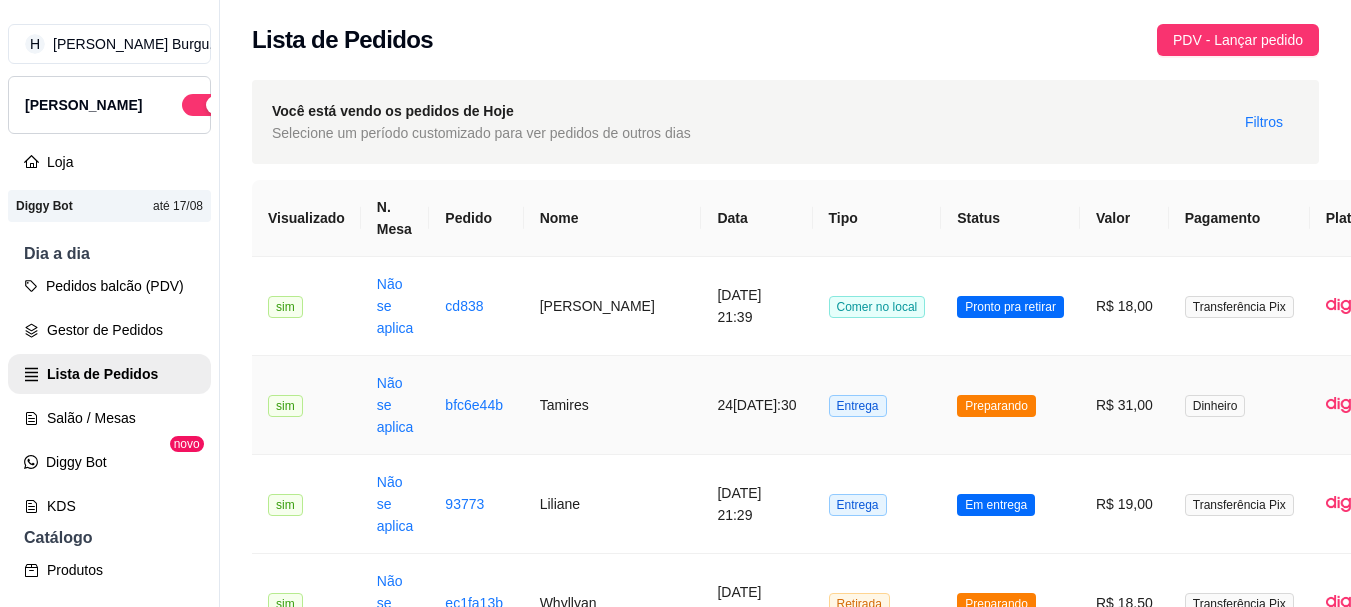click on "Preparando" at bounding box center [1010, 405] 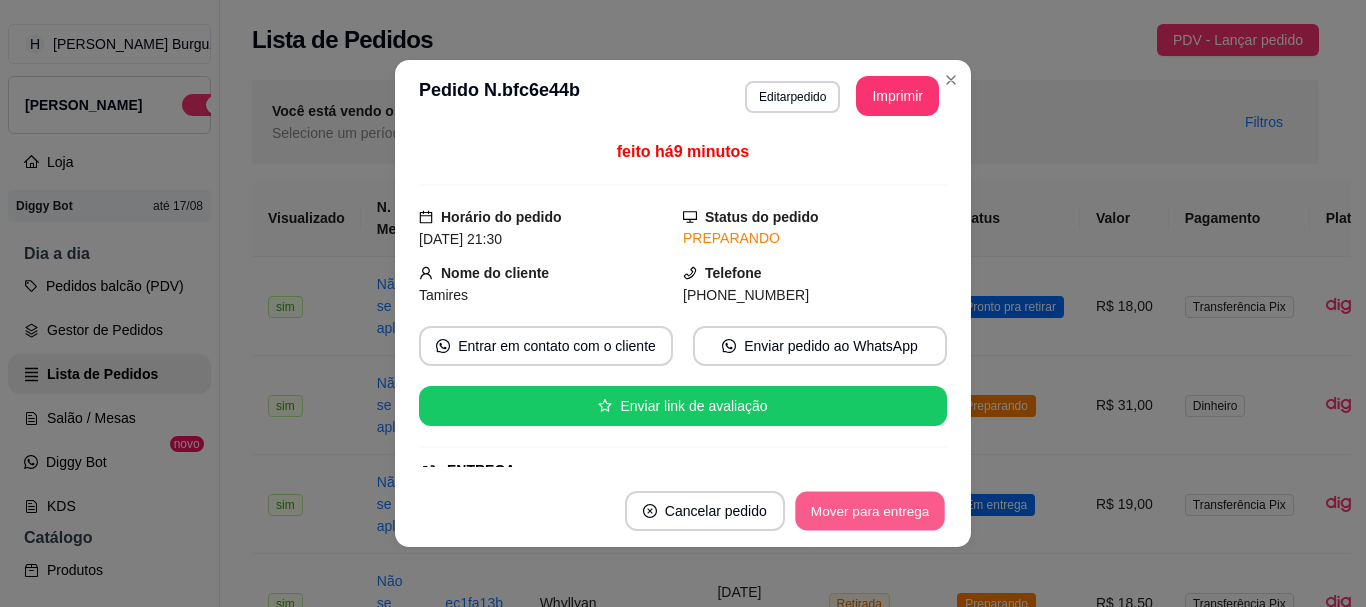 click on "Mover para entrega" at bounding box center (870, 511) 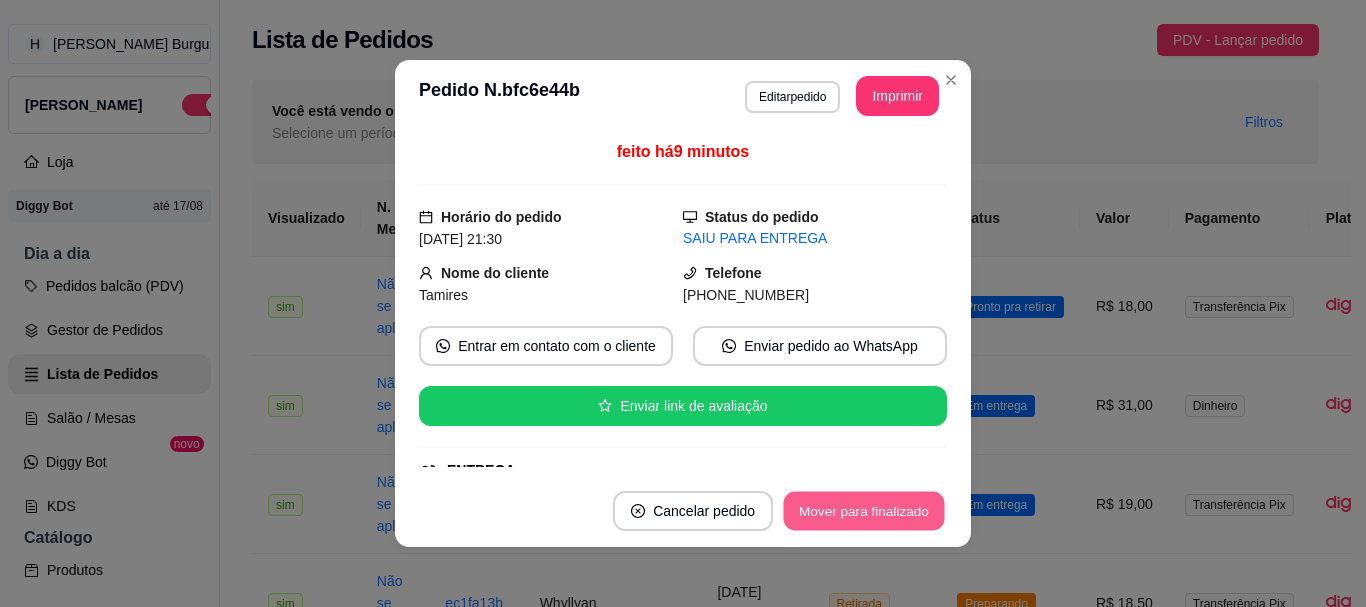 click on "Mover para finalizado" at bounding box center (864, 511) 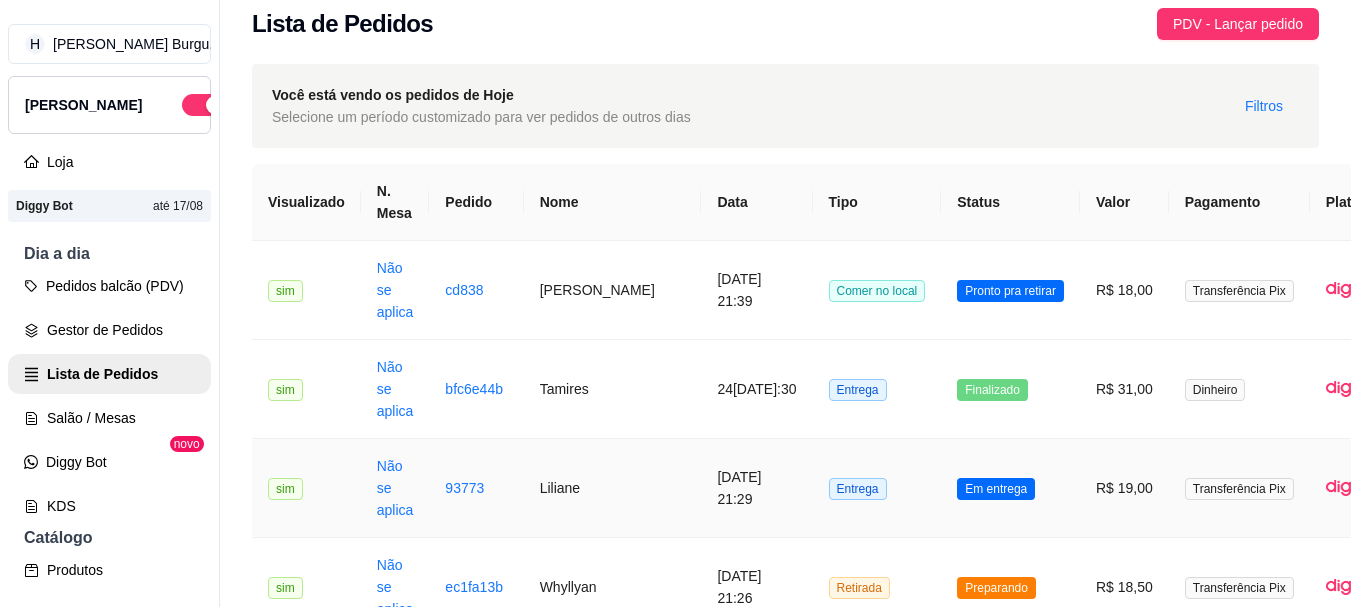 scroll, scrollTop: 0, scrollLeft: 0, axis: both 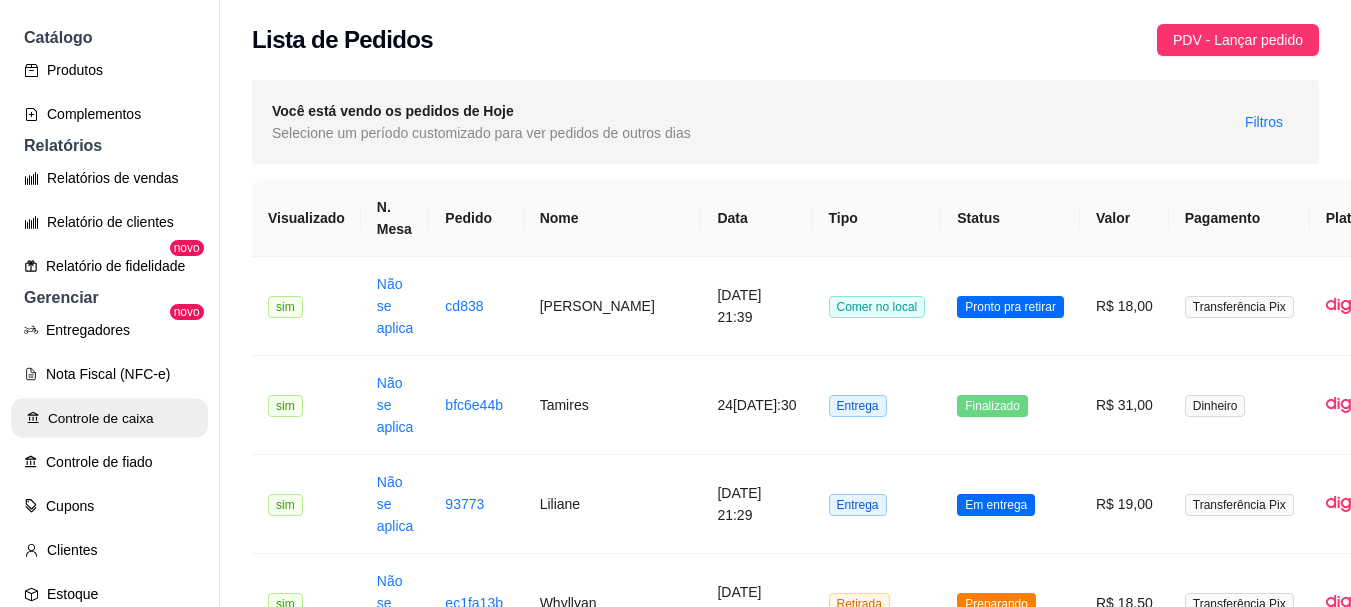 click on "Controle de caixa" at bounding box center [109, 418] 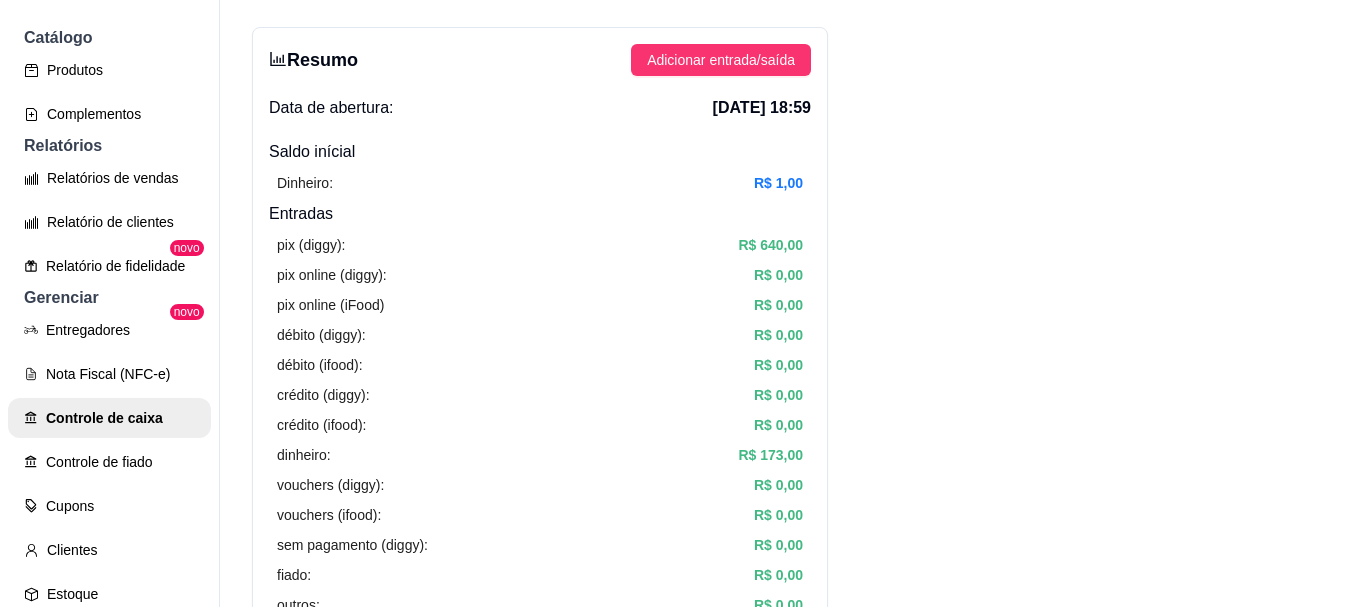 scroll, scrollTop: 0, scrollLeft: 0, axis: both 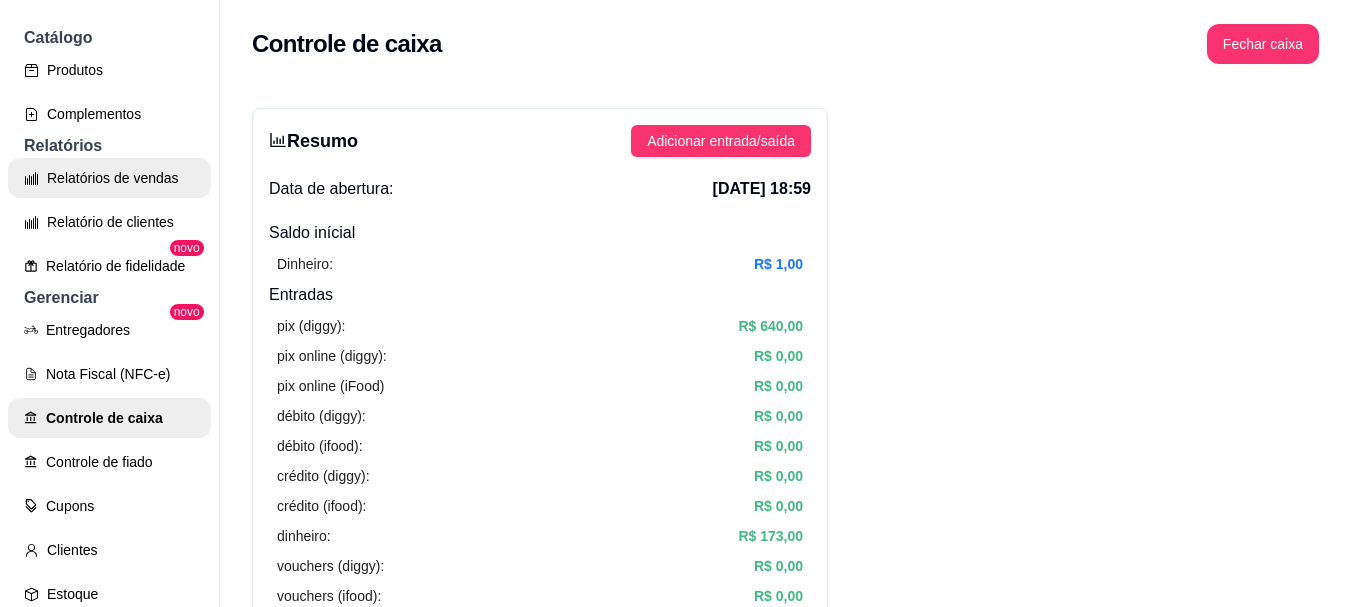 click on "Relatórios de vendas" at bounding box center [109, 178] 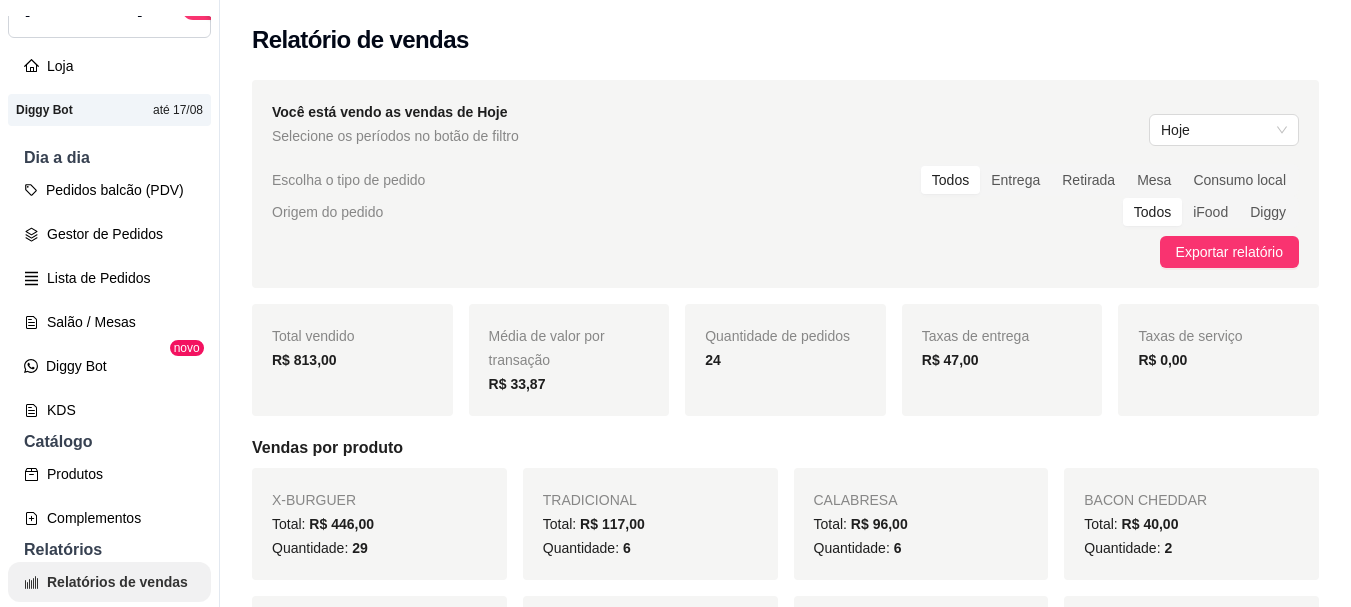 scroll, scrollTop: 0, scrollLeft: 0, axis: both 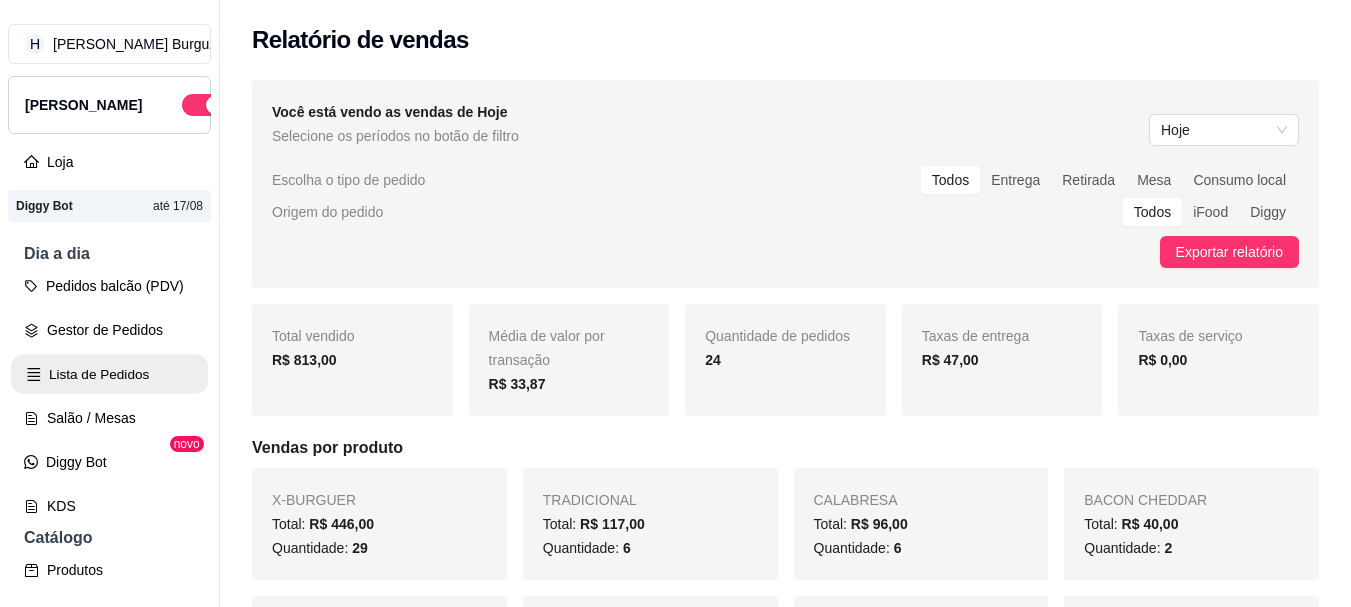 click on "Lista de Pedidos" at bounding box center (109, 374) 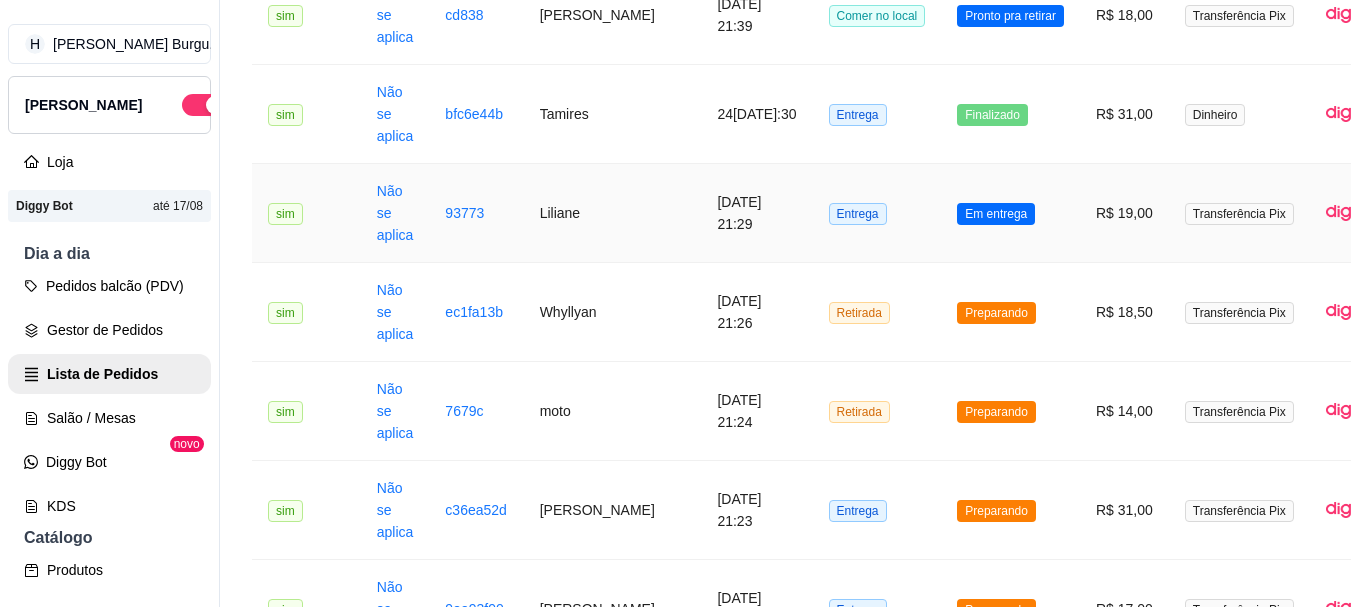 scroll, scrollTop: 300, scrollLeft: 0, axis: vertical 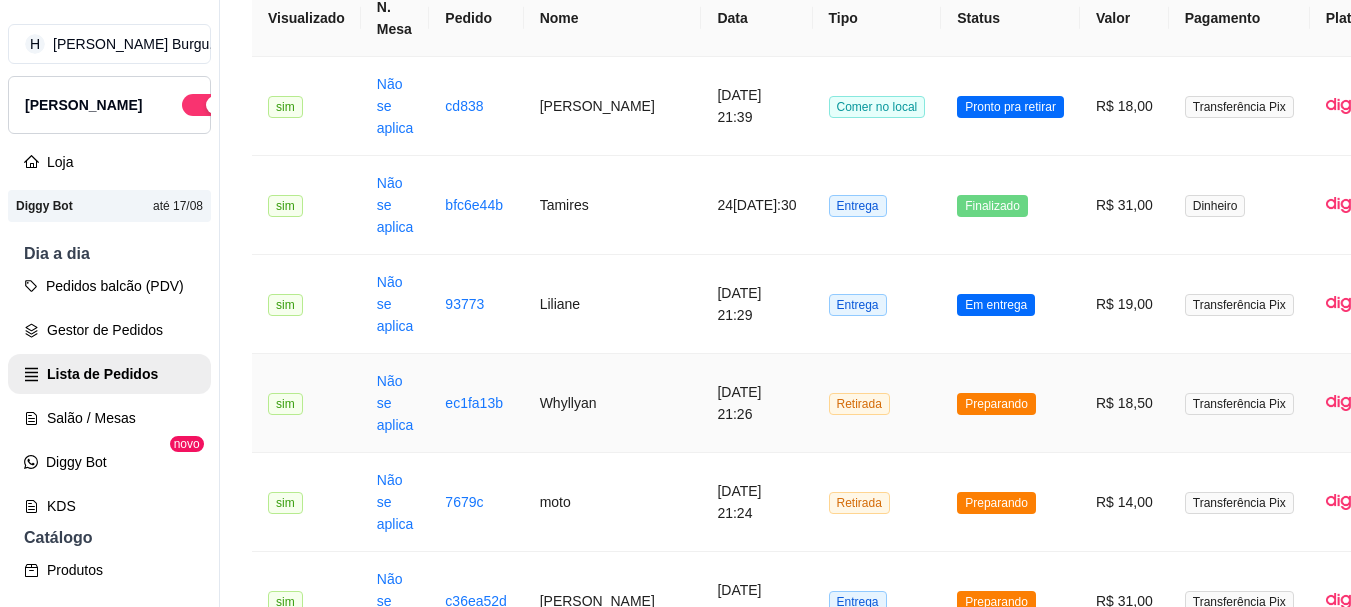 click on "Whyllyan" at bounding box center [613, 403] 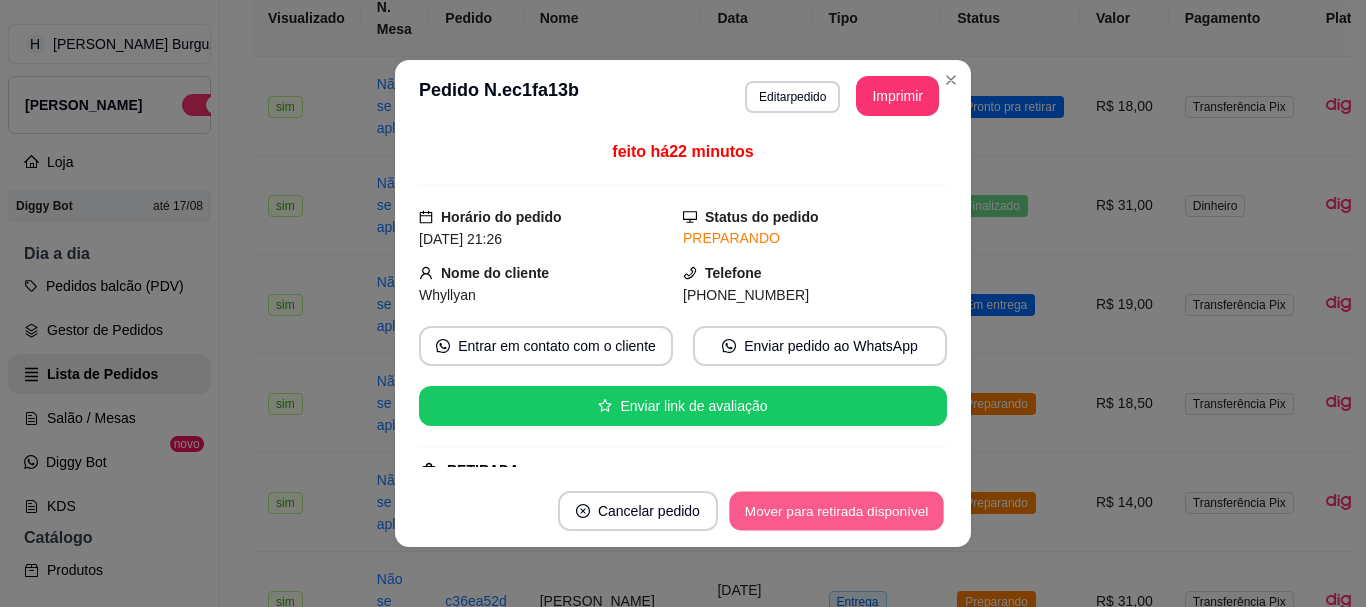 click on "Mover para retirada disponível" at bounding box center [836, 511] 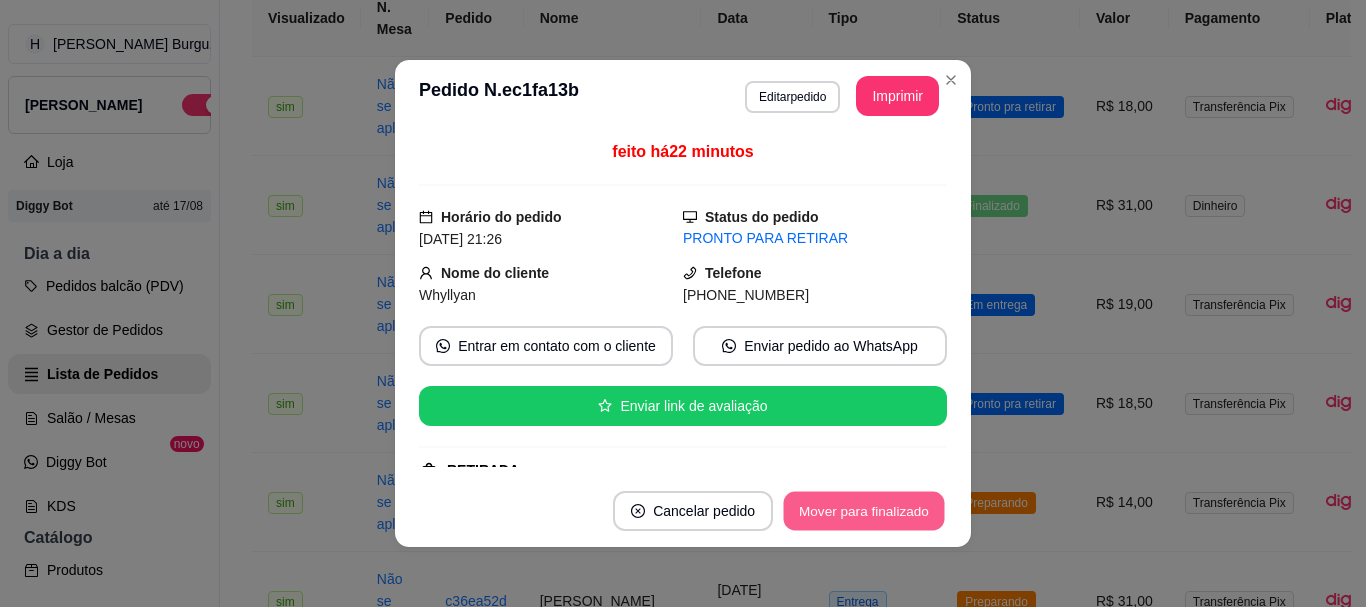 click on "Mover para finalizado" at bounding box center [864, 511] 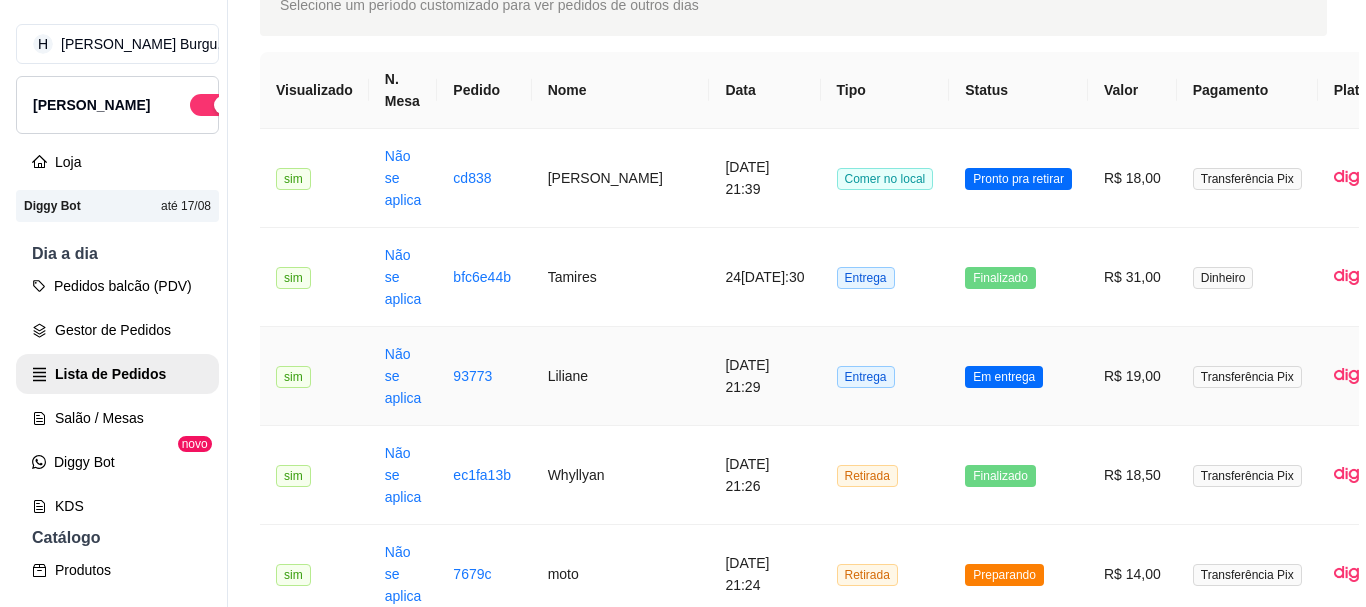 scroll, scrollTop: 0, scrollLeft: 0, axis: both 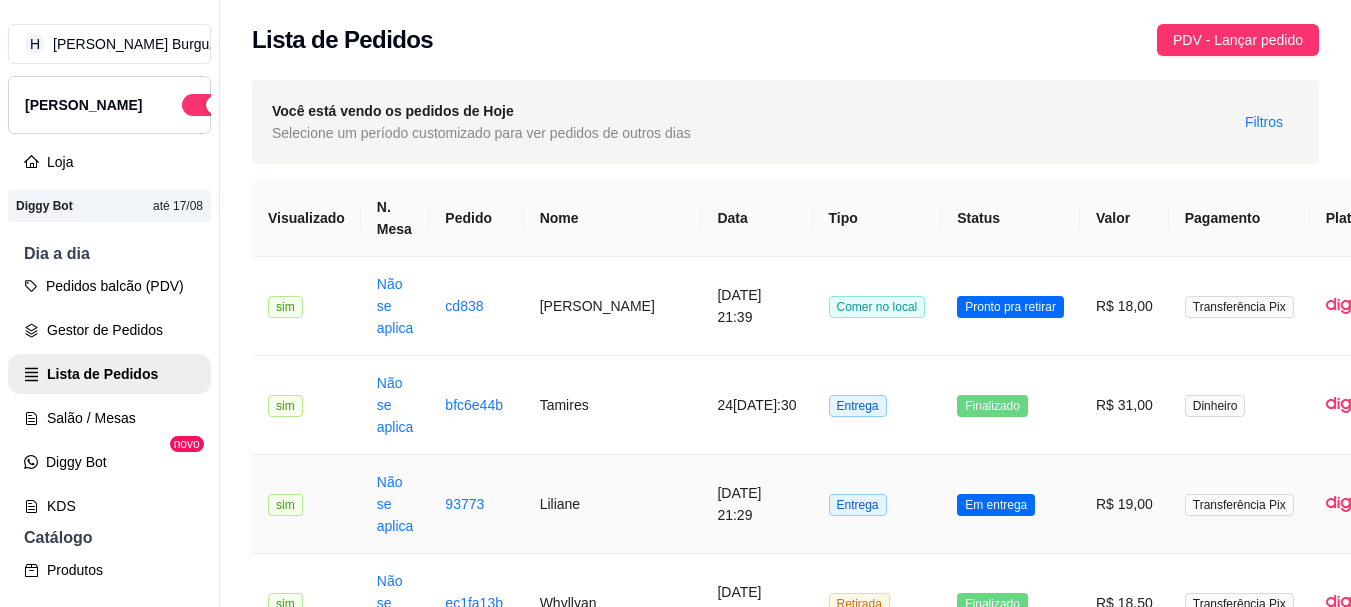 click on "Em entrega" at bounding box center (1010, 504) 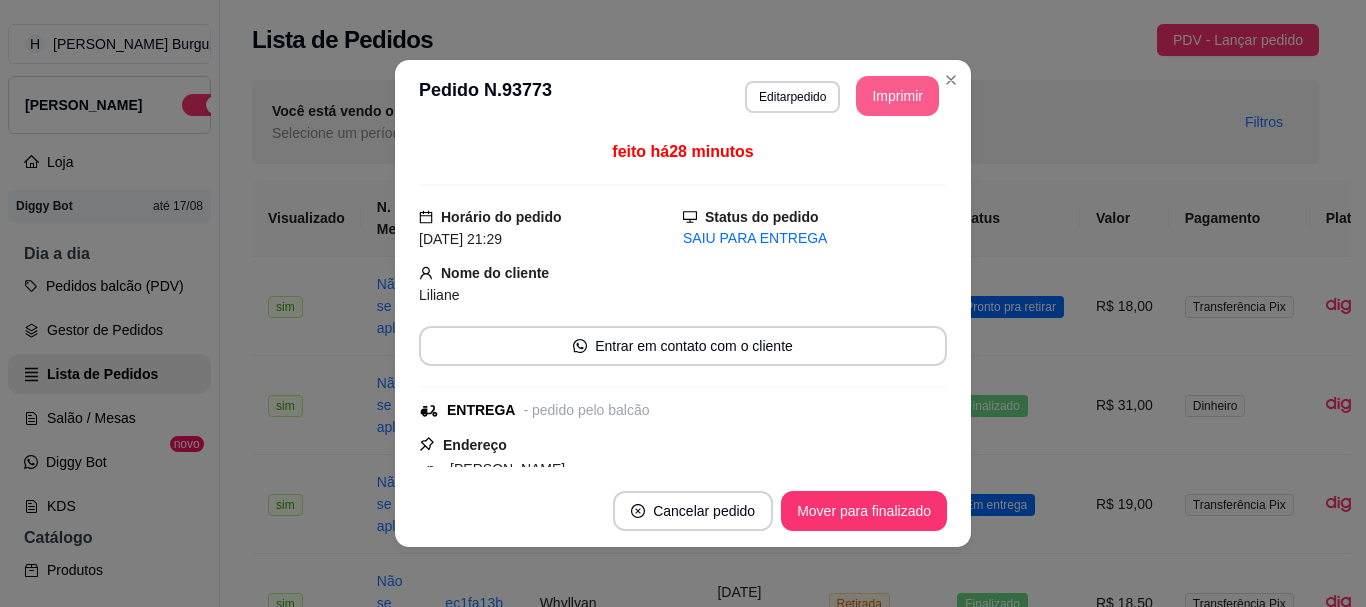 click on "Imprimir" at bounding box center [897, 96] 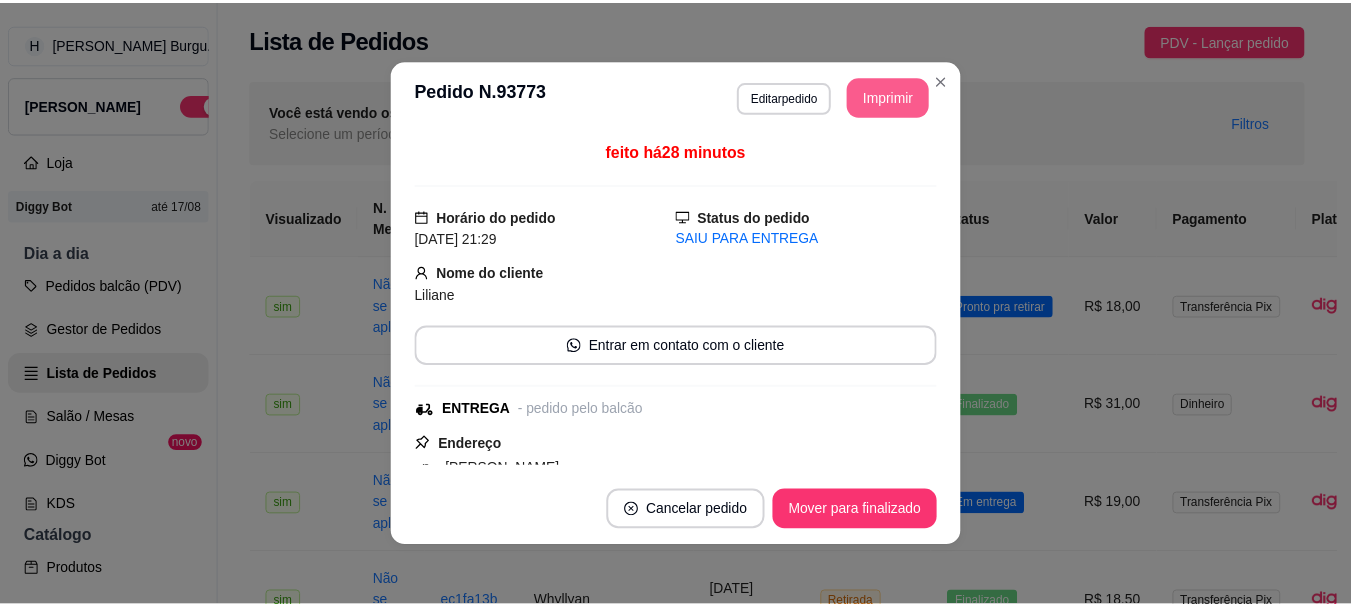 scroll, scrollTop: 0, scrollLeft: 0, axis: both 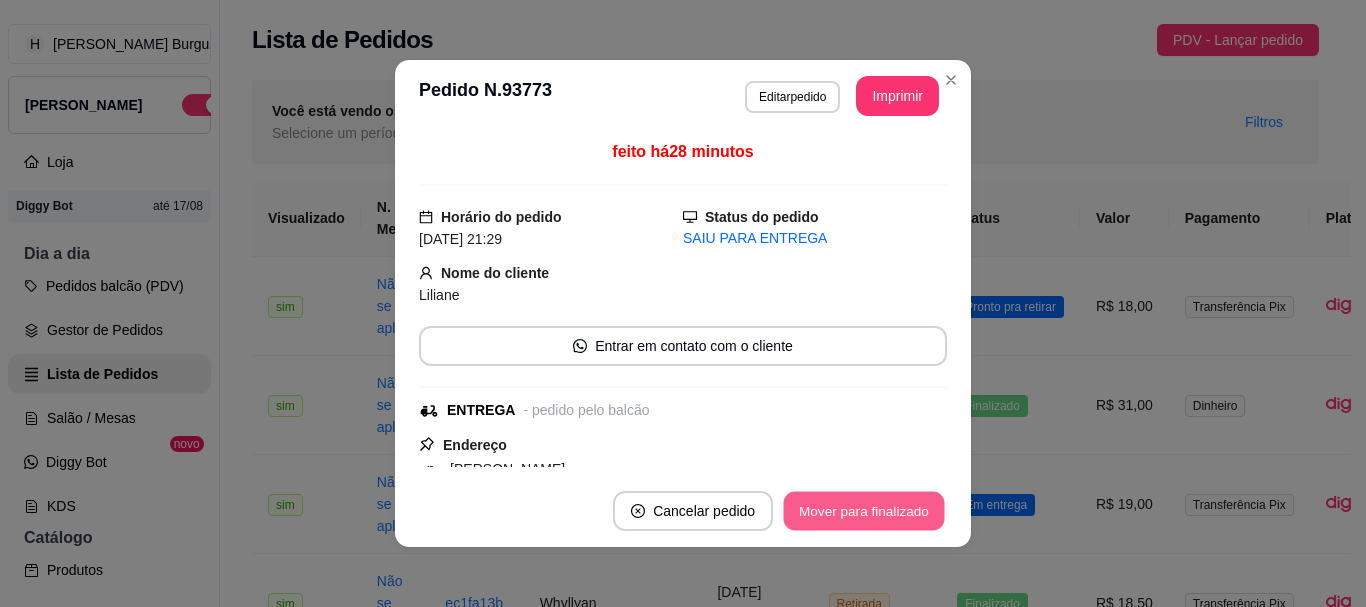 click on "Mover para finalizado" at bounding box center (864, 511) 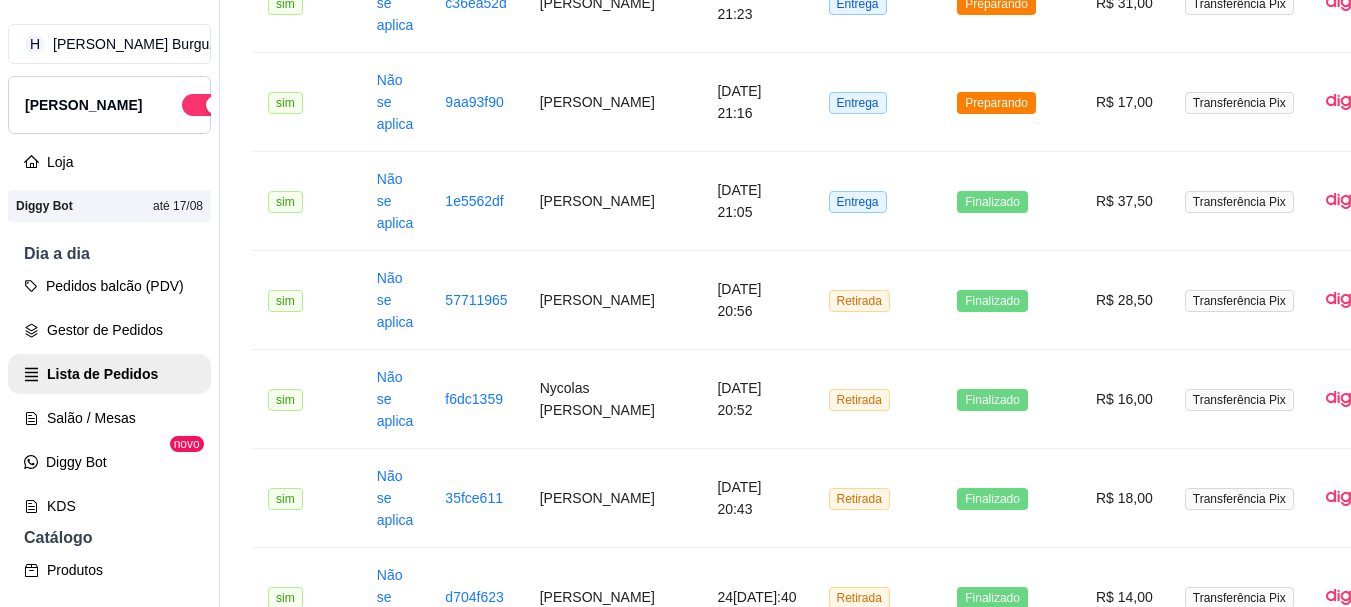 scroll, scrollTop: 800, scrollLeft: 0, axis: vertical 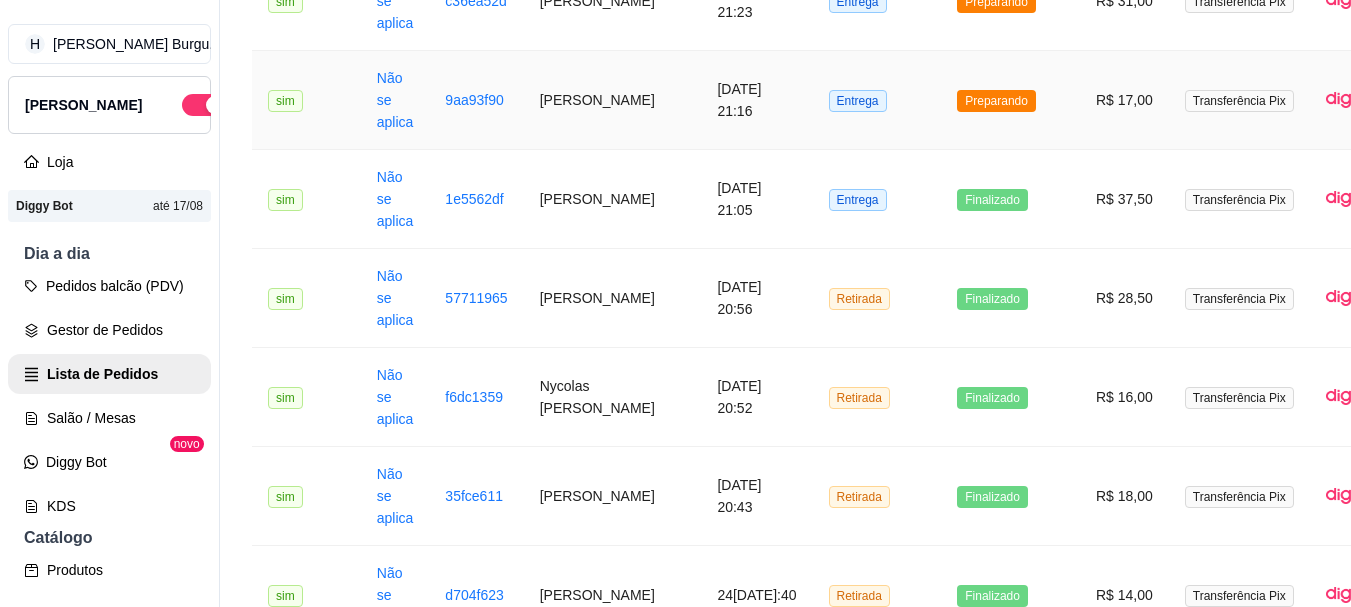 click on "Preparando" at bounding box center [1010, 100] 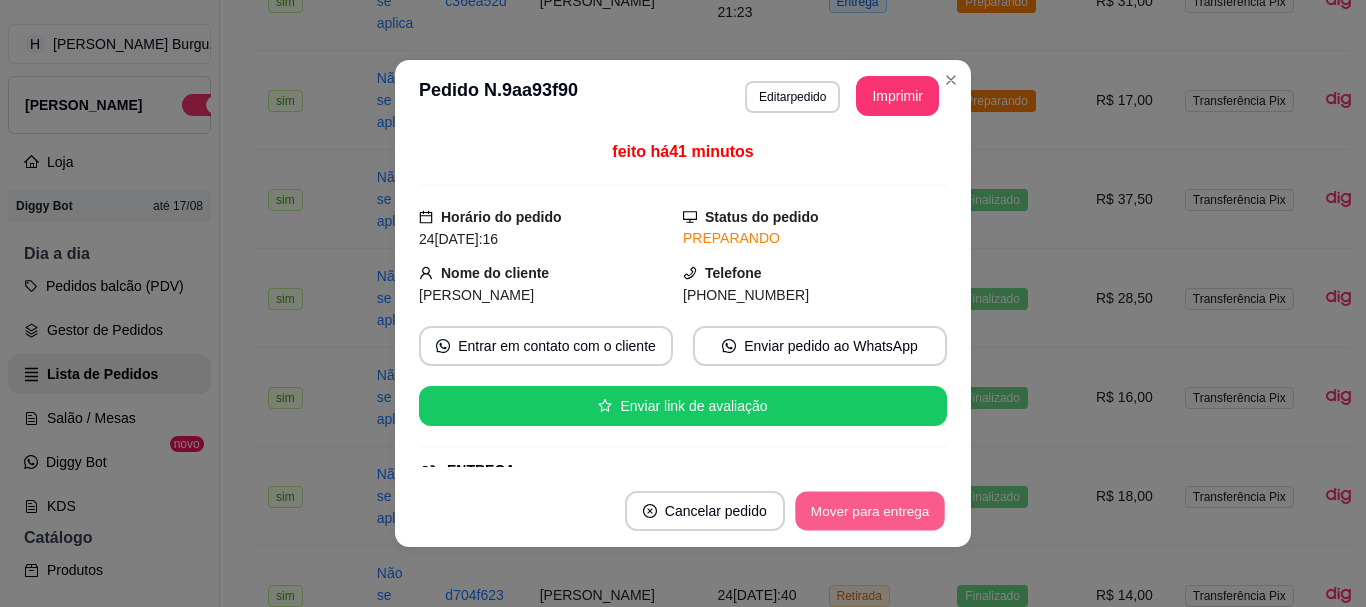 click on "Mover para entrega" at bounding box center (870, 511) 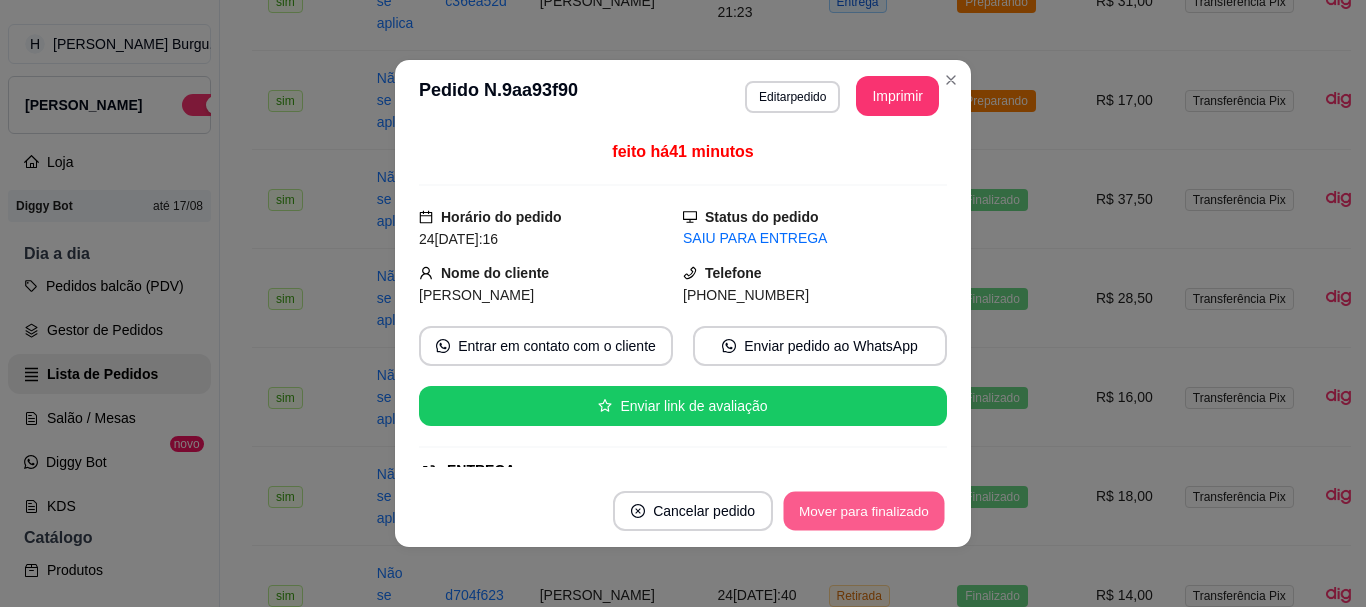 click on "Mover para finalizado" at bounding box center (864, 511) 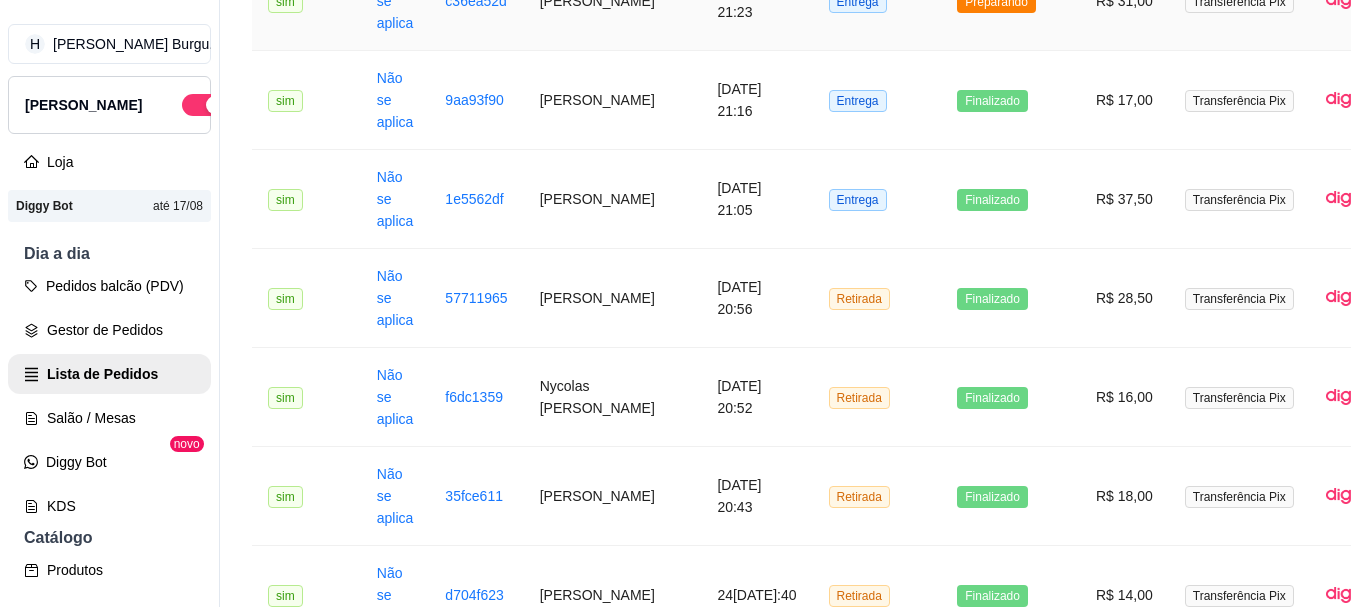 click on "Preparando" at bounding box center (1010, 1) 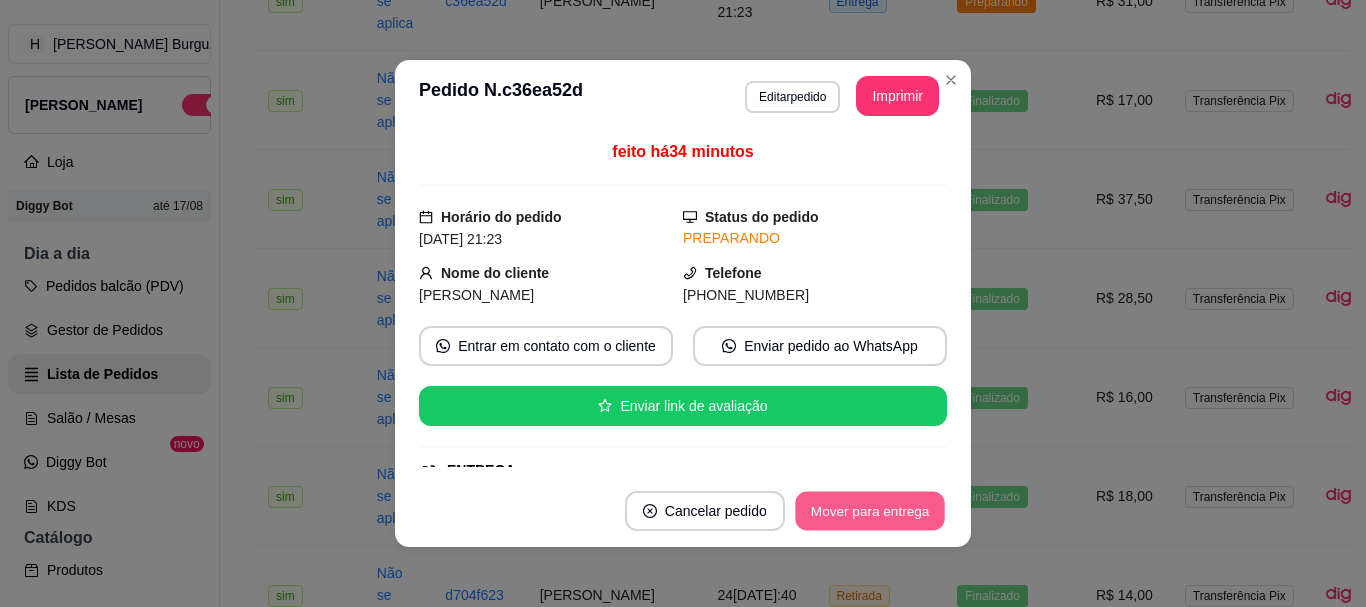 click on "Mover para entrega" at bounding box center [870, 511] 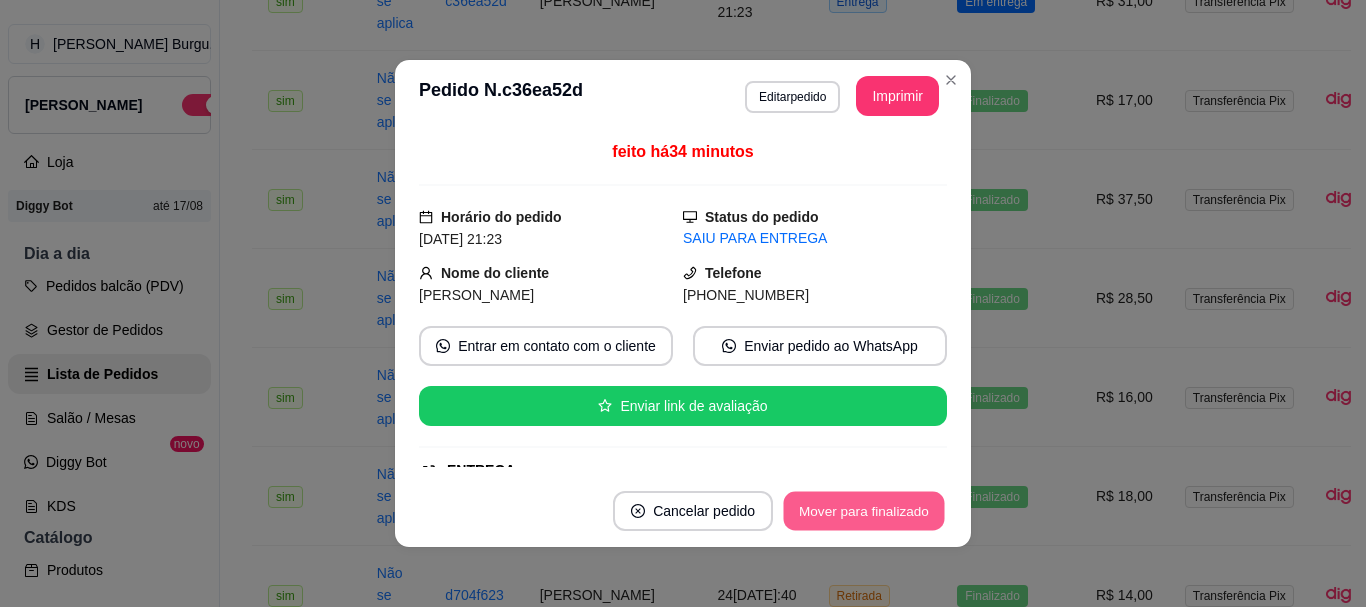 click on "Mover para finalizado" at bounding box center (864, 511) 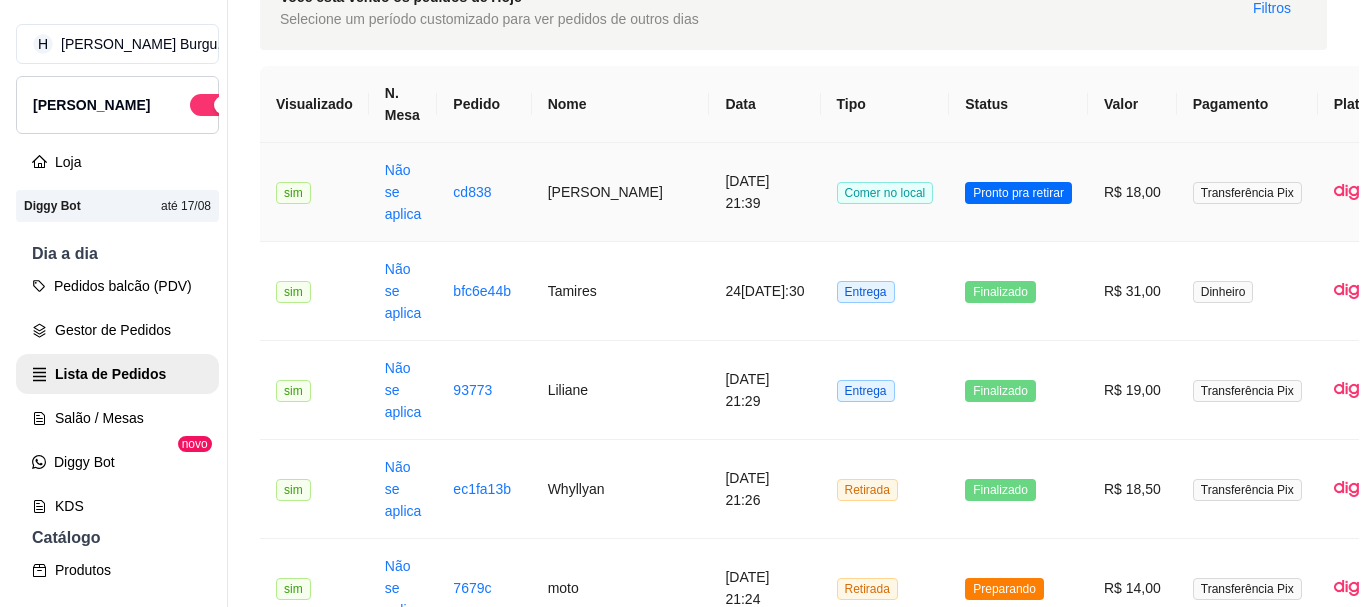 scroll, scrollTop: 0, scrollLeft: 0, axis: both 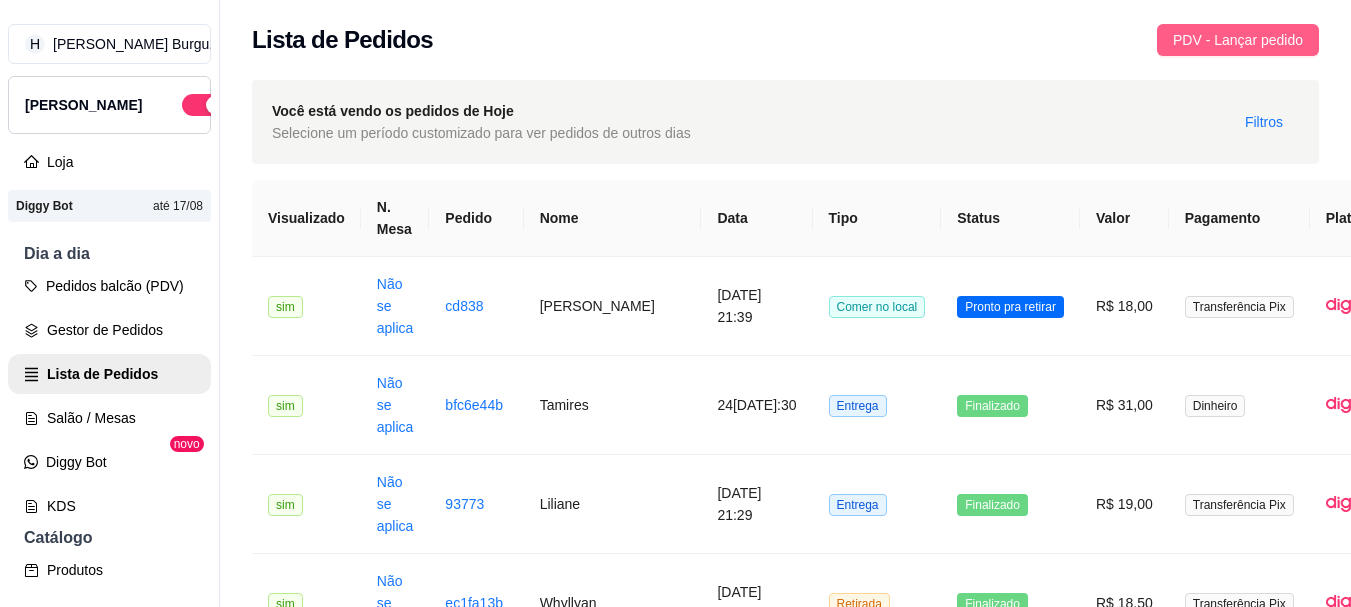 click on "PDV - Lançar pedido" at bounding box center [1238, 40] 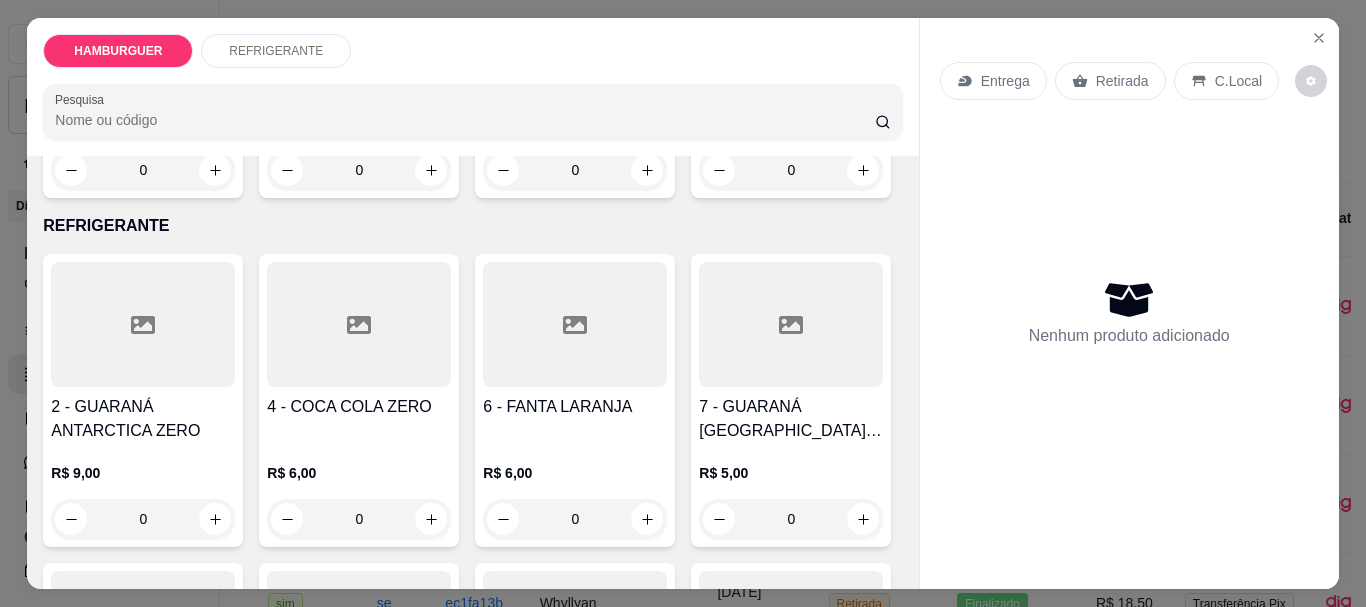 scroll, scrollTop: 400, scrollLeft: 0, axis: vertical 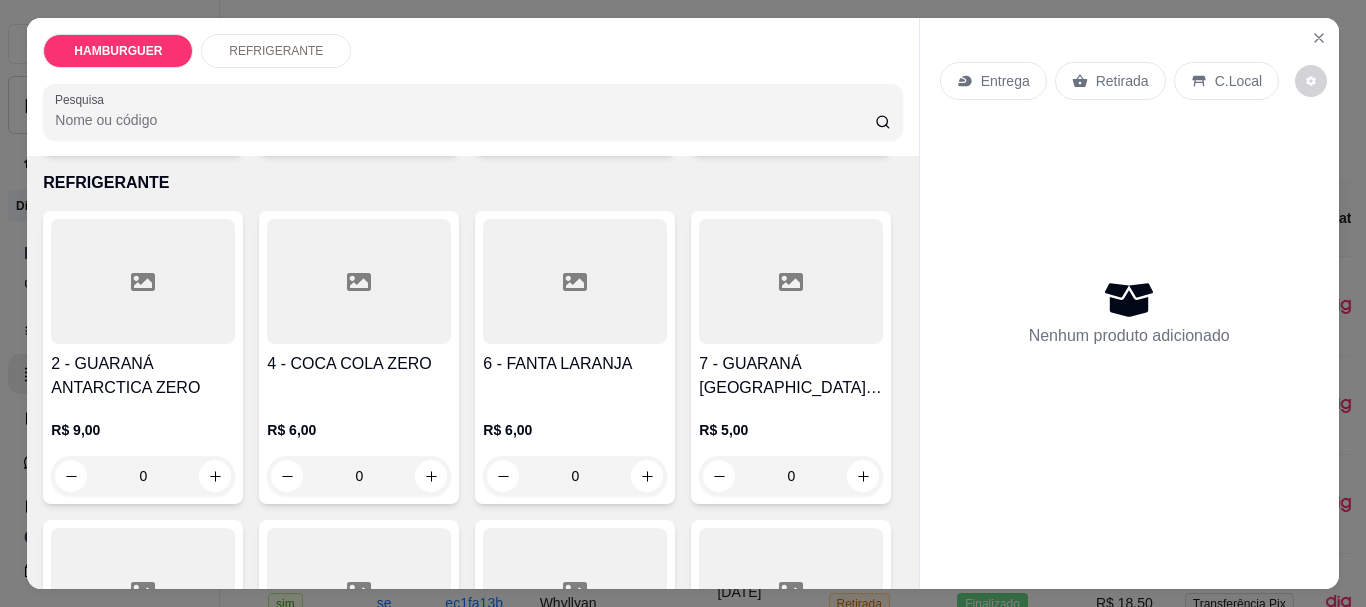 click on "0" at bounding box center (791, 127) 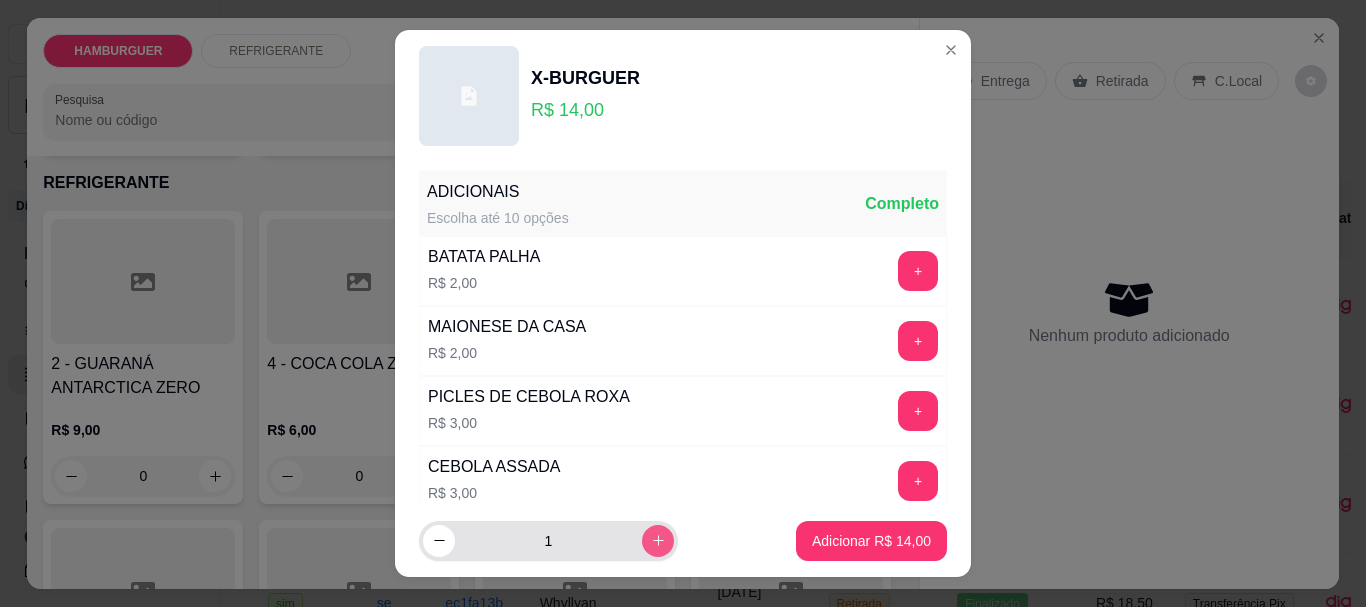 click at bounding box center [658, 541] 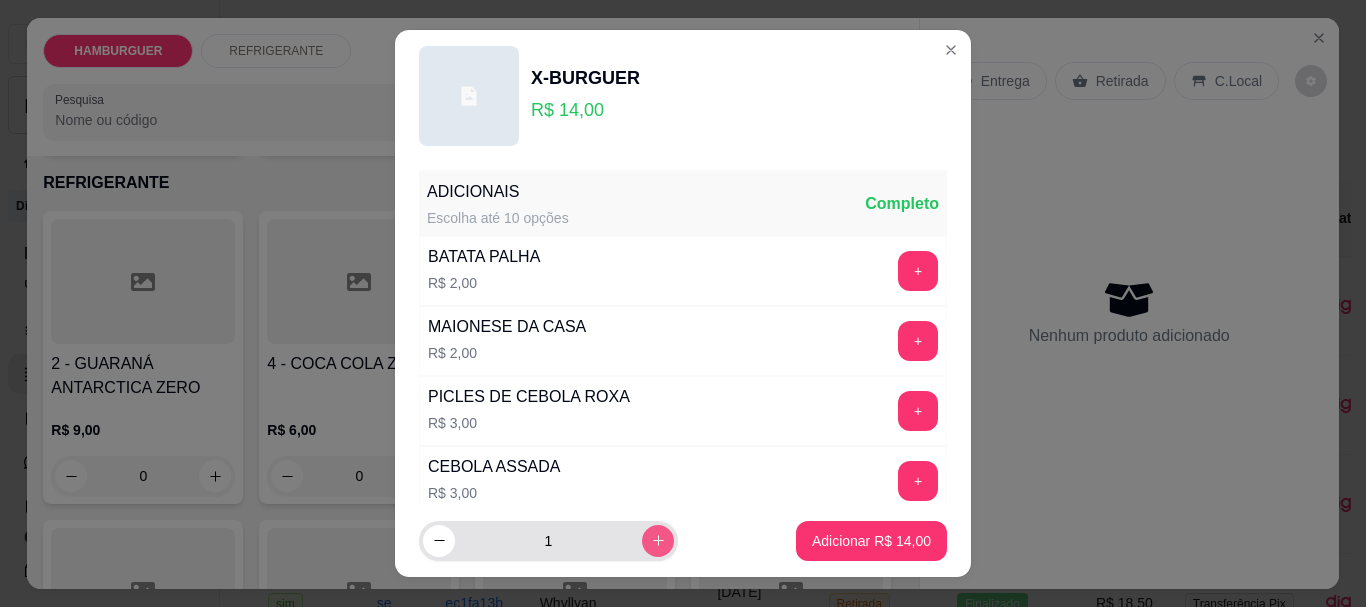 type on "2" 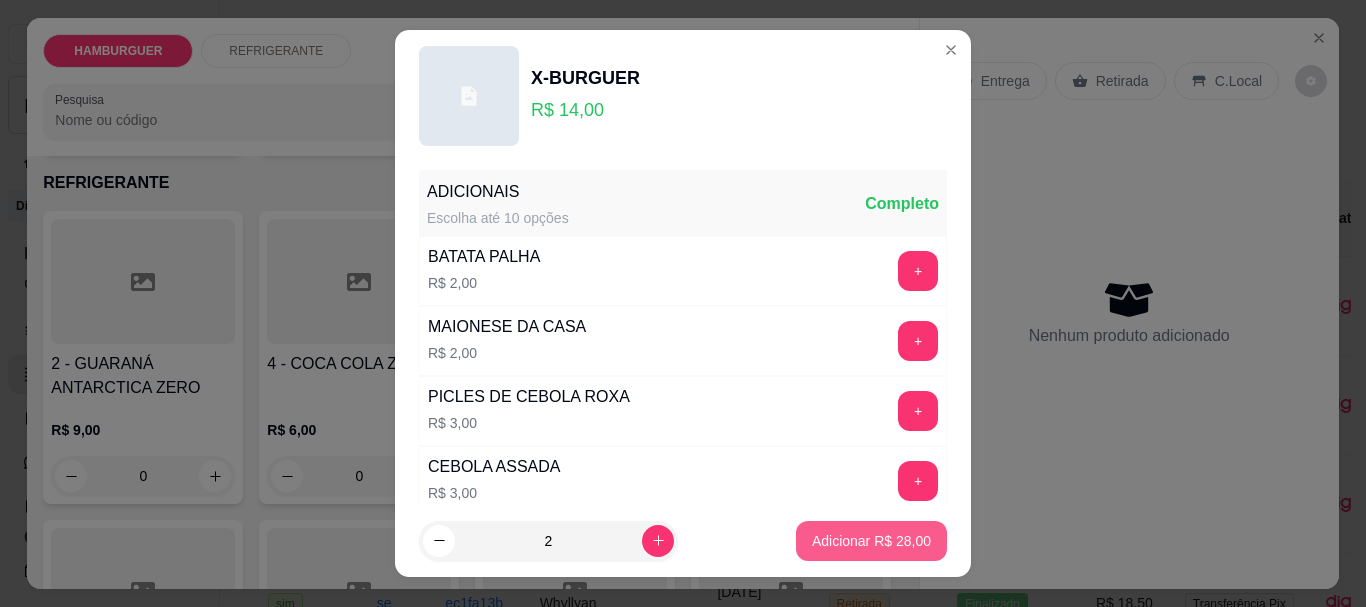 click on "Adicionar   R$ 28,00" at bounding box center [871, 541] 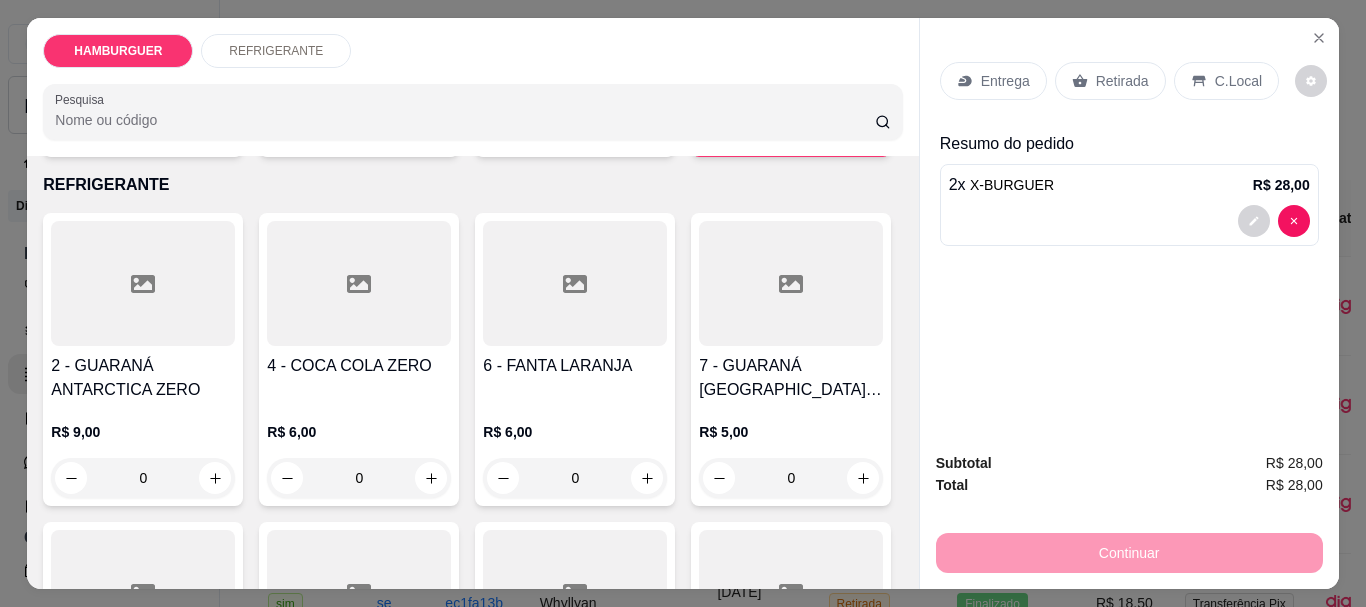 click on "Retirada" at bounding box center (1122, 81) 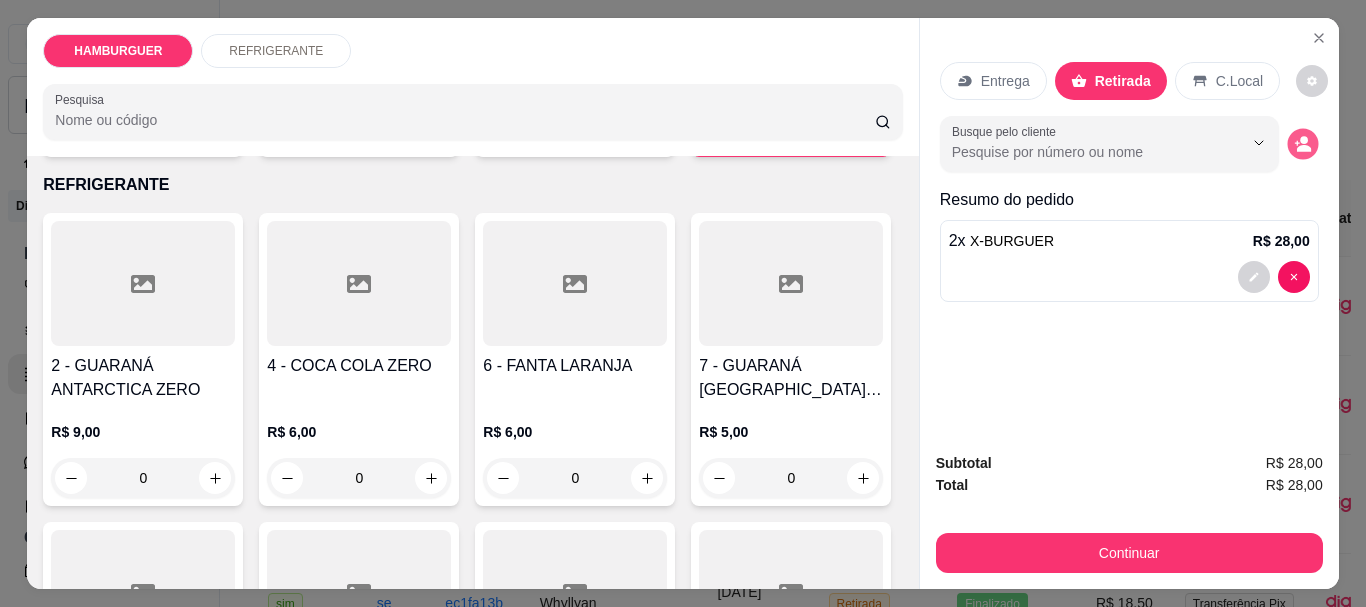 click at bounding box center (1302, 144) 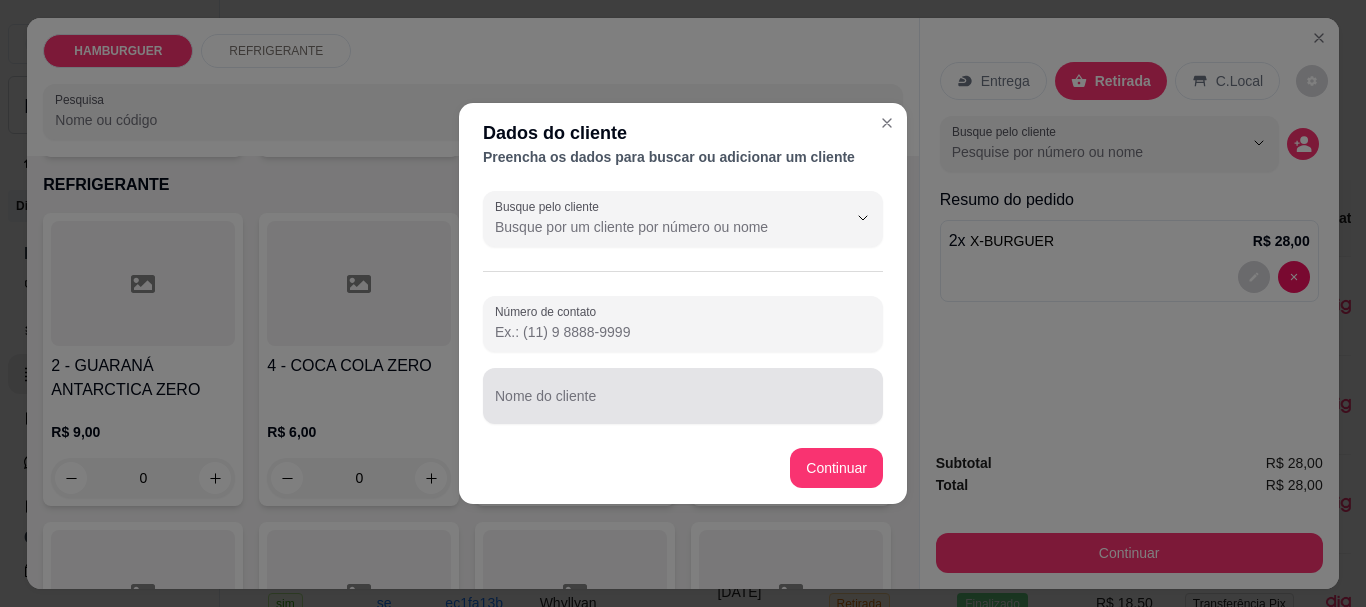 click at bounding box center (683, 396) 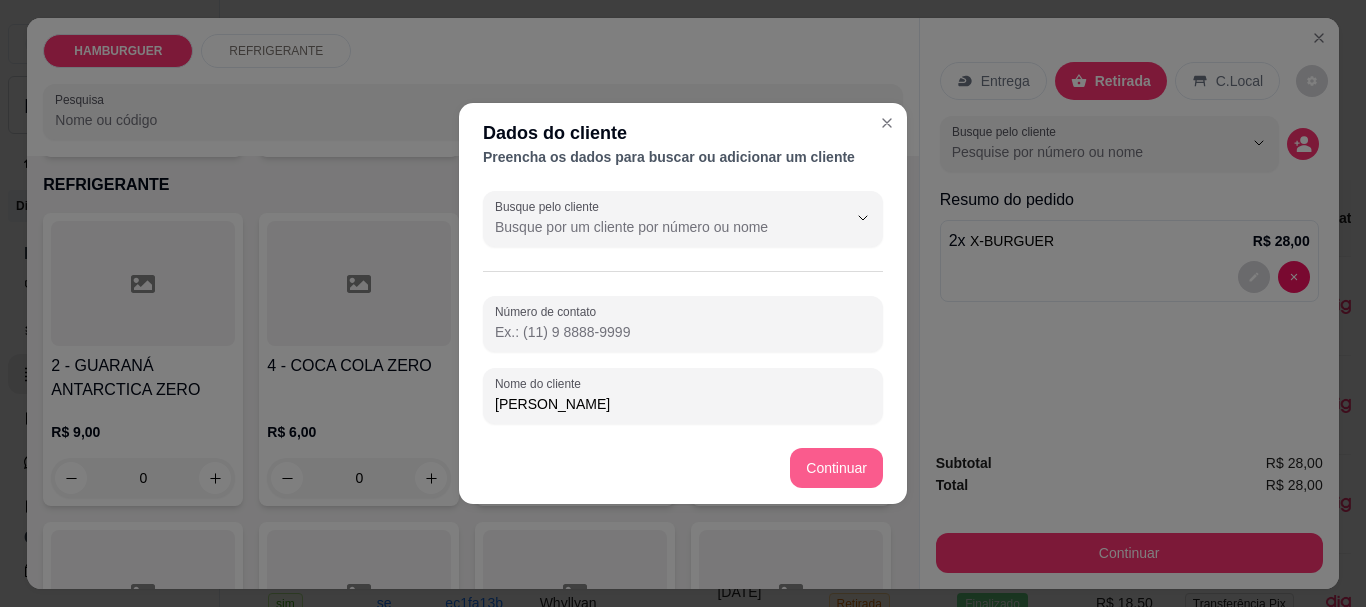 type on "Danilo" 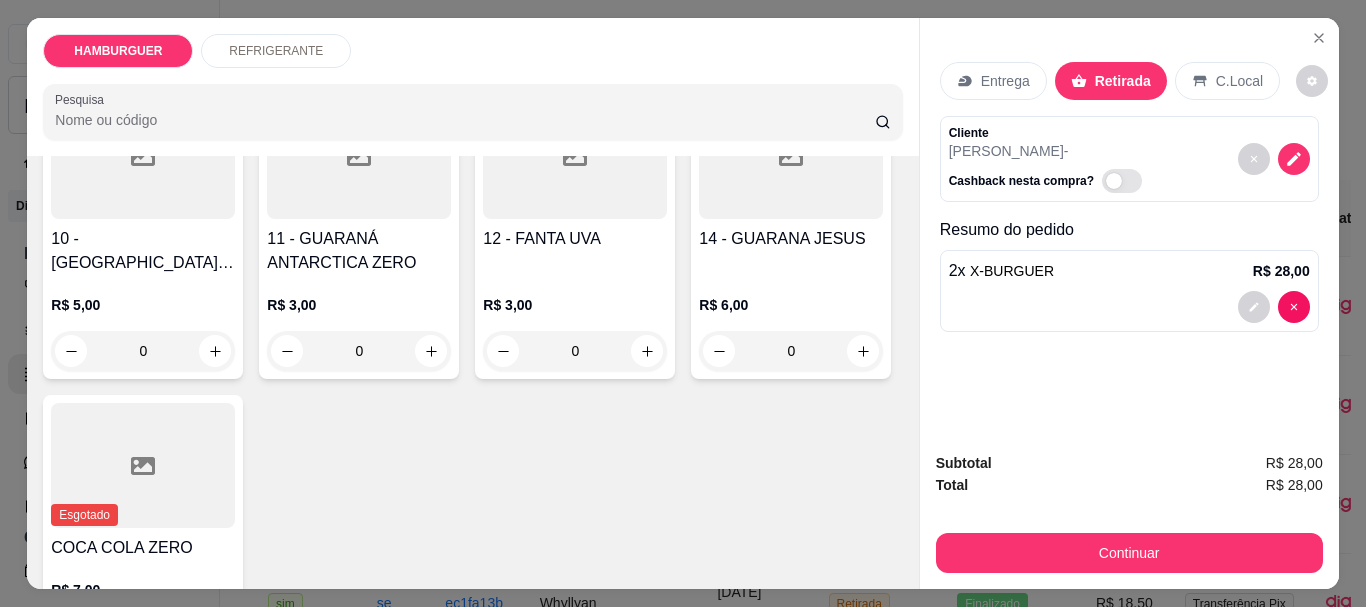 scroll, scrollTop: 813, scrollLeft: 0, axis: vertical 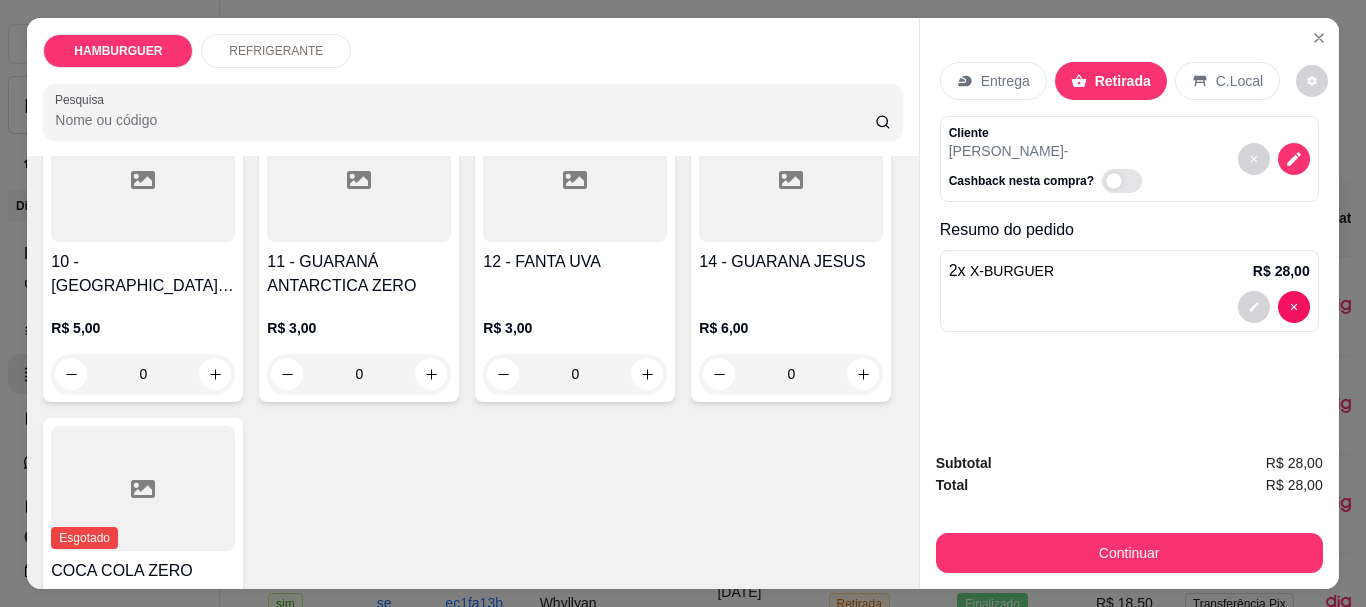 click 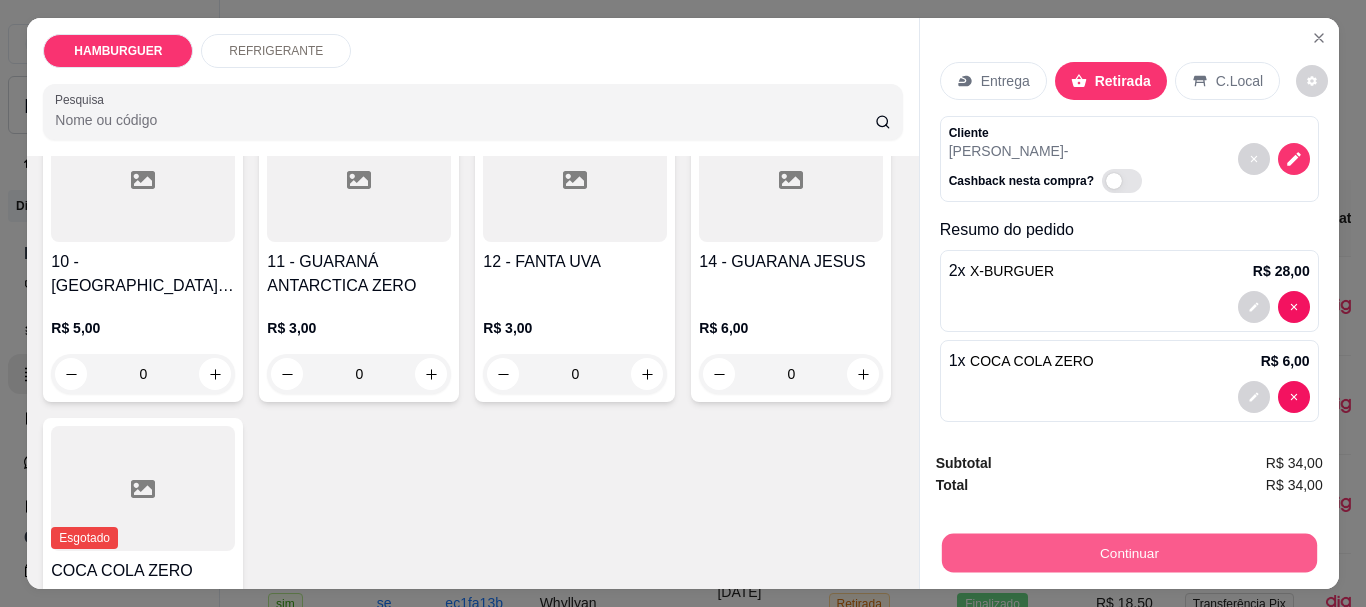 click on "Continuar" at bounding box center [1128, 552] 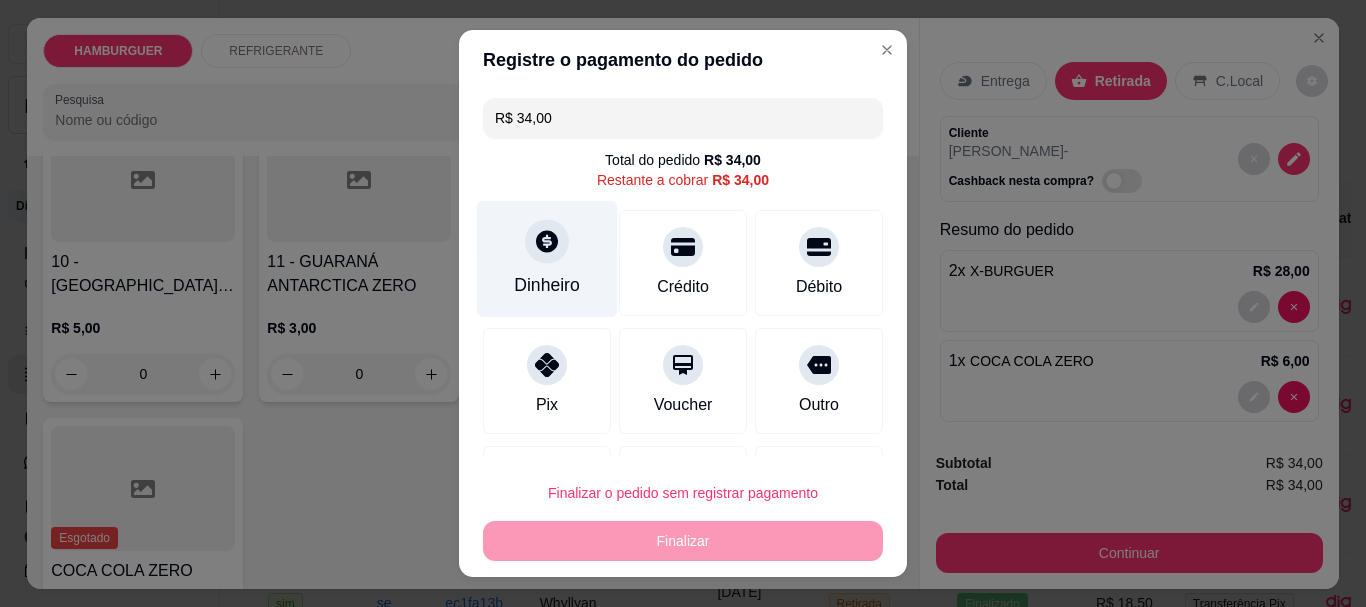 click on "Dinheiro" at bounding box center (547, 259) 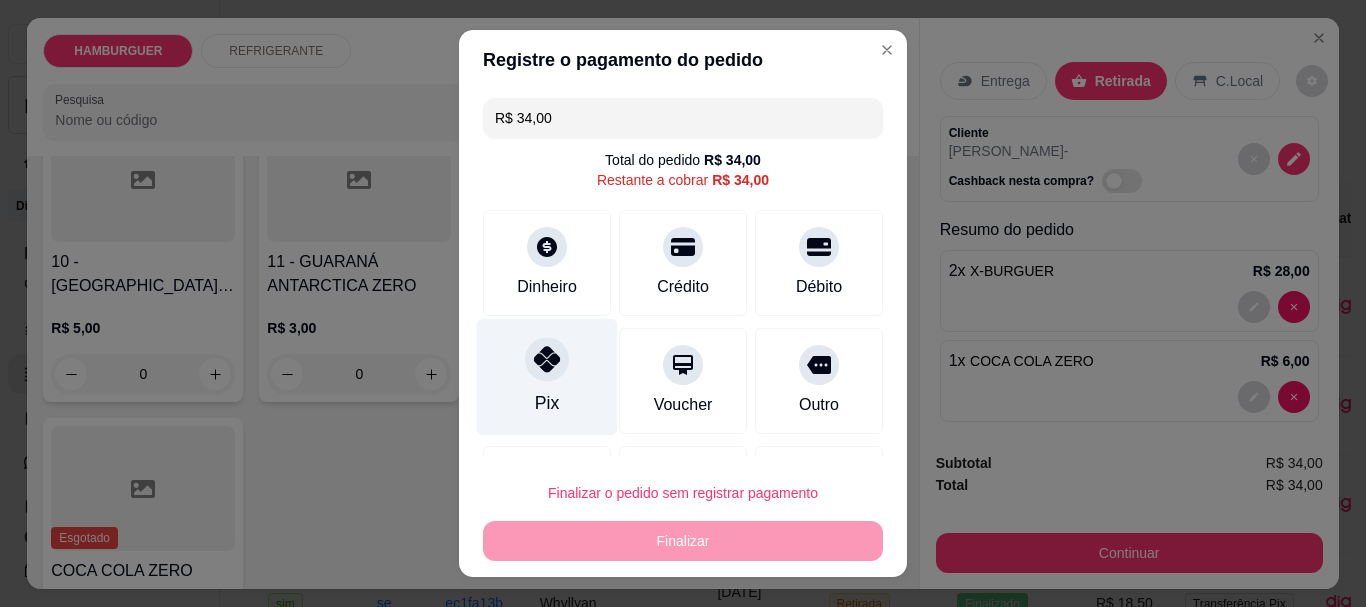 click 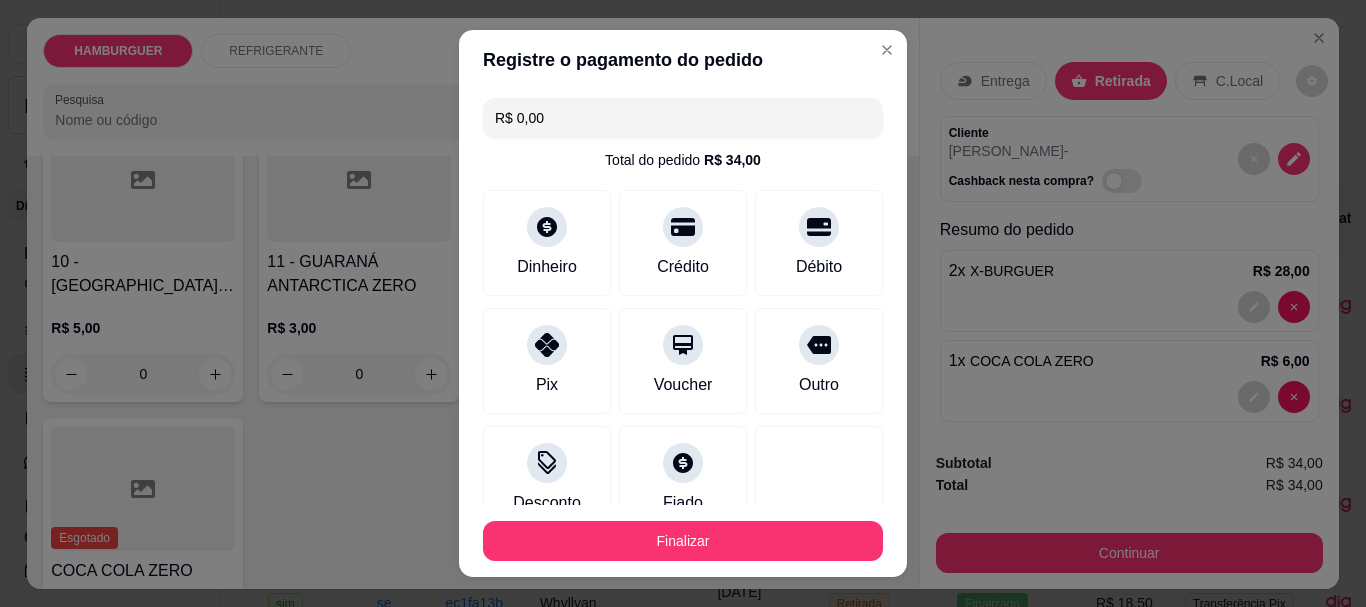click on "Finalizar" at bounding box center [683, 541] 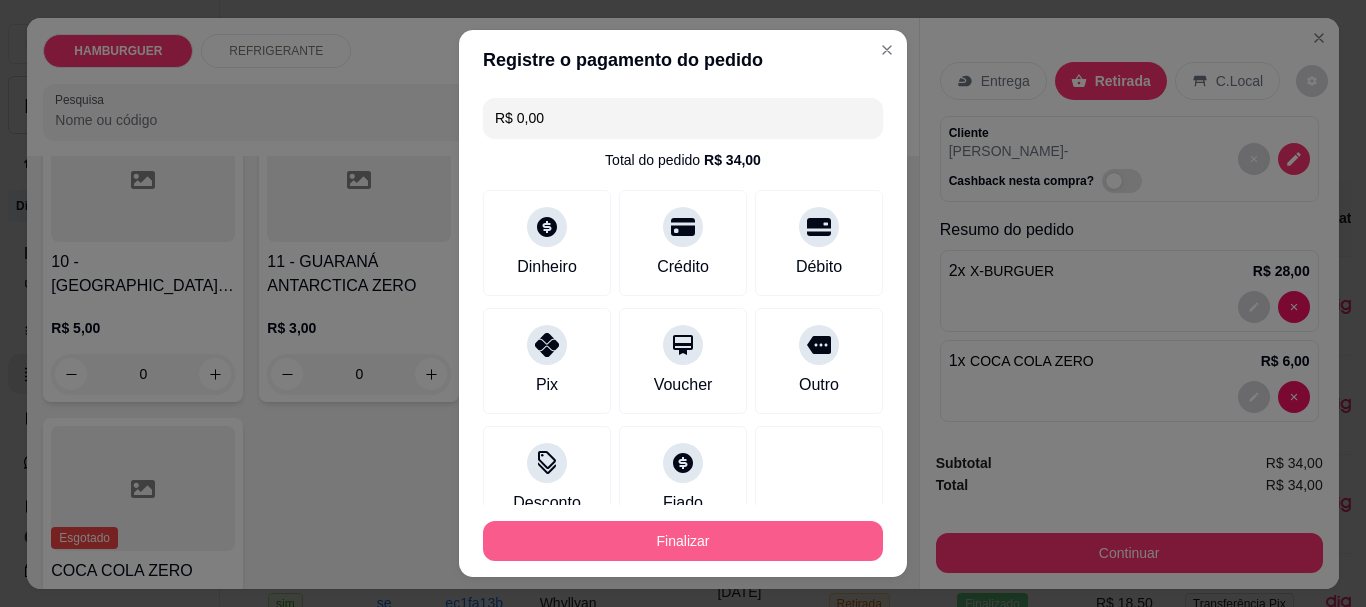 click on "Finalizar" at bounding box center [683, 541] 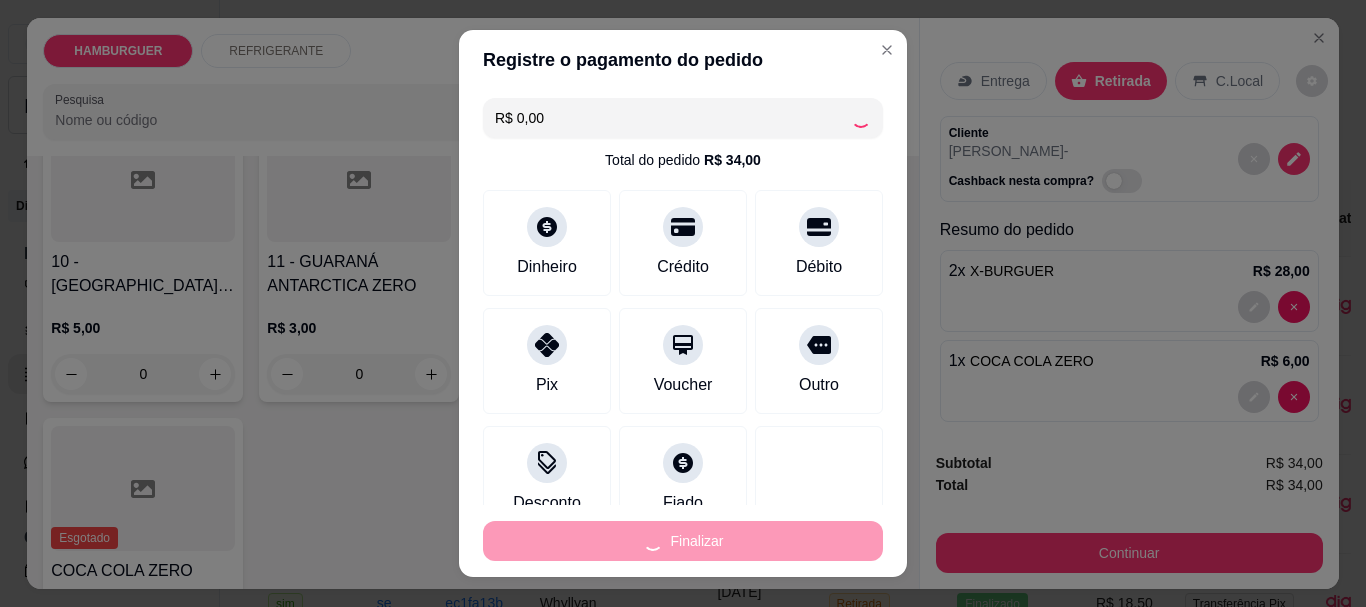 type on "0" 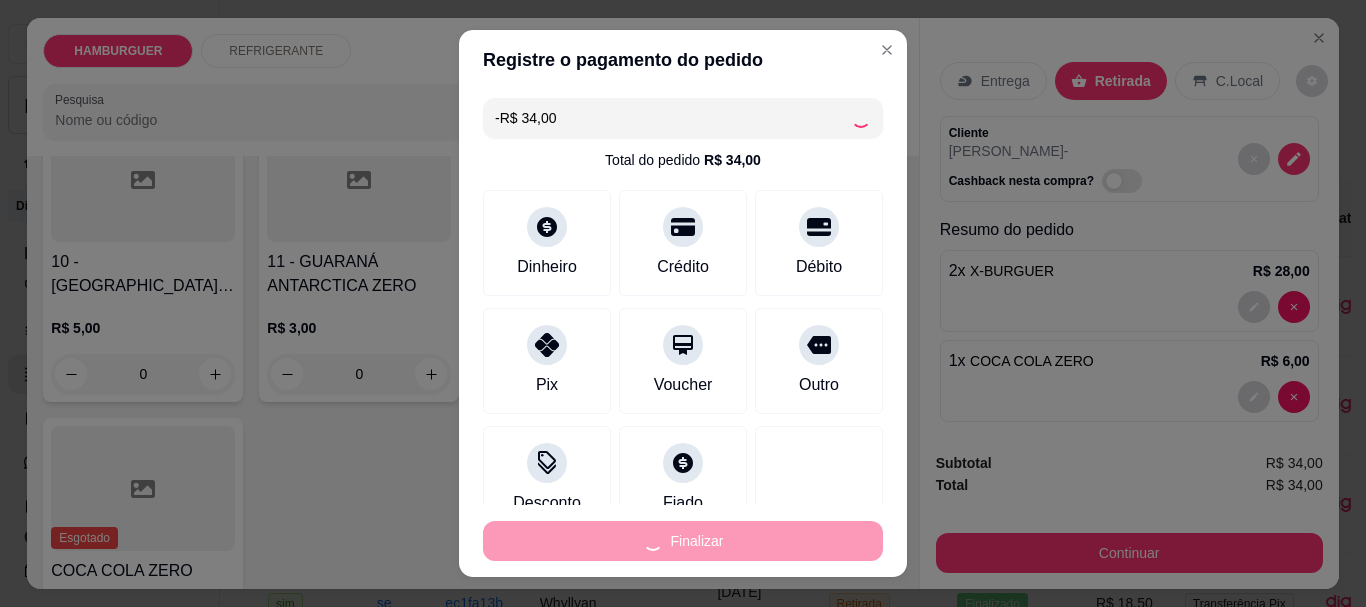 scroll, scrollTop: 811, scrollLeft: 0, axis: vertical 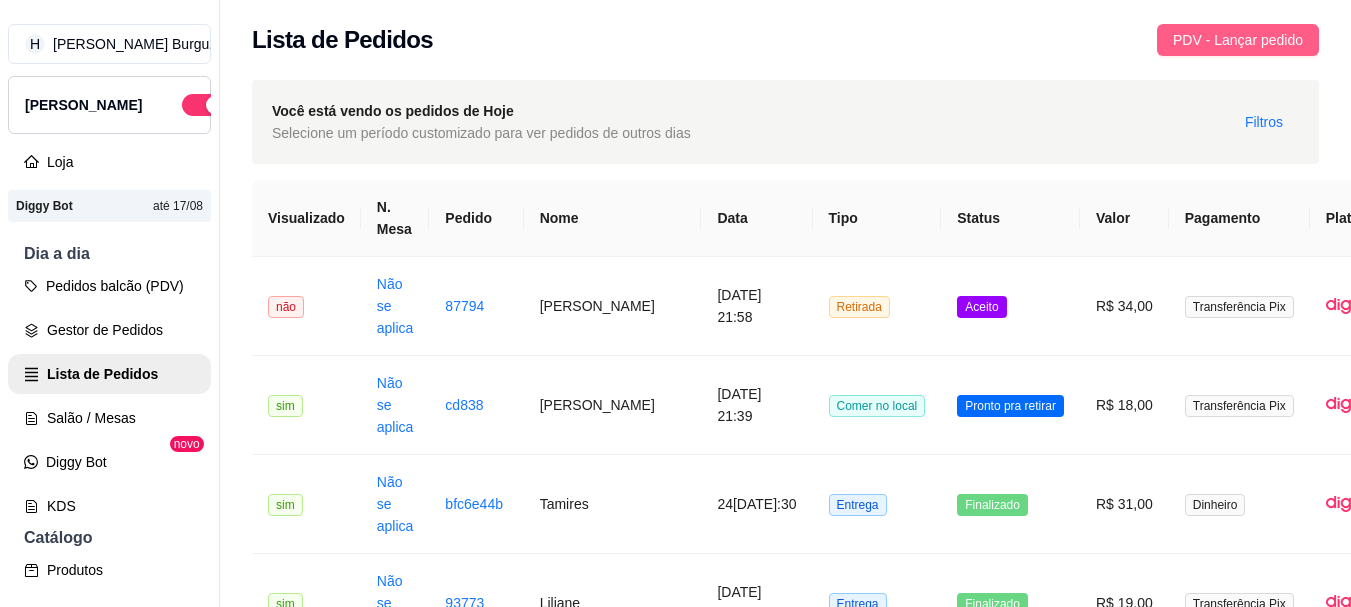 click on "PDV - Lançar pedido" at bounding box center [1238, 40] 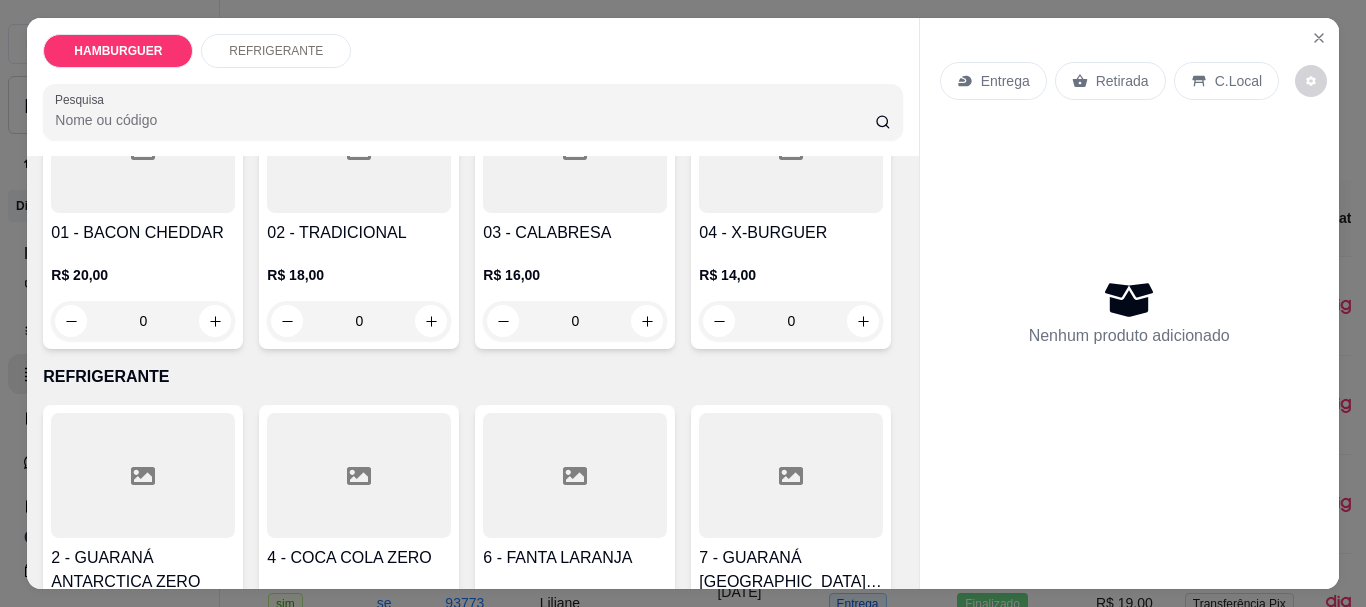 scroll, scrollTop: 200, scrollLeft: 0, axis: vertical 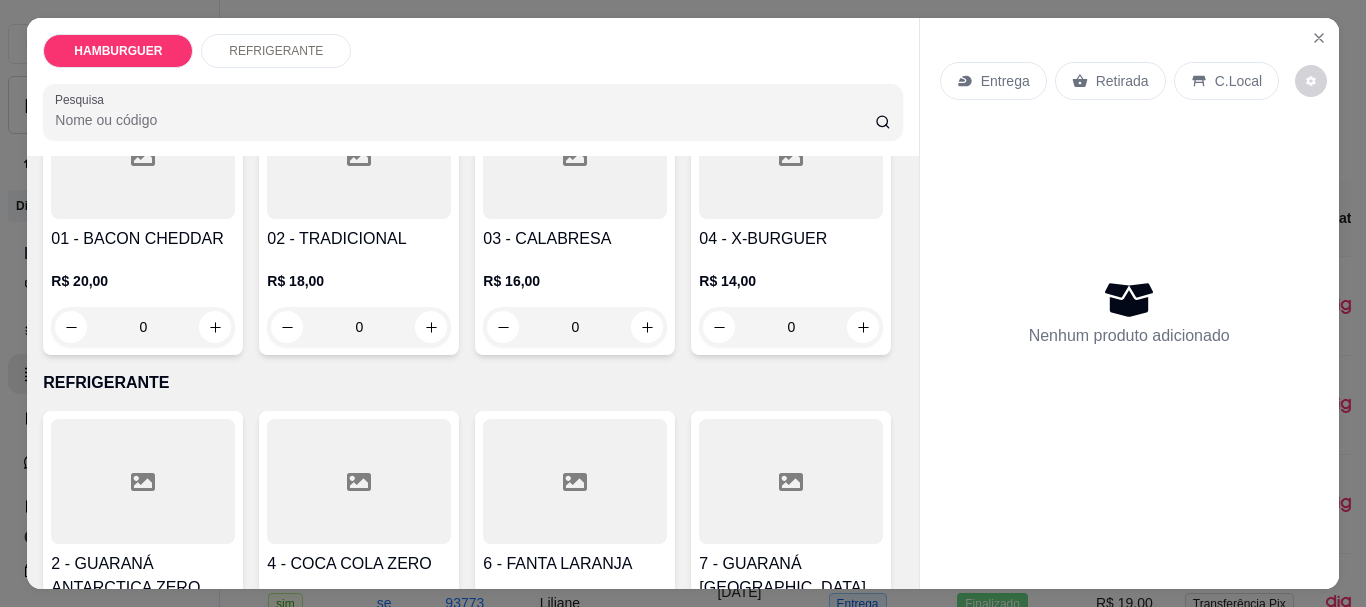 click on "0" at bounding box center [575, 327] 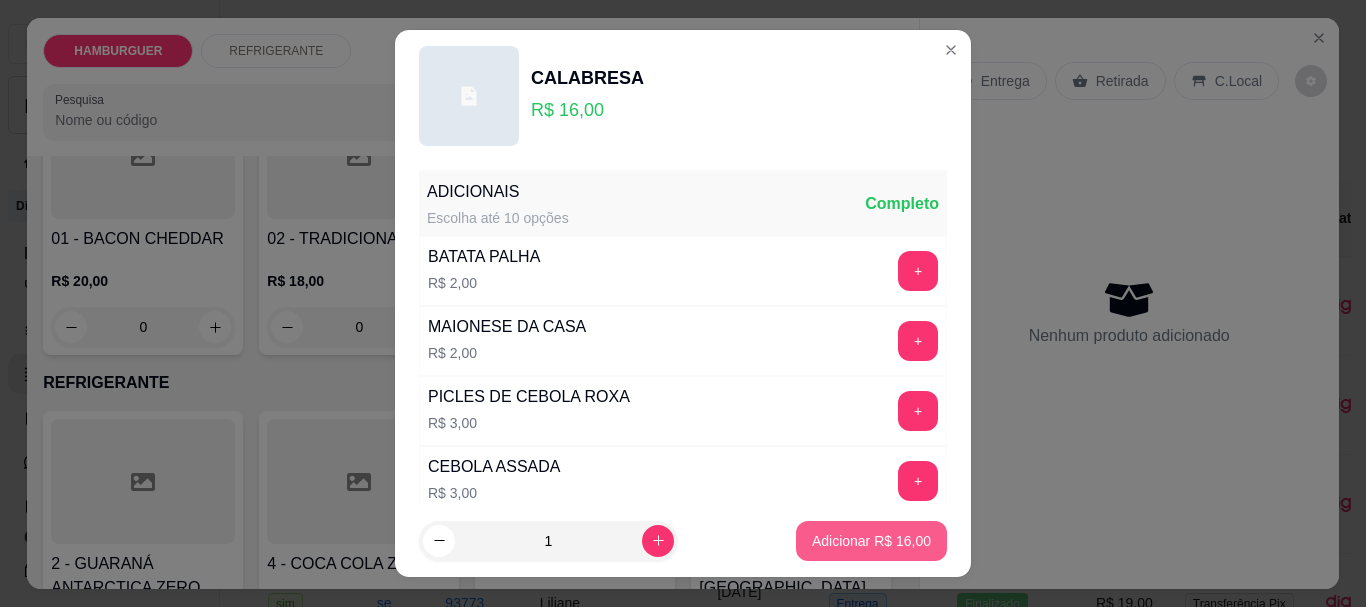 click on "Adicionar   R$ 16,00" at bounding box center (871, 541) 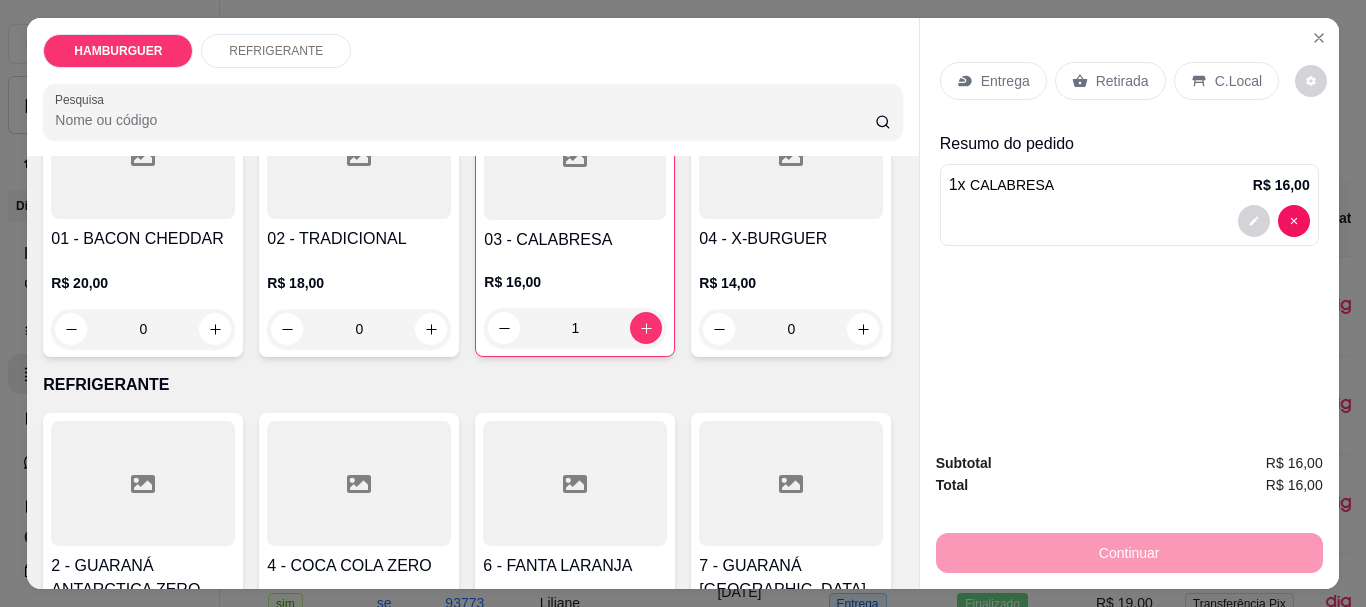 click on "Entrega" at bounding box center (1005, 81) 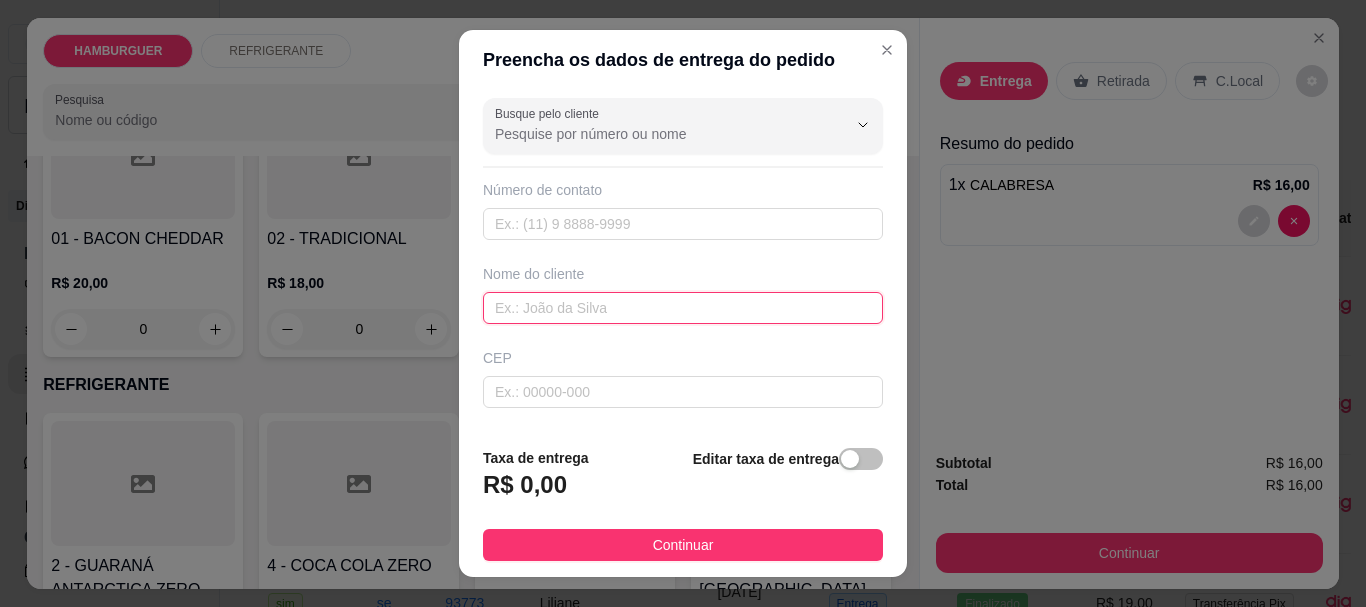click at bounding box center [683, 308] 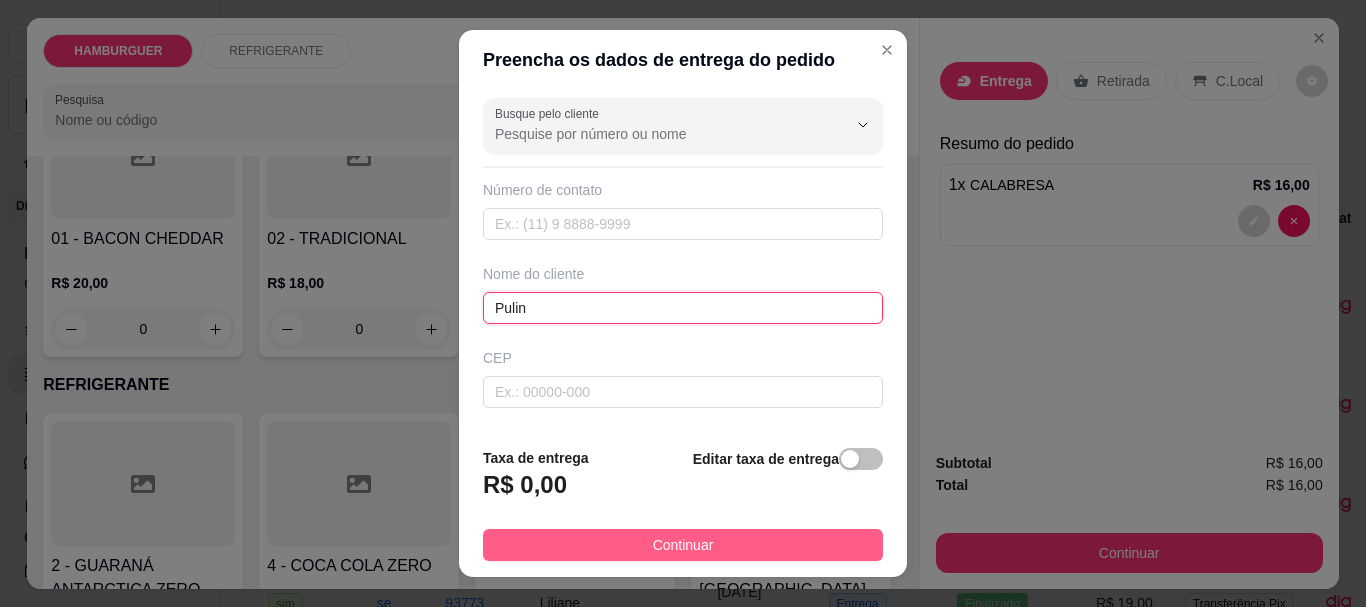 type on "Pulin" 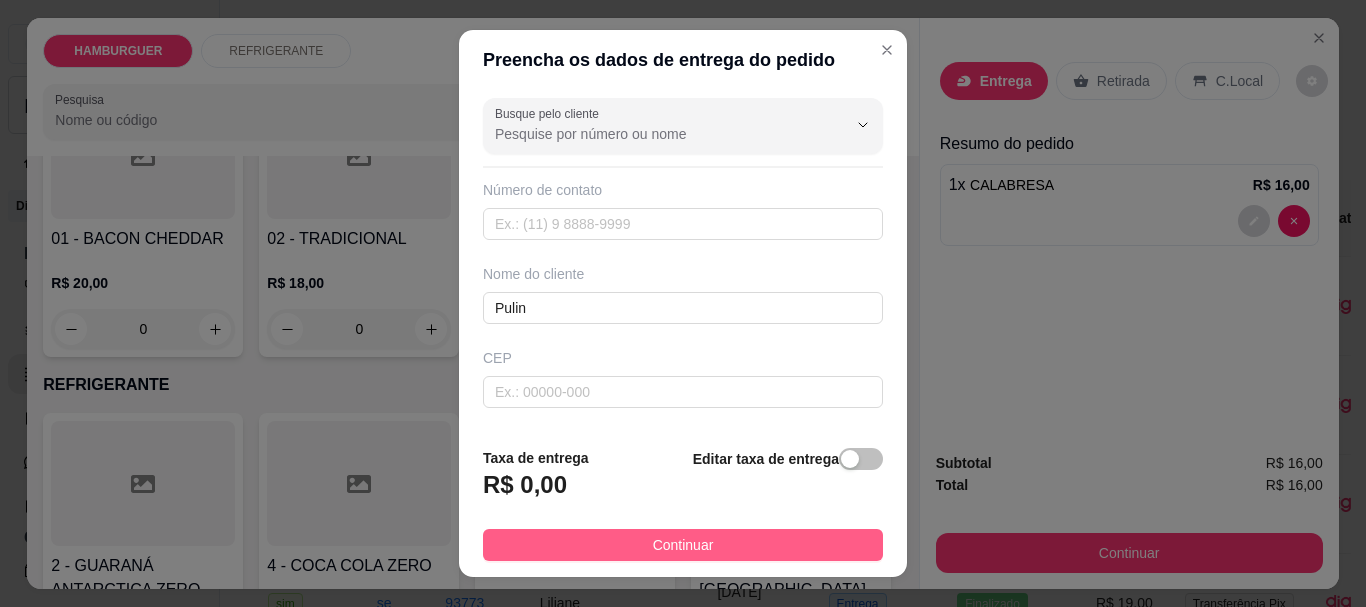 click on "Continuar" at bounding box center (683, 545) 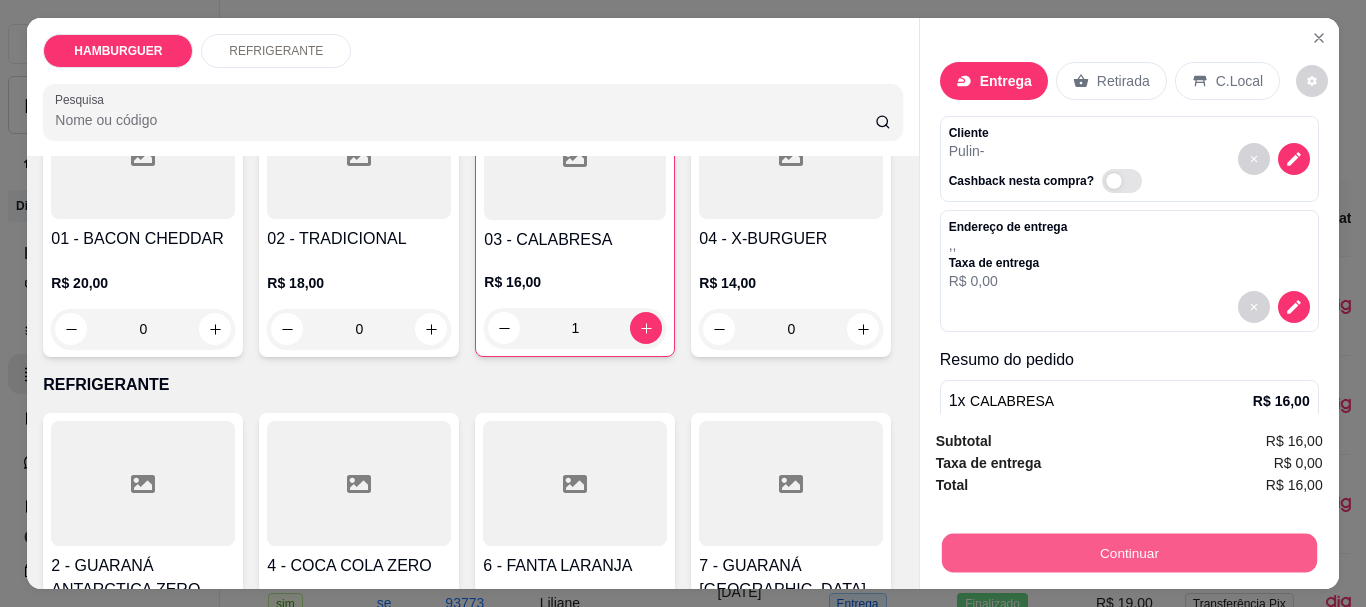 click on "Continuar" at bounding box center (1128, 552) 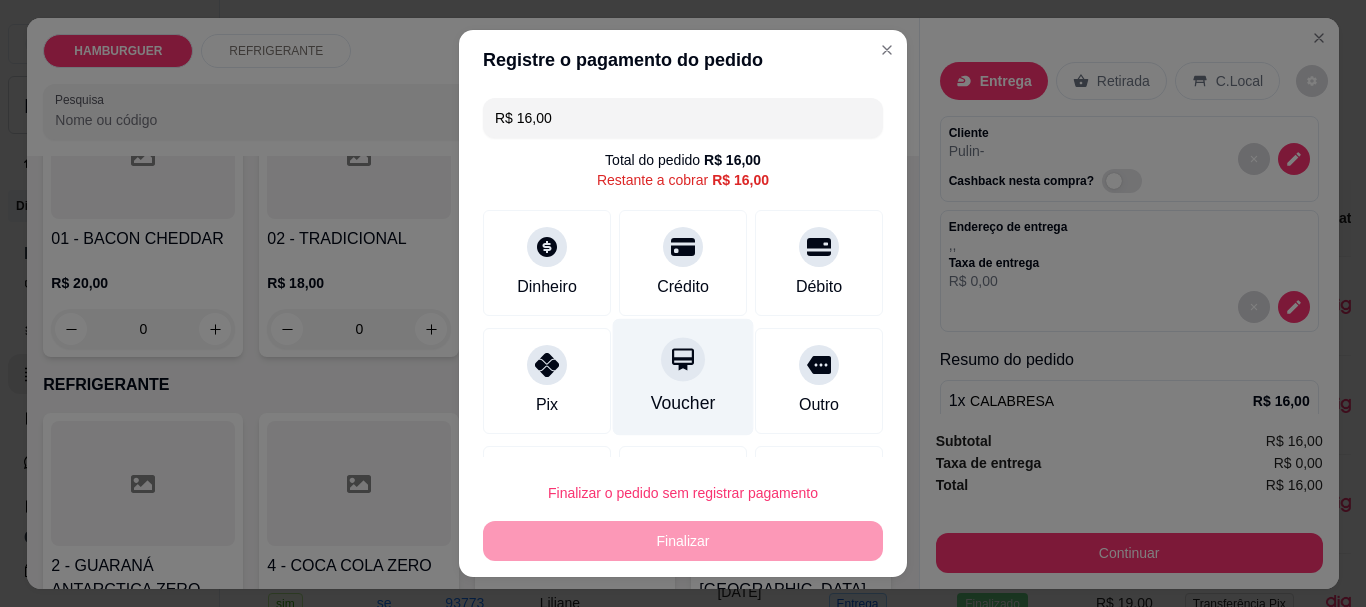 drag, startPoint x: 535, startPoint y: 357, endPoint x: 605, endPoint y: 402, distance: 83.21658 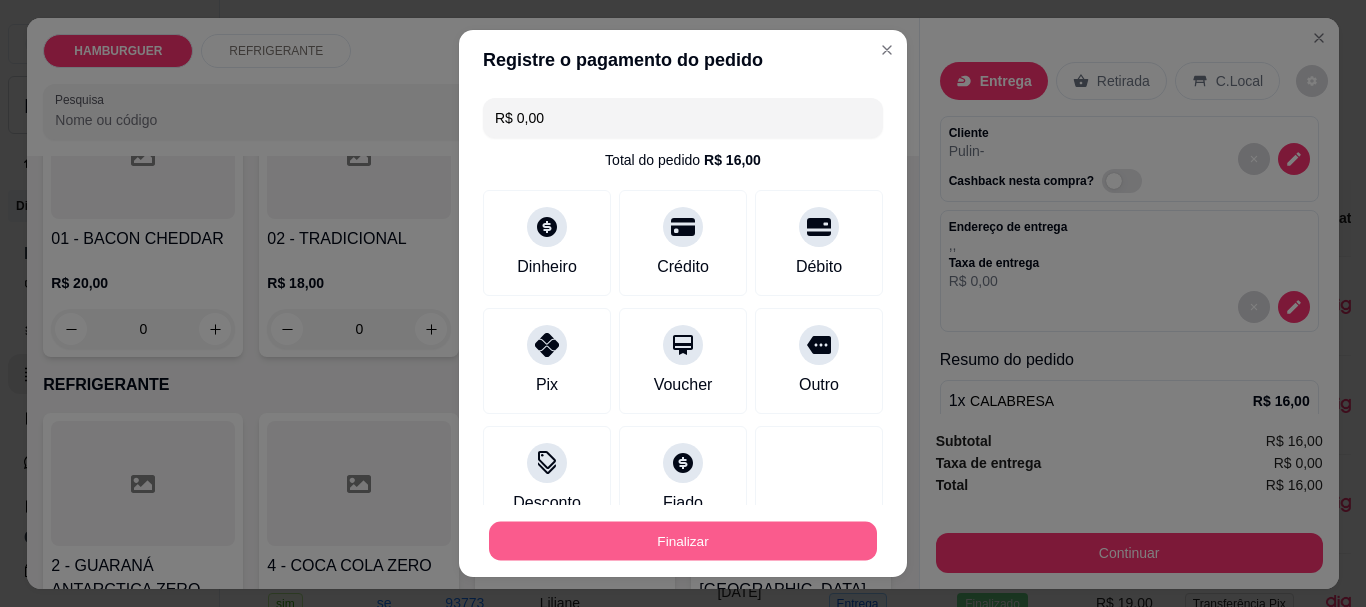 click on "Finalizar" at bounding box center (683, 540) 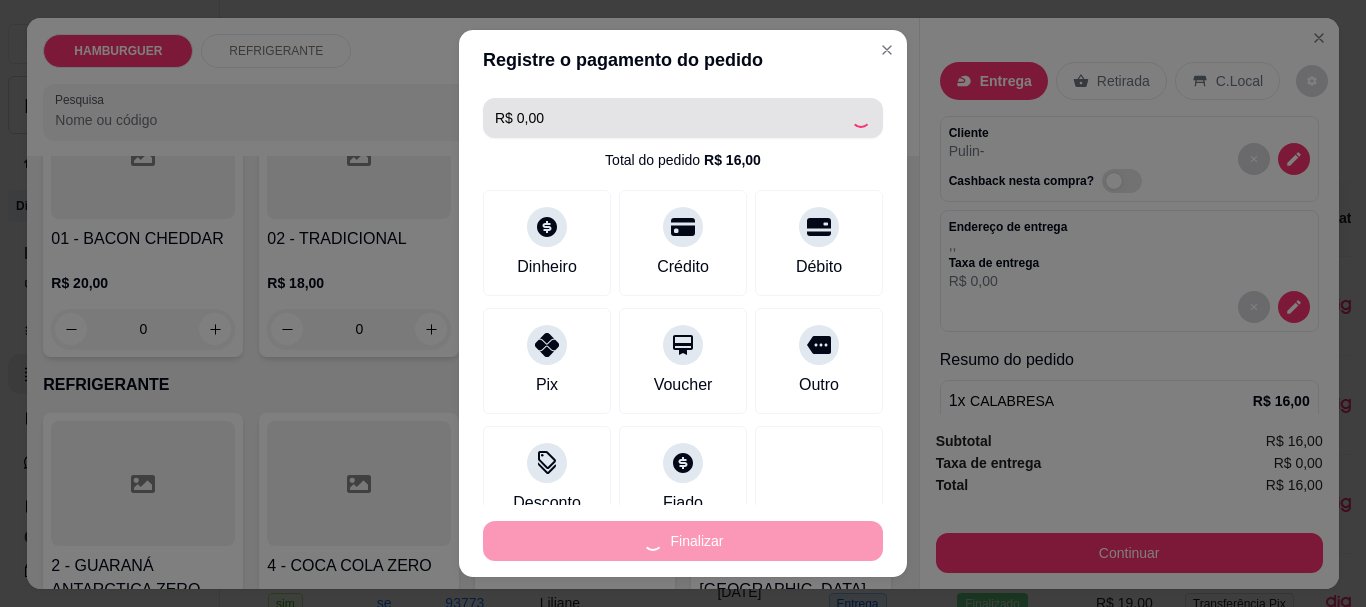 type on "0" 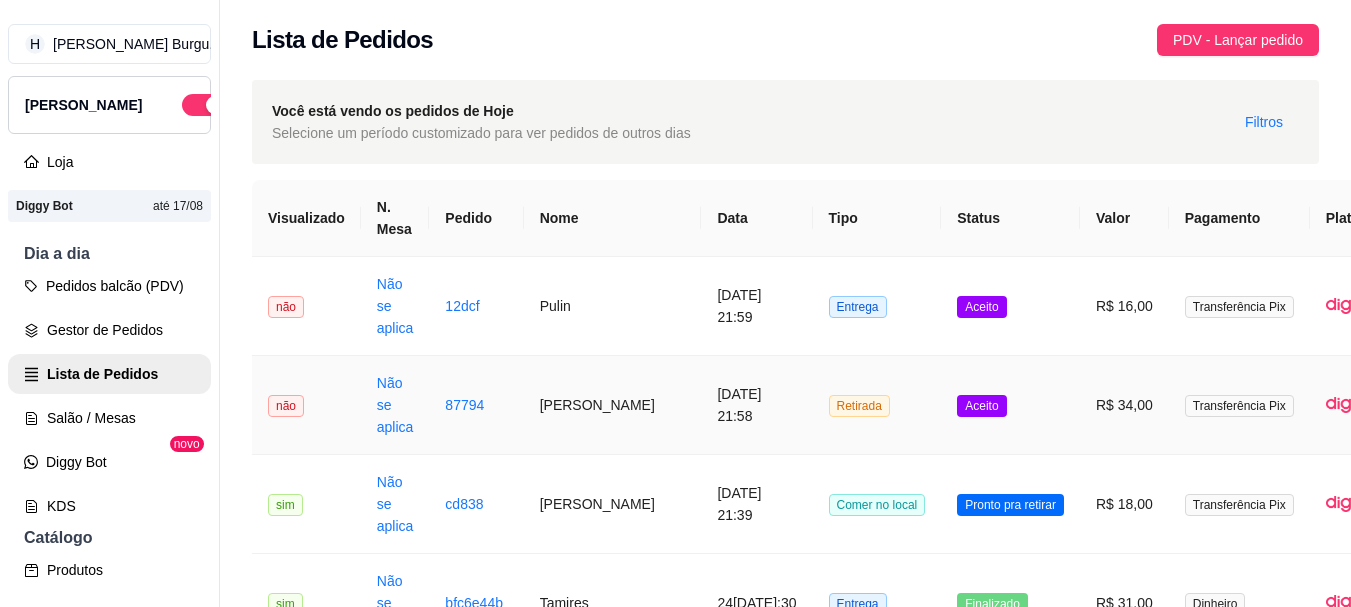 click on "Aceito" at bounding box center (1010, 405) 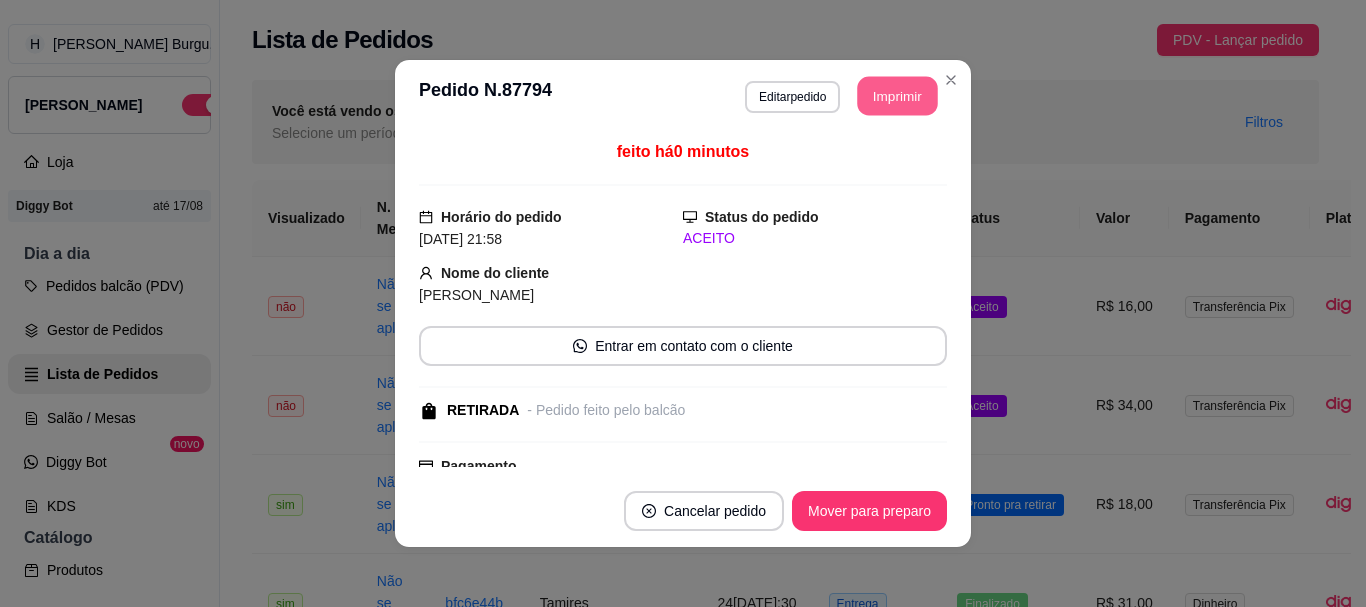 click on "Imprimir" at bounding box center [898, 96] 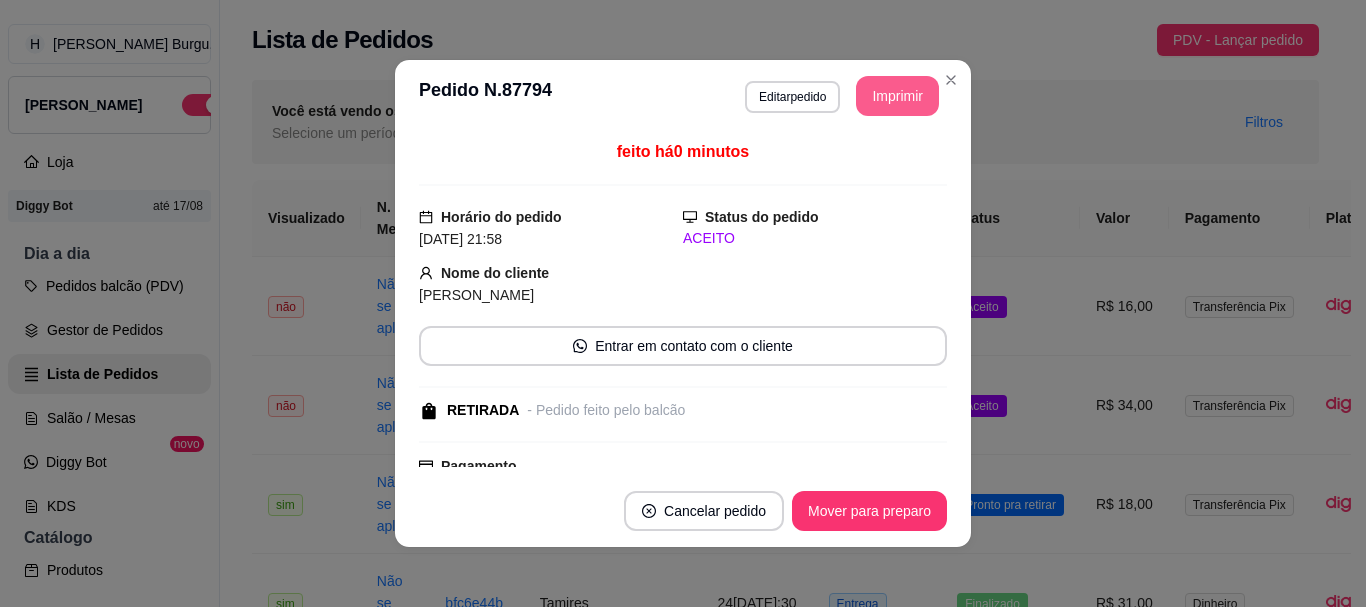 scroll, scrollTop: 0, scrollLeft: 0, axis: both 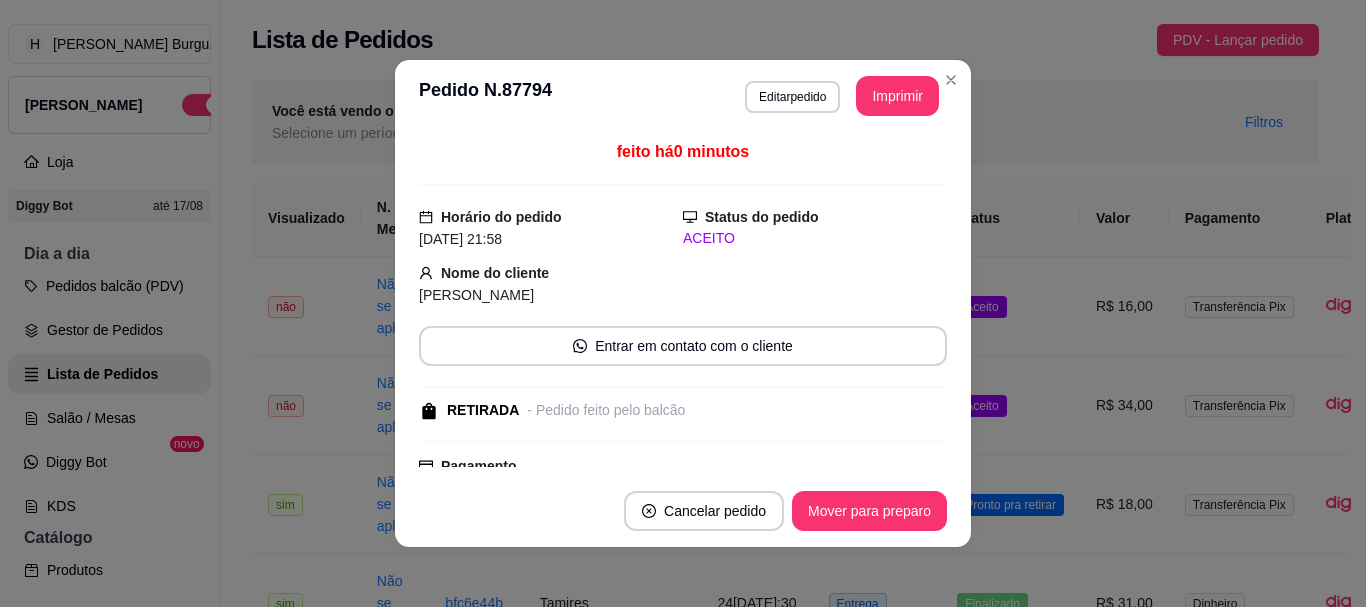 click on "Mover para preparo" at bounding box center (869, 511) 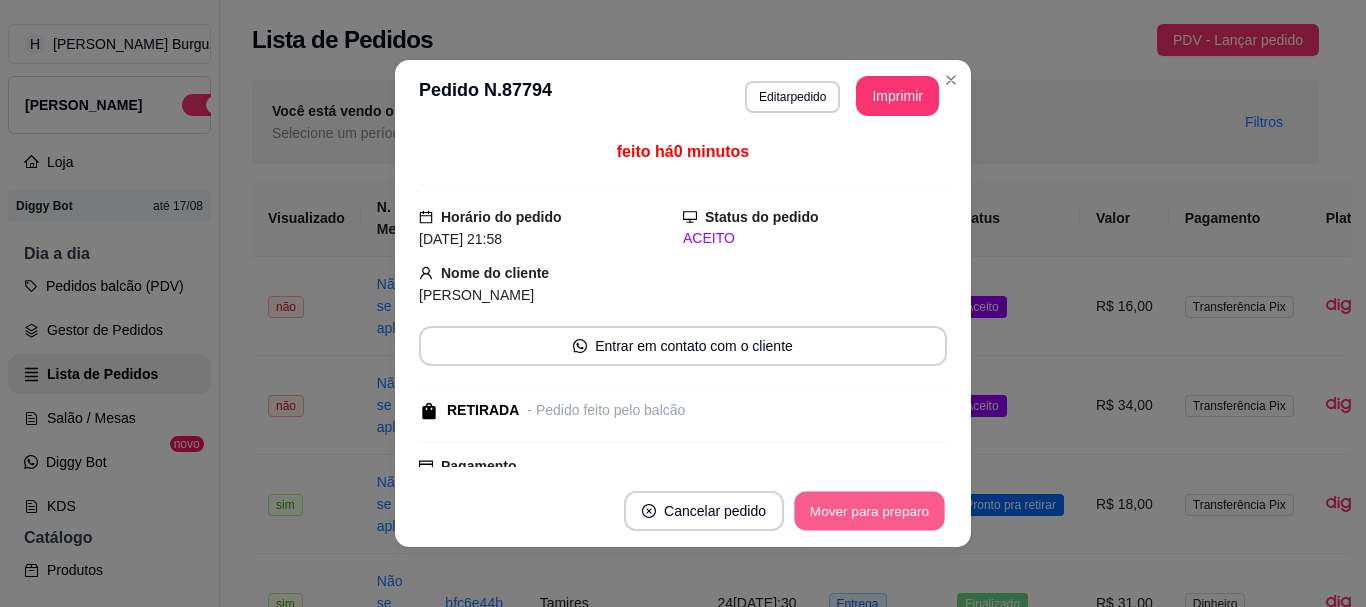 click on "Mover para preparo" at bounding box center [869, 511] 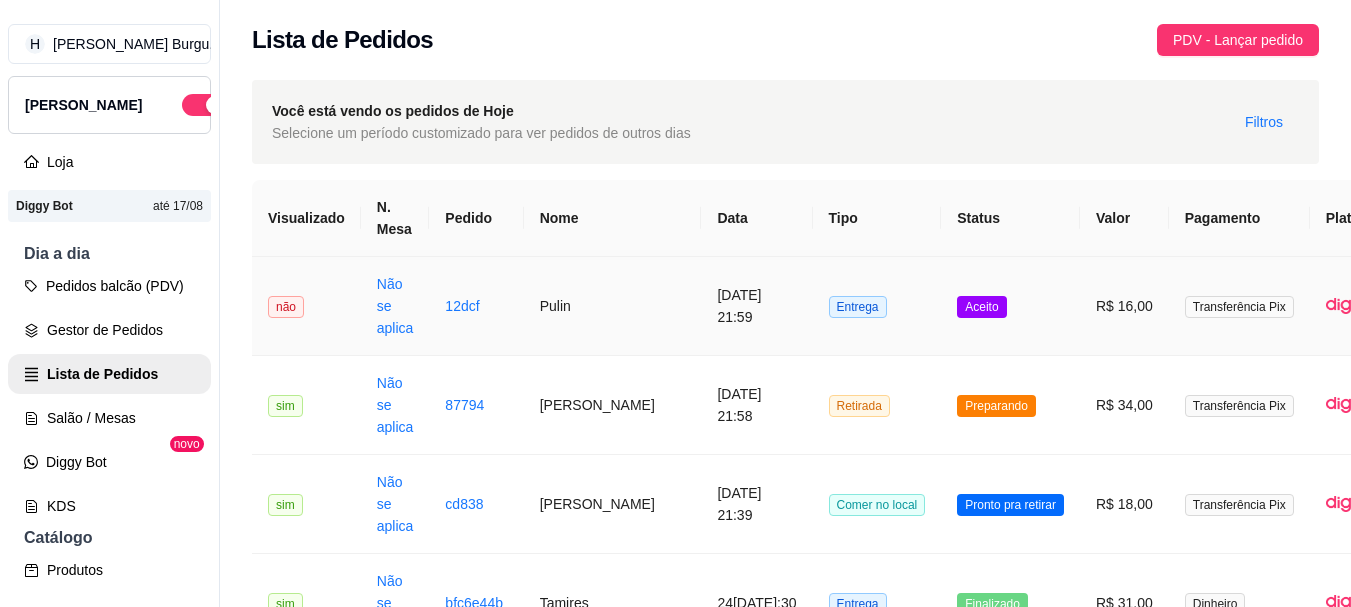 click on "Aceito" at bounding box center [1010, 306] 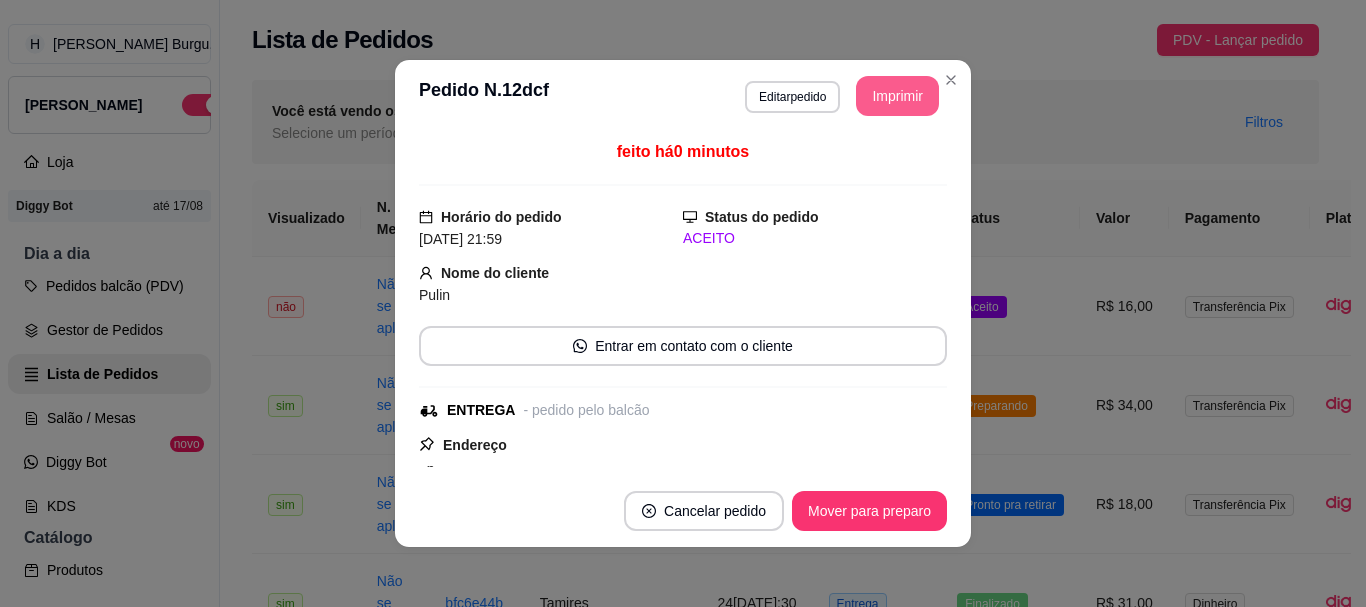 click on "Imprimir" at bounding box center (897, 96) 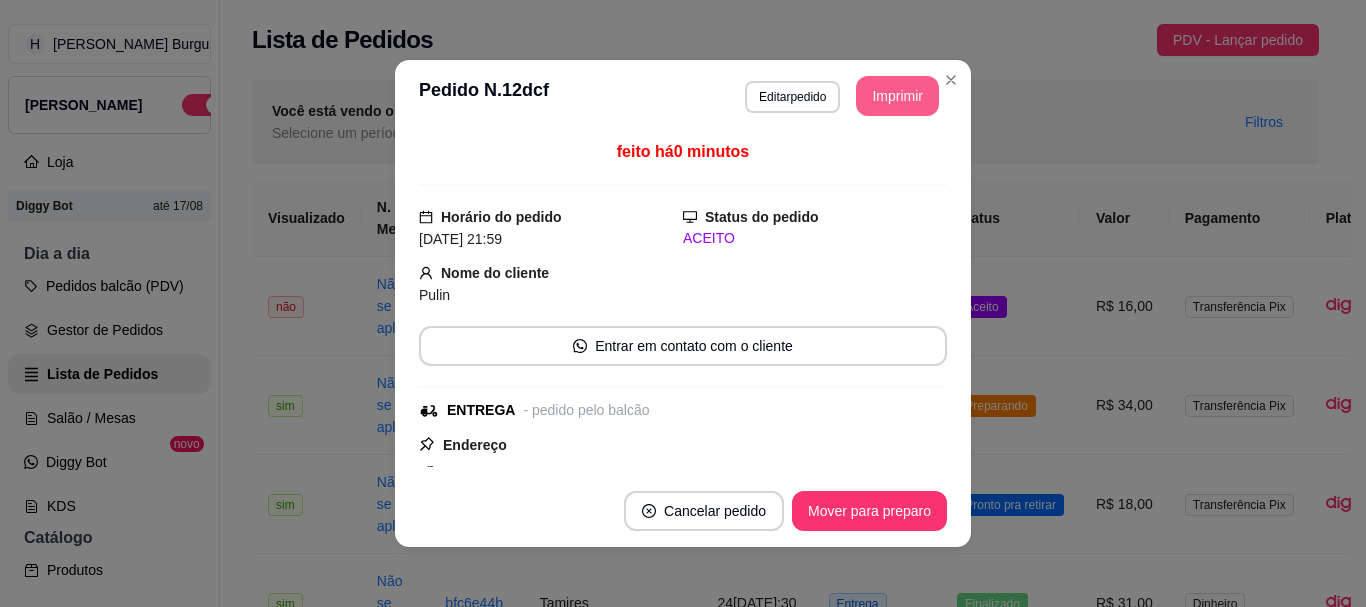 scroll, scrollTop: 0, scrollLeft: 0, axis: both 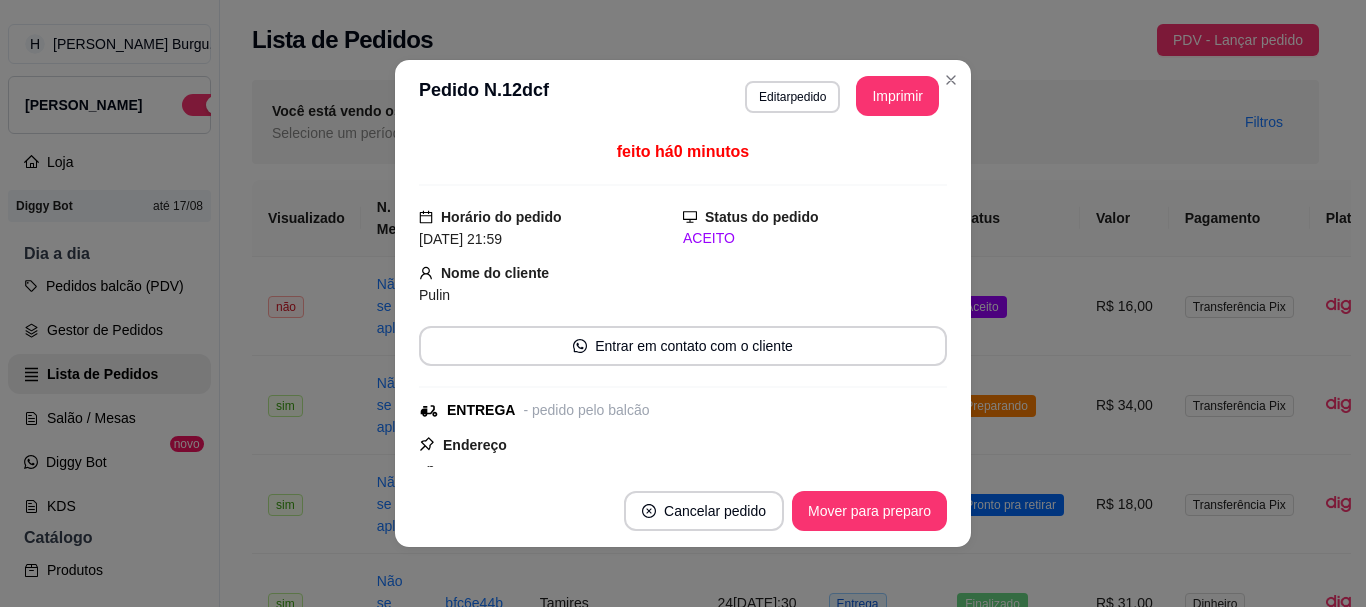 click on "Mover para preparo" at bounding box center (869, 511) 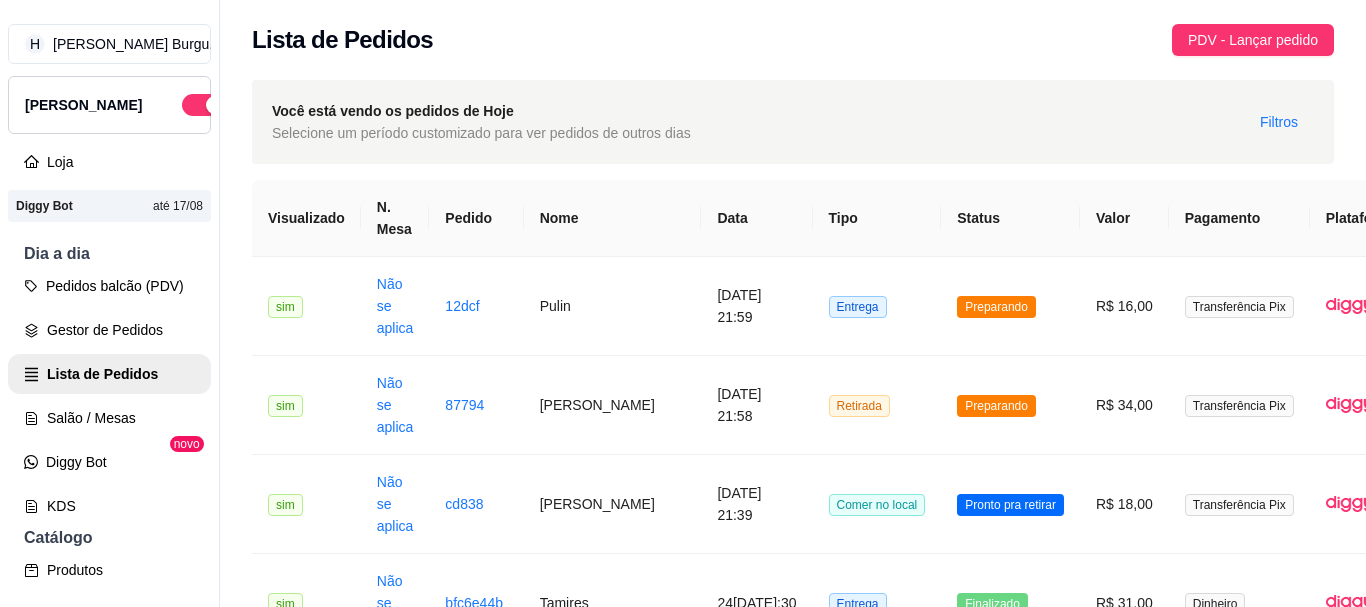 click on "Retirada" at bounding box center [877, 900] 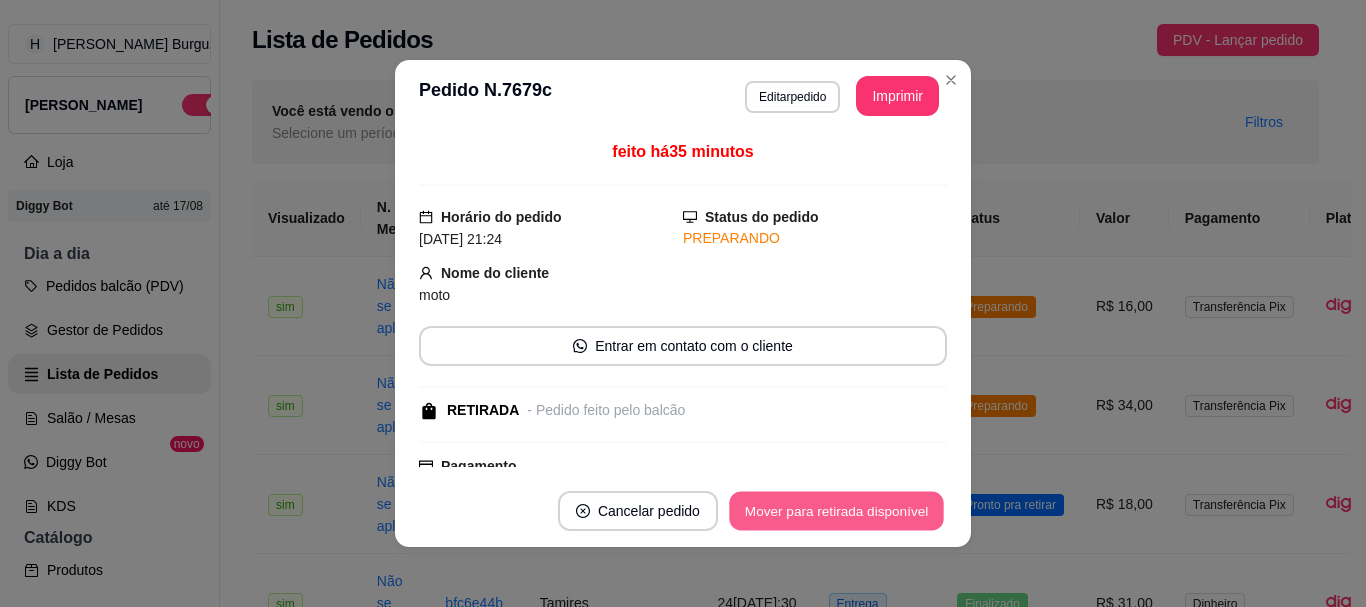 click on "Mover para retirada disponível" at bounding box center (836, 511) 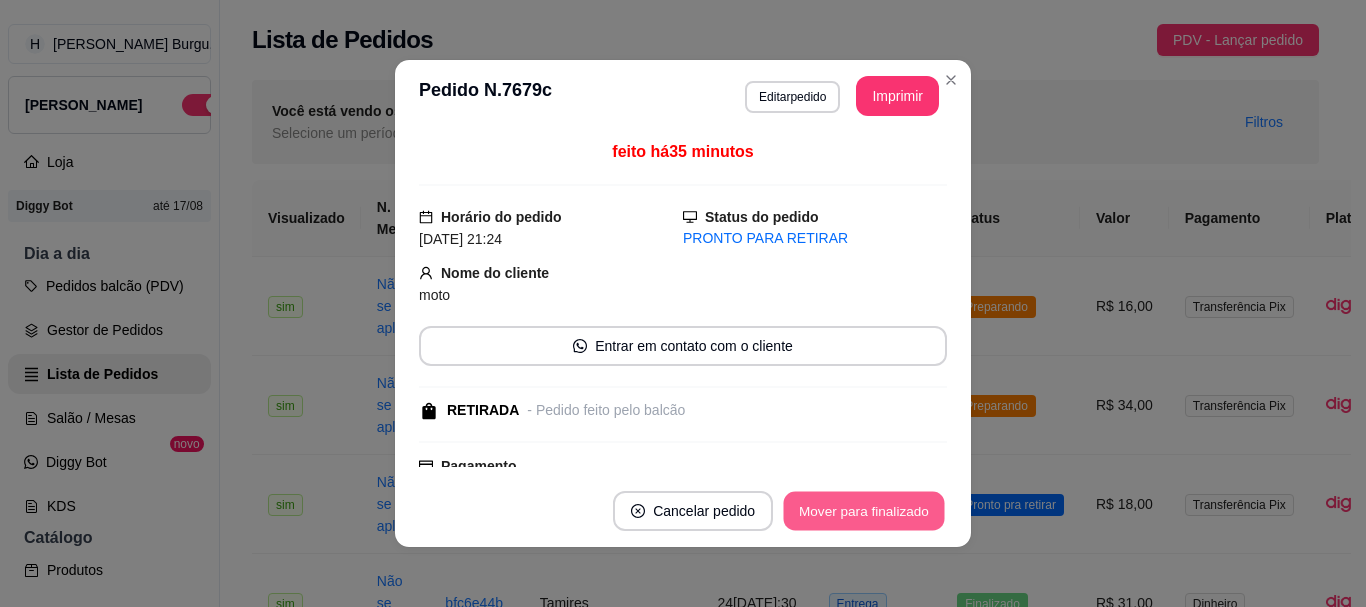 click on "Mover para finalizado" at bounding box center (864, 511) 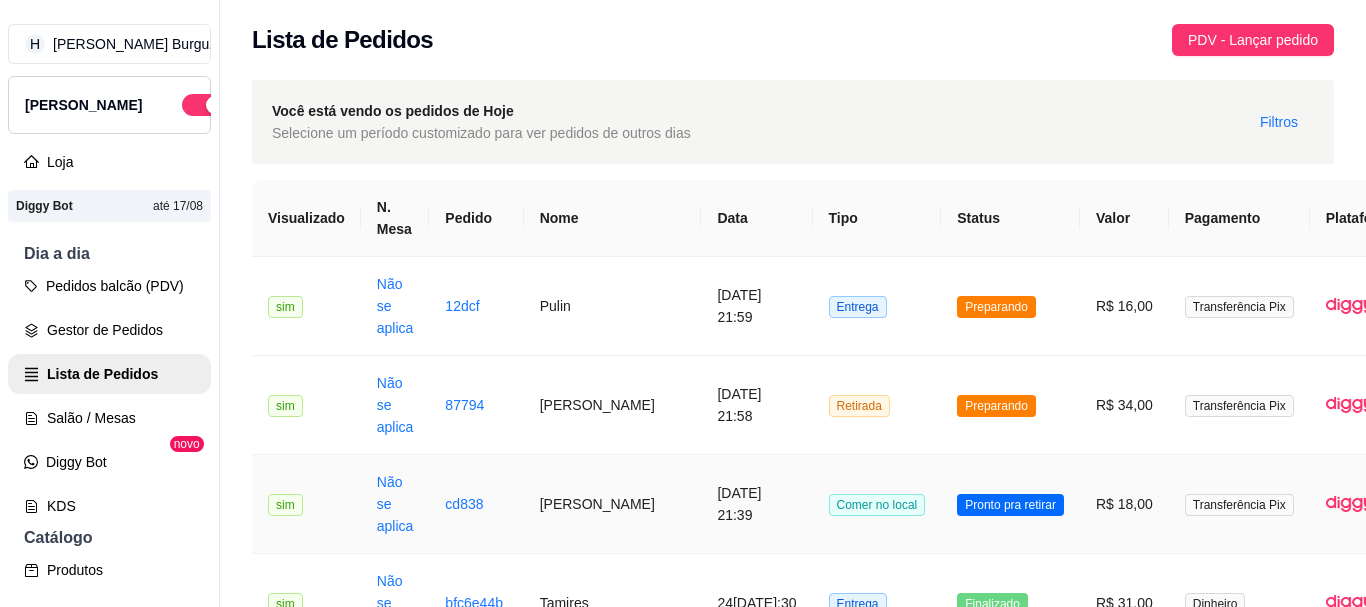 click on "Pronto pra retirar" at bounding box center [1010, 504] 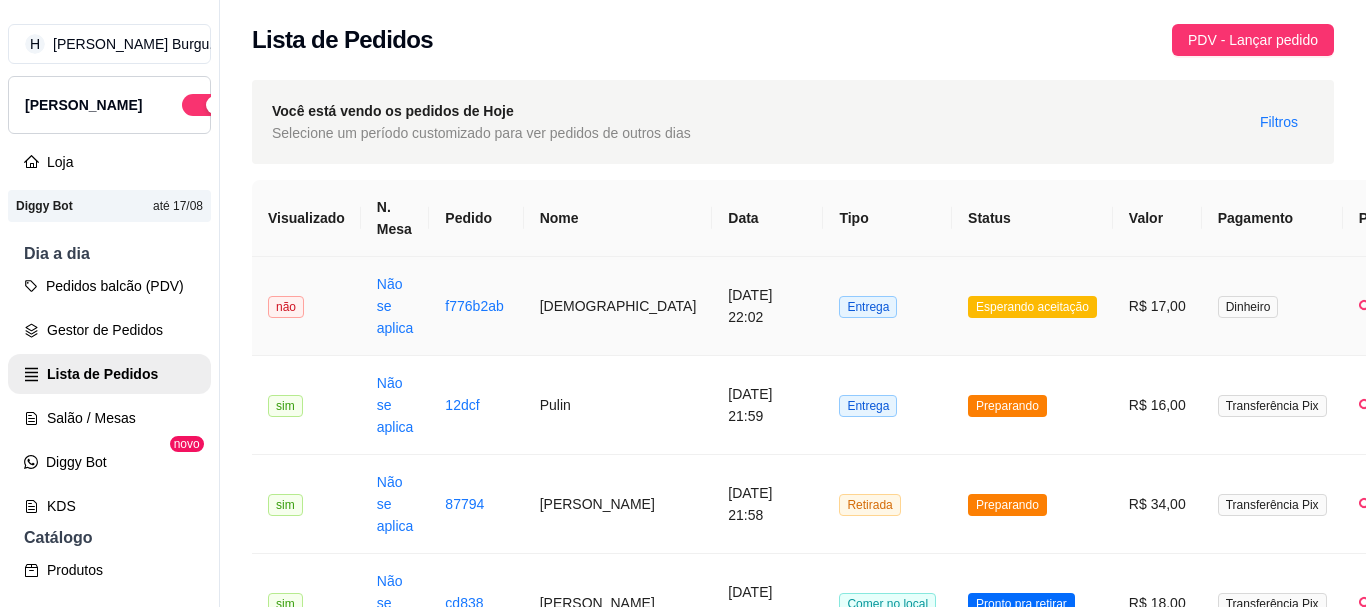 click on "Entrega" at bounding box center [887, 306] 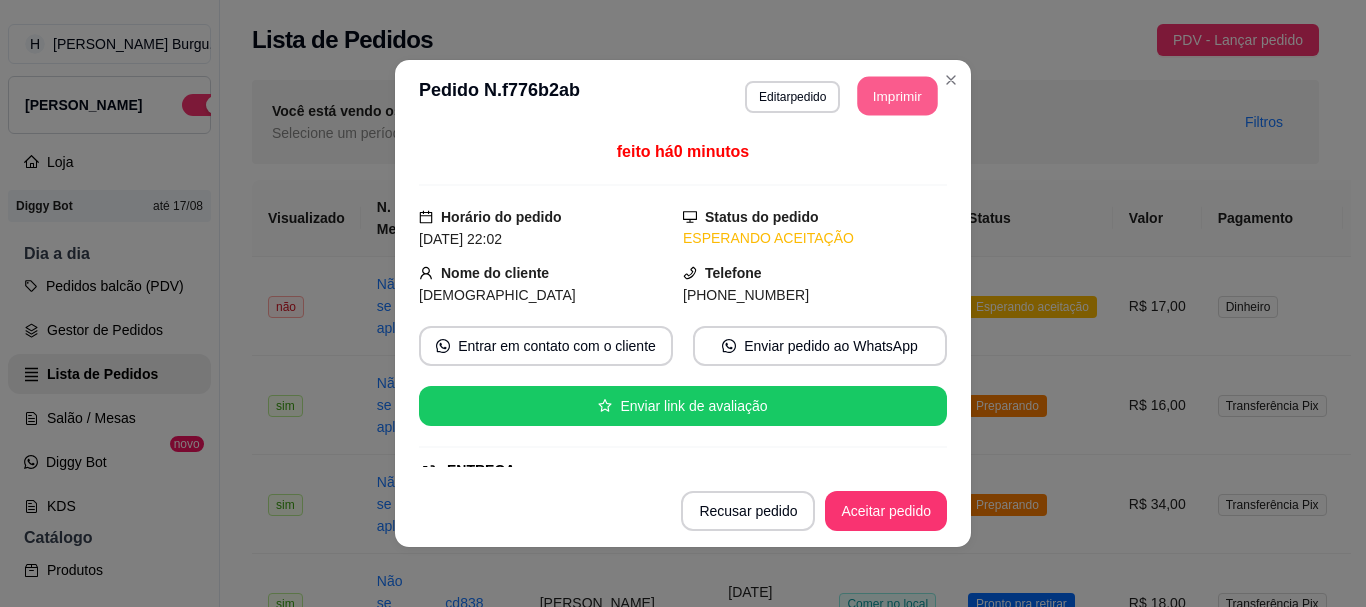 click on "Imprimir" at bounding box center (898, 96) 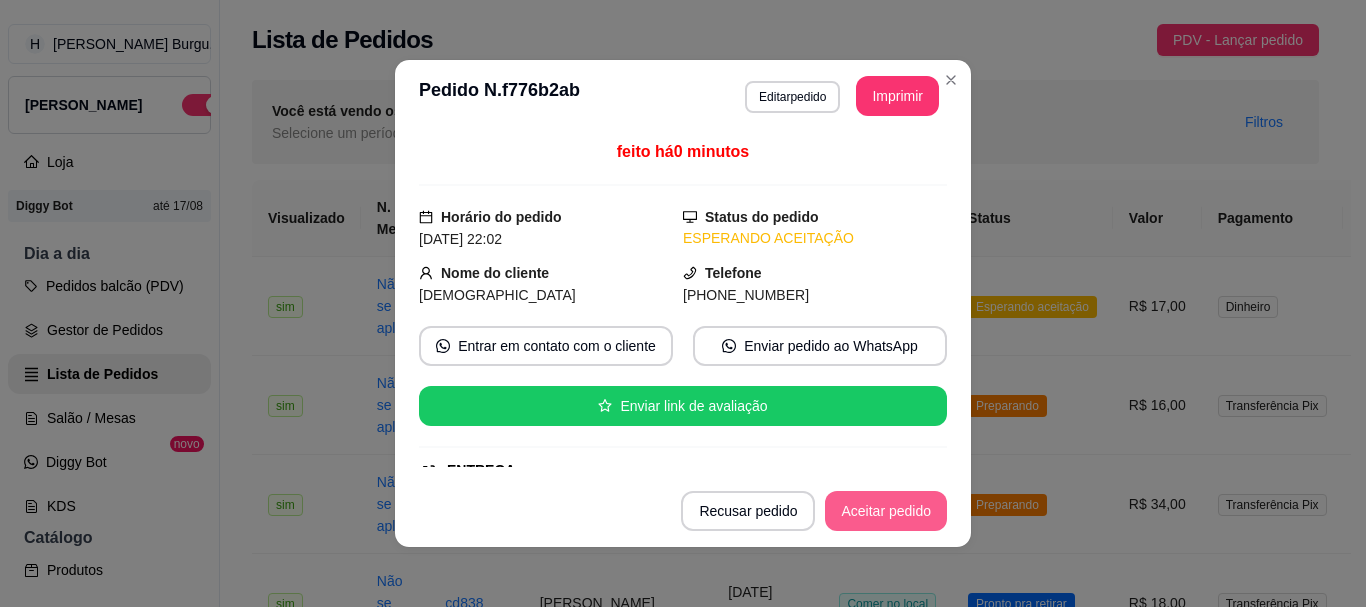 click on "Aceitar pedido" at bounding box center [886, 511] 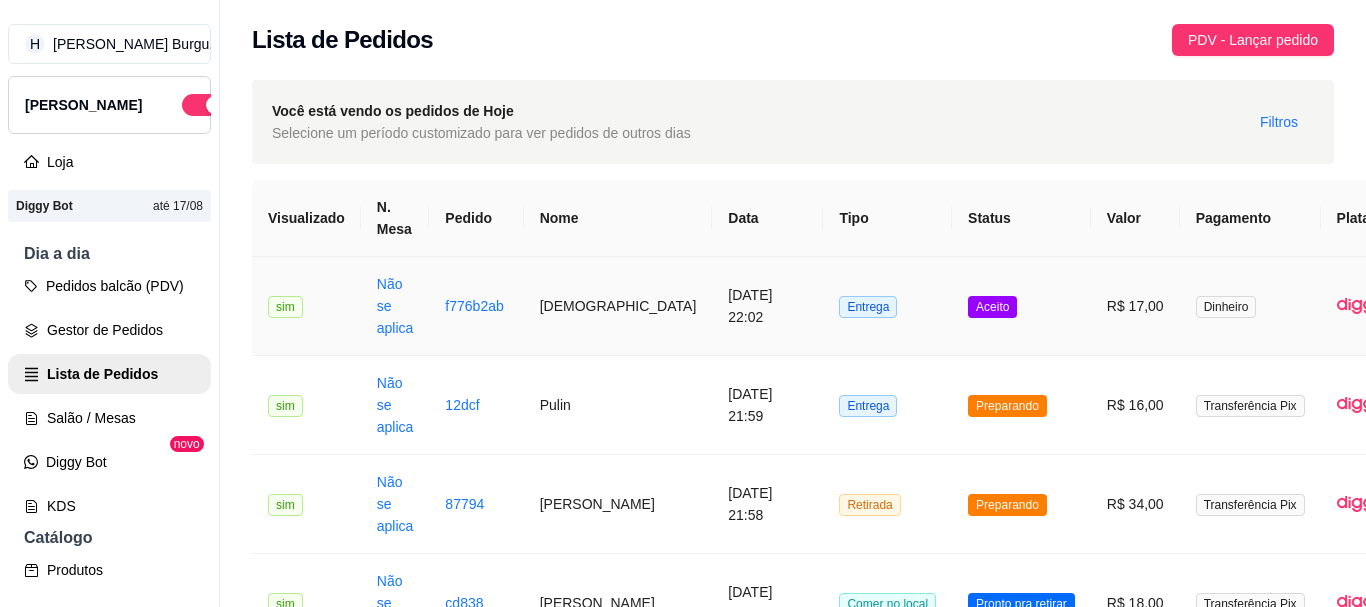 click on "Aceito" at bounding box center [1021, 306] 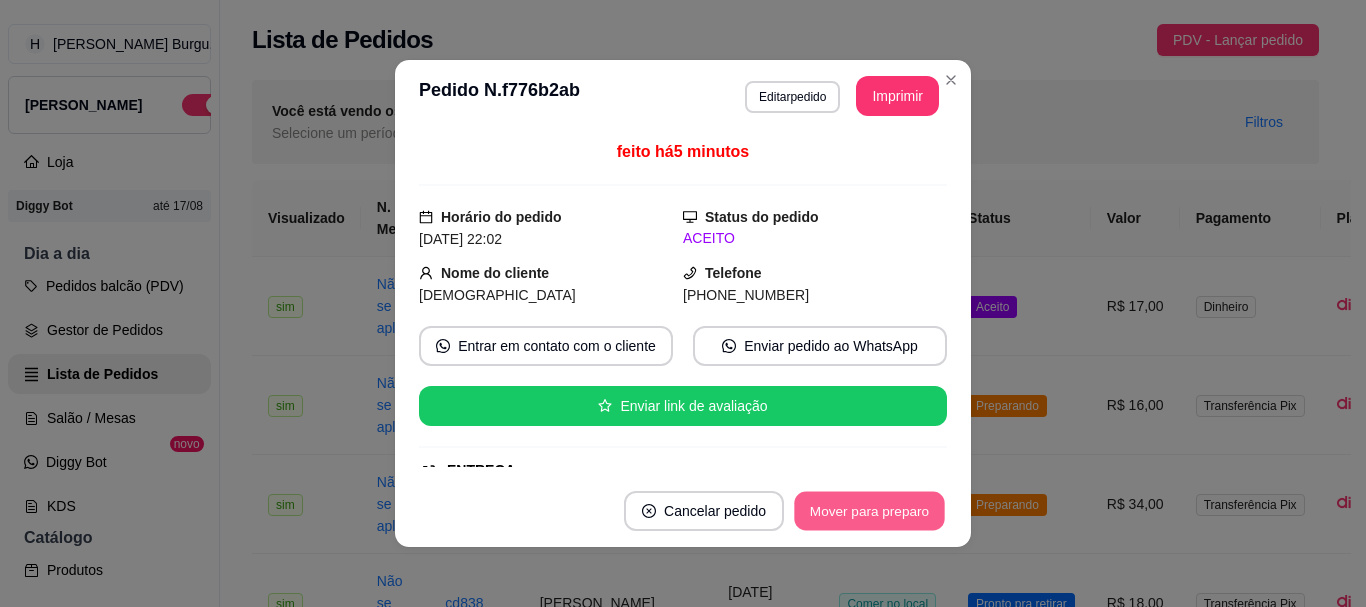 click on "Mover para preparo" at bounding box center [869, 511] 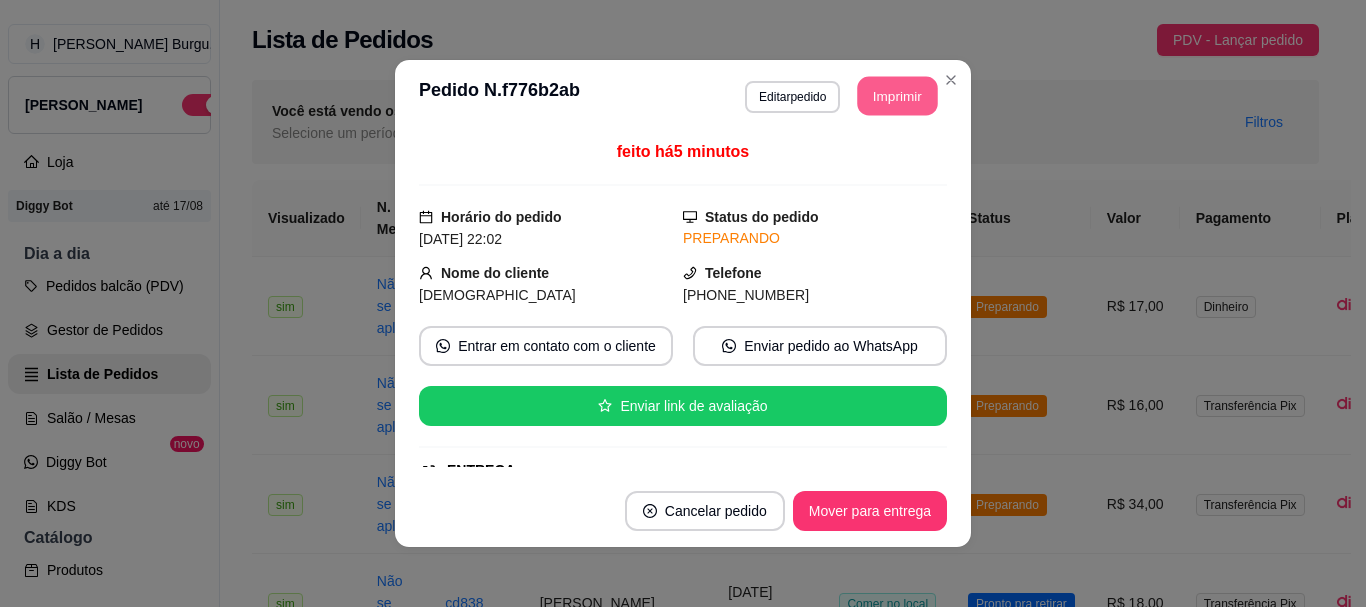 click on "Imprimir" at bounding box center (898, 96) 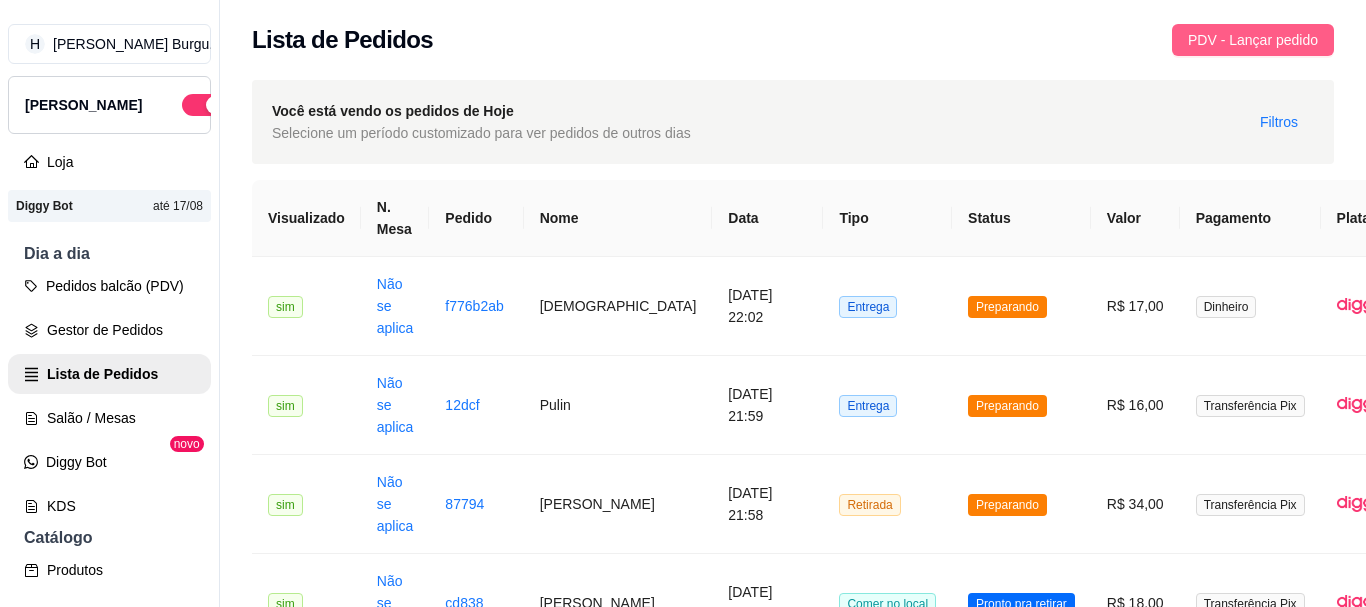 click on "PDV - Lançar pedido" at bounding box center [1253, 40] 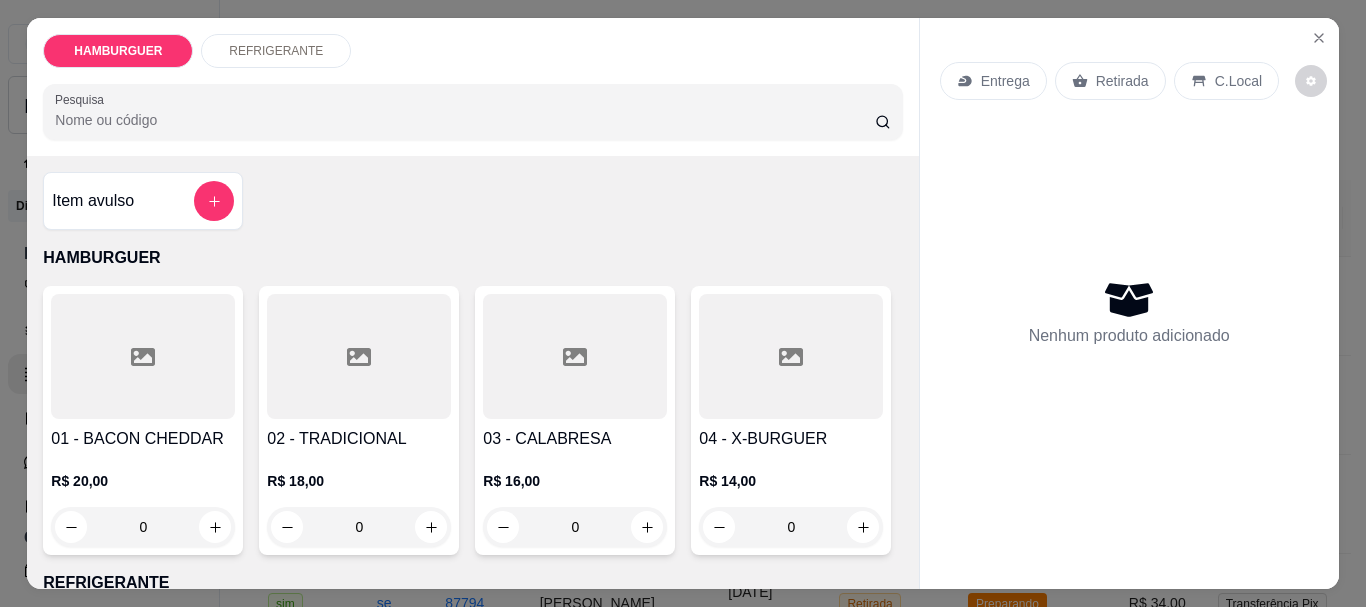 click on "0" at bounding box center [575, 527] 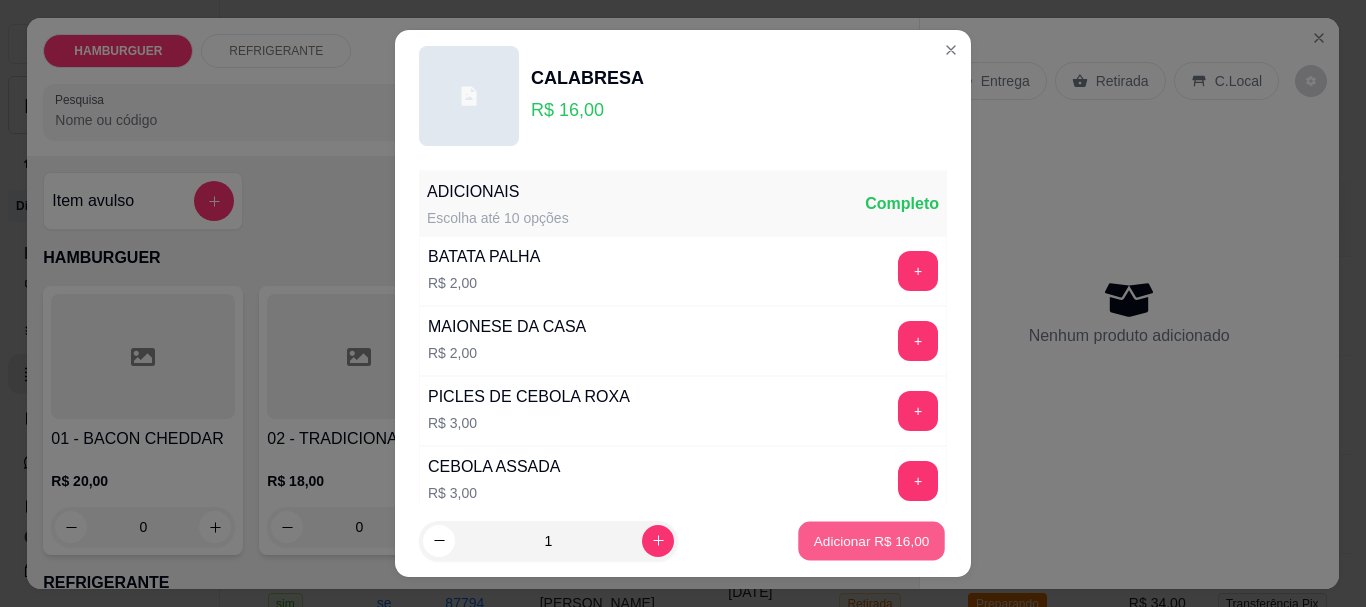 click on "Adicionar   R$ 16,00" at bounding box center (872, 540) 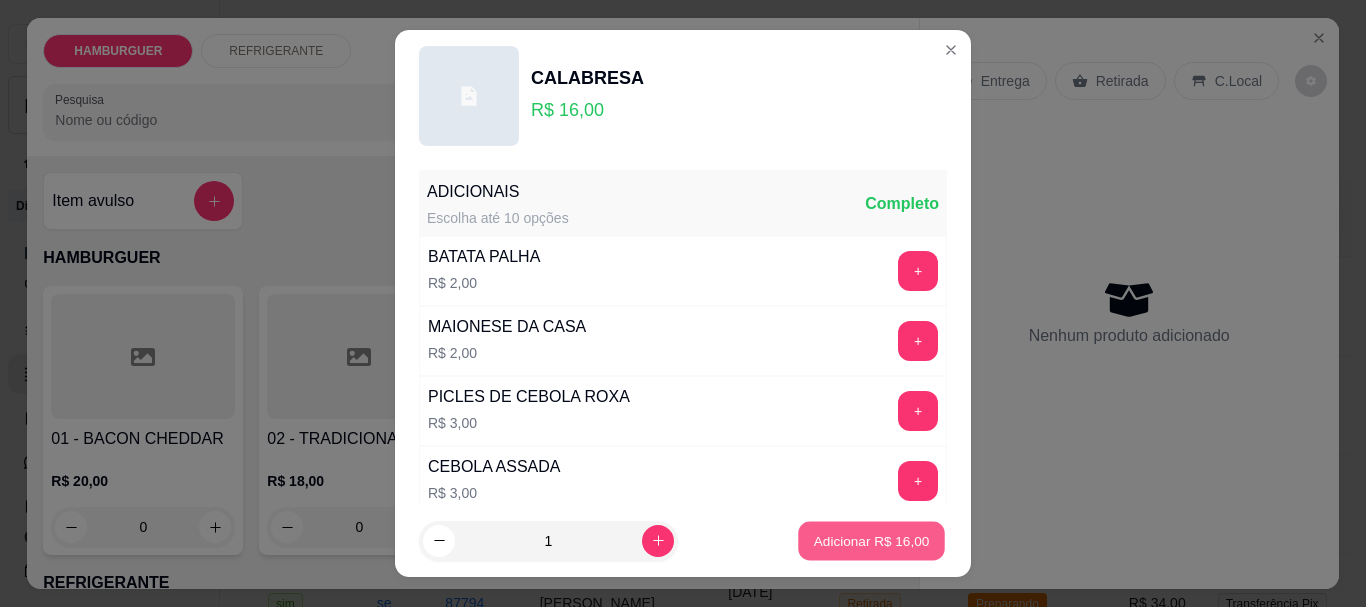 type on "1" 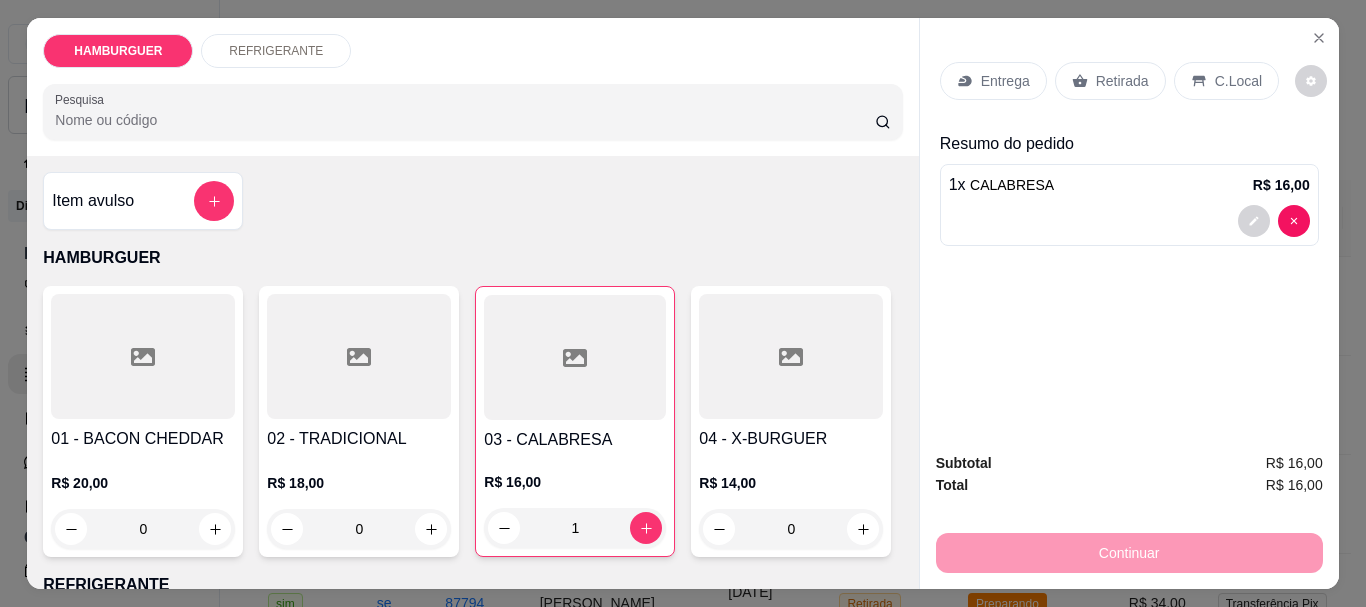 click on "Retirada" at bounding box center [1122, 81] 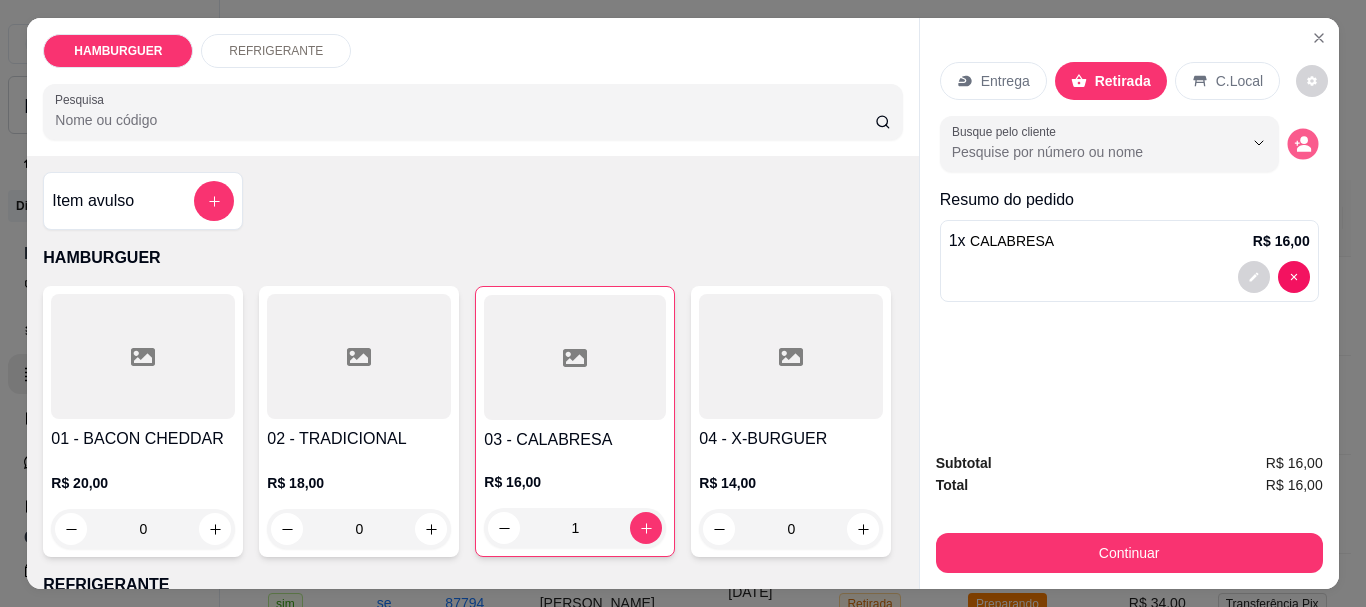 click 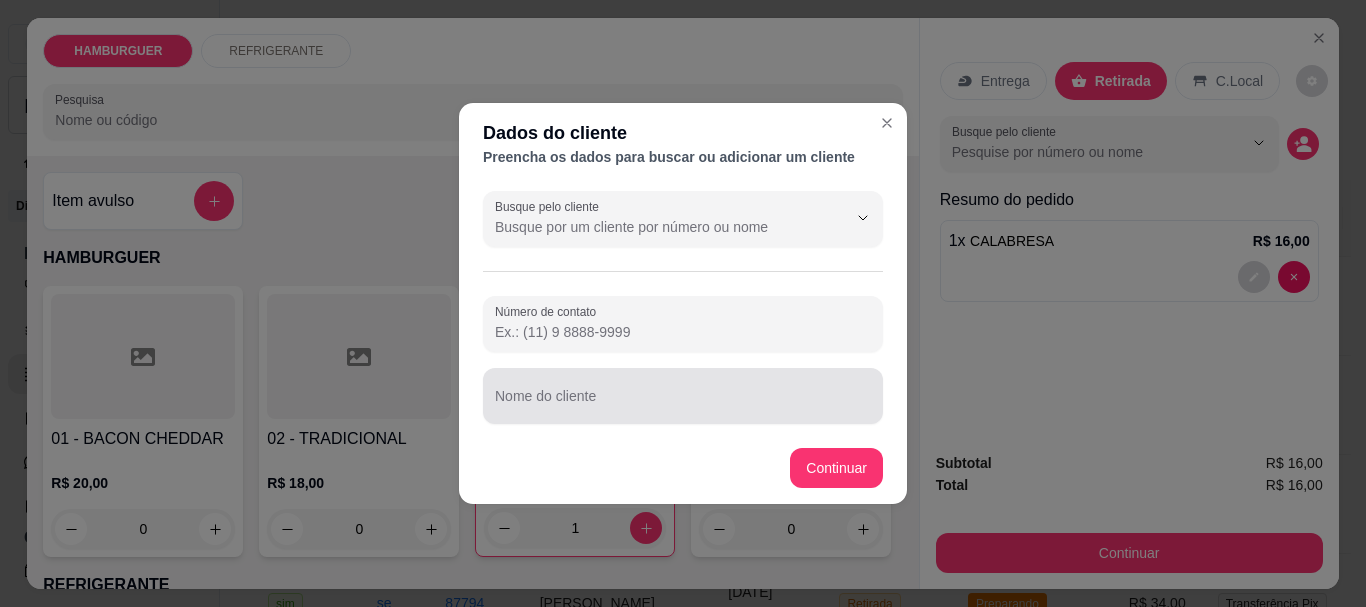 click at bounding box center (683, 396) 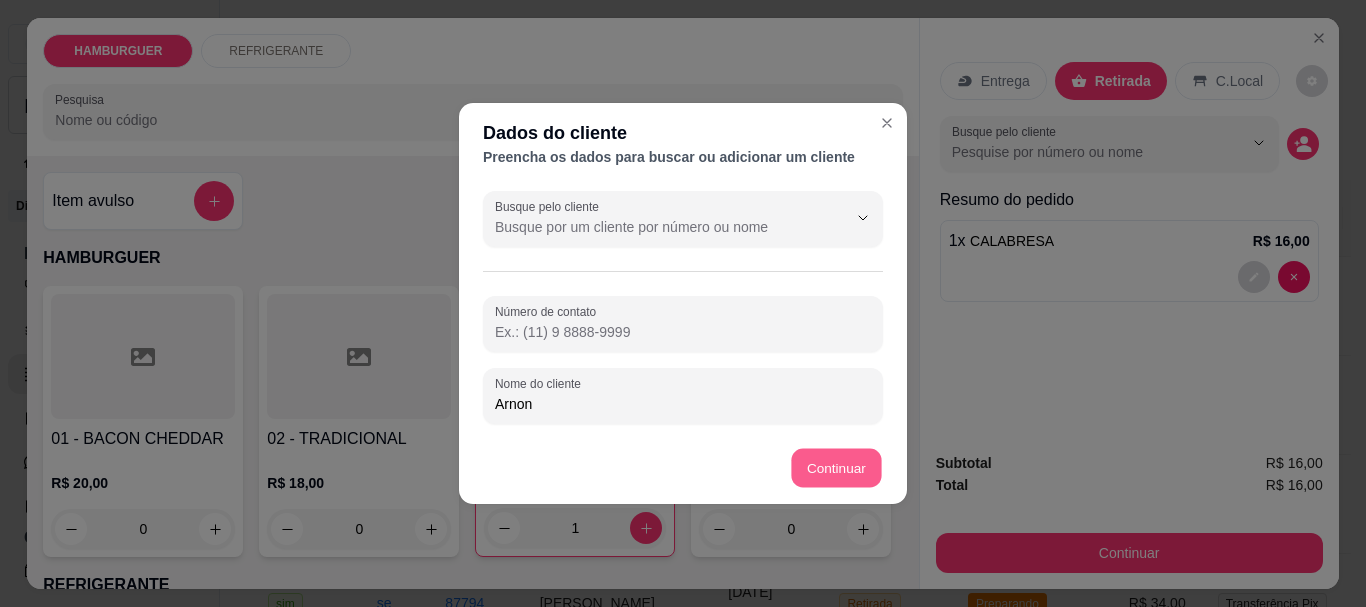 click on "Continuar" at bounding box center (837, 468) 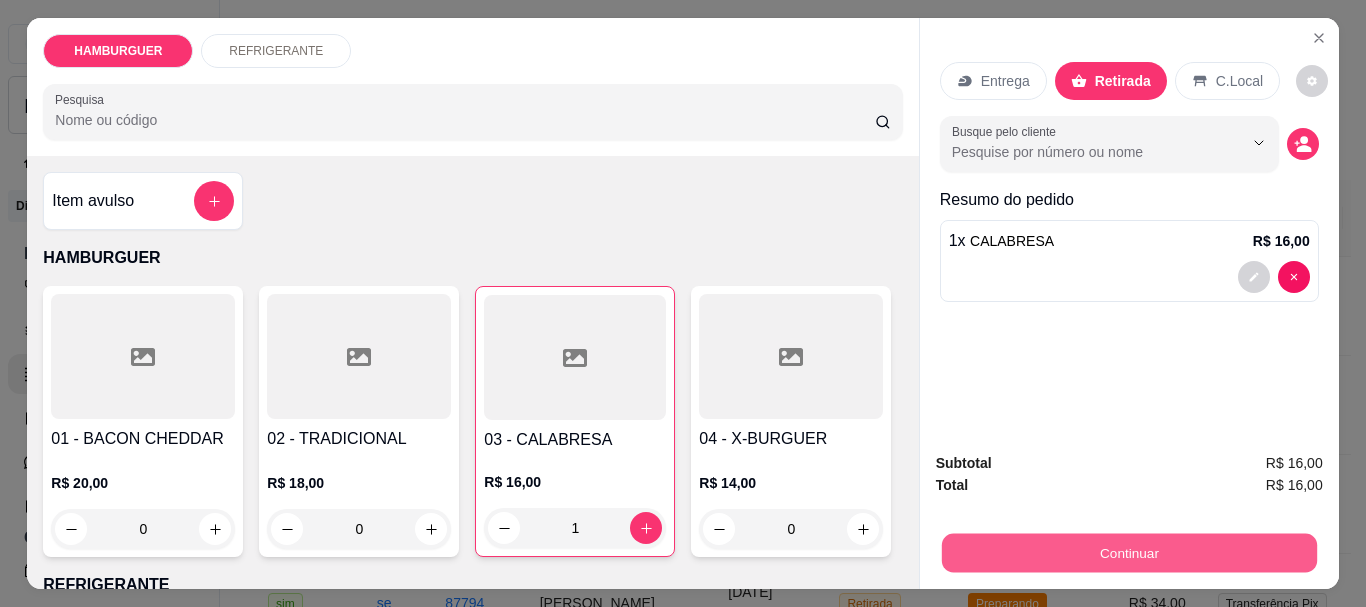 click on "Continuar" at bounding box center (1128, 552) 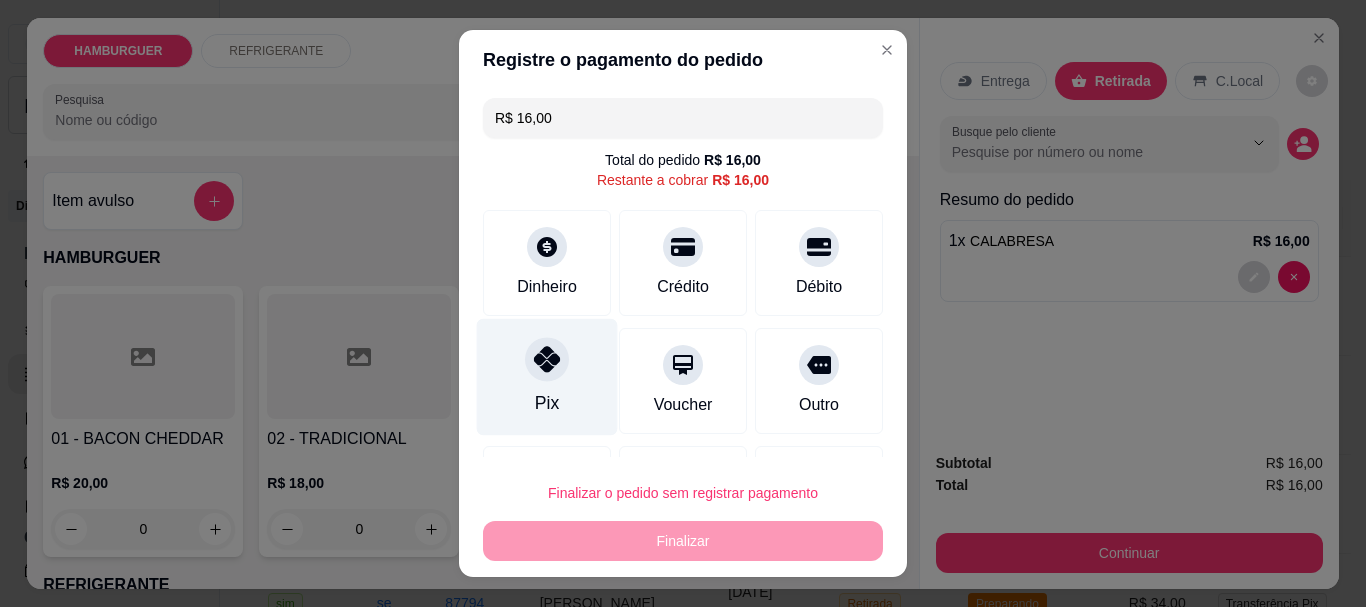click on "Pix" at bounding box center (547, 377) 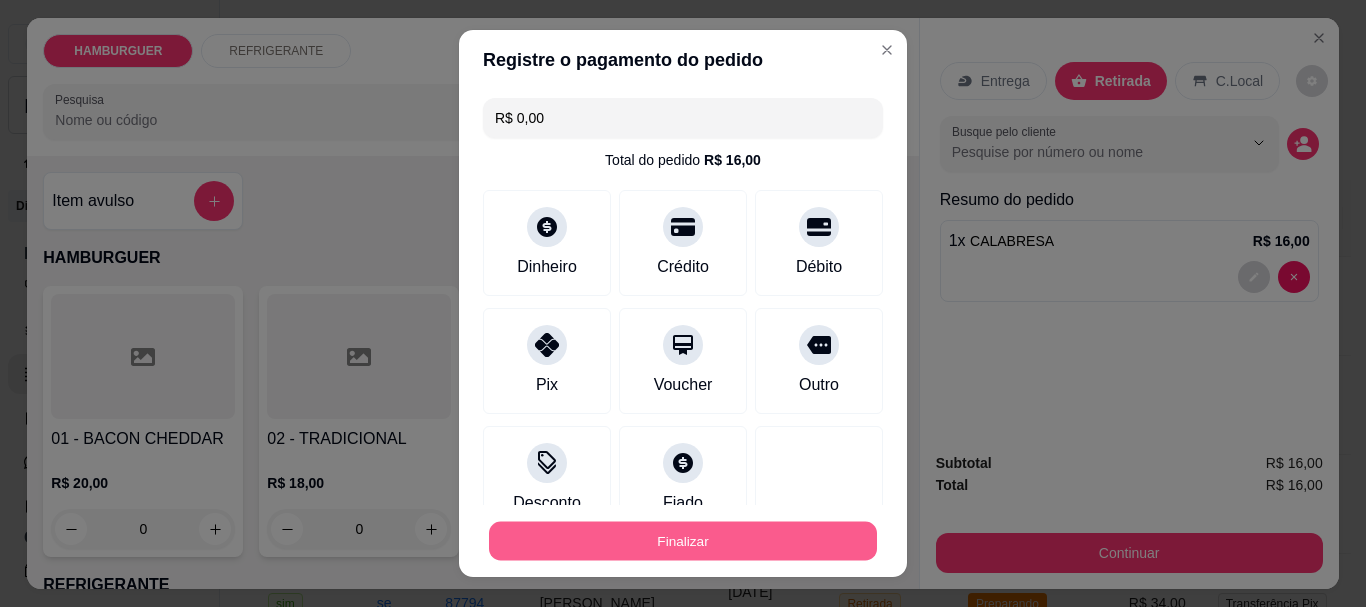 click on "Finalizar" at bounding box center [683, 540] 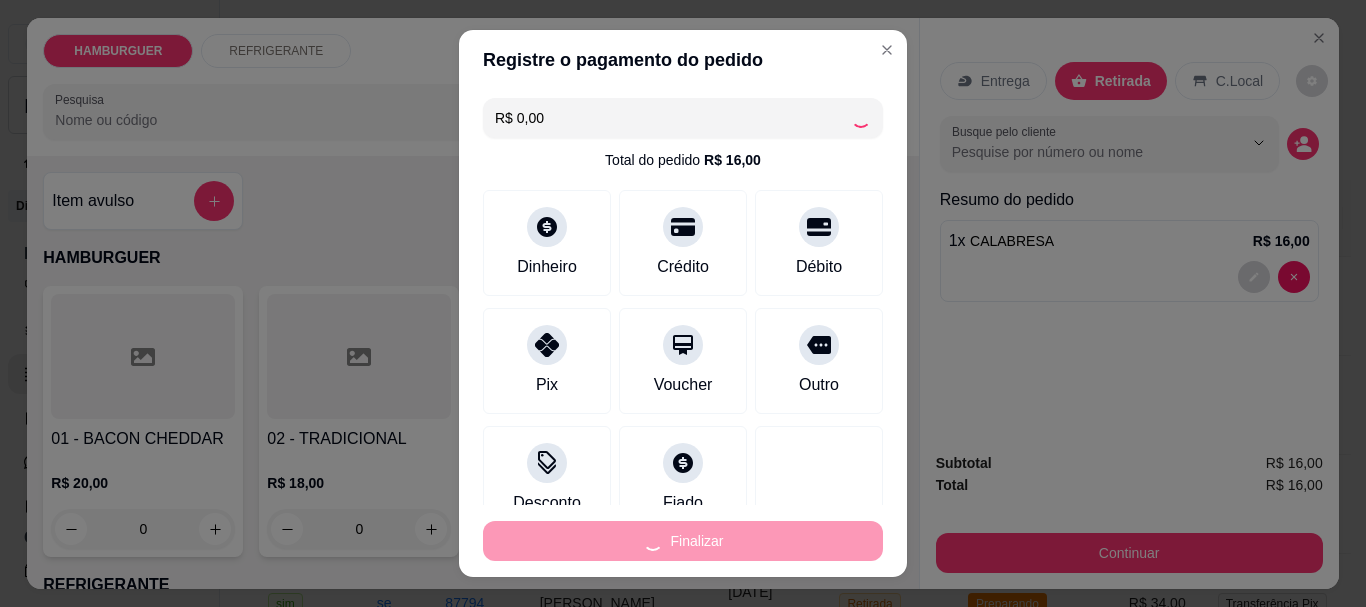 type on "0" 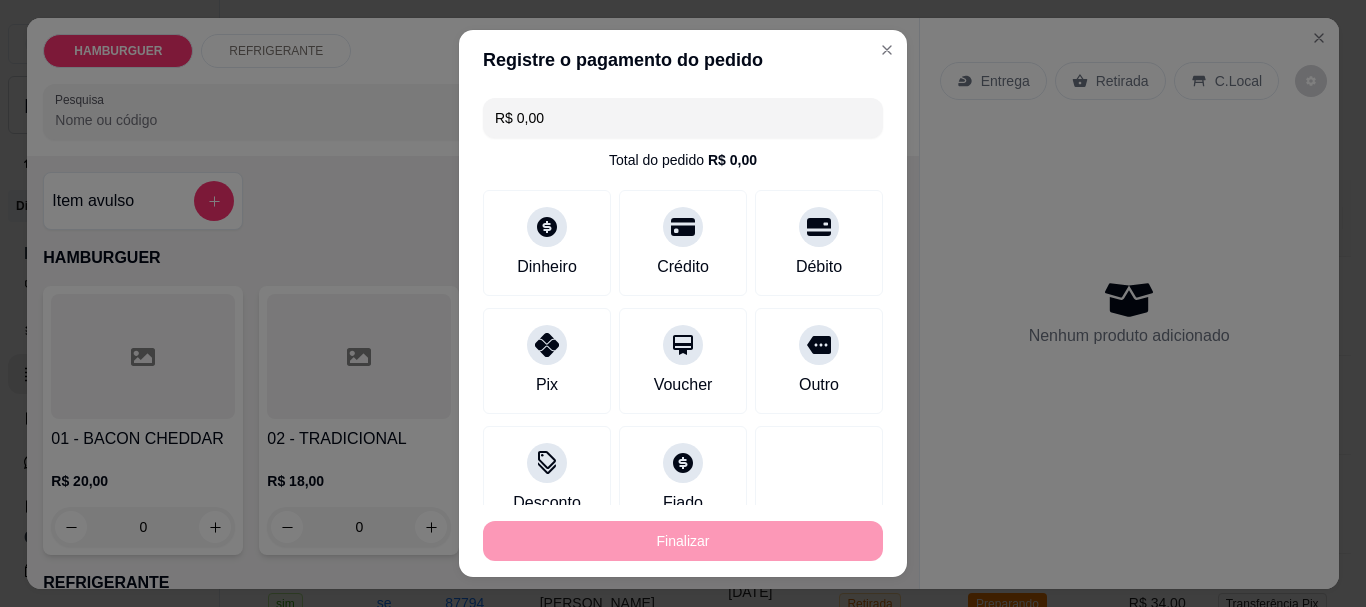 type on "-R$ 16,00" 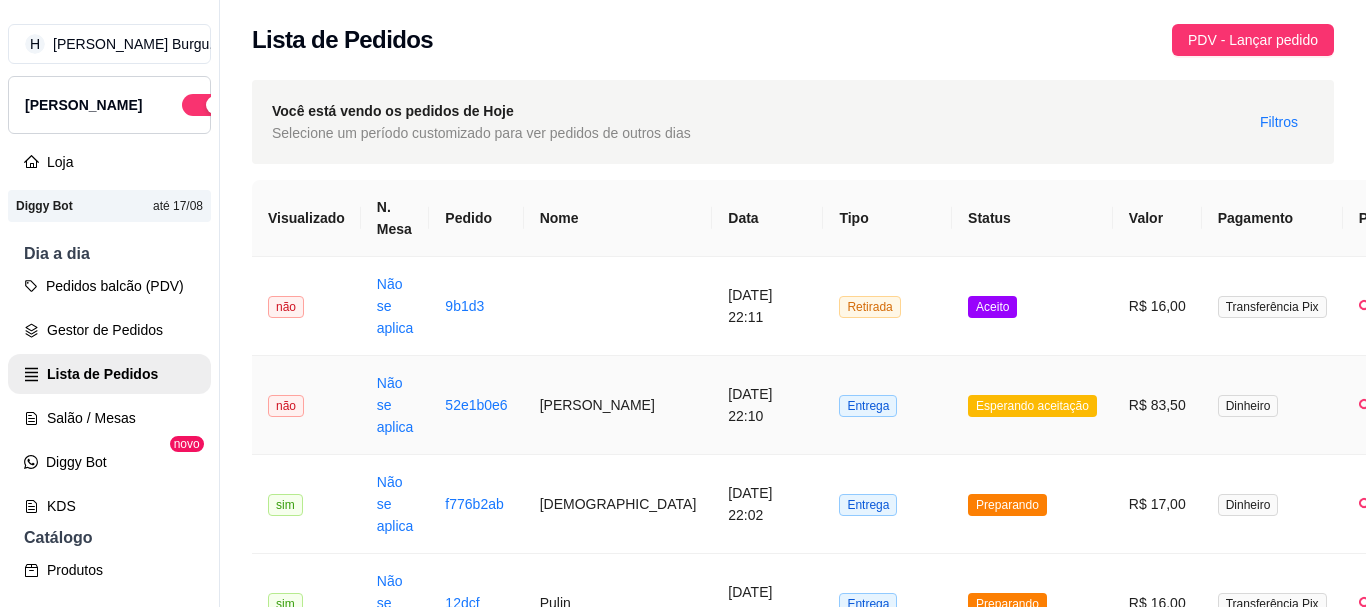 click on "Esperando aceitação" at bounding box center (1032, 405) 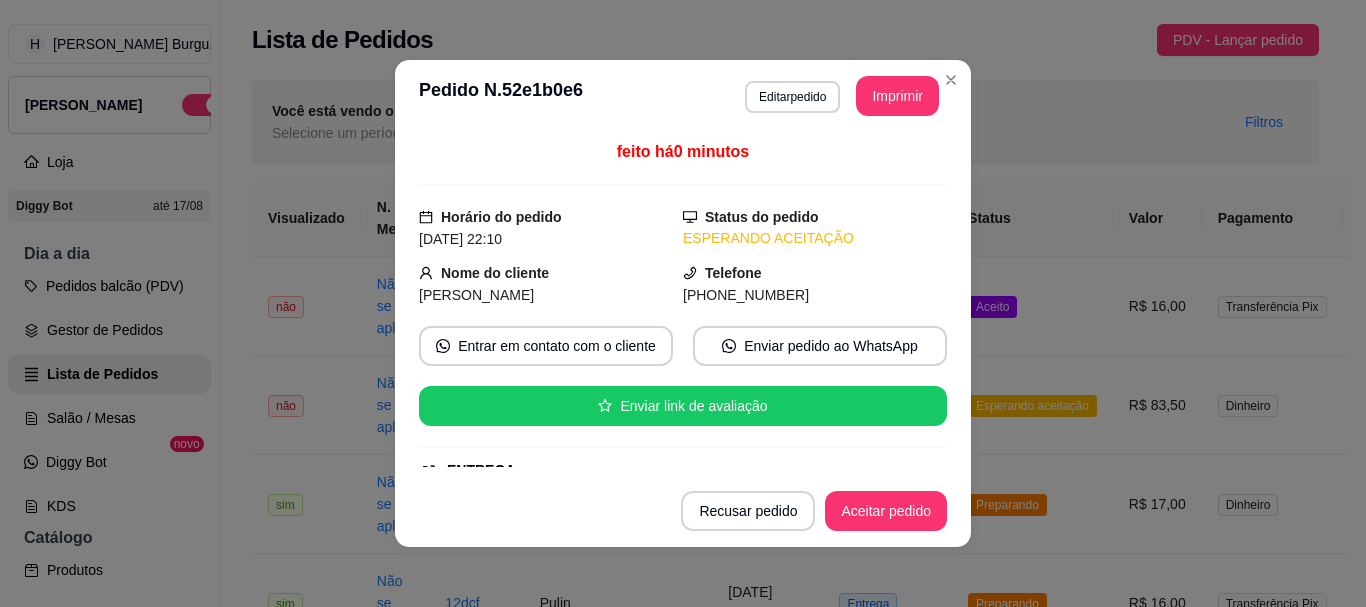 click on "**********" at bounding box center (683, 96) 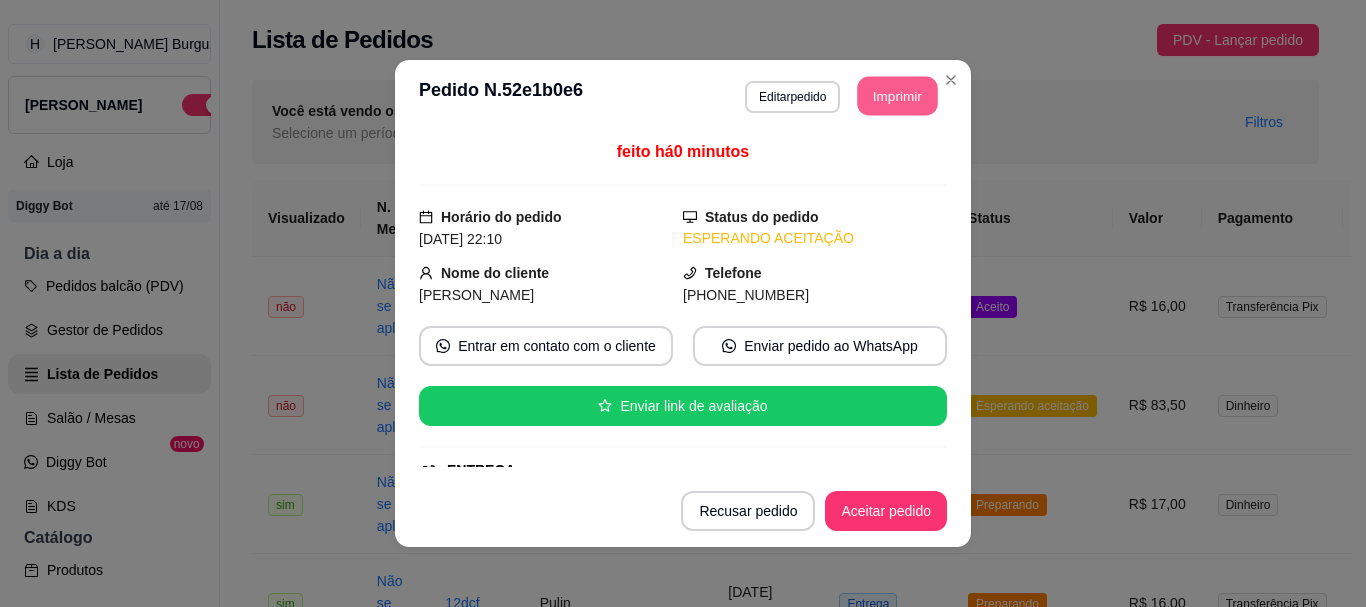 click on "Imprimir" at bounding box center (898, 96) 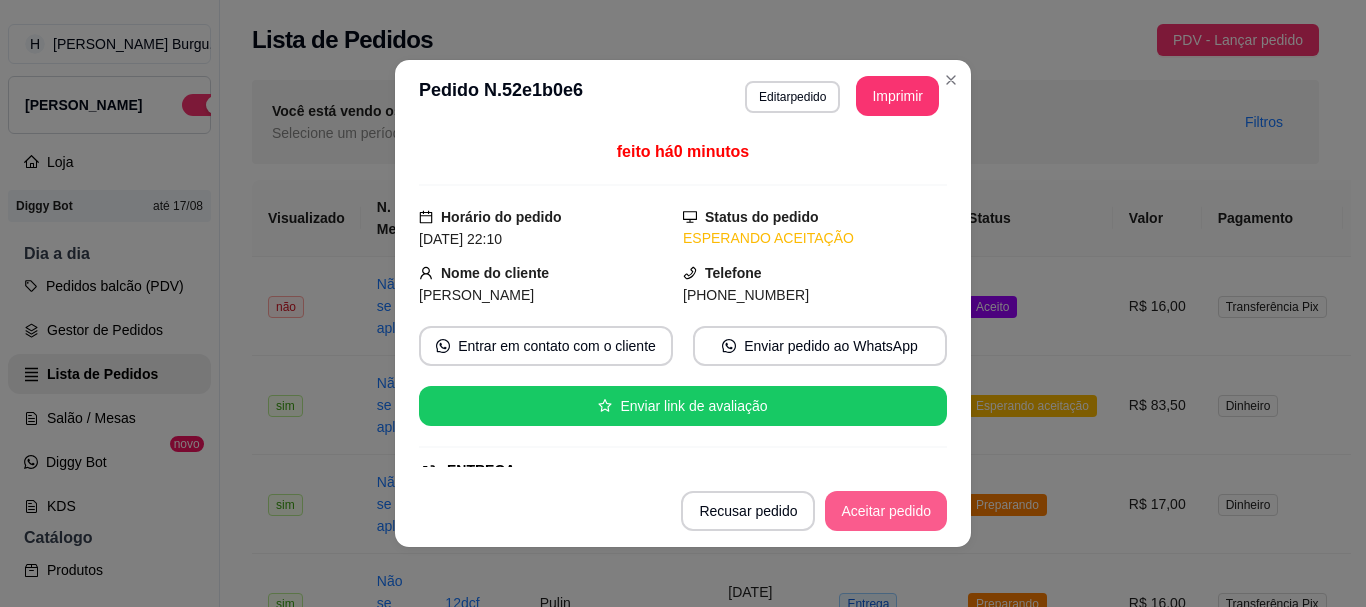 click on "Aceitar pedido" at bounding box center (886, 511) 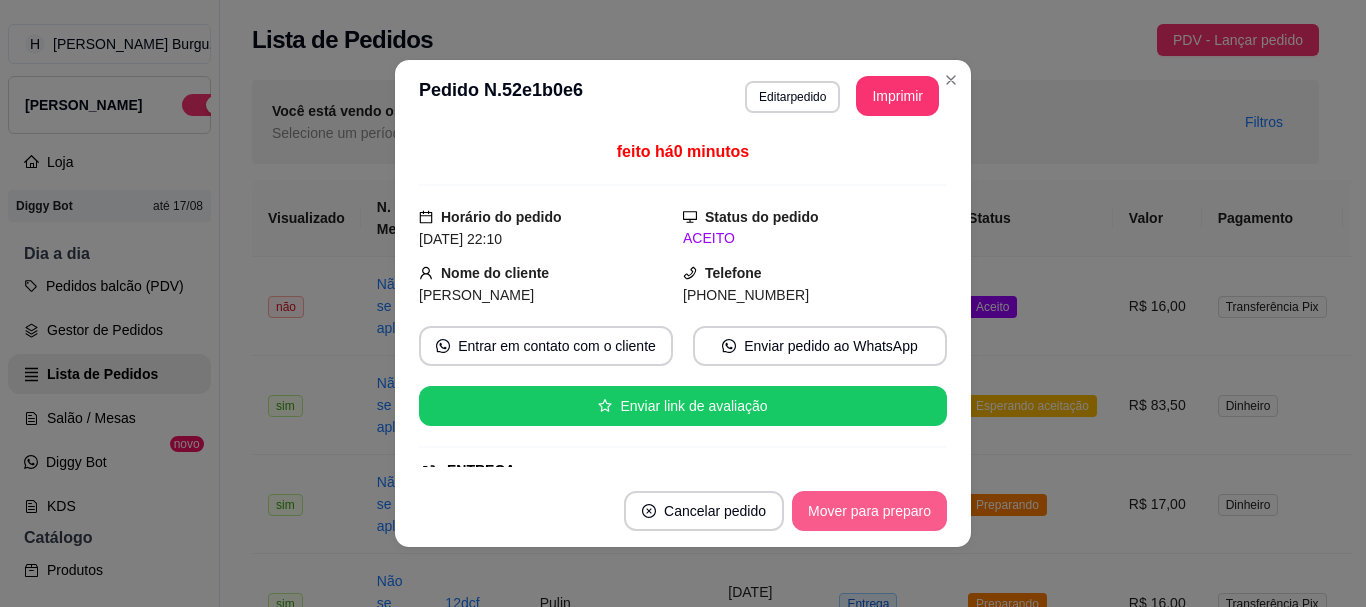 click on "Mover para preparo" at bounding box center [869, 511] 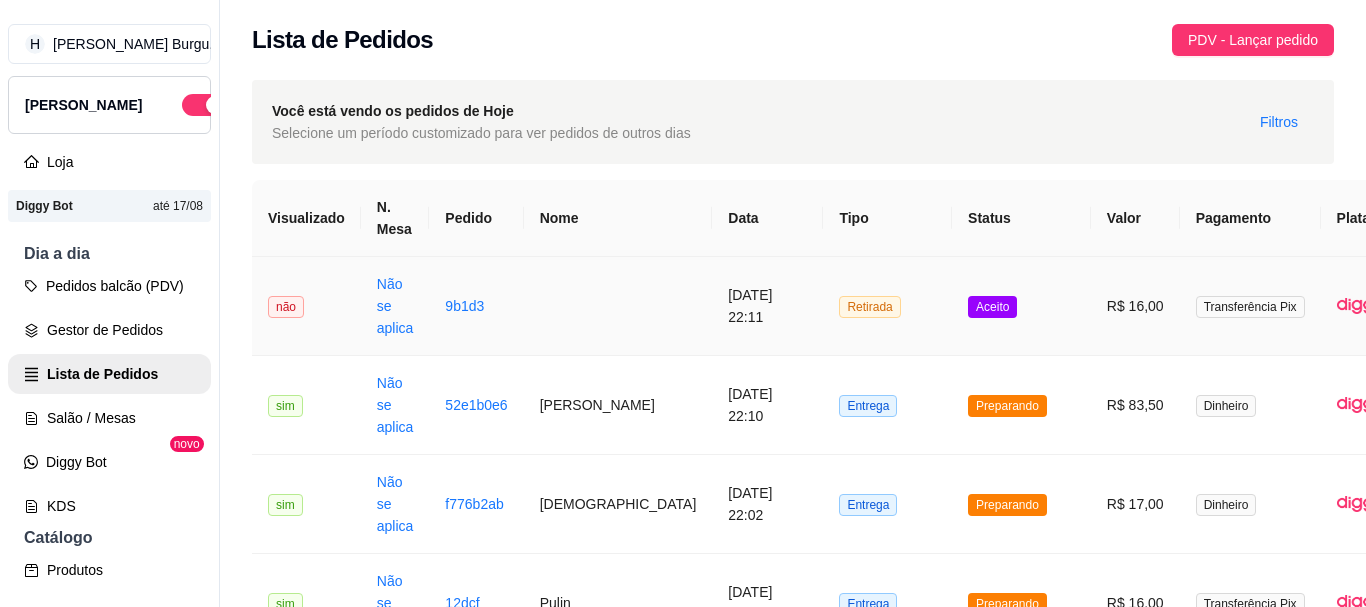 click on "Aceito" at bounding box center [1021, 306] 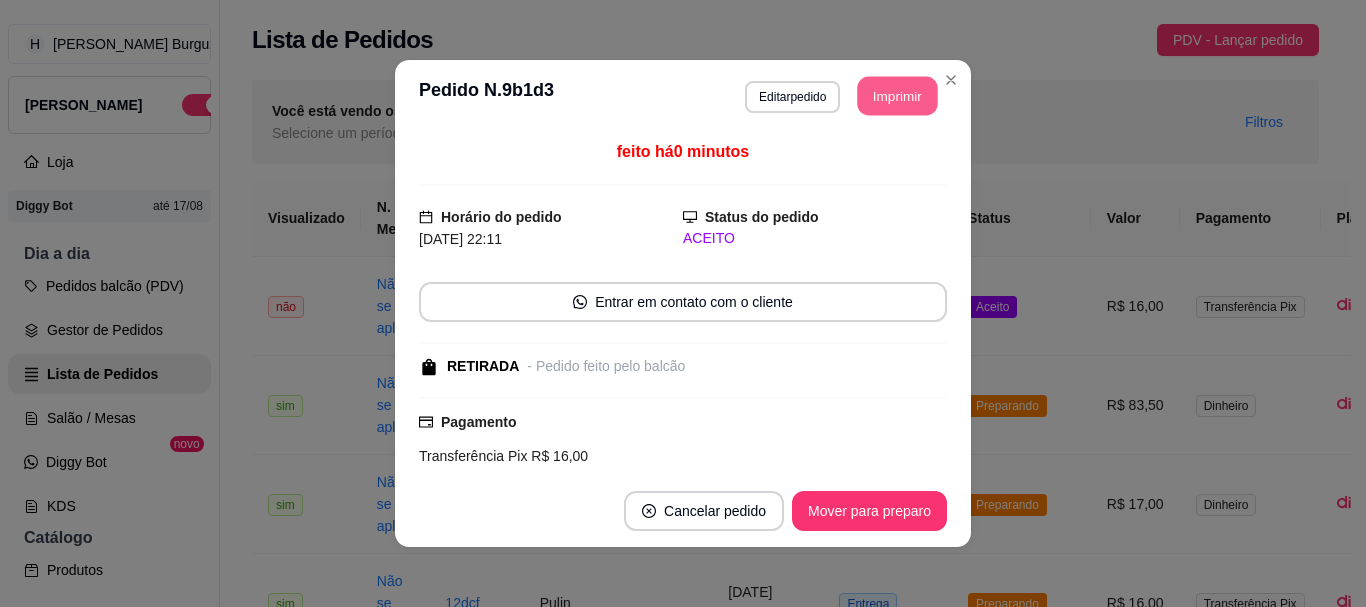 click on "Imprimir" at bounding box center [898, 96] 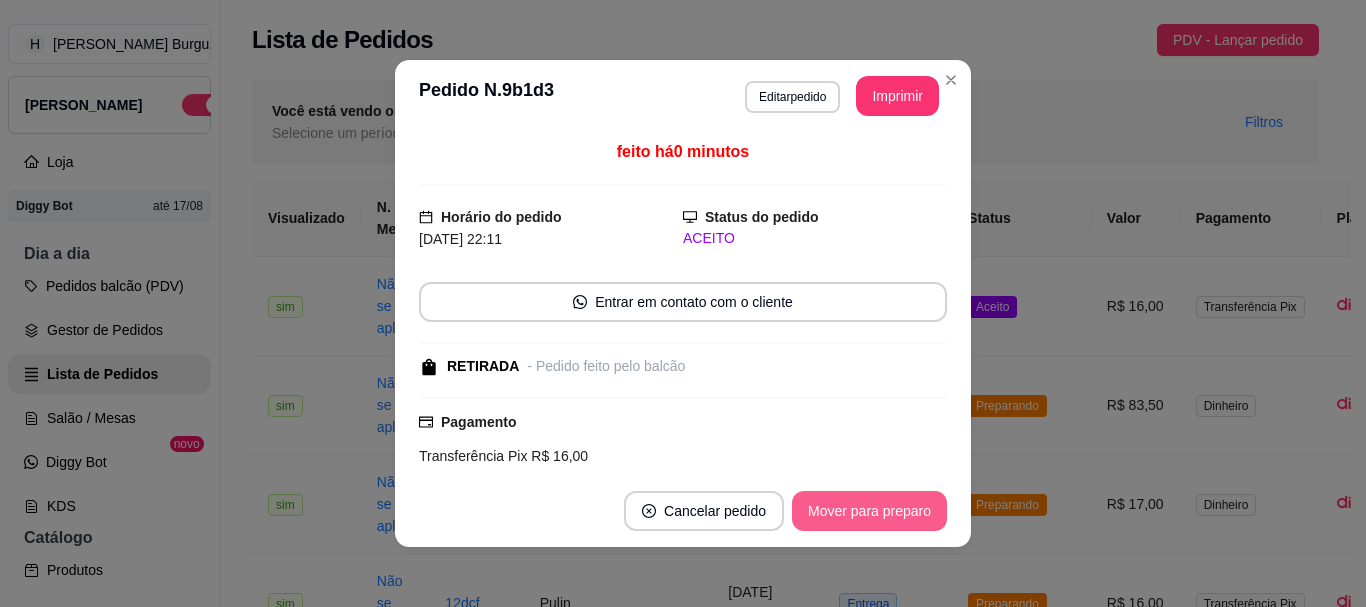 click on "Mover para preparo" at bounding box center [869, 511] 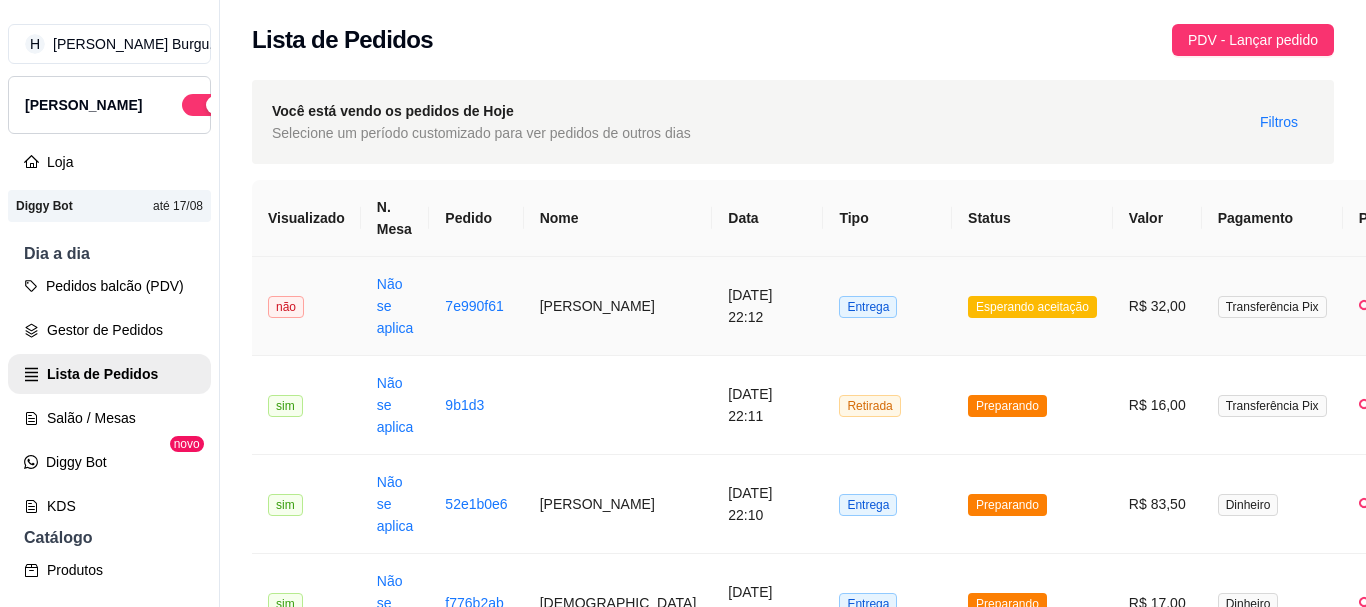 click on "Entrega" at bounding box center [887, 306] 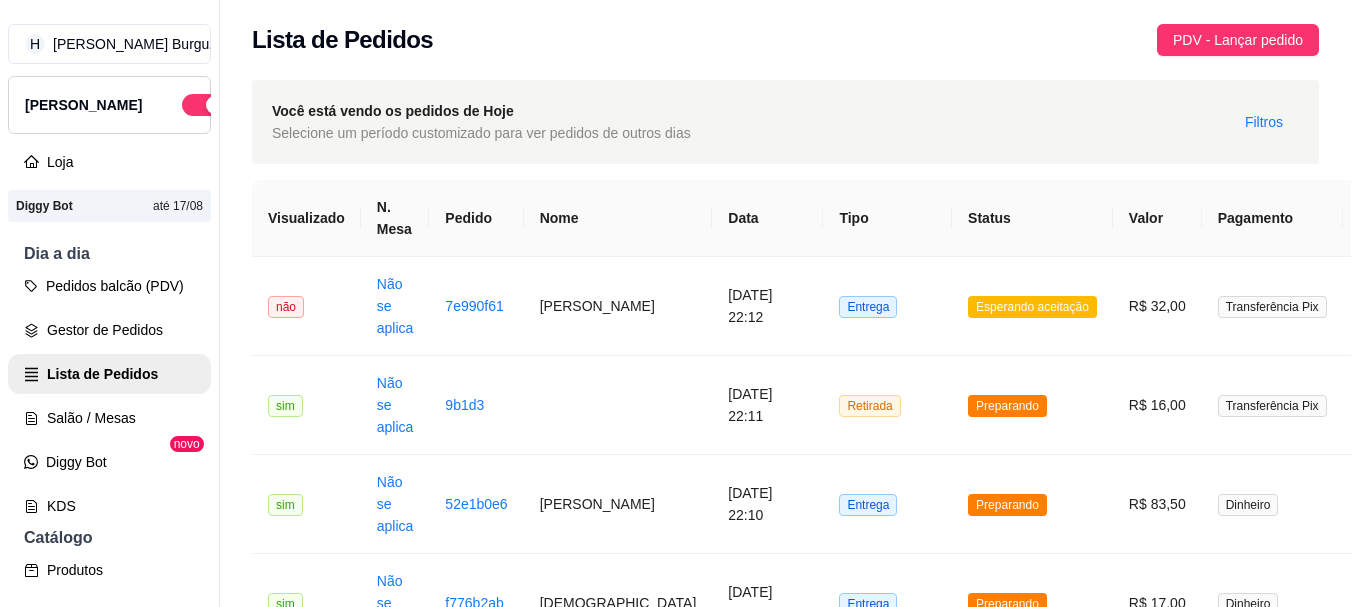 click on "Aceitar pedido" at bounding box center [886, 511] 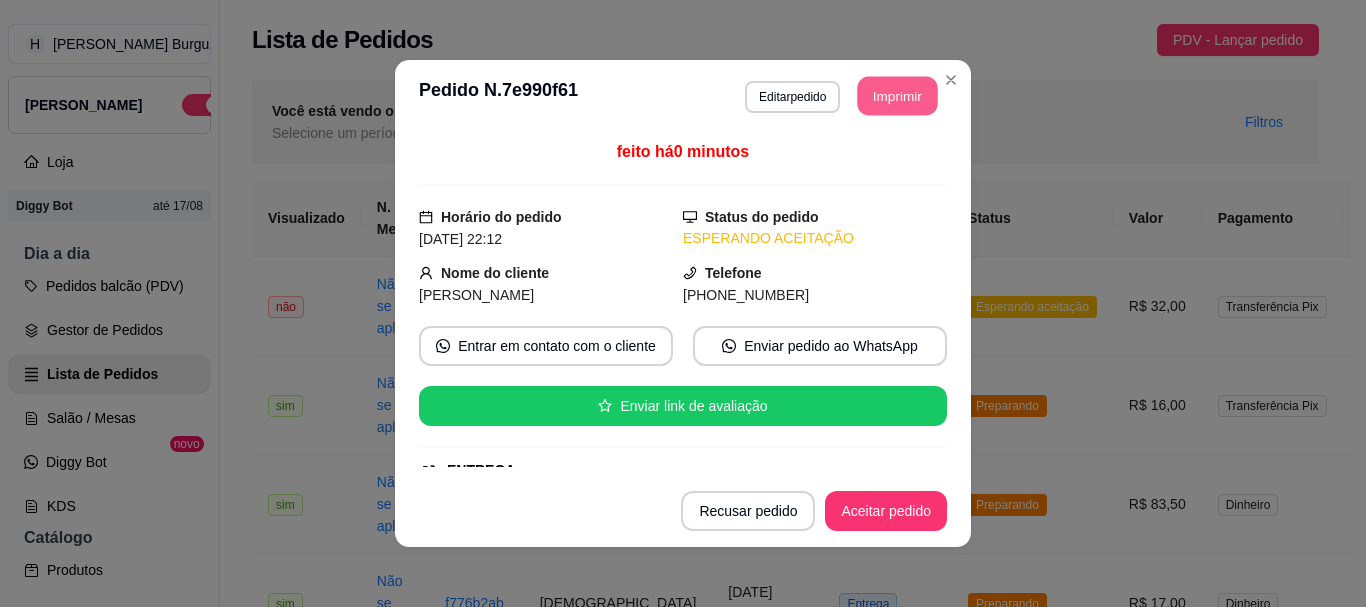 click on "Imprimir" at bounding box center (898, 96) 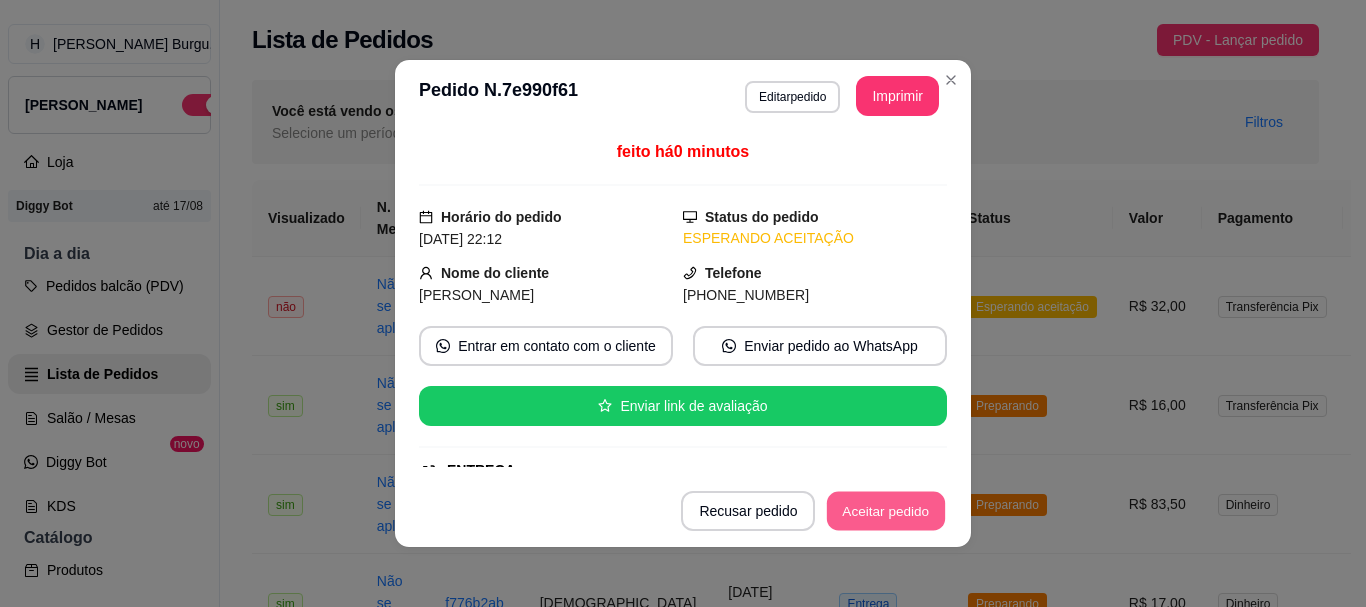 click on "Aceitar pedido" at bounding box center (886, 511) 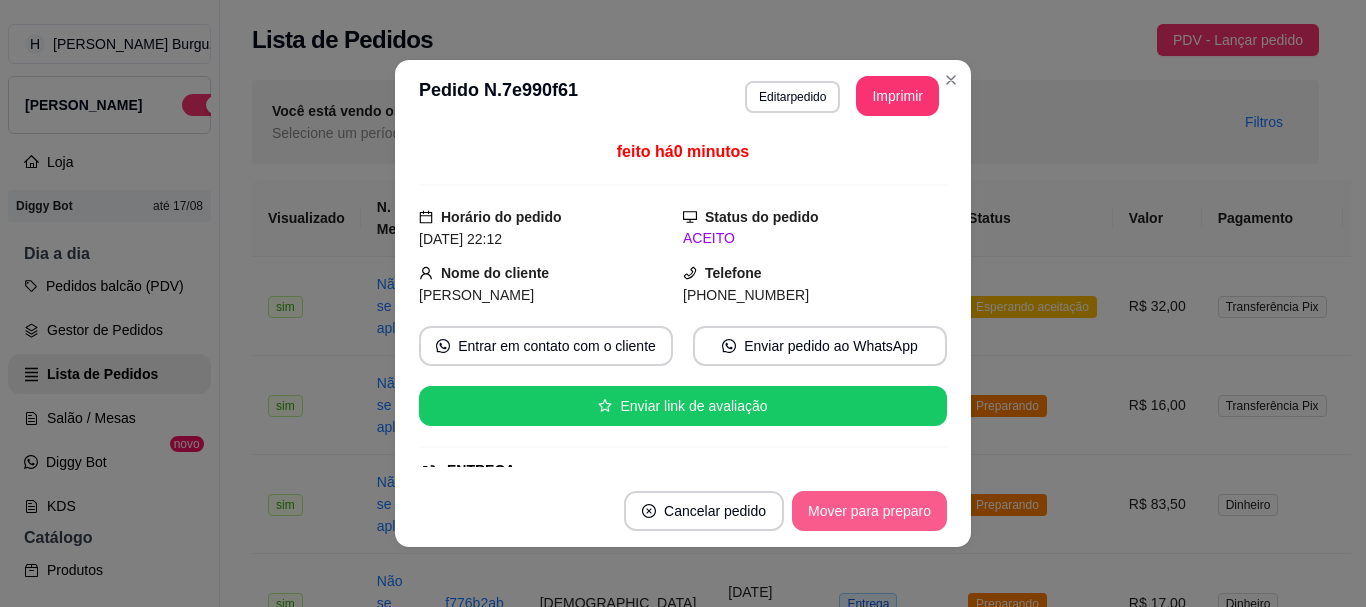 click on "Mover para preparo" at bounding box center [869, 511] 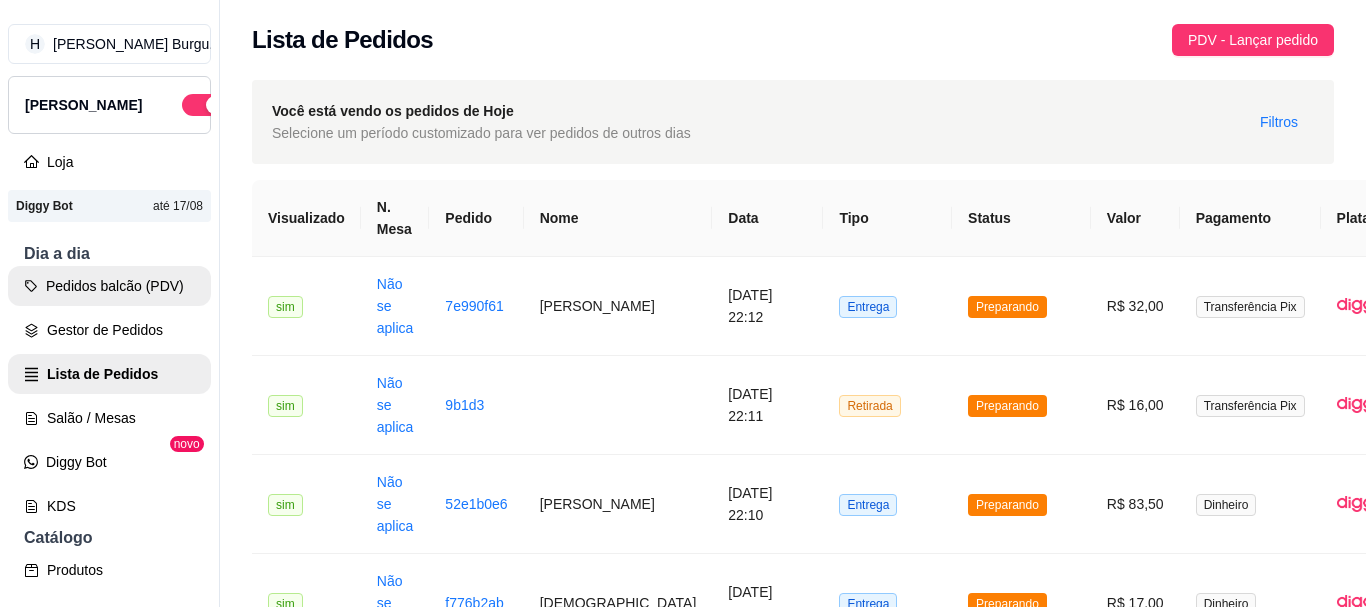 click on "Pedidos balcão (PDV)" at bounding box center (109, 286) 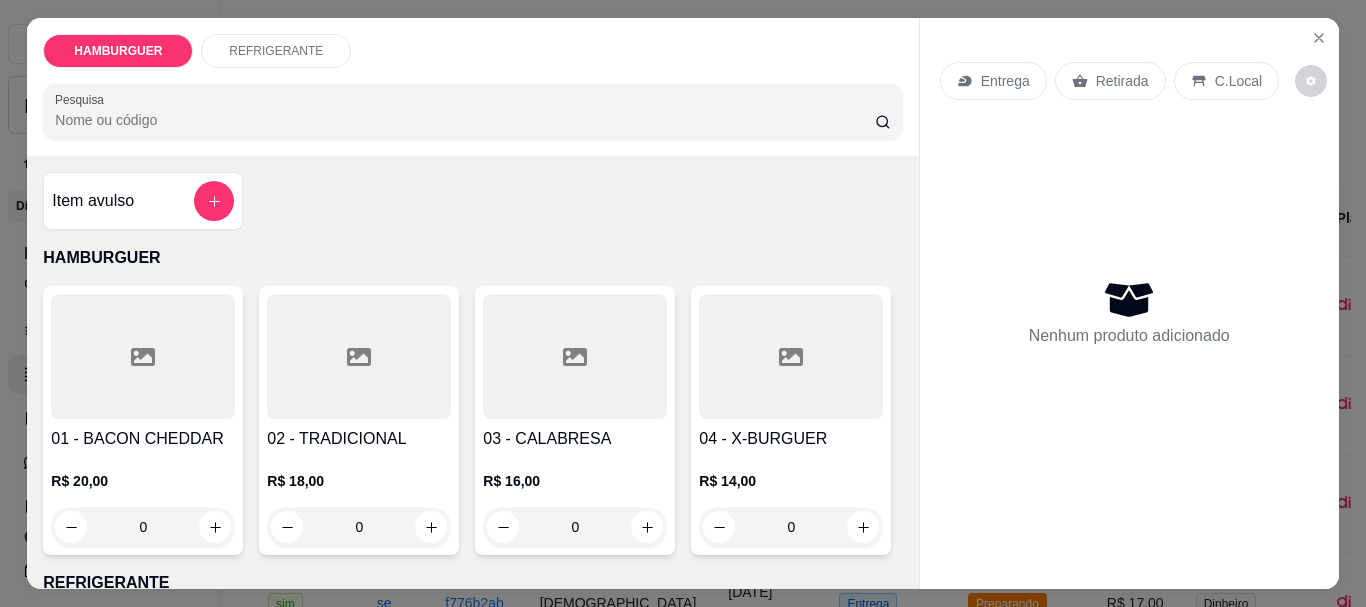 click on "0" at bounding box center [143, 527] 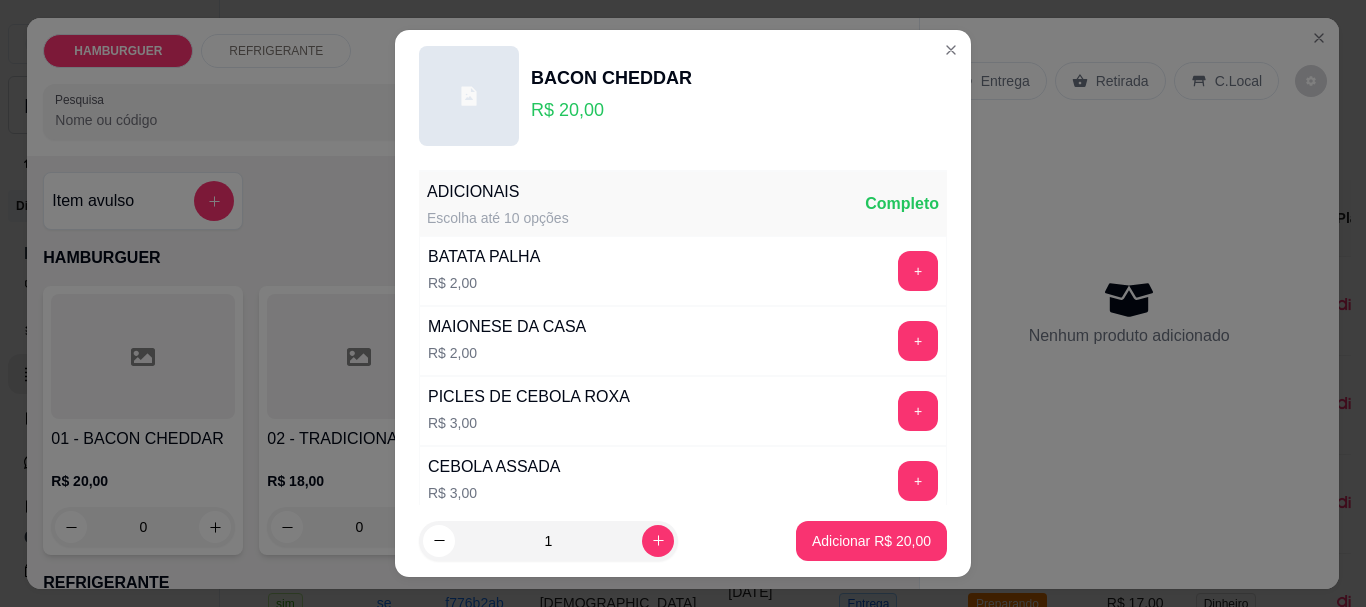 click on "+" at bounding box center (918, 761) 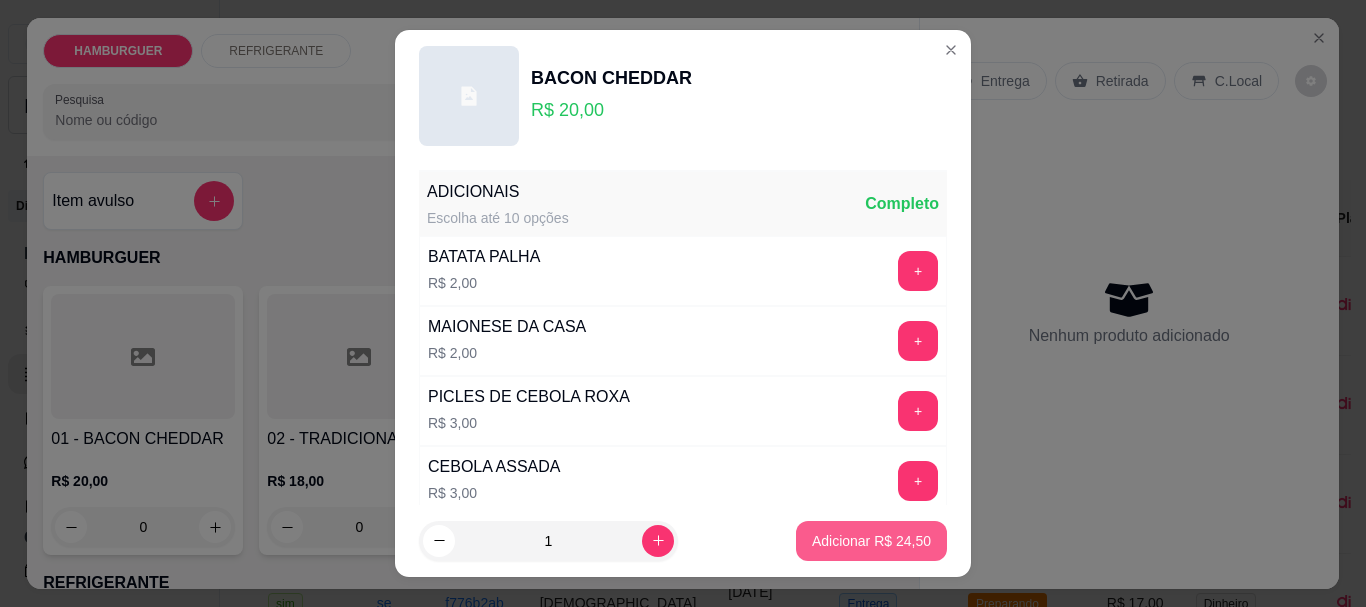 click on "Adicionar   R$ 24,50" at bounding box center [871, 541] 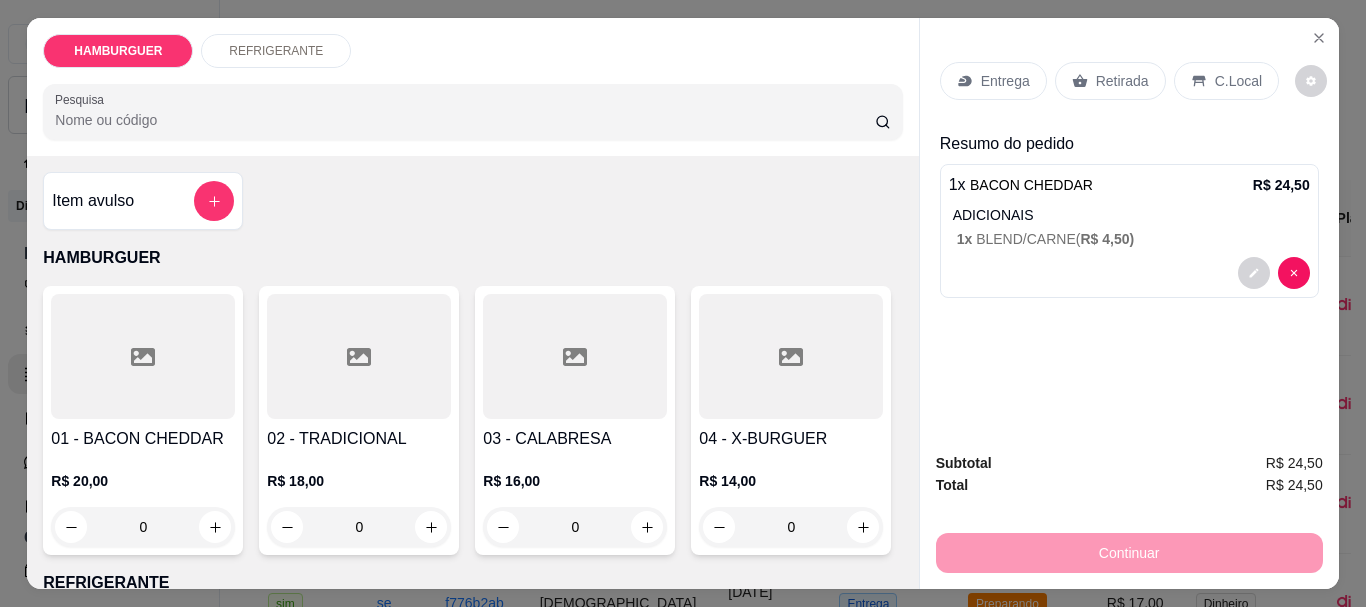 drag, startPoint x: 1075, startPoint y: 81, endPoint x: 1065, endPoint y: 88, distance: 12.206555 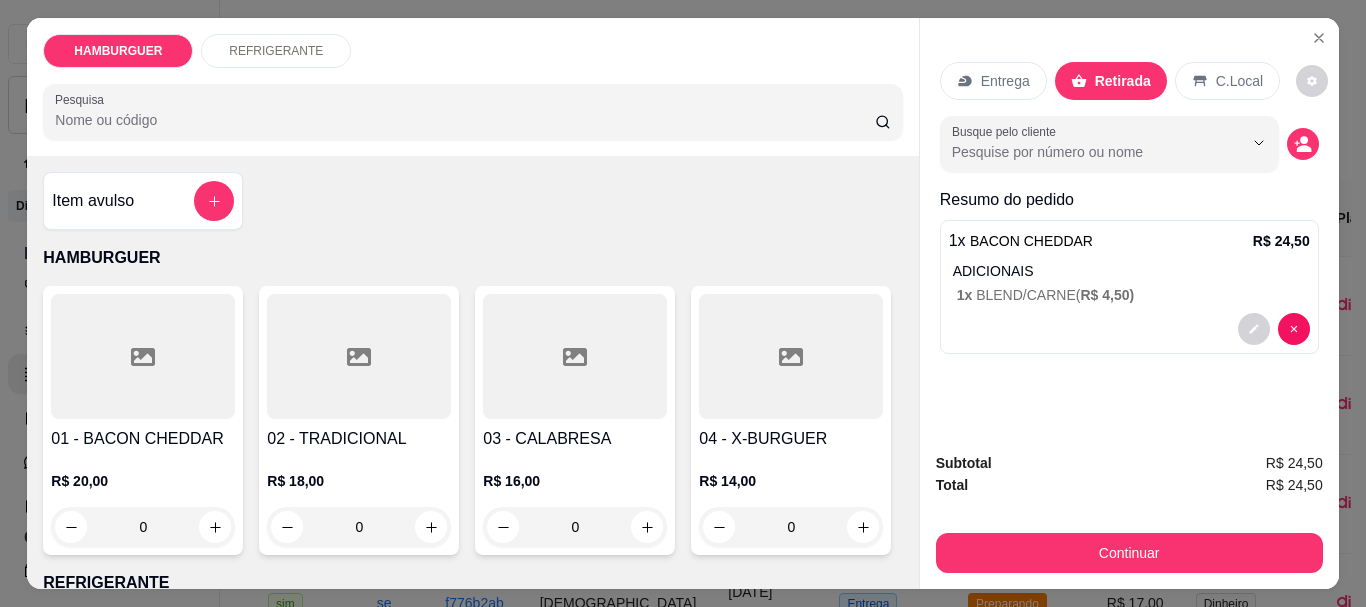 click on "Busque pelo cliente" at bounding box center (1129, 144) 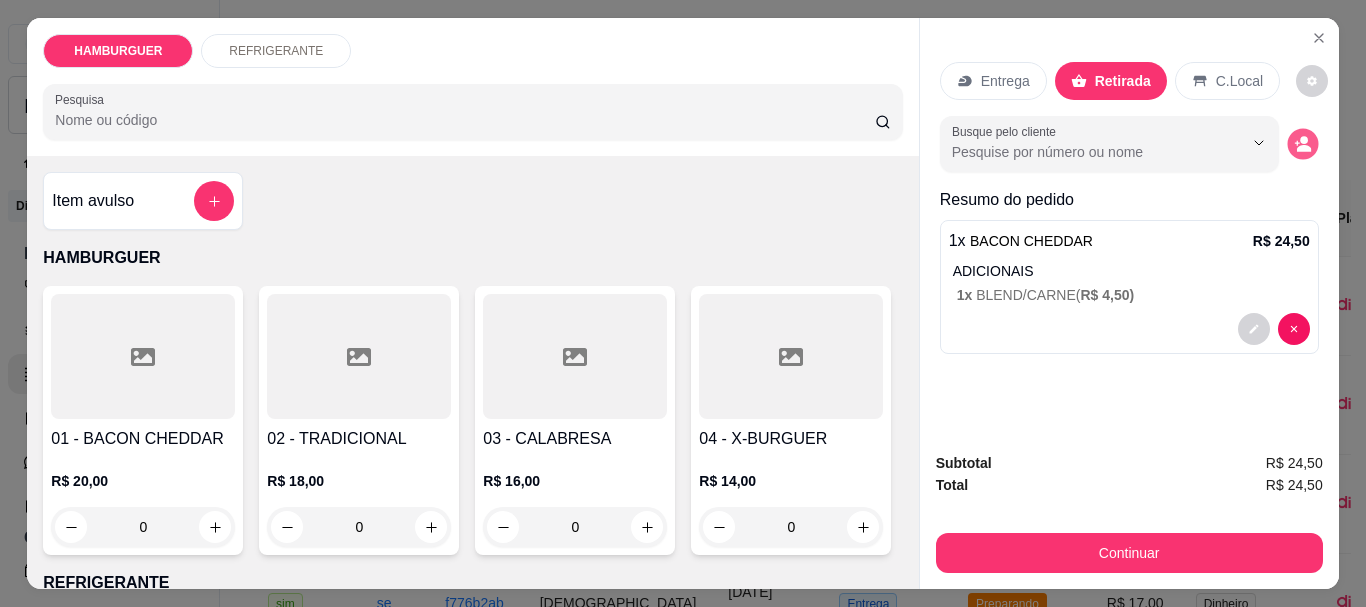 click 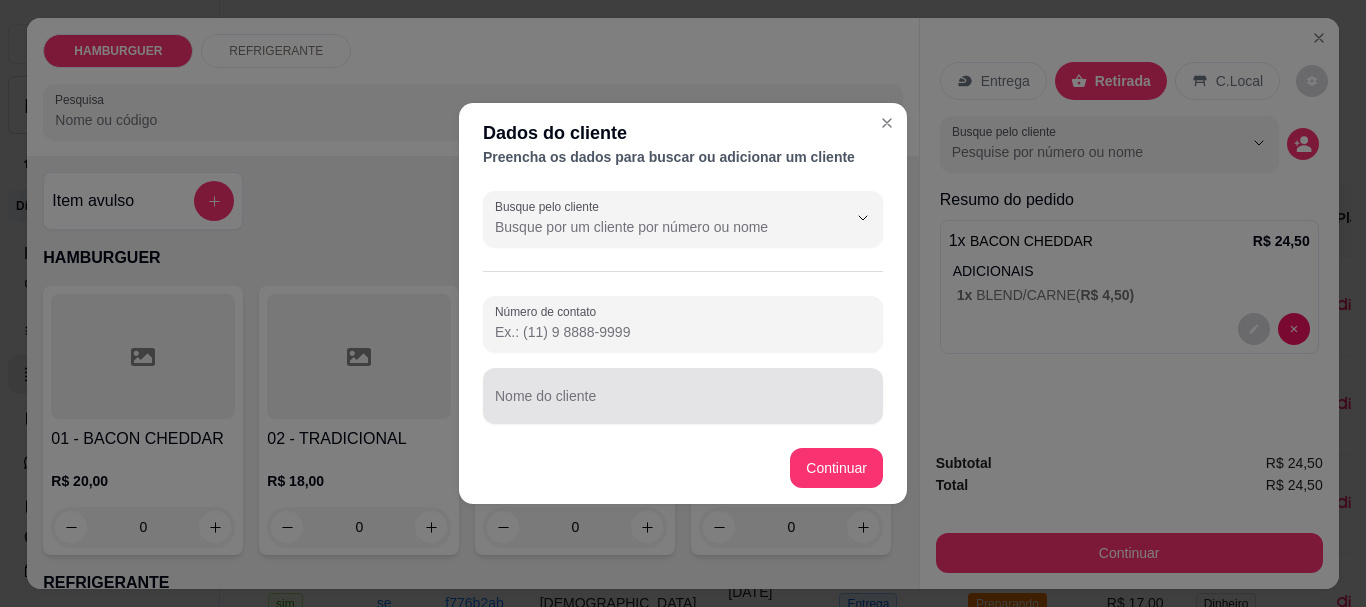 click on "Nome do cliente" at bounding box center [683, 396] 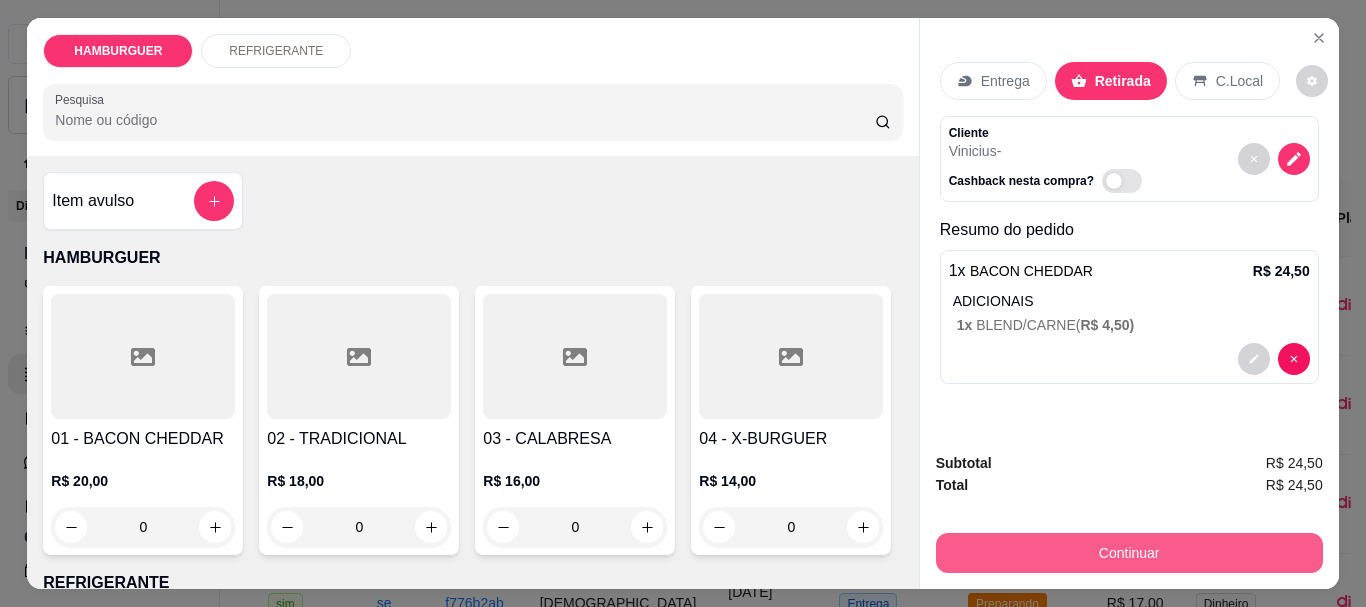 click on "Continuar" at bounding box center (1129, 553) 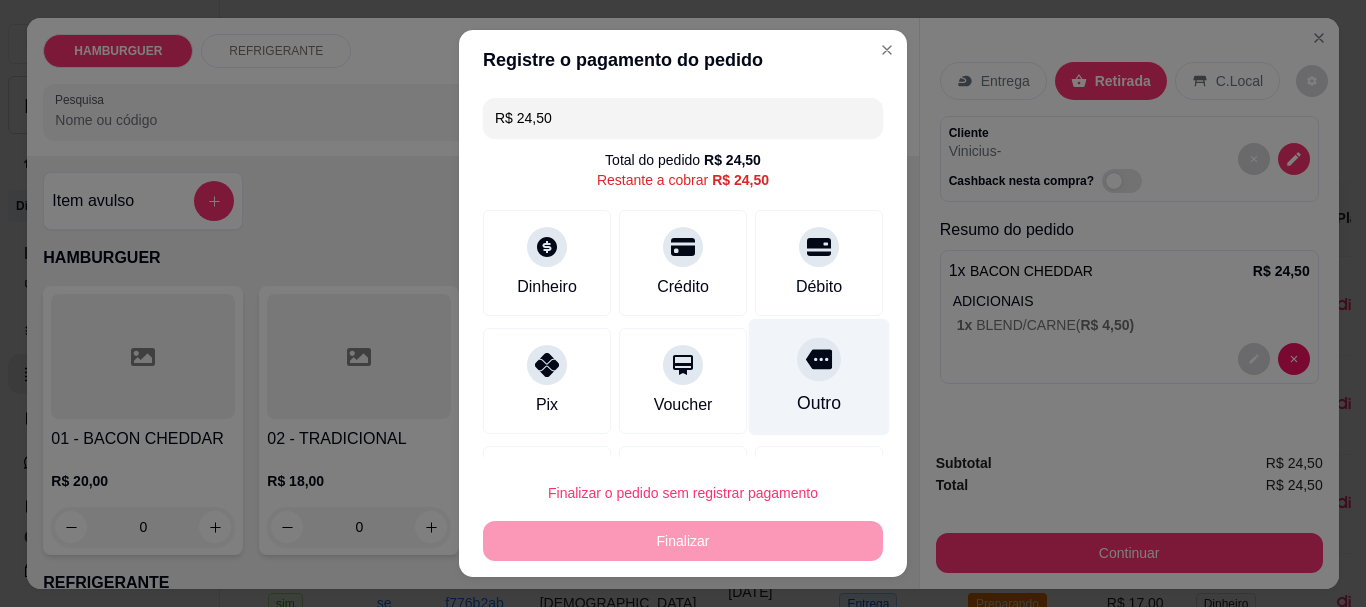 click on "Outro" at bounding box center [819, 377] 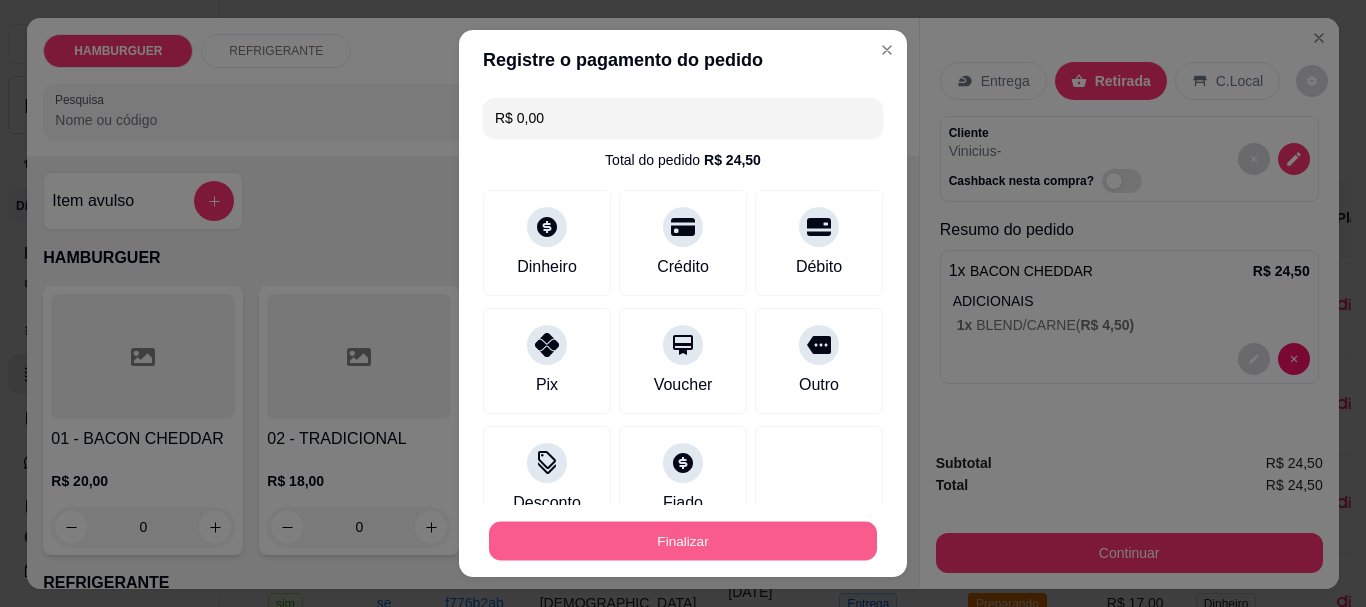 click on "Finalizar" at bounding box center [683, 540] 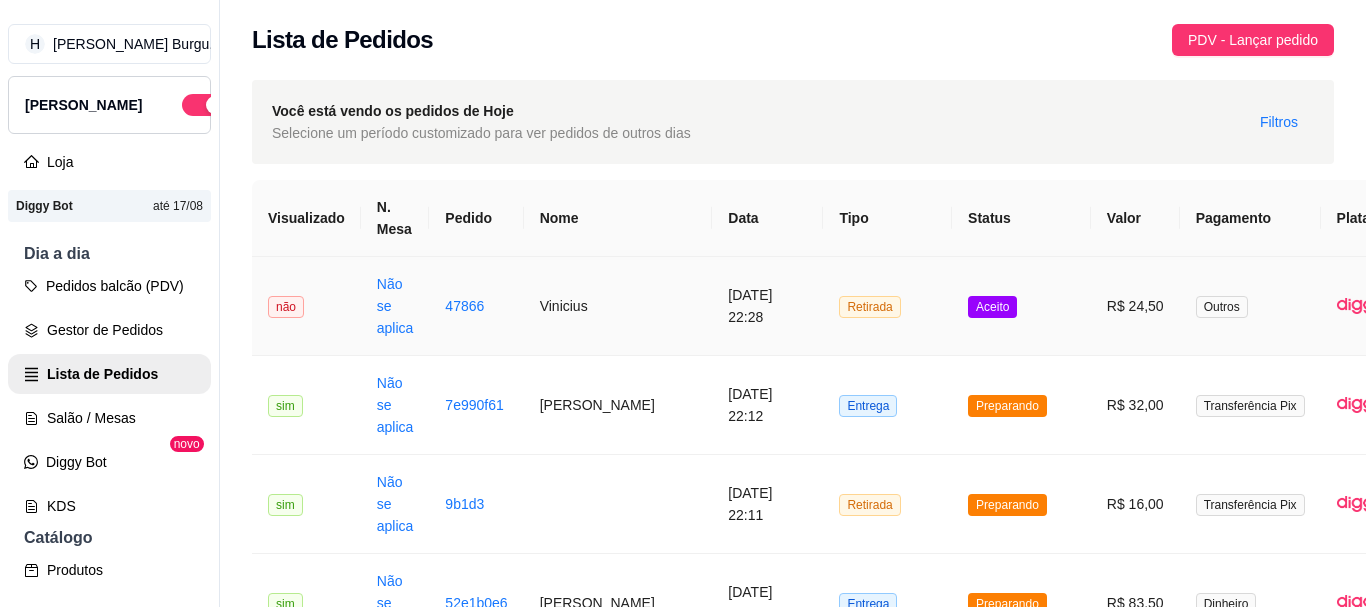 click on "R$ 24,50" at bounding box center [1135, 306] 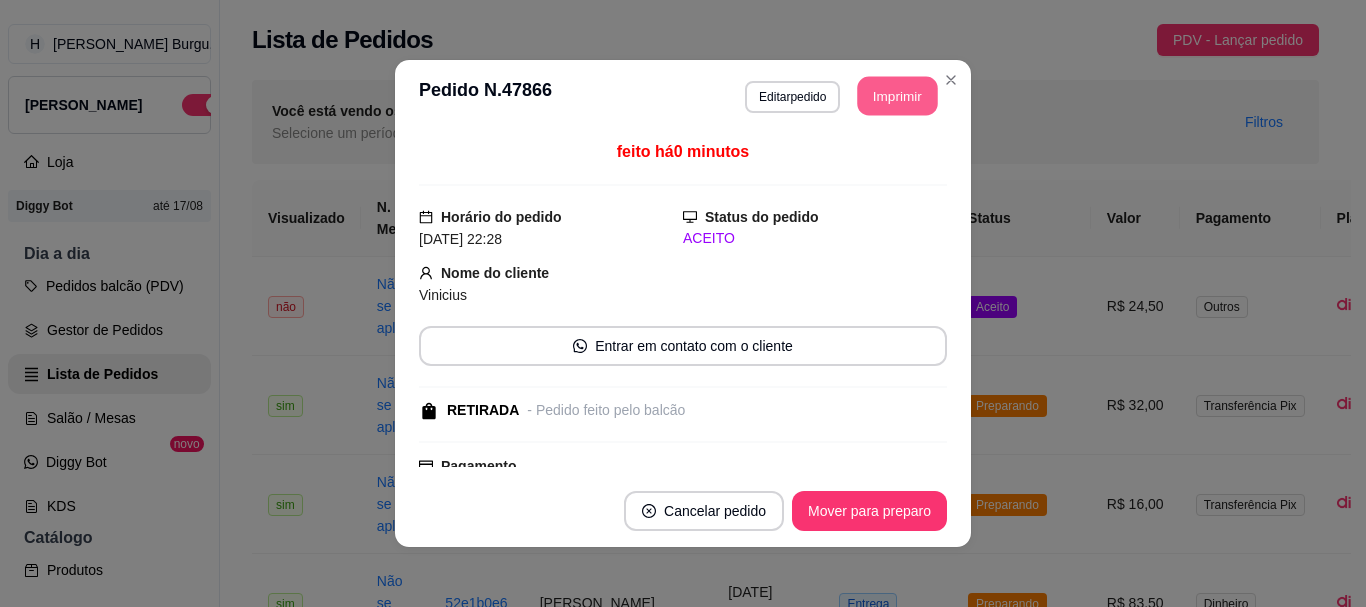 click on "Imprimir" at bounding box center (898, 96) 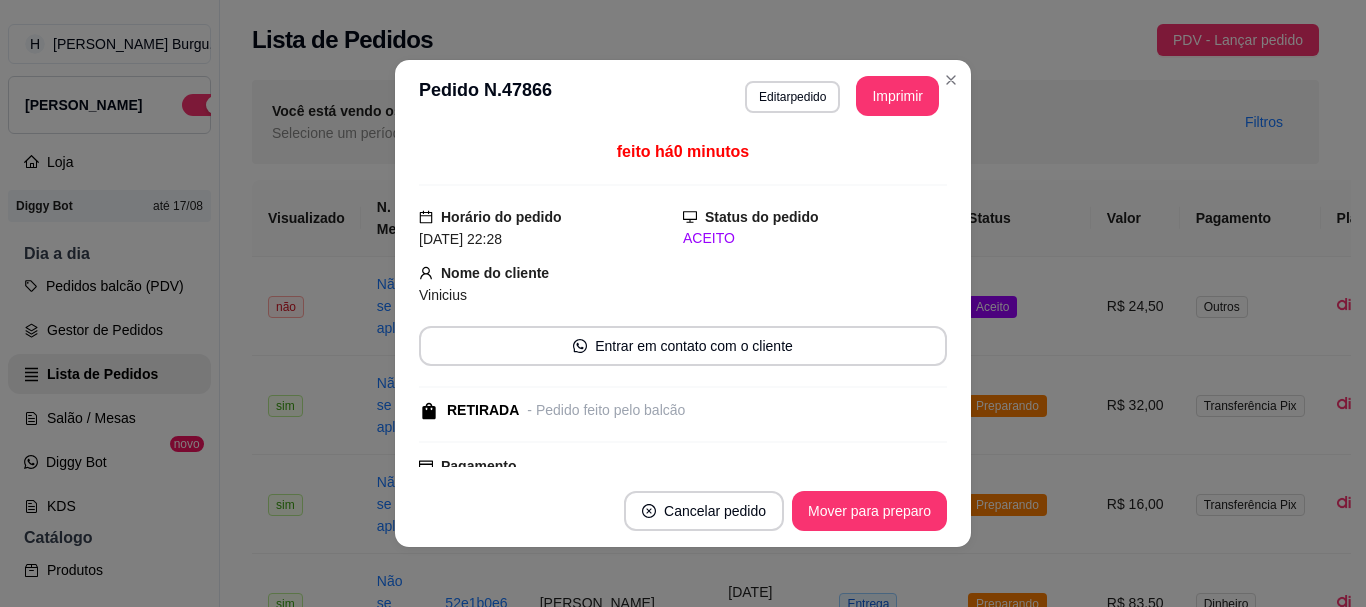 click on "Mover para preparo" at bounding box center (869, 511) 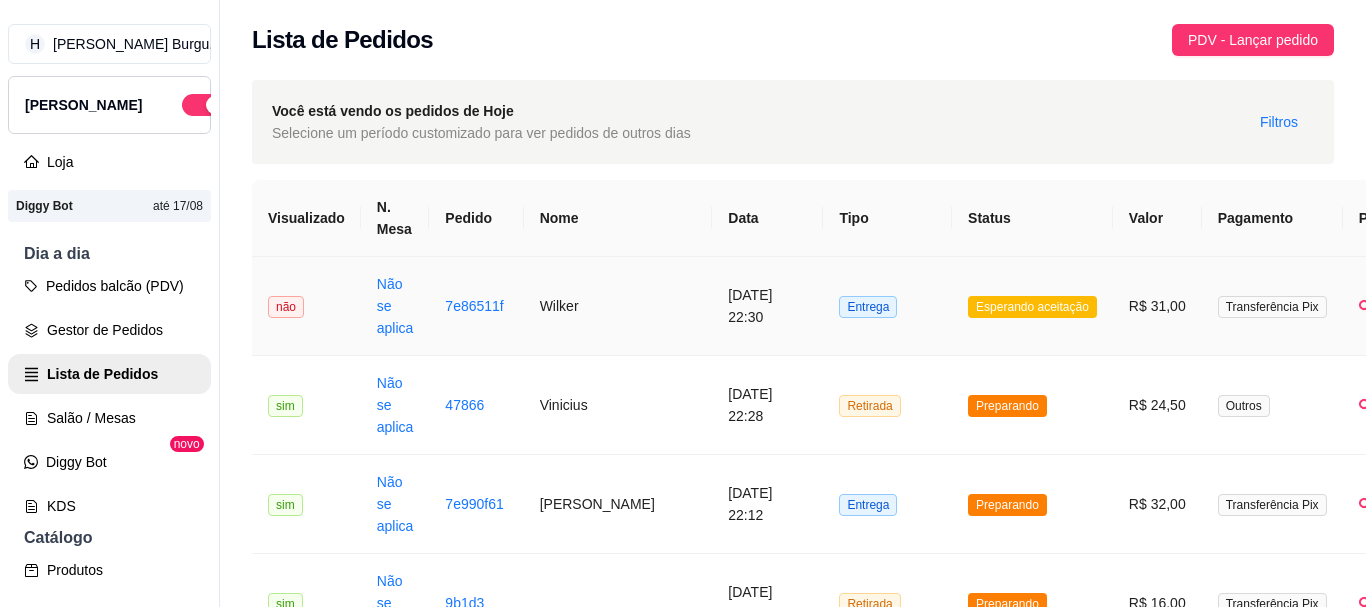 click on "R$ 31,00" at bounding box center [1157, 306] 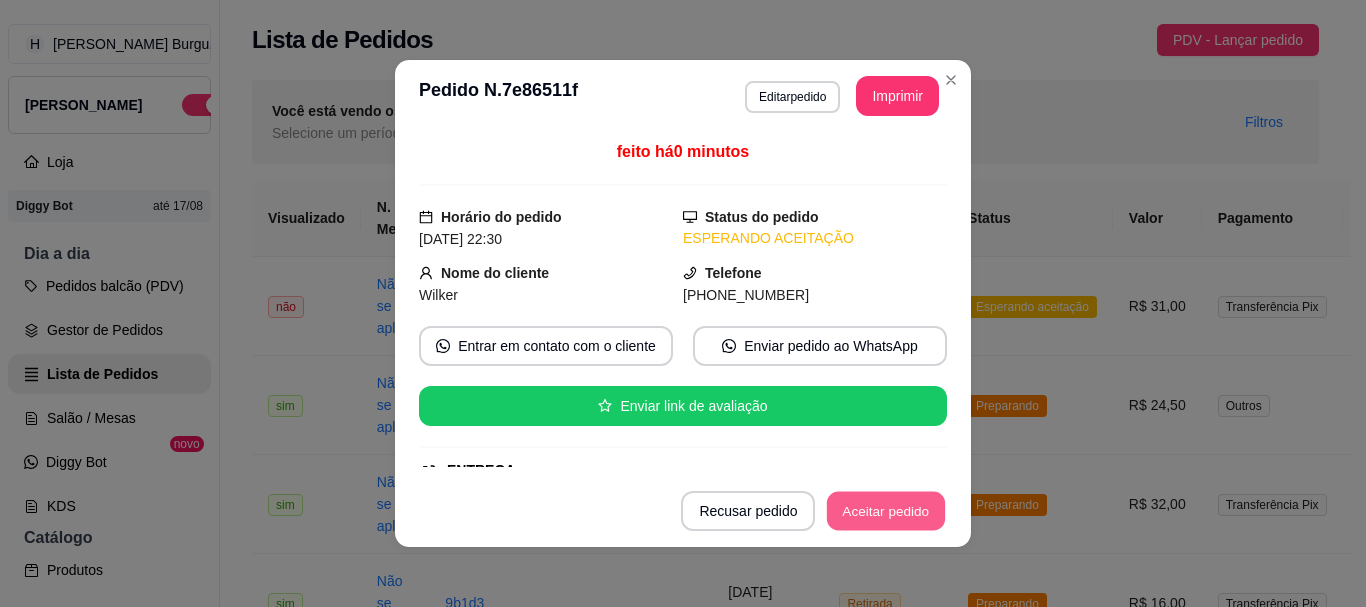 click on "Aceitar pedido" at bounding box center (886, 511) 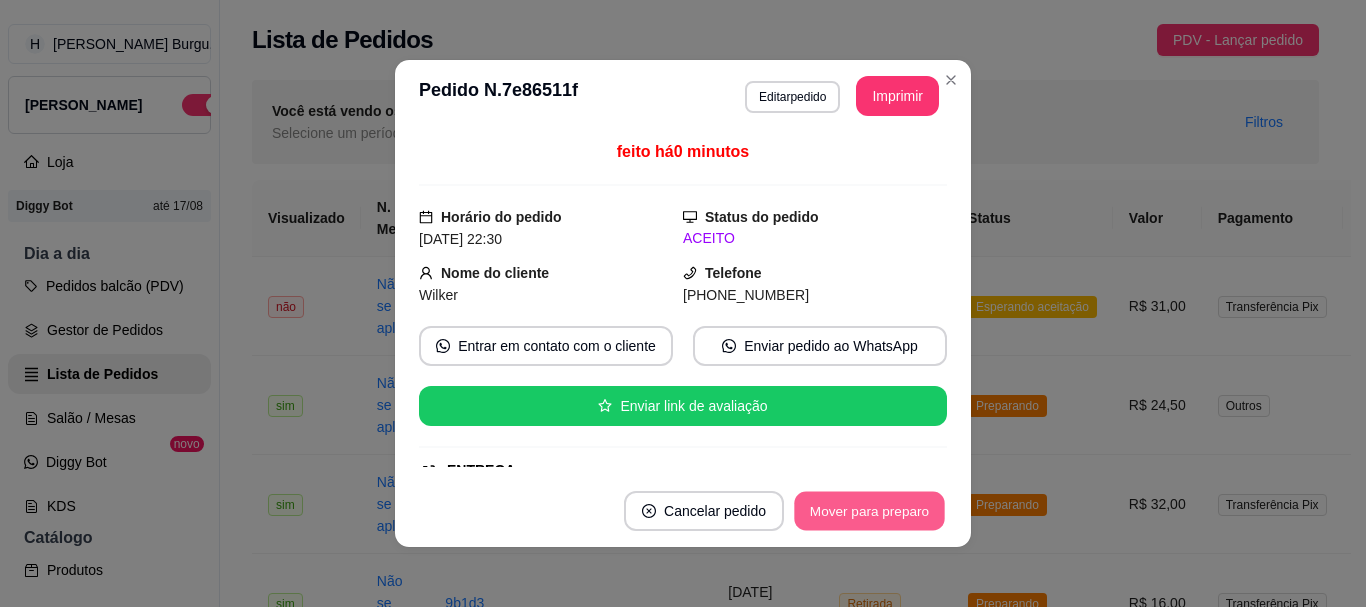 click on "Mover para preparo" at bounding box center (869, 511) 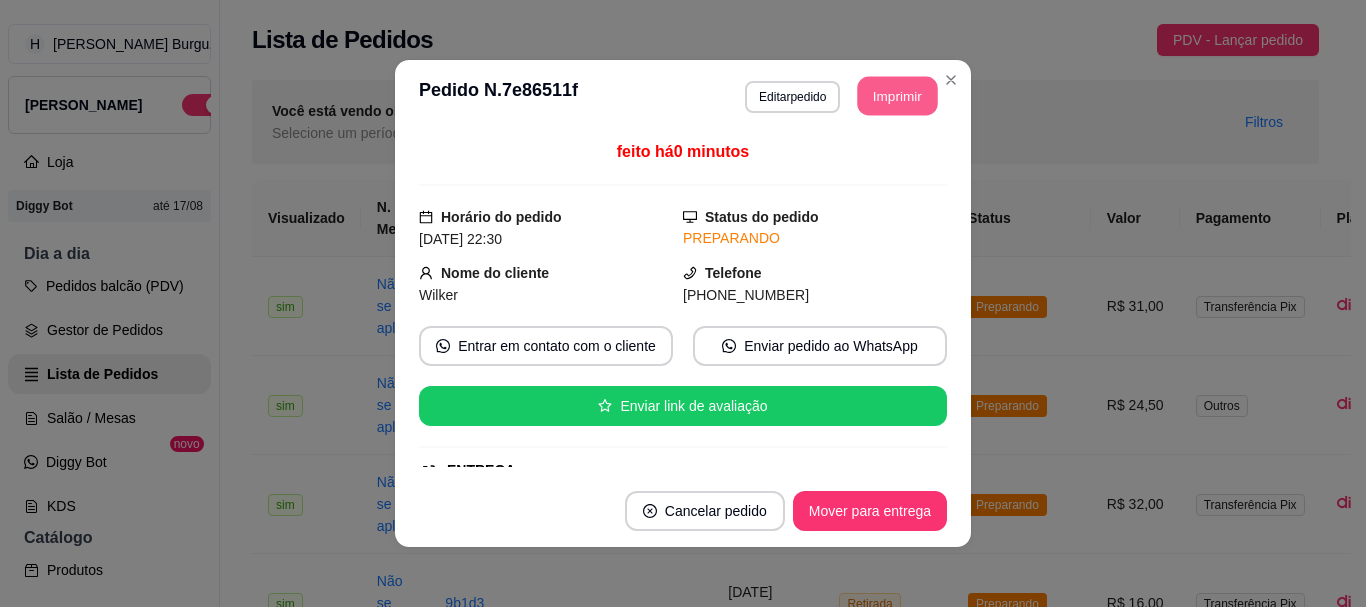 click on "Imprimir" at bounding box center [898, 96] 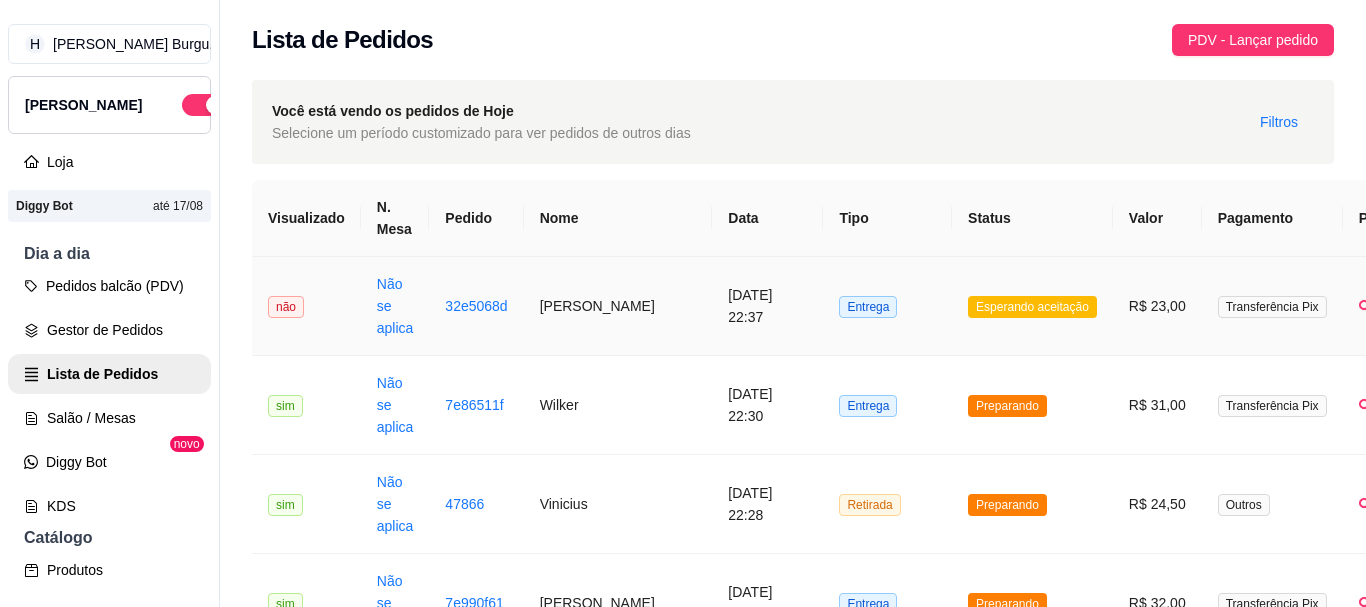 click on "Esperando aceitação" at bounding box center (1032, 306) 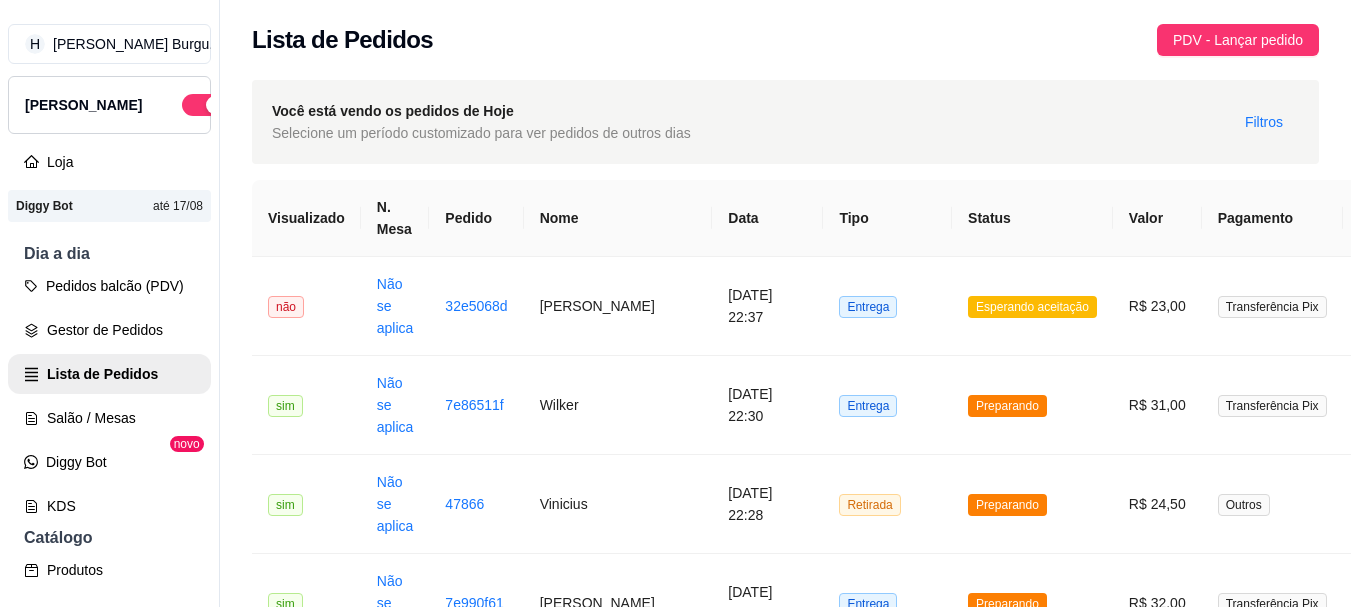 click on "**********" at bounding box center (683, 96) 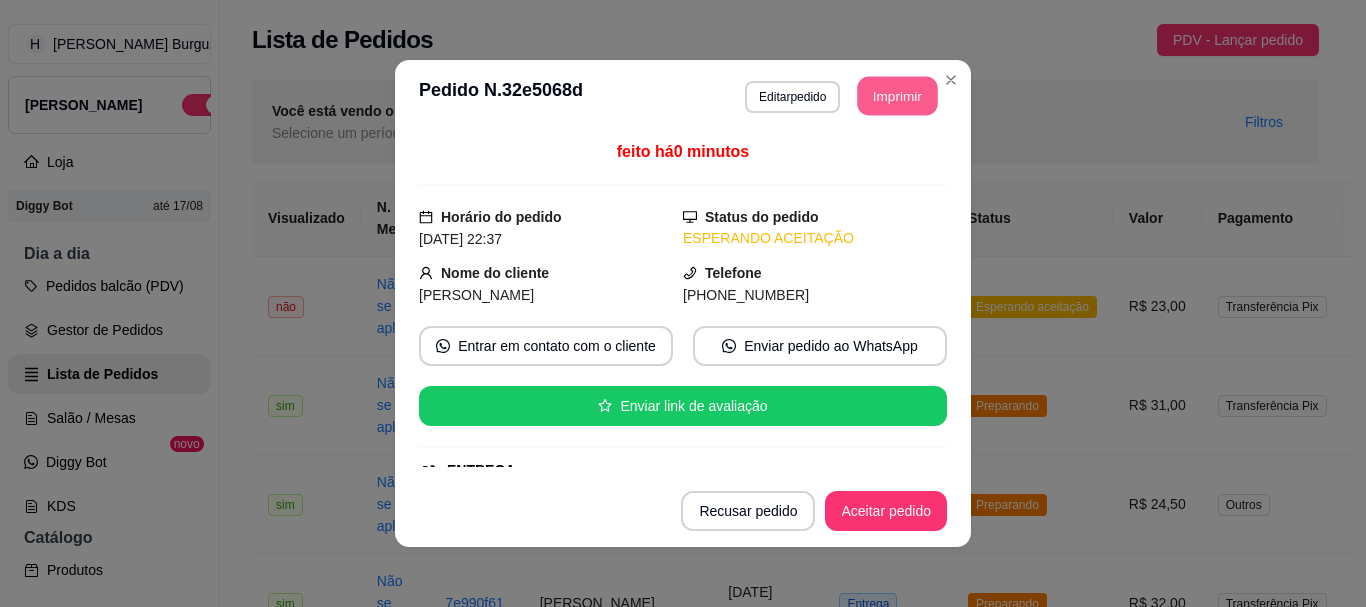 click on "Imprimir" at bounding box center [898, 96] 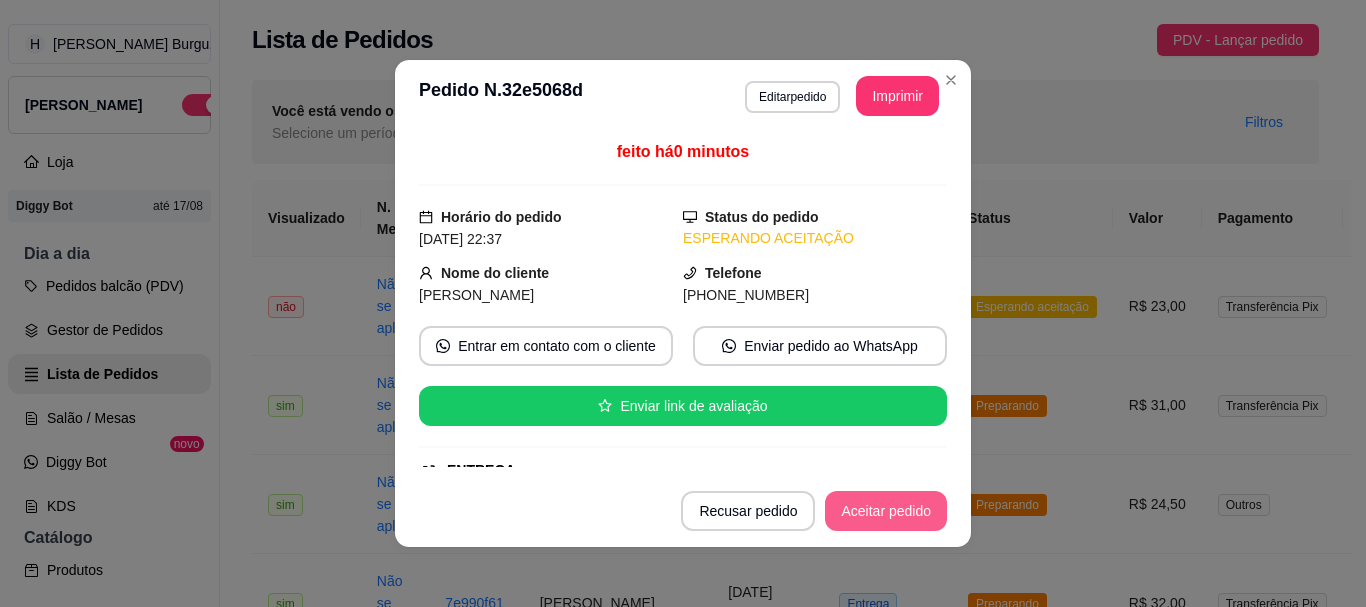 click on "Aceitar pedido" at bounding box center [886, 511] 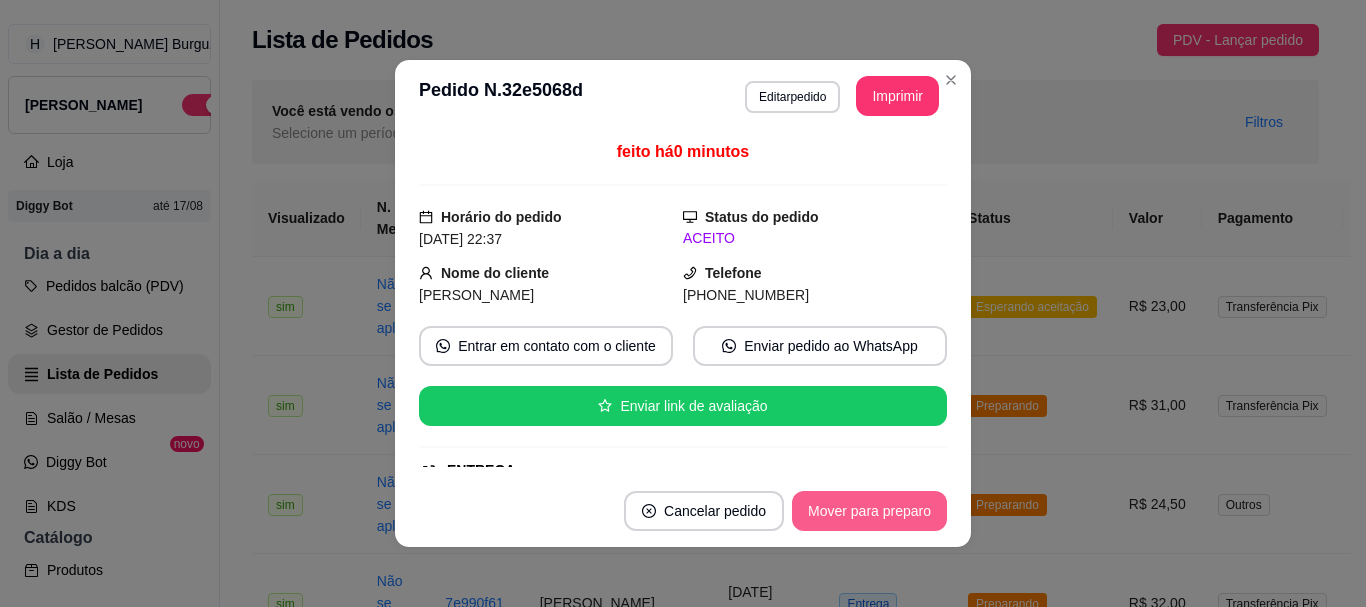 click on "Mover para preparo" at bounding box center [869, 511] 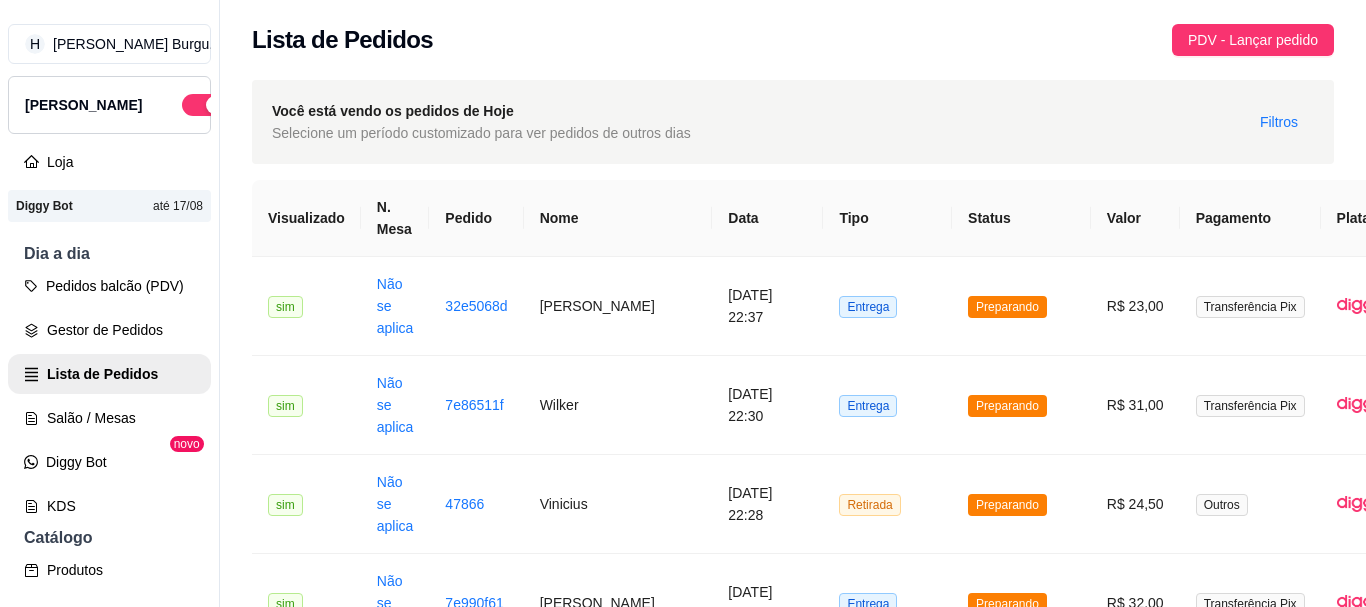 click on "Pronto pra retirar" at bounding box center (1021, 1197) 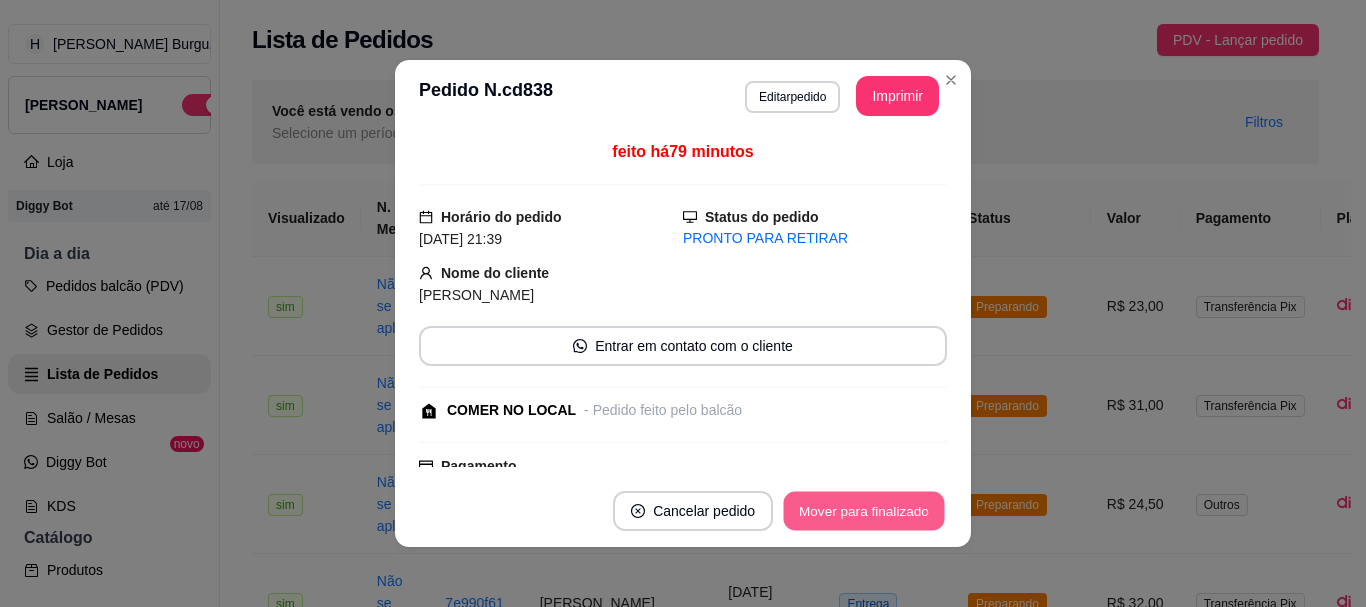 click on "Mover para finalizado" at bounding box center (864, 511) 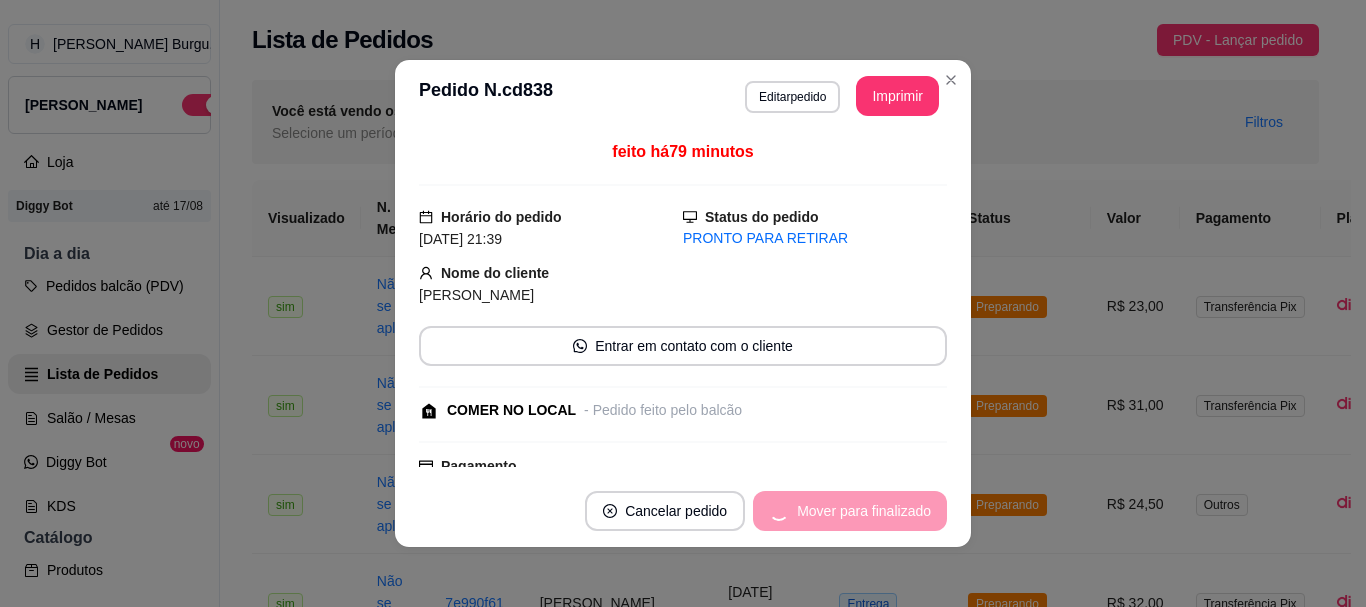 click on "Mover para finalizado" at bounding box center [850, 511] 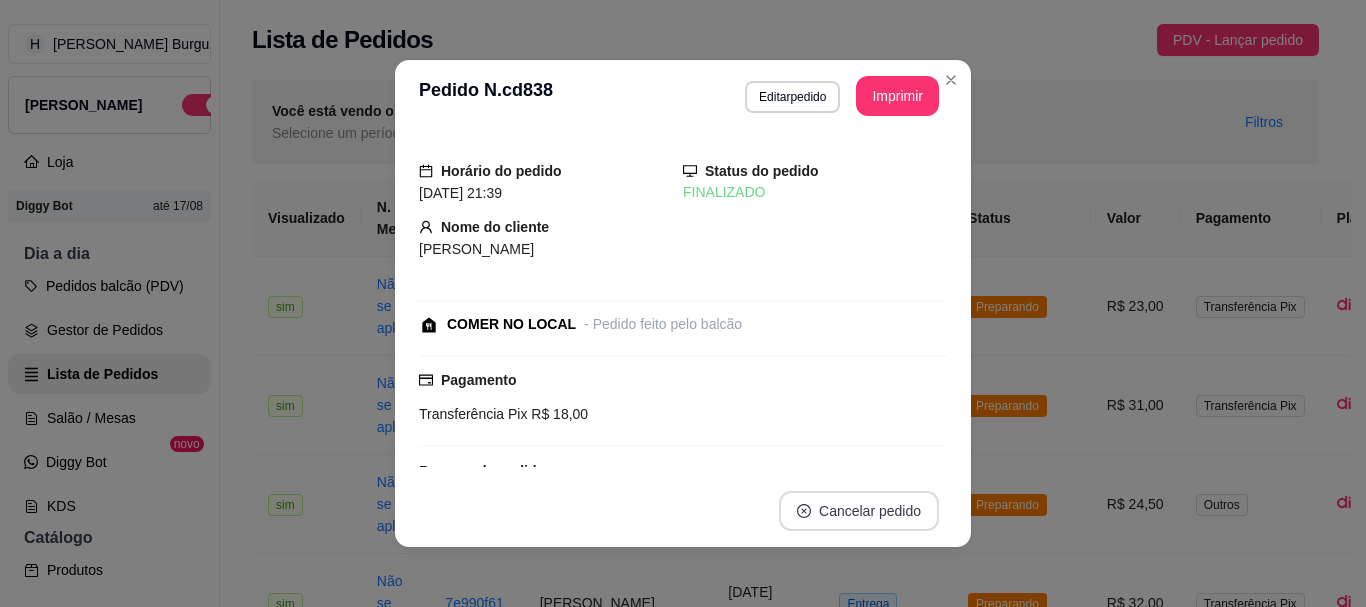 click on "Cancelar pedido" at bounding box center [859, 511] 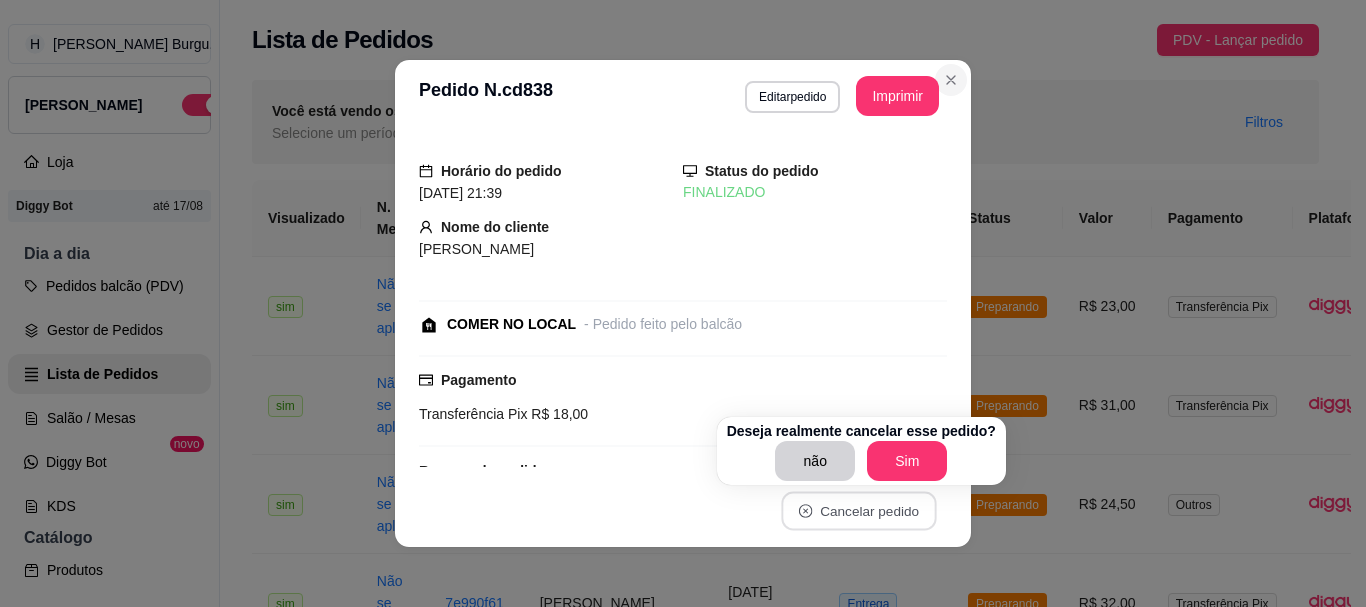 click at bounding box center (951, 80) 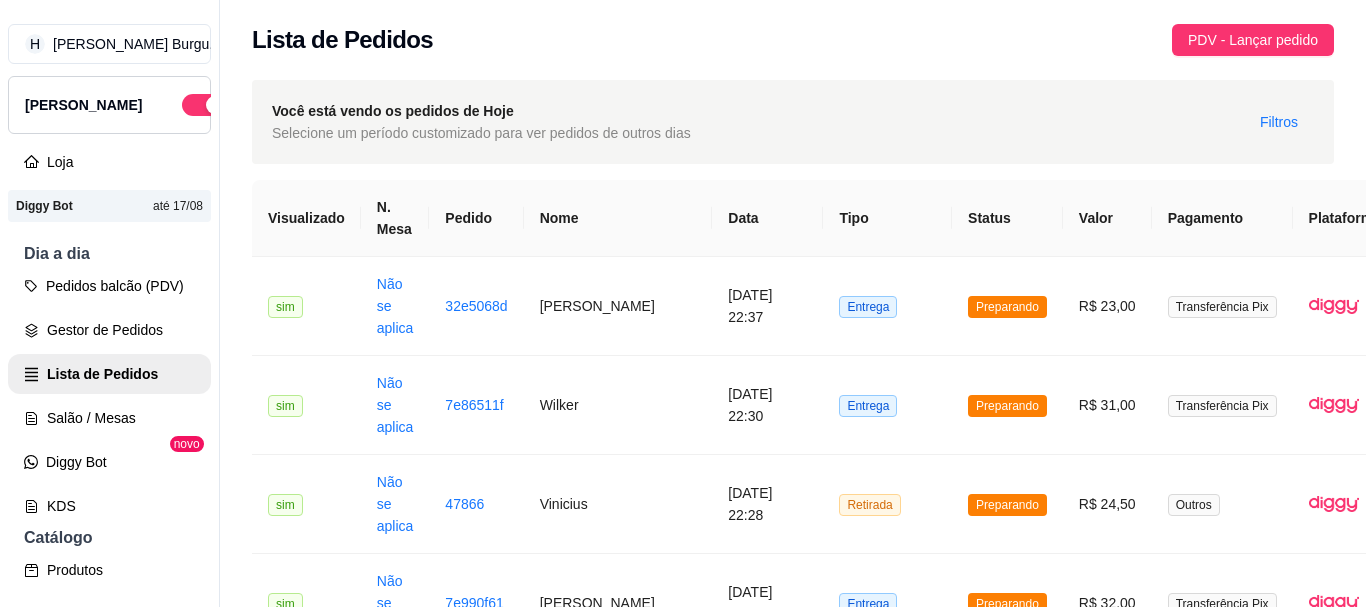 click on "Retirada" at bounding box center [887, 1098] 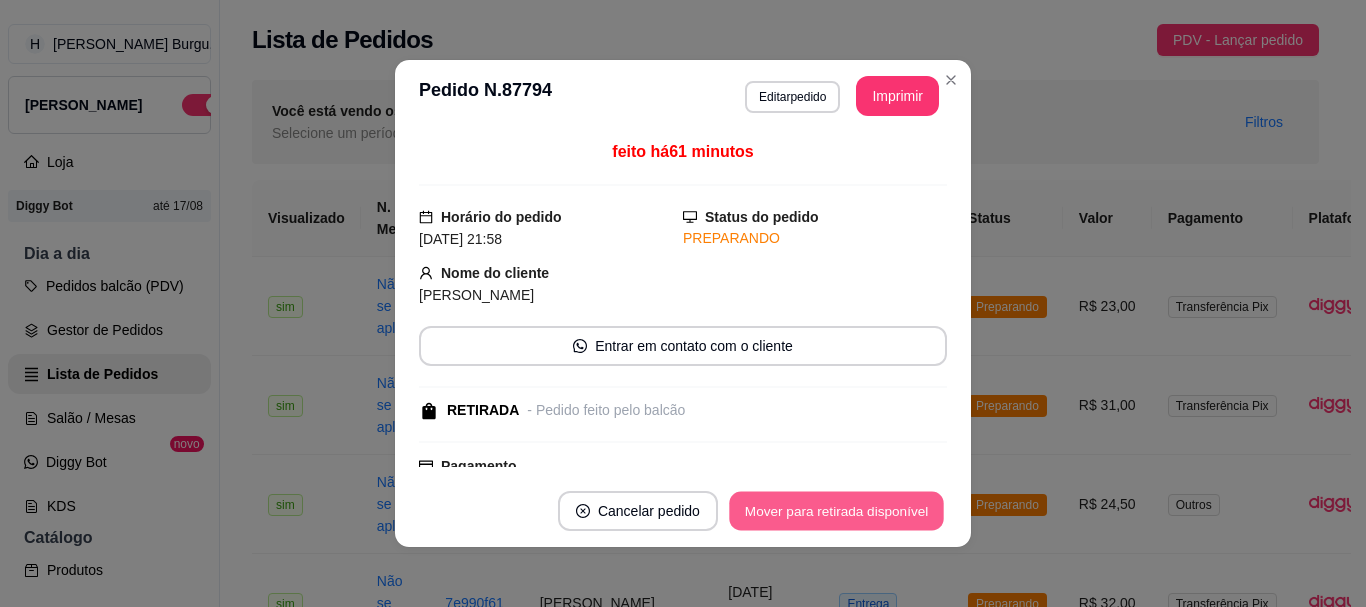 click on "Mover para retirada disponível" at bounding box center [836, 511] 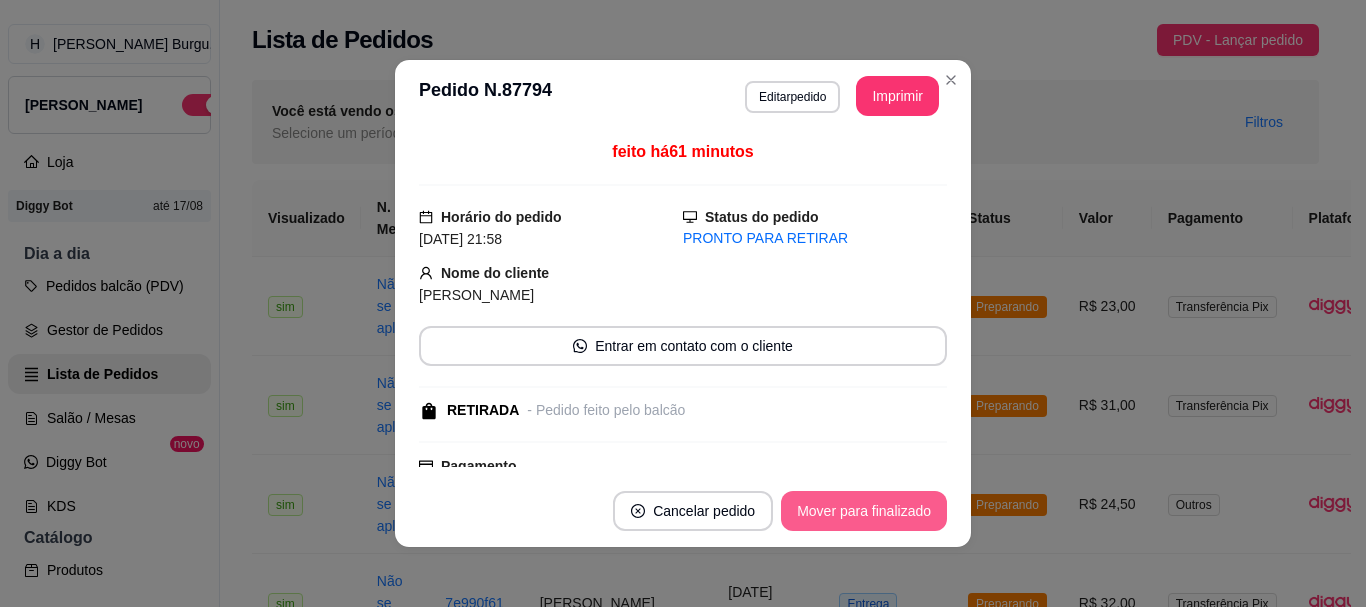 click on "Mover para finalizado" at bounding box center [864, 511] 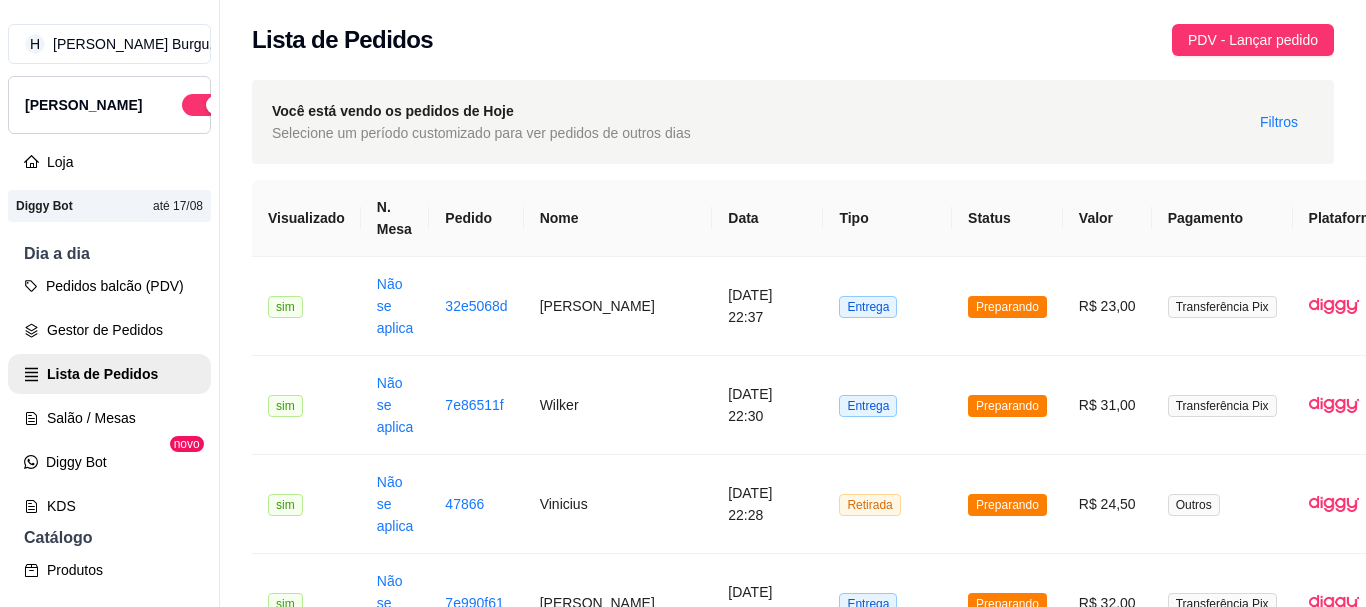 click on "Entrega" at bounding box center (887, 999) 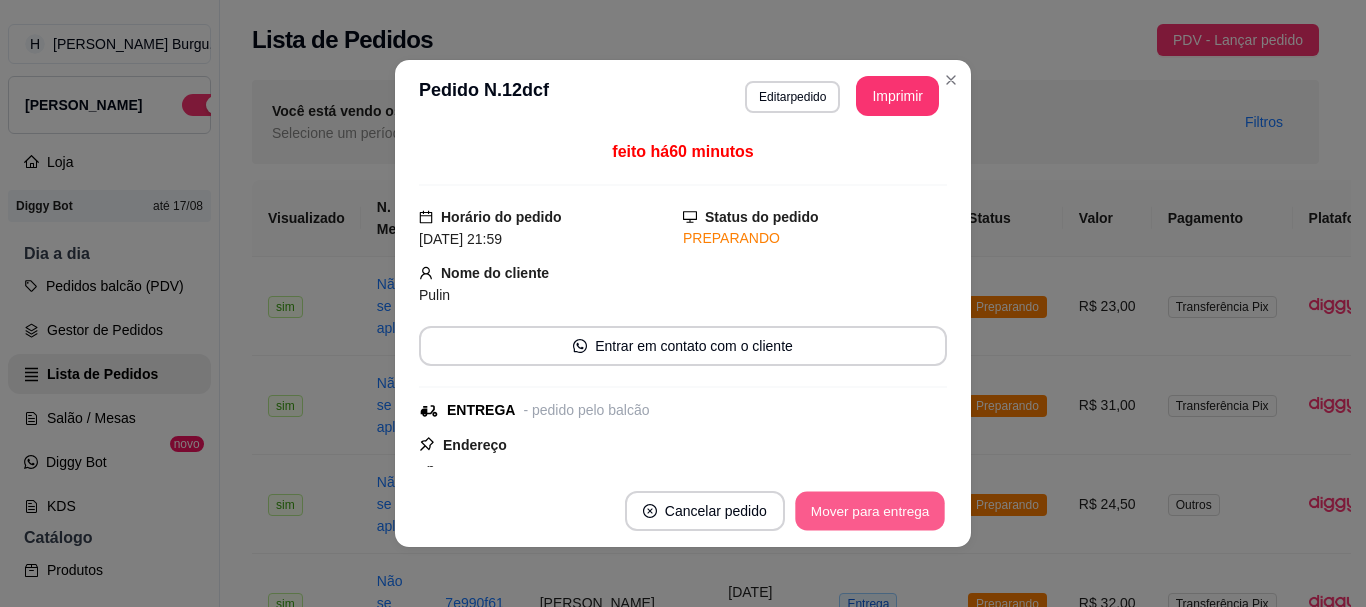 click on "Mover para entrega" at bounding box center (870, 511) 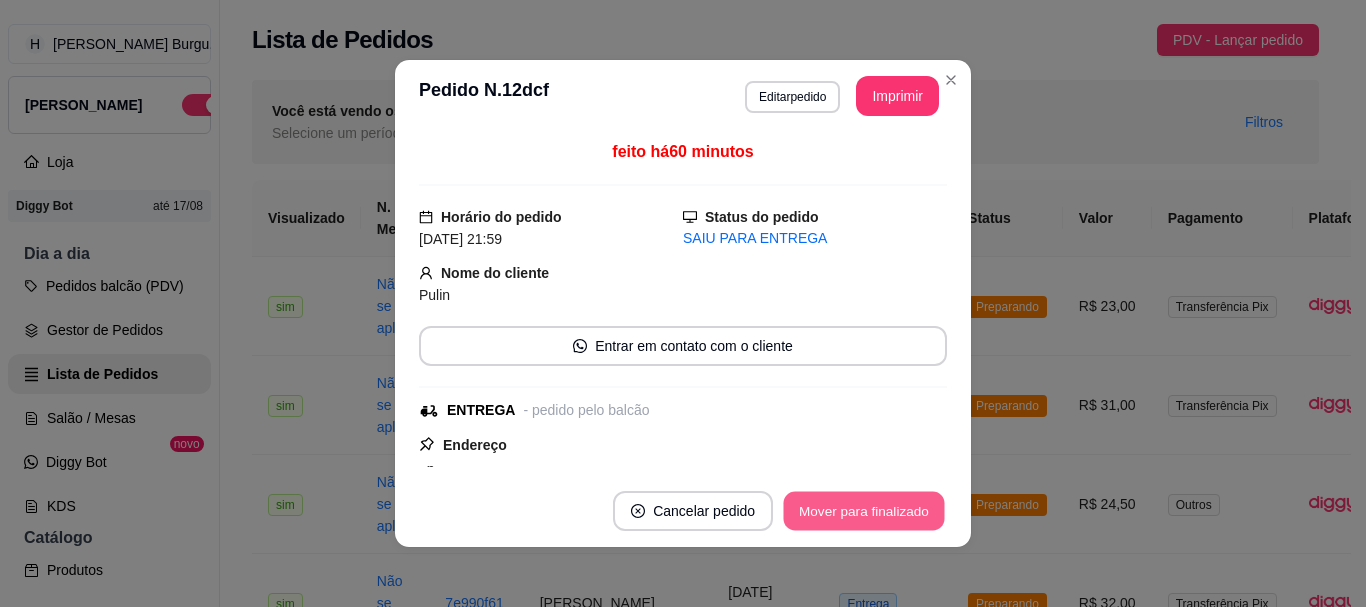 click on "Mover para finalizado" at bounding box center [864, 511] 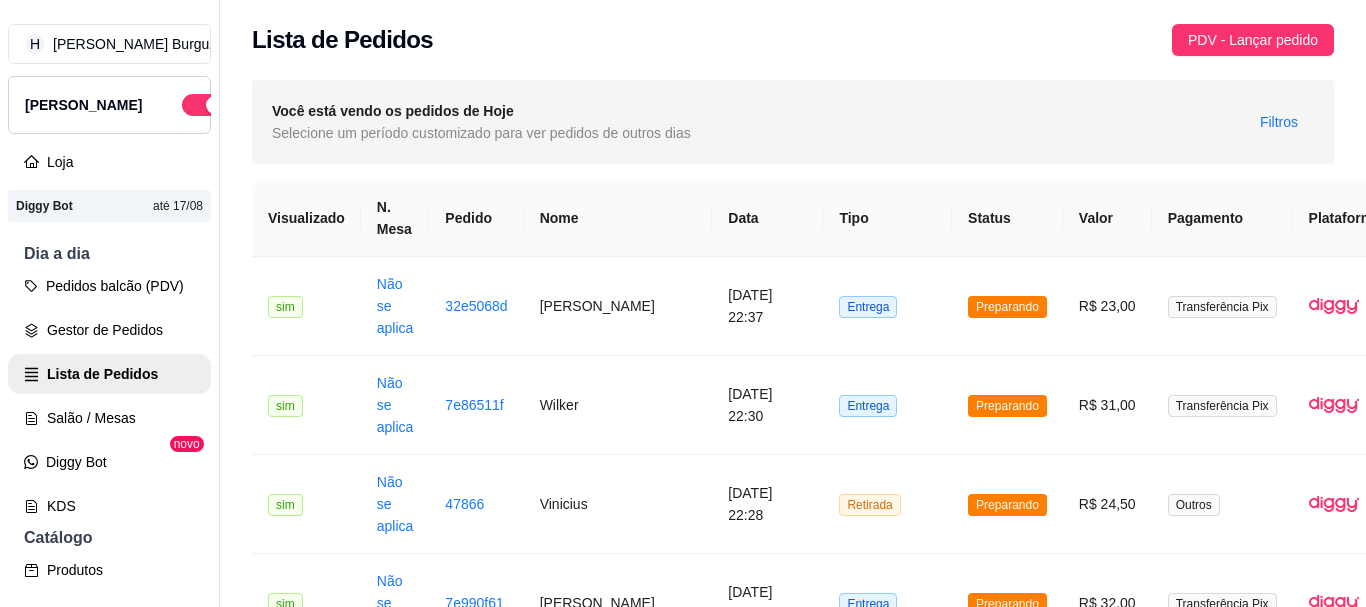 click on "Entrega" at bounding box center (887, 900) 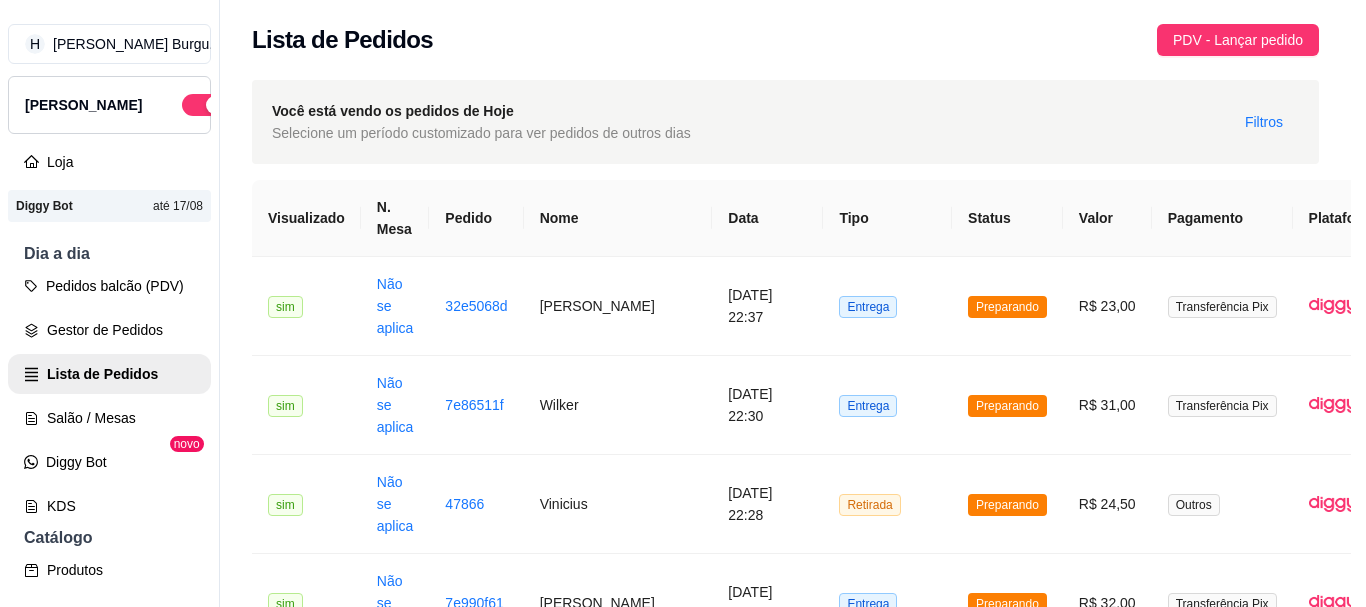 drag, startPoint x: 941, startPoint y: 525, endPoint x: 923, endPoint y: 516, distance: 20.12461 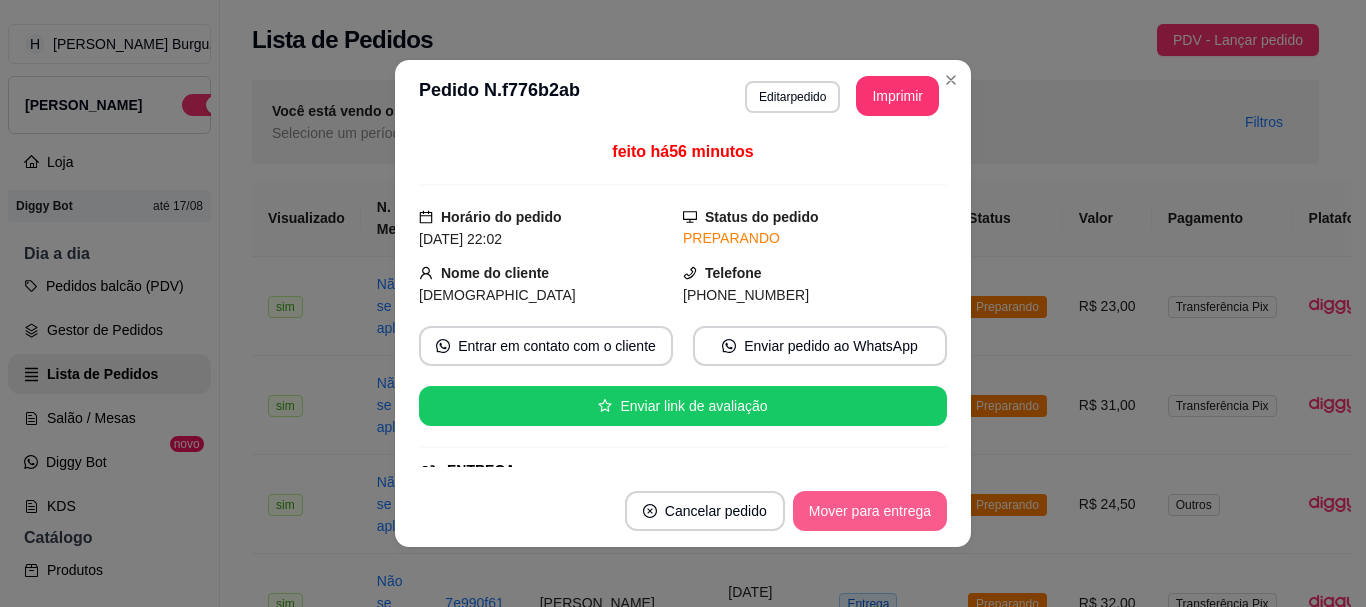 click on "Mover para entrega" at bounding box center (870, 511) 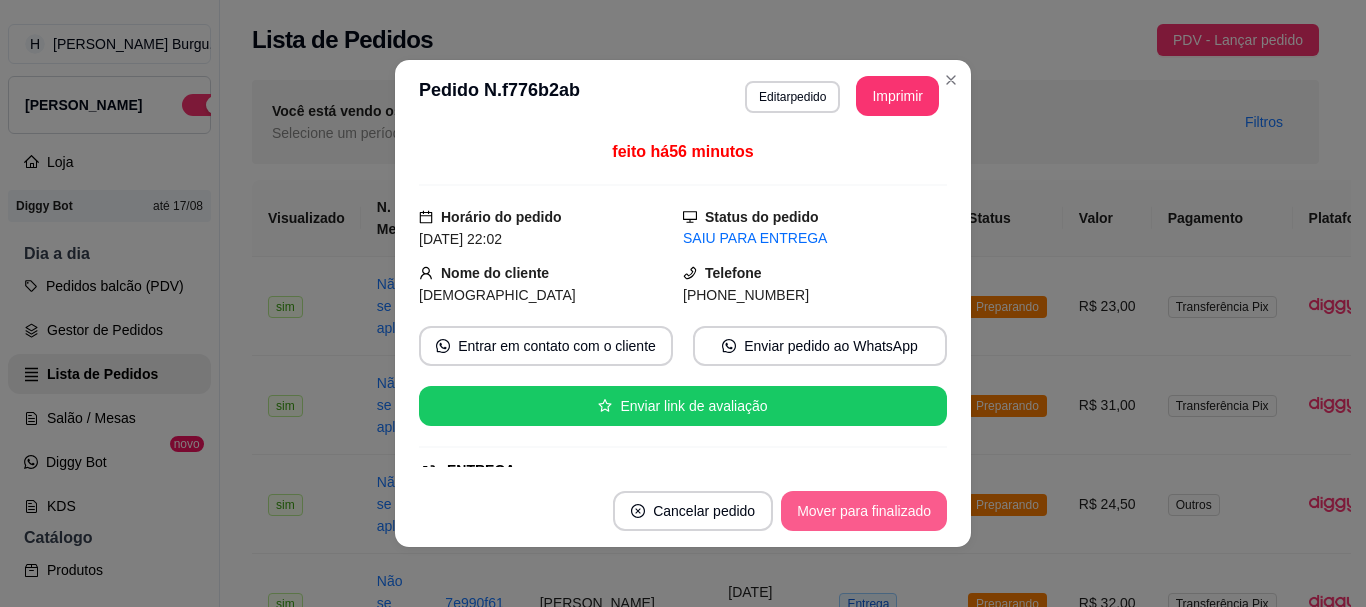 click on "Mover para finalizado" at bounding box center (864, 511) 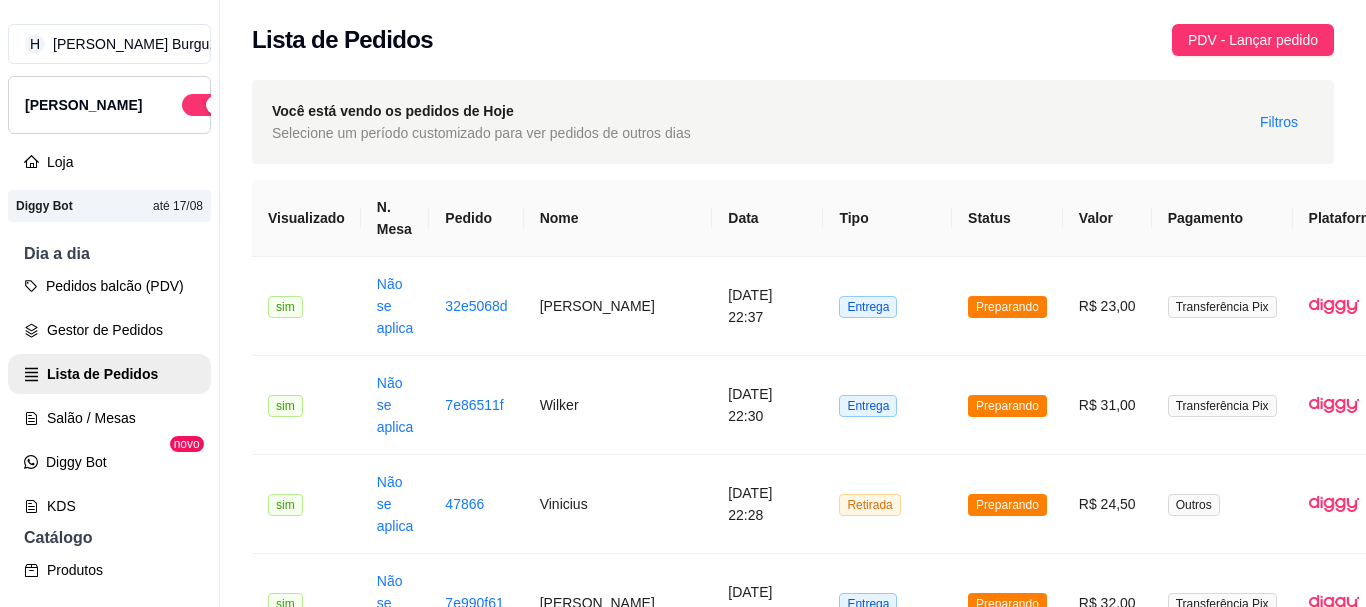 click on "Entrega" at bounding box center (887, 801) 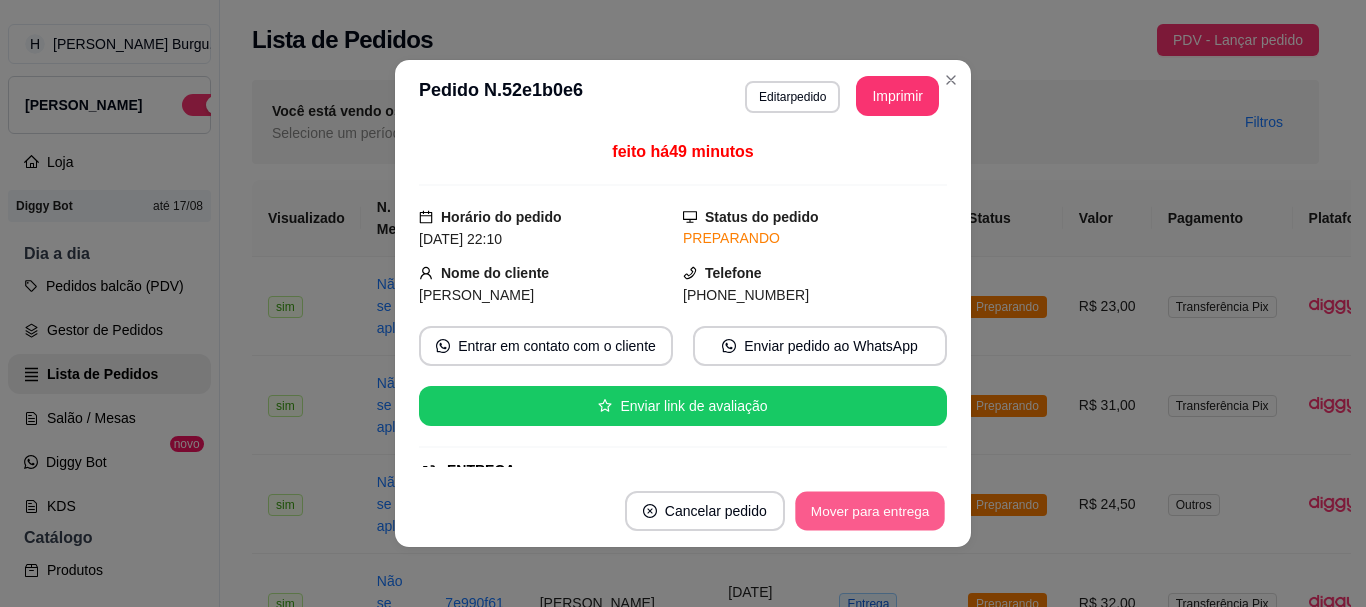 click on "Mover para entrega" at bounding box center [870, 511] 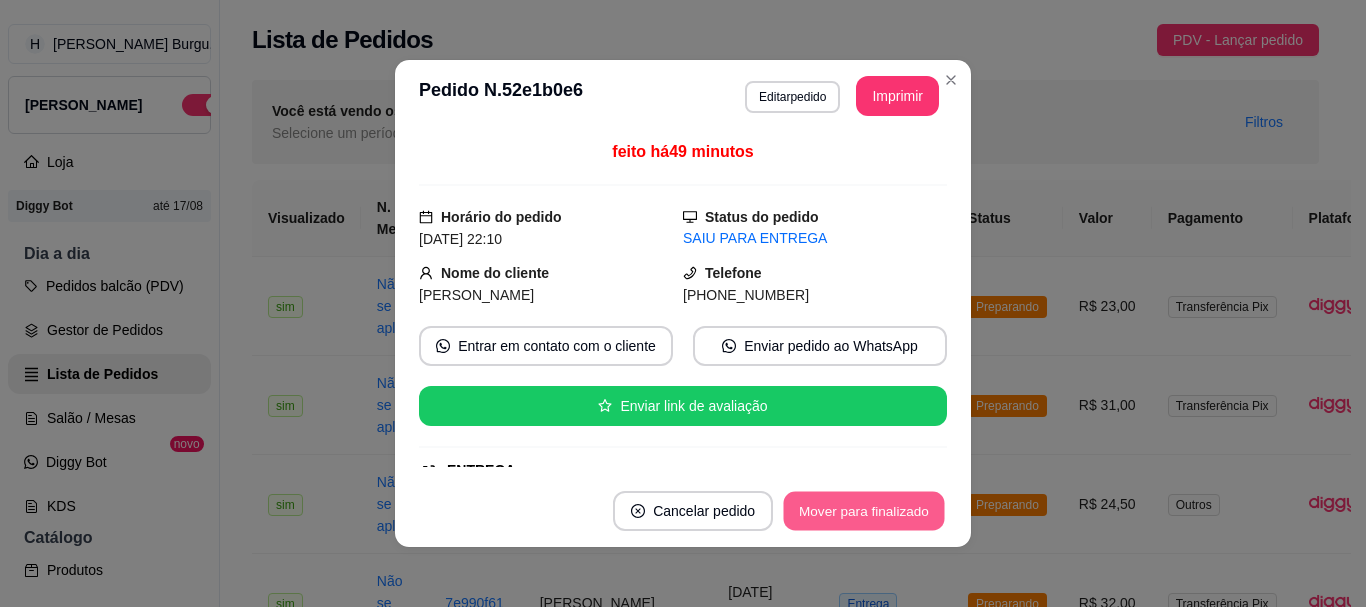 click on "Mover para finalizado" at bounding box center (864, 511) 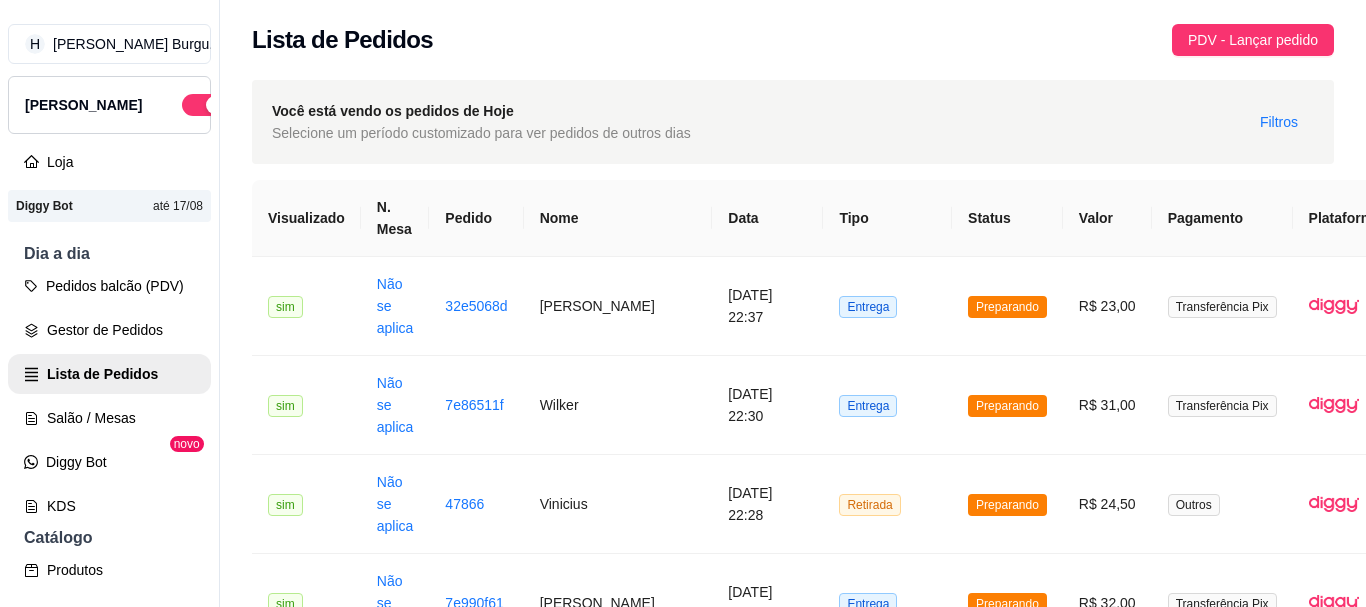 click on "Retirada" at bounding box center [887, 702] 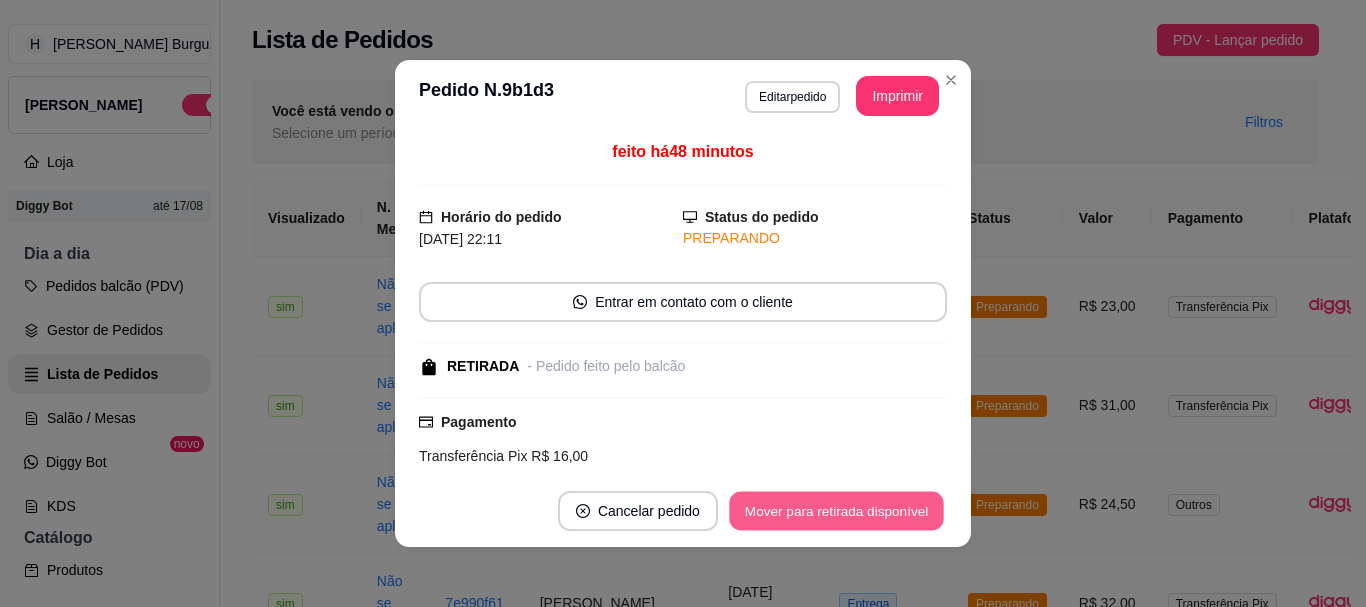 click on "Mover para retirada disponível" at bounding box center (836, 511) 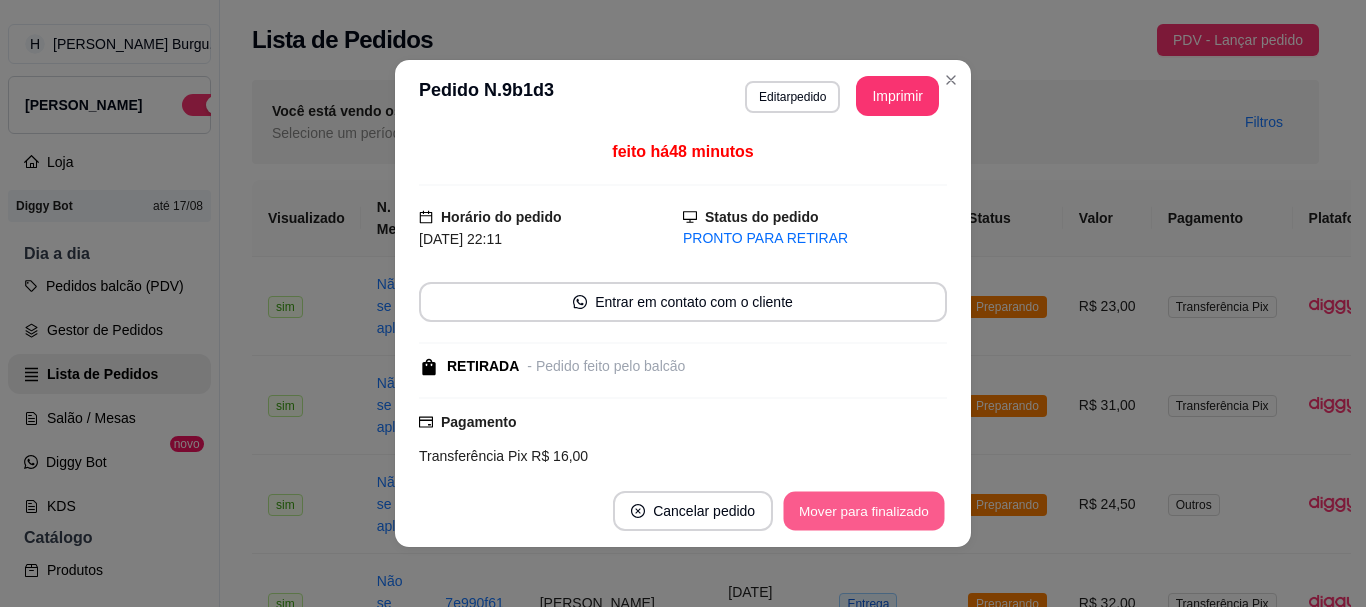 click on "Mover para finalizado" at bounding box center [864, 511] 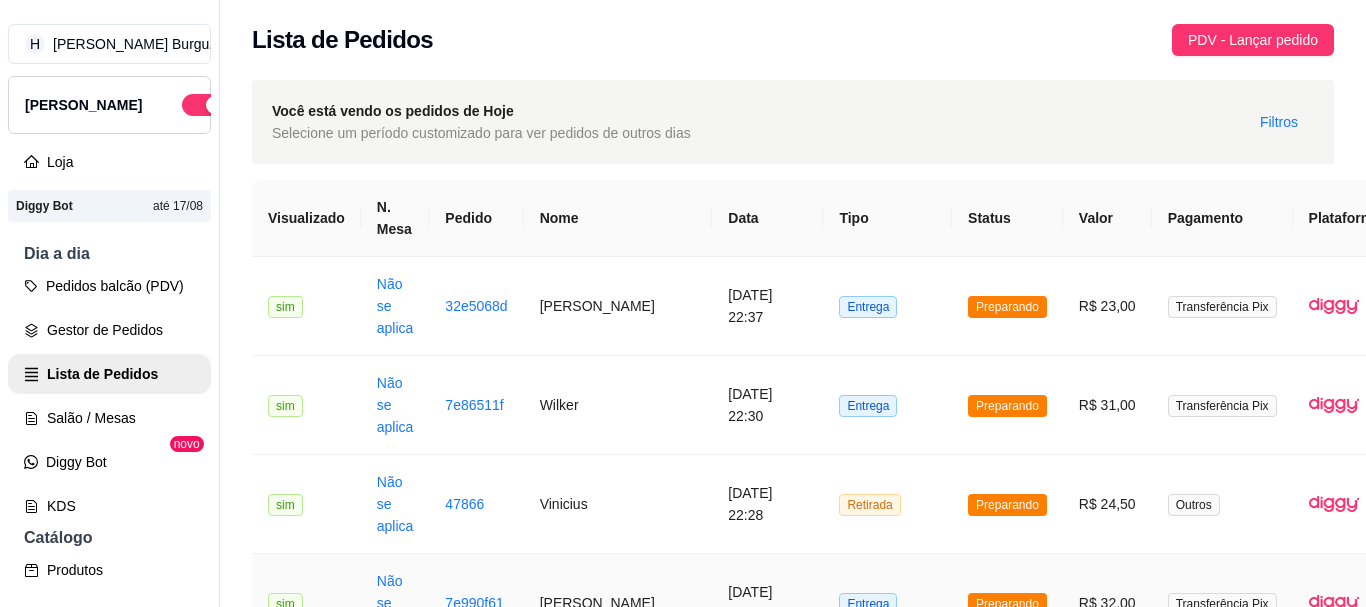 click on "Entrega" at bounding box center (868, 604) 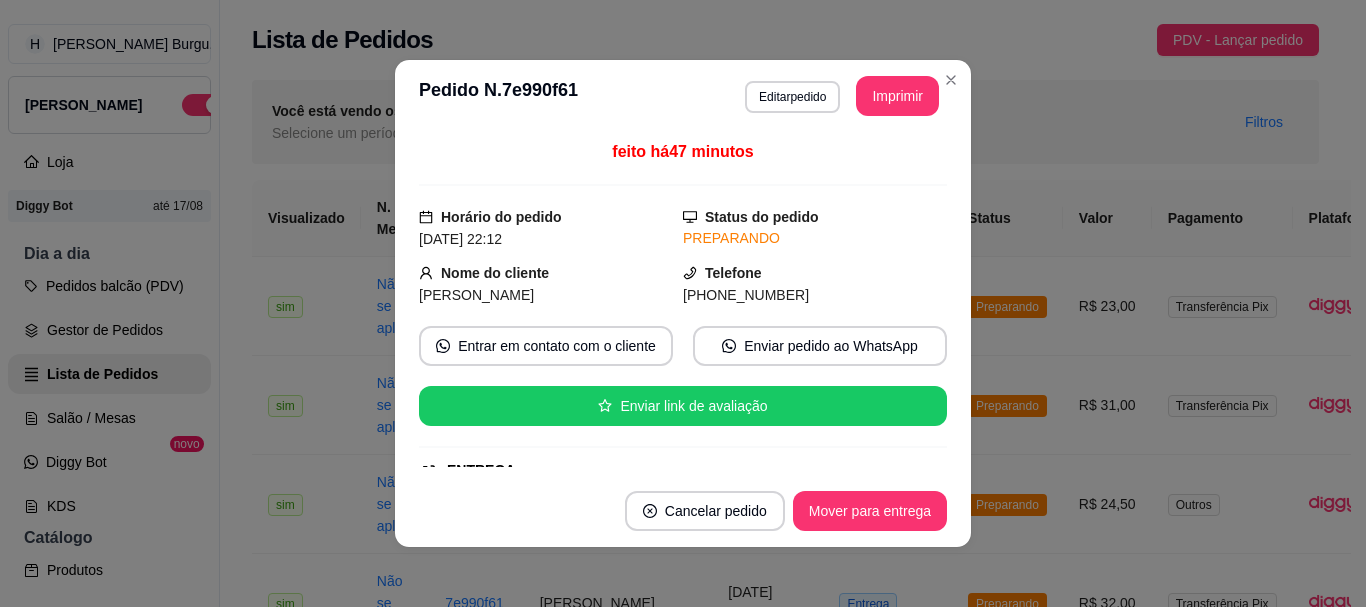 drag, startPoint x: 917, startPoint y: 478, endPoint x: 902, endPoint y: 515, distance: 39.92493 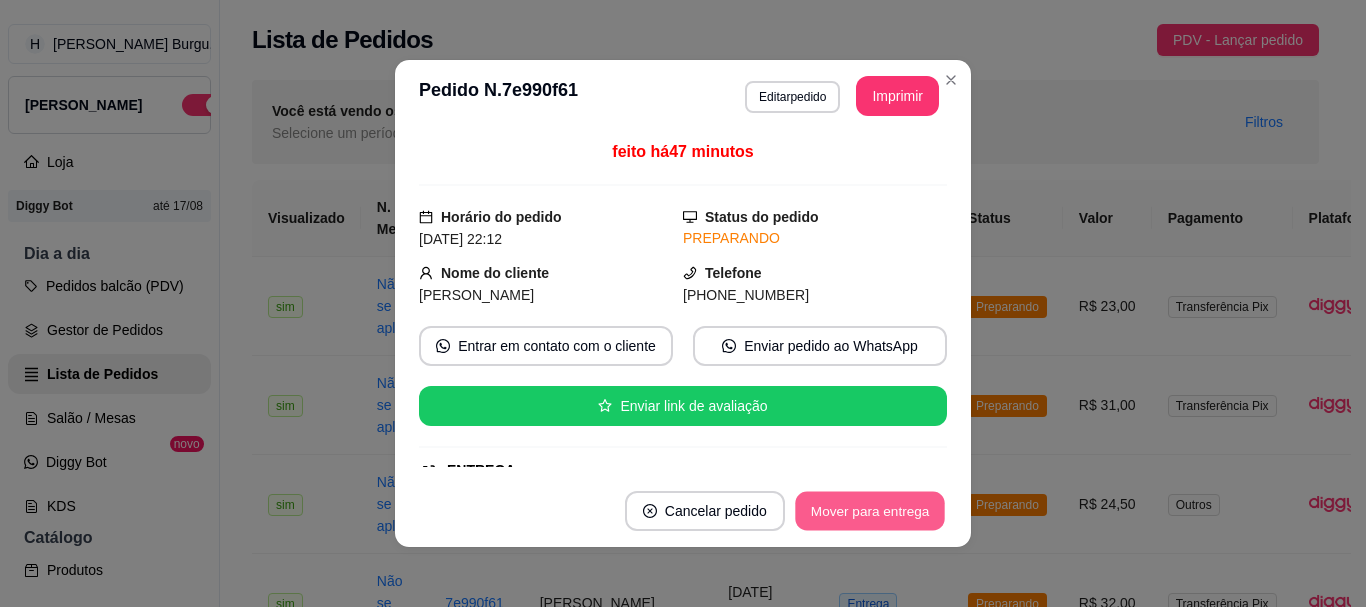 click on "Mover para entrega" at bounding box center [870, 511] 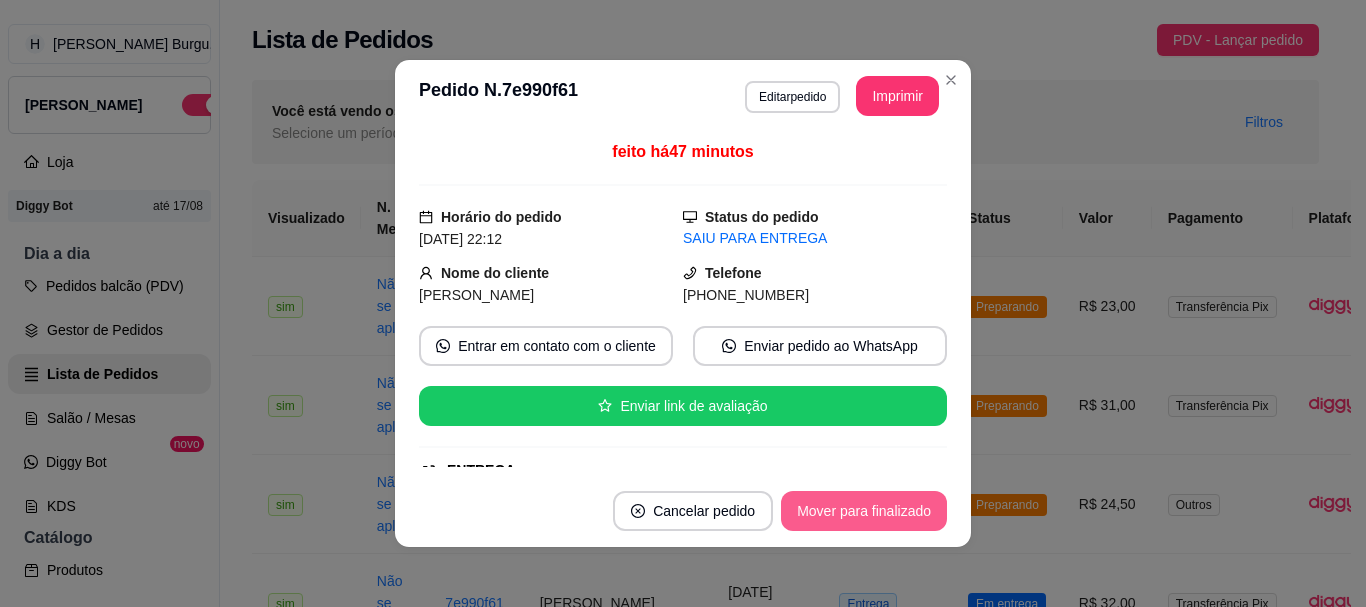 click on "Mover para finalizado" at bounding box center (864, 511) 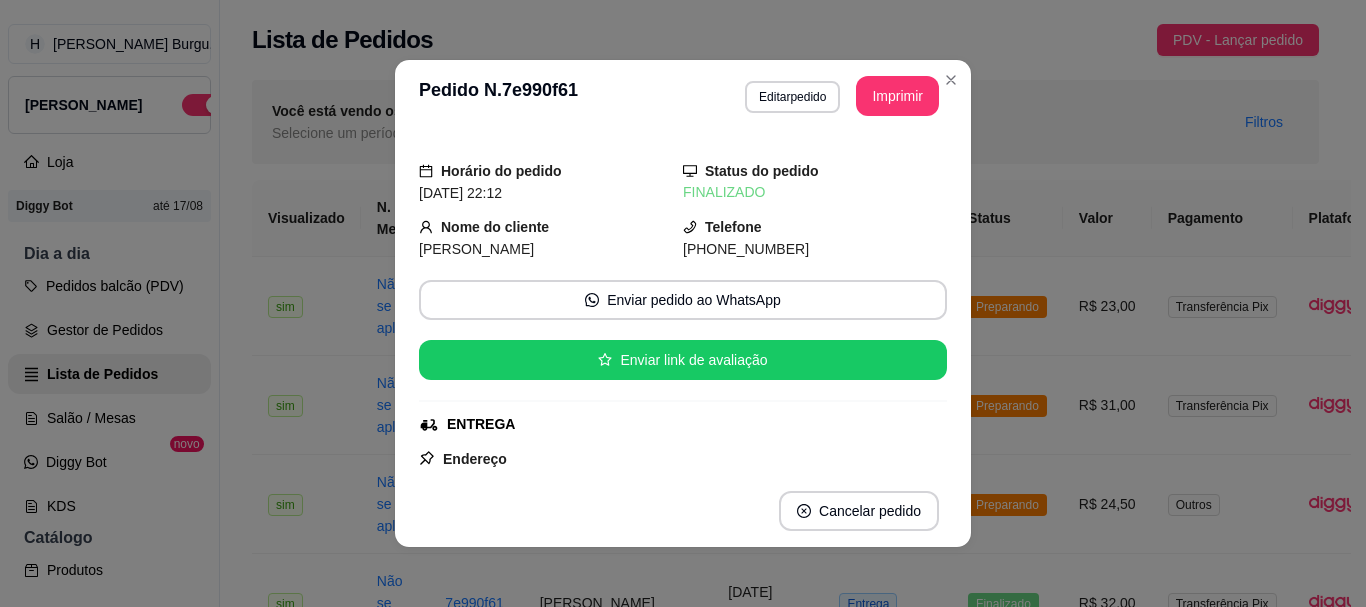 click on "**********" at bounding box center [683, 96] 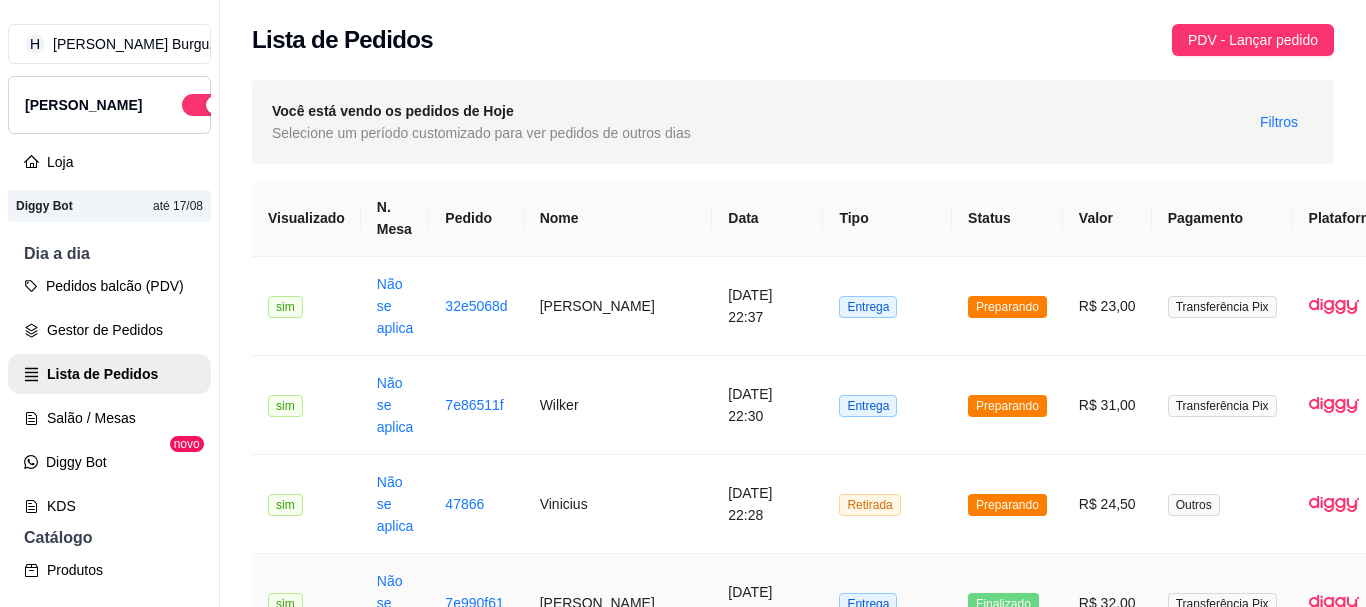 click on "Entrega" at bounding box center [887, 603] 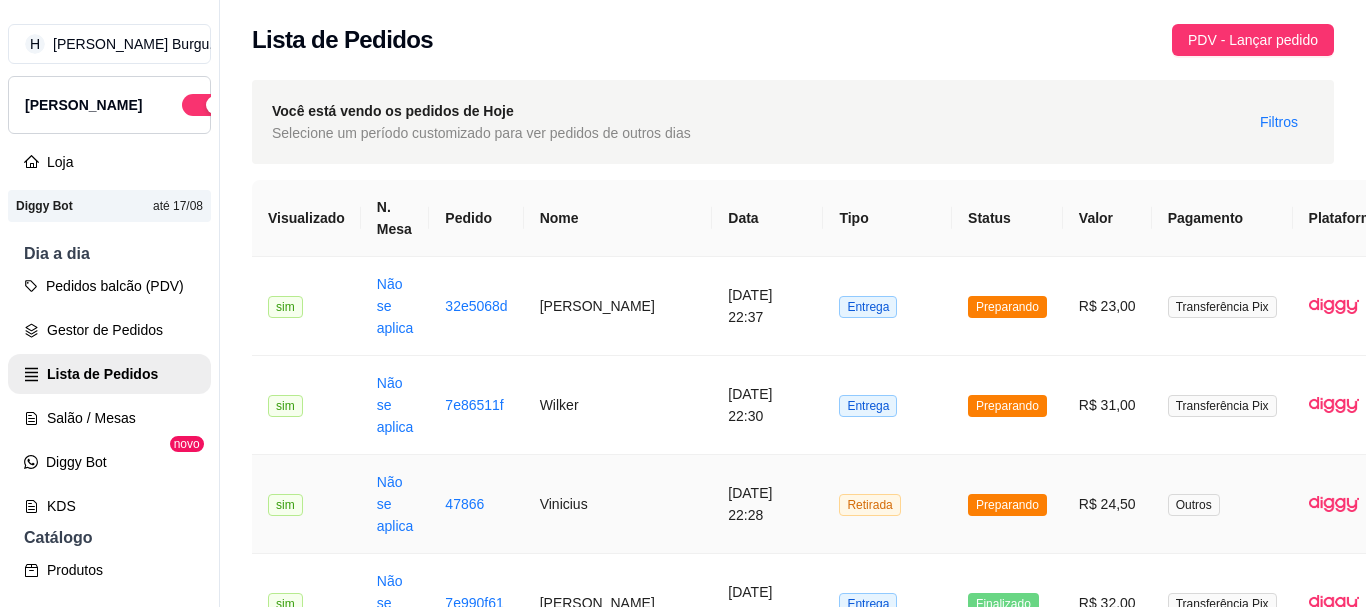 click on "Retirada" at bounding box center (887, 504) 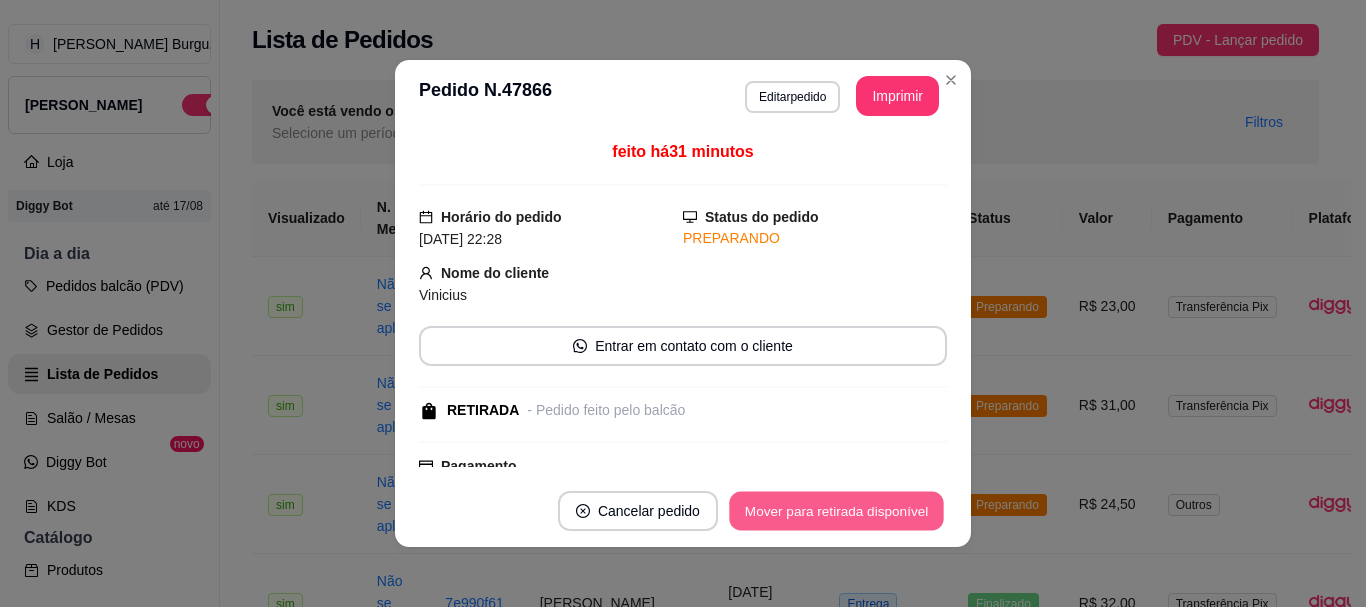click on "Mover para retirada disponível" at bounding box center [836, 511] 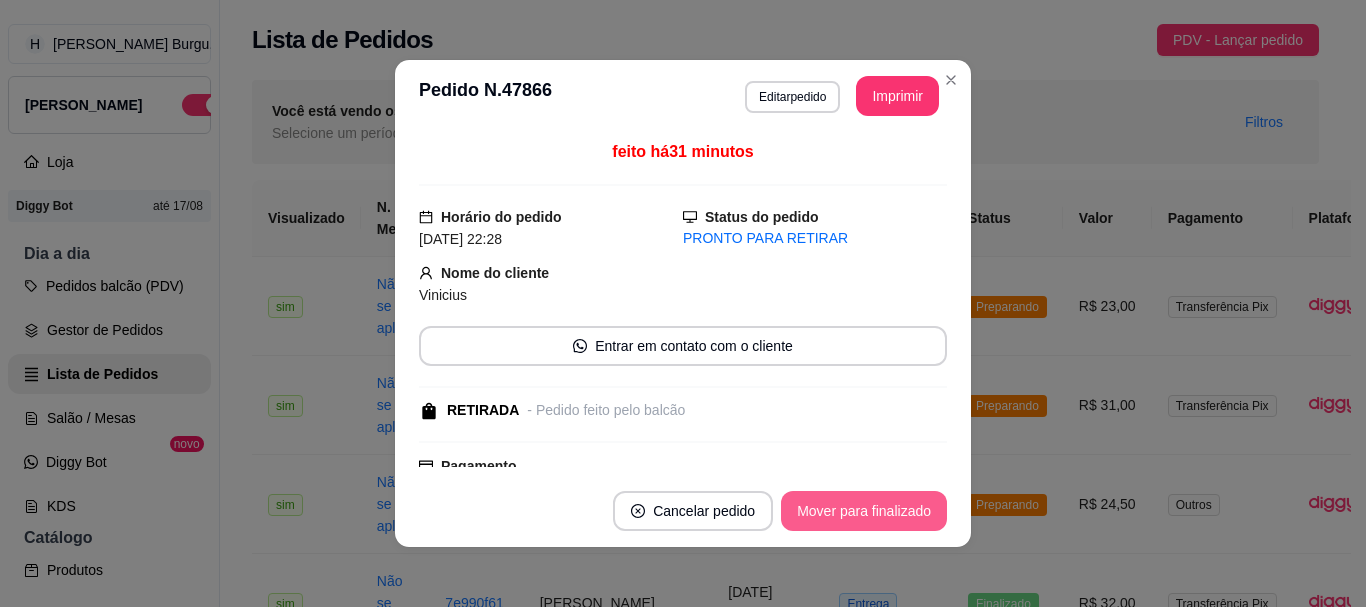 click on "Mover para finalizado" at bounding box center [864, 511] 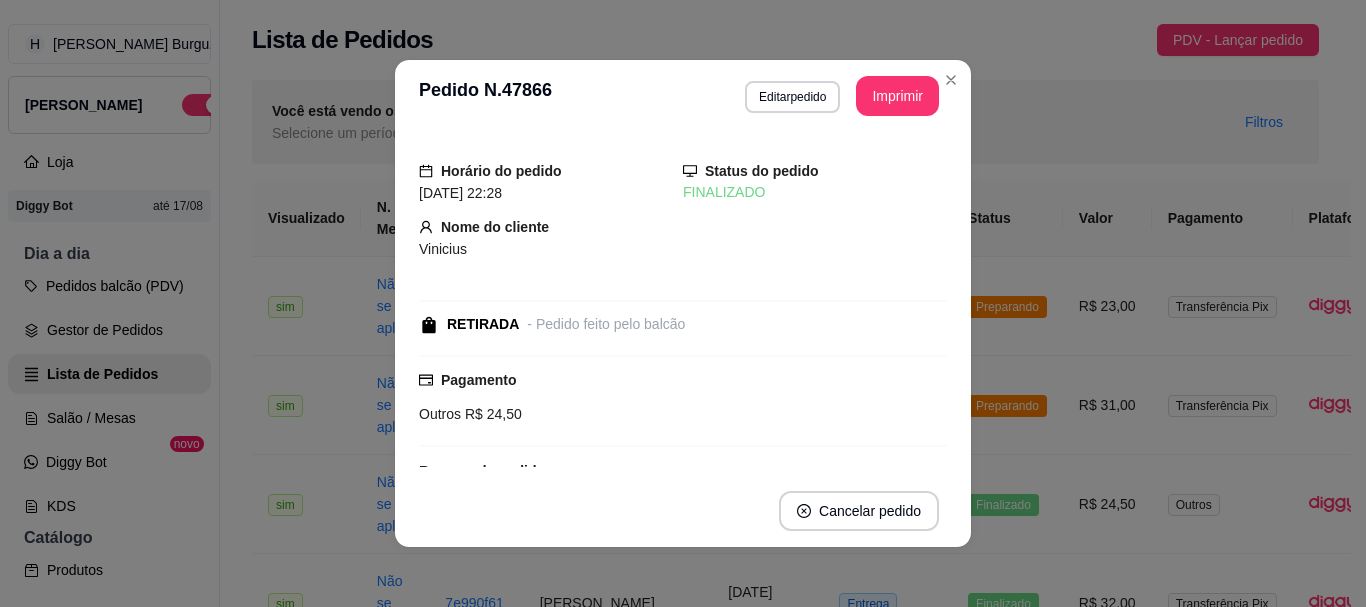 click on "**********" at bounding box center [683, 96] 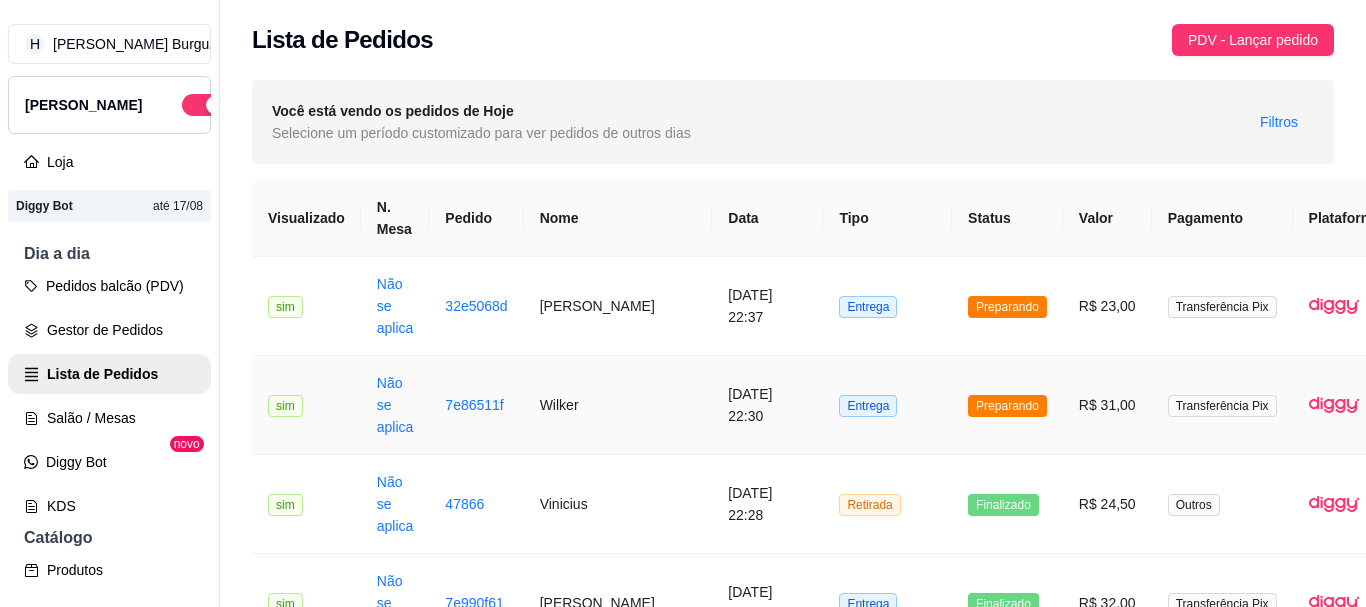 click on "Entrega" at bounding box center [887, 405] 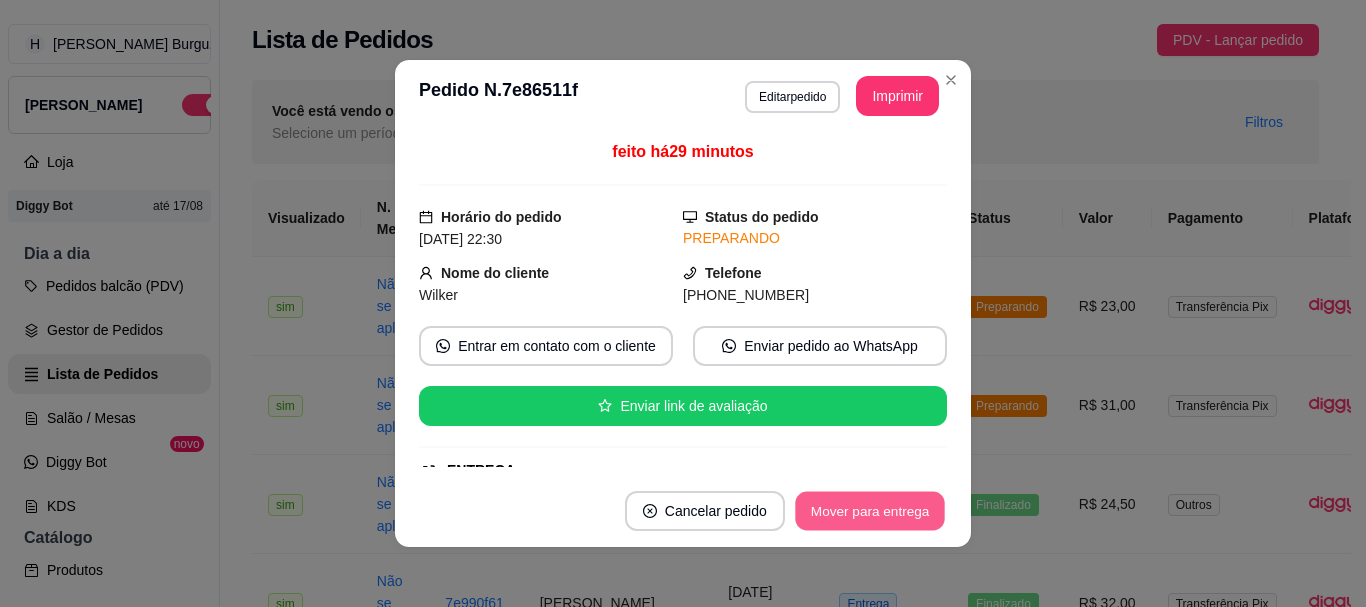 click on "Mover para entrega" at bounding box center (870, 511) 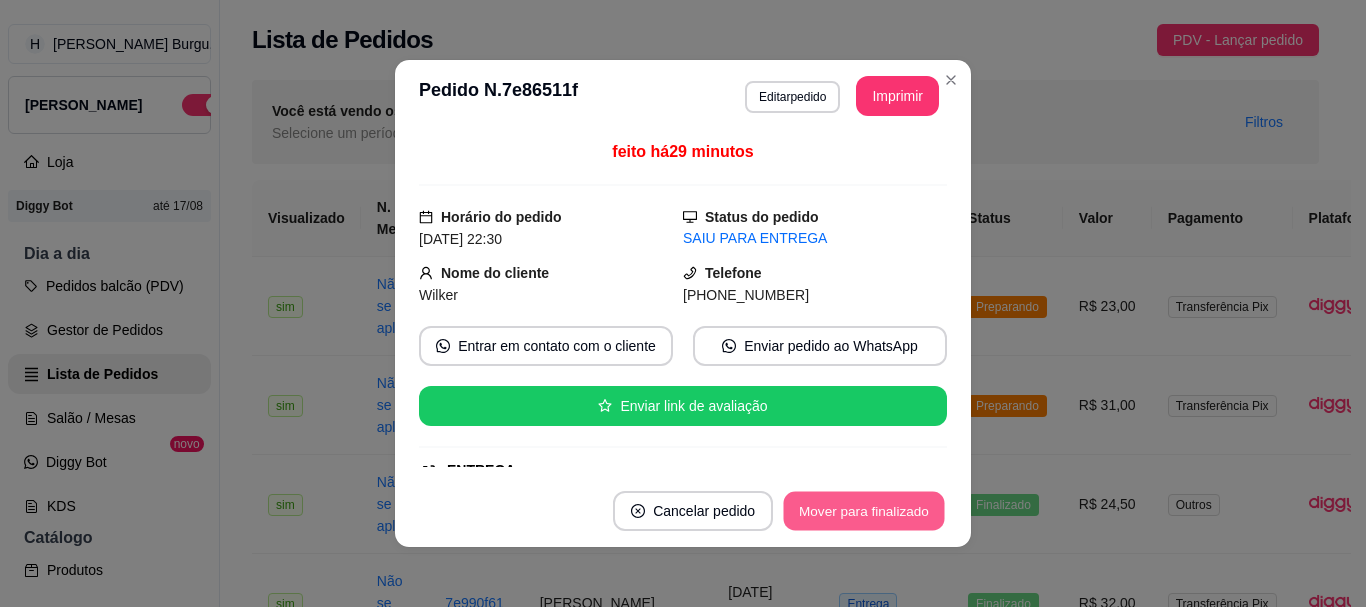 click on "Mover para finalizado" at bounding box center (864, 511) 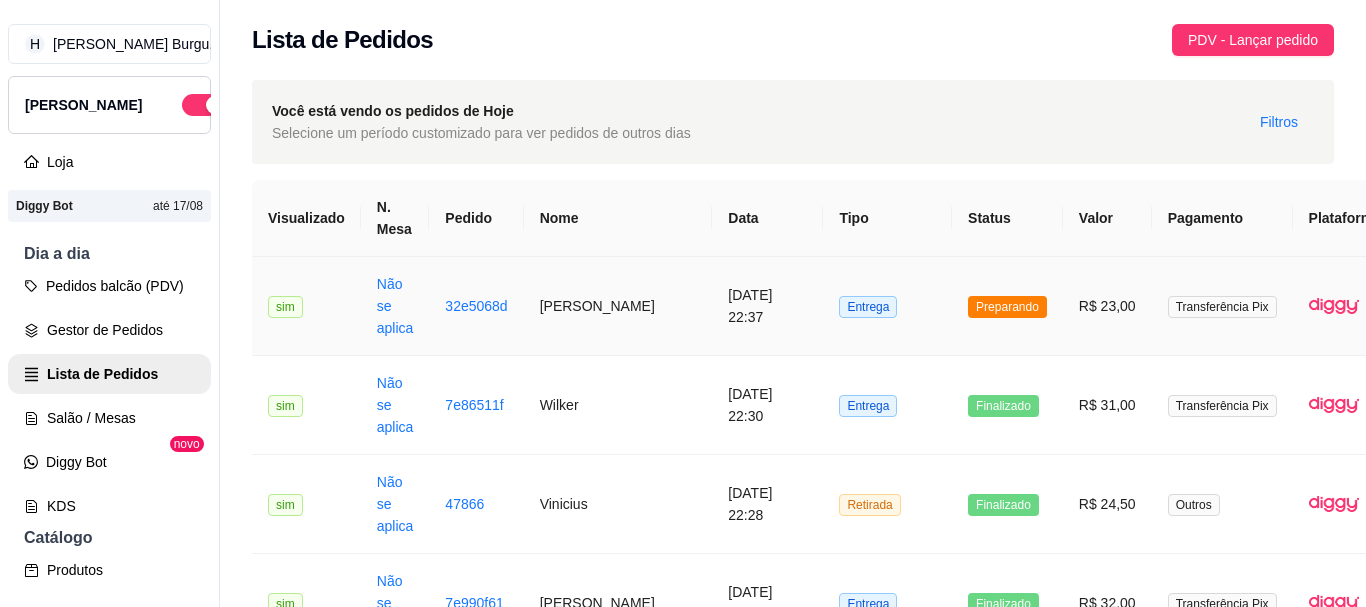 click on "Entrega" at bounding box center [887, 306] 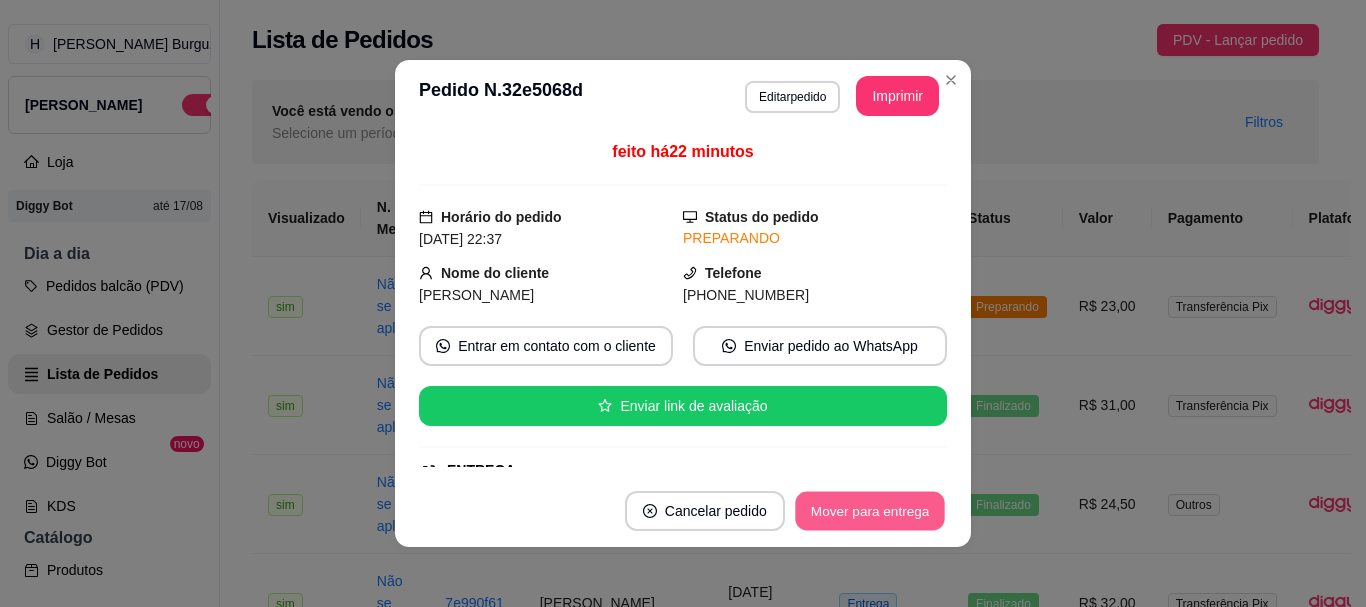 click on "Mover para entrega" at bounding box center (870, 511) 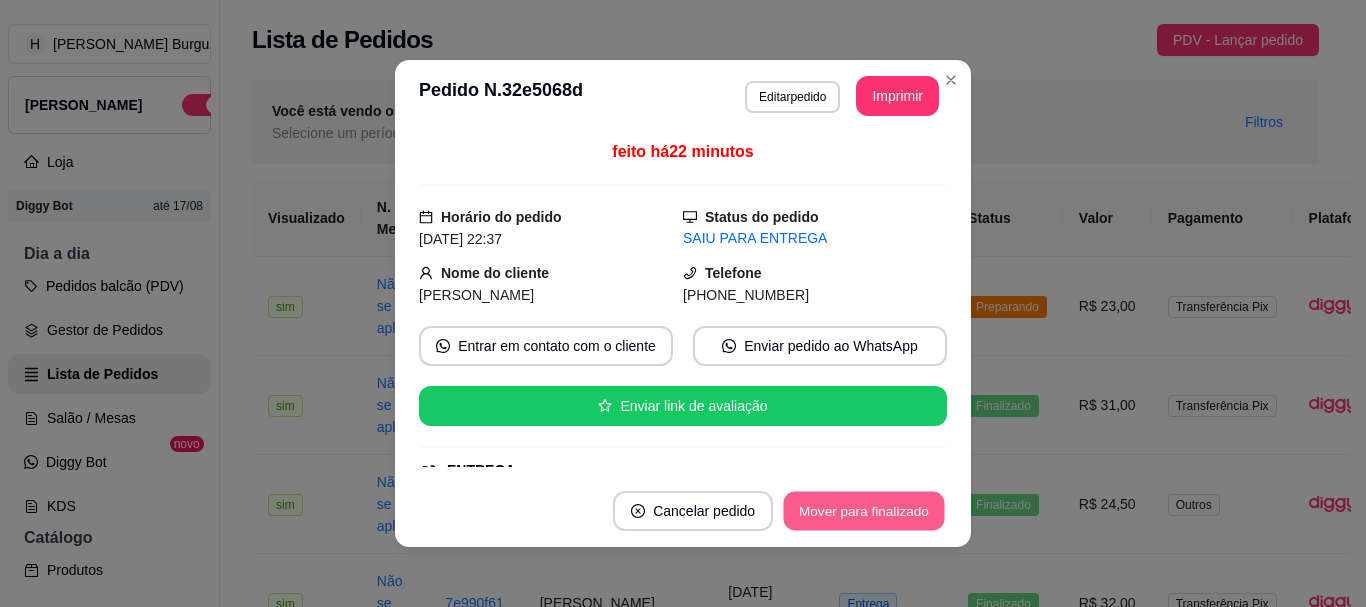 click on "Mover para finalizado" at bounding box center (864, 511) 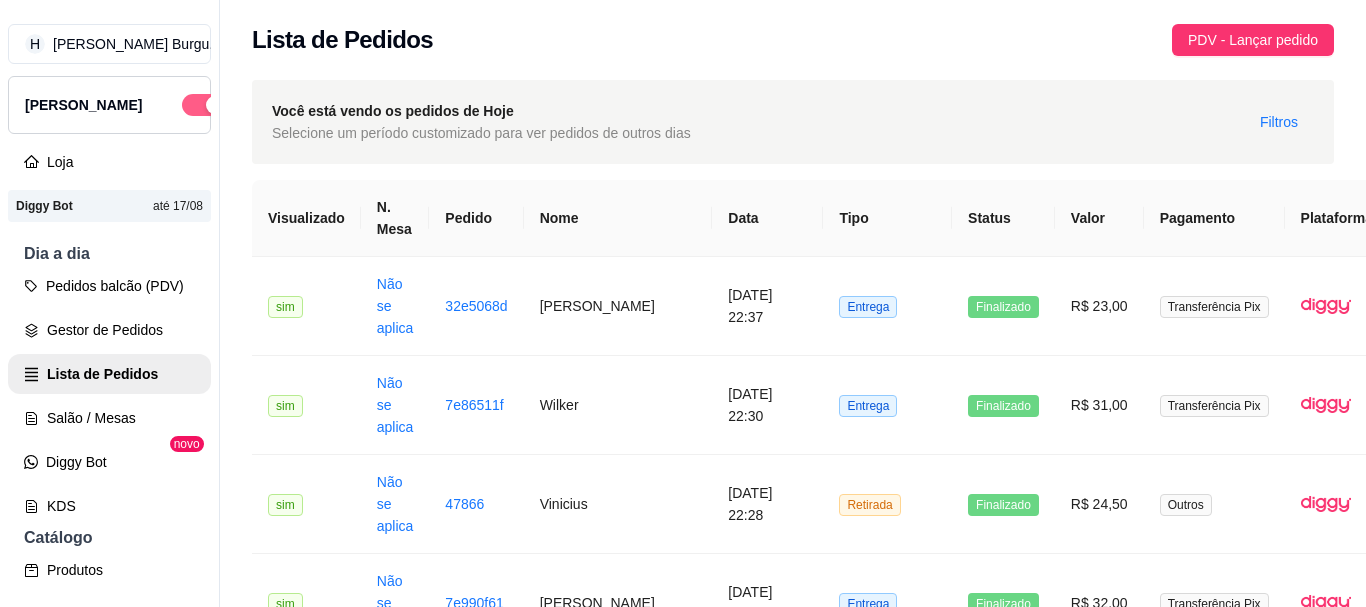 click at bounding box center [215, 105] 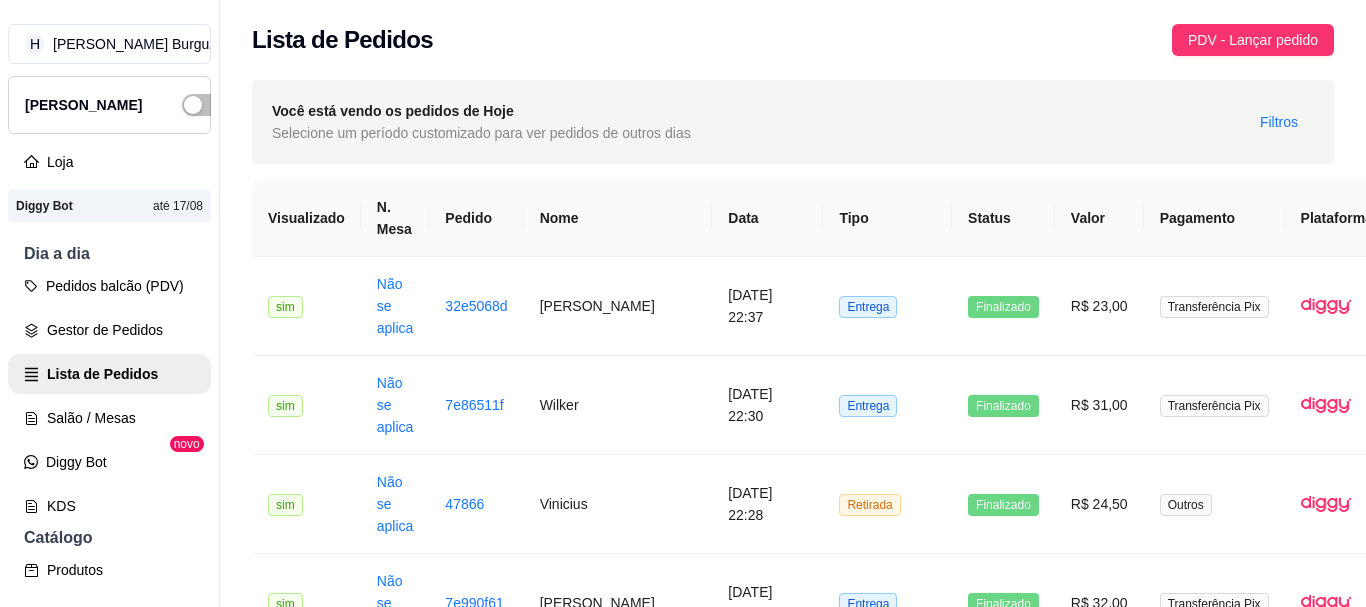 click on "Relatórios de vendas" at bounding box center [109, 678] 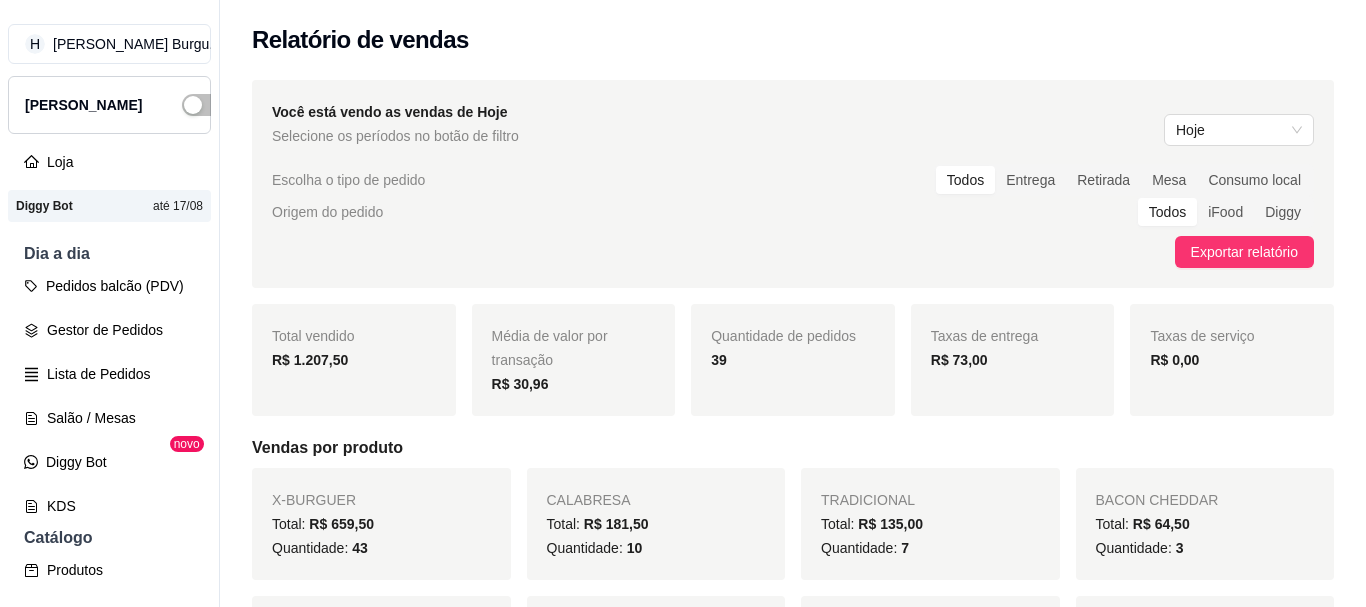 click on "Controle de caixa" at bounding box center (109, 918) 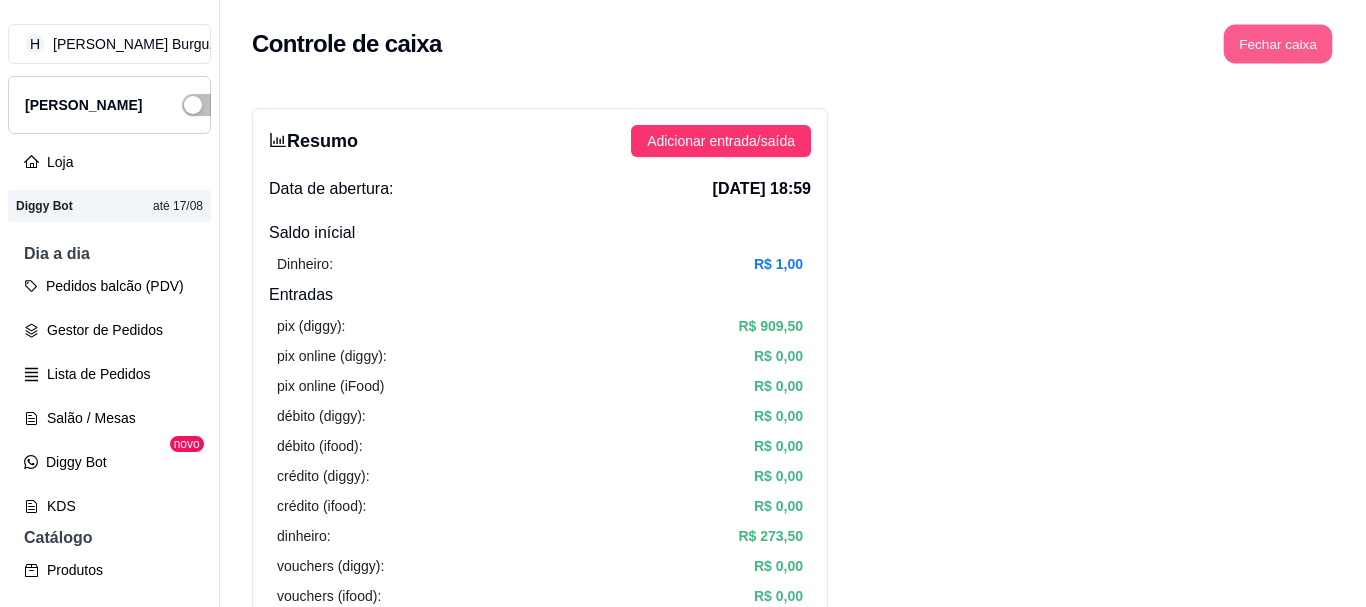 click on "Fechar caixa" at bounding box center (1278, 44) 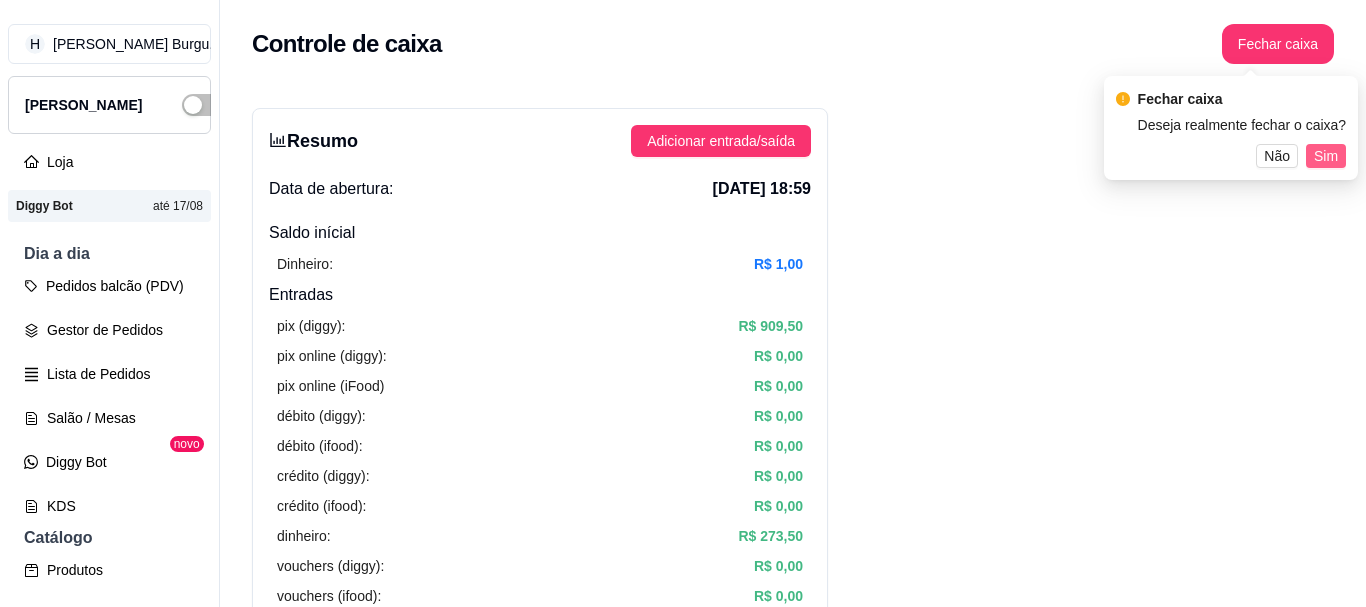 click on "Sim" at bounding box center [1326, 156] 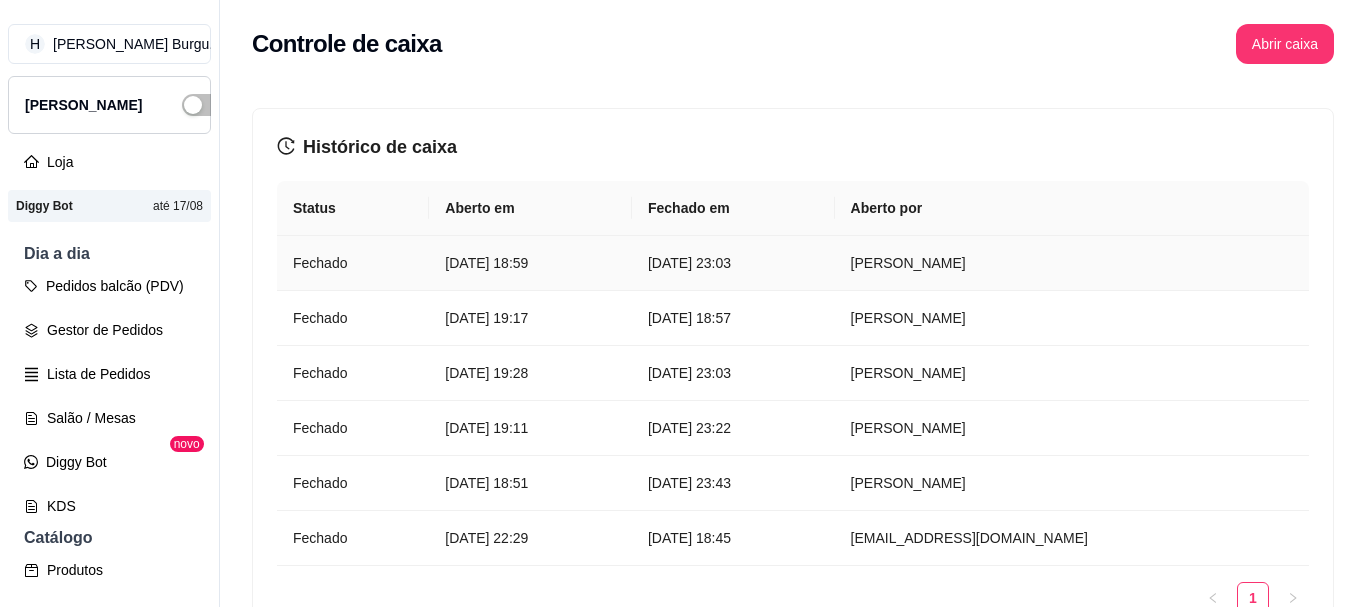 click on "24 de jul de 2025 às 23:03" at bounding box center [733, 263] 